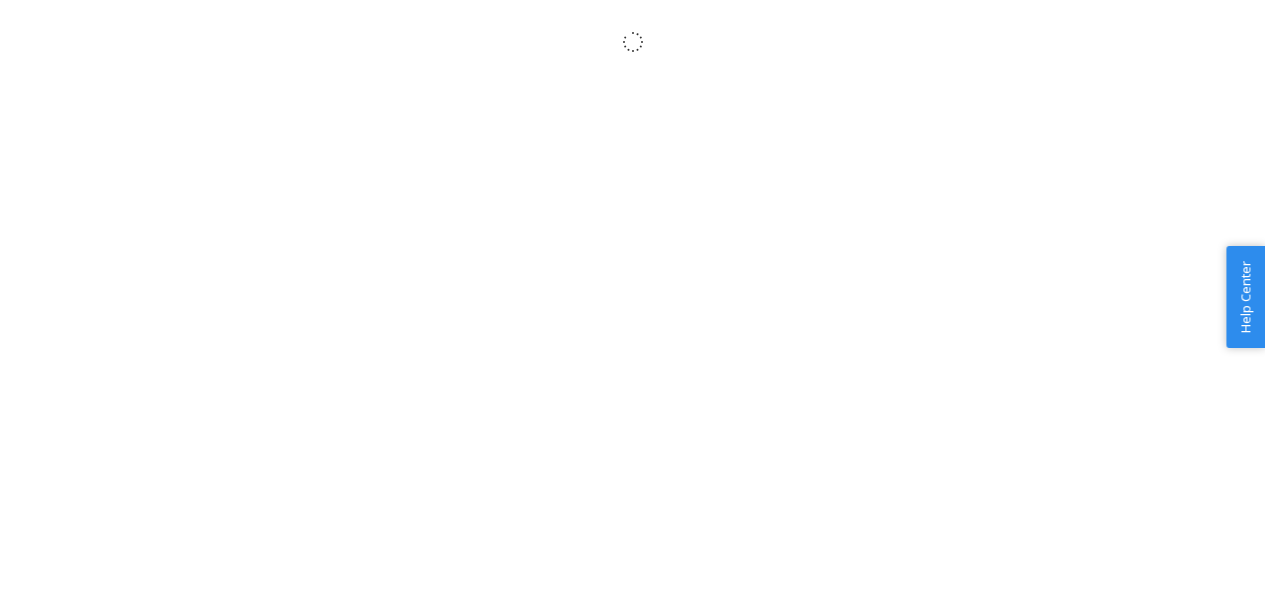 scroll, scrollTop: 0, scrollLeft: 0, axis: both 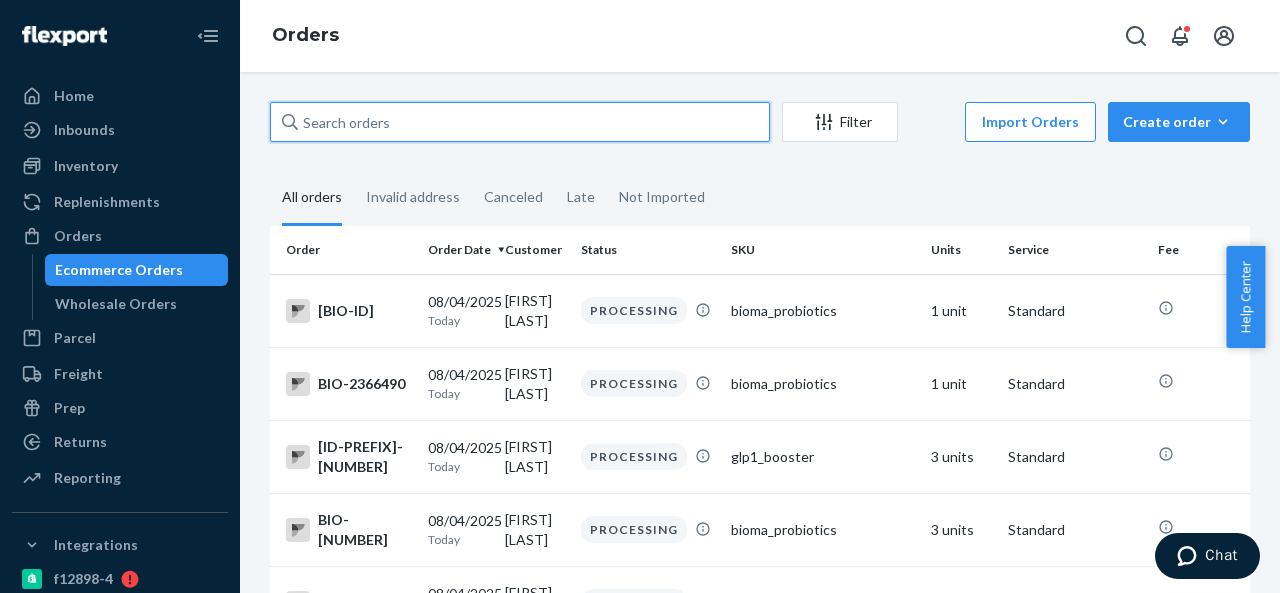 click at bounding box center [520, 122] 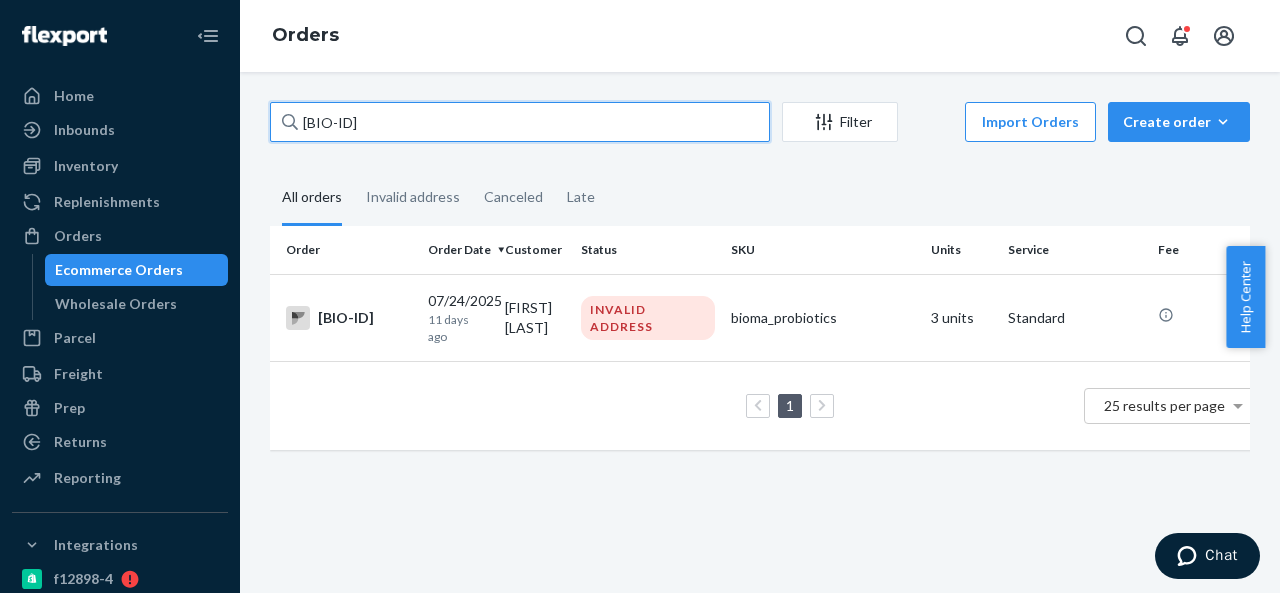 type on "[BIO-ID]" 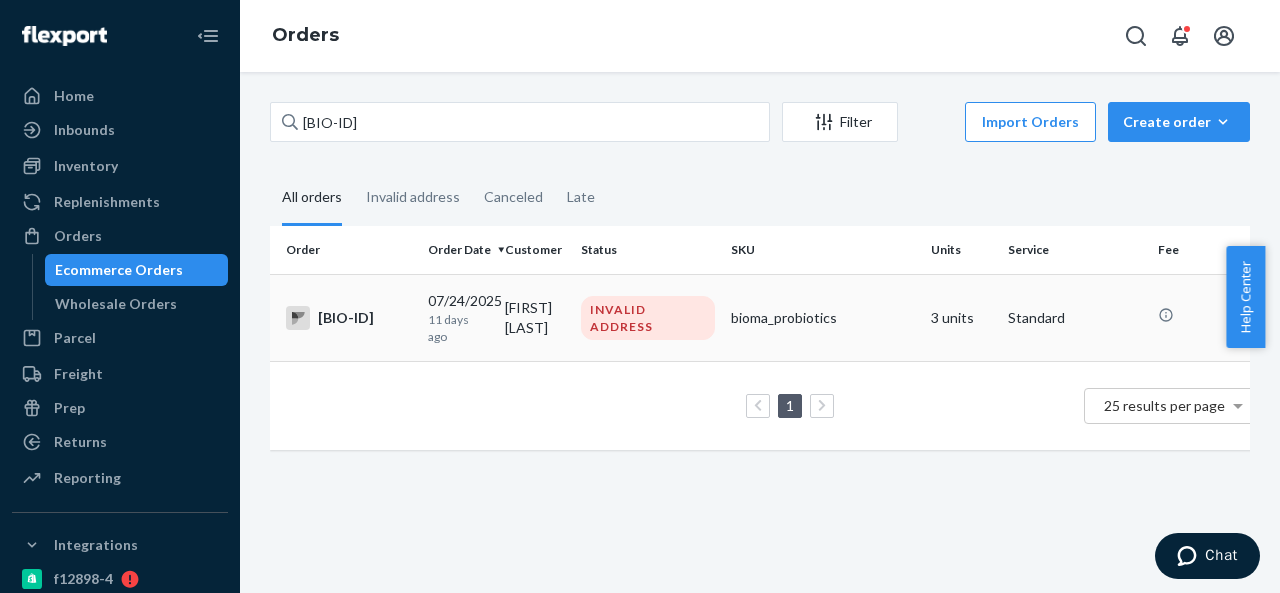 click on "[FIRST] [LAST]" at bounding box center (535, 317) 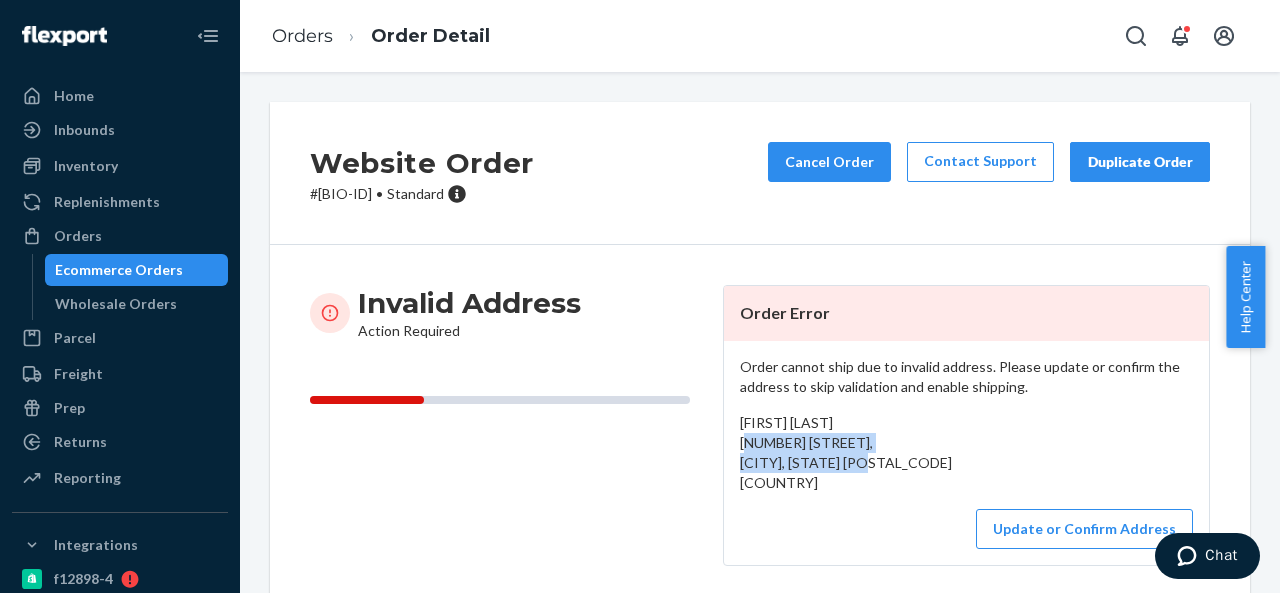 drag, startPoint x: 727, startPoint y: 441, endPoint x: 778, endPoint y: 480, distance: 64.202805 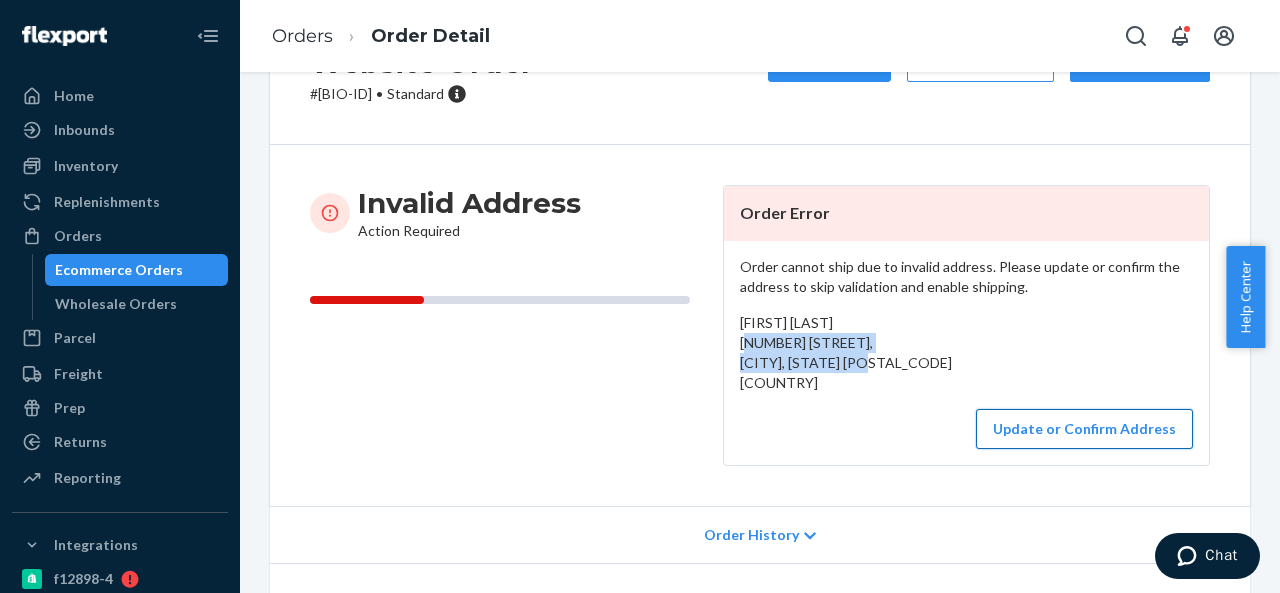 click on "Update or Confirm Address" at bounding box center (1084, 429) 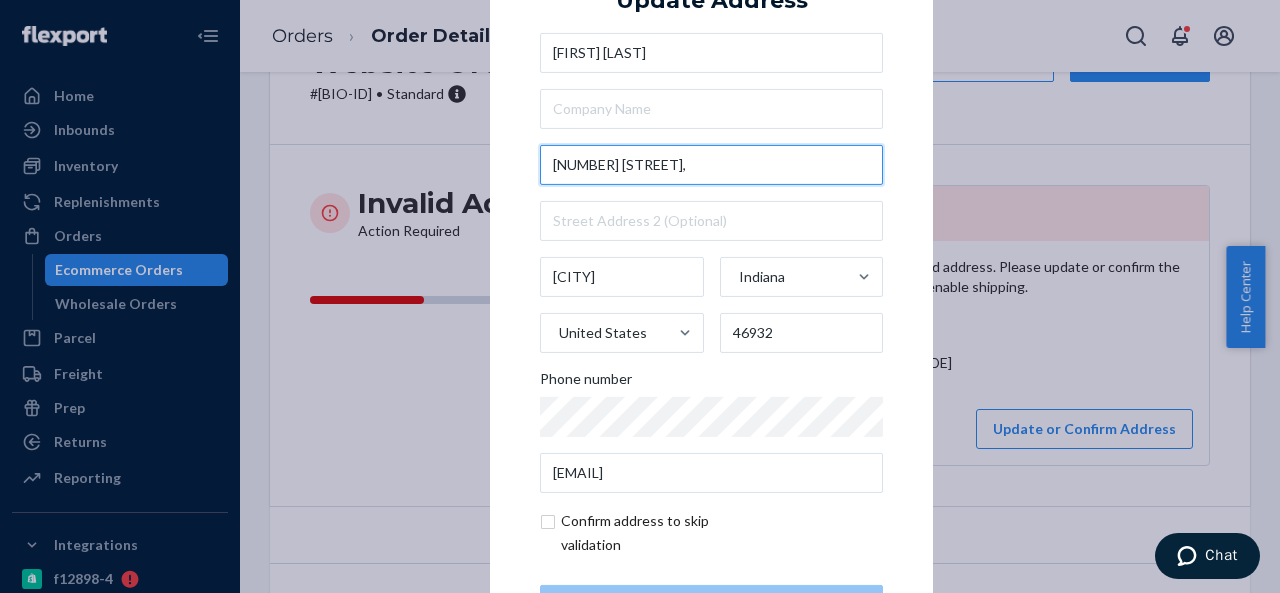 click on "[NUMBER] [STREET]," at bounding box center (711, 165) 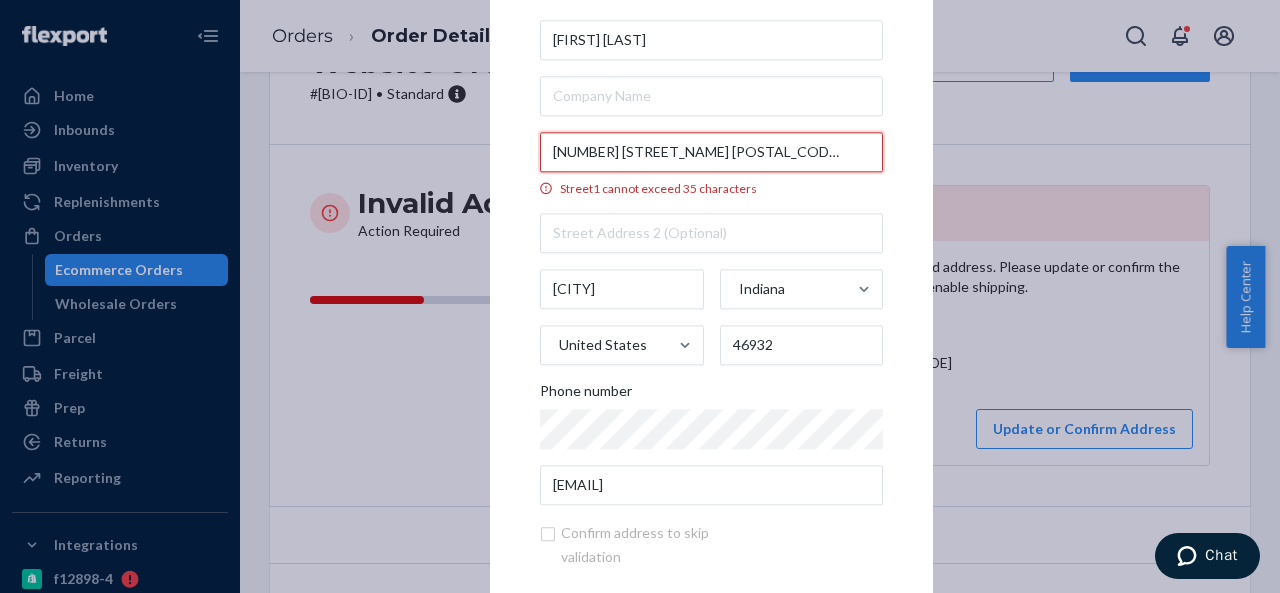 type on "[NUMBER] [STREET_NAME] [POSTAL_CODE], [CITY], [STATE] [POSTAL_CODE]" 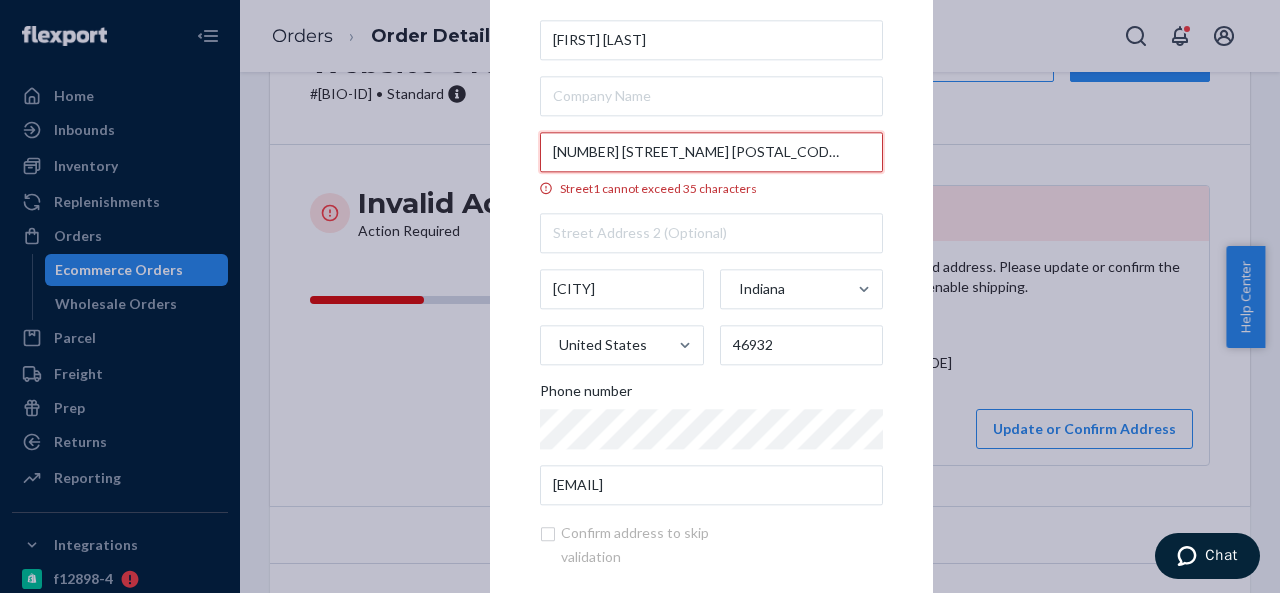 scroll, scrollTop: 0, scrollLeft: 12, axis: horizontal 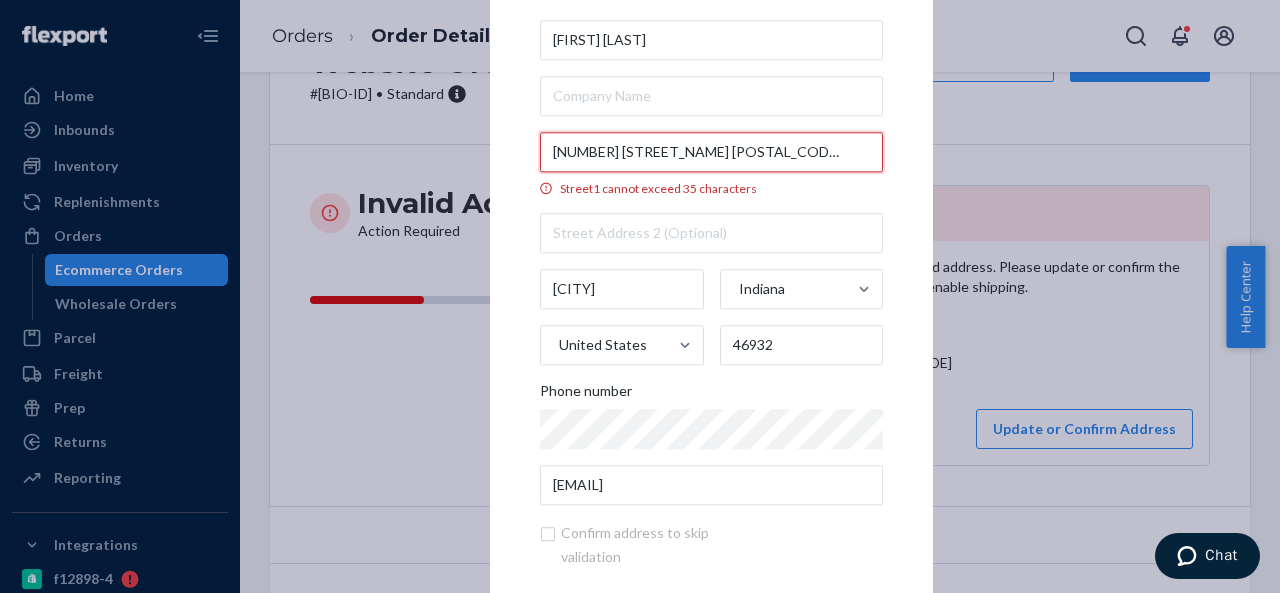 click on "[NUMBER] [STREET_NAME] [POSTAL_CODE], [CITY], [STATE] [POSTAL_CODE]" at bounding box center [711, 152] 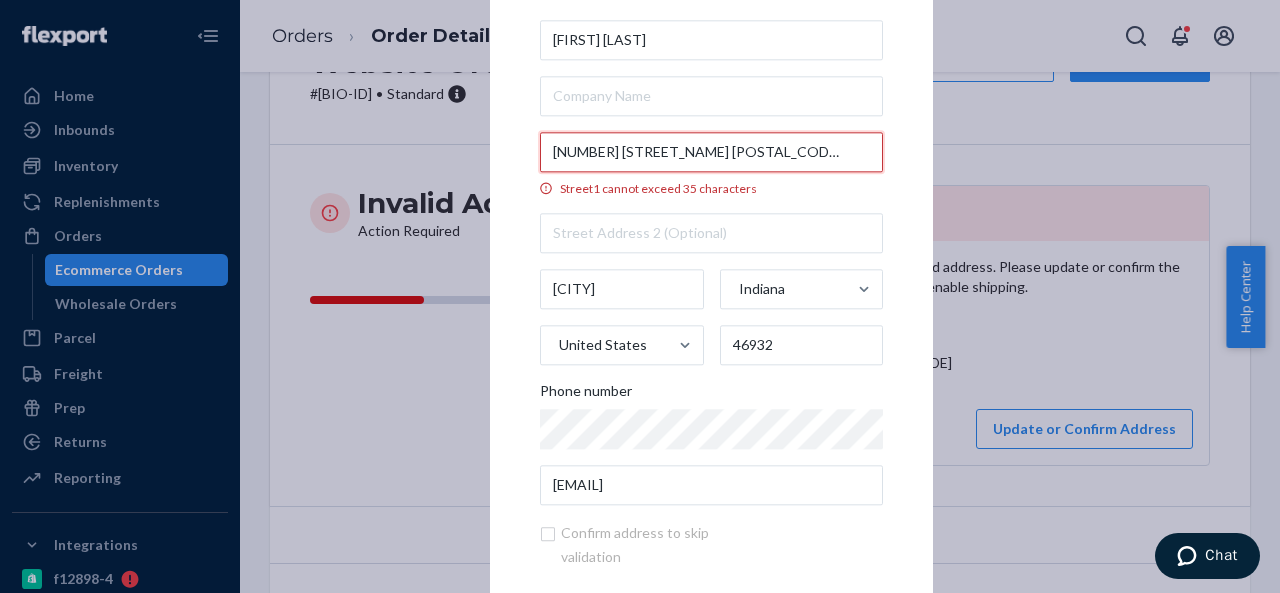scroll, scrollTop: 0, scrollLeft: 12, axis: horizontal 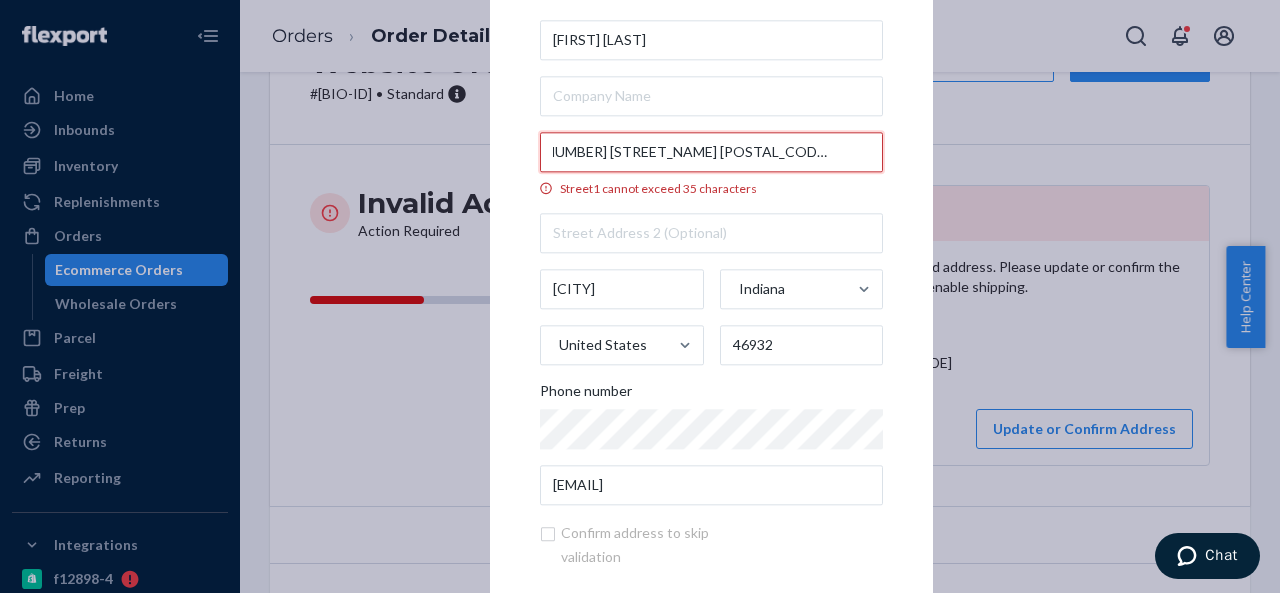 drag, startPoint x: 725, startPoint y: 150, endPoint x: 906, endPoint y: 150, distance: 181 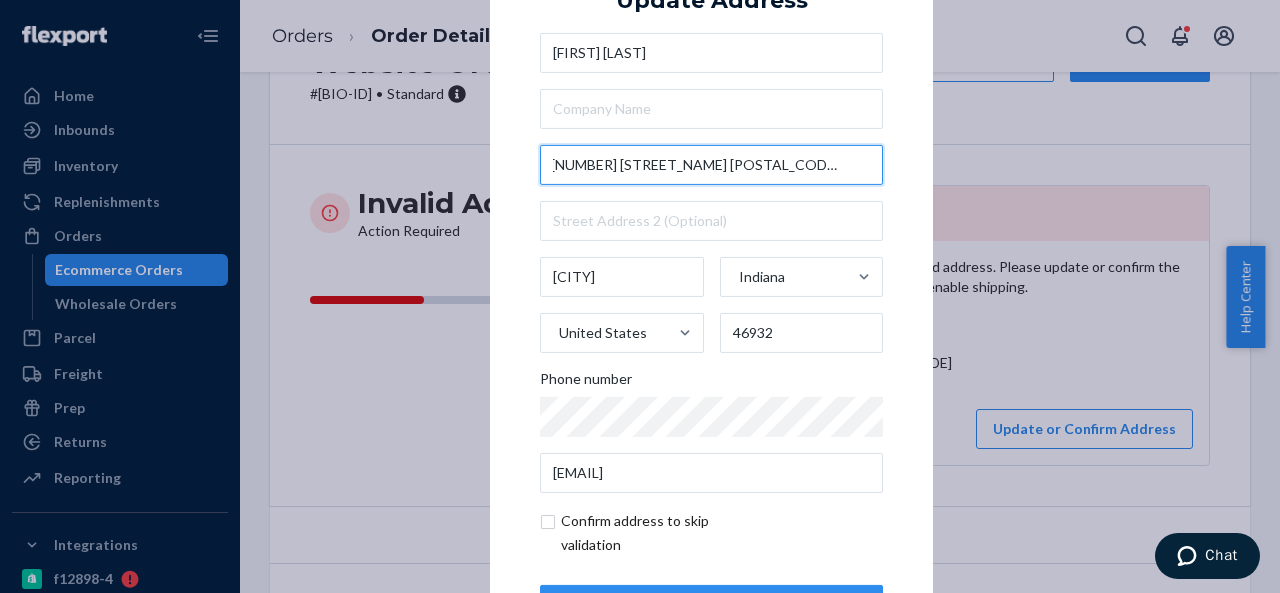 scroll, scrollTop: 0, scrollLeft: 0, axis: both 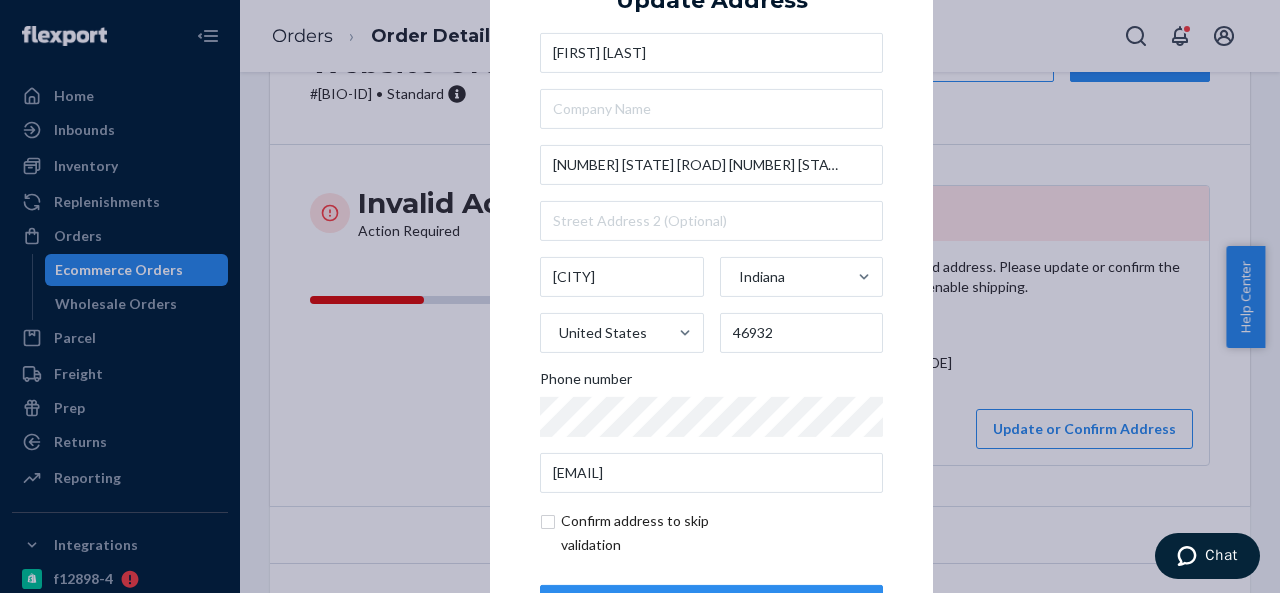click on "Update Address [FIRST] [LAST] [NUMBER] [STREET] [CITY] [STATE] United States [POSTAL_CODE] Phone number [EMAIL] Confirm address to skip validation Update" at bounding box center [711, 296] 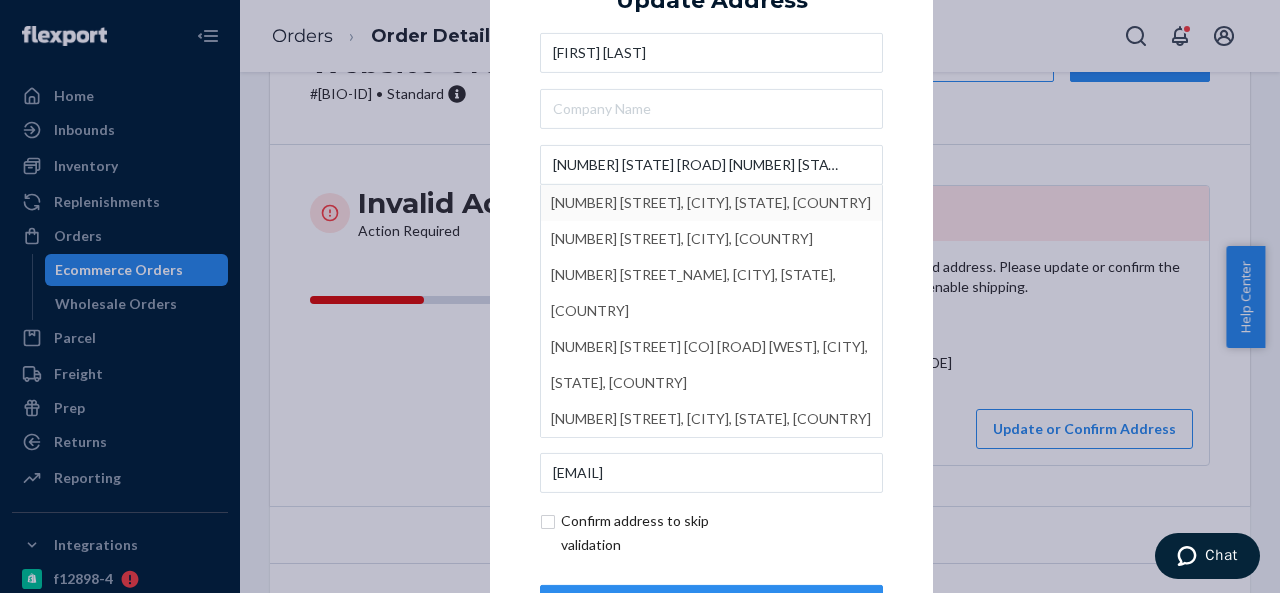 click on "× Update Address [FIRST] [LAST] [NUMBER] [STATE] [ROAD] [NUMBER] [NUMBER] [STATE] [ROAD] [NUMBER] [STATE], [CITY], [STATE], USA [NUMBER] [STATE] [COUNTY] [ROAD] [NUMBER] [STATE], [CITY], [STATE], USA [NUMBER] [STATE] [CO] [ROAD] [NUMBER] [STATE], [CITY], [STATE], USA [NUMBER] [STATE] [CO] [ROAD] [NUMBER] [STATE], [CITY], [STATE], USA [CITY] [STATE] [COUNTRY] [POSTAL_CODE] Phone number [EMAIL] Confirm address to skip validation Update" at bounding box center (711, 296) 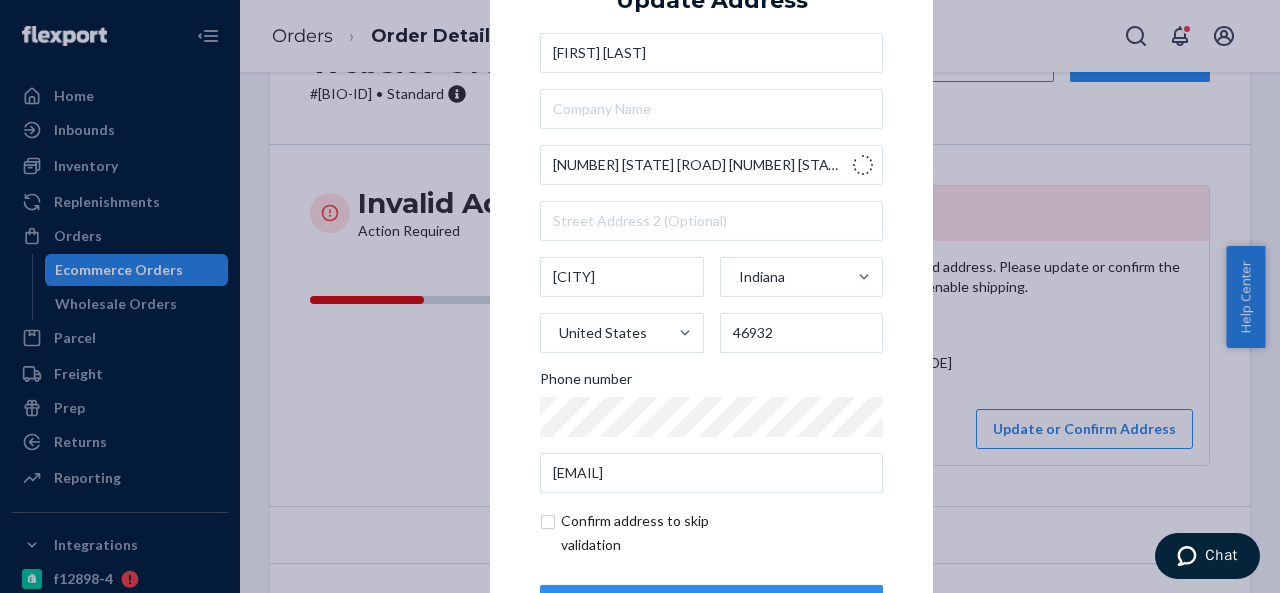 type on "[NUMBER] [STREET_NAME] [POSTAL_CODE]" 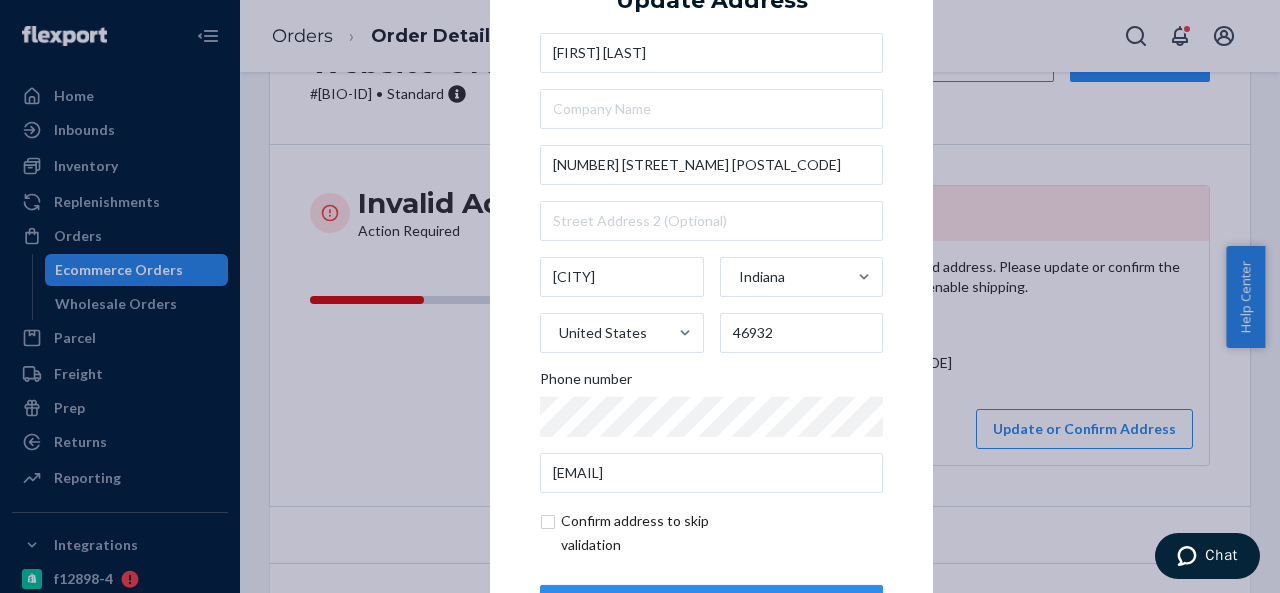 scroll, scrollTop: 81, scrollLeft: 0, axis: vertical 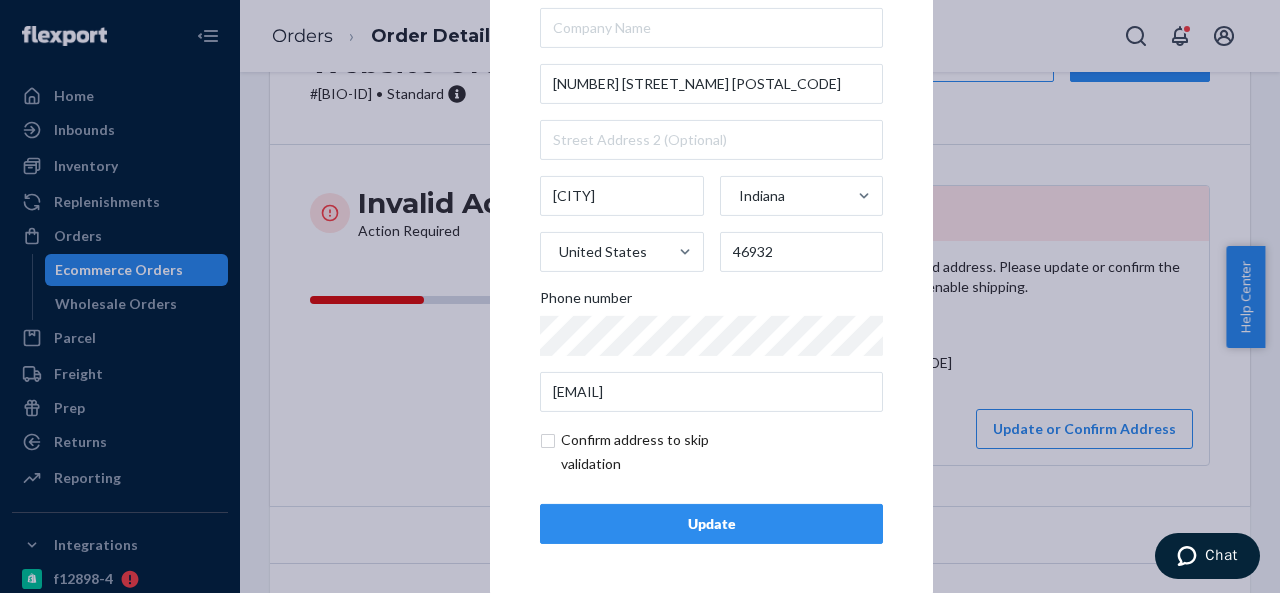 click on "Update" at bounding box center [711, 524] 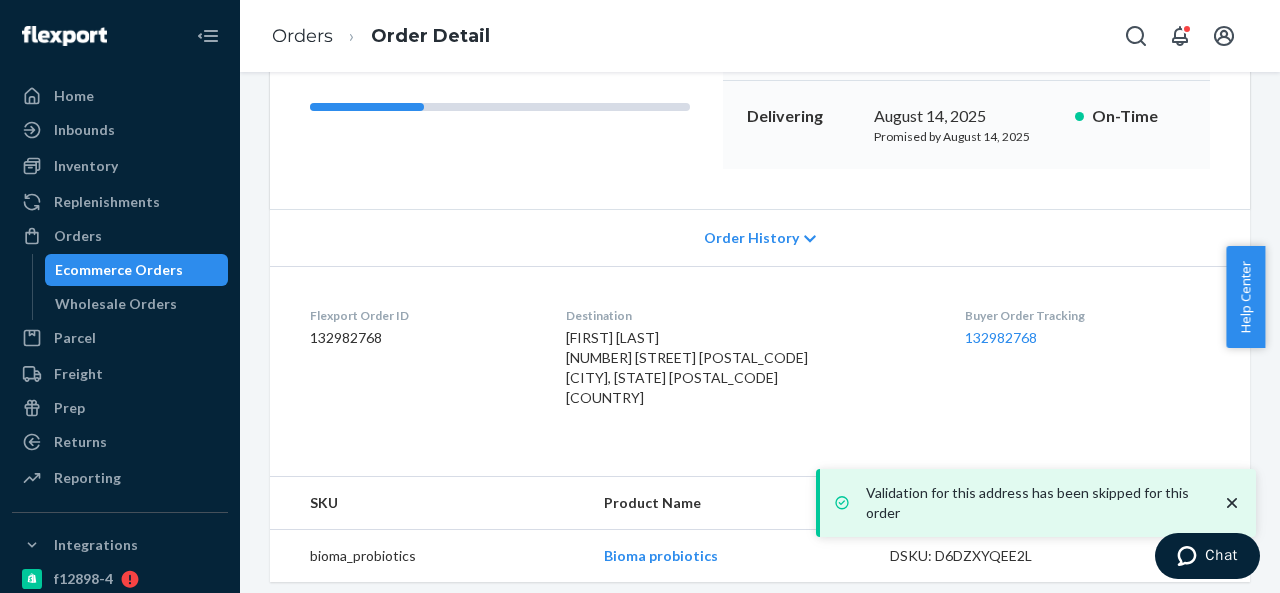 scroll, scrollTop: 304, scrollLeft: 0, axis: vertical 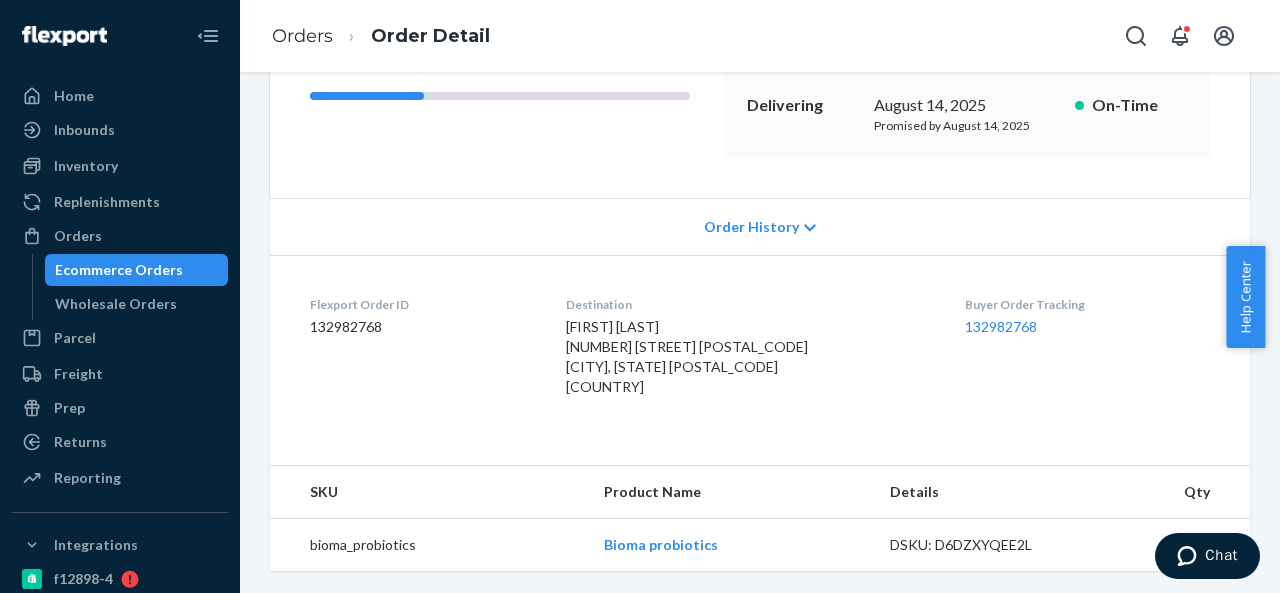 click on "Orders" at bounding box center (78, 236) 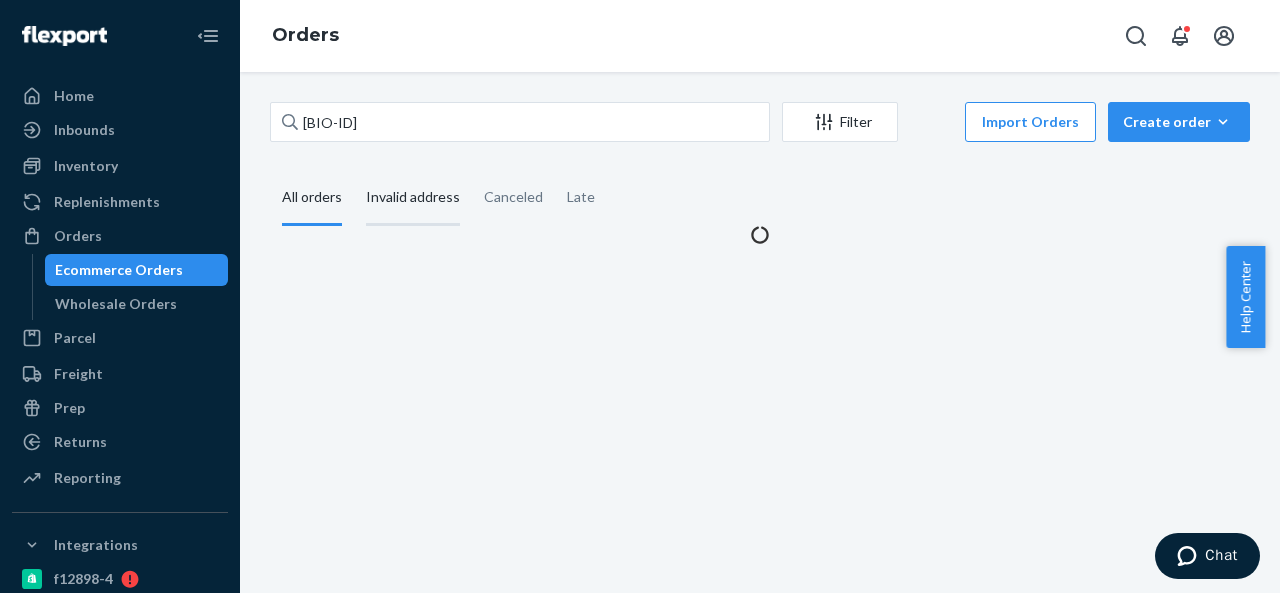 scroll, scrollTop: 0, scrollLeft: 0, axis: both 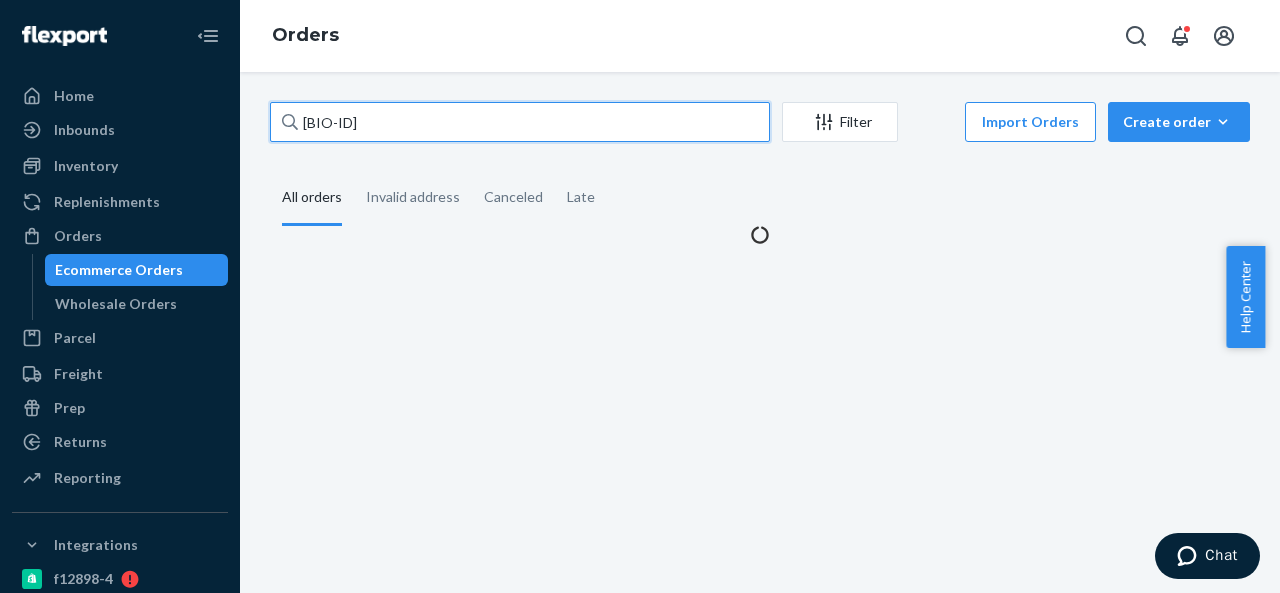 click on "[BIO-ID]" at bounding box center (520, 122) 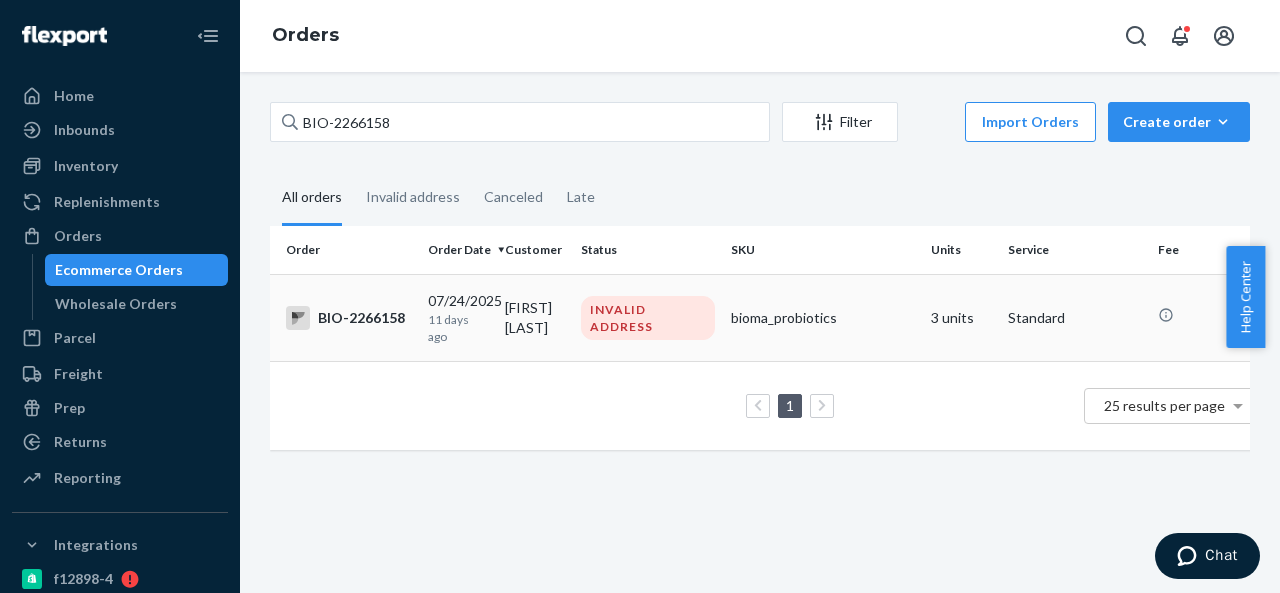 click on "[FIRST] [LAST]" at bounding box center [535, 317] 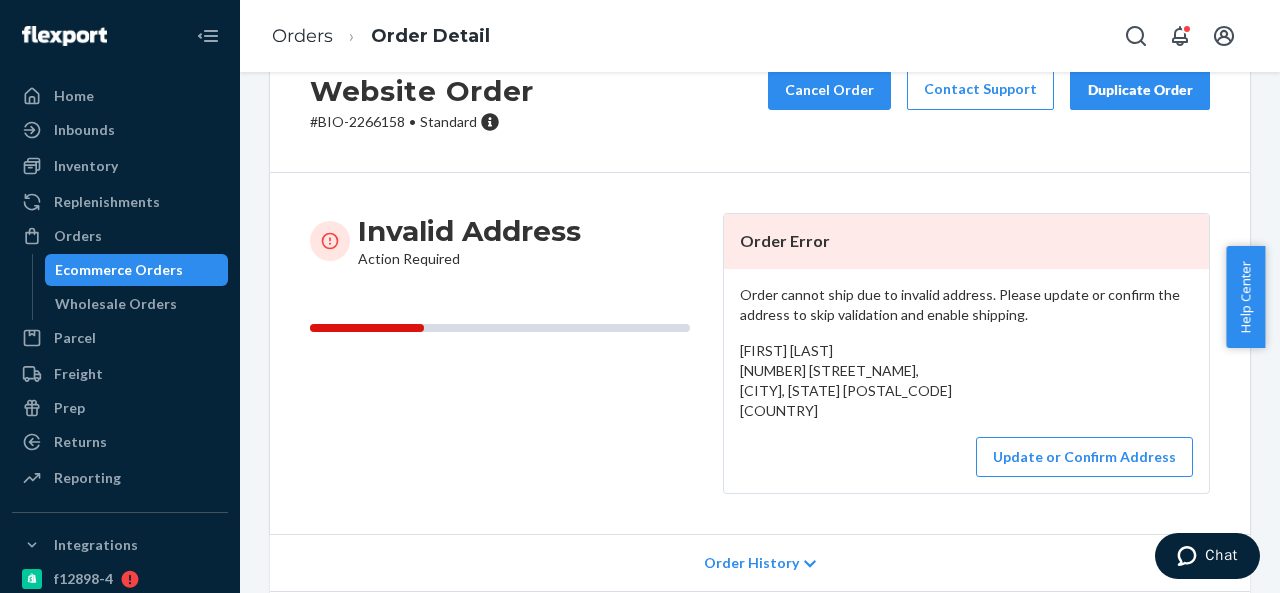 scroll, scrollTop: 100, scrollLeft: 0, axis: vertical 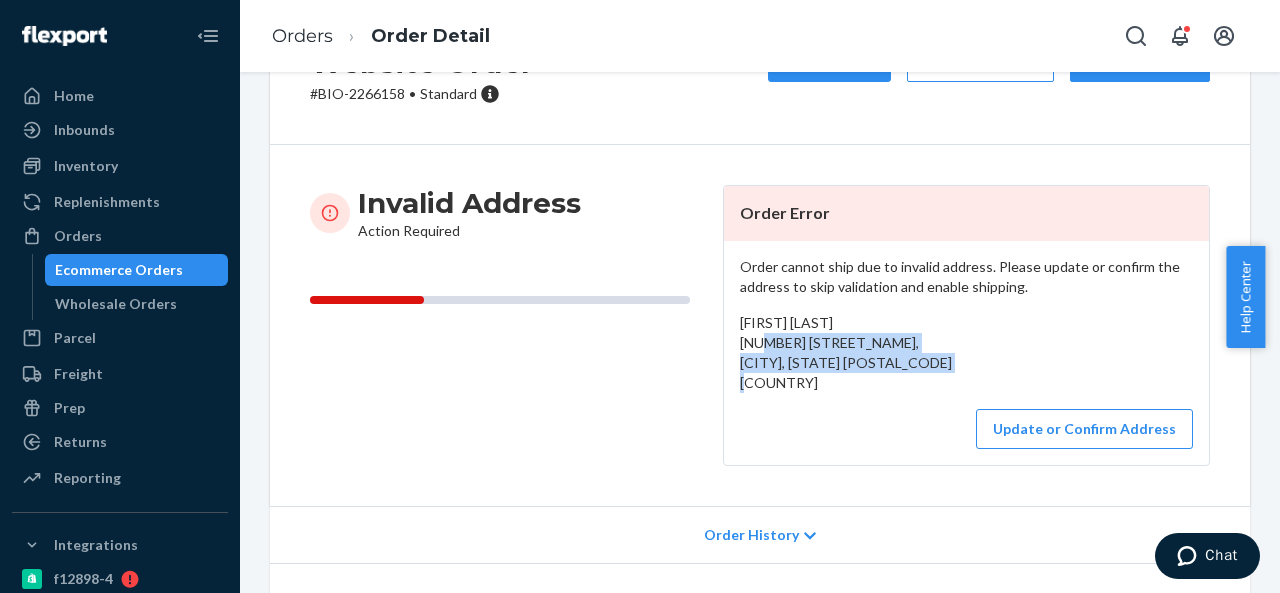 drag, startPoint x: 734, startPoint y: 344, endPoint x: 774, endPoint y: 389, distance: 60.207973 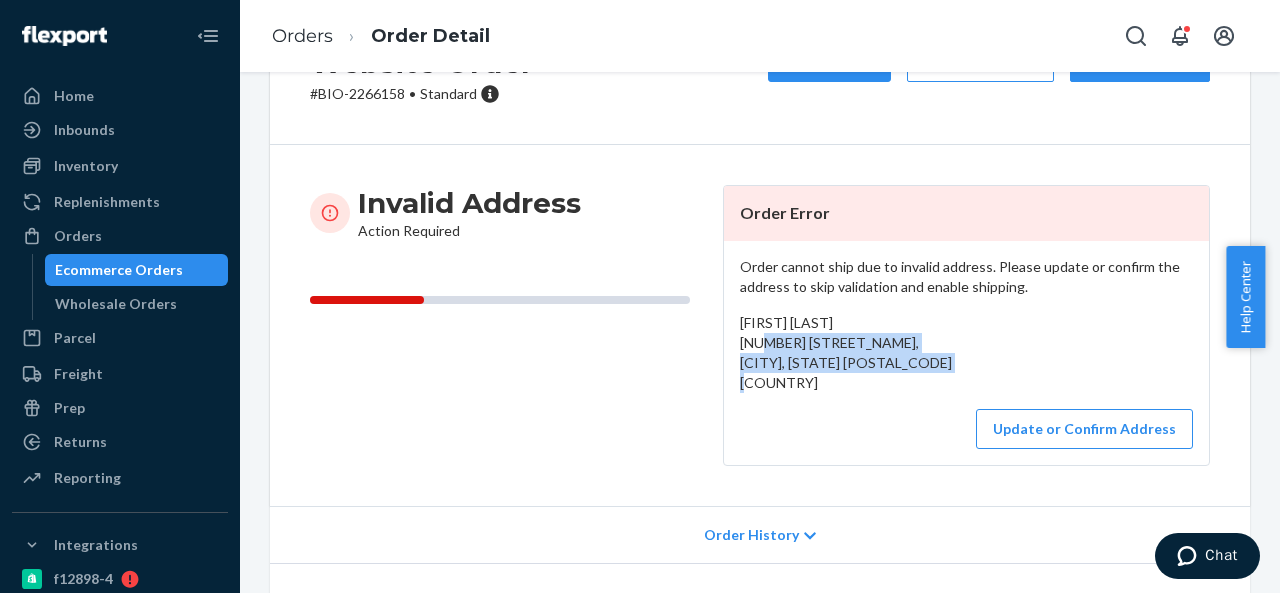 copy on "[STREET] [STREET],
[CITY], [STATE]
[COUNTRY]" 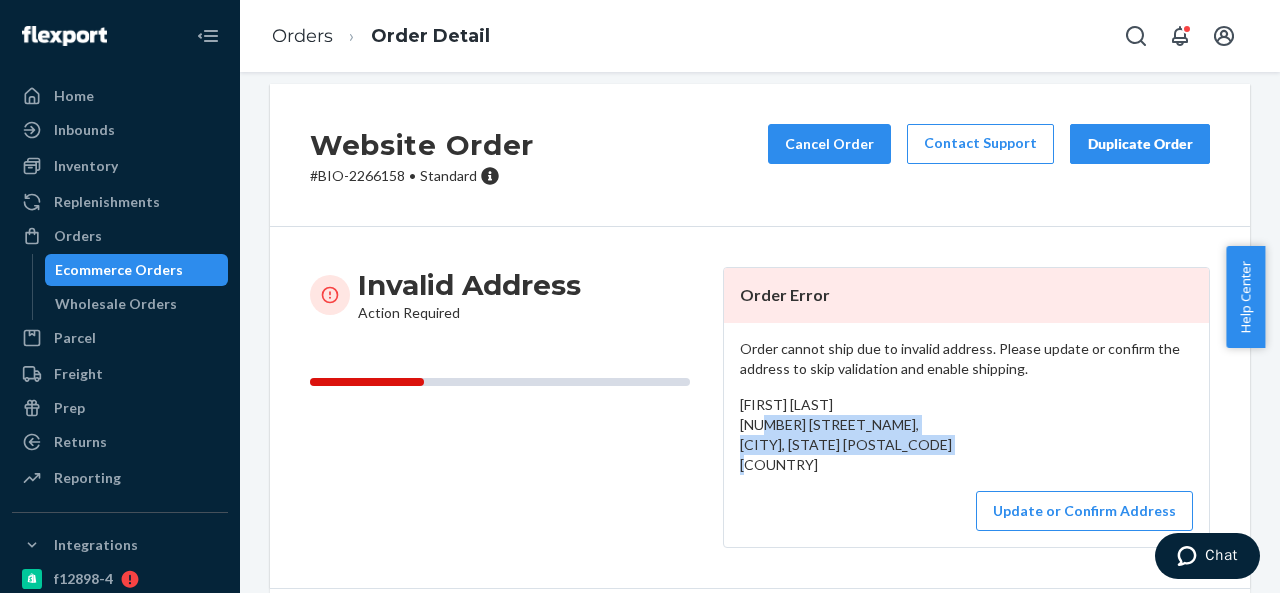 scroll, scrollTop: 0, scrollLeft: 0, axis: both 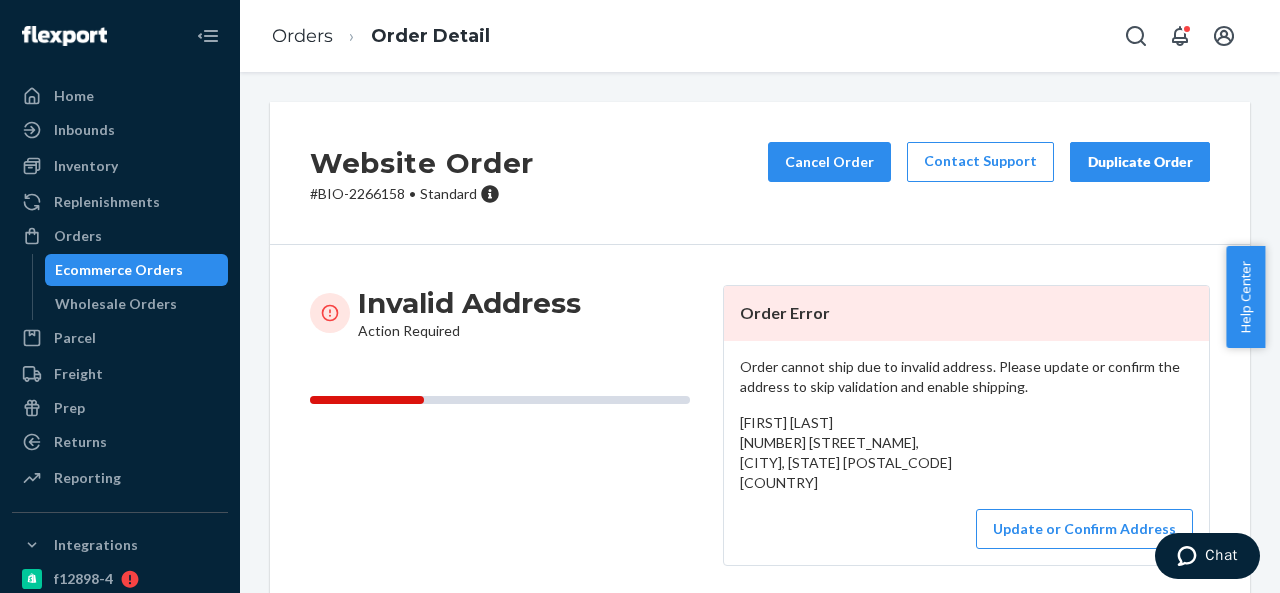 click on "# BIO-2266158 • Standard" at bounding box center [422, 194] 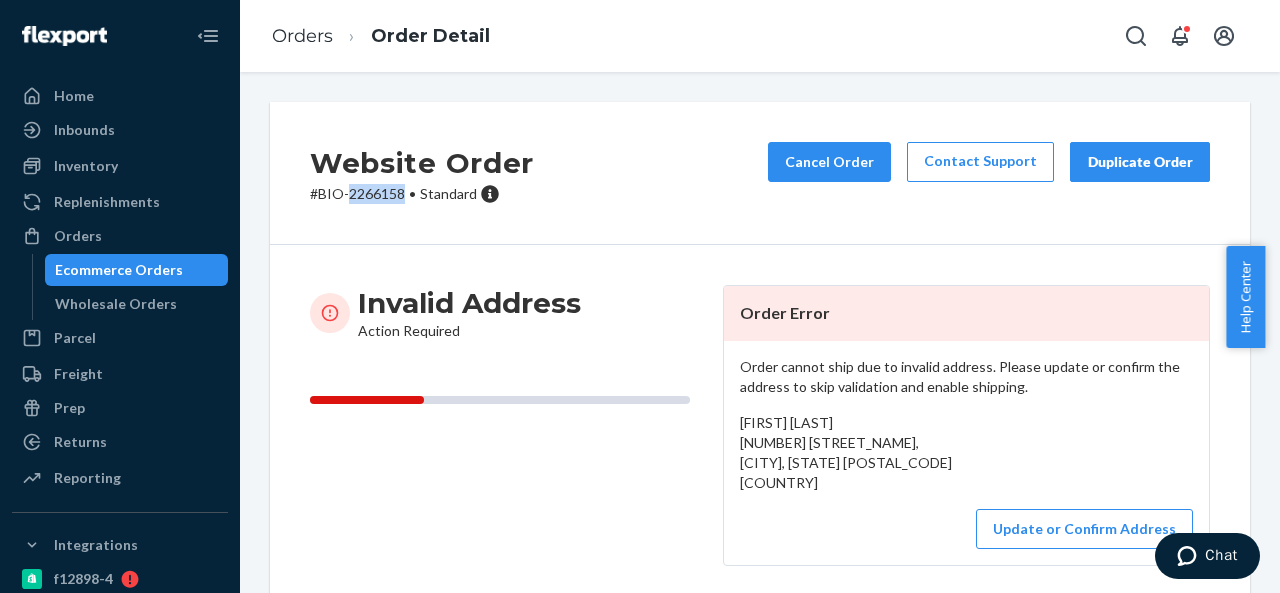 click on "# BIO-2266158 • Standard" at bounding box center (422, 194) 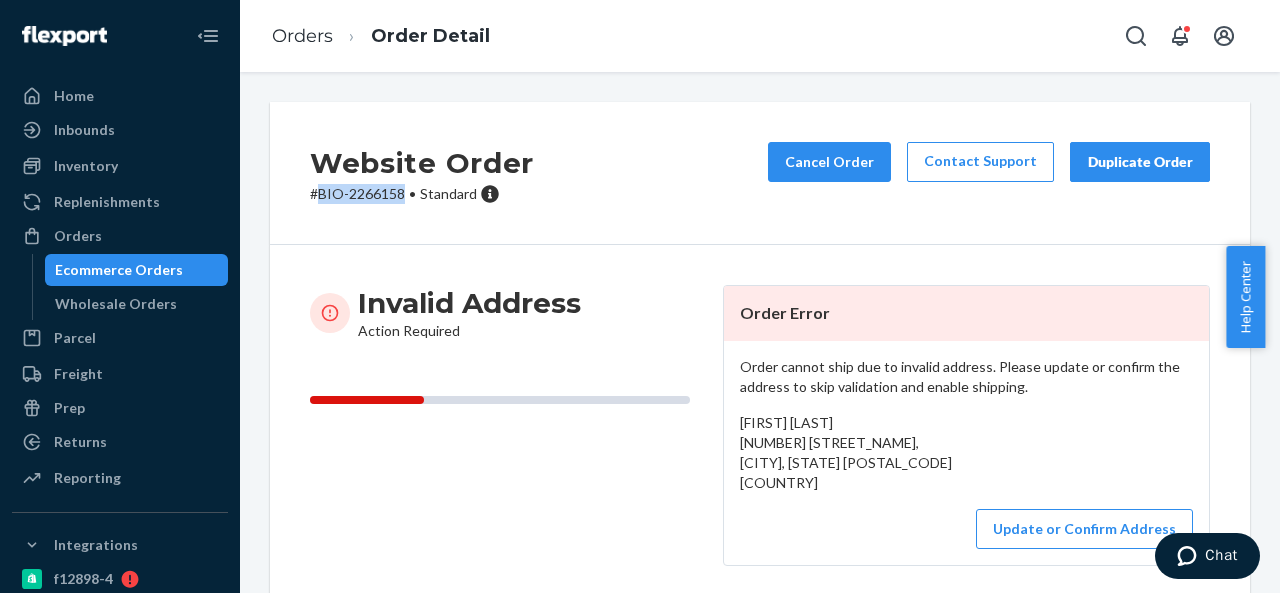drag, startPoint x: 320, startPoint y: 191, endPoint x: 404, endPoint y: 198, distance: 84.29116 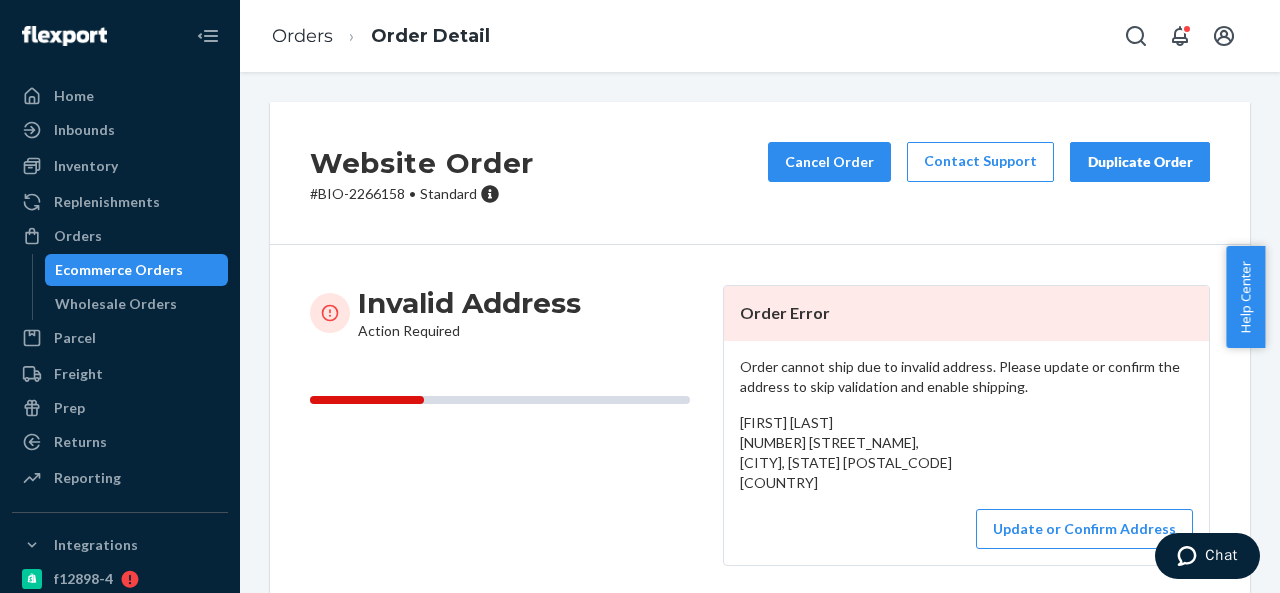 click on "[FIRST] [LAST]
[NUMBER] [STREET_NAME],
[CITY], [STATE] [POSTAL_CODE]
[COUNTRY]" at bounding box center [846, 452] 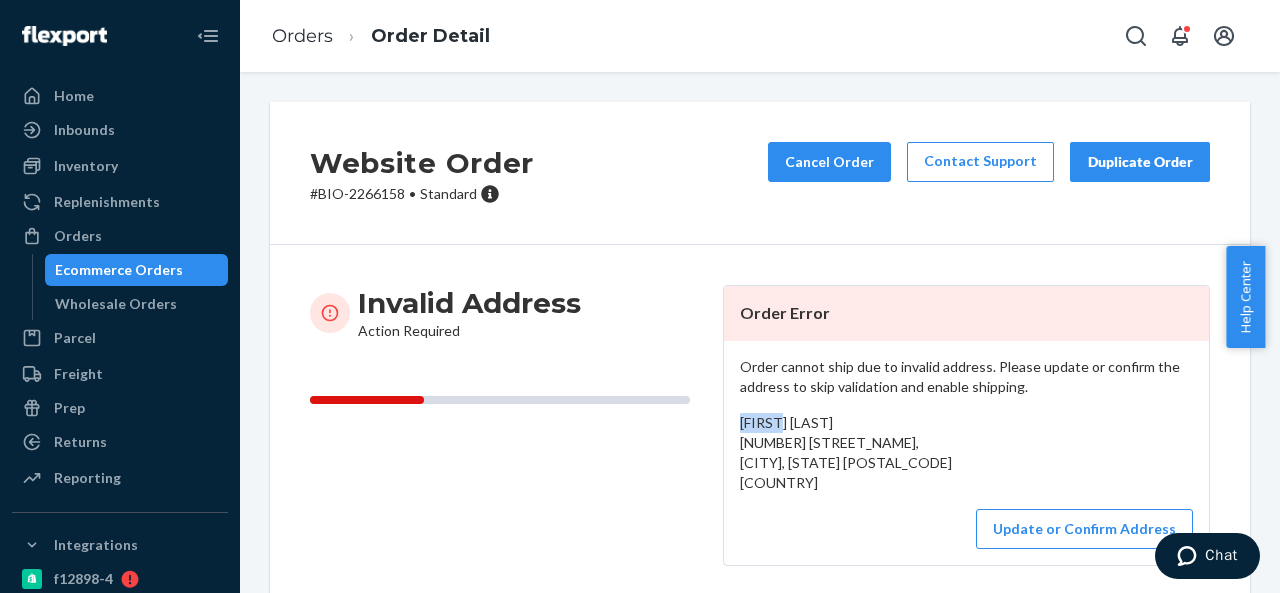 click on "[FIRST] [LAST]
[NUMBER] [STREET_NAME],
[CITY], [STATE] [POSTAL_CODE]
[COUNTRY]" at bounding box center [846, 452] 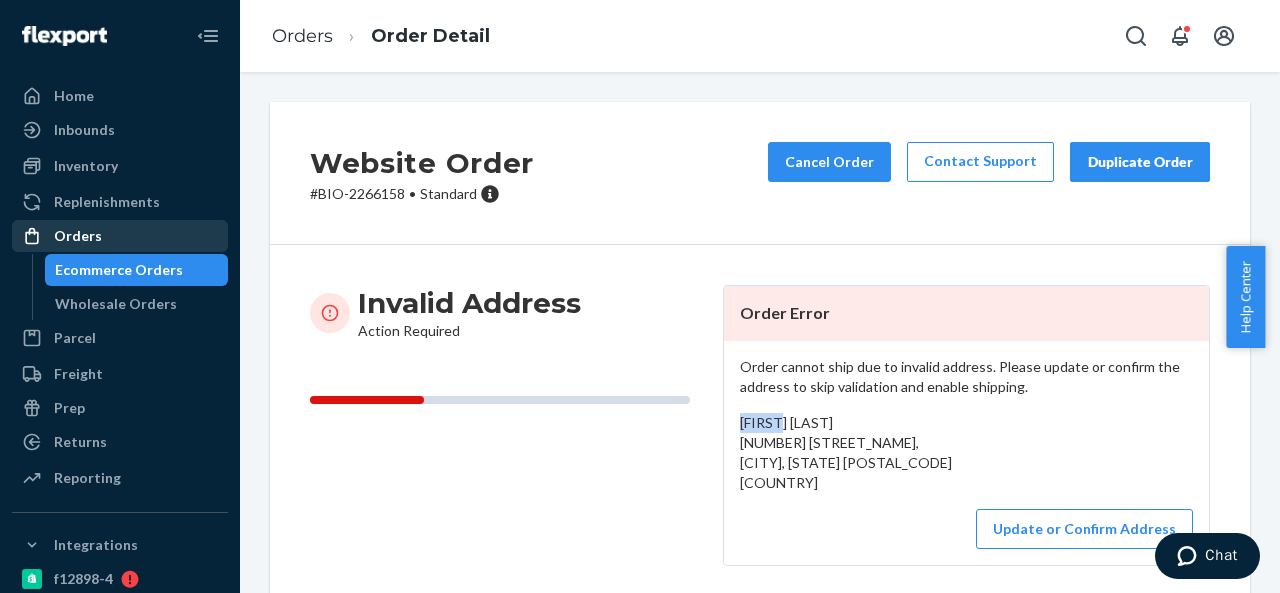 click on "Orders" at bounding box center [78, 236] 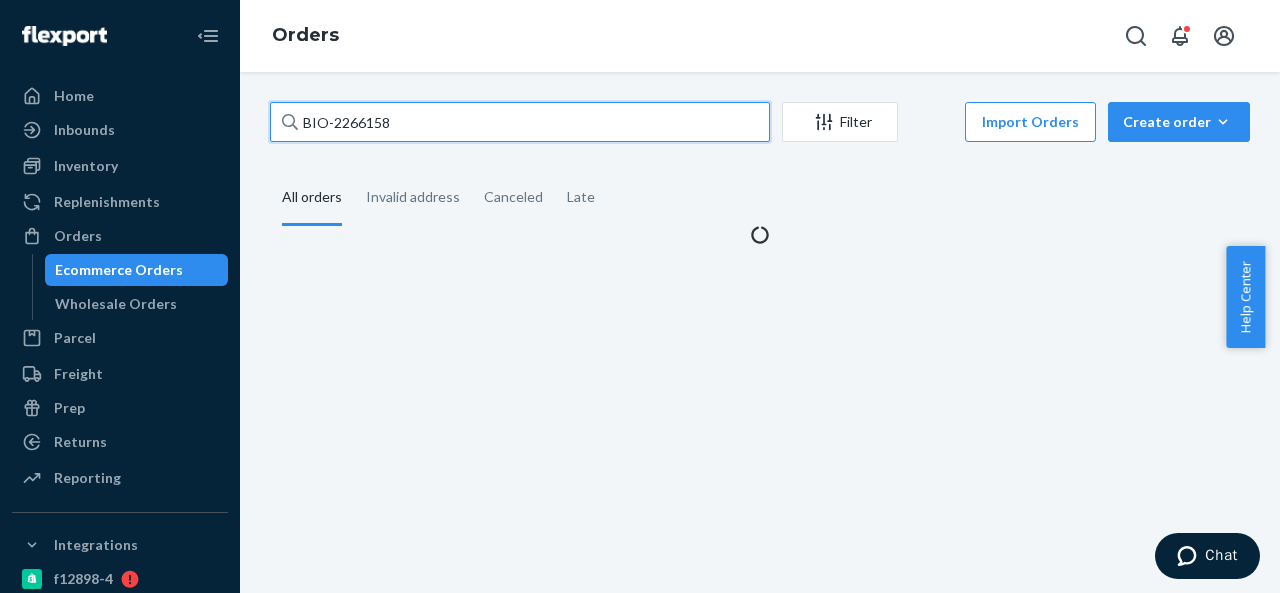 click on "BIO-2266158" at bounding box center [520, 122] 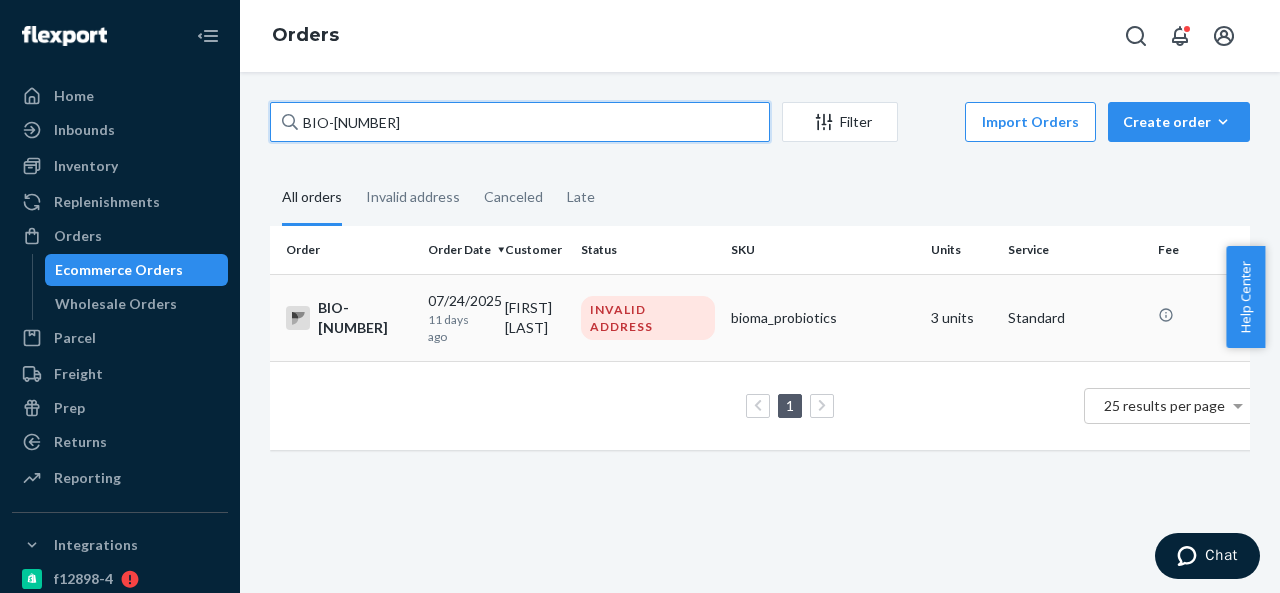 type on "BIO-[NUMBER]" 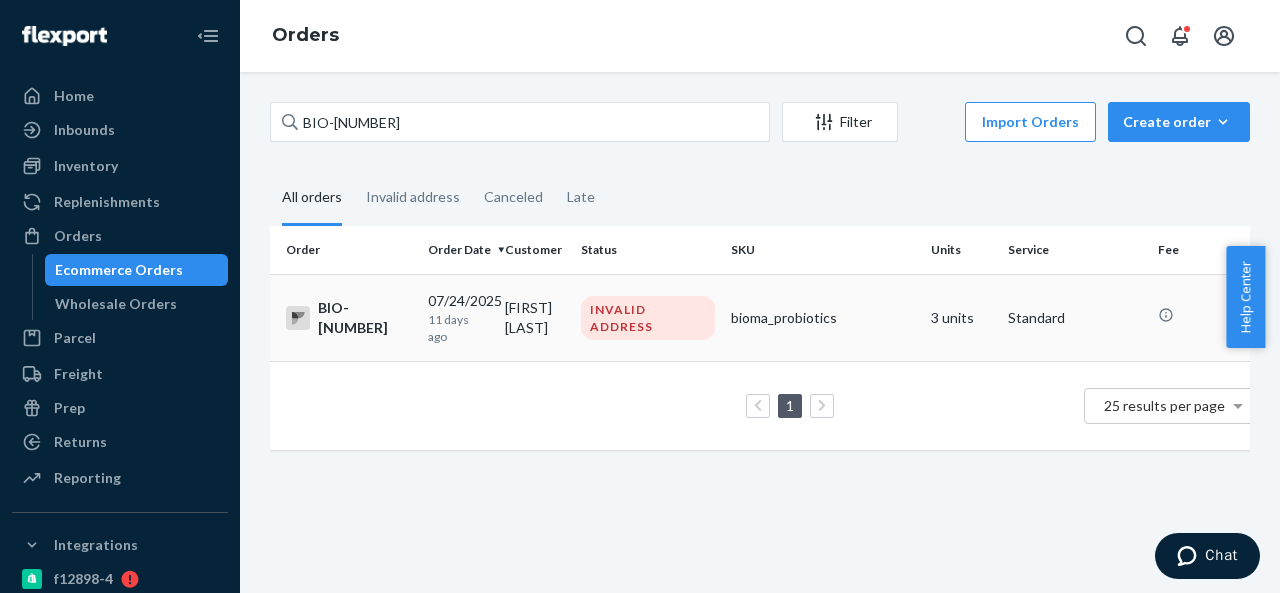 click on "INVALID ADDRESS" at bounding box center (648, 317) 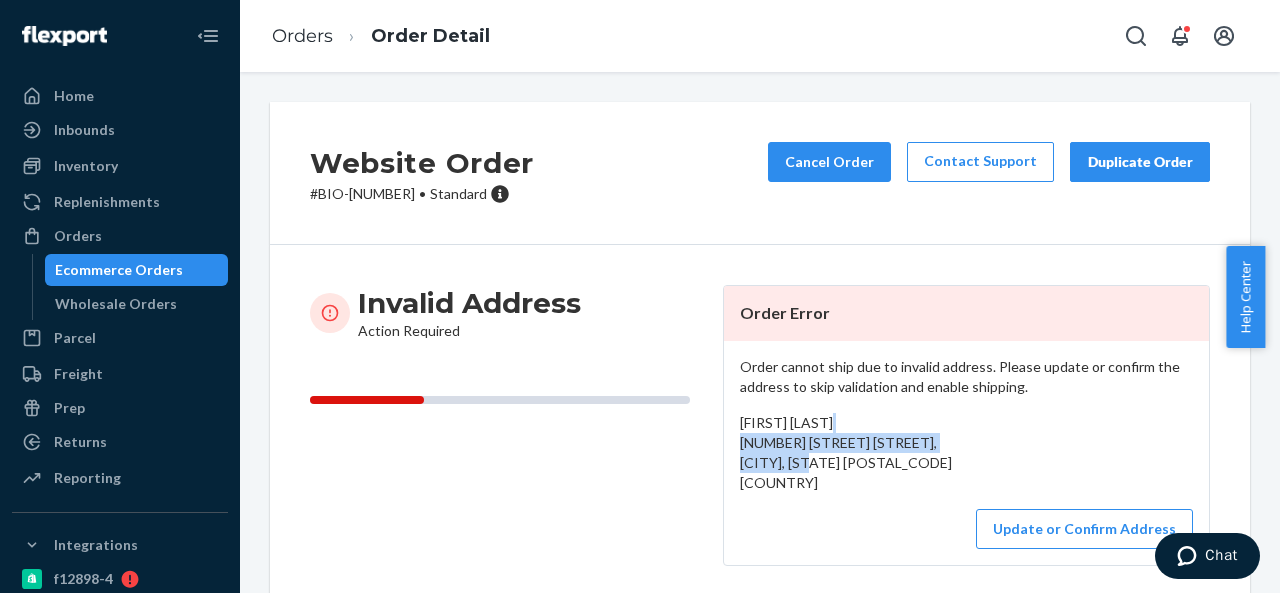 drag, startPoint x: 734, startPoint y: 439, endPoint x: 787, endPoint y: 482, distance: 68.24954 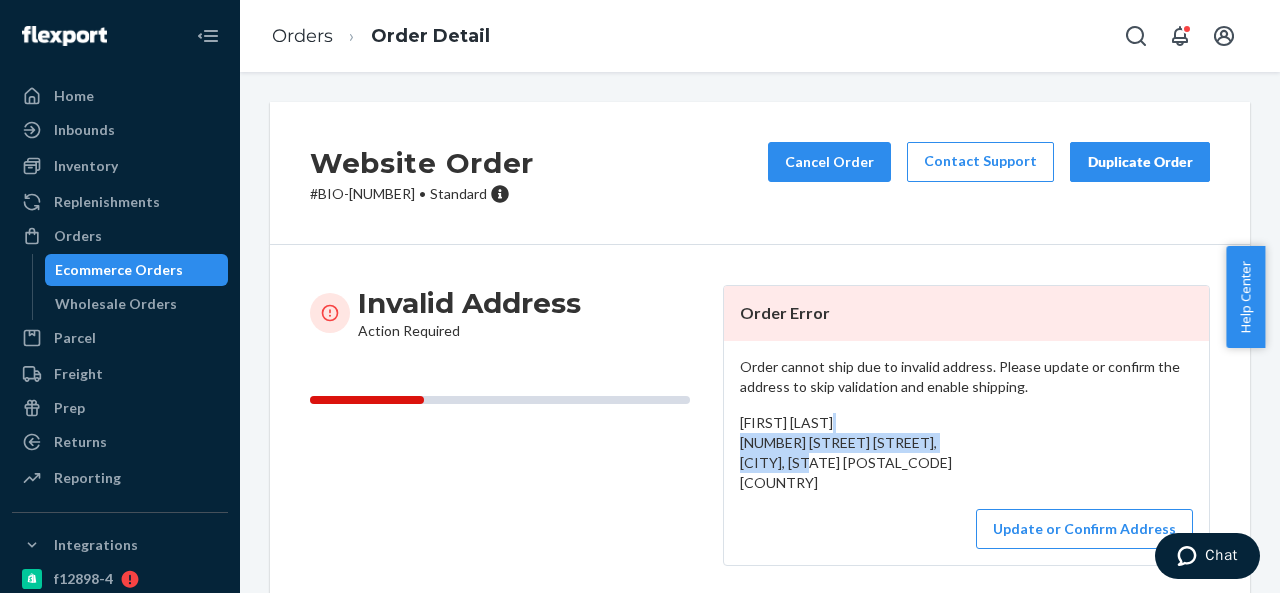 copy on "[NUMBER] [STREET] [ST],
[CITY], [STATE] [POSTAL_CODE]
[COUNTRY]" 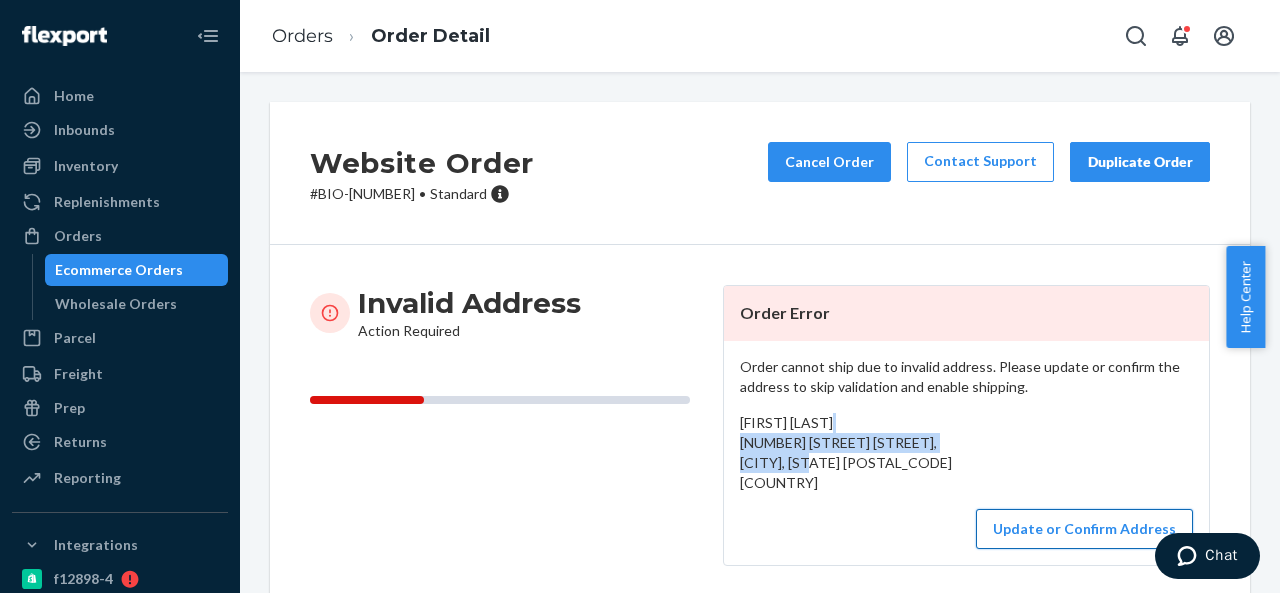 click on "Update or Confirm Address" at bounding box center (1084, 529) 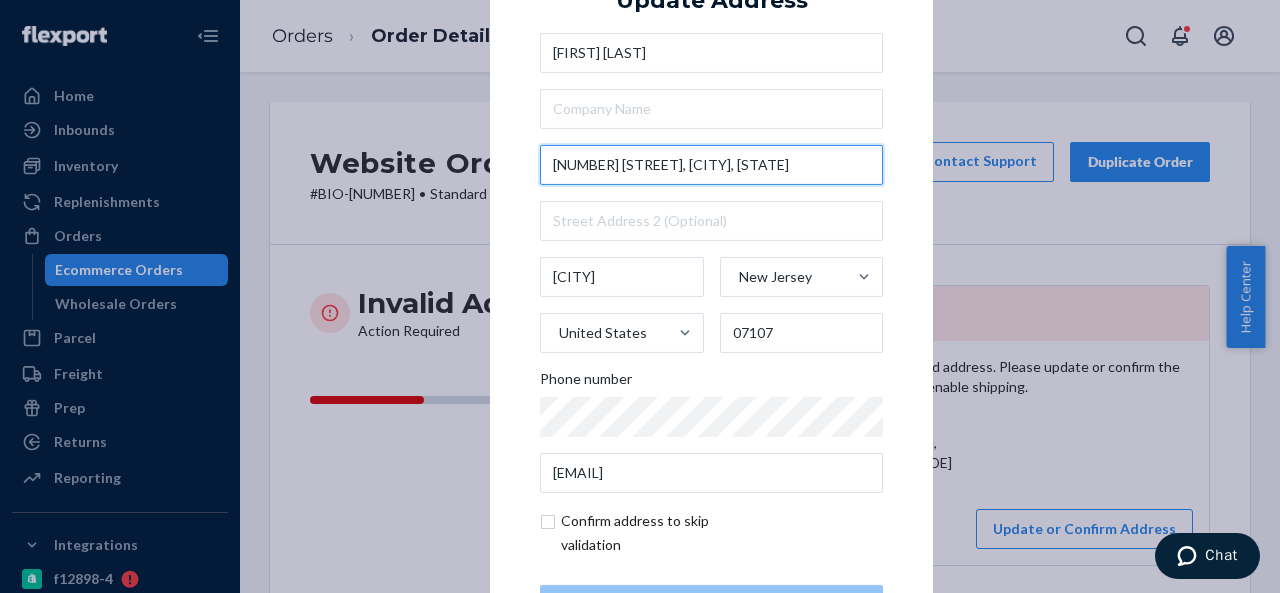 click on "[NUMBER] [STREET], [CITY], [STATE]" at bounding box center [711, 165] 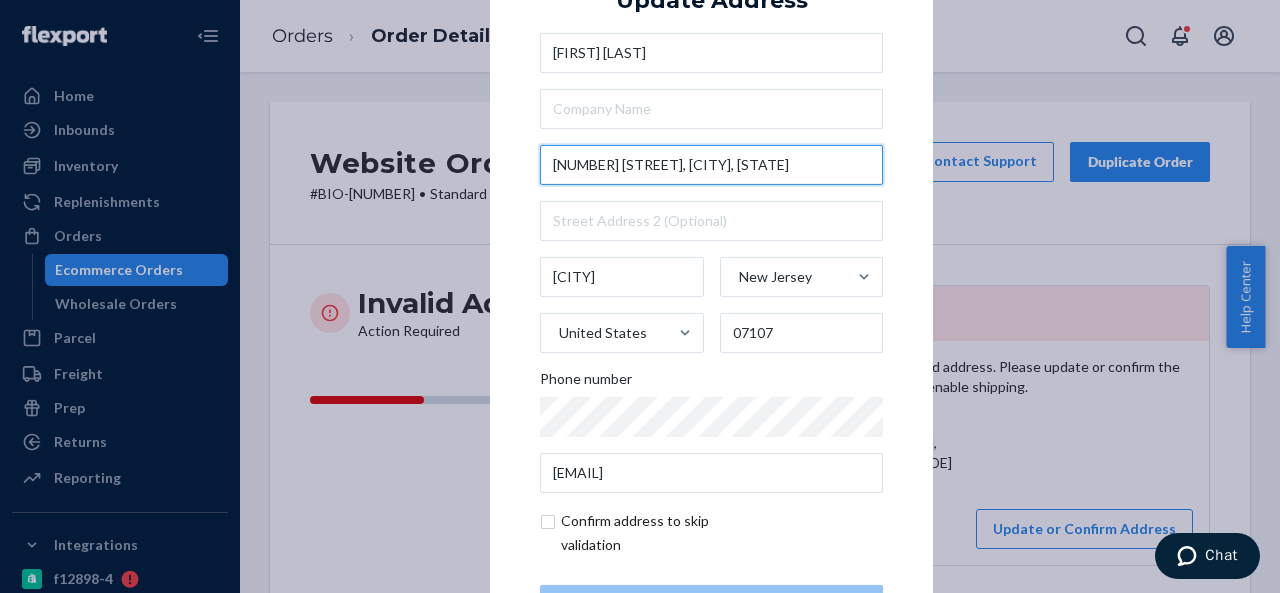 paste on "[STREET], [CITY], [STATE] [POSTAL_CODE]" 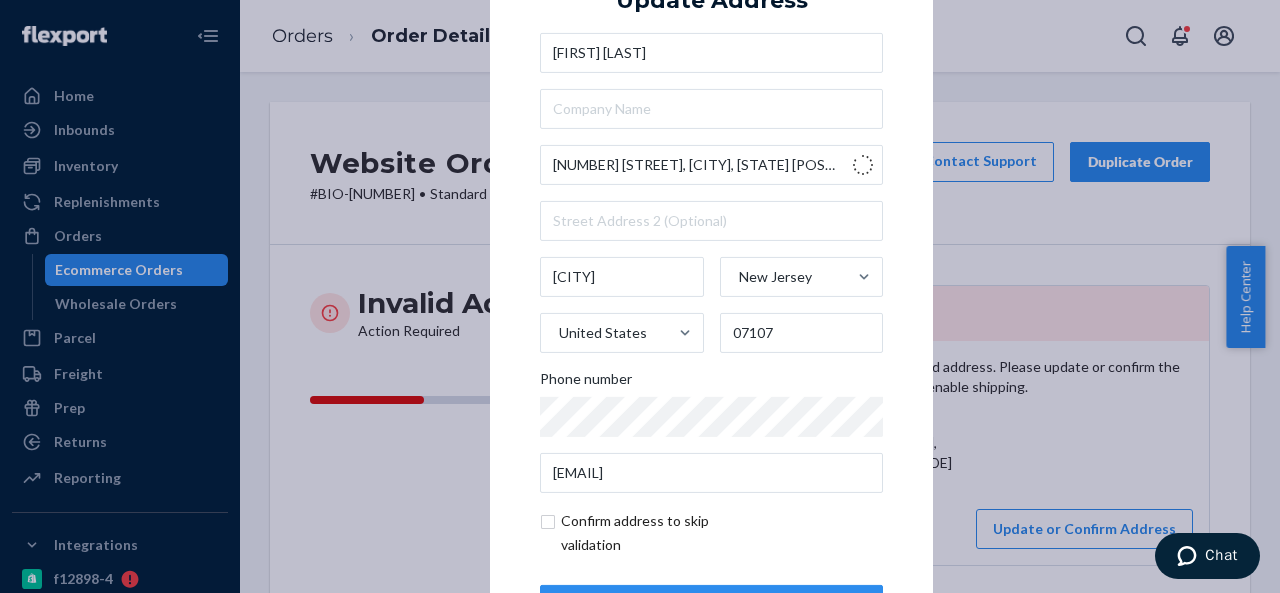 type on "[NUMBER] [STREET] [STATE]" 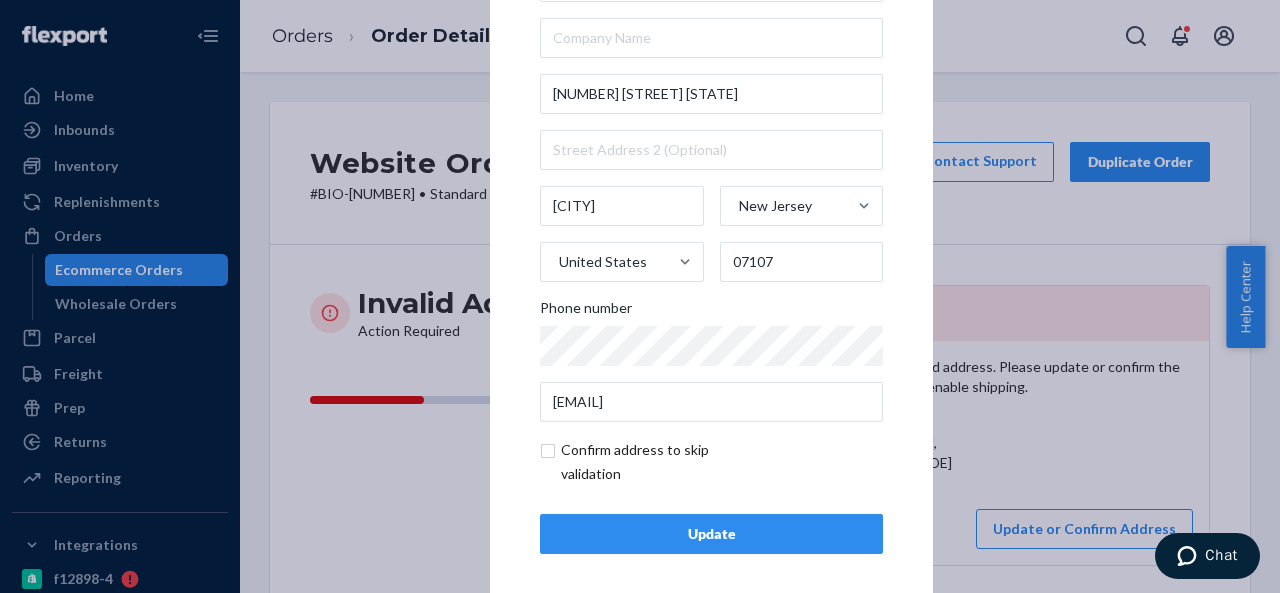 scroll, scrollTop: 81, scrollLeft: 0, axis: vertical 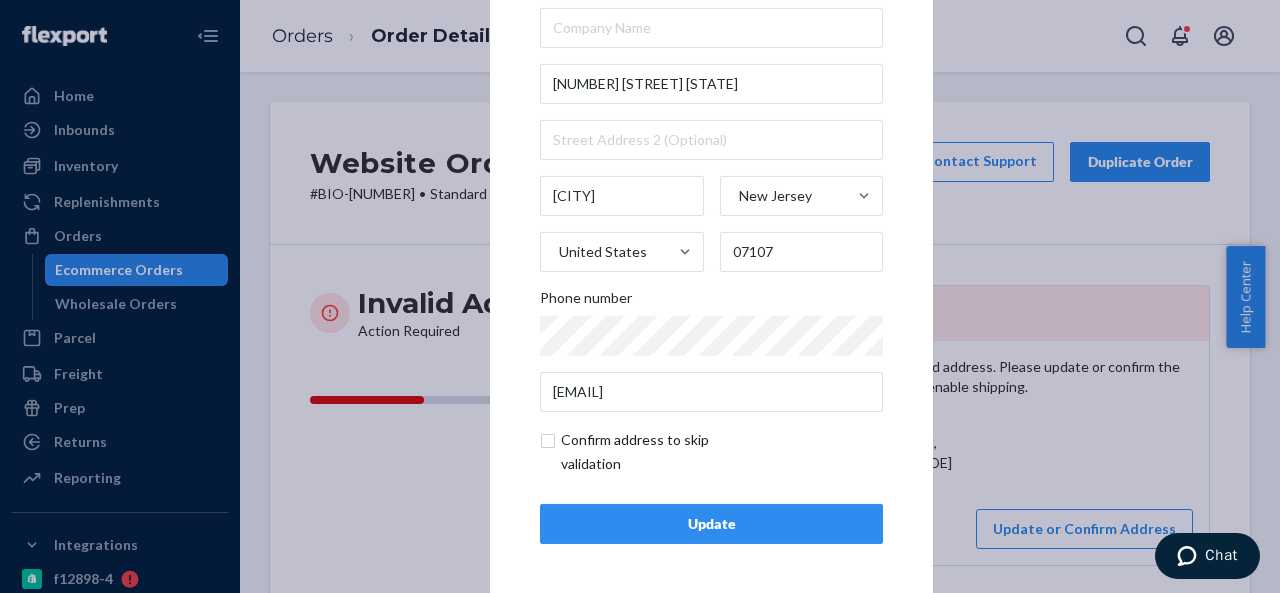 click on "Update" at bounding box center (711, 524) 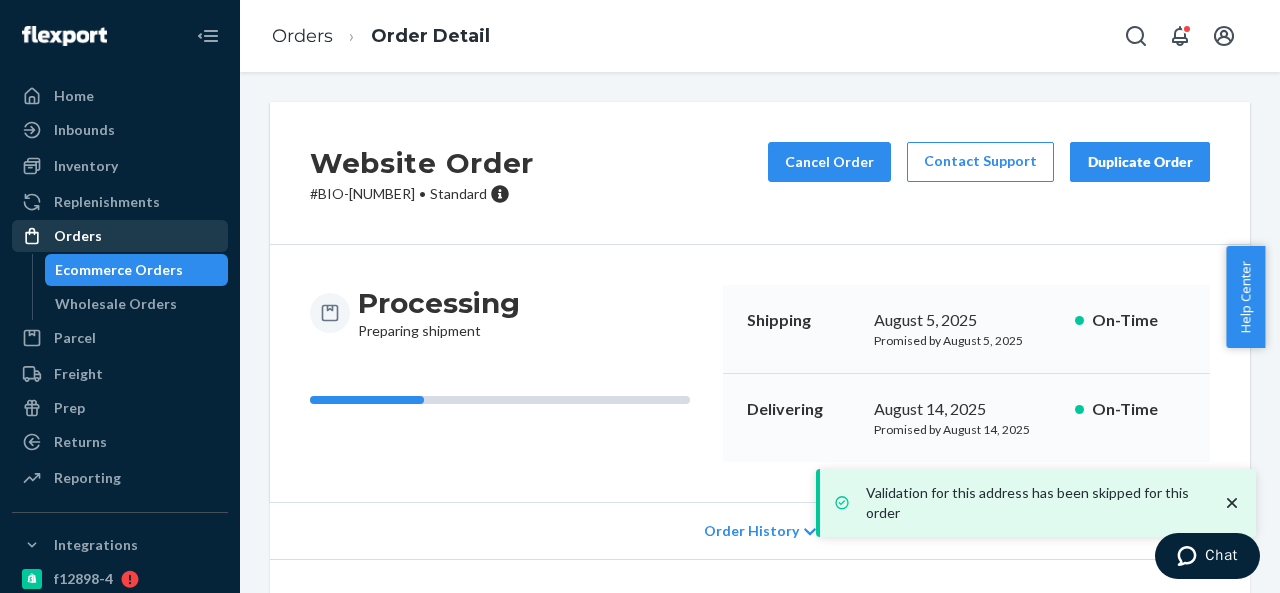 click on "Orders" at bounding box center (120, 236) 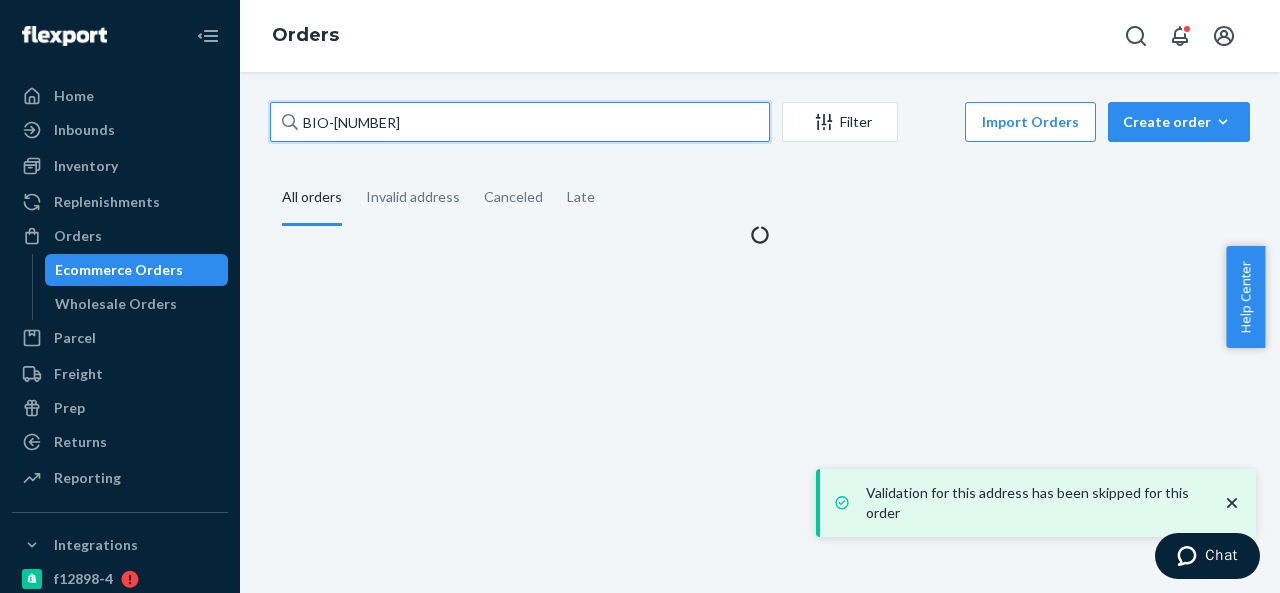 click on "BIO-[NUMBER]" at bounding box center [520, 122] 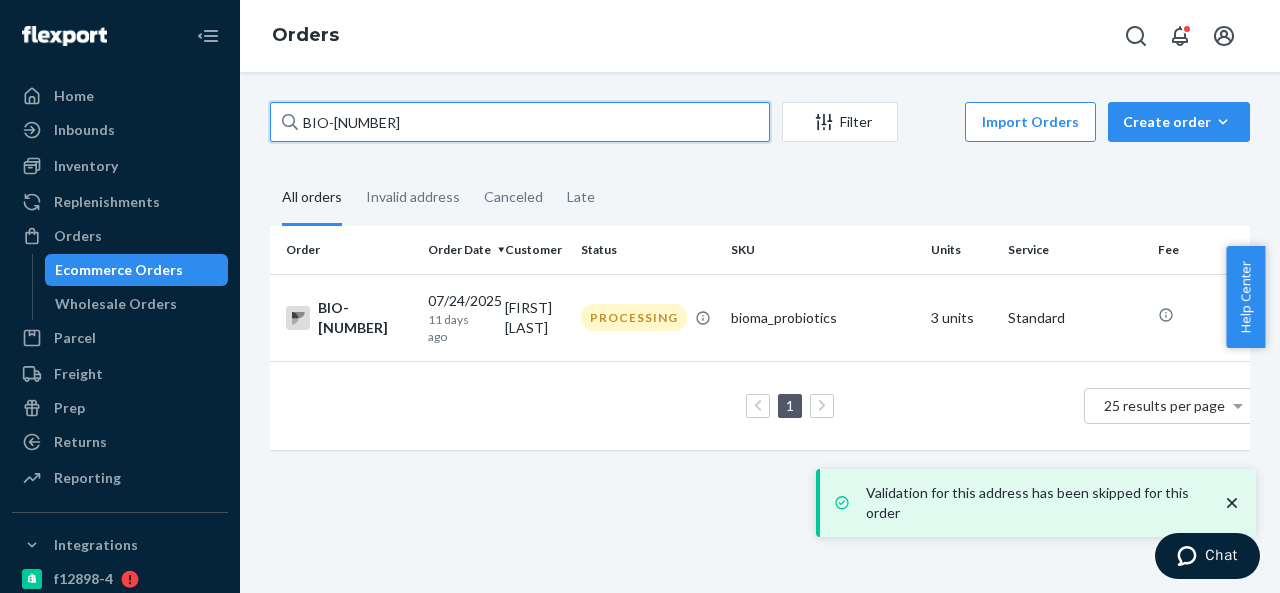 paste on "CB-3954933" 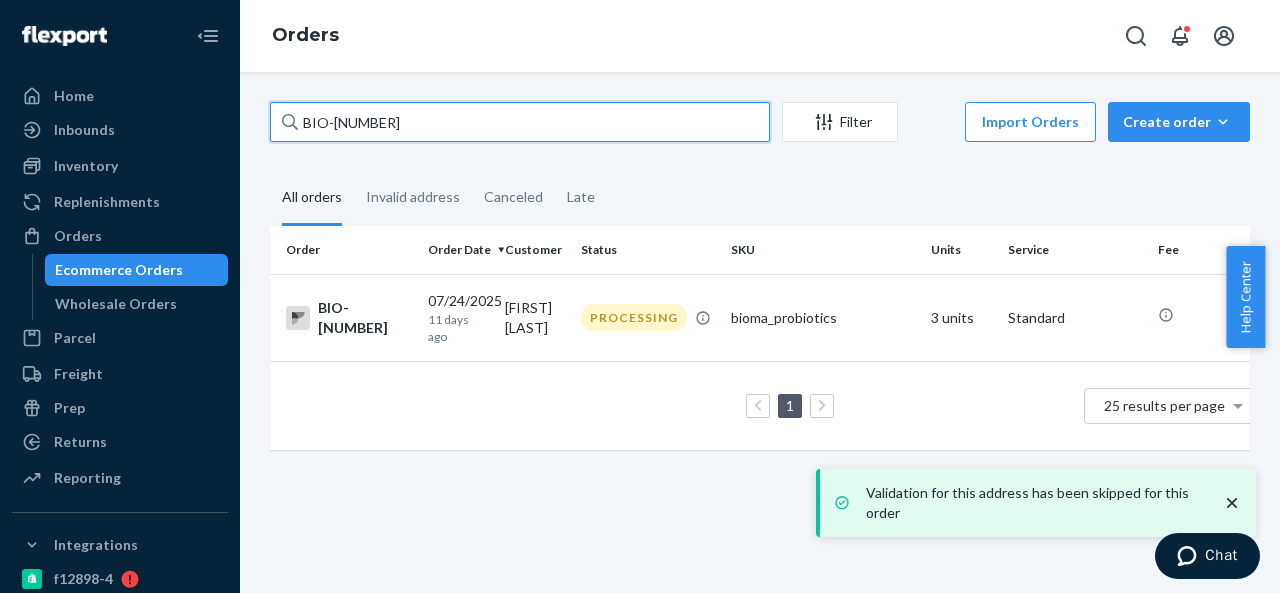 type on "CB-3954933" 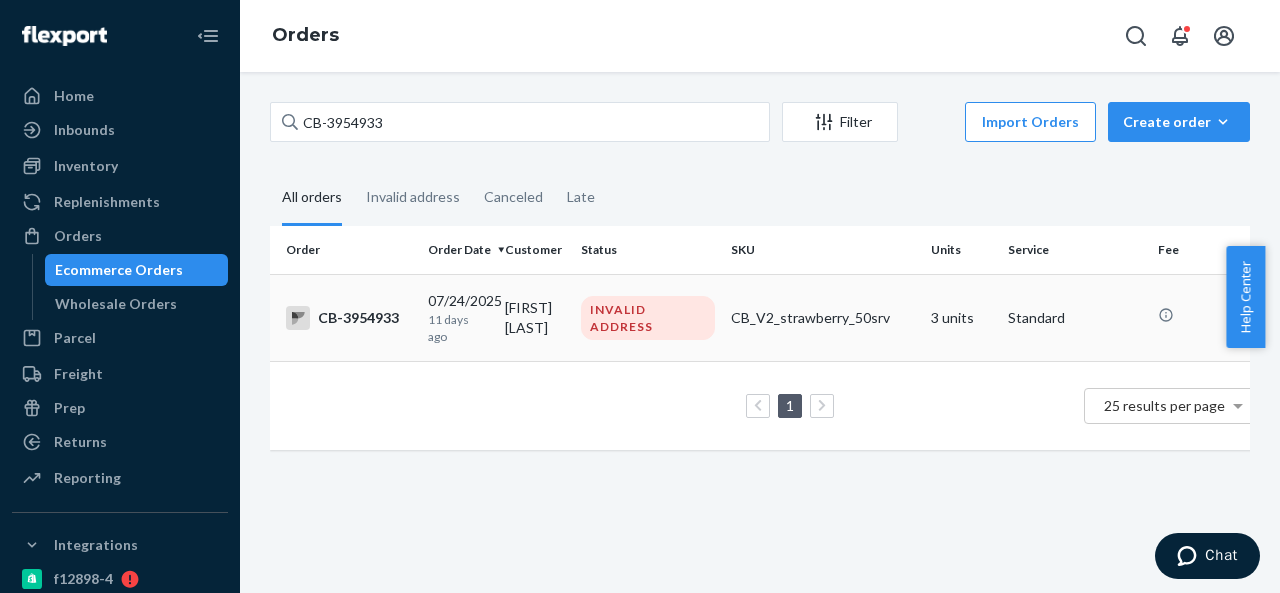 click on "[FIRST] [LAST]" at bounding box center (535, 317) 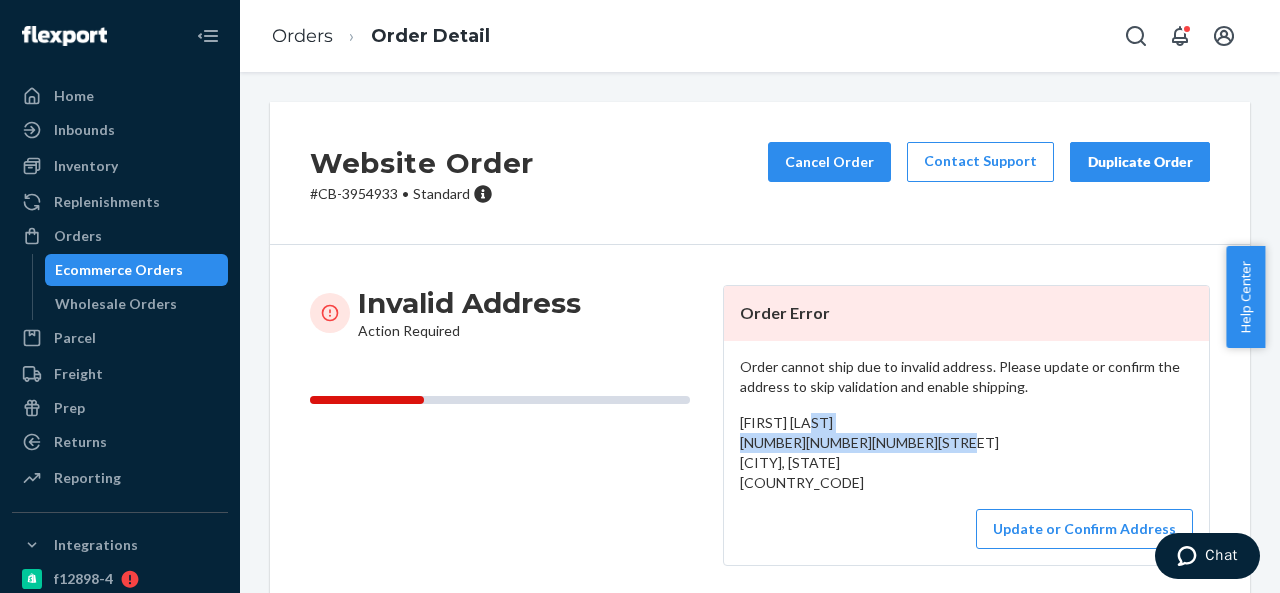 drag, startPoint x: 736, startPoint y: 445, endPoint x: 767, endPoint y: 479, distance: 46.010868 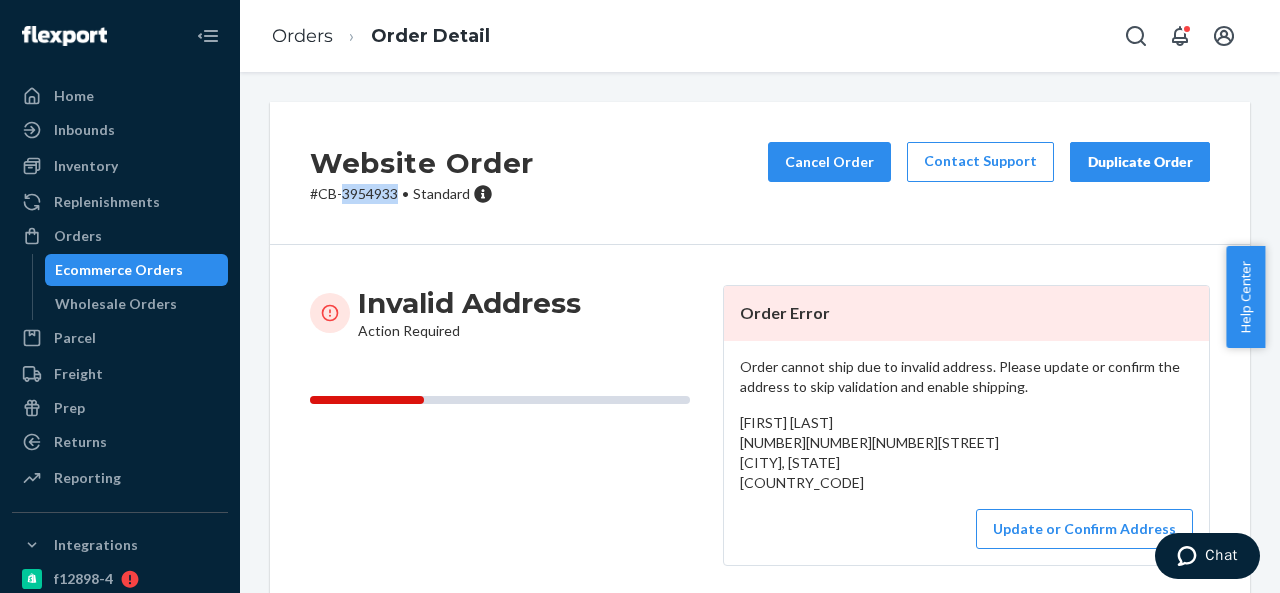 click on "[ID-PREFIX]-[NUMBER] • Standard" at bounding box center [422, 194] 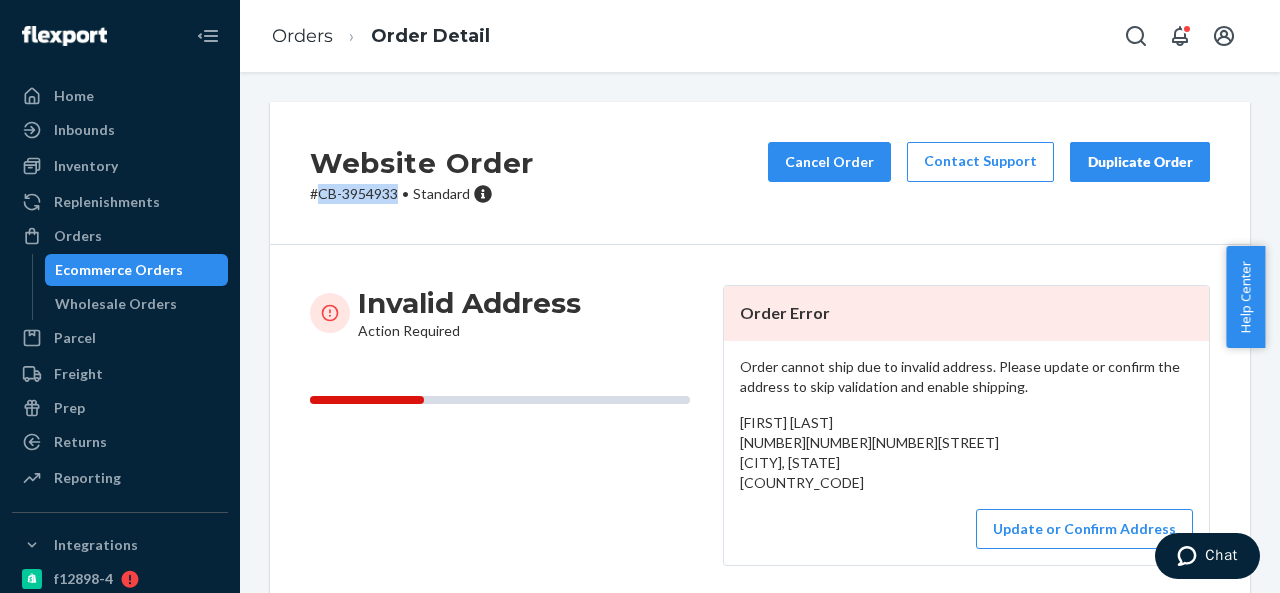 drag, startPoint x: 319, startPoint y: 193, endPoint x: 397, endPoint y: 195, distance: 78.025635 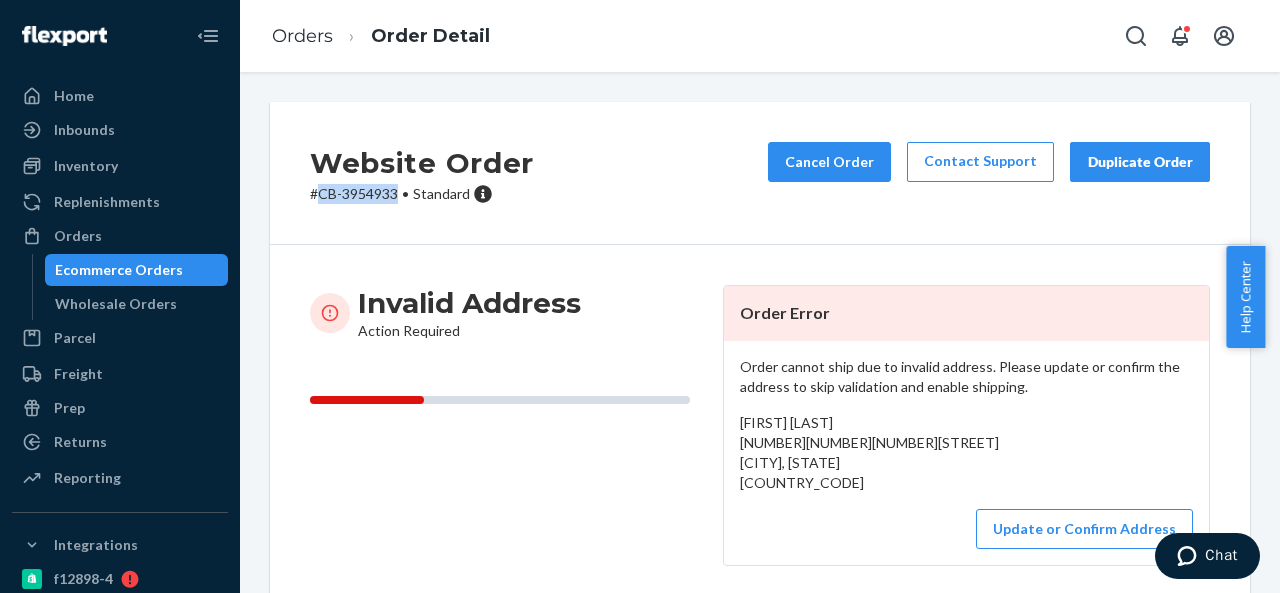 click on "[ID-PREFIX]-[NUMBER] • Standard" at bounding box center [422, 194] 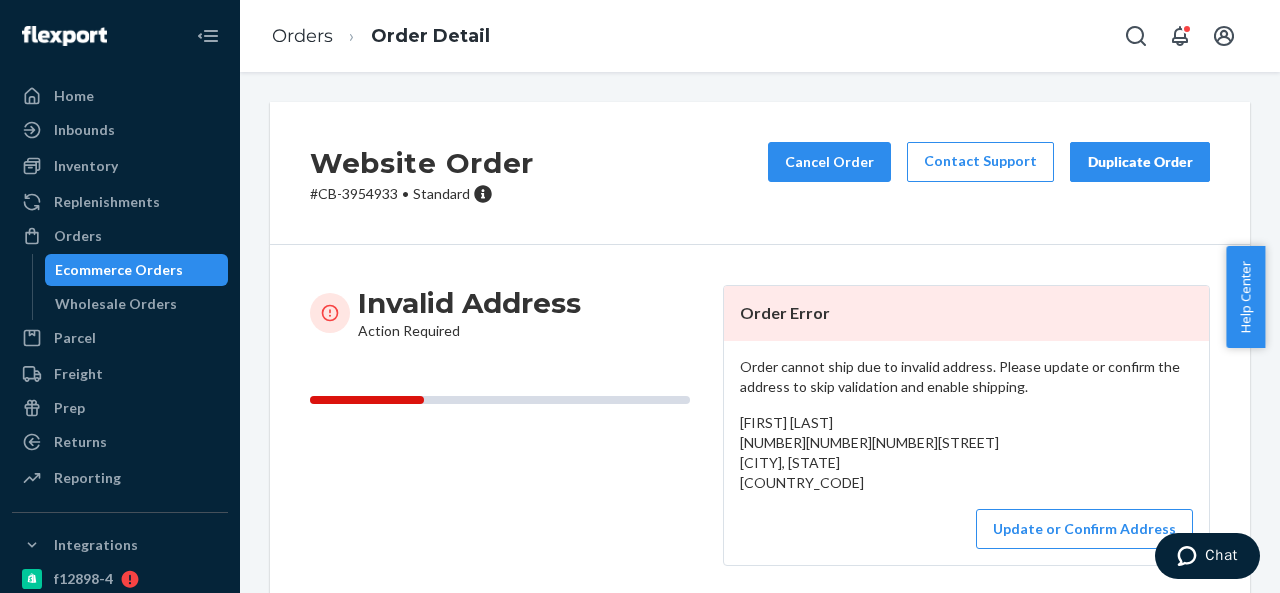 click on "[FIRST] [LAST]
[NUMBER][NUMBER][NUMBER][STREET]
[CITY], [STATE]
[COUNTRY_CODE]" at bounding box center [869, 452] 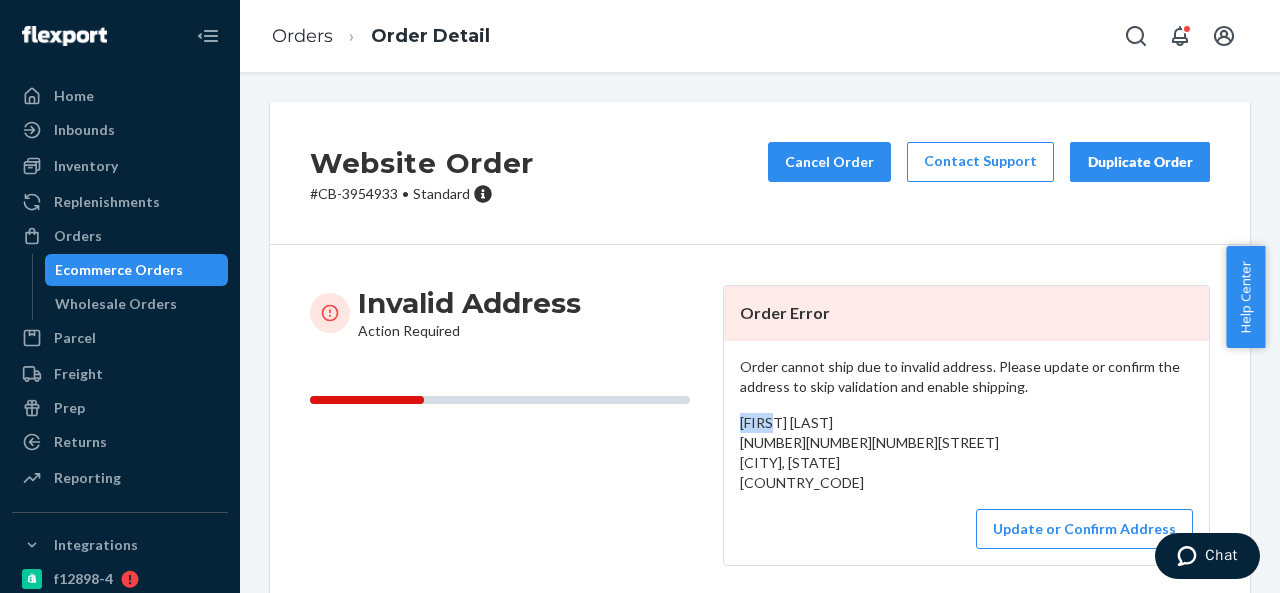 click on "[FIRST] [LAST]
[NUMBER][NUMBER][NUMBER][STREET]
[CITY], [STATE]
[COUNTRY_CODE]" at bounding box center (869, 452) 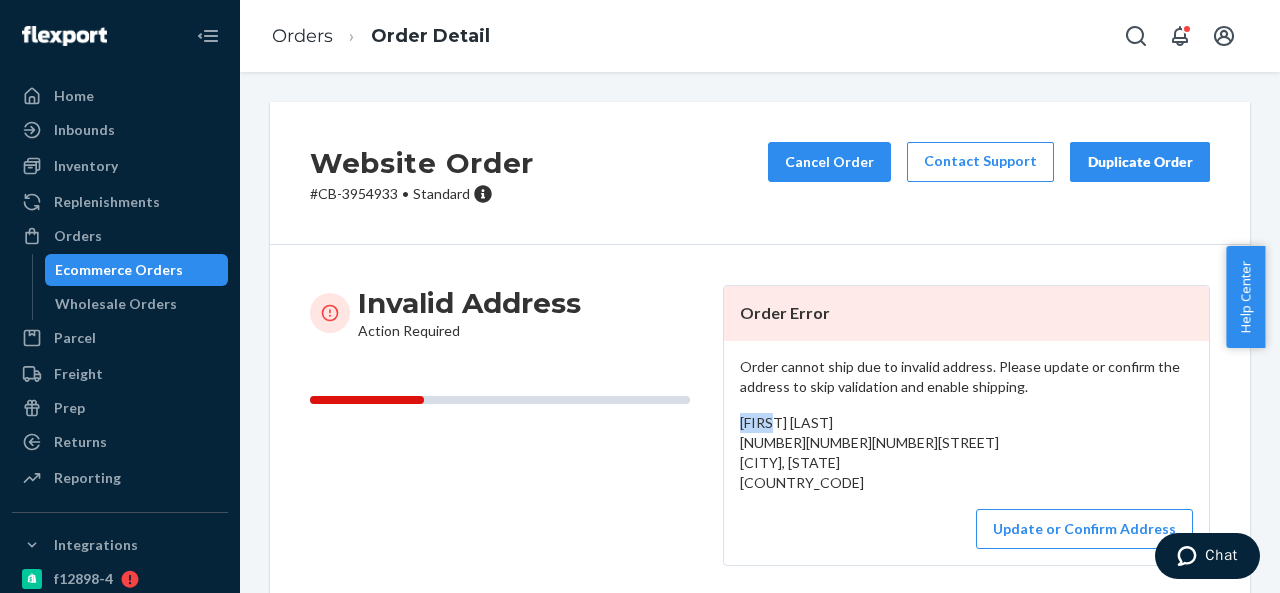 copy on "[FIRST]" 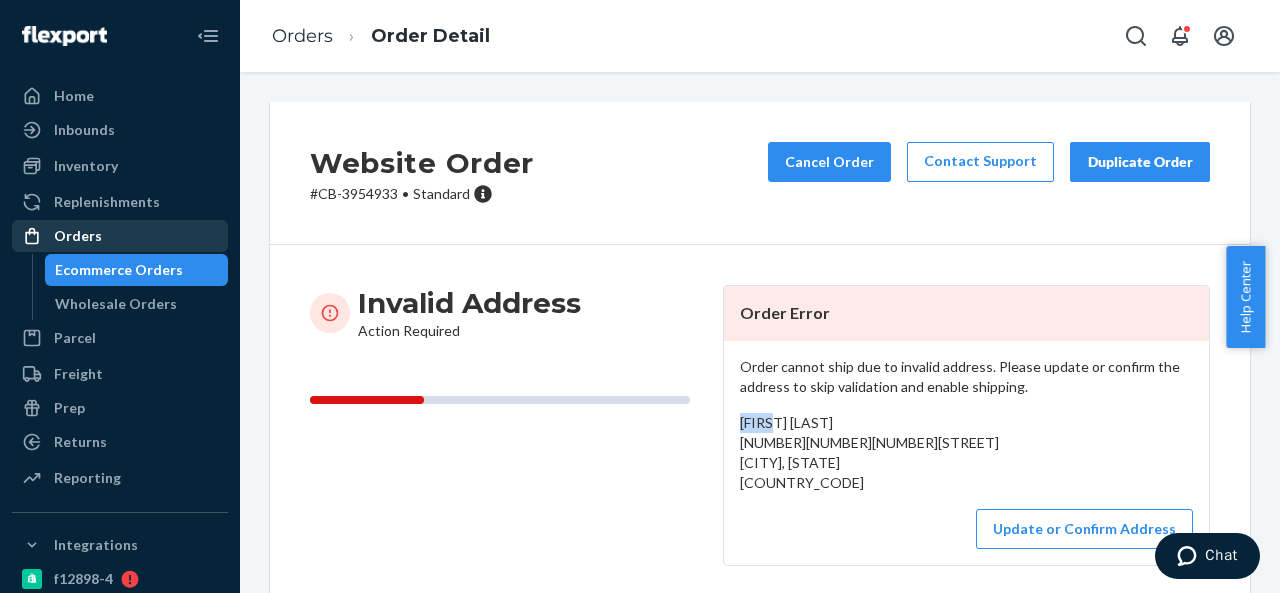 click on "Orders" at bounding box center (78, 236) 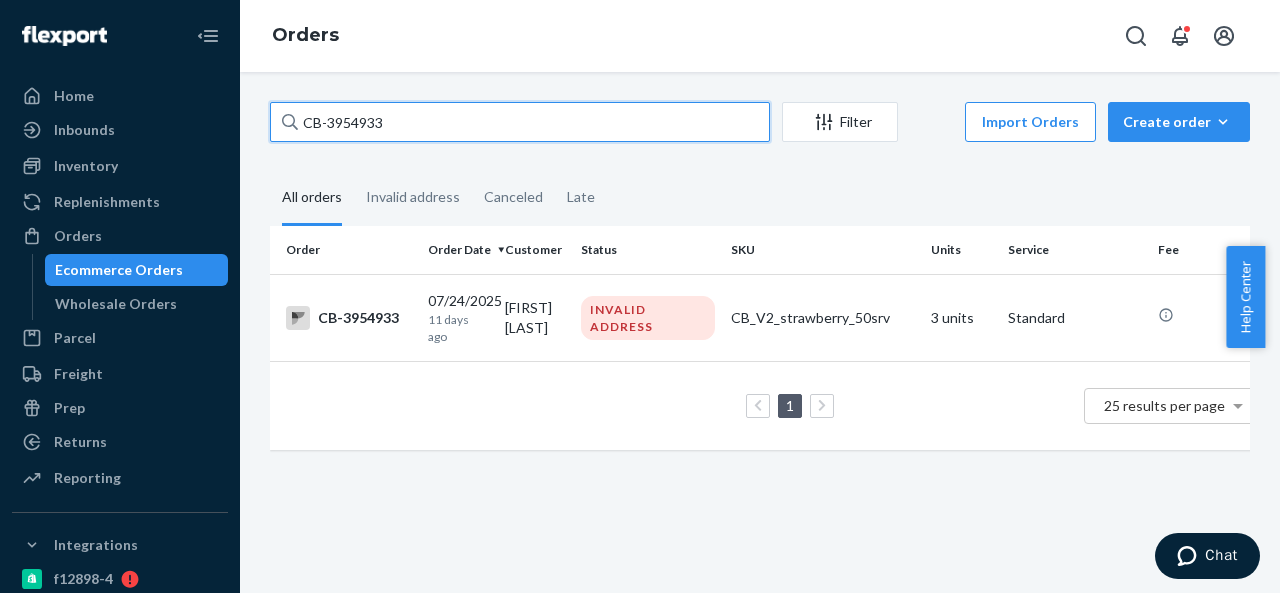 click on "CB-3954933" at bounding box center (520, 122) 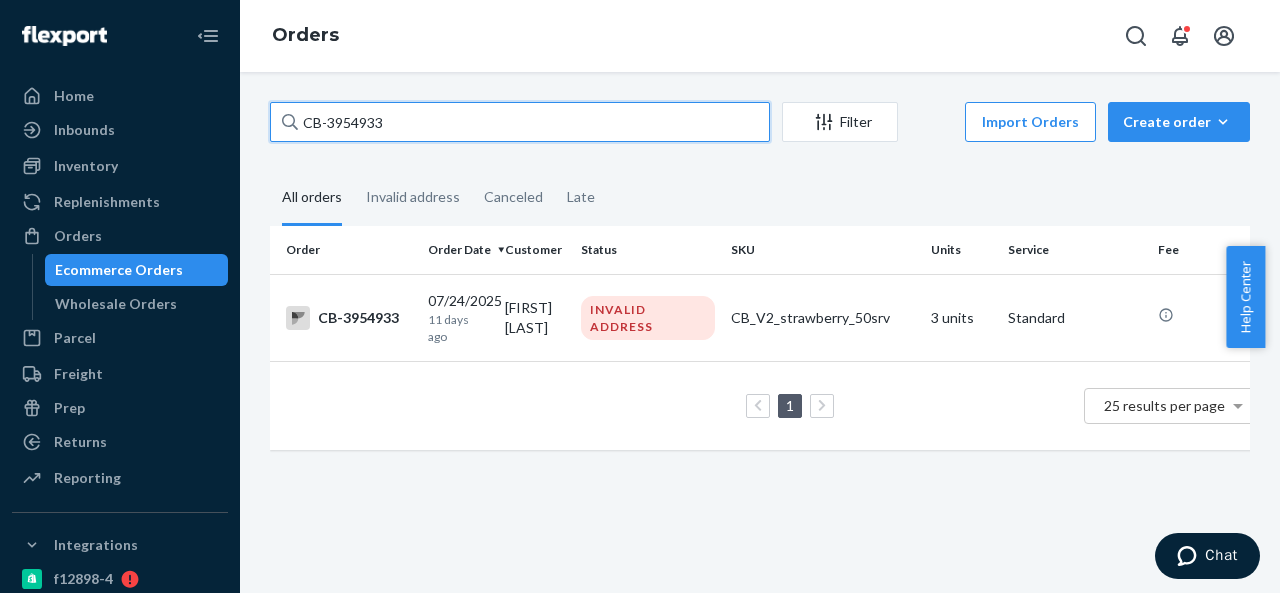 paste on "BIO-2266824" 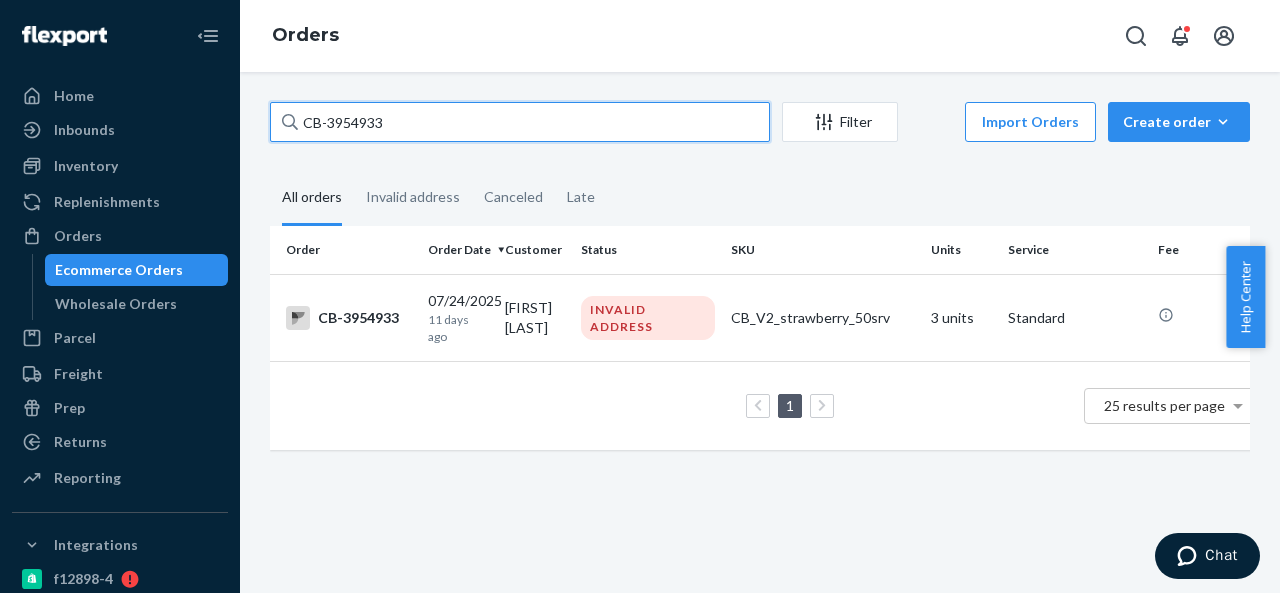 type on "BIO-2266824" 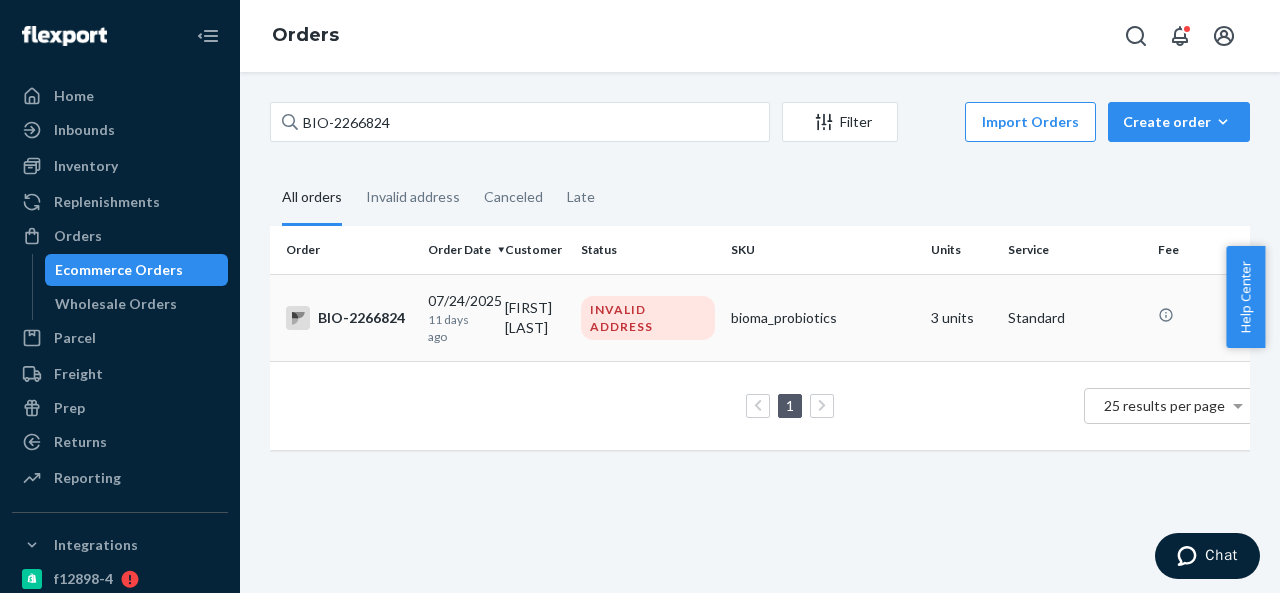 click on "[FIRST] [LAST]" at bounding box center (535, 317) 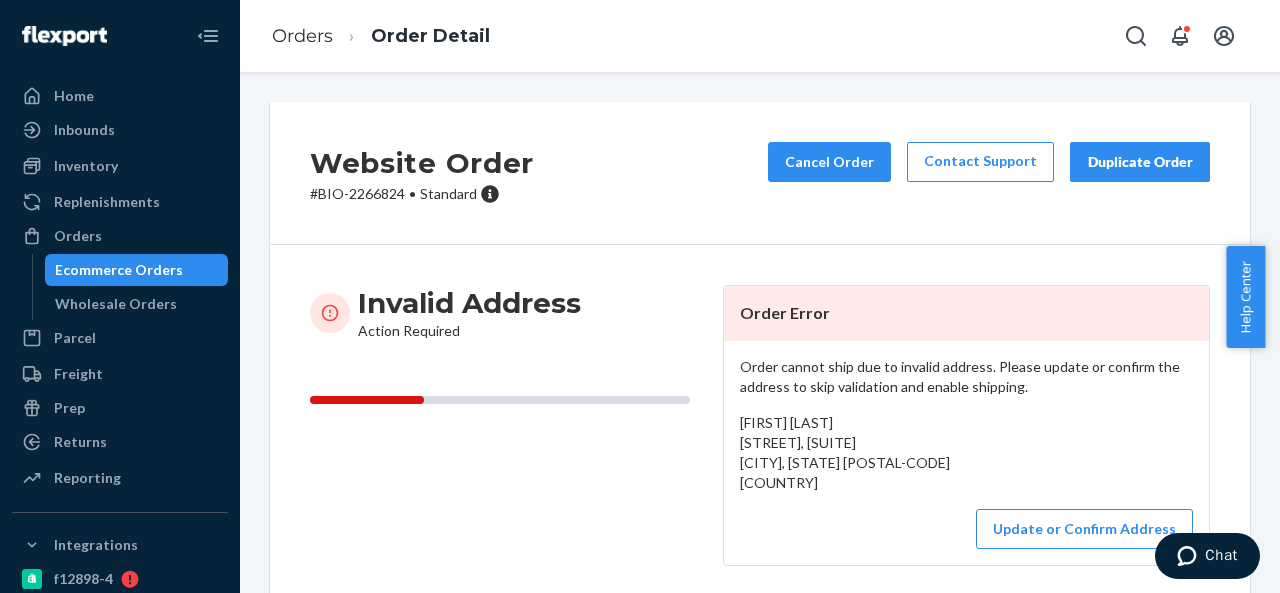 click on "[BIO-ID] • Standard" at bounding box center (422, 194) 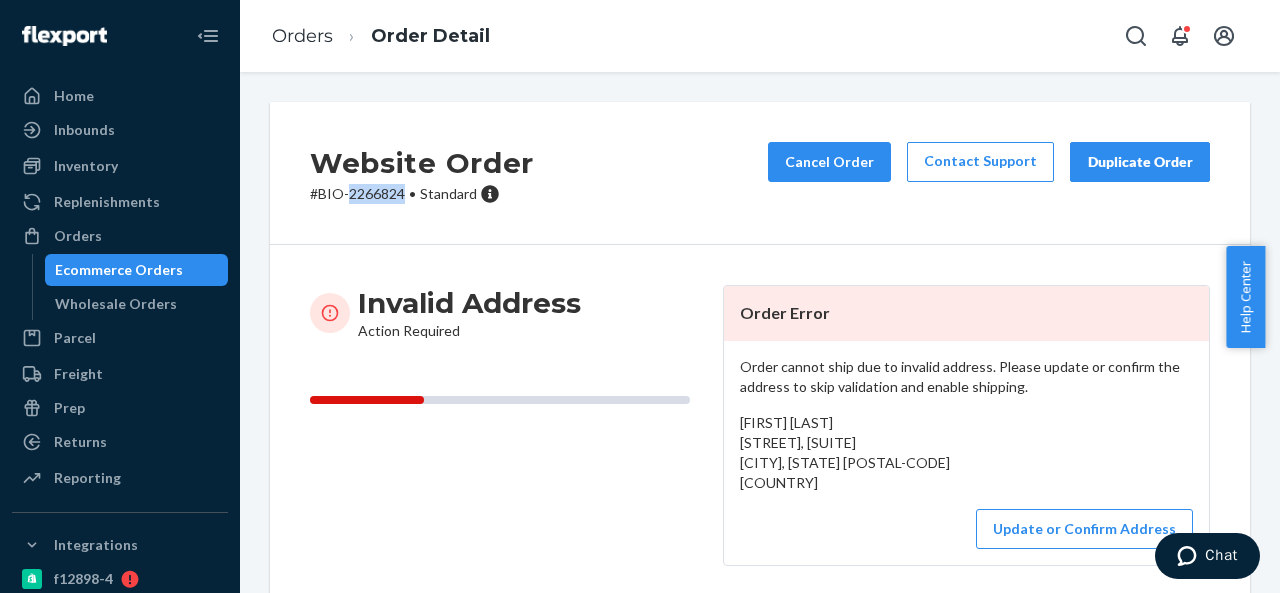 click on "[BIO-ID] • Standard" at bounding box center (422, 194) 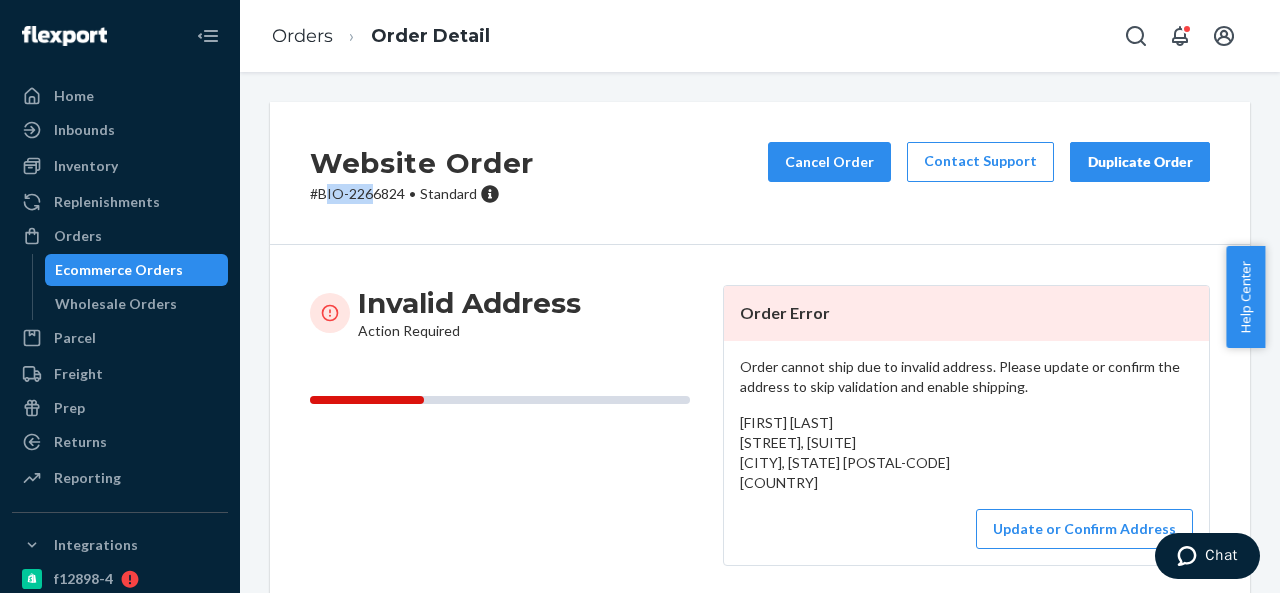 drag, startPoint x: 322, startPoint y: 192, endPoint x: 368, endPoint y: 195, distance: 46.09772 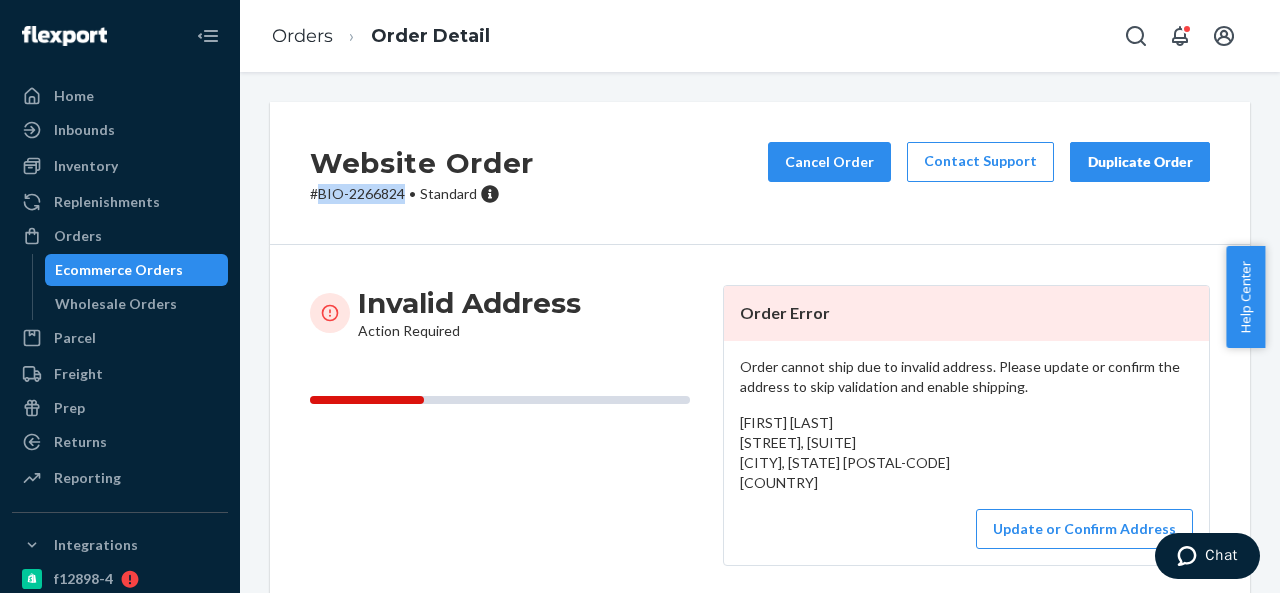 drag, startPoint x: 320, startPoint y: 193, endPoint x: 402, endPoint y: 193, distance: 82 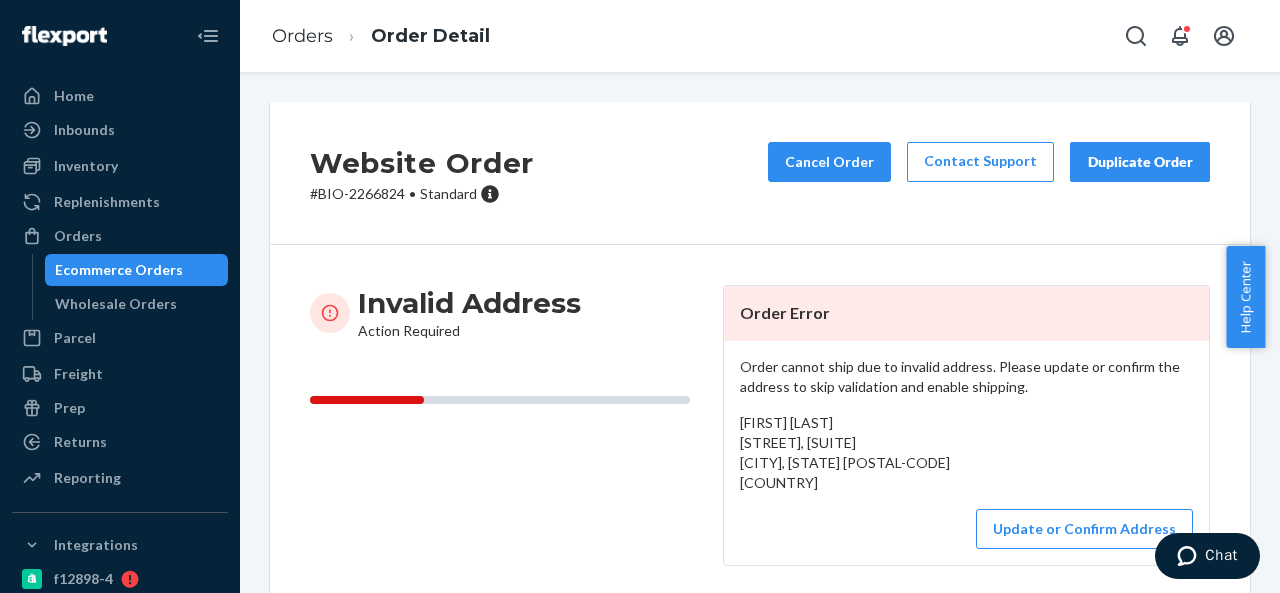 click on "[FIRST] [LAST]
[STREET], [SUITE]
[CITY], [STATE] [POSTAL-CODE]
[COUNTRY]" at bounding box center [845, 452] 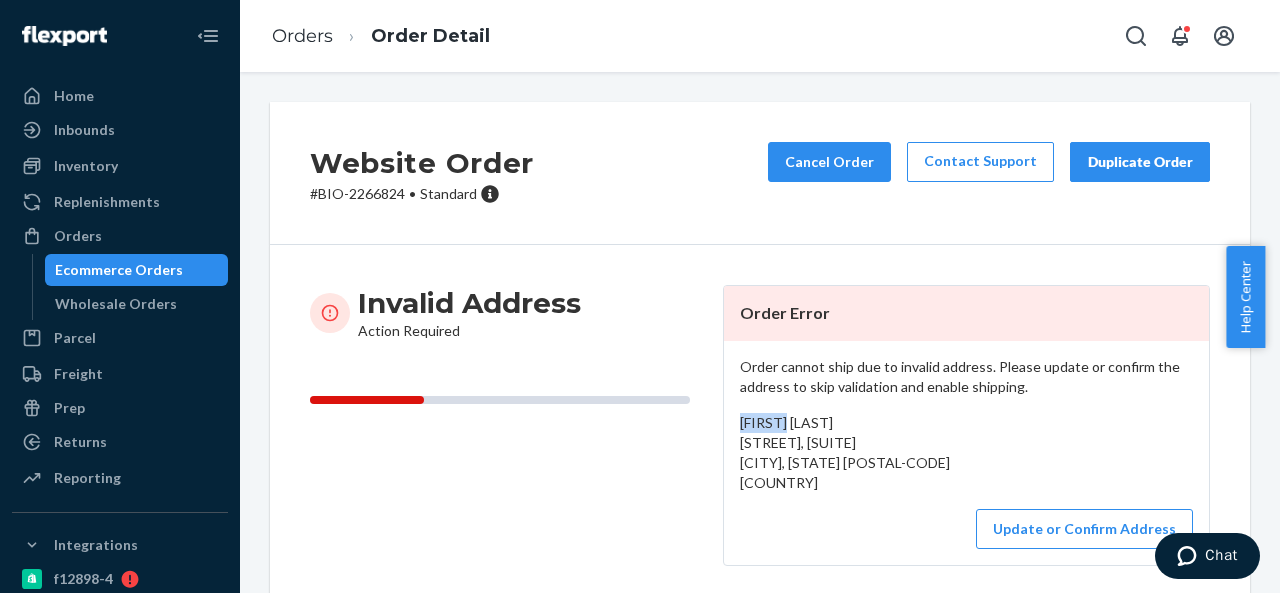 click on "[FIRST] [LAST]
[STREET], [SUITE]
[CITY], [STATE] [POSTAL-CODE]
[COUNTRY]" at bounding box center (845, 452) 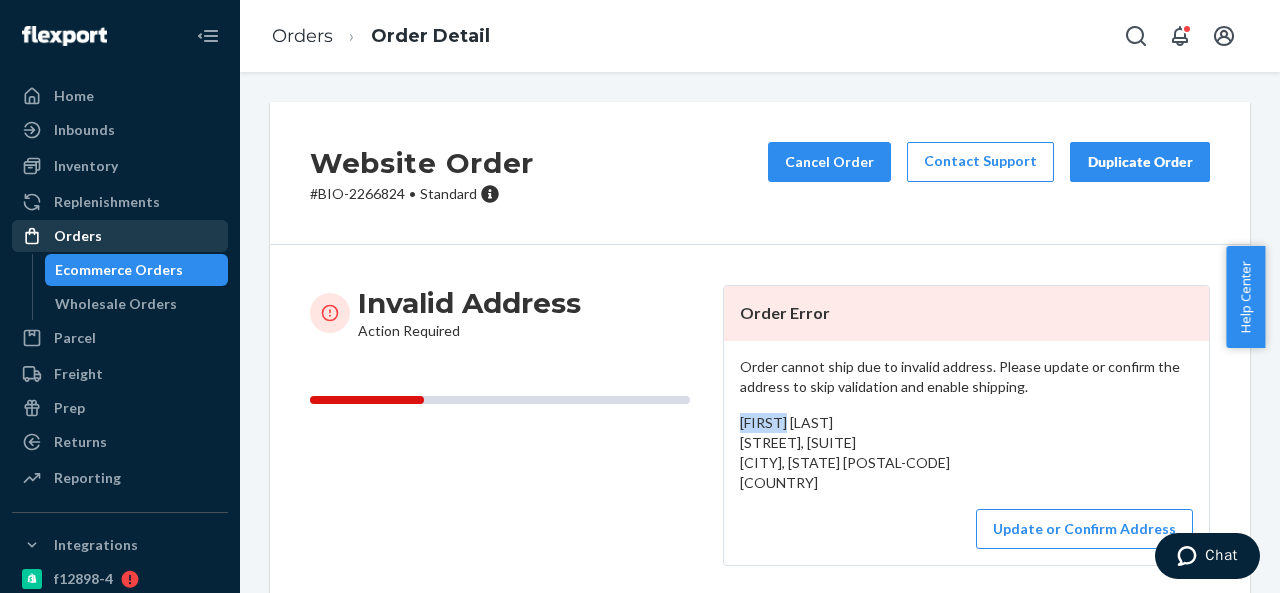 click on "Orders" at bounding box center [120, 236] 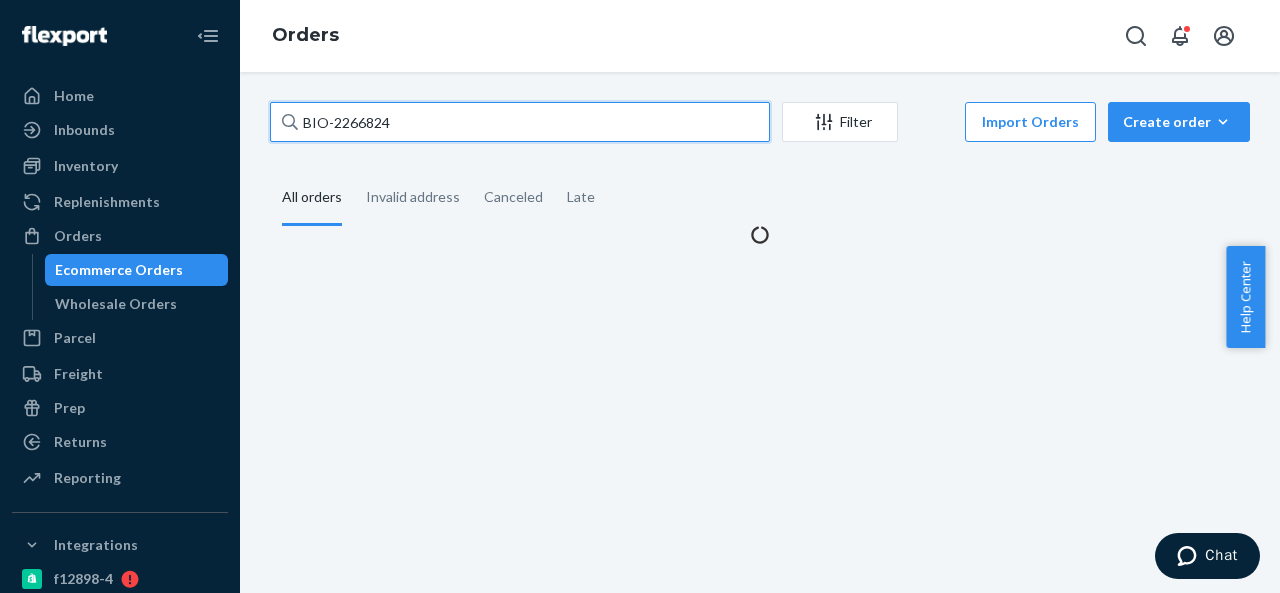 click on "BIO-2266824" at bounding box center (520, 122) 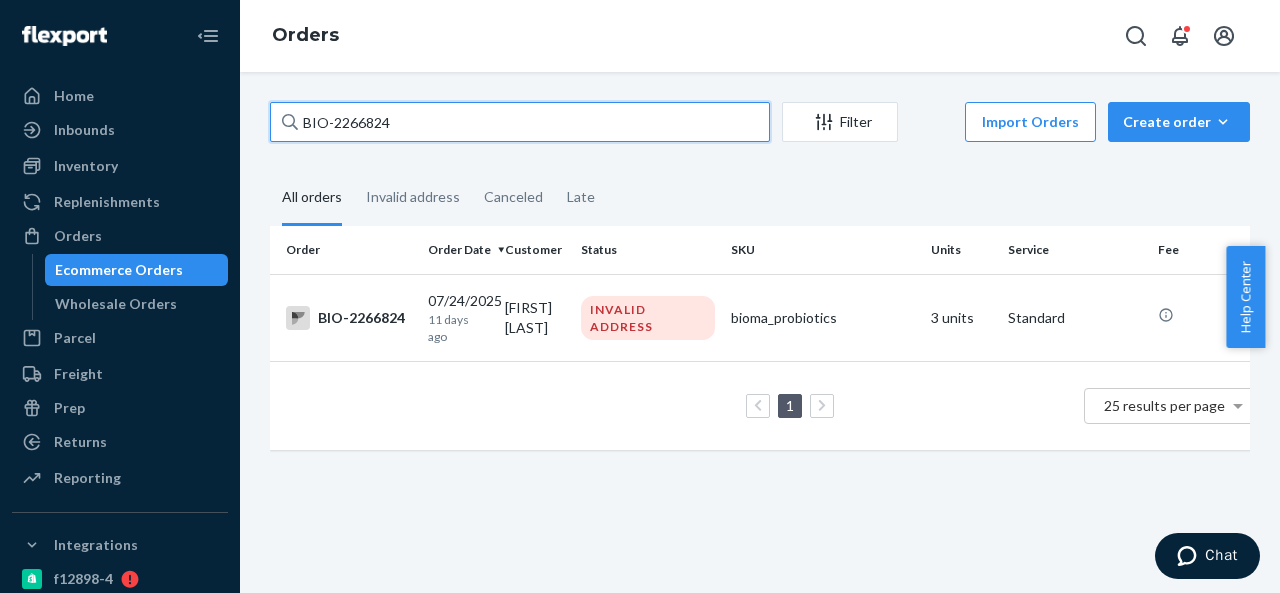 paste on "7078" 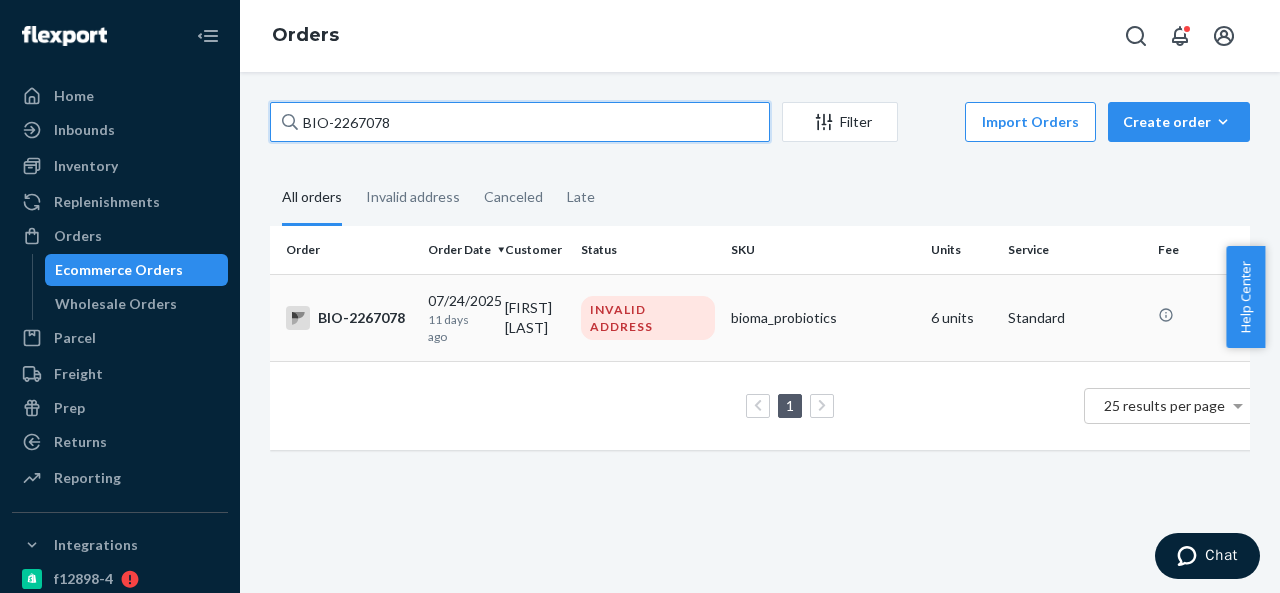 type on "BIO-2267078" 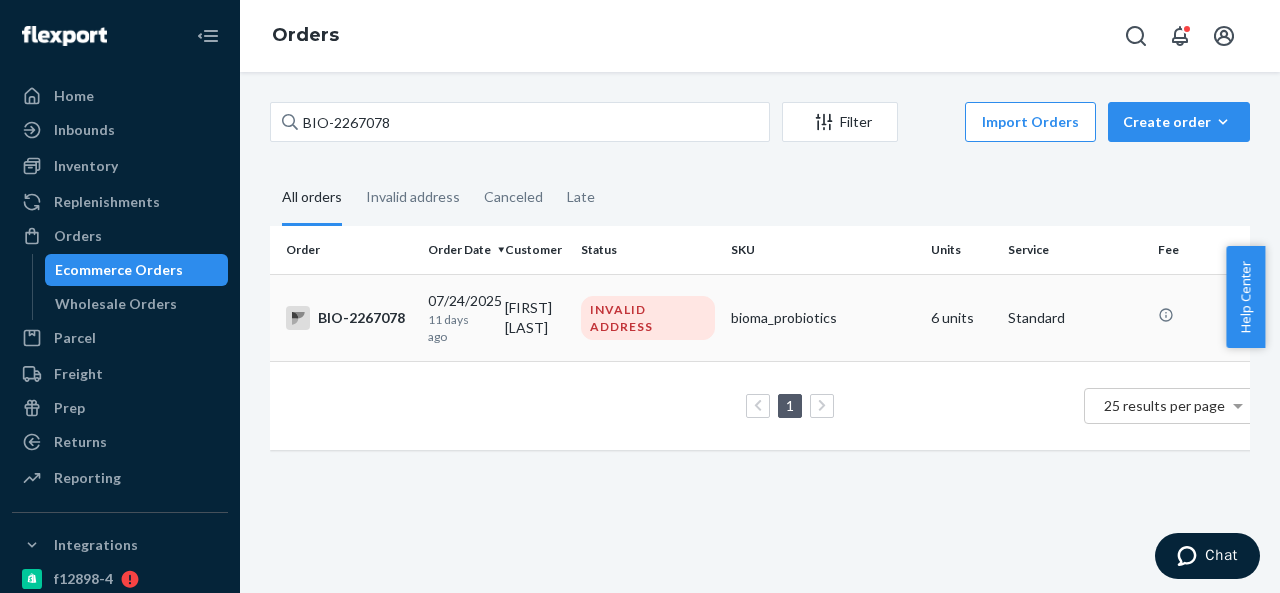 click on "[FIRST] [LAST]" at bounding box center (535, 317) 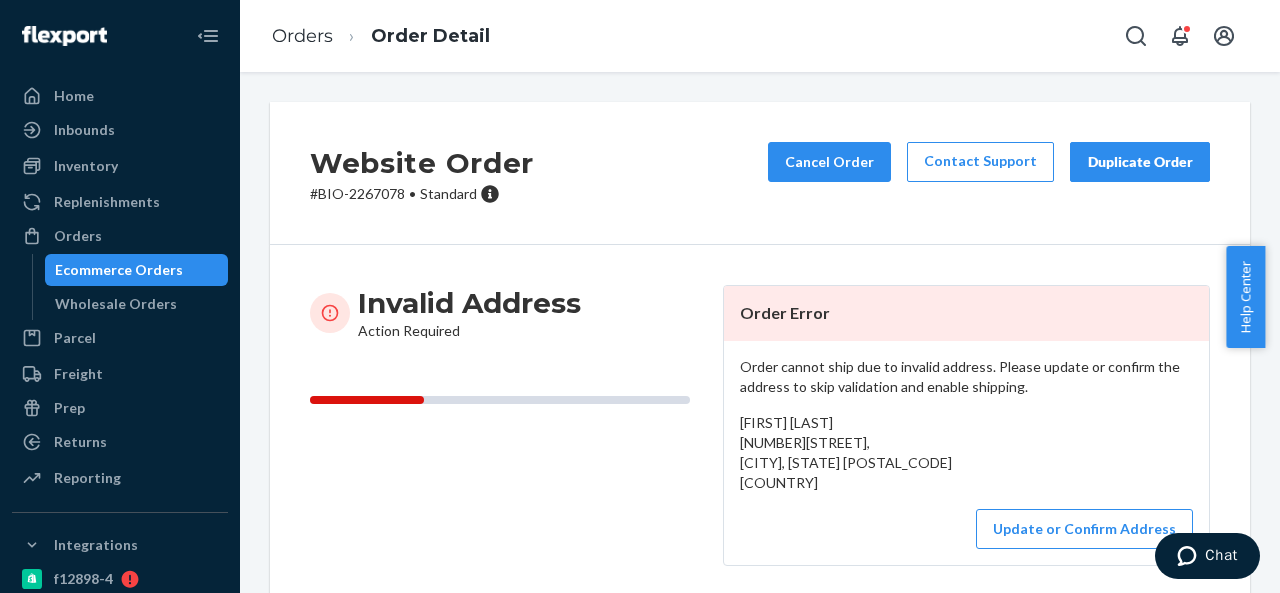 scroll, scrollTop: 100, scrollLeft: 0, axis: vertical 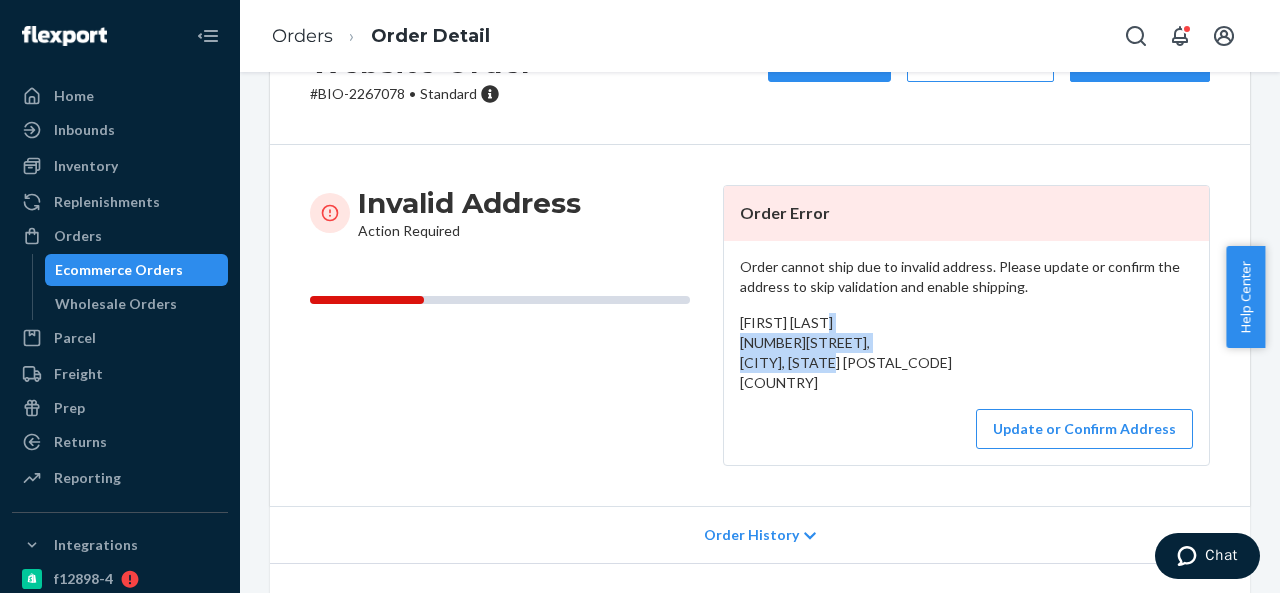 drag, startPoint x: 731, startPoint y: 341, endPoint x: 774, endPoint y: 378, distance: 56.727417 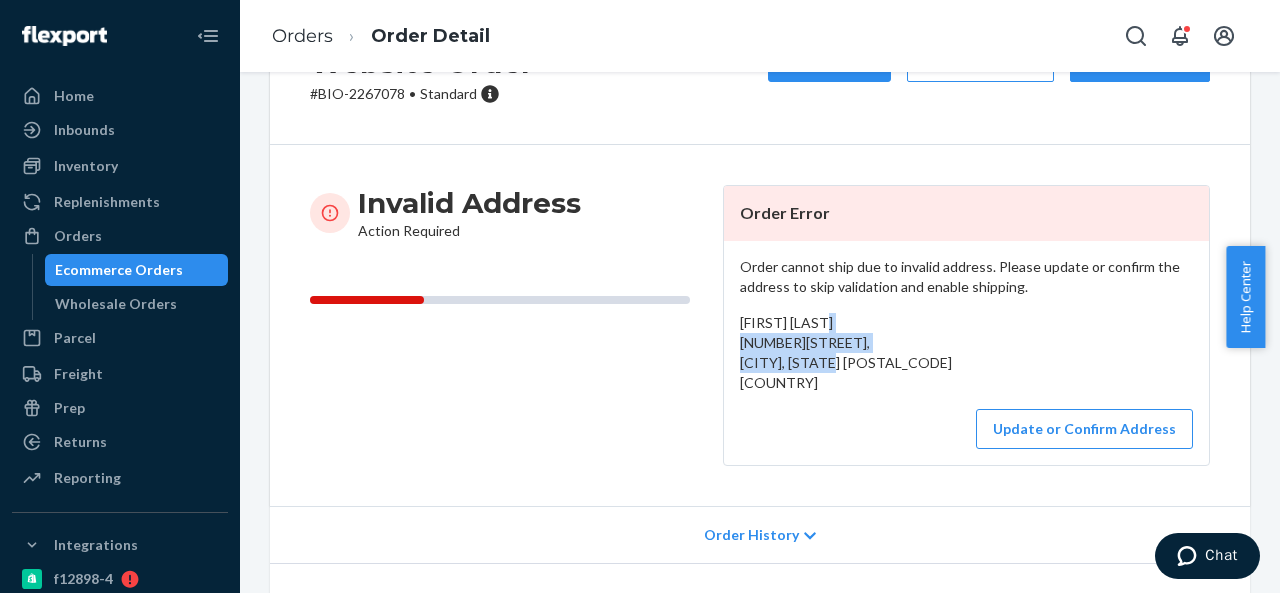 click on "Order cannot ship due to invalid address. Please update or confirm the address to skip validation and enable shipping. [FIRST] [LAST]
[NUMBER][STREET],
[CITY], [STATE] [POSTAL_CODE]
[COUNTRY] Update or Confirm Address" at bounding box center [966, 353] 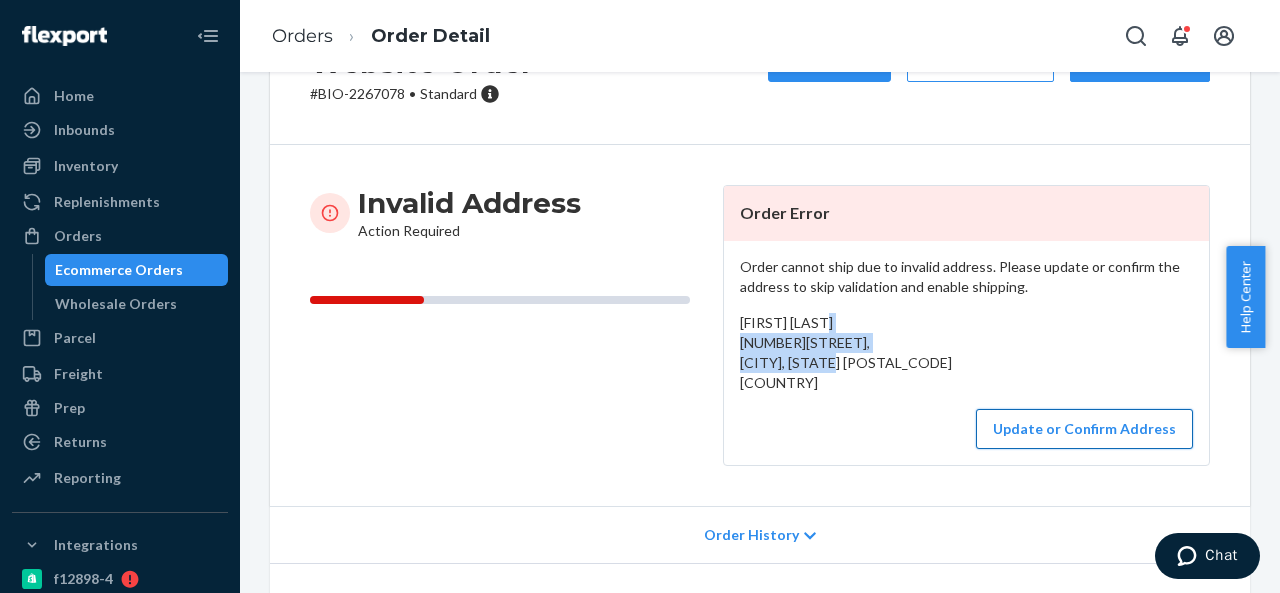 click on "Update or Confirm Address" at bounding box center (1084, 429) 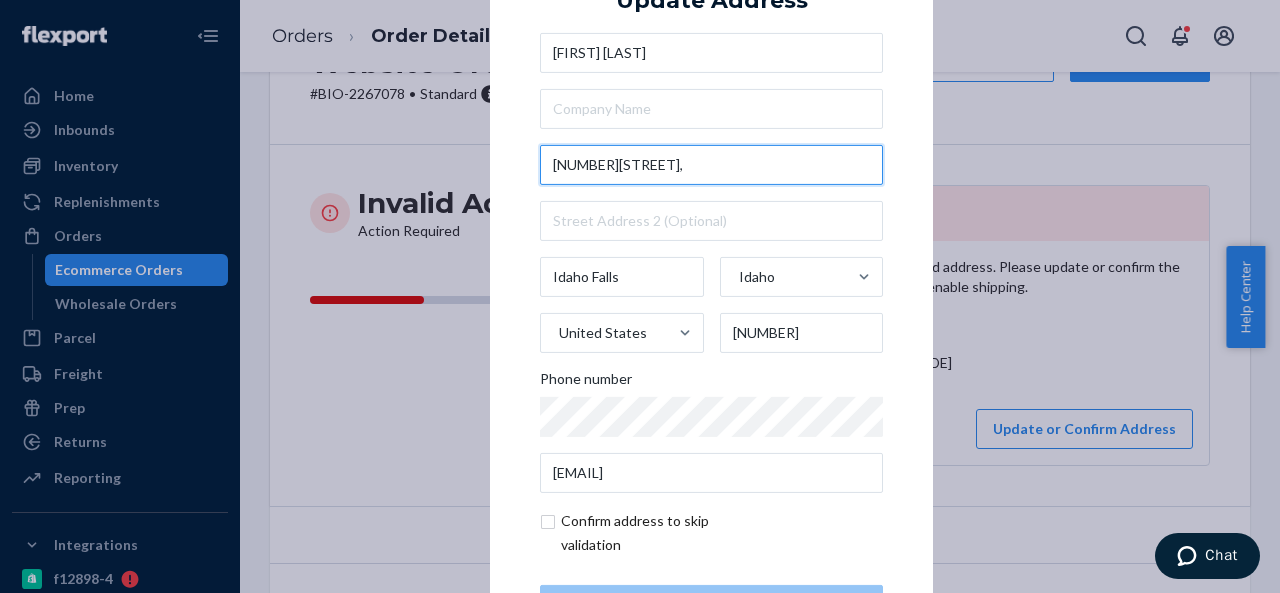 click on "[NUMBER][STREET]," at bounding box center [711, 165] 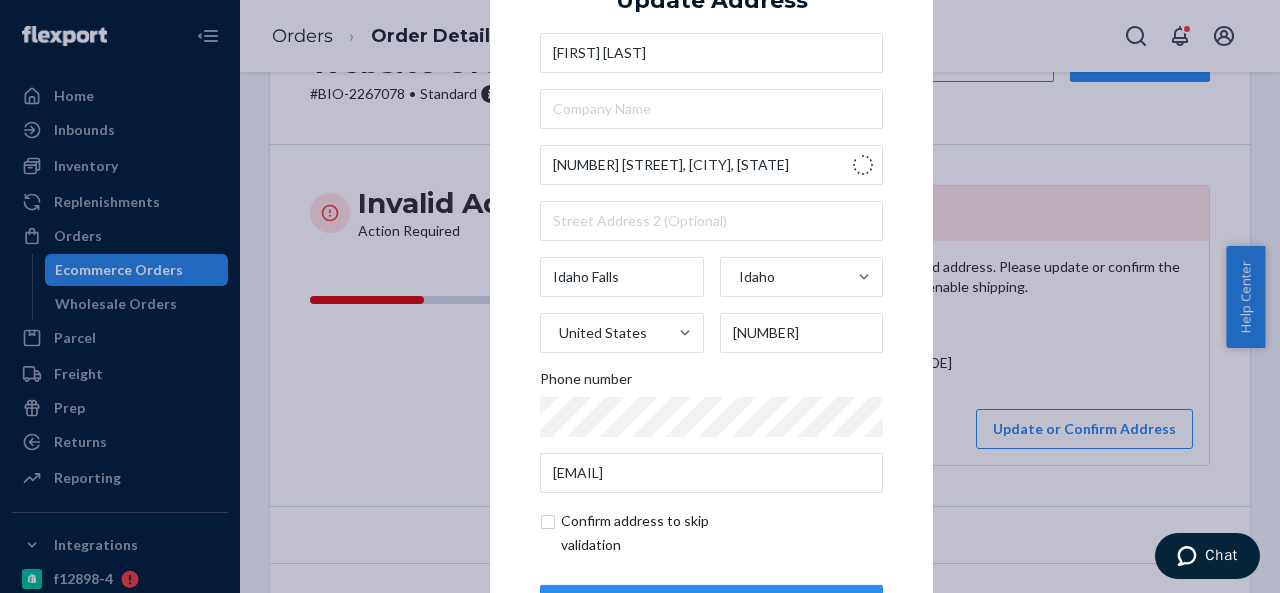 type on "[NUMBER] [STREET] [N]" 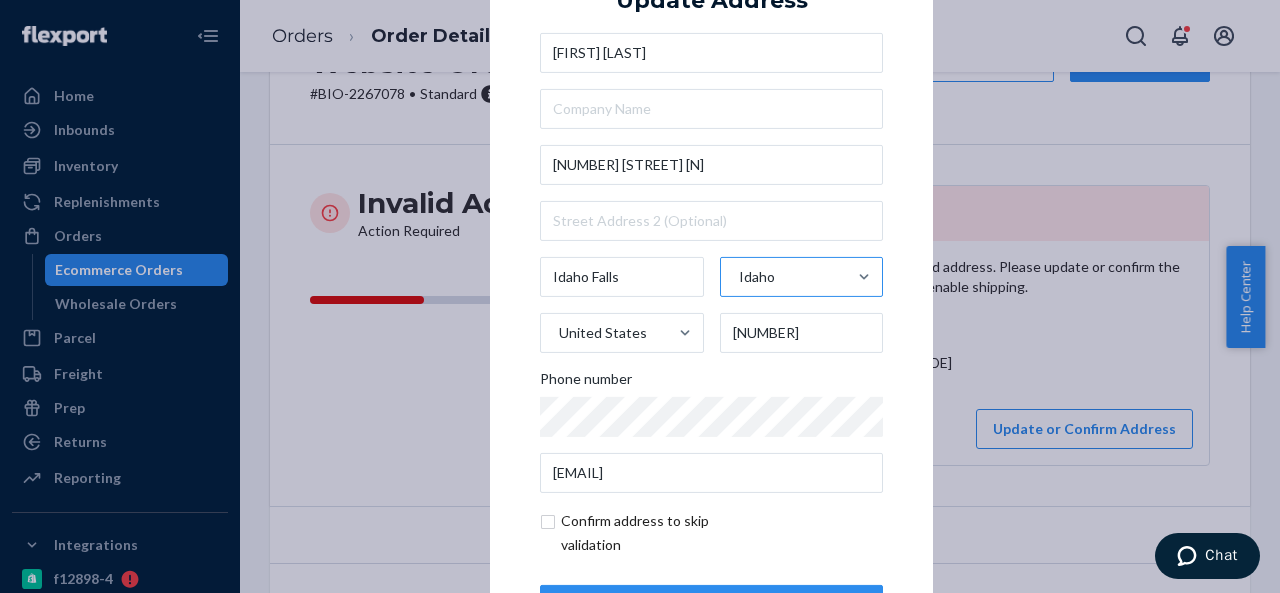 scroll, scrollTop: 81, scrollLeft: 0, axis: vertical 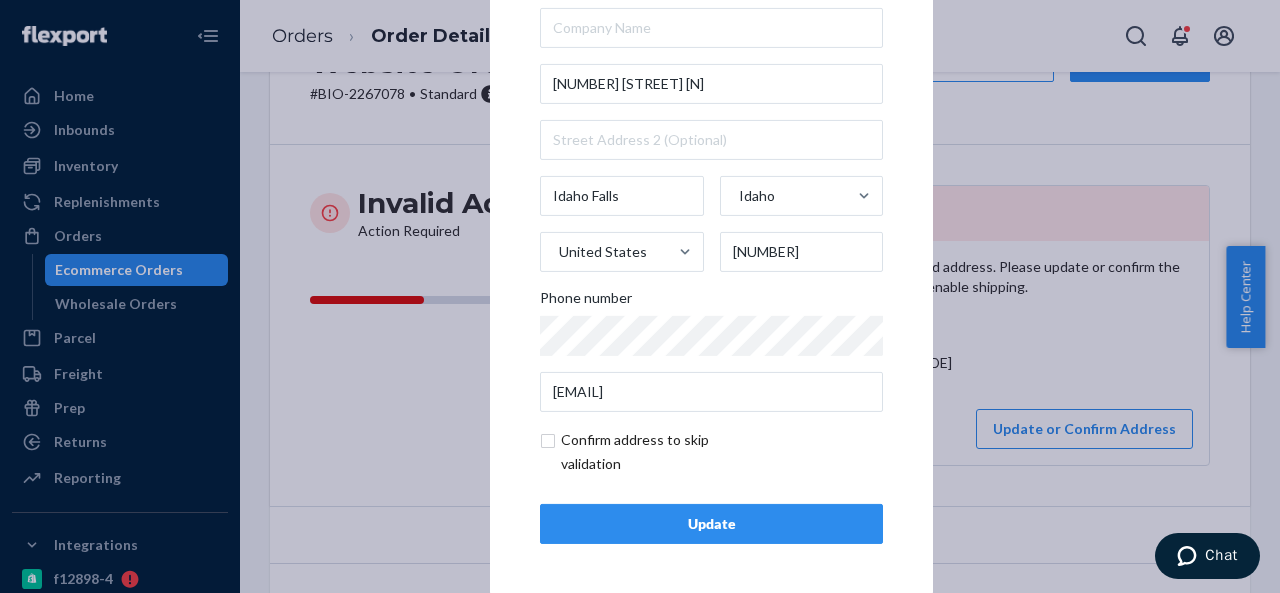 click on "Update" at bounding box center (711, 524) 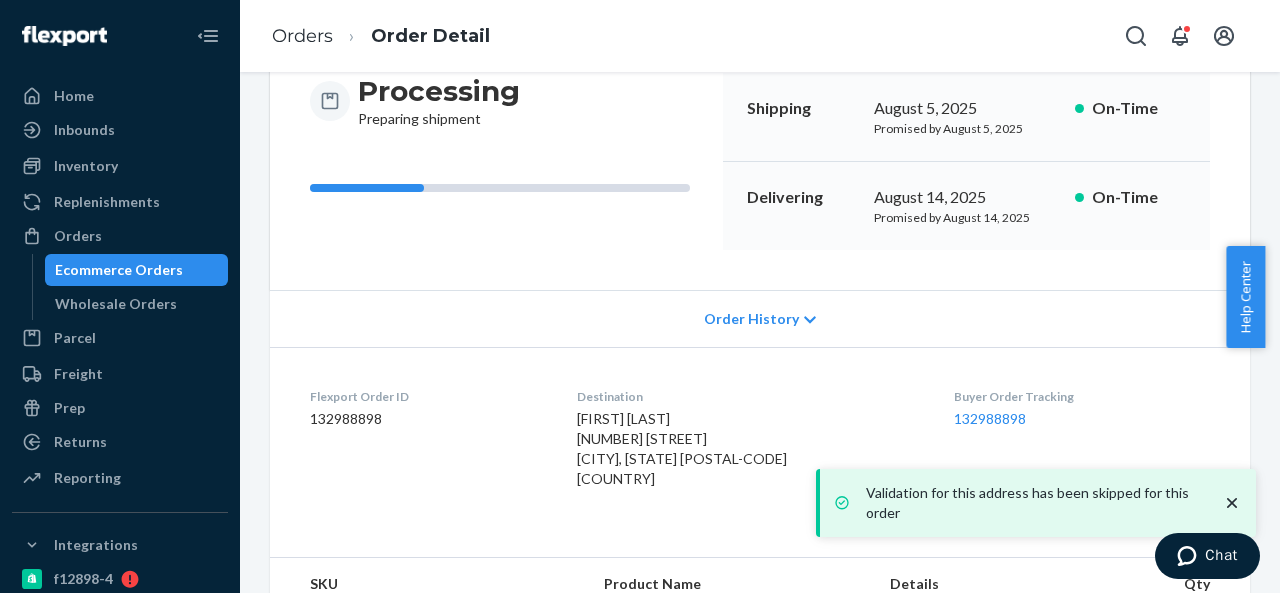 scroll, scrollTop: 300, scrollLeft: 0, axis: vertical 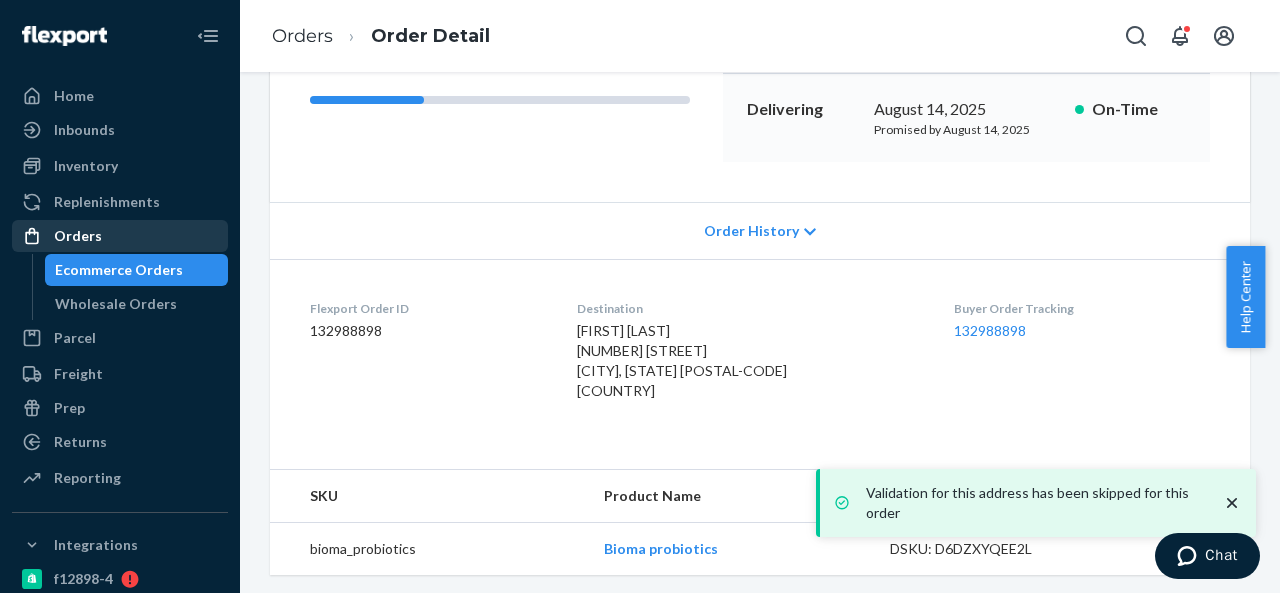 click on "Orders" at bounding box center (120, 236) 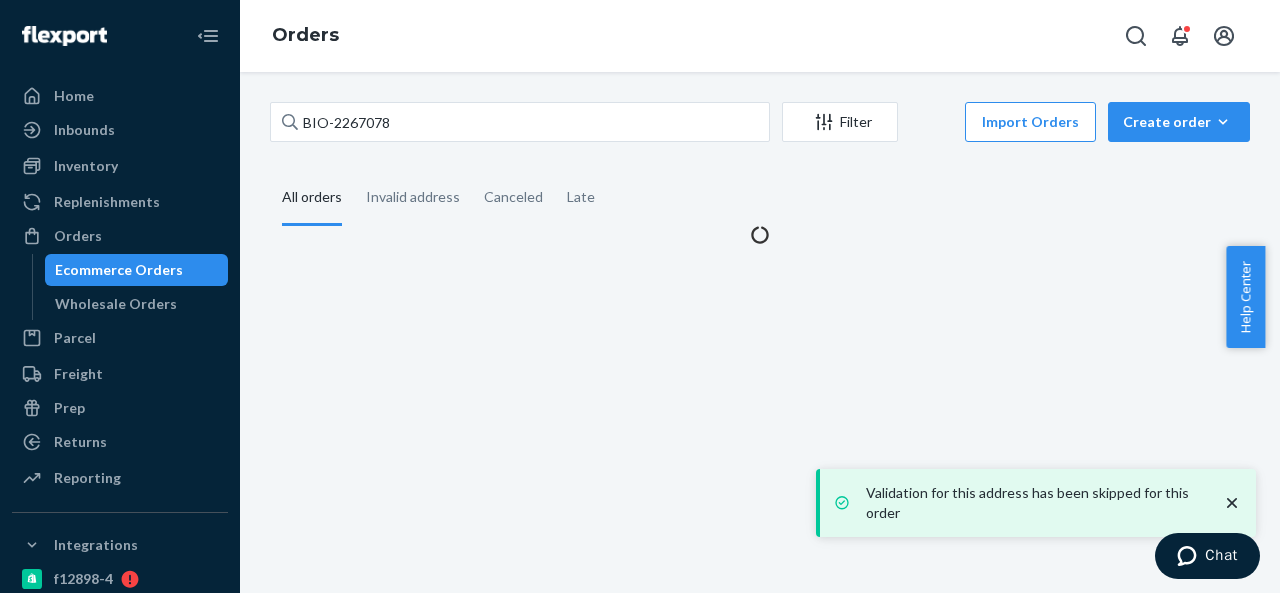 scroll, scrollTop: 0, scrollLeft: 0, axis: both 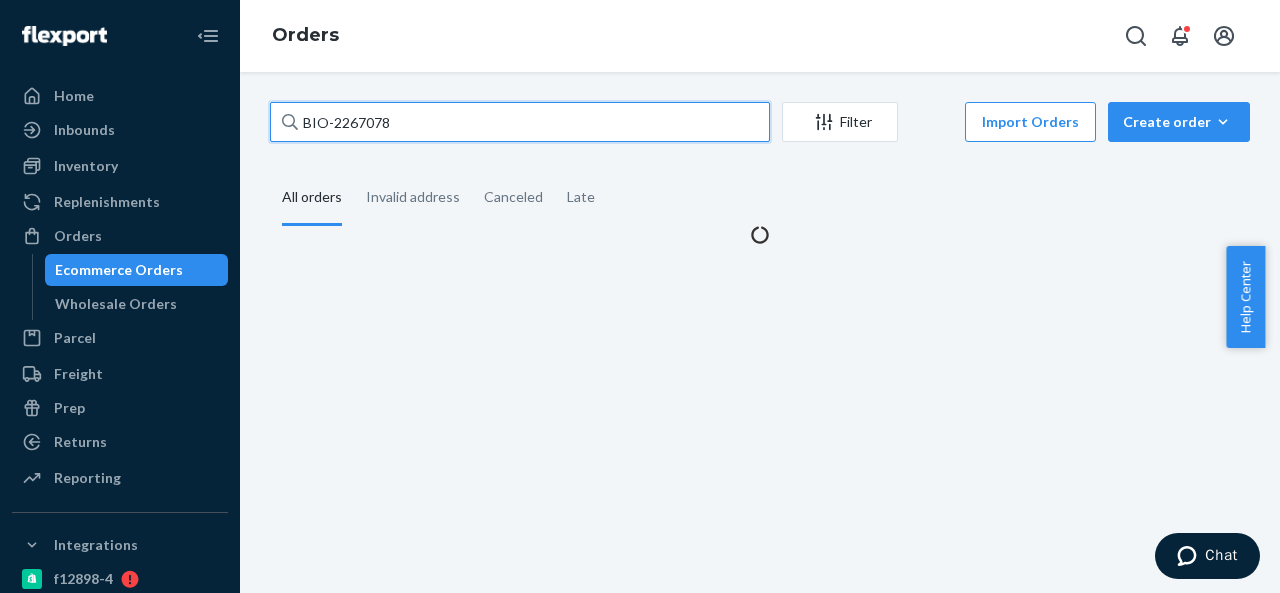click on "BIO-2267078" at bounding box center (520, 122) 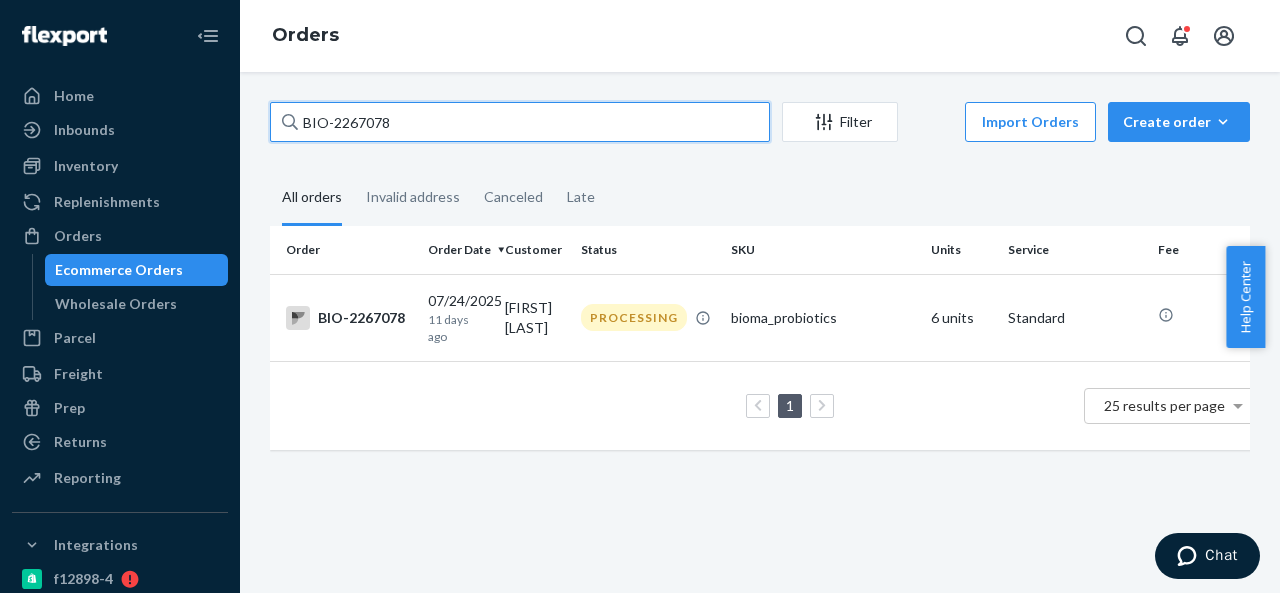 paste on "669" 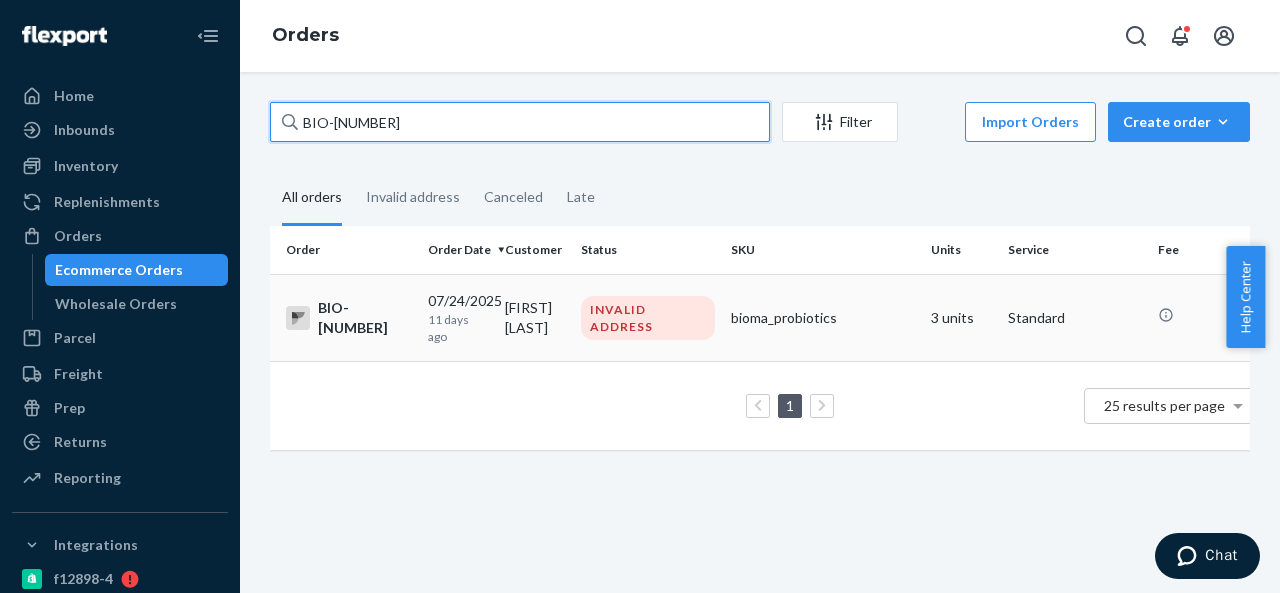 type on "BIO-[NUMBER]" 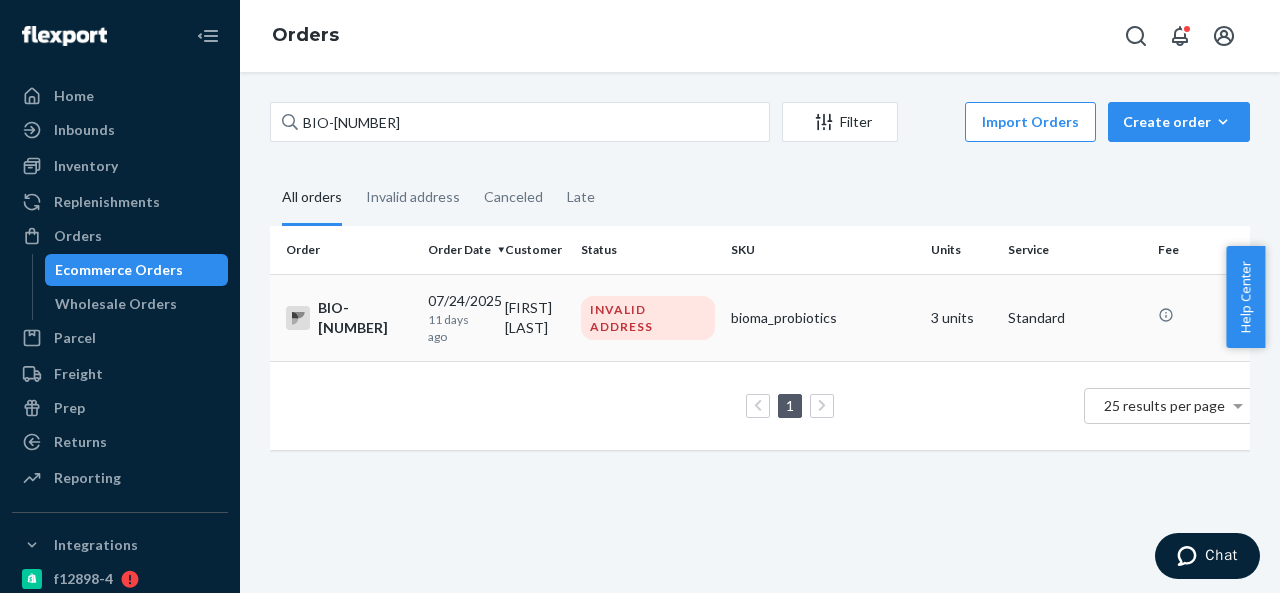 click on "[FIRST] [LAST]" at bounding box center [535, 317] 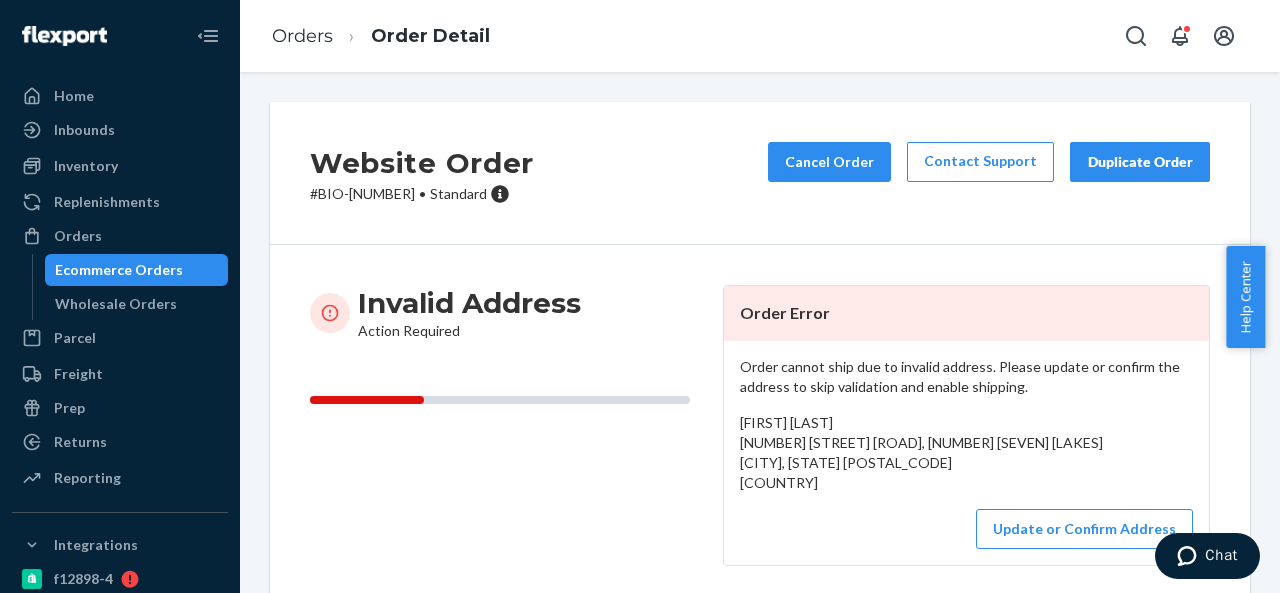 scroll, scrollTop: 100, scrollLeft: 0, axis: vertical 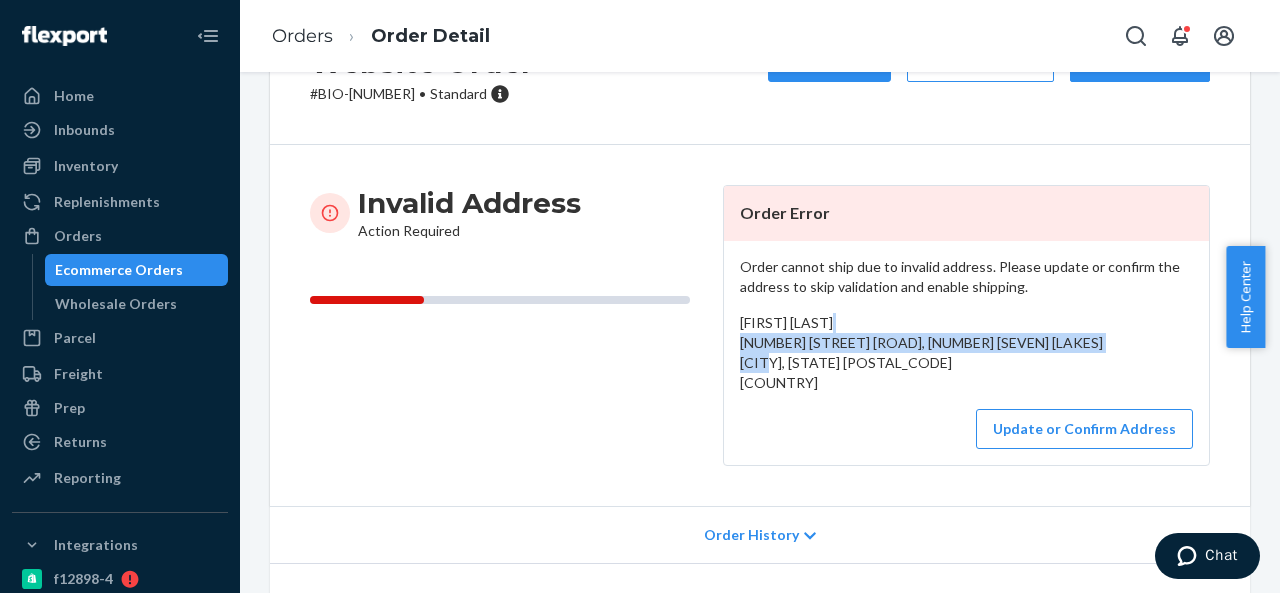 drag, startPoint x: 734, startPoint y: 347, endPoint x: 794, endPoint y: 388, distance: 72.67049 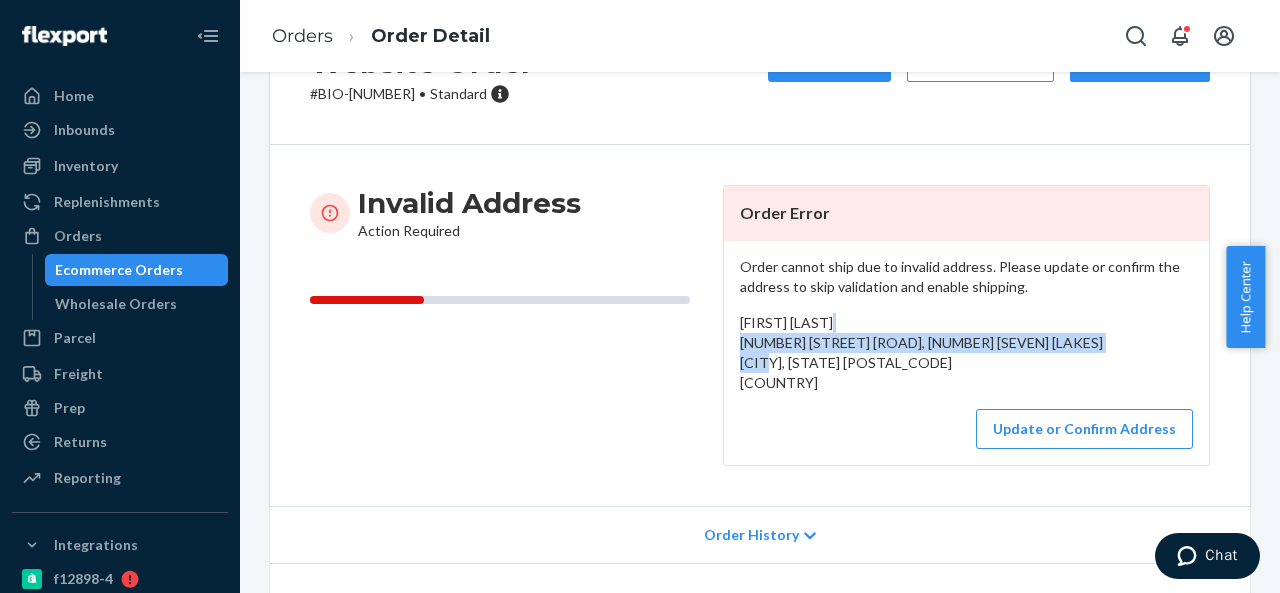 click on "[FIRST] [LAST]
[NUMBER] [STREET] [ROAD], [NUMBER] [SEVEN] [LAKES]
[CITY], [STATE] [POSTAL_CODE]
[COUNTRY]" at bounding box center [966, 353] 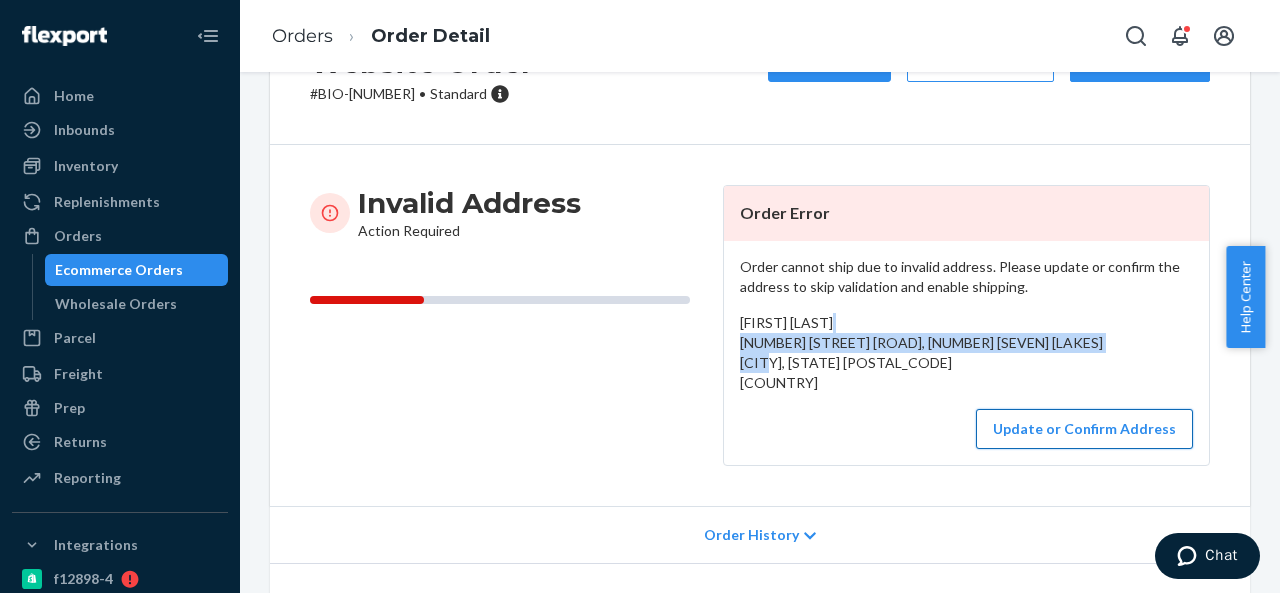 click on "Update or Confirm Address" at bounding box center [1084, 429] 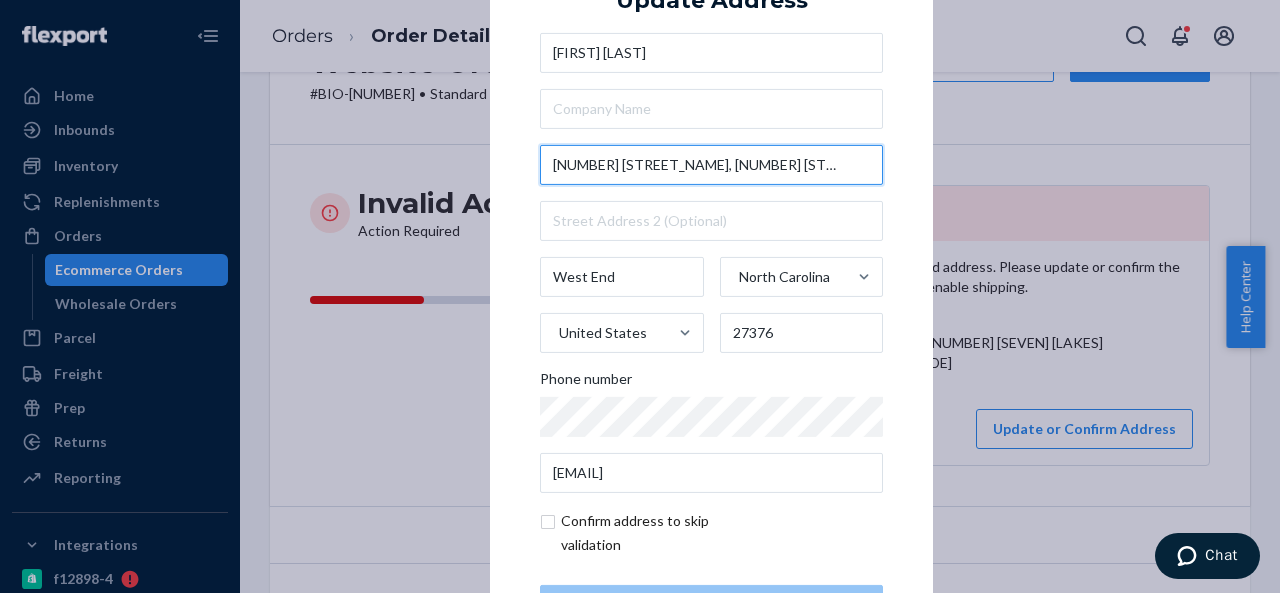 click on "[NUMBER] [STREET_NAME], [NUMBER] [STREET_NAME]" at bounding box center (711, 165) 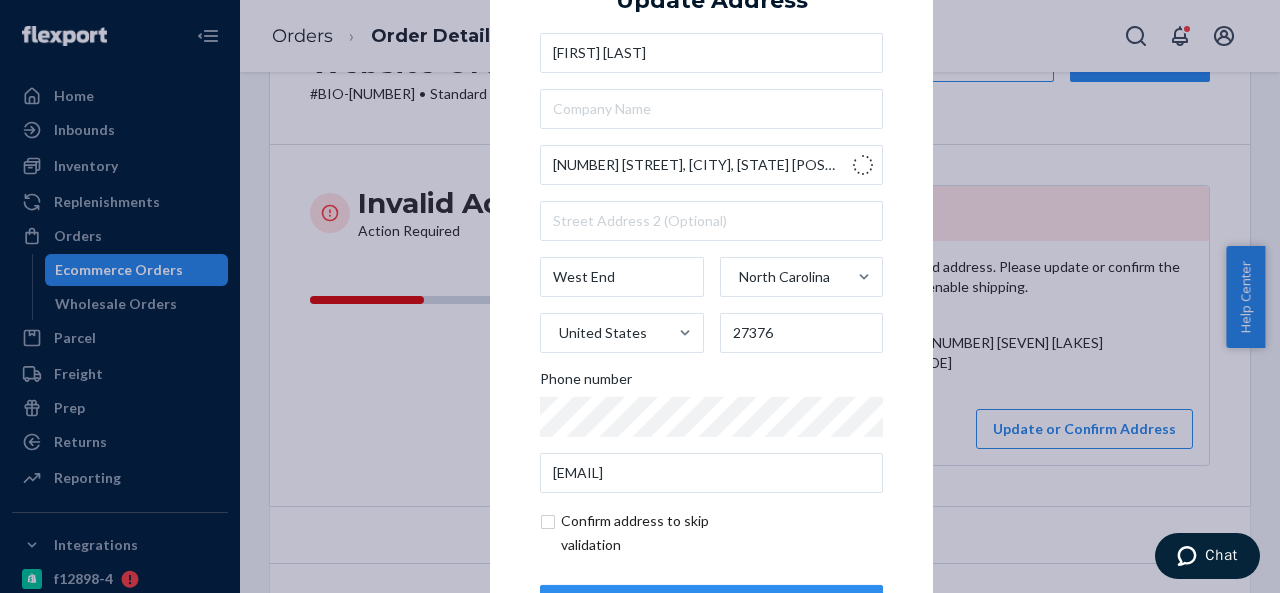 type on "[NUMBER] [STREET]" 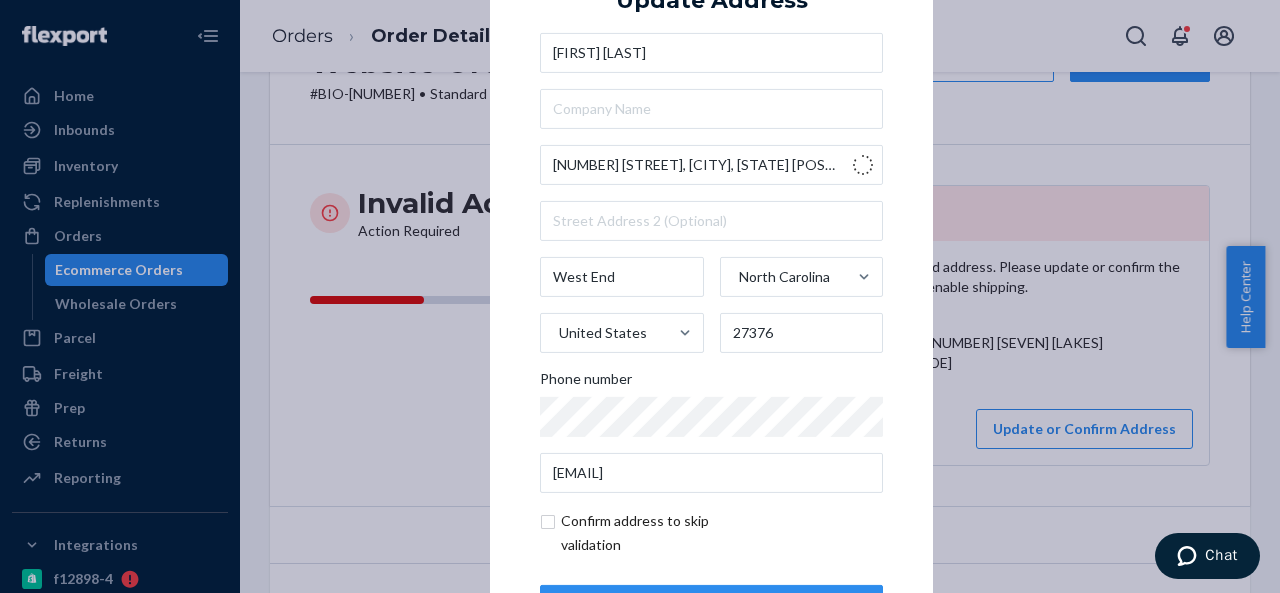 type on "Seven Lakes" 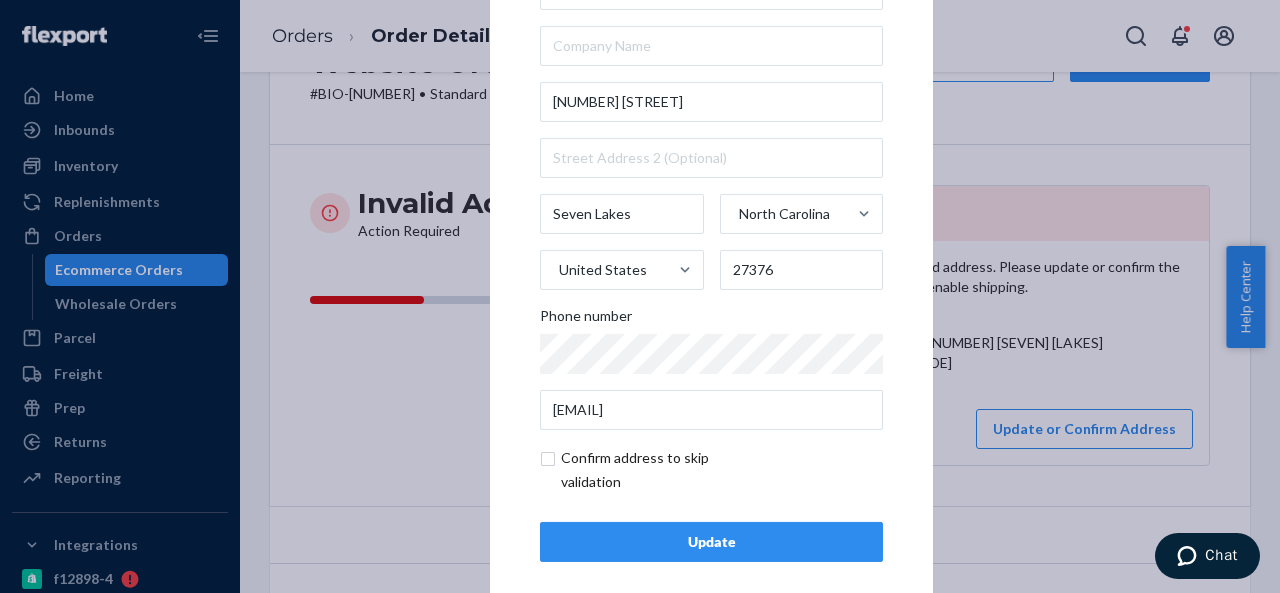 scroll, scrollTop: 81, scrollLeft: 0, axis: vertical 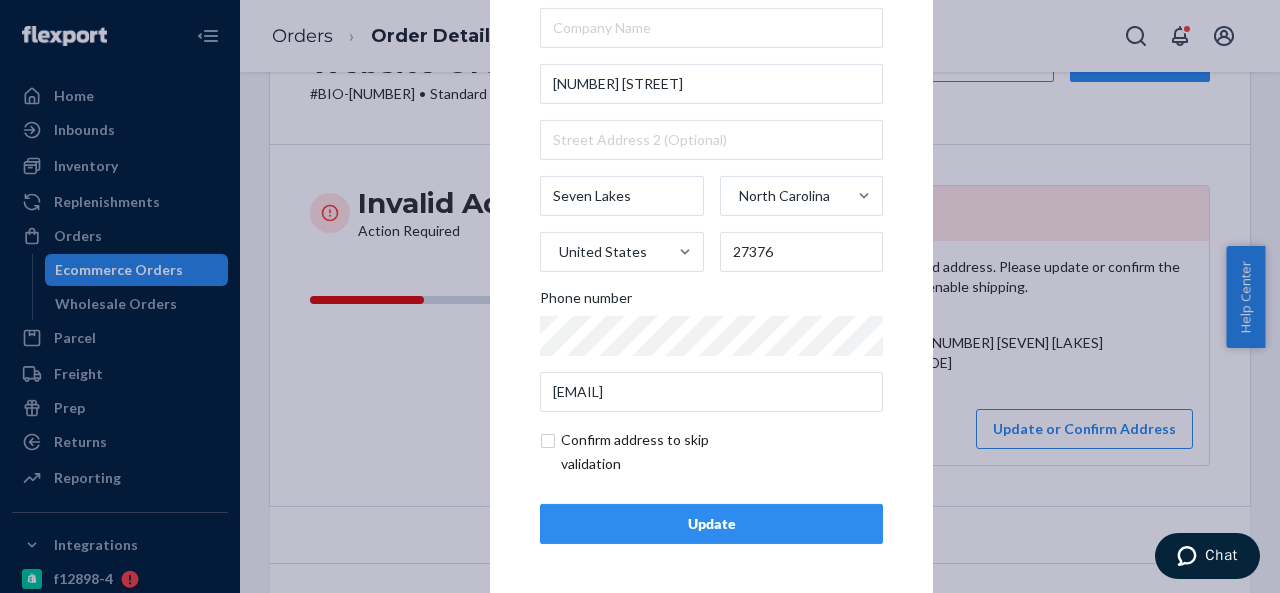 click on "Update" at bounding box center [711, 524] 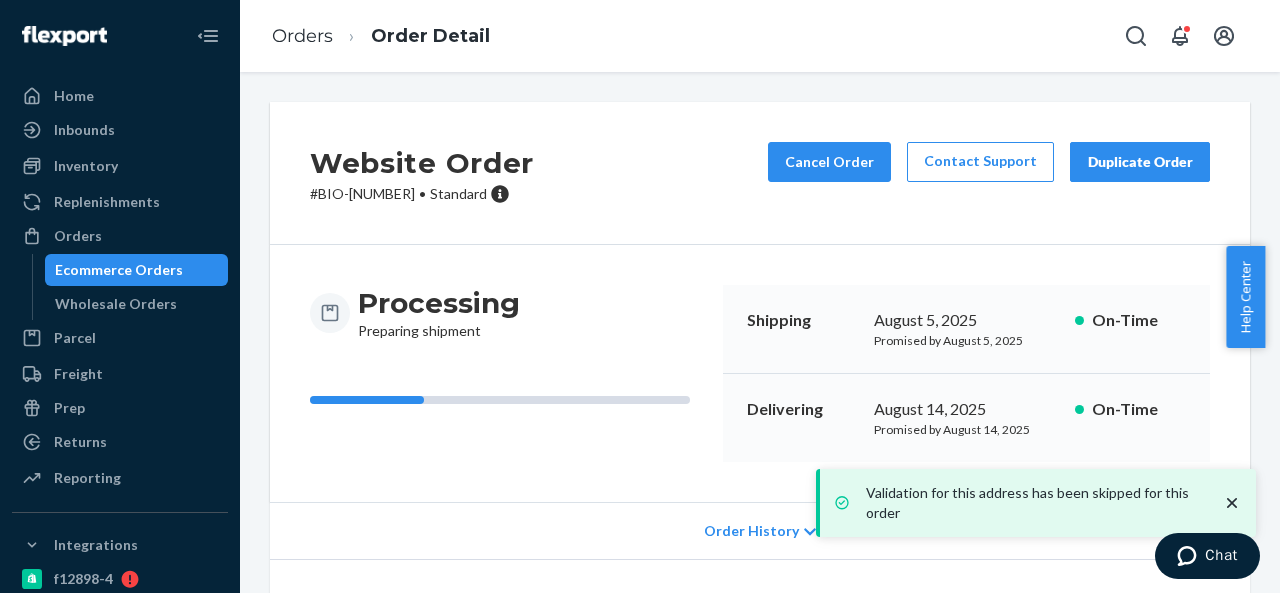 scroll, scrollTop: 300, scrollLeft: 0, axis: vertical 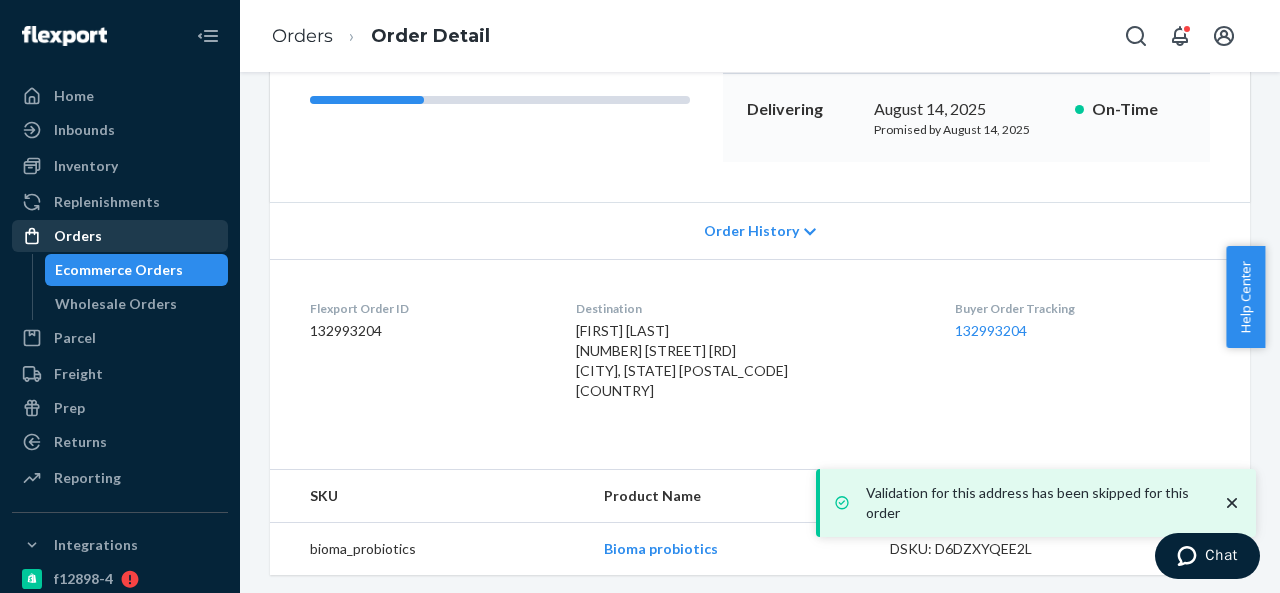 click on "Orders" at bounding box center [120, 236] 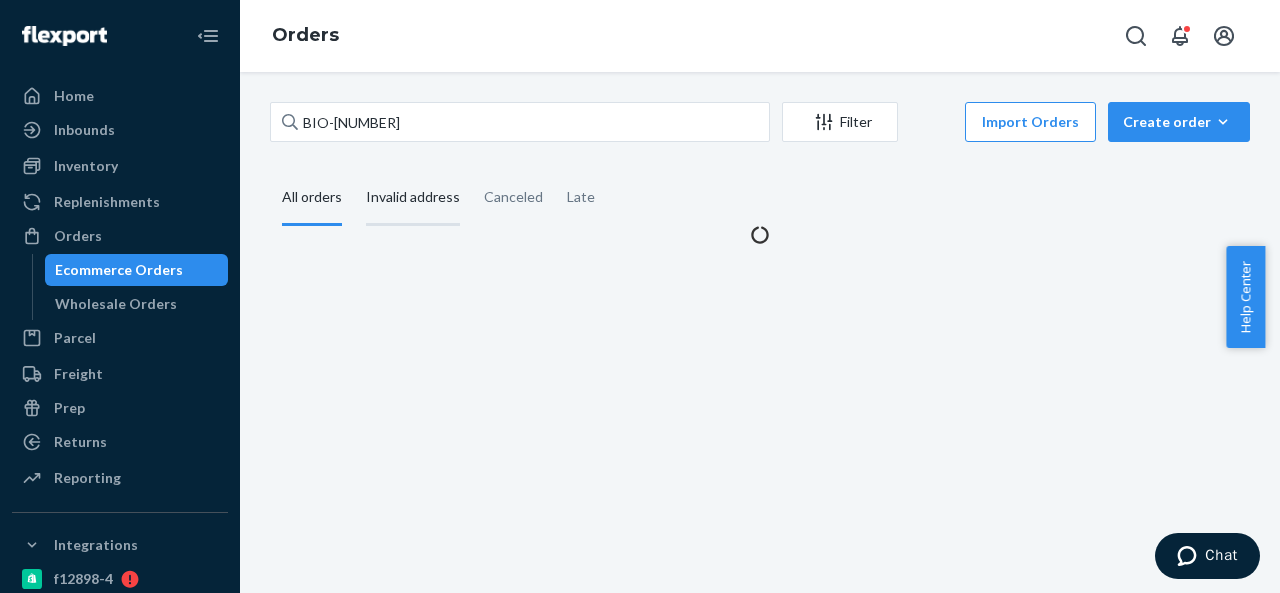 scroll, scrollTop: 0, scrollLeft: 0, axis: both 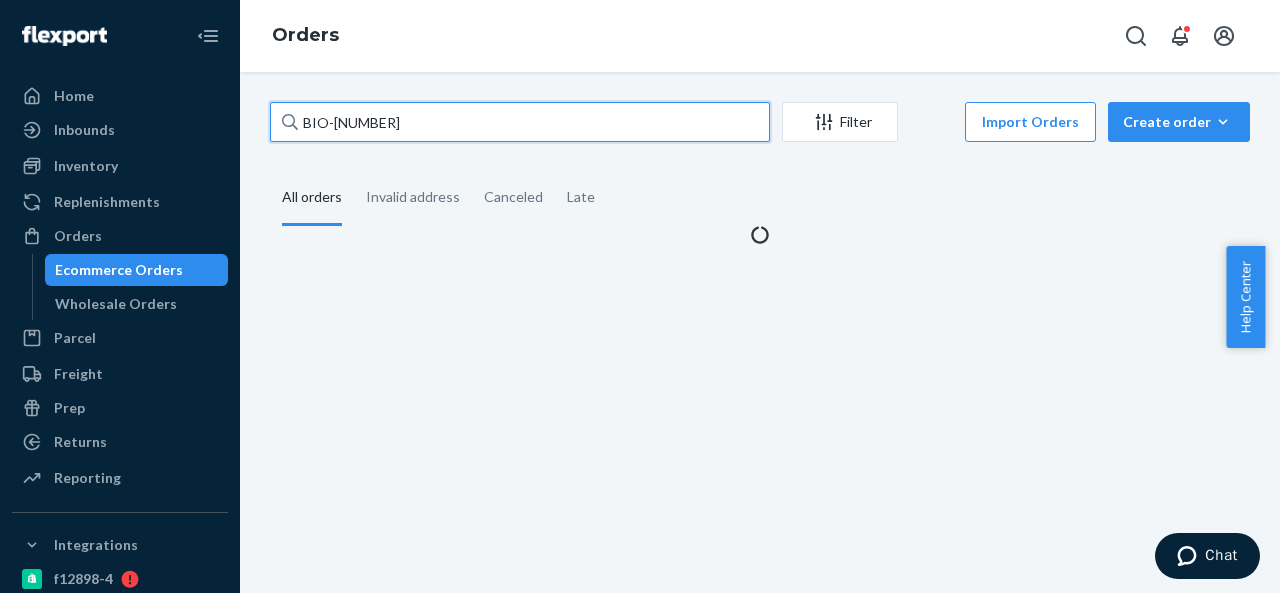 click on "BIO-[NUMBER]" at bounding box center [520, 122] 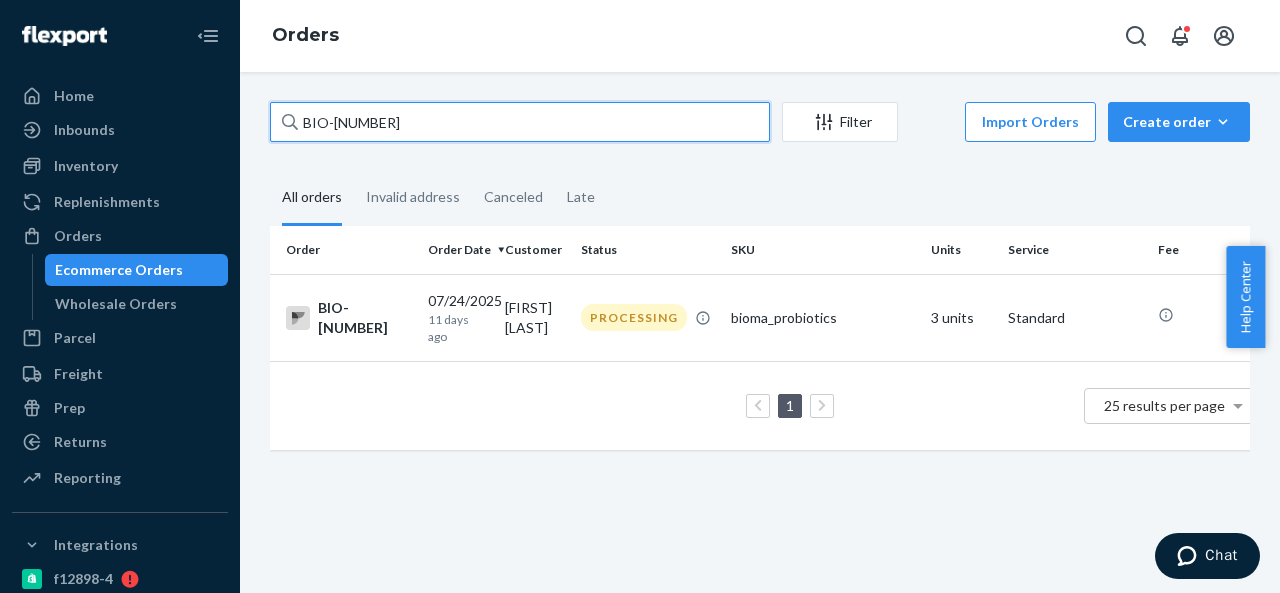 paste on "8024" 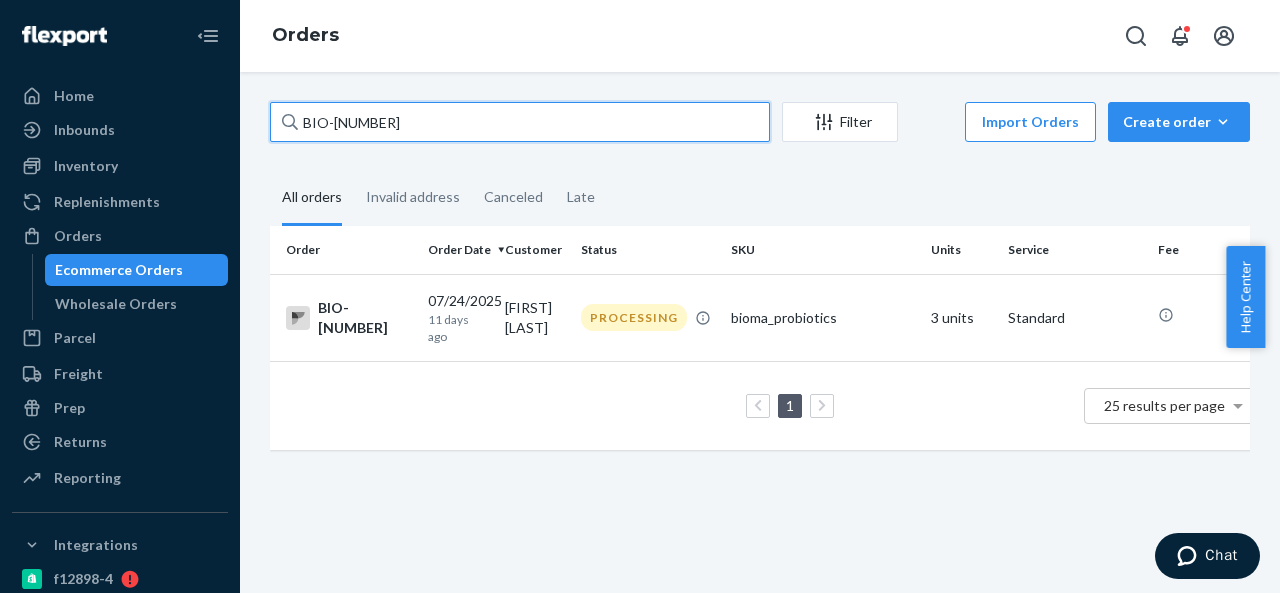type on "[BIO-ID]" 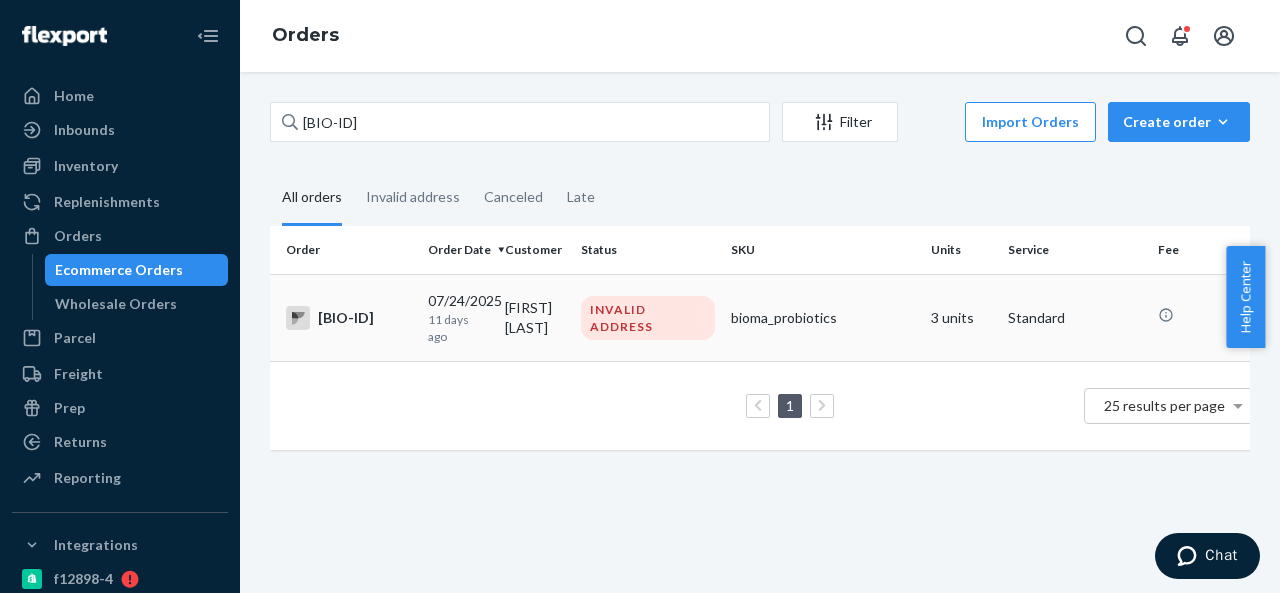 click on "[FIRST] [LAST]" at bounding box center (535, 317) 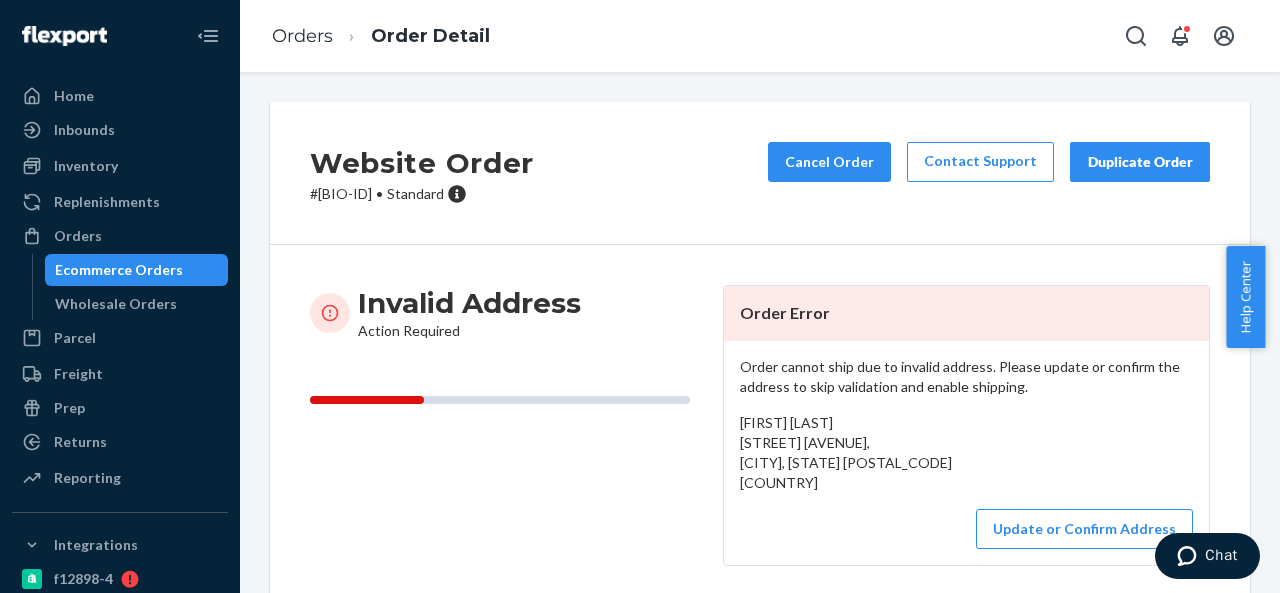 click on "# BIO-2268024 • Standard" at bounding box center [422, 194] 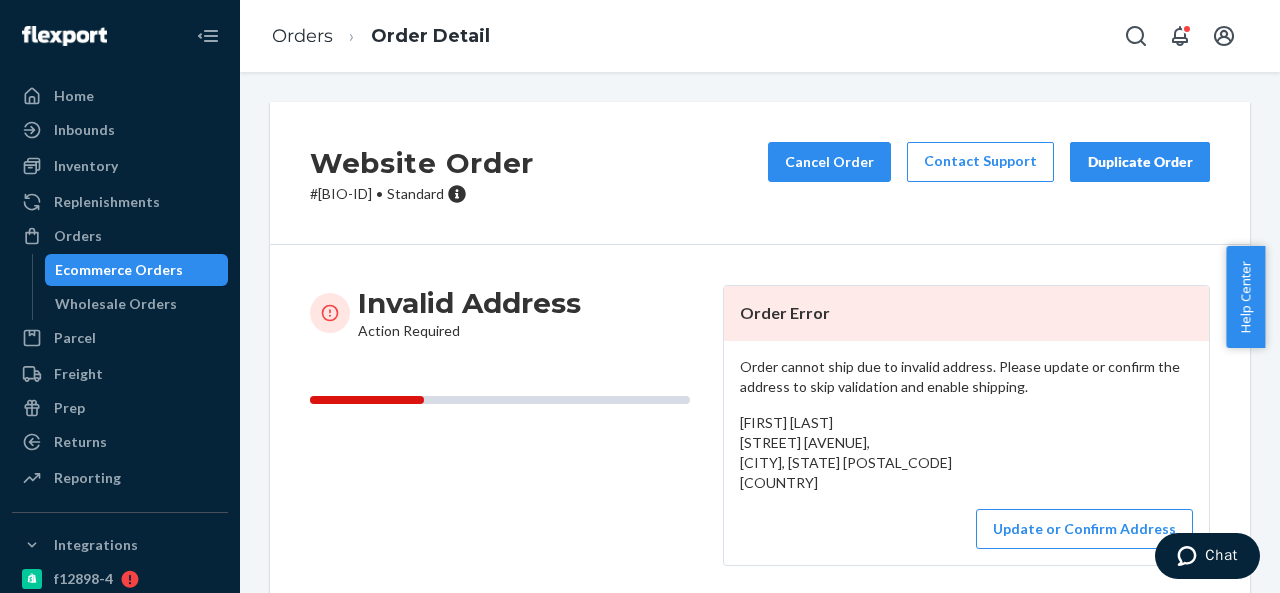 click on "# BIO-2268024 • Standard" at bounding box center [422, 194] 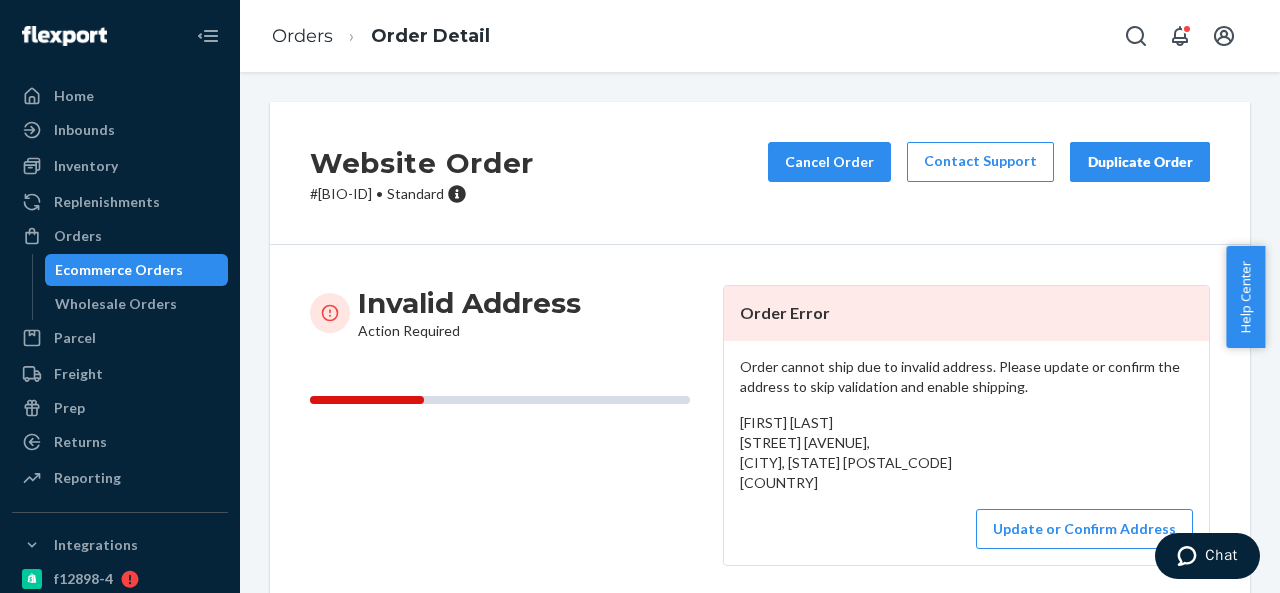 click on "[FIRST] [LAST]
[STREET] [AVENUE],
[CITY], [STATE] [POSTAL_CODE]
[COUNTRY]" at bounding box center [966, 453] 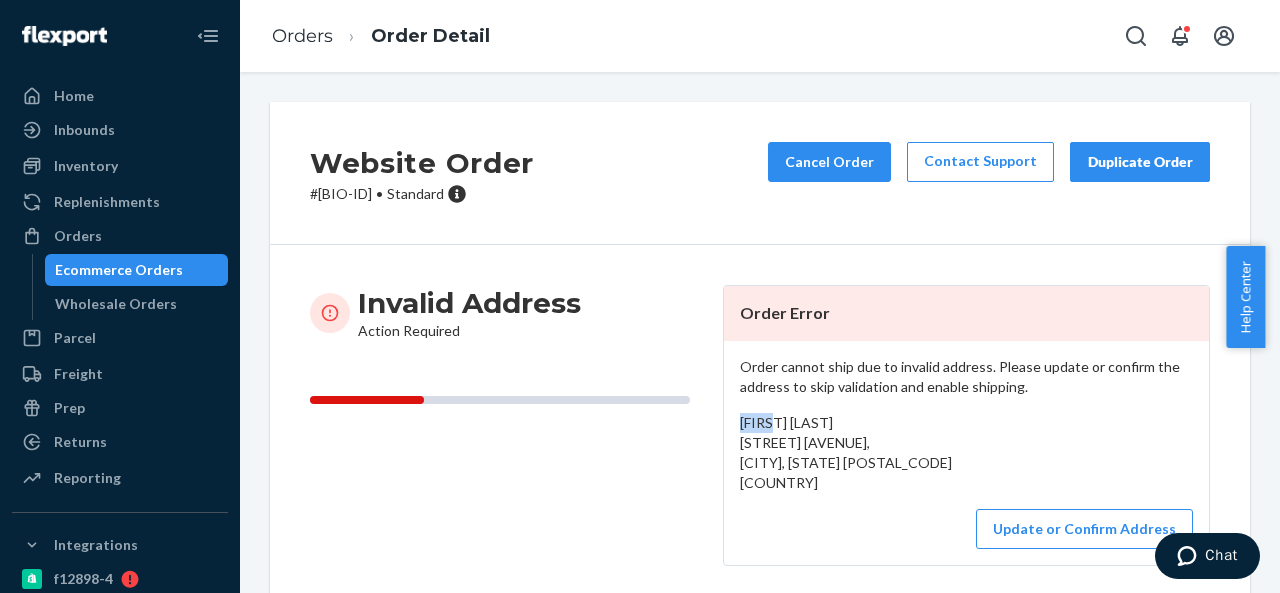 click on "[FIRST] [LAST]
[STREET] [AVENUE],
[CITY], [STATE] [POSTAL_CODE]
[COUNTRY]" at bounding box center [966, 453] 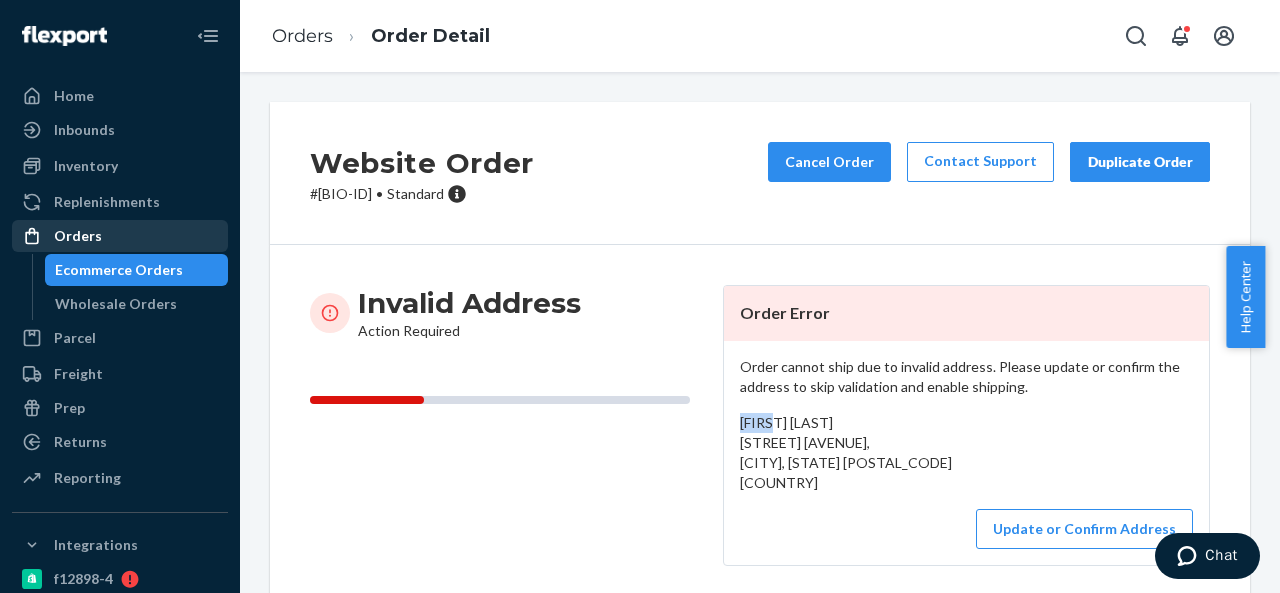 click on "Orders" at bounding box center [120, 236] 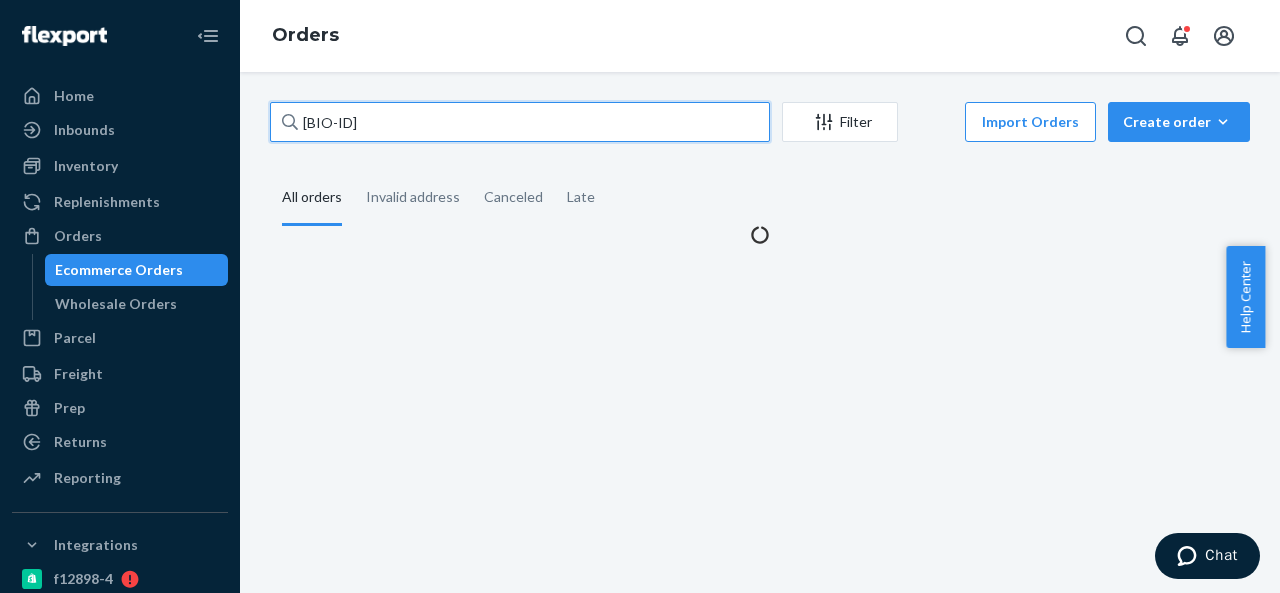 click on "[BIO-ID]" at bounding box center [520, 122] 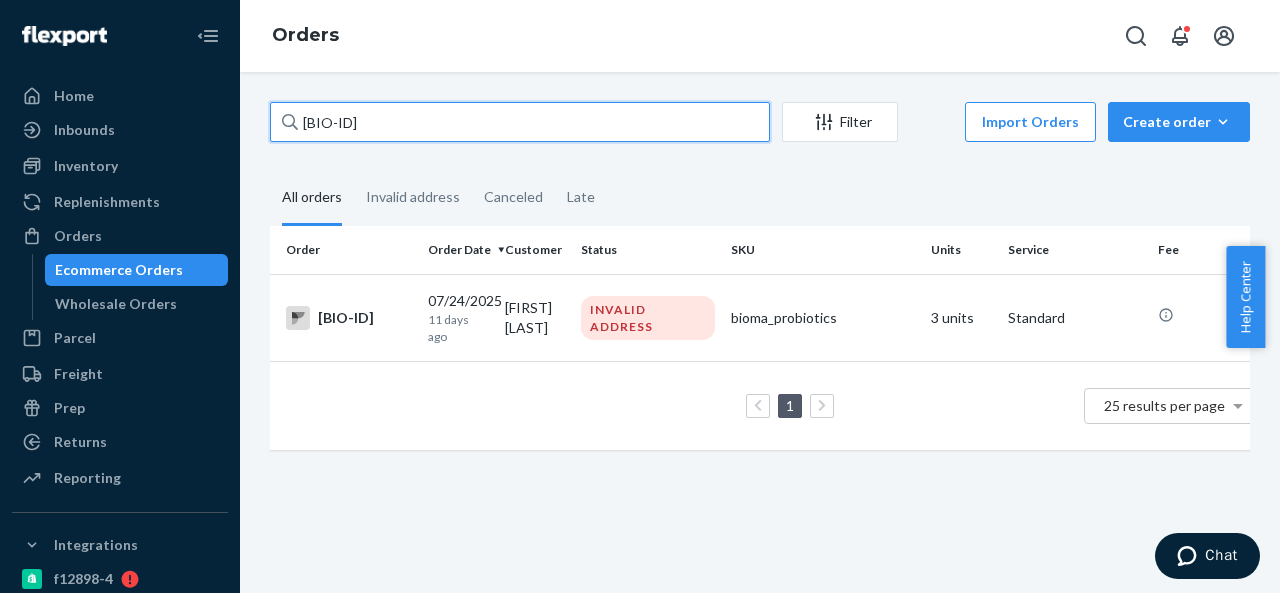 paste on "2" 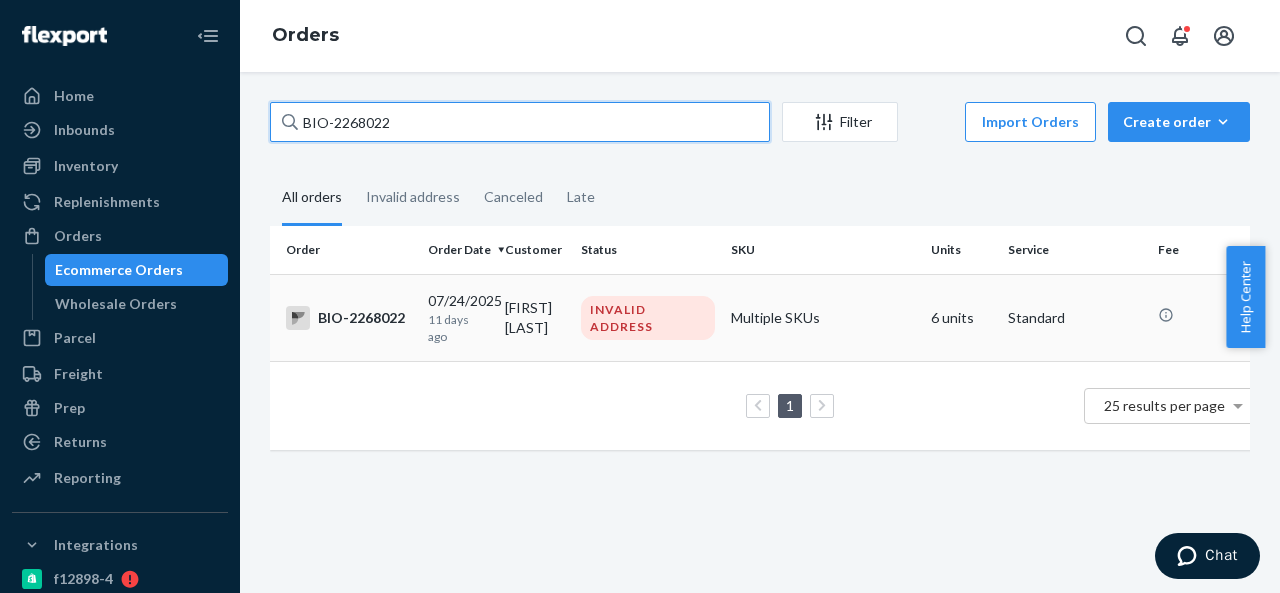 type on "BIO-2268022" 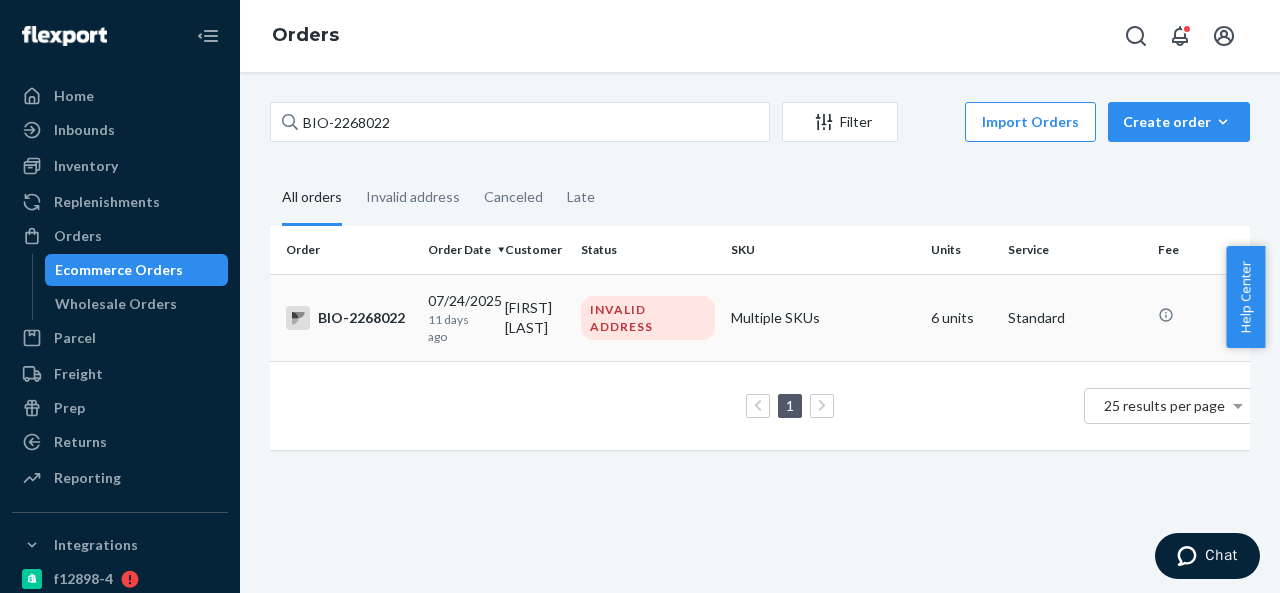 click on "[FIRST] [LAST]" at bounding box center (535, 317) 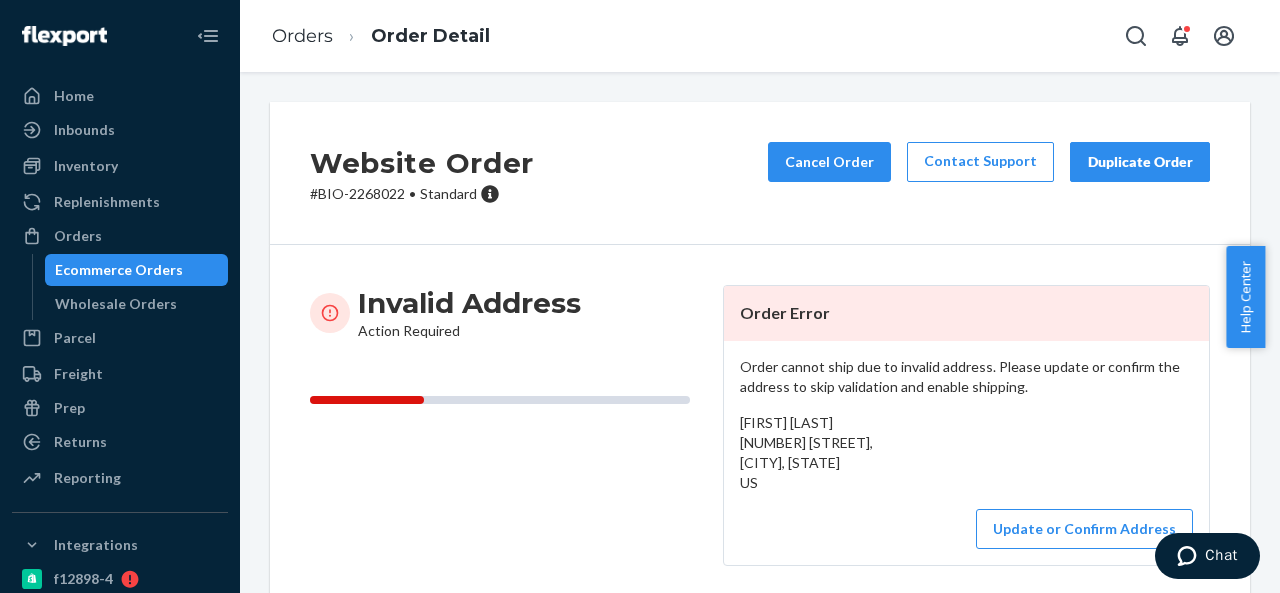 drag, startPoint x: 736, startPoint y: 443, endPoint x: 770, endPoint y: 479, distance: 49.517673 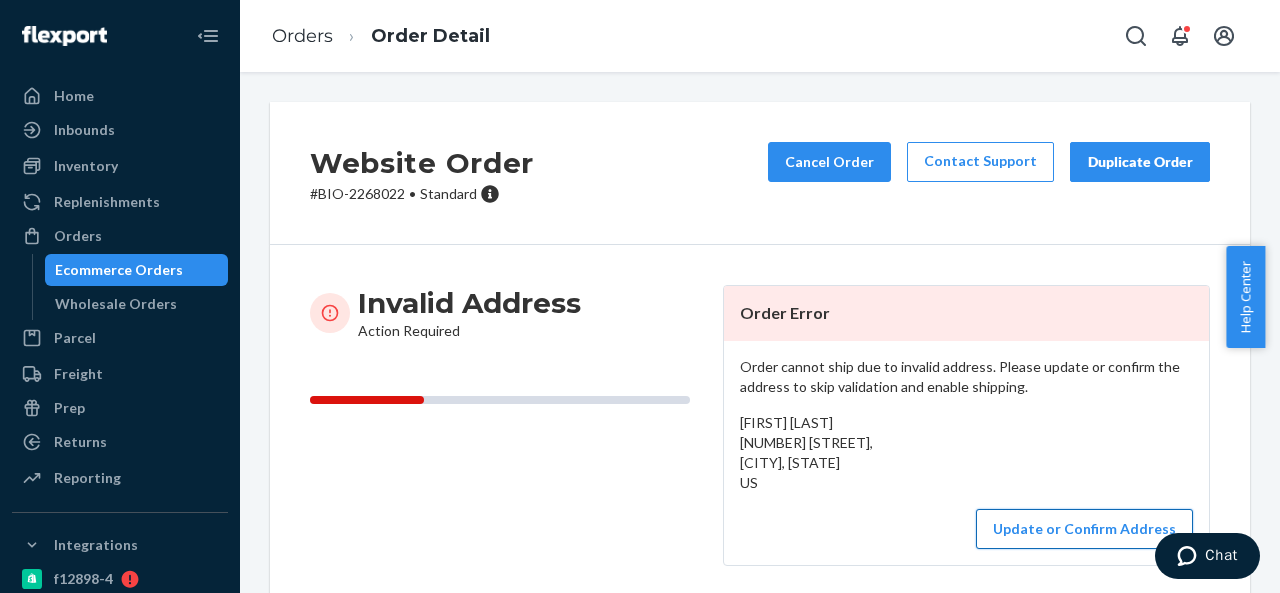 click on "Update or Confirm Address" at bounding box center [1084, 529] 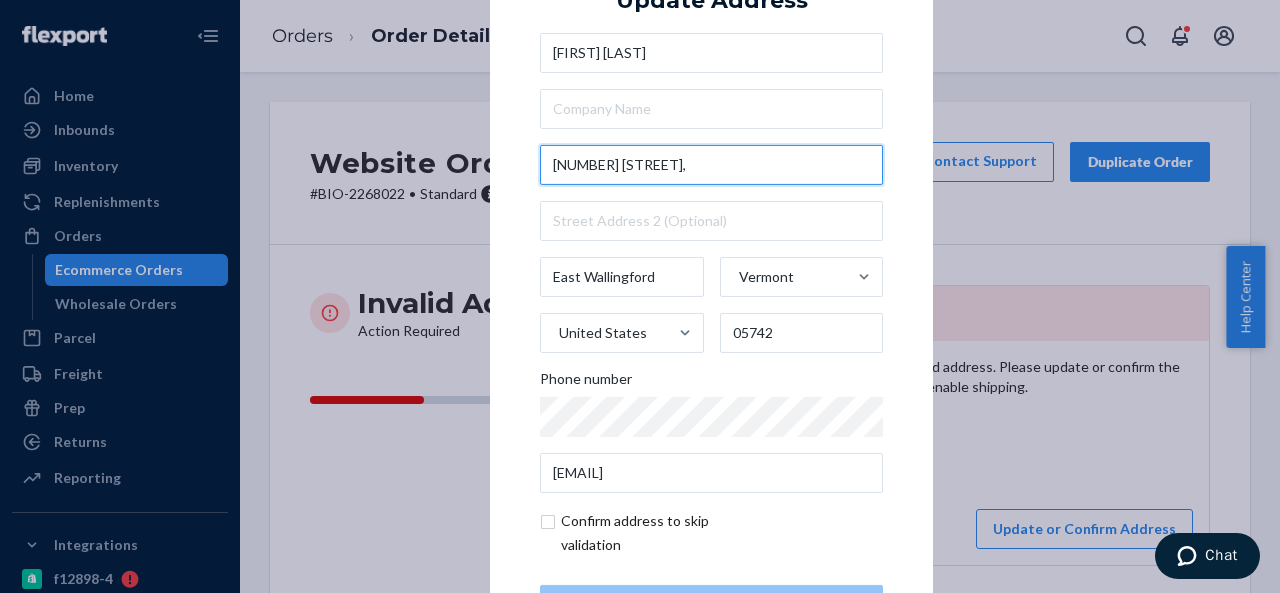 click on "[NUMBER] [STREET]," at bounding box center [711, 165] 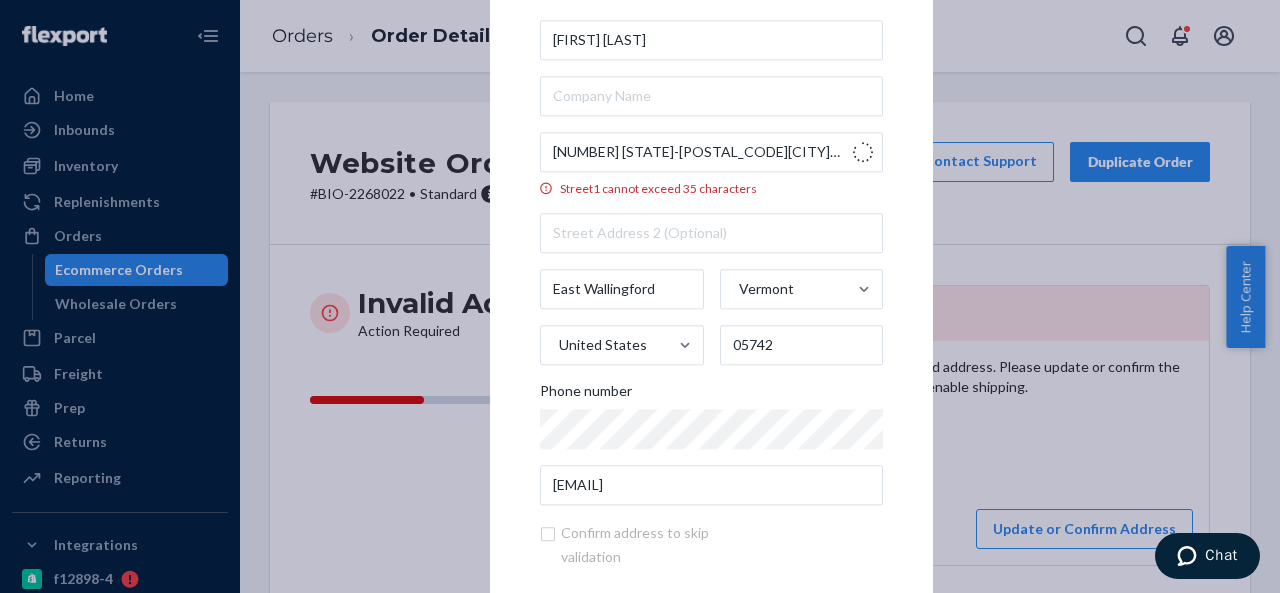 type on "2205 VT-103" 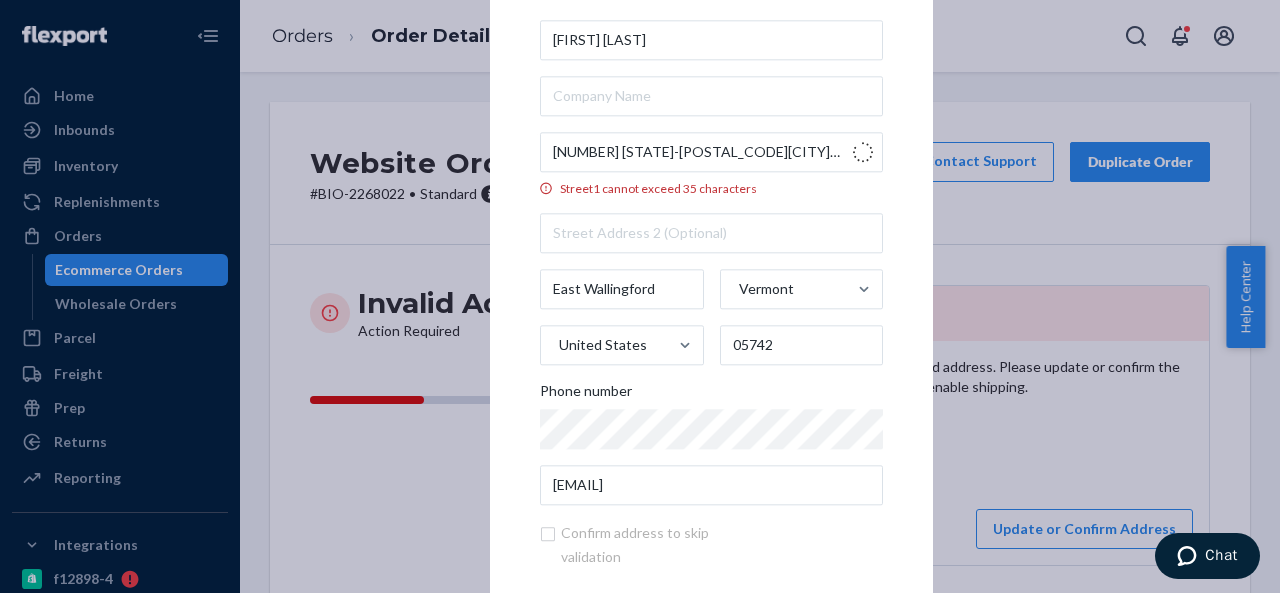 type on "Mount Holly" 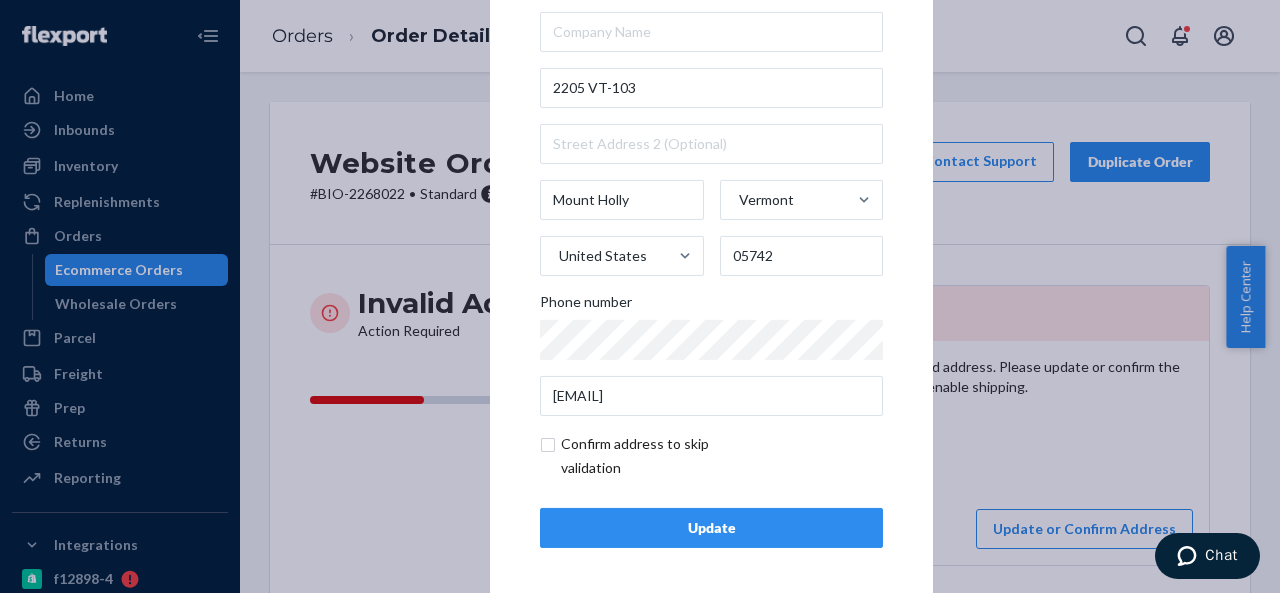 scroll, scrollTop: 81, scrollLeft: 0, axis: vertical 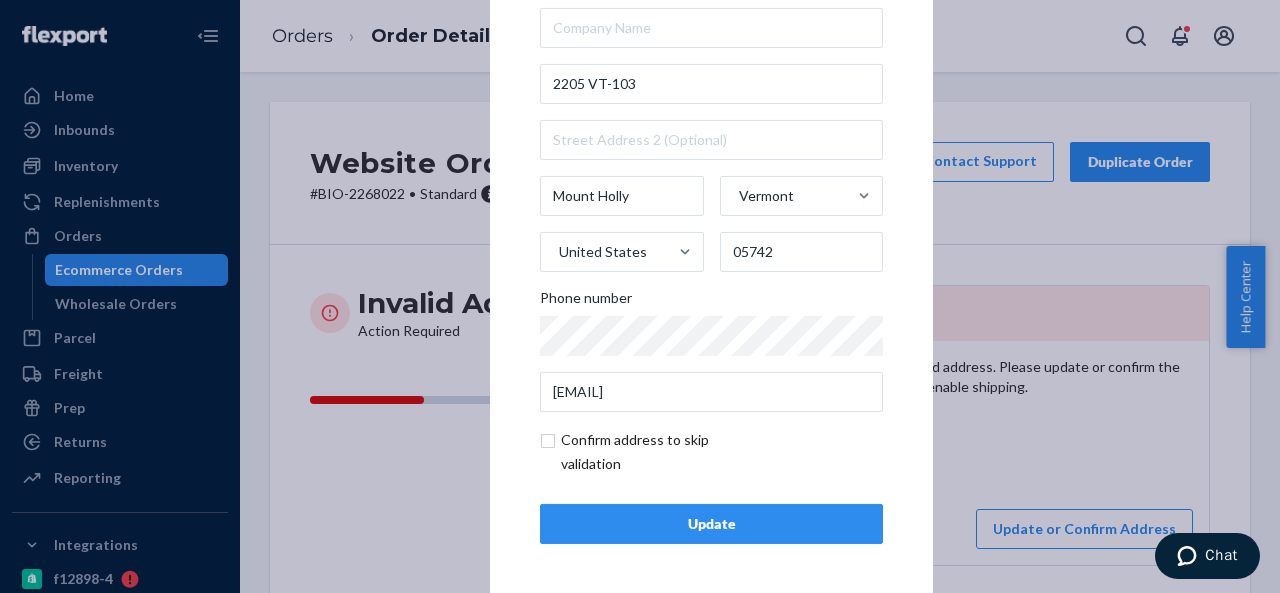 click on "Update" at bounding box center [711, 524] 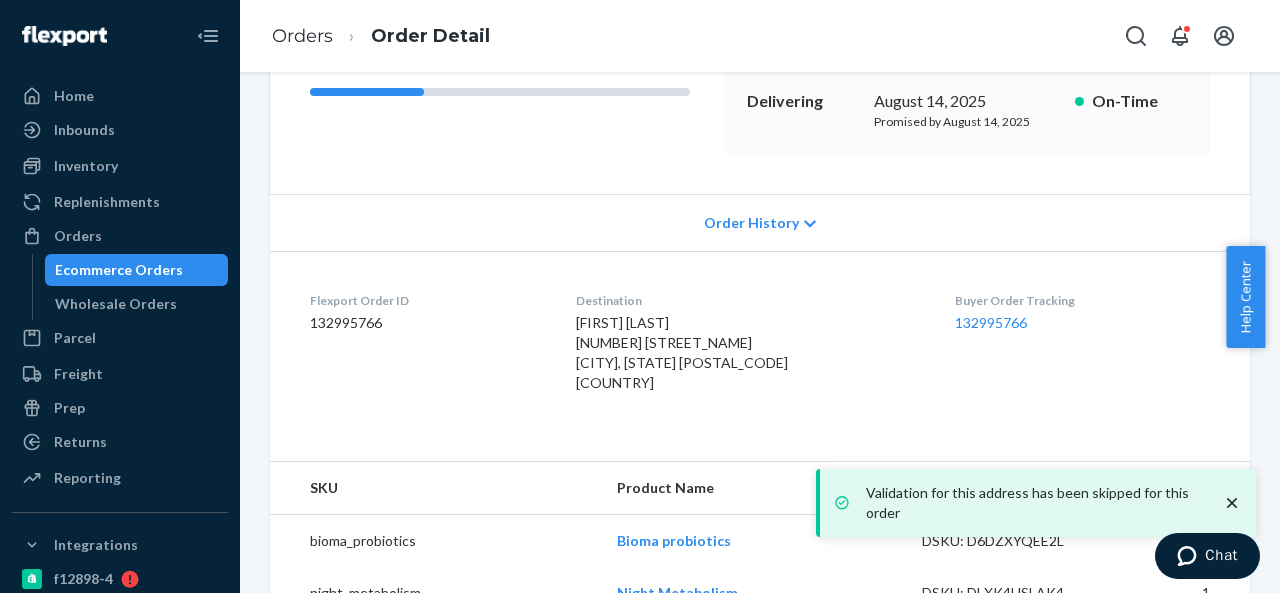 scroll, scrollTop: 300, scrollLeft: 0, axis: vertical 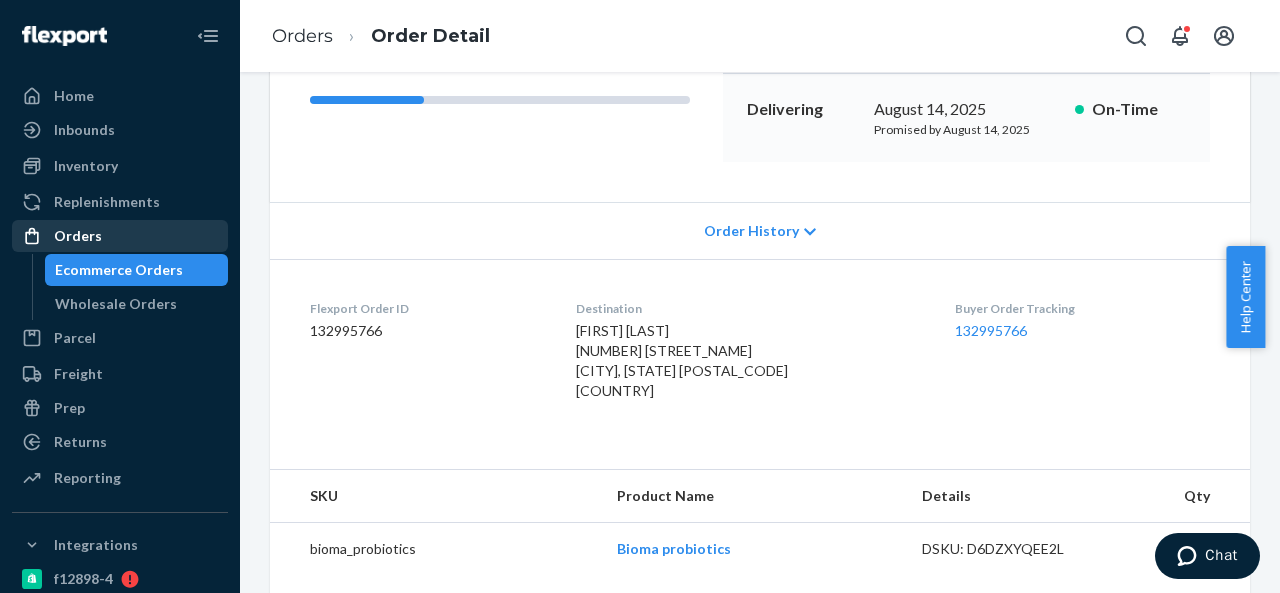 click on "Orders" at bounding box center (120, 236) 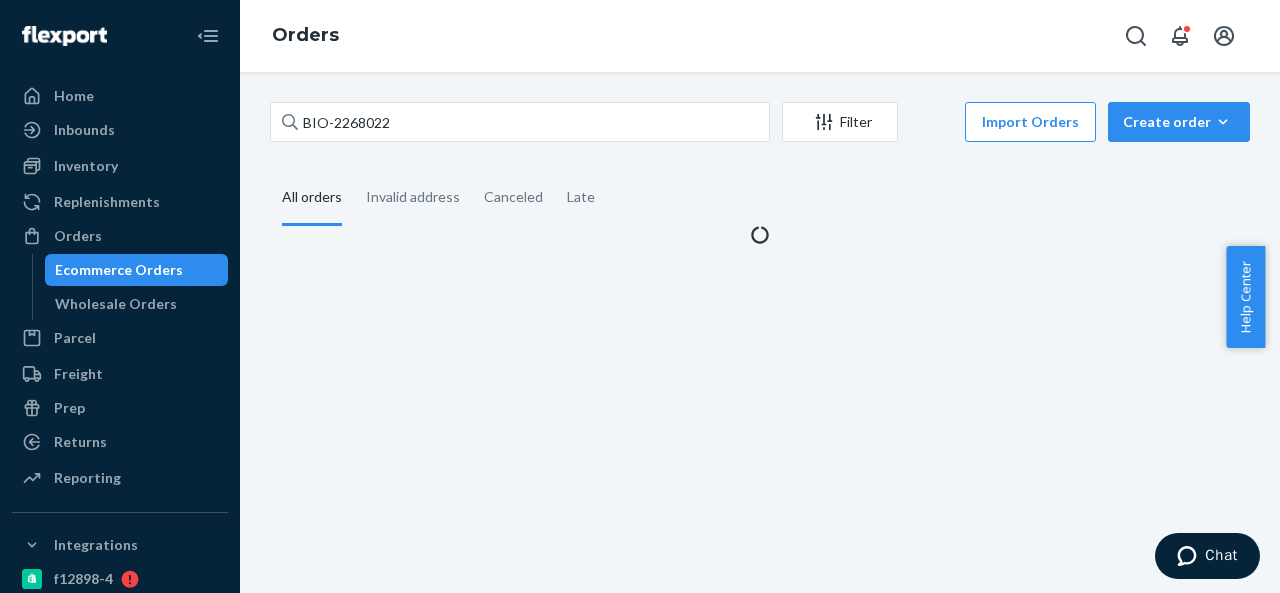 scroll, scrollTop: 0, scrollLeft: 0, axis: both 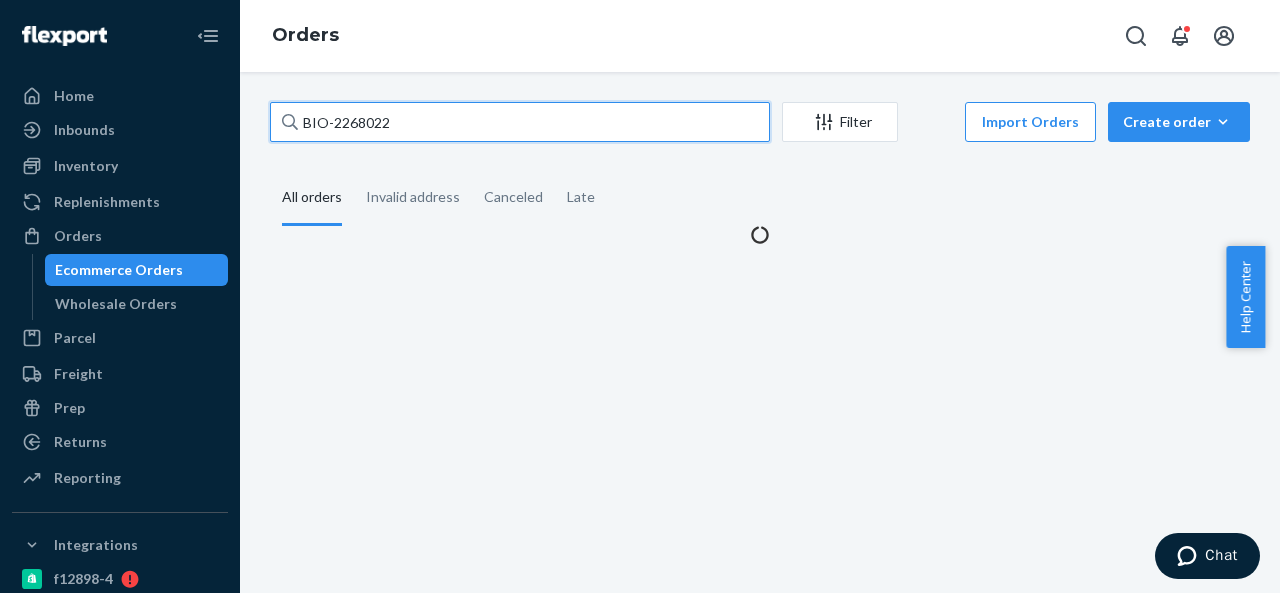 click on "BIO-2268022" at bounding box center (520, 122) 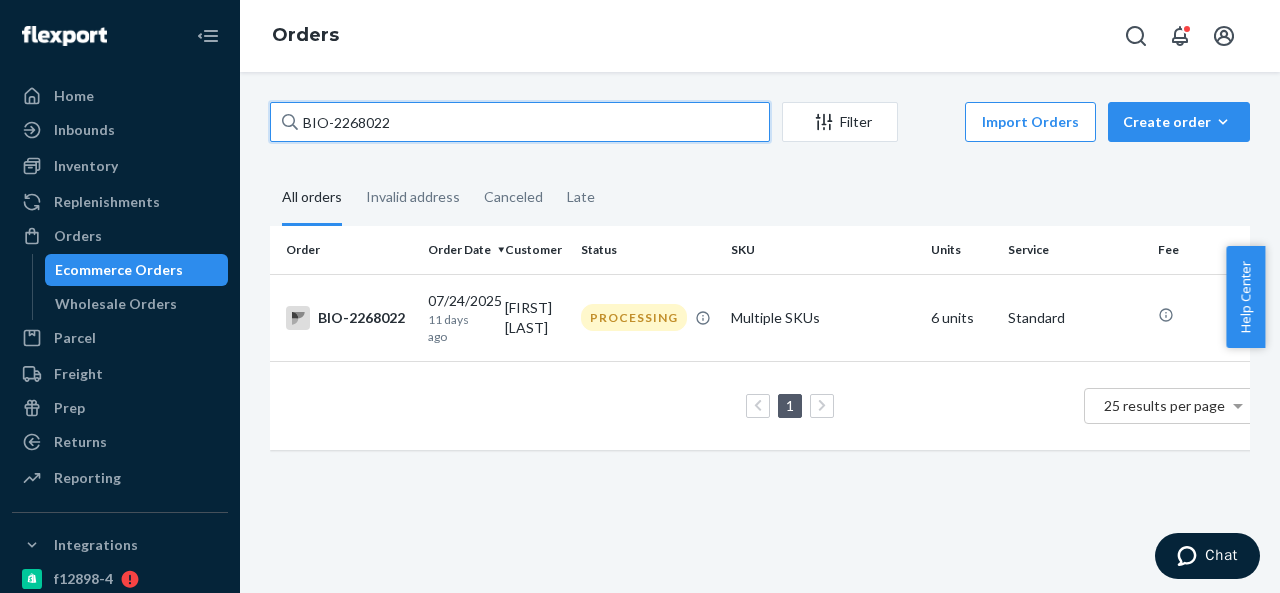 paste on "27" 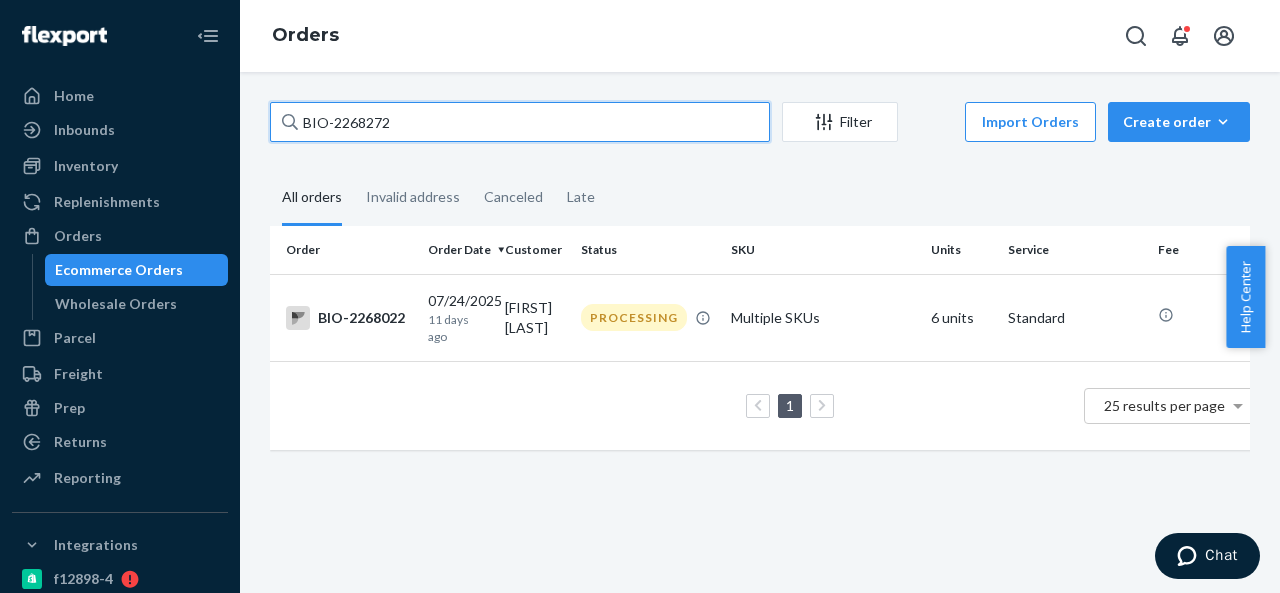 type on "BIO-2268272" 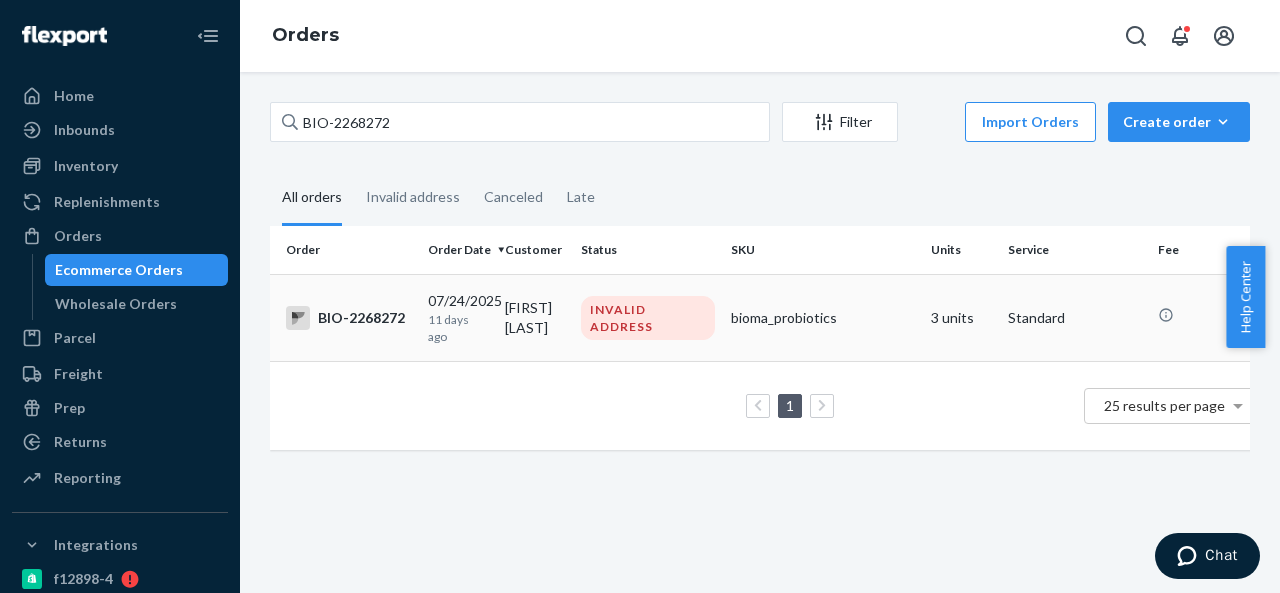 click on "[FIRST] [LAST]" at bounding box center [535, 317] 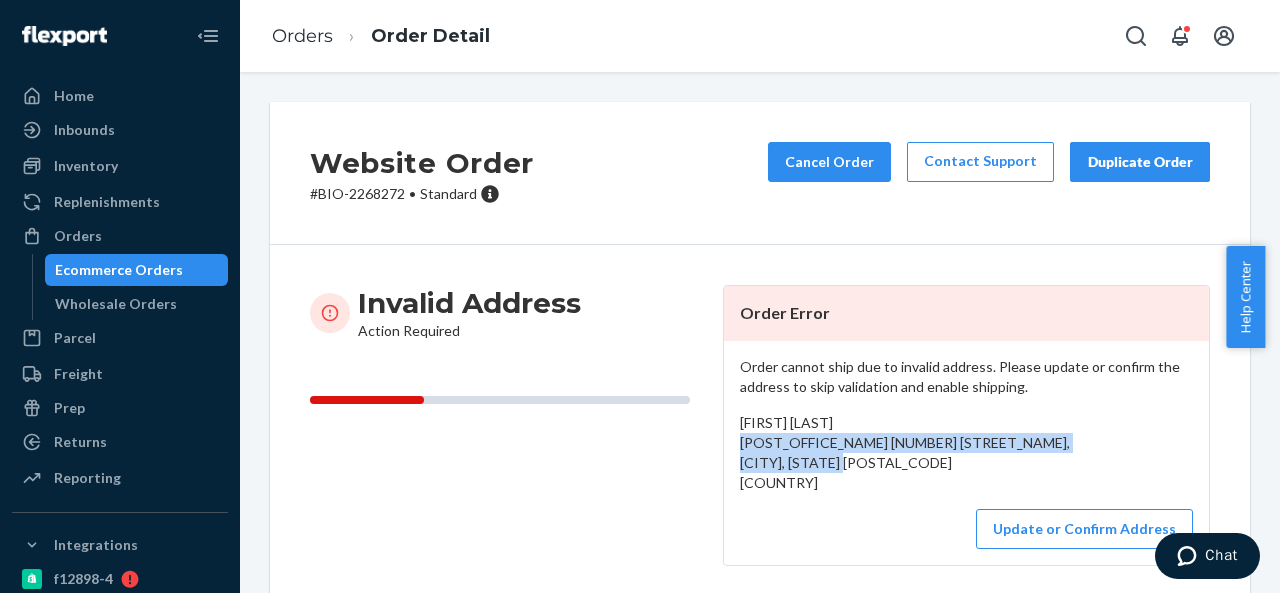 drag, startPoint x: 734, startPoint y: 442, endPoint x: 765, endPoint y: 477, distance: 46.75468 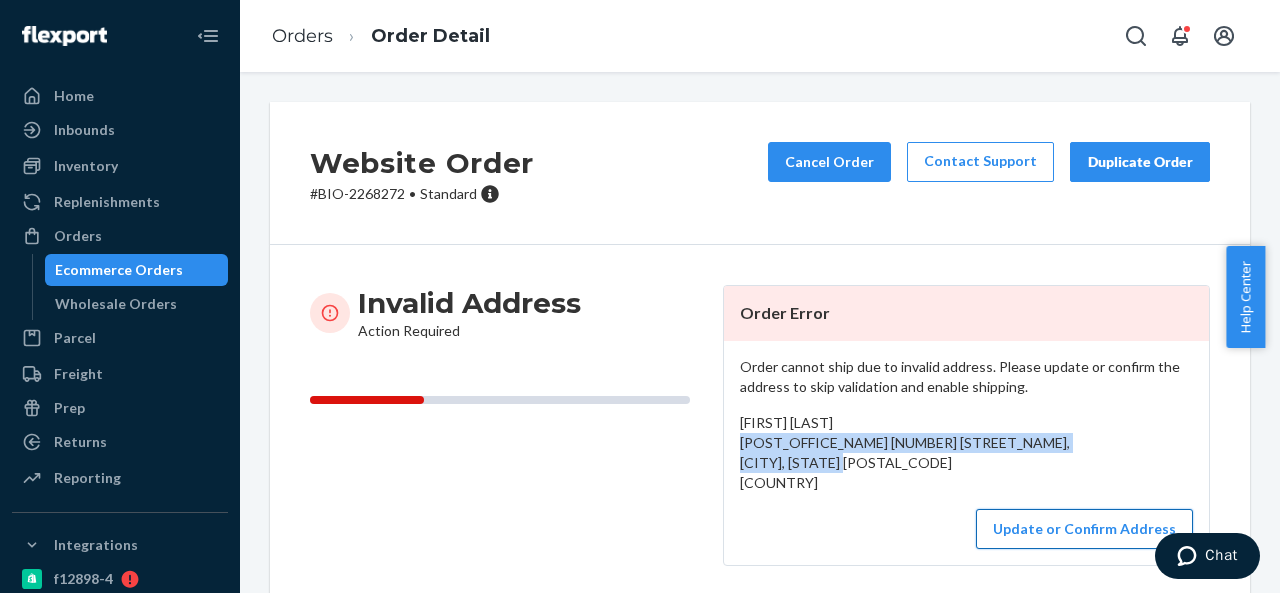 click on "Update or Confirm Address" at bounding box center (1084, 529) 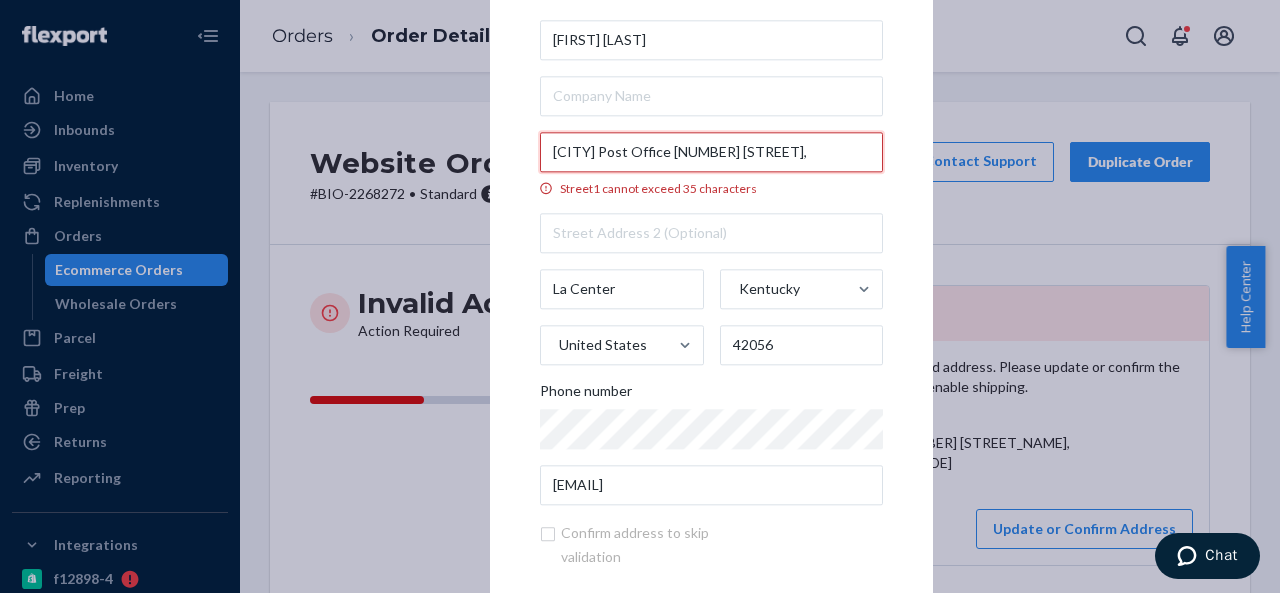click on "[CITY] Post Office [NUMBER] [STREET]," at bounding box center (711, 152) 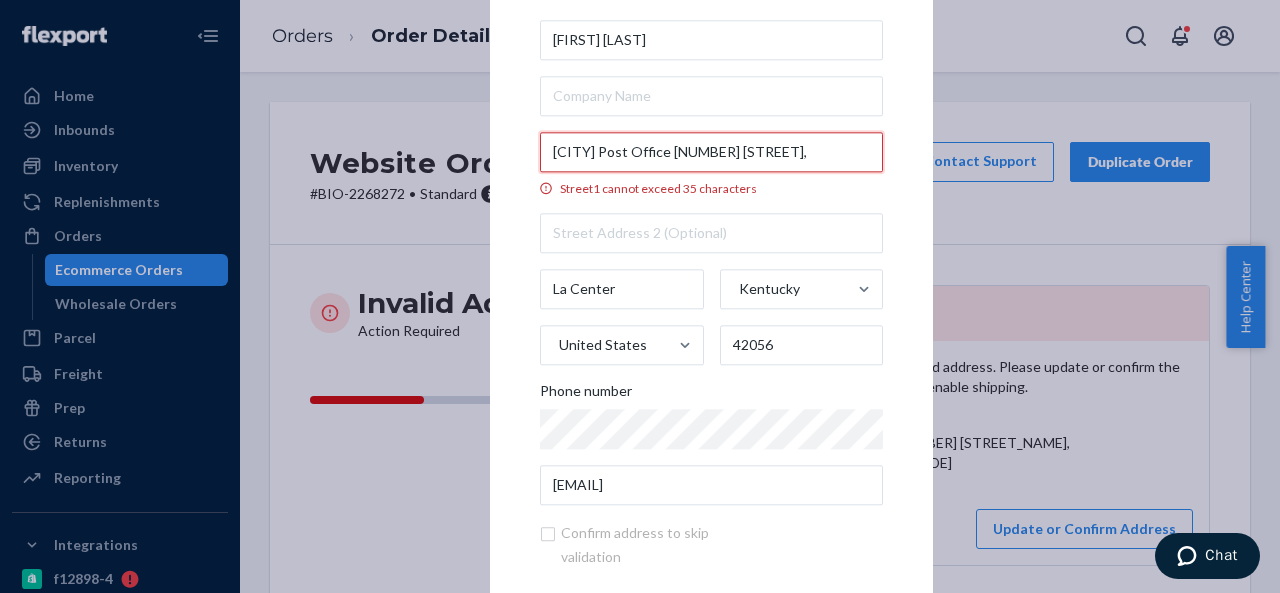 paste on "[NUMBER] [STREET], [CITY], [STATE] [POSTAL-CODE], [COUNTRY]" 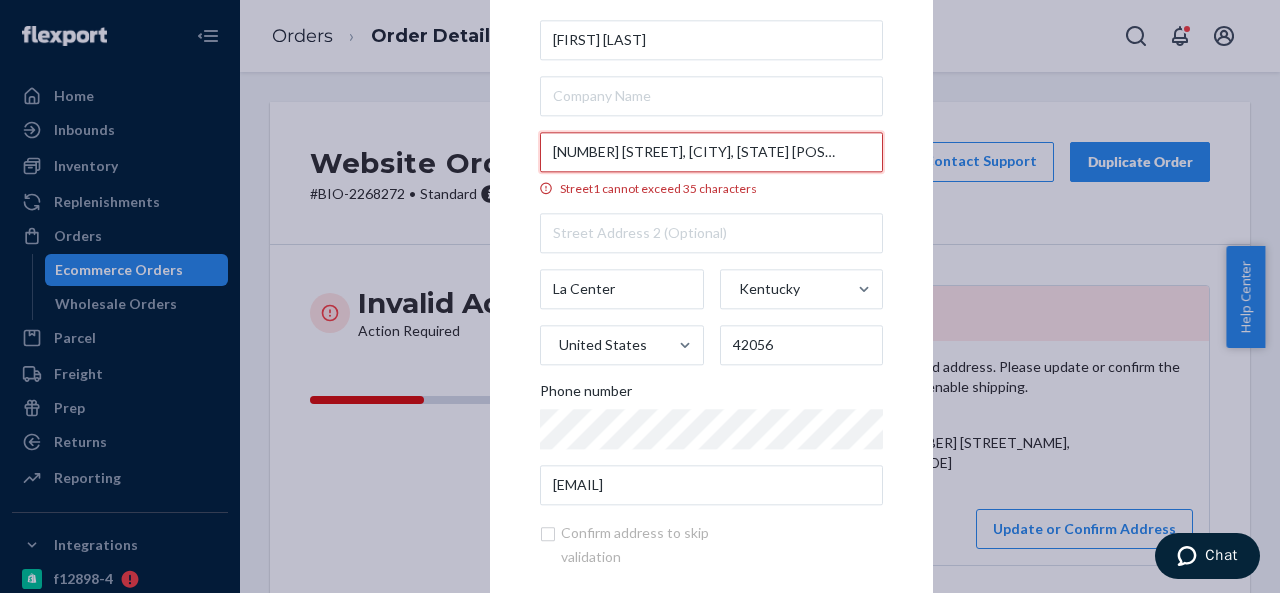 scroll, scrollTop: 0, scrollLeft: 19, axis: horizontal 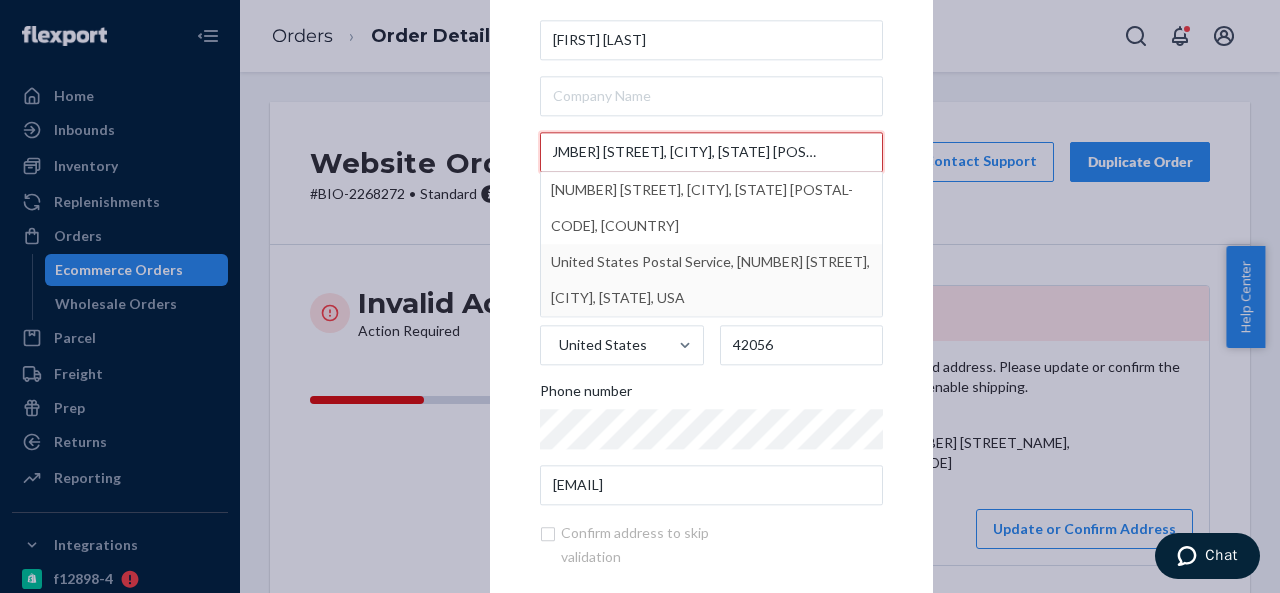 type on "[NUMBER] [STREET], [CITY], [STATE] [POSTAL-CODE], [COUNTRY]" 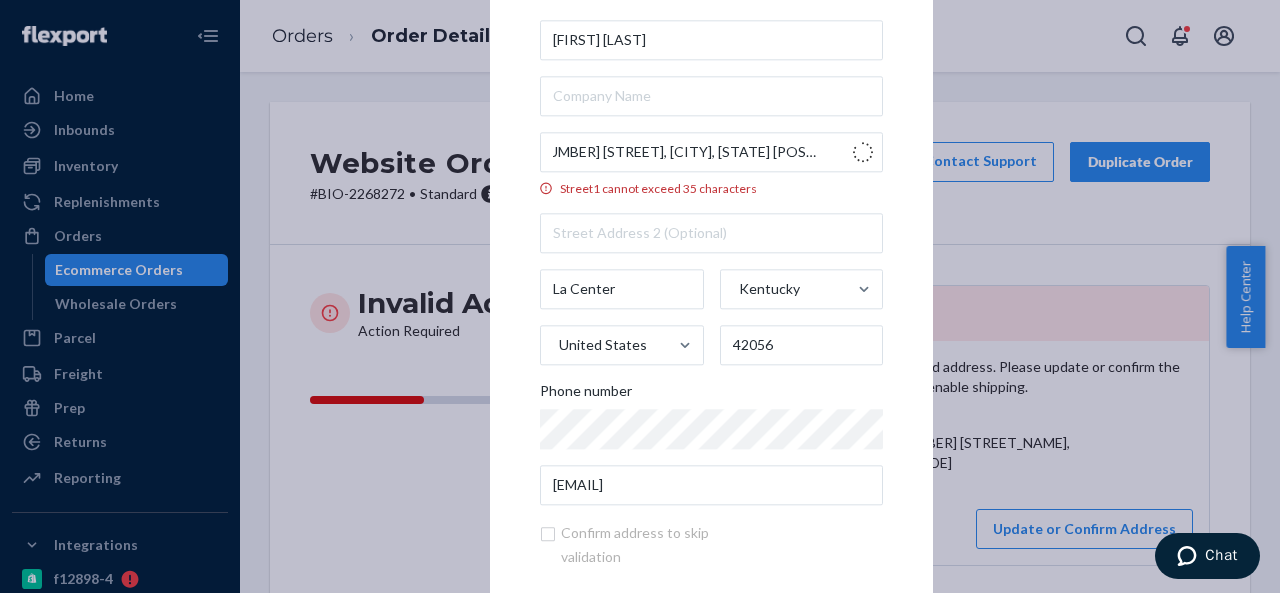 scroll, scrollTop: 0, scrollLeft: 0, axis: both 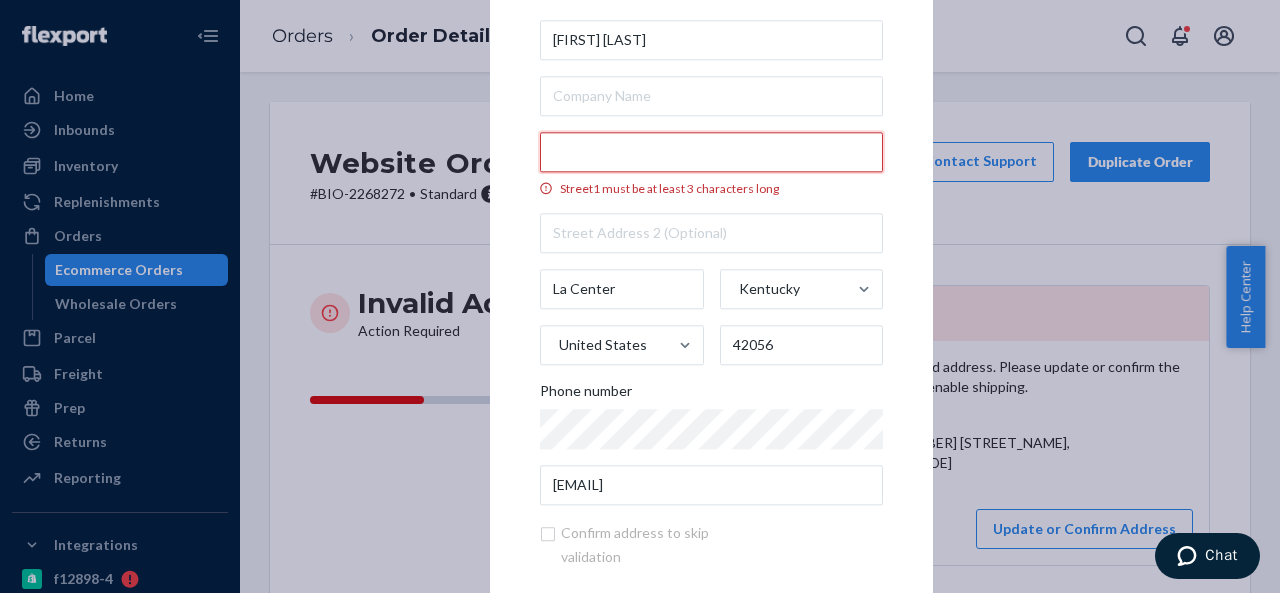 click on "Street1 must be at least 3 characters long" at bounding box center (711, 152) 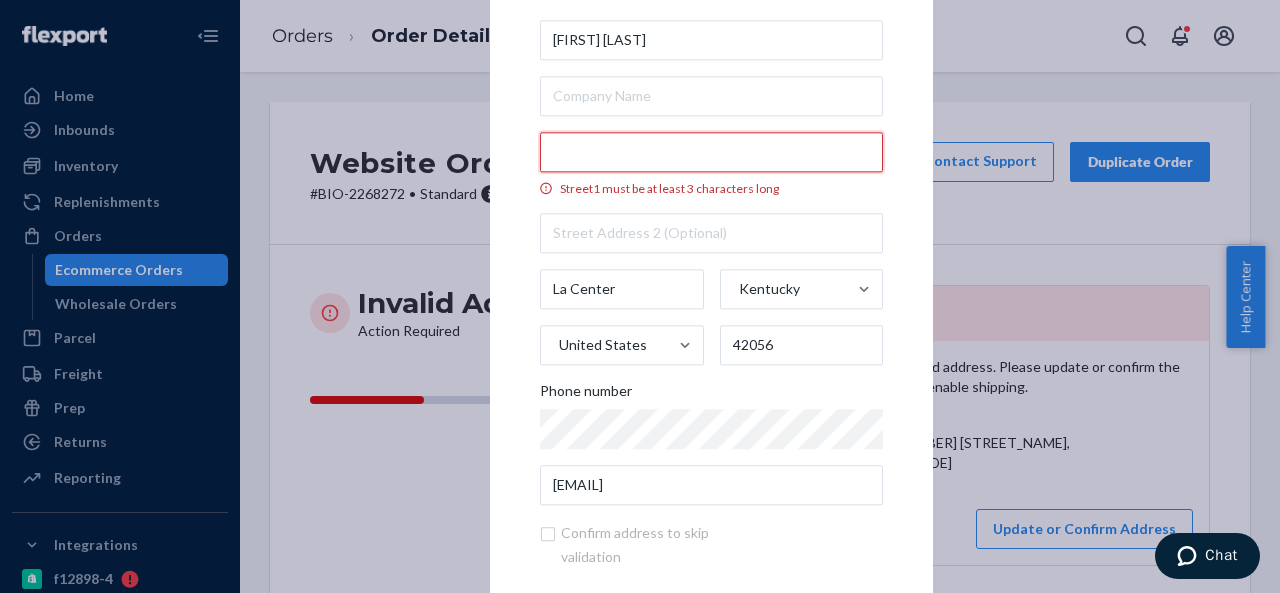 paste on "[NUMBER] [STREET]" 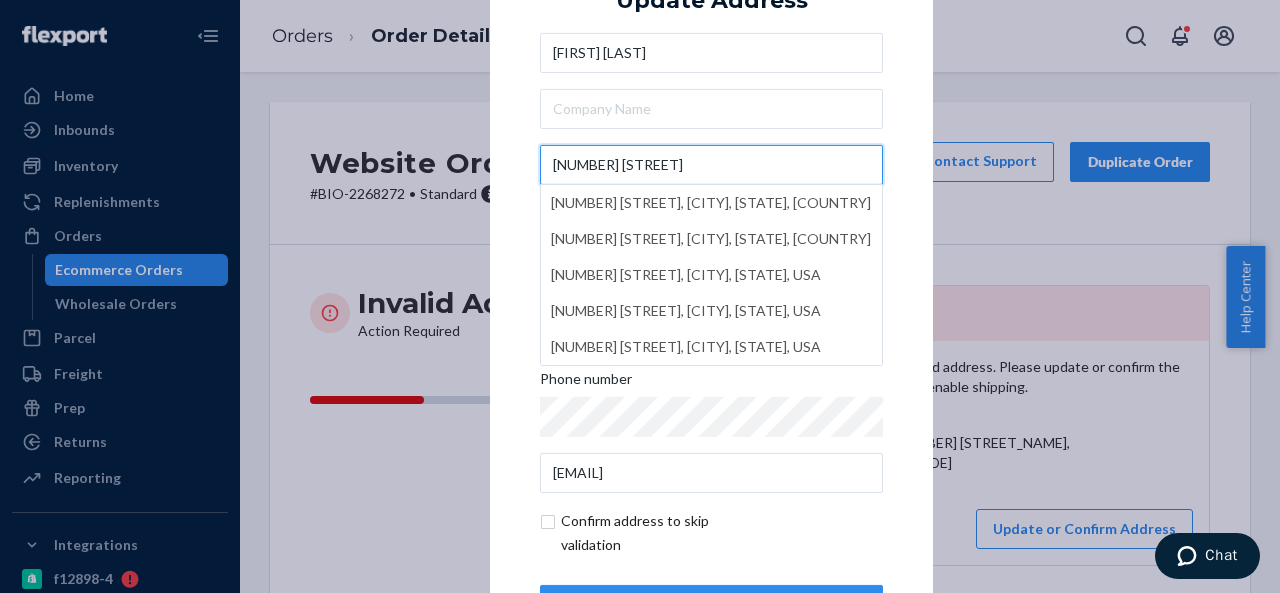 type on "[NUMBER] [STREET]" 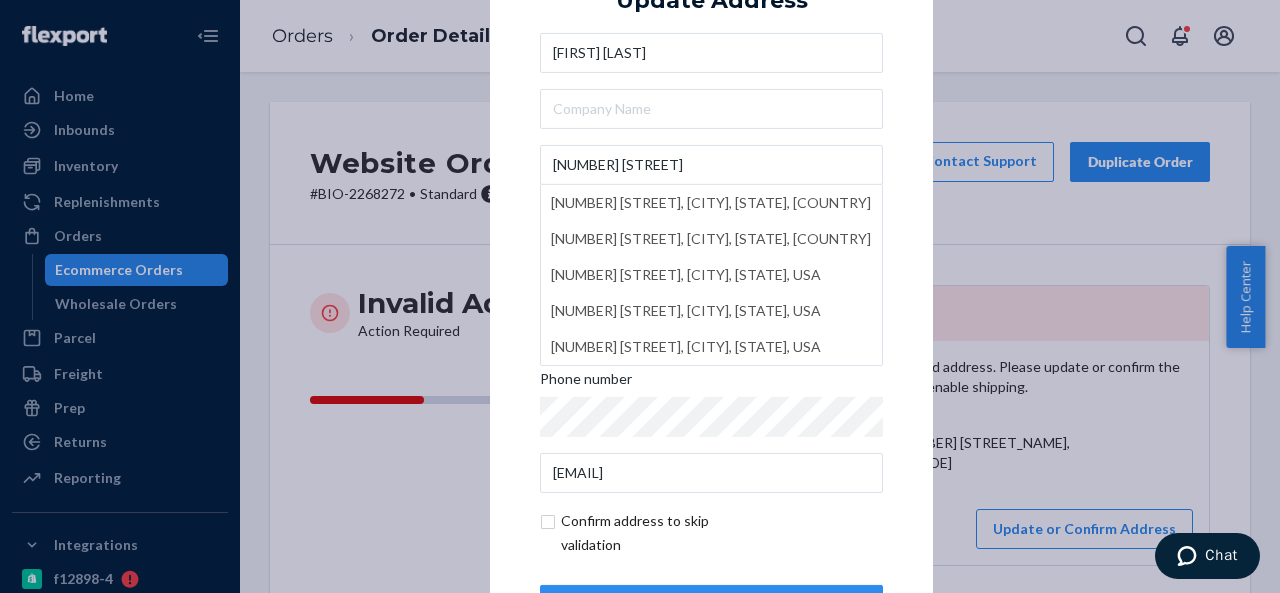 click on "× Update Address [FIRST] [LAST] [NUMBER] [STREET] [NUMBER] [STREET], [CITY], [STATE], USA [NUMBER] [STREET], [CITY], [STATE], USA [NUMBER] [STREET], [CITY], [STATE], USA [NUMBER] [STREET], [CITY], [STATE], USA [NUMBER] [STREET] [STATE], [CITY], [STATE], USA [CITY] [STATE] [COUNTRY] [POSTAL_CODE] Phone number [EMAIL] Confirm address to skip validation Update" at bounding box center (711, 296) 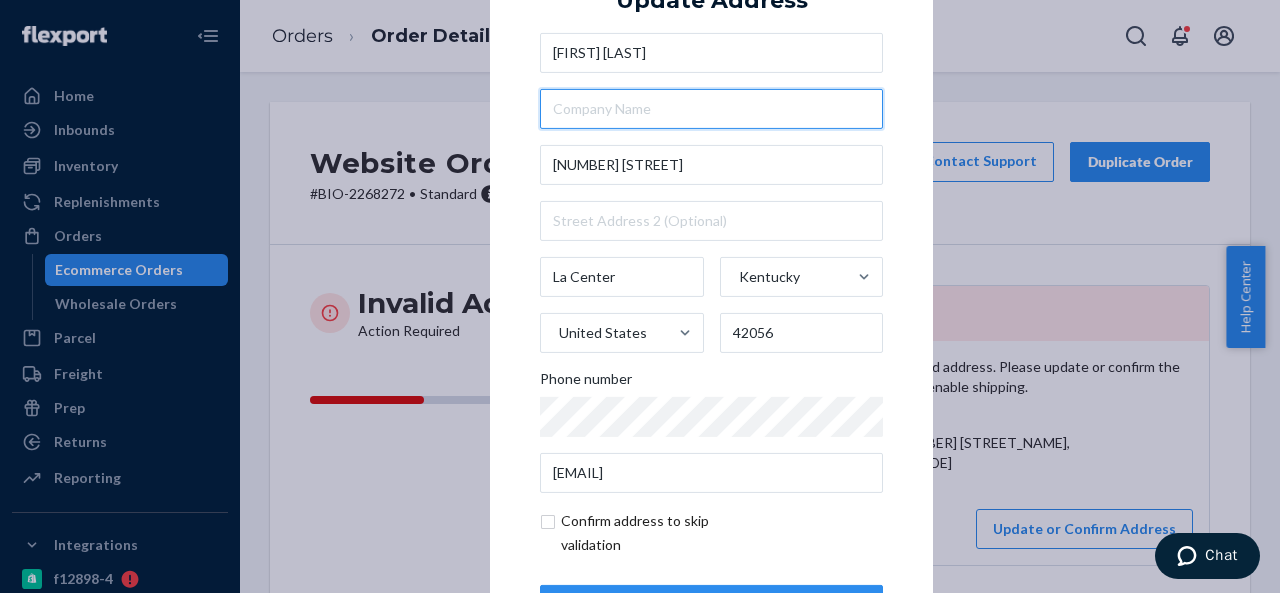 click at bounding box center [711, 109] 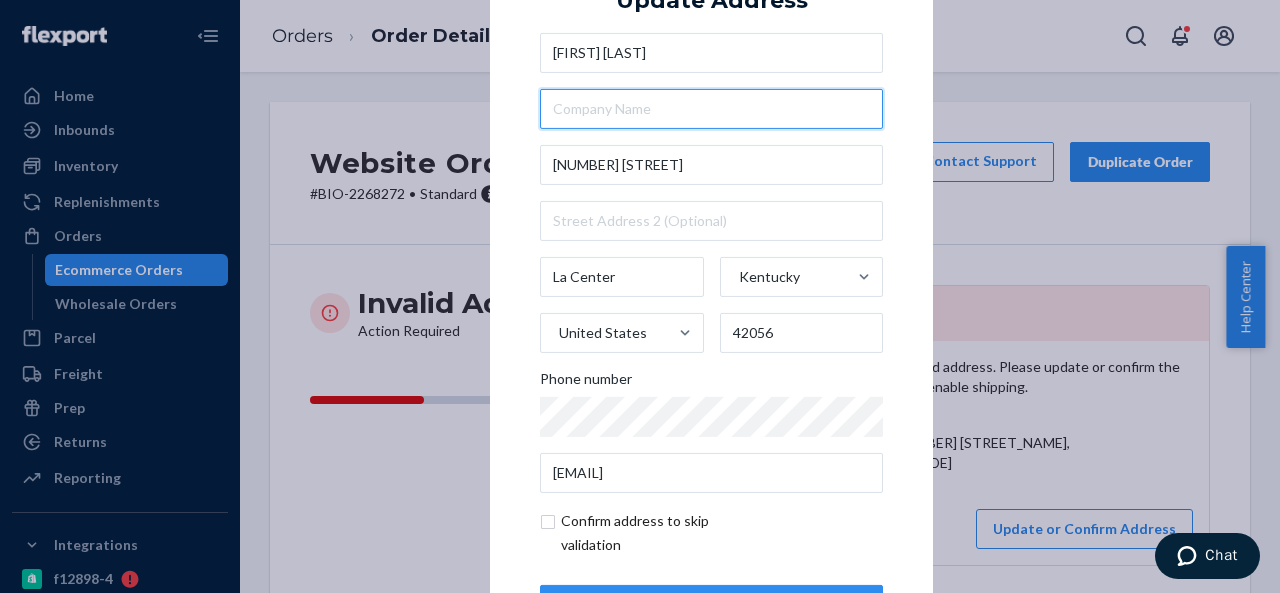 paste on "United States Postal Service" 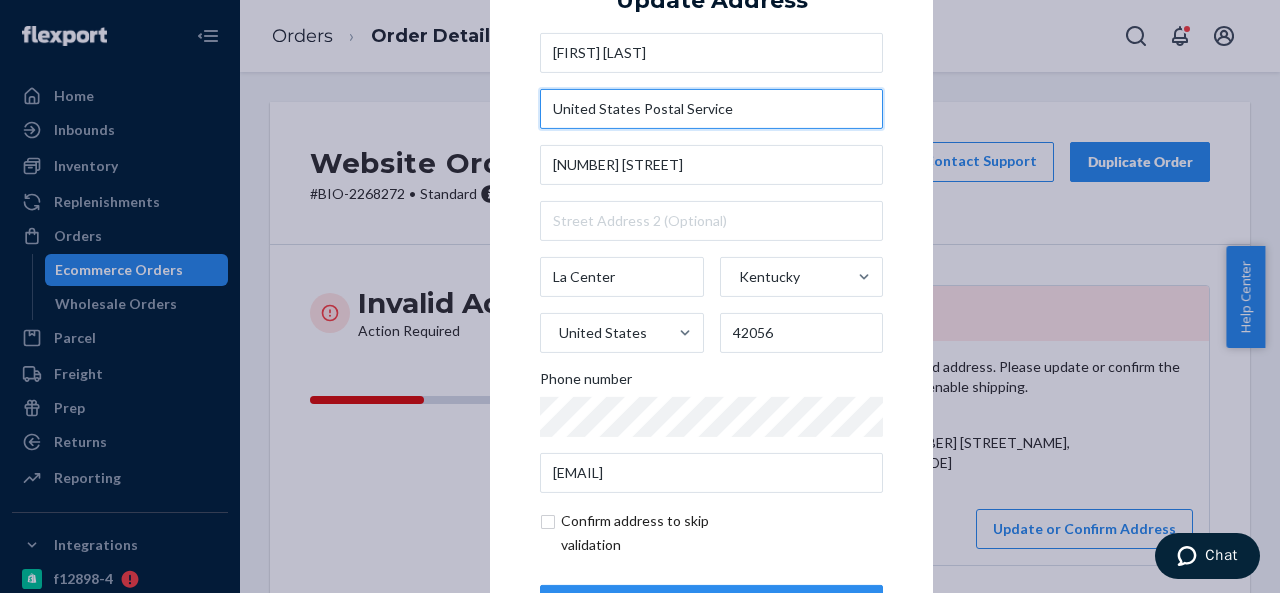 type on "United States Postal Service" 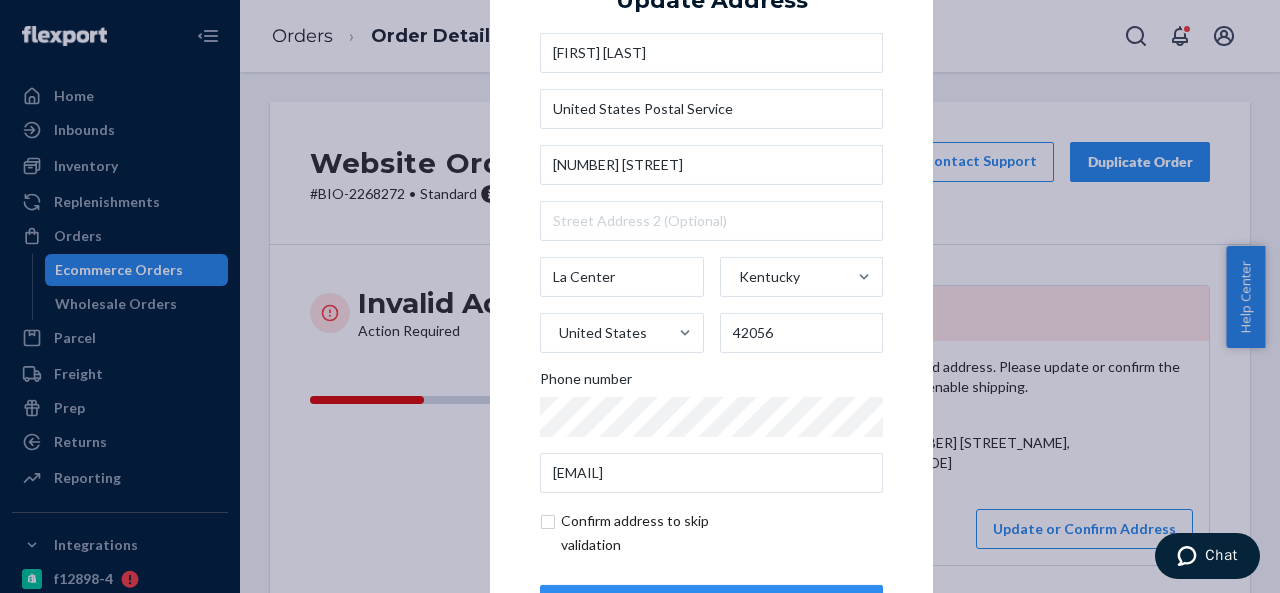 click on "× Update Address [FIRST] [LAST] [COUNTRY] [POSTAL_SERVICE] [NUMBER] [STREET] [CITY] [STATE] [COUNTRY] [POSTAL_CODE] Phone number [EMAIL] Confirm address to skip validation Update" at bounding box center [711, 296] 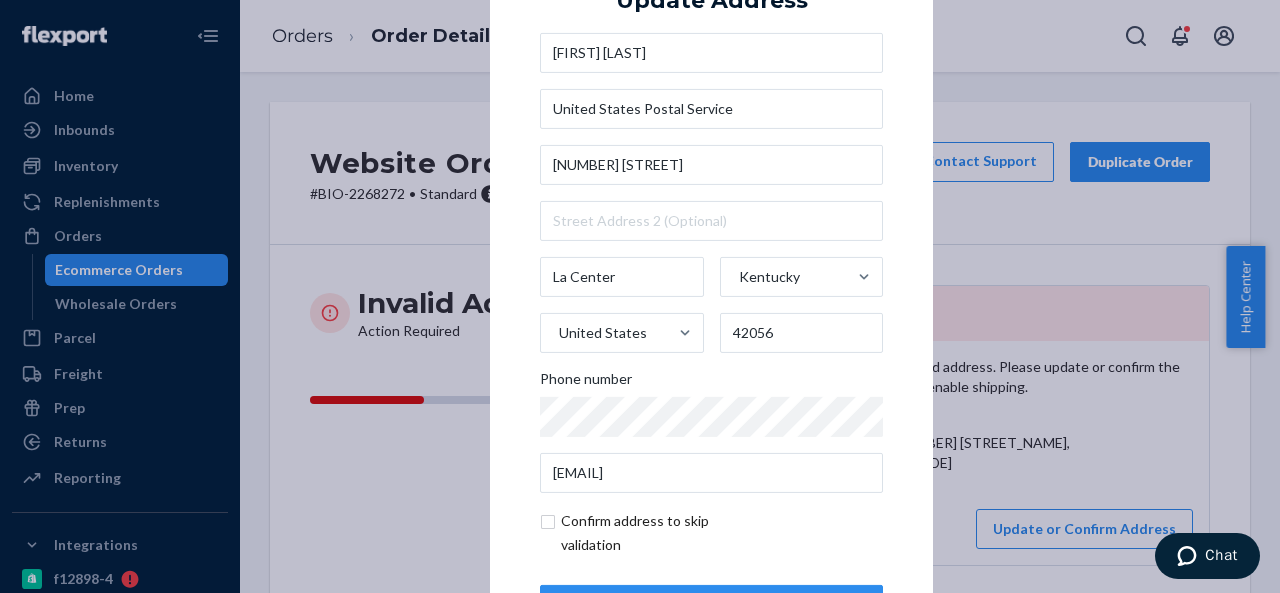 scroll, scrollTop: 81, scrollLeft: 0, axis: vertical 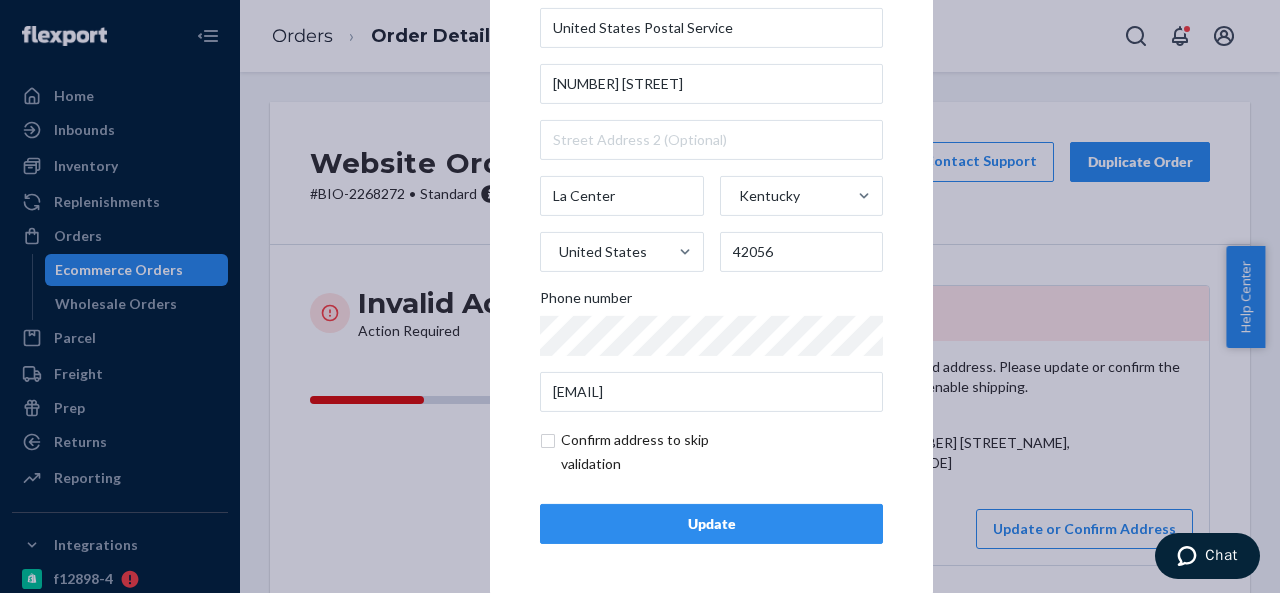 click at bounding box center [656, 452] 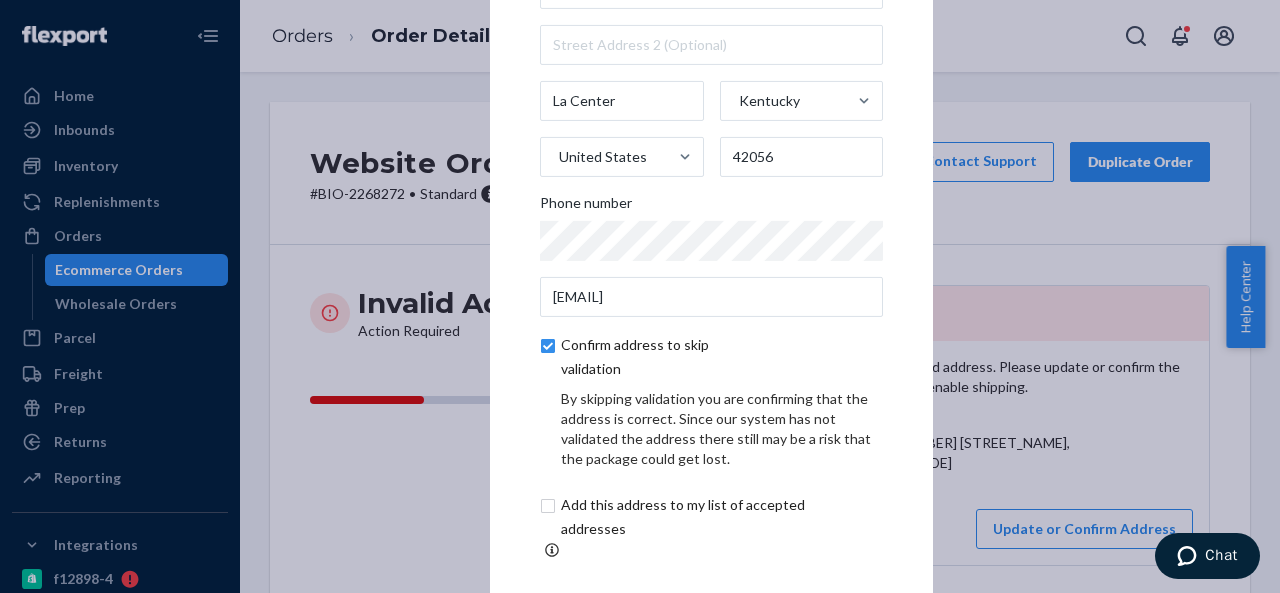 scroll, scrollTop: 165, scrollLeft: 0, axis: vertical 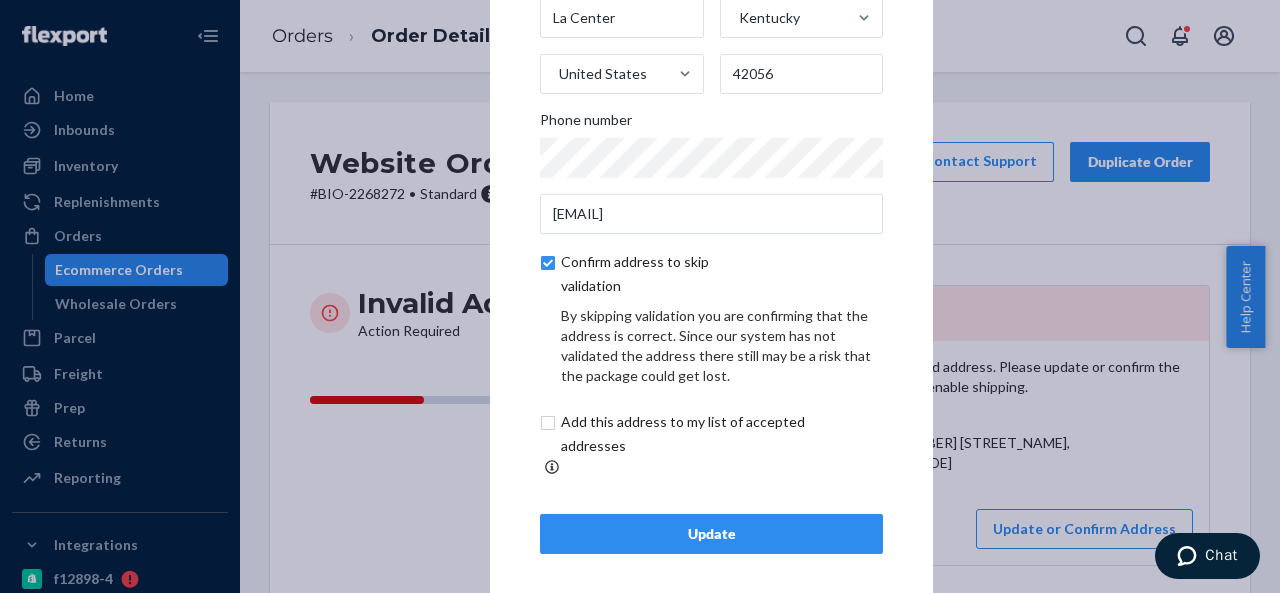 click on "Update" at bounding box center [711, 534] 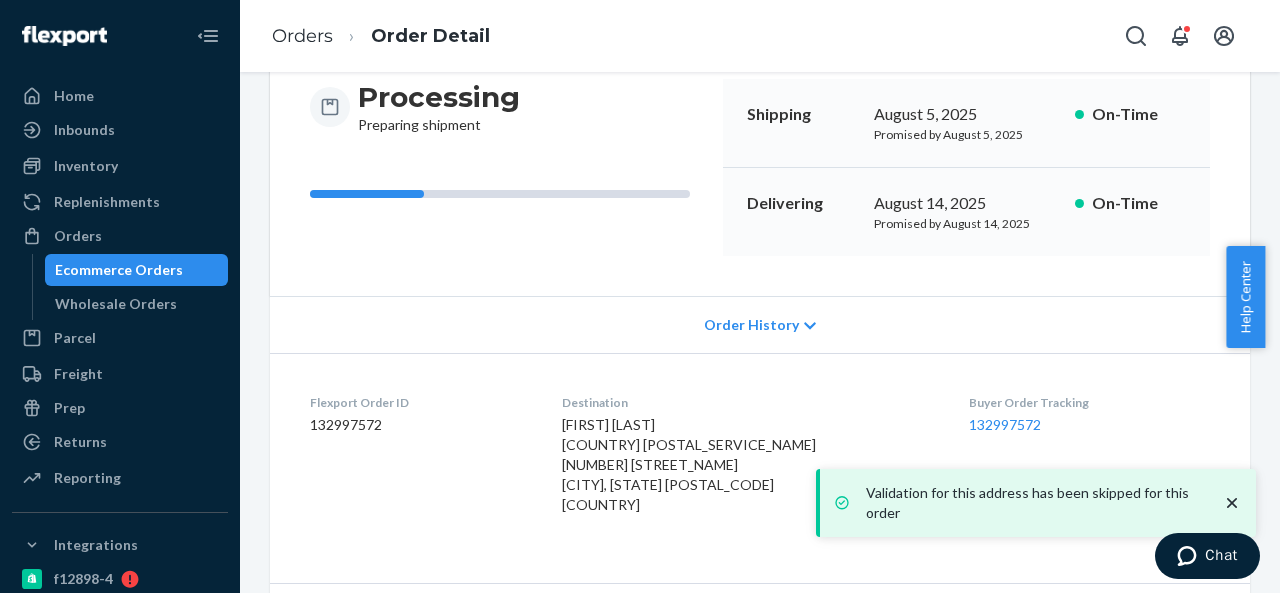 scroll, scrollTop: 300, scrollLeft: 0, axis: vertical 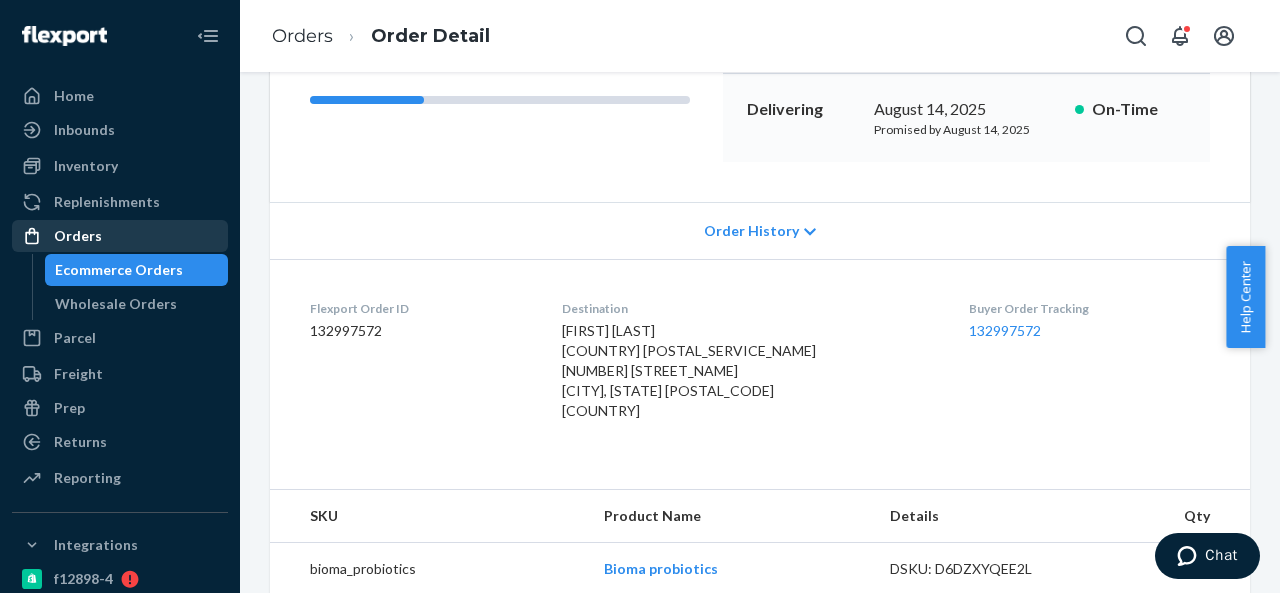 click on "Orders" at bounding box center [78, 236] 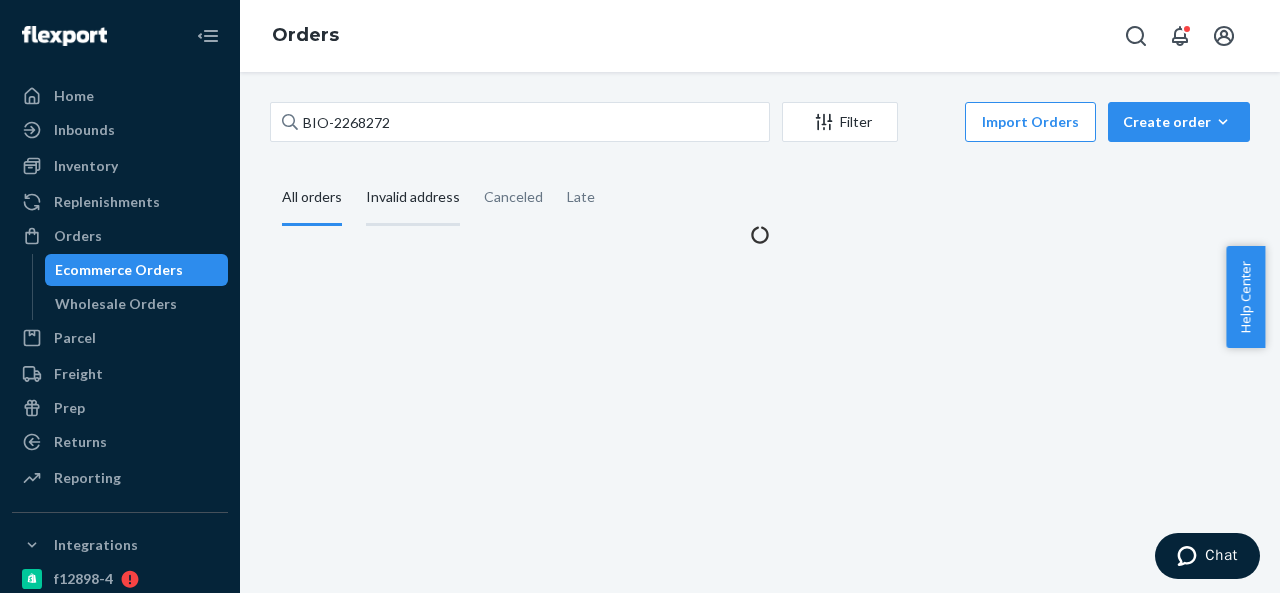 scroll, scrollTop: 0, scrollLeft: 0, axis: both 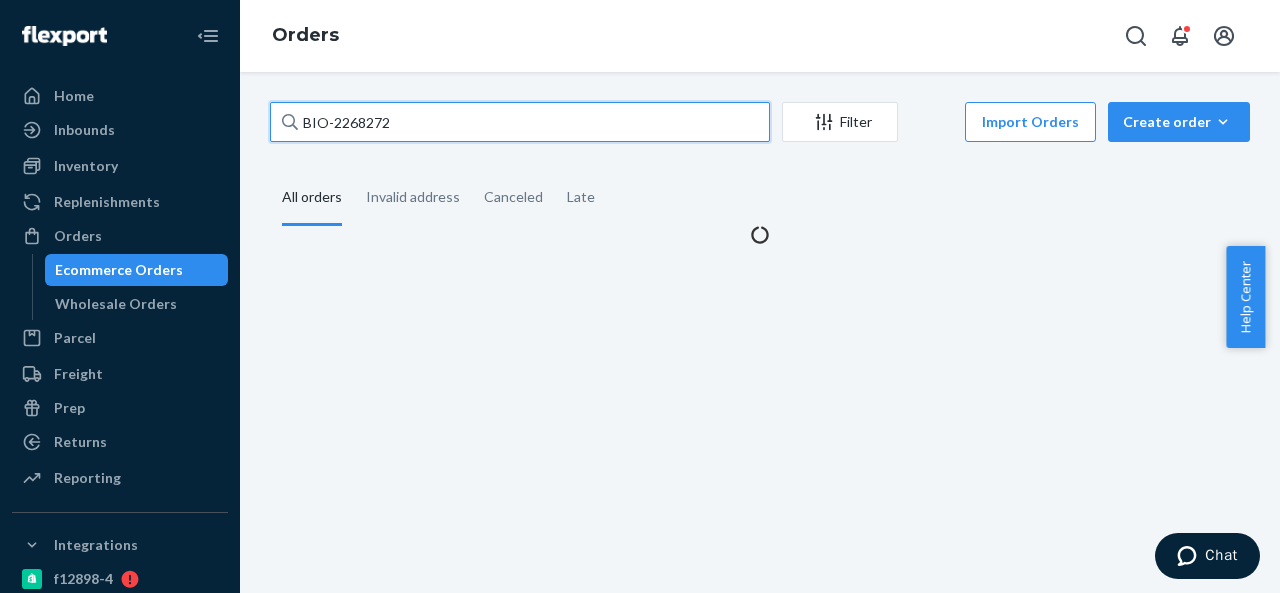 click on "BIO-2268272" at bounding box center [520, 122] 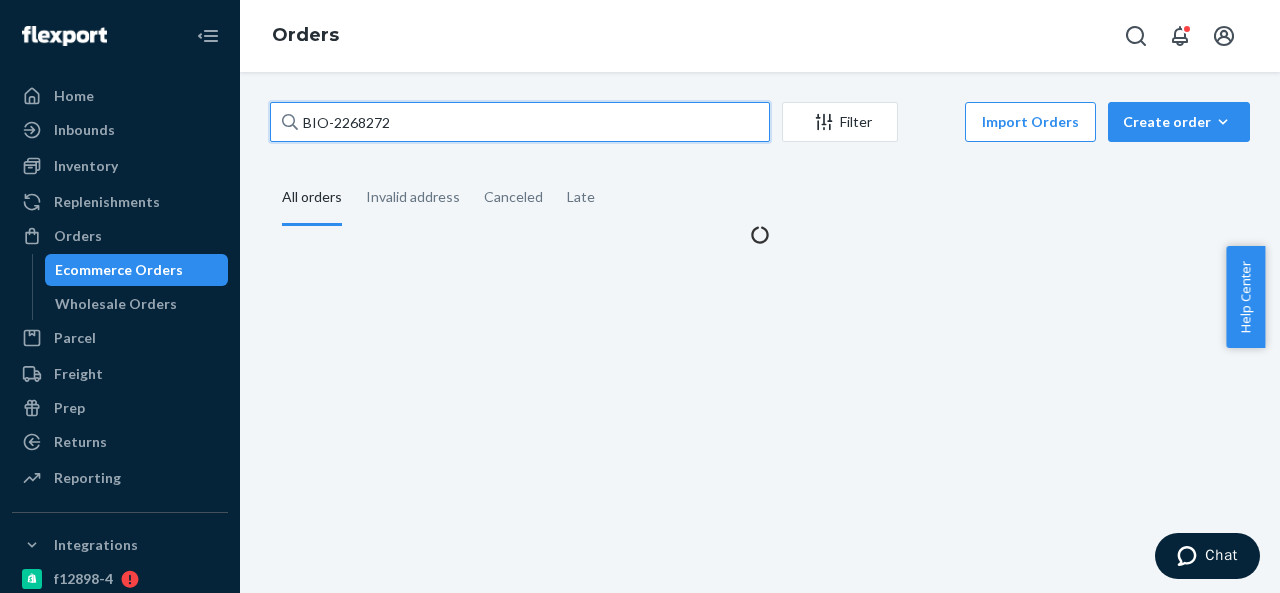paste on "[ID-PREFIX]-[NUMBER]" 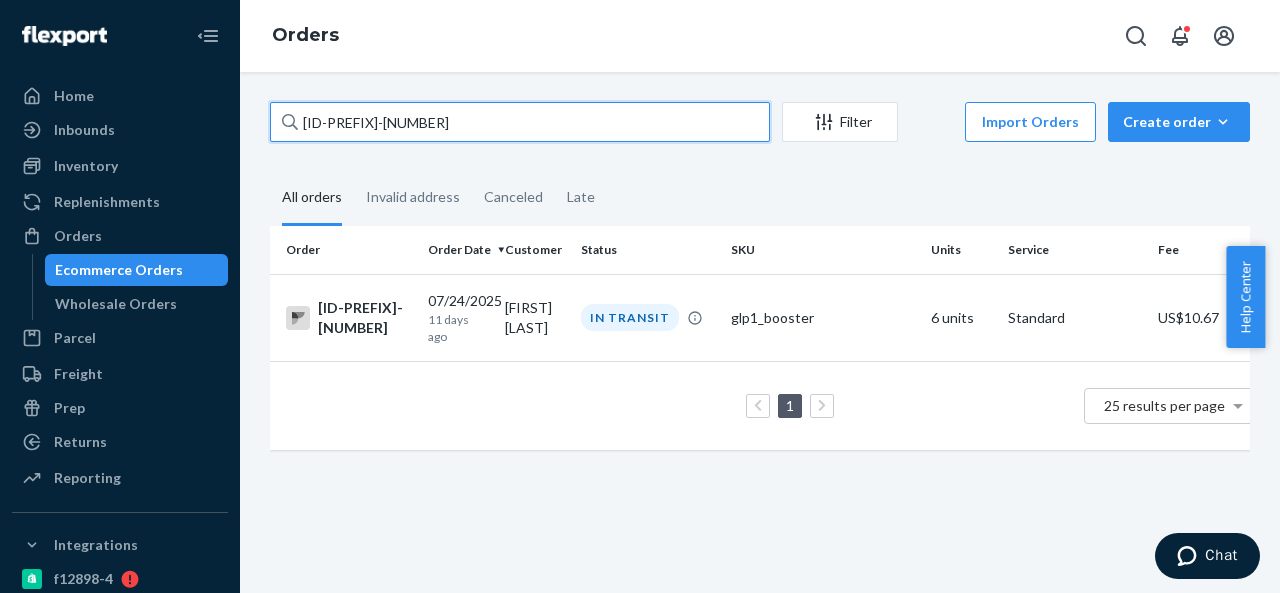 paste on "BIO-2268898" 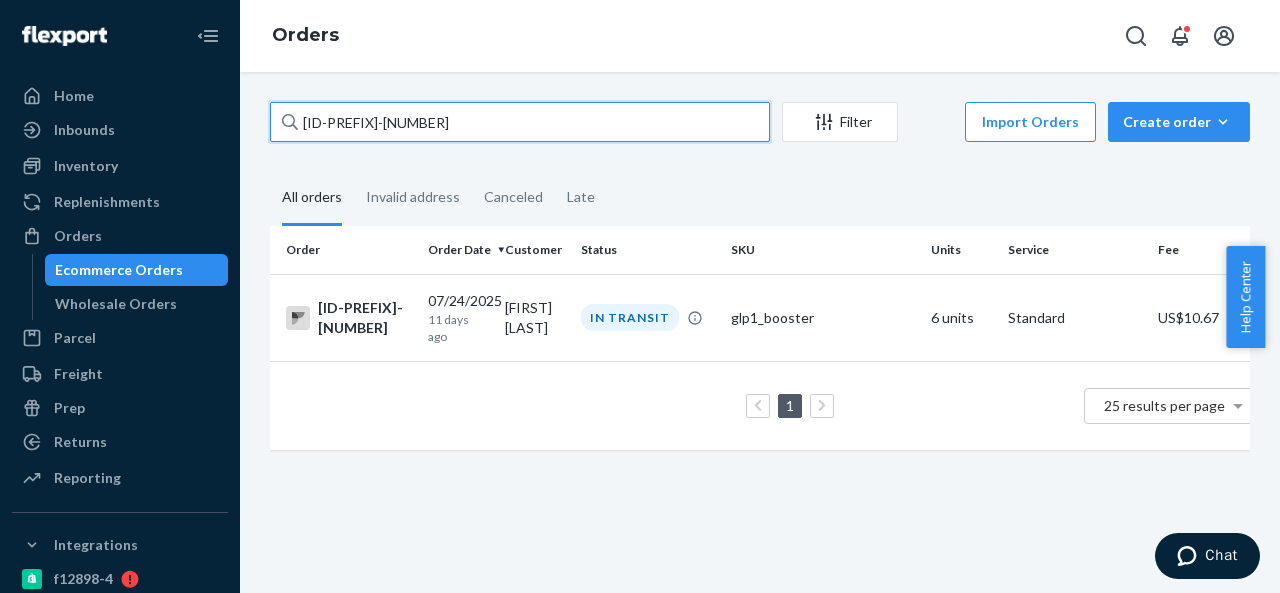 type on "BIO-2268898" 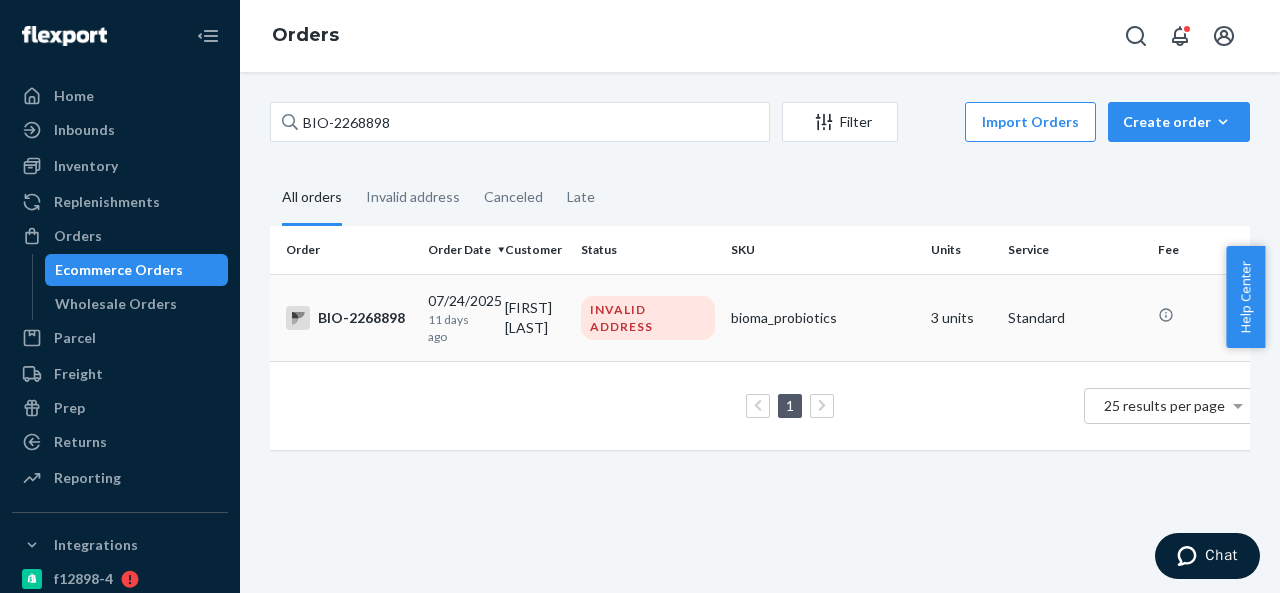 click on "[FIRST] [LAST]" at bounding box center [535, 317] 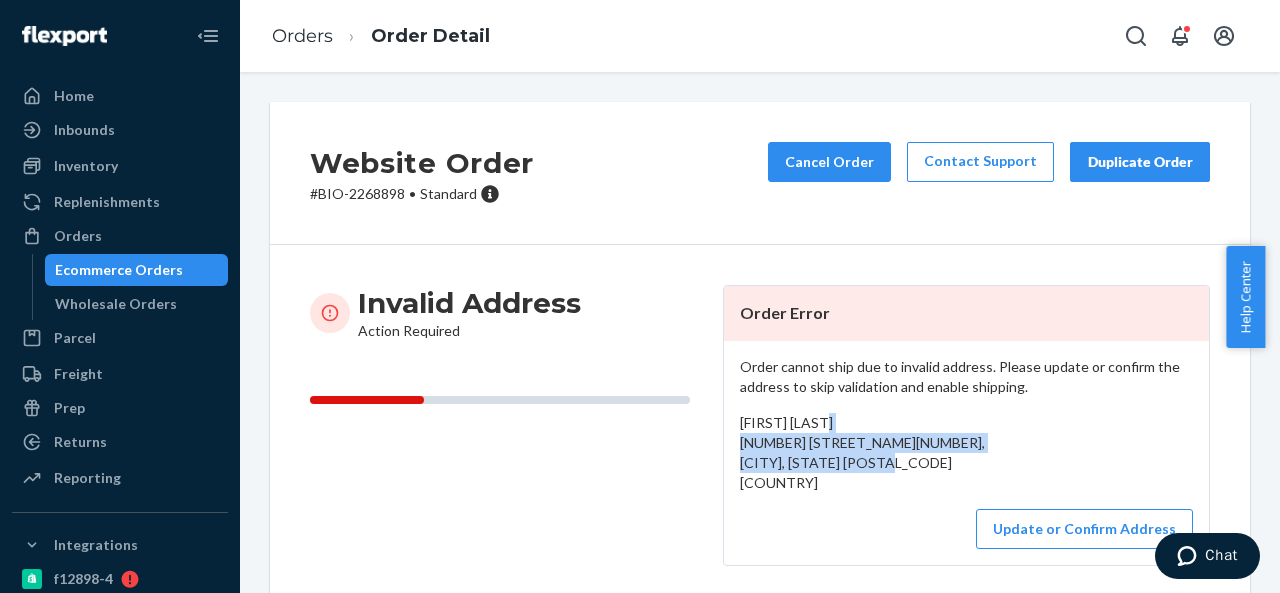 drag, startPoint x: 734, startPoint y: 445, endPoint x: 766, endPoint y: 479, distance: 46.69047 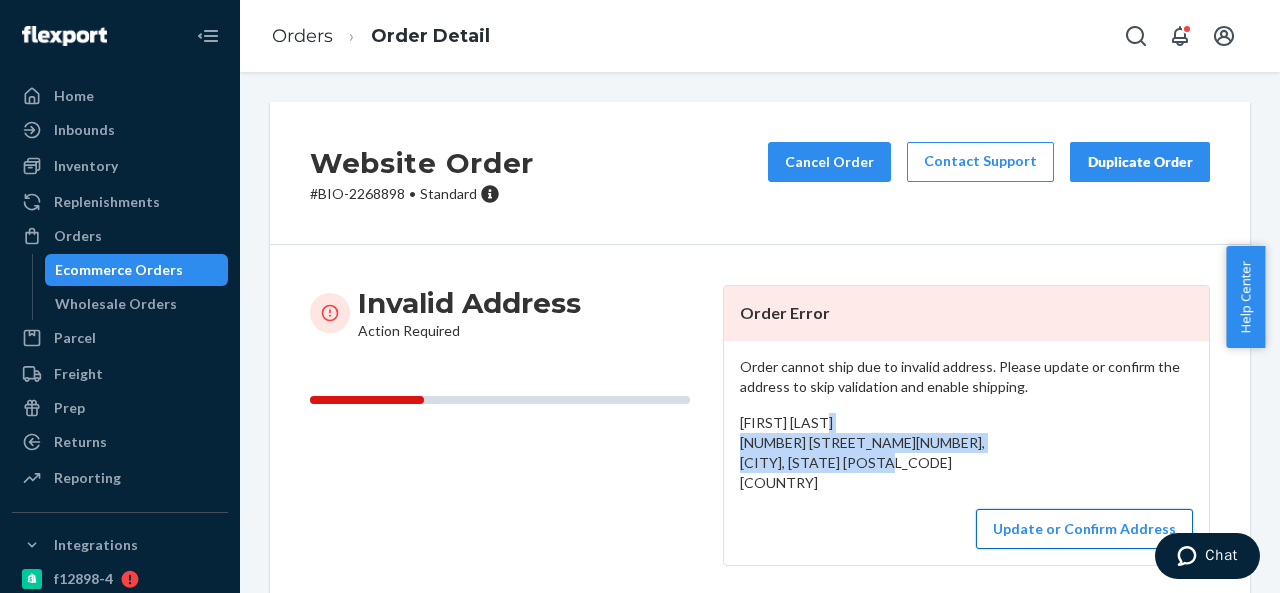 click on "Update or Confirm Address" at bounding box center [1084, 529] 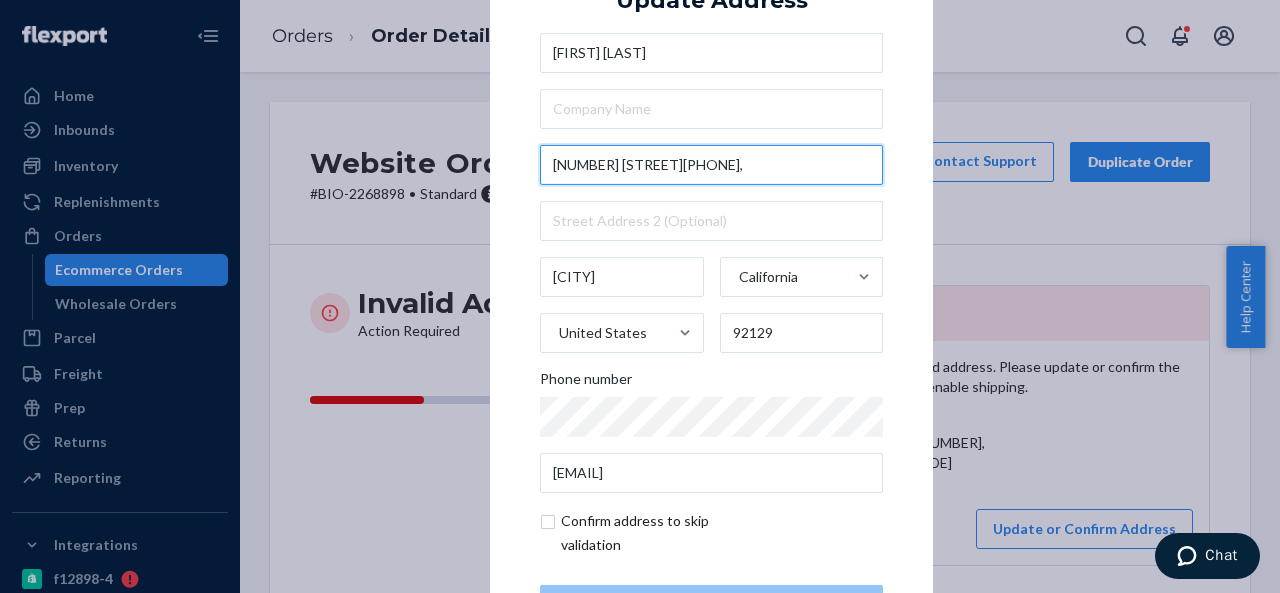 click on "[NUMBER] [STREET][PHONE]," at bounding box center [711, 165] 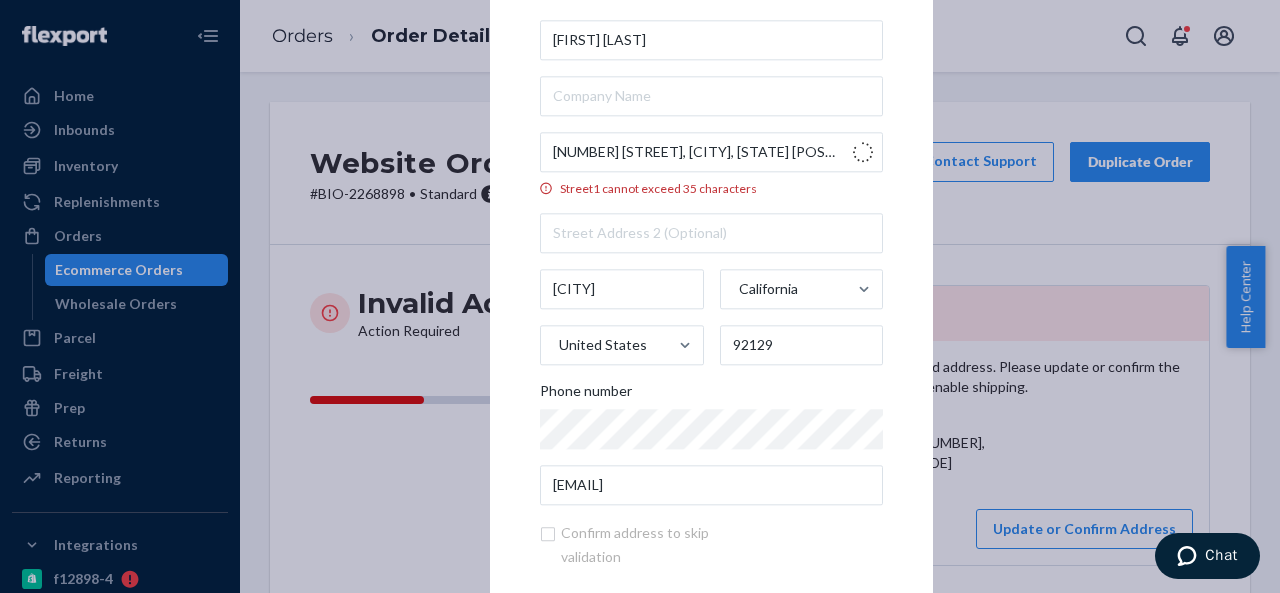 type on "[NUMBER] [STREET]" 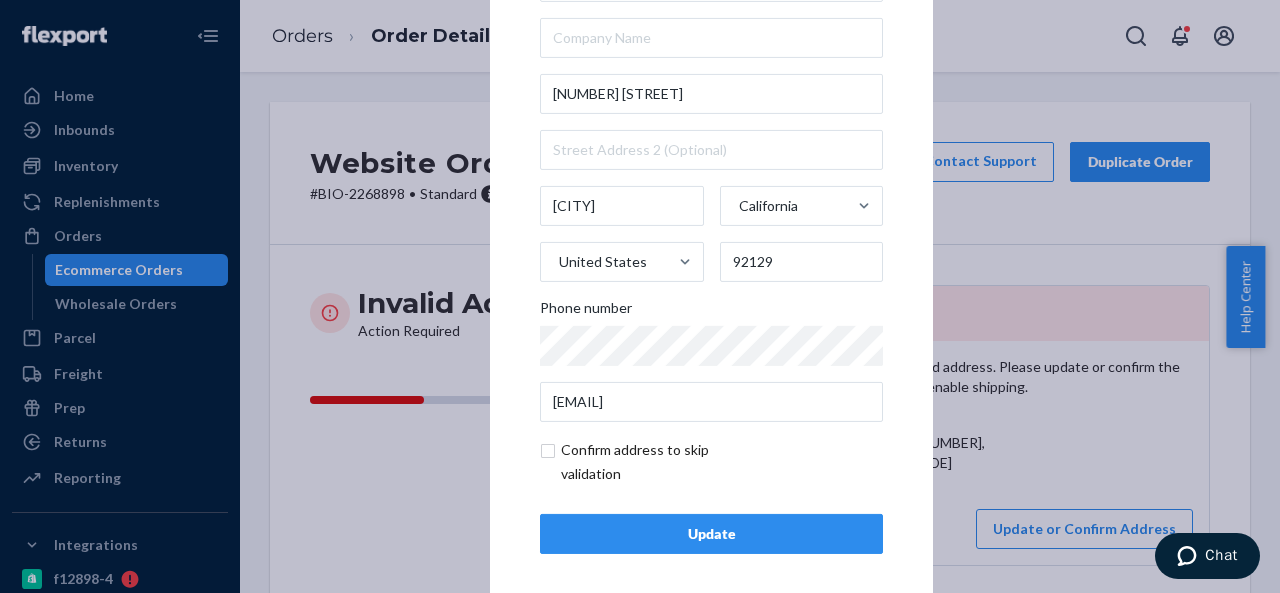 scroll, scrollTop: 81, scrollLeft: 0, axis: vertical 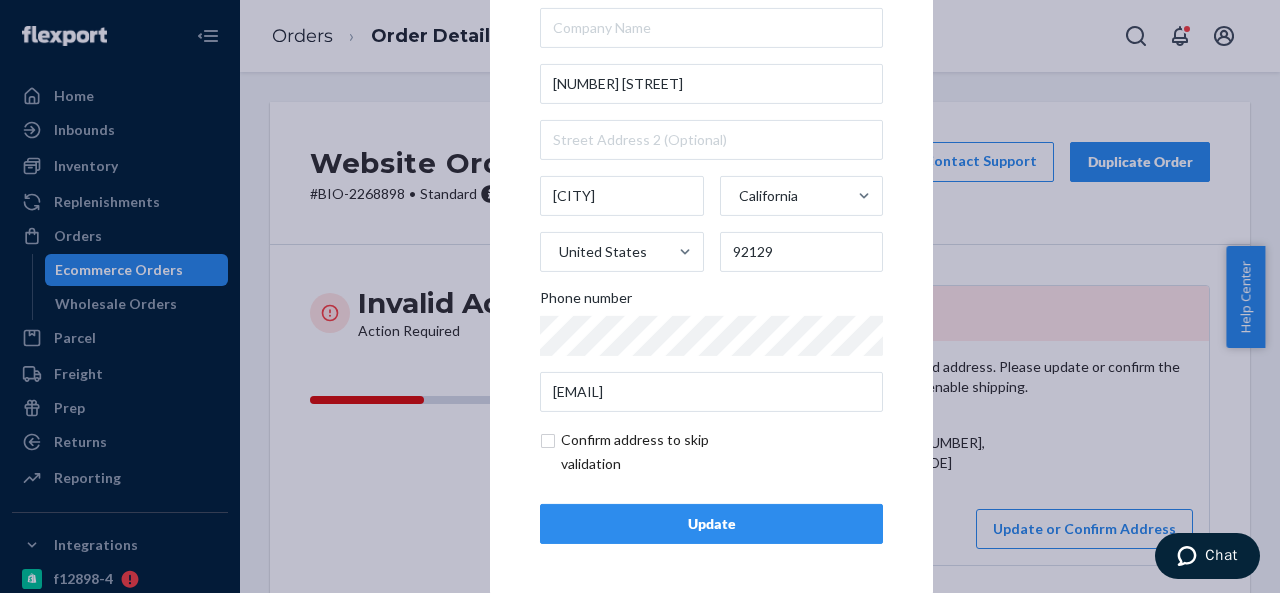 click on "Update" at bounding box center [711, 524] 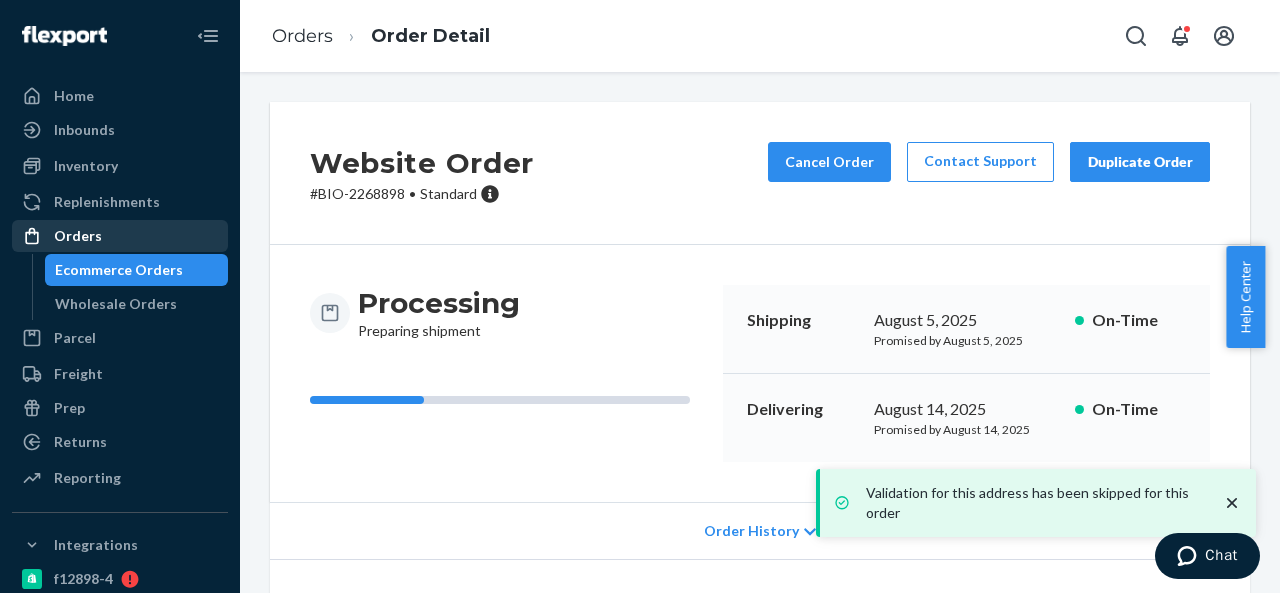 click on "Orders" at bounding box center [78, 236] 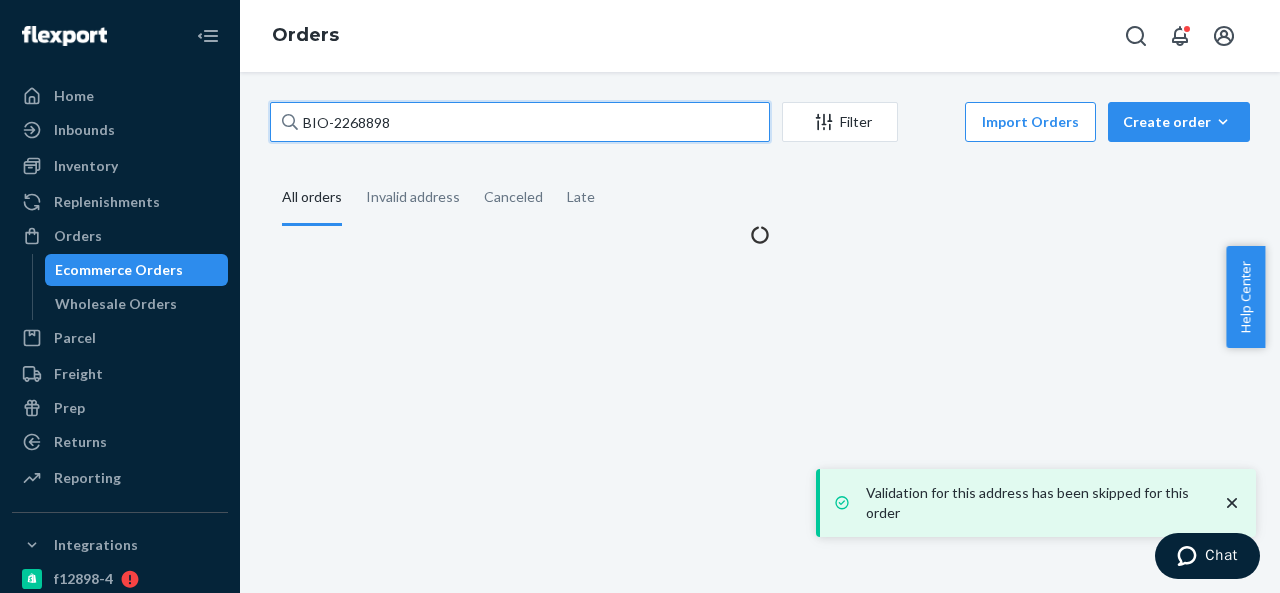 click on "BIO-2268898" at bounding box center [520, 122] 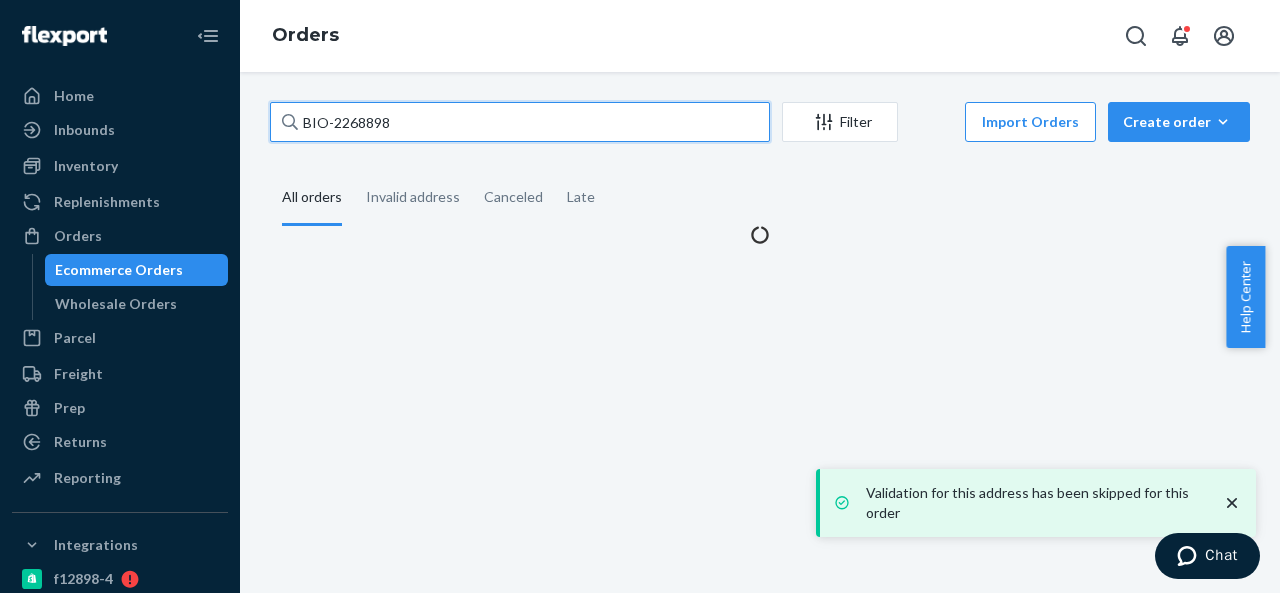 paste on "9279" 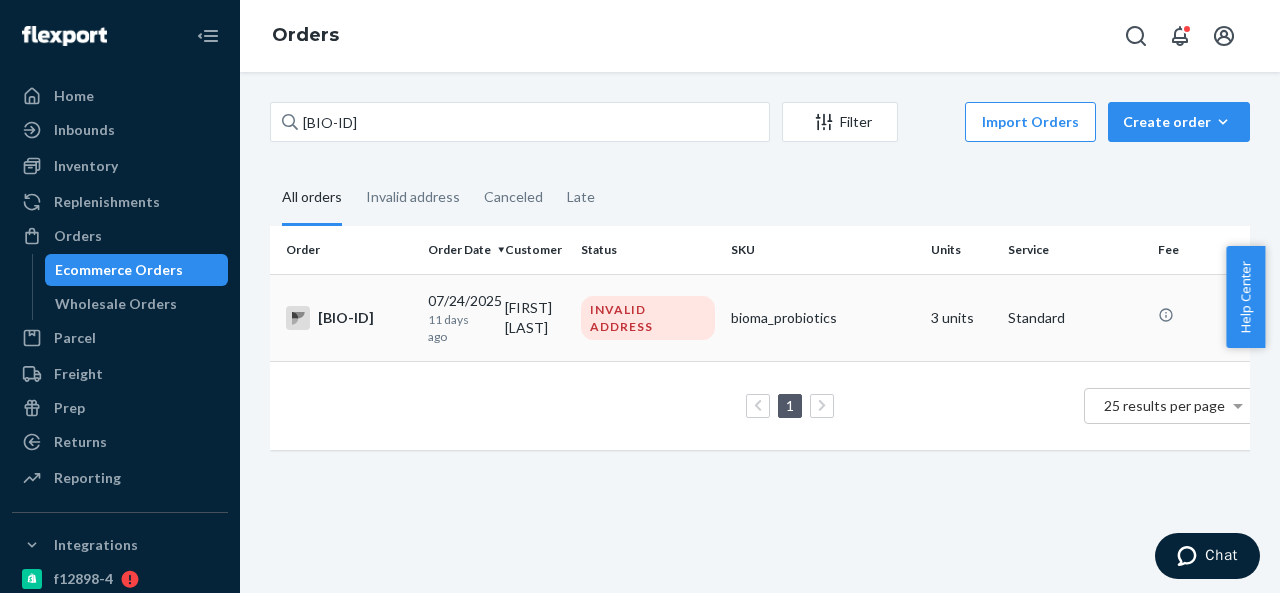 click on "[FIRST] [LAST]" at bounding box center (535, 317) 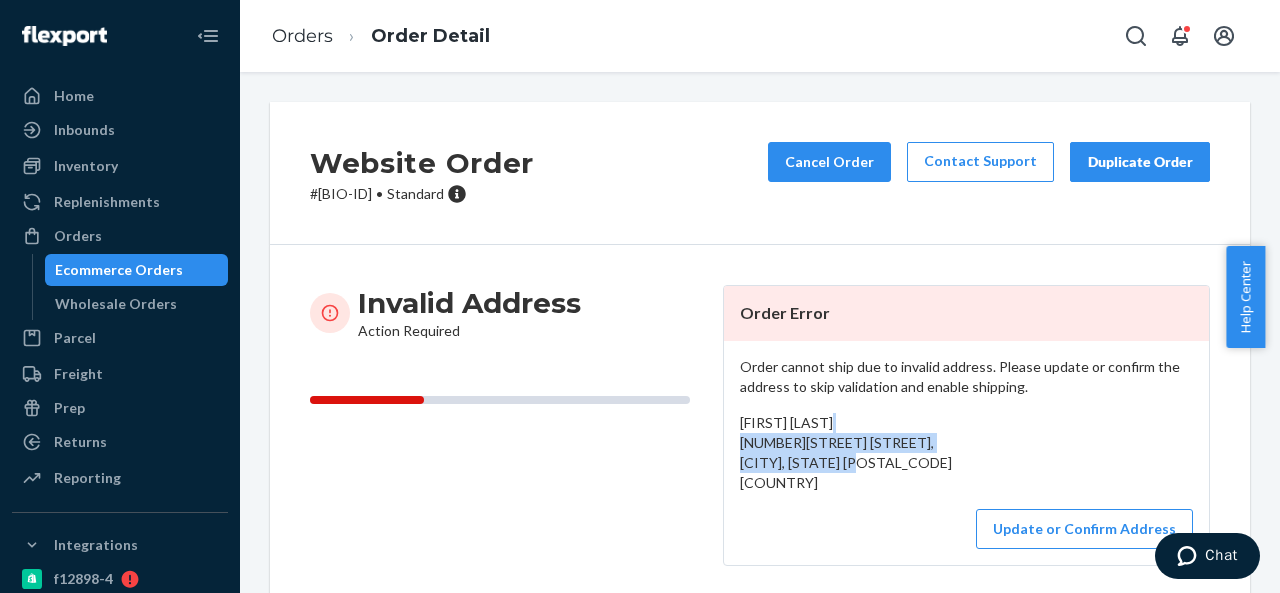 drag, startPoint x: 730, startPoint y: 437, endPoint x: 783, endPoint y: 486, distance: 72.18033 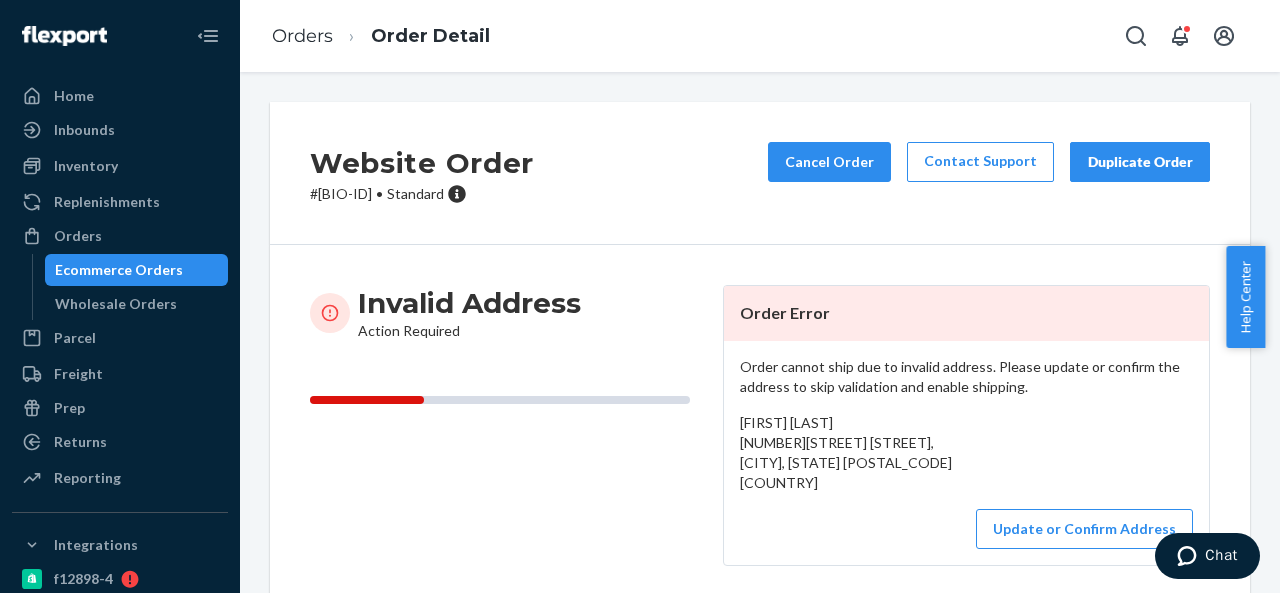 click on "# BIO-2269279 • Standard" at bounding box center [422, 194] 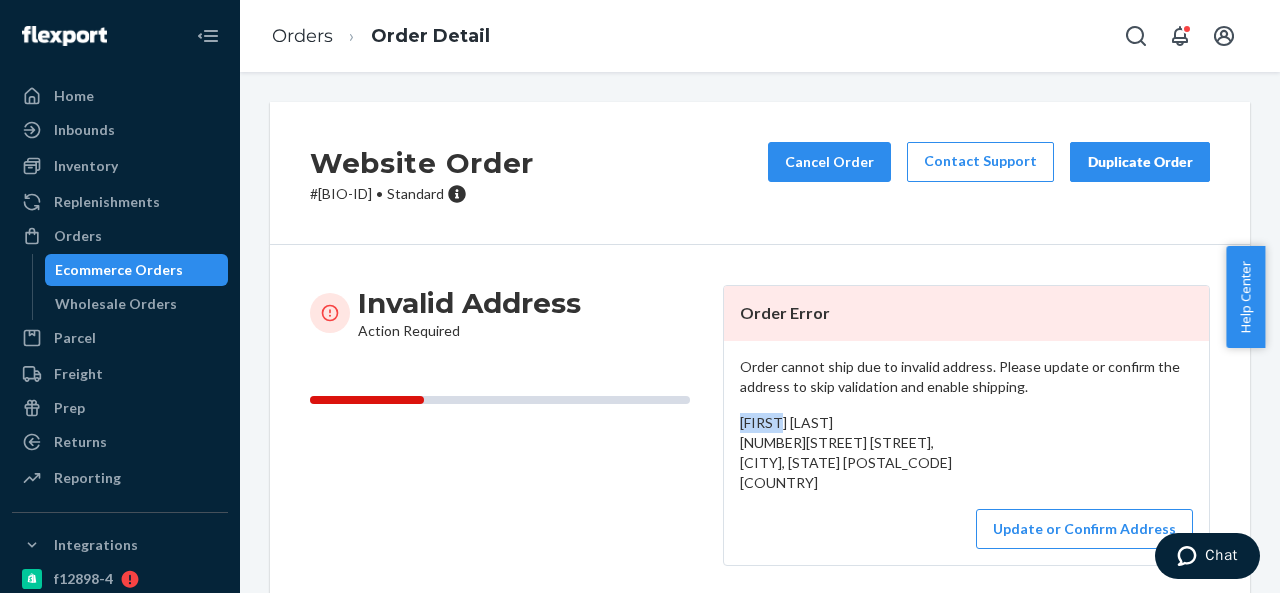 click on "[FIRST] [LAST]
[NUMBER][STREET] [STREET],
[CITY], [STATE] [POSTAL_CODE]
[COUNTRY]" at bounding box center (846, 452) 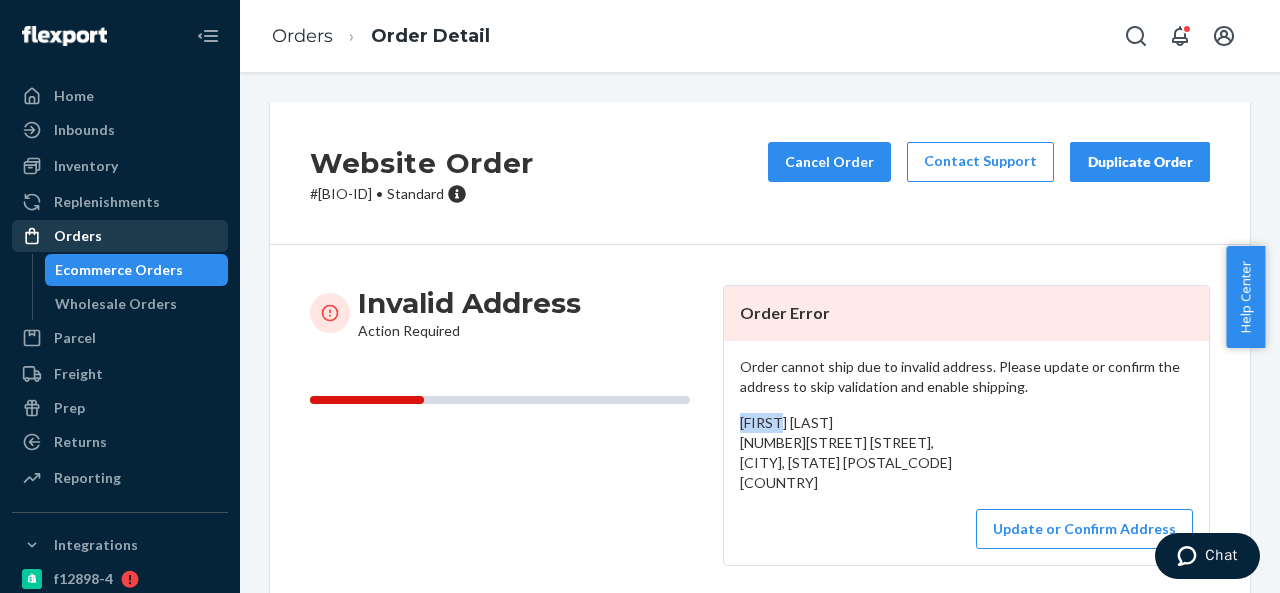 click on "Orders" at bounding box center (120, 236) 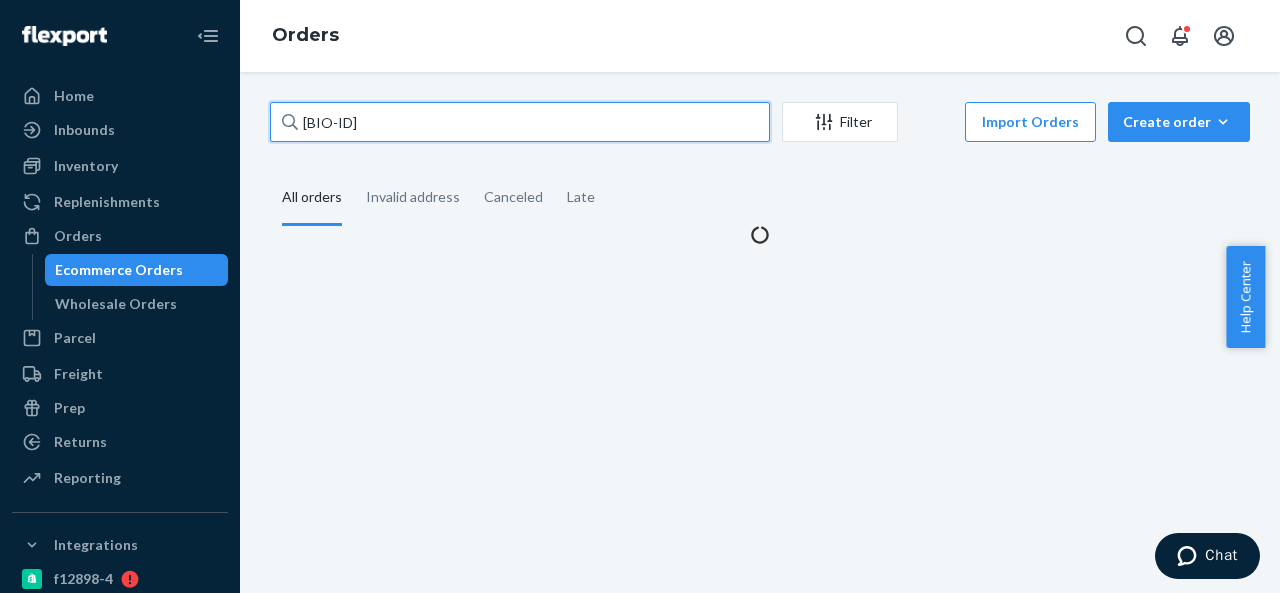 click on "[BIO-ID]" at bounding box center [520, 122] 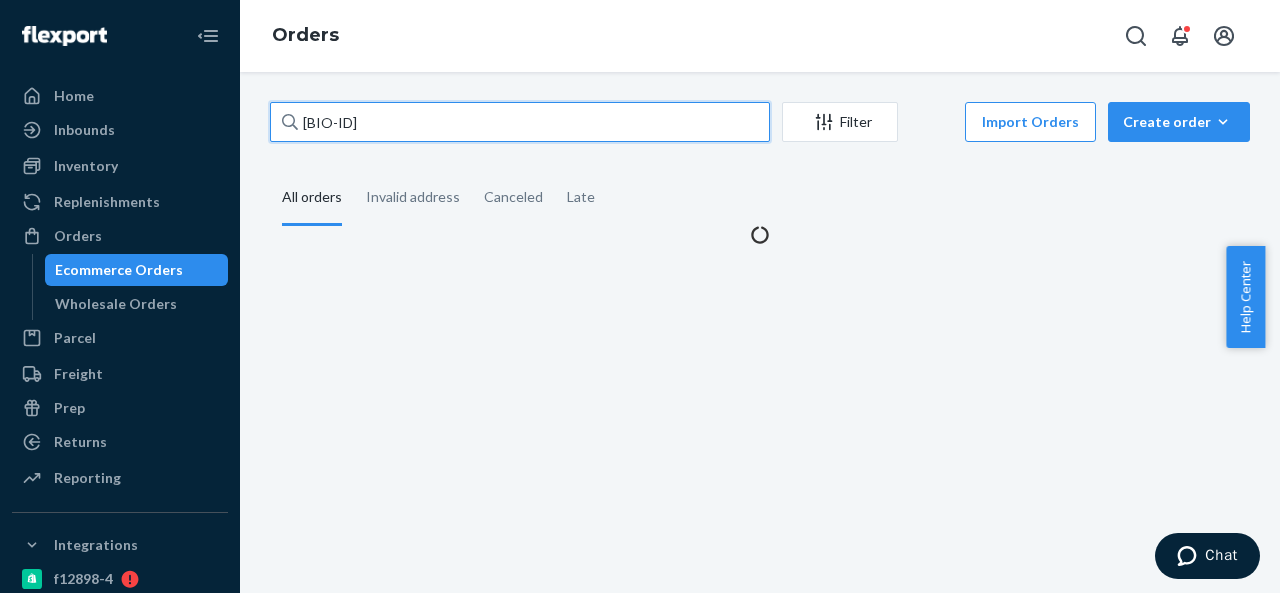 paste on "398" 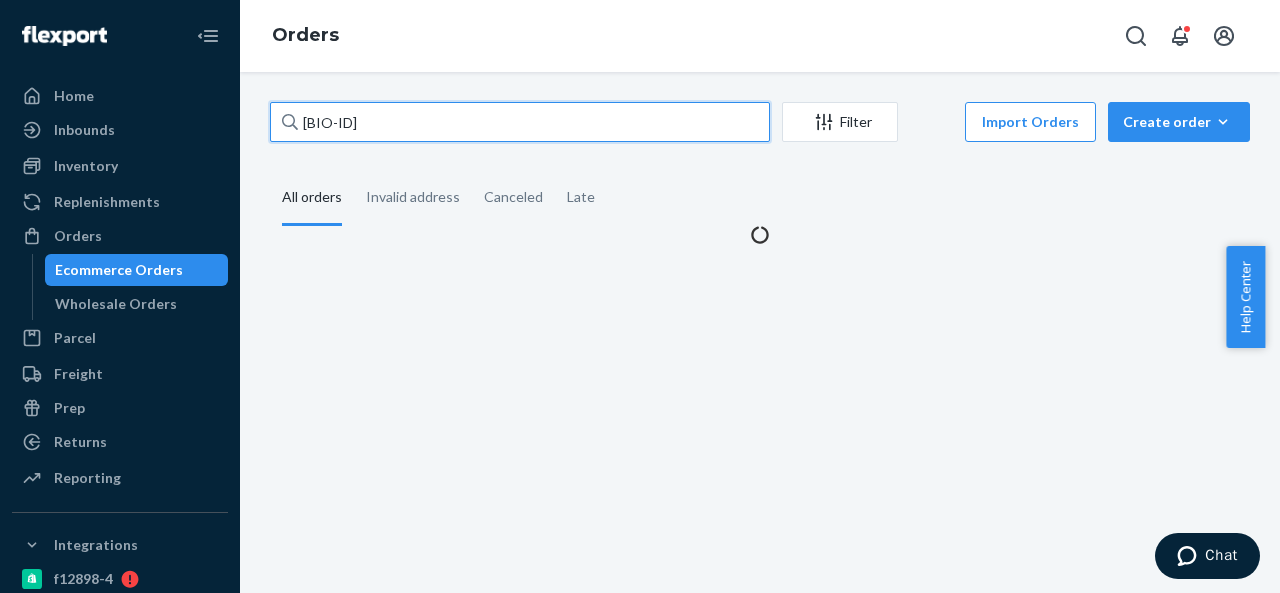 type on "BIO-2269398" 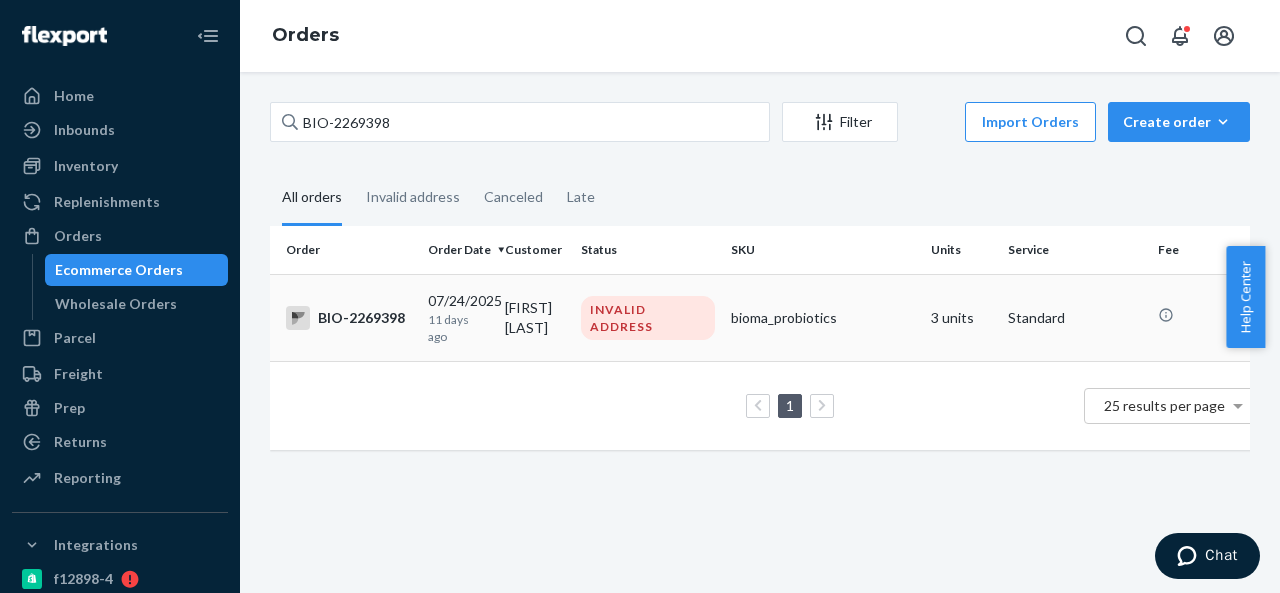 click on "[FIRST] [LAST]" at bounding box center [535, 317] 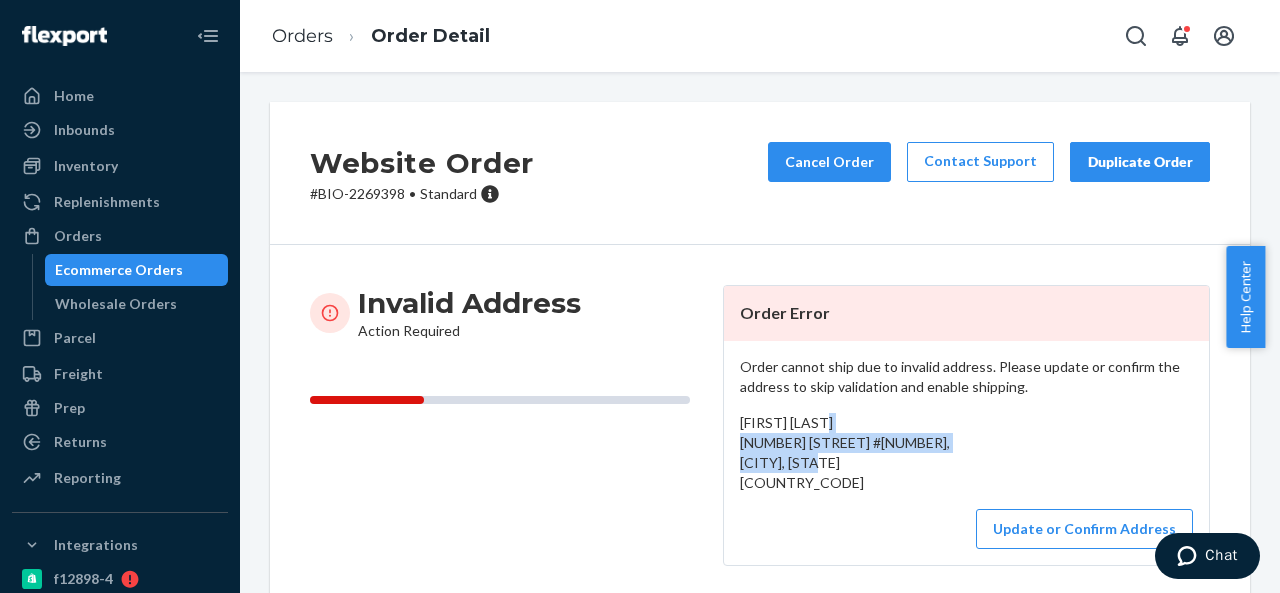 drag, startPoint x: 735, startPoint y: 448, endPoint x: 788, endPoint y: 478, distance: 60.90156 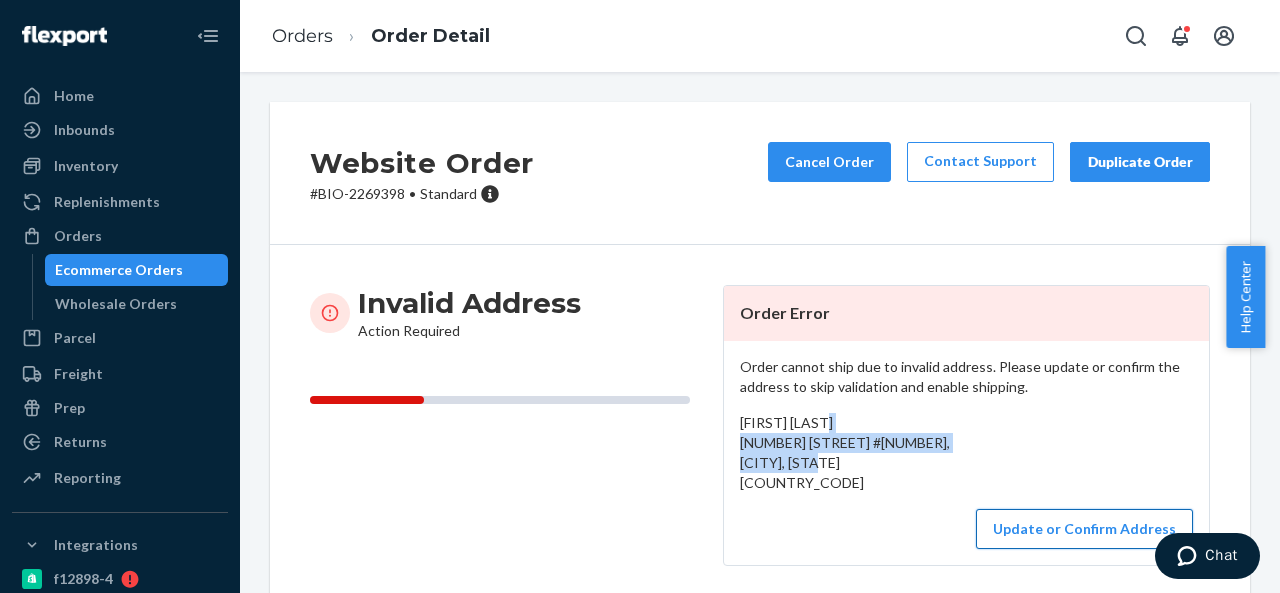 click on "Update or Confirm Address" at bounding box center (1084, 529) 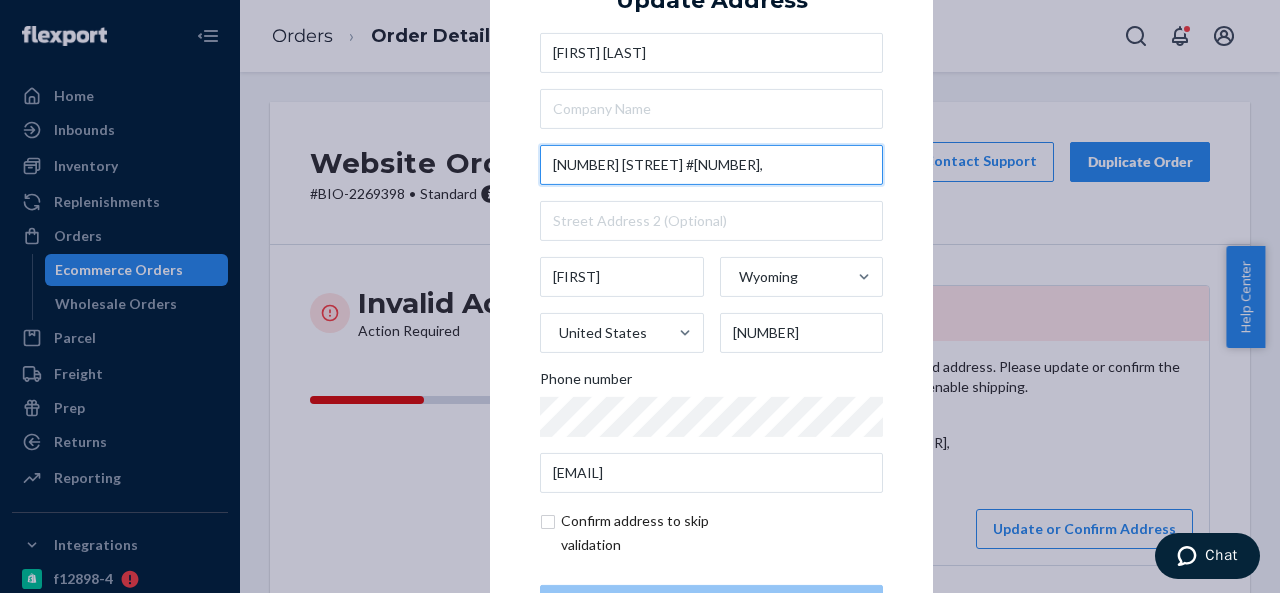 click on "[NUMBER] [STREET] #[NUMBER]," at bounding box center [711, 165] 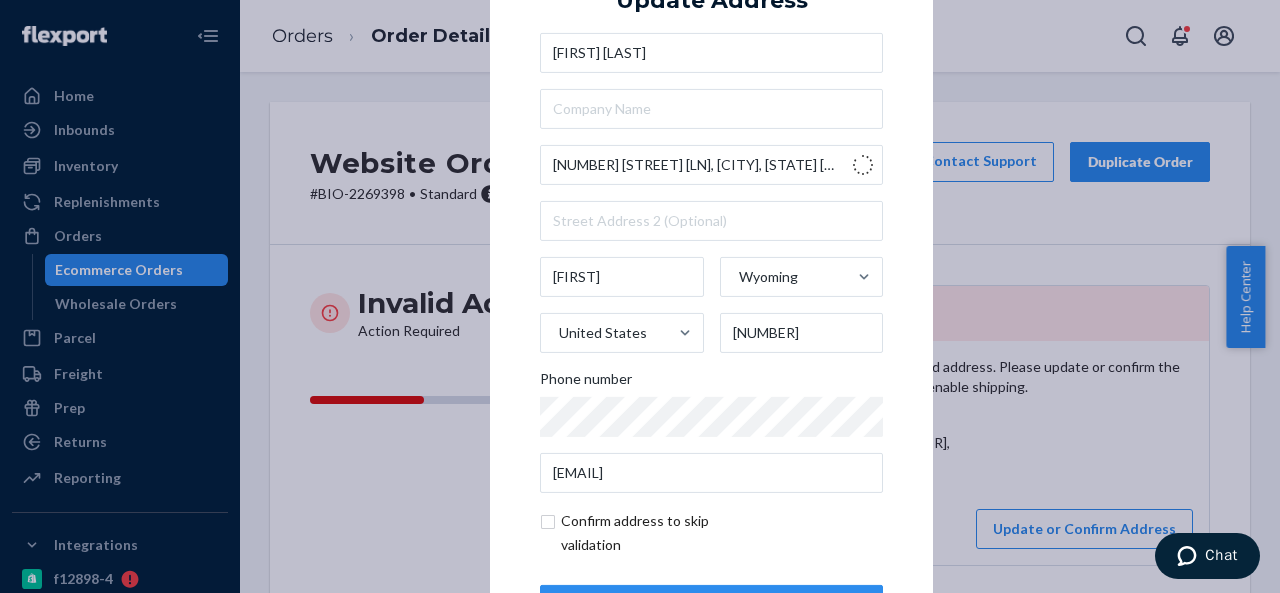 type on "[NUMBER] [STREET] [APARTMENT_NUMBER]" 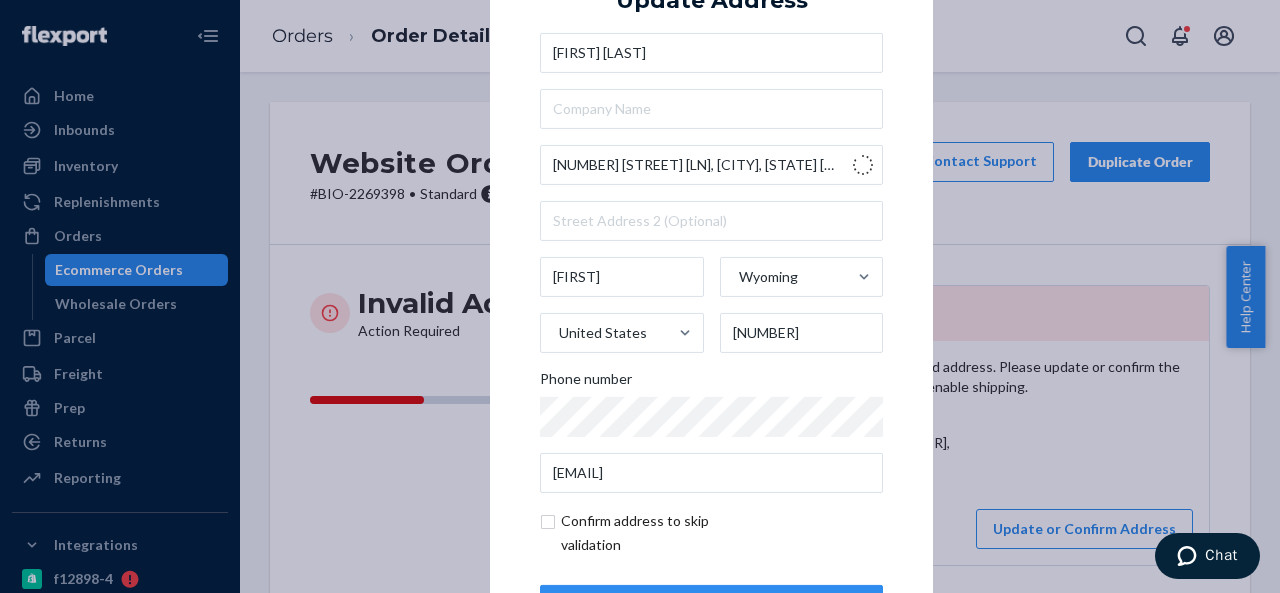 type on "Pinedale" 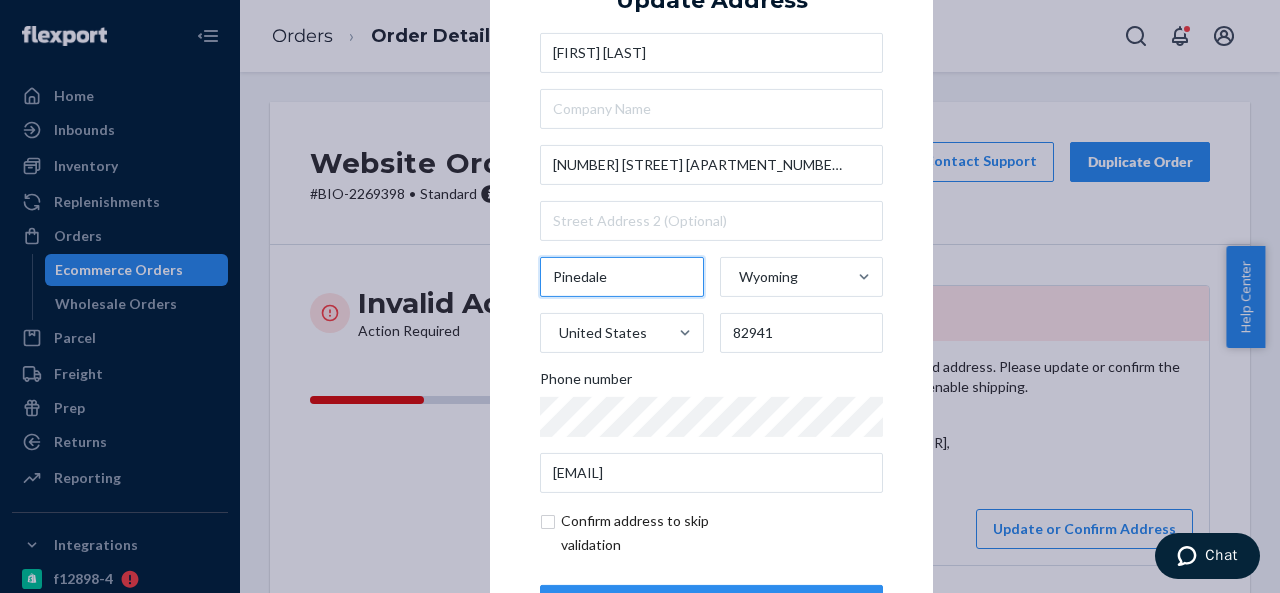 click on "Pinedale" at bounding box center [622, 277] 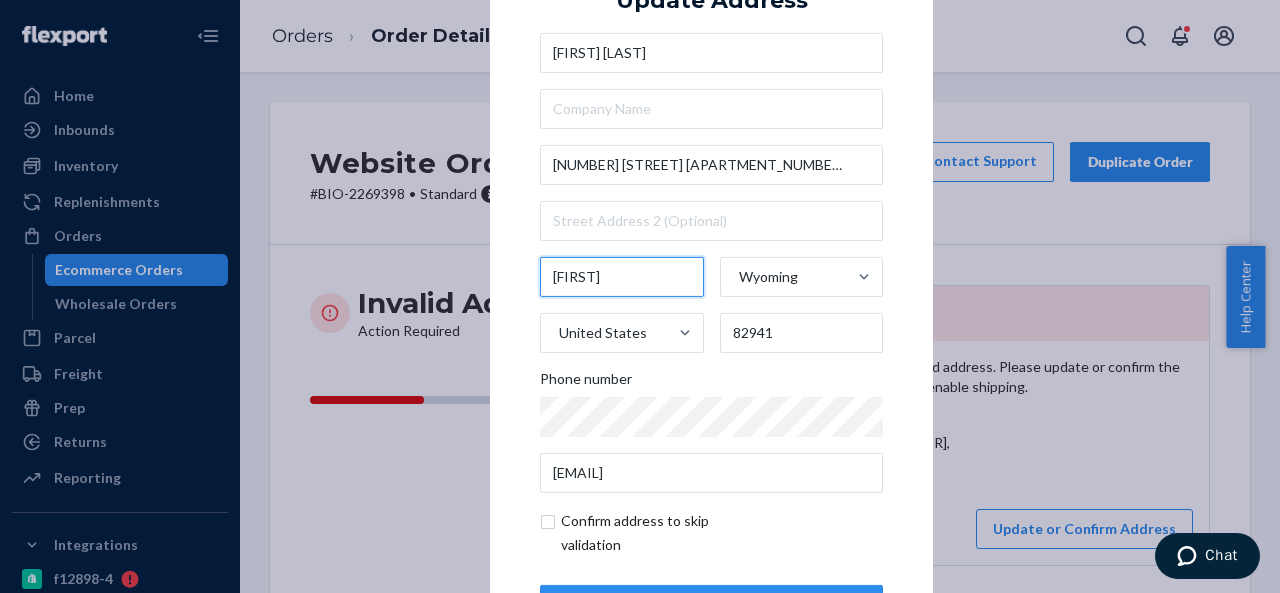type on "[FIRST]" 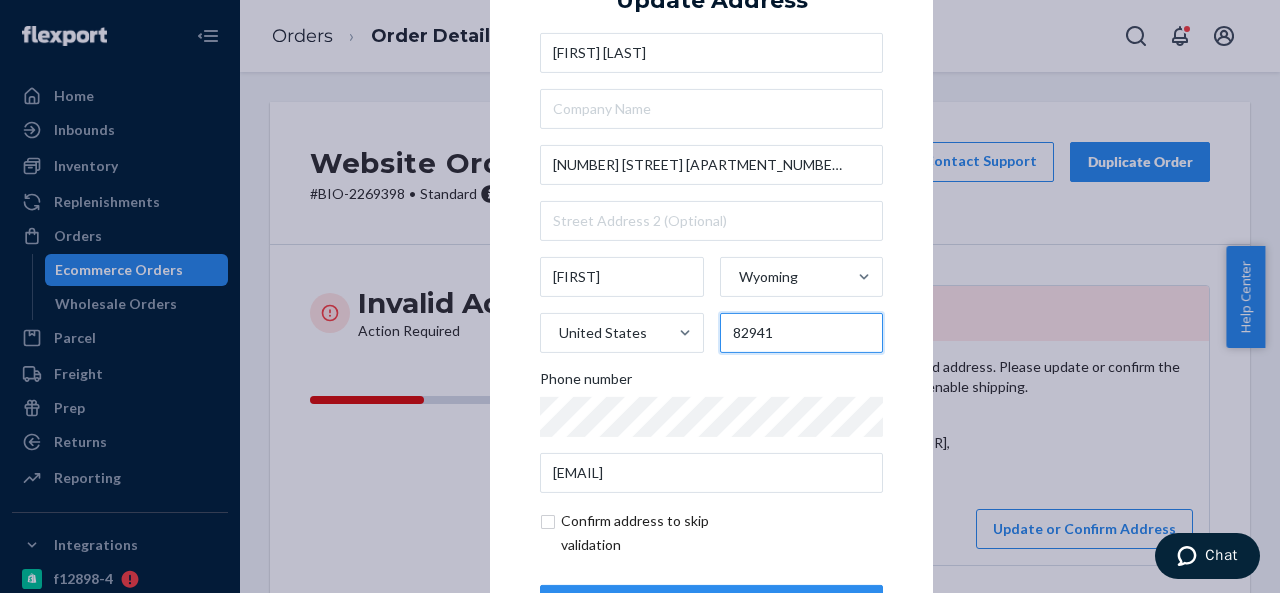 click on "82941" at bounding box center (802, 333) 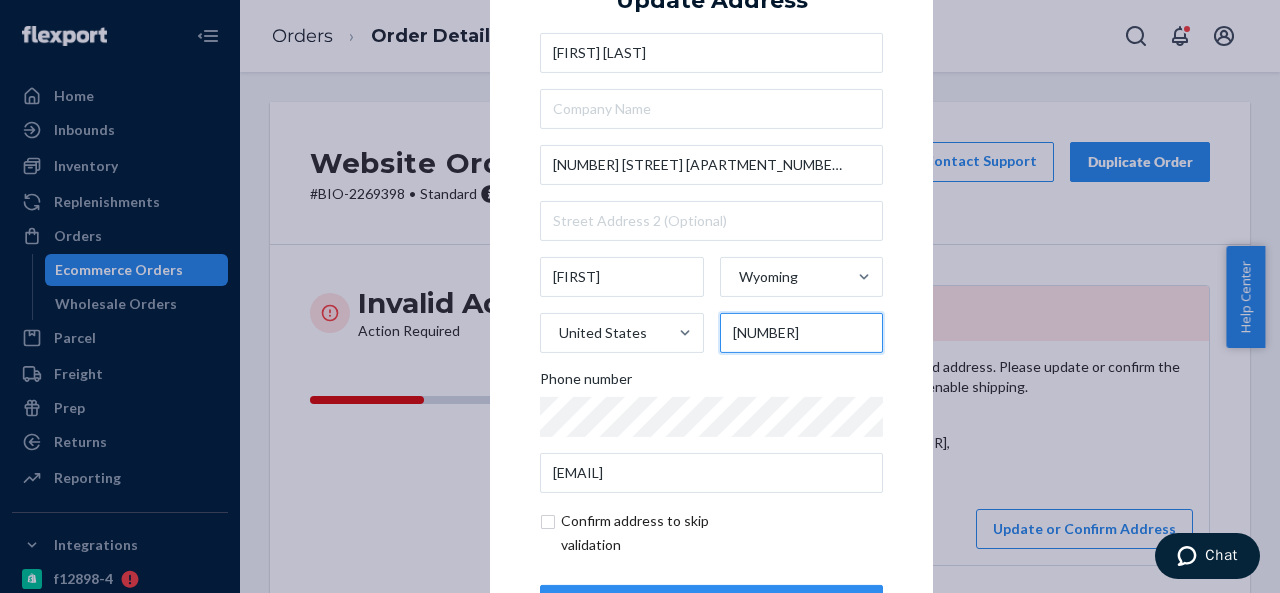 type on "[NUMBER]" 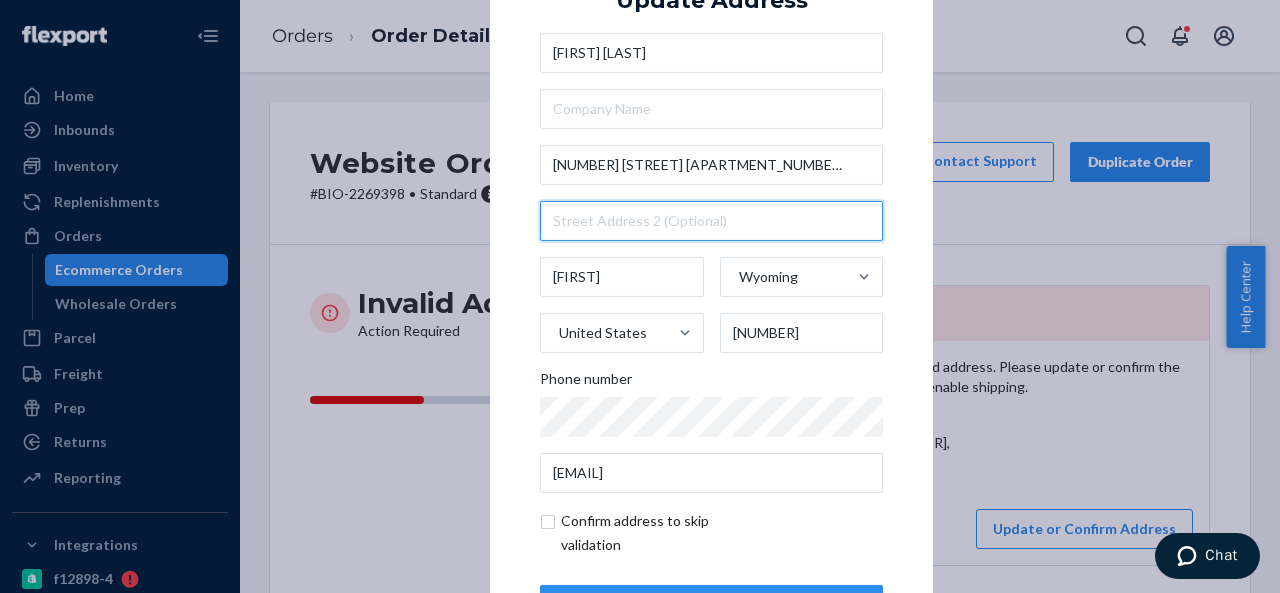 click at bounding box center [711, 221] 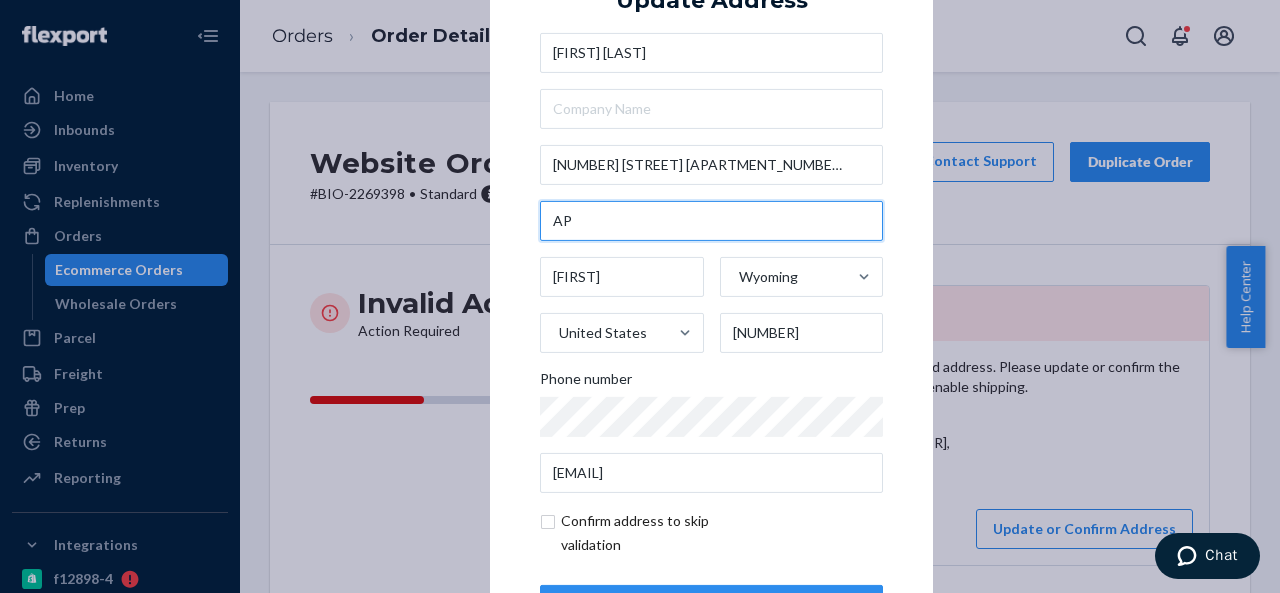 type on "A" 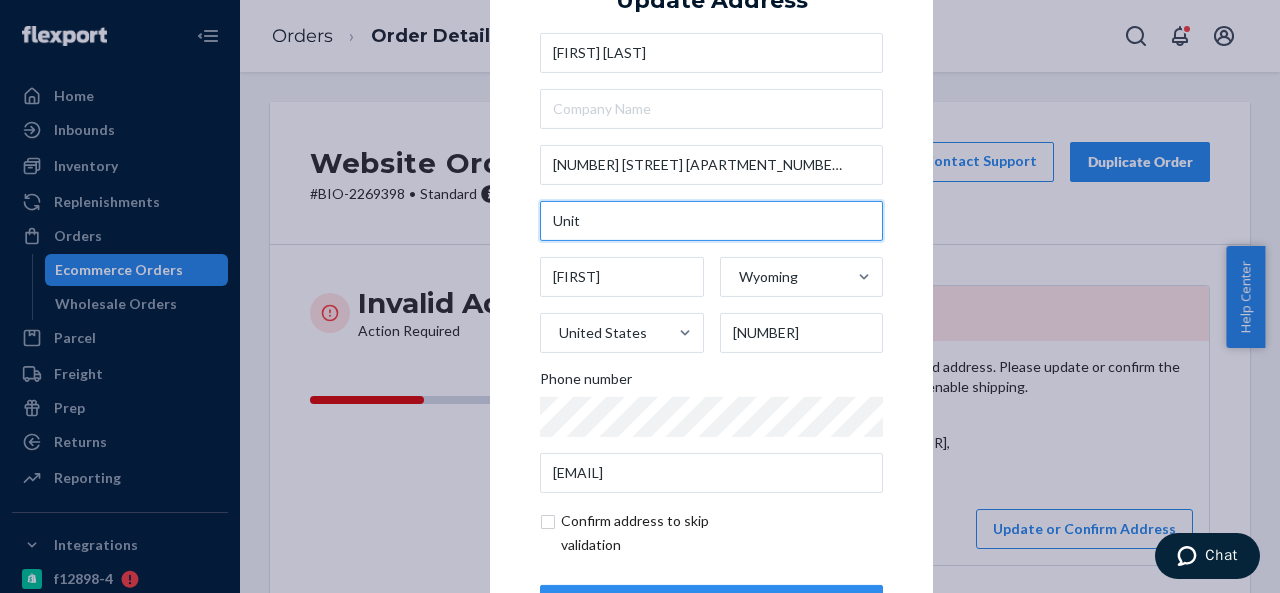 paste on "[SUITE]" 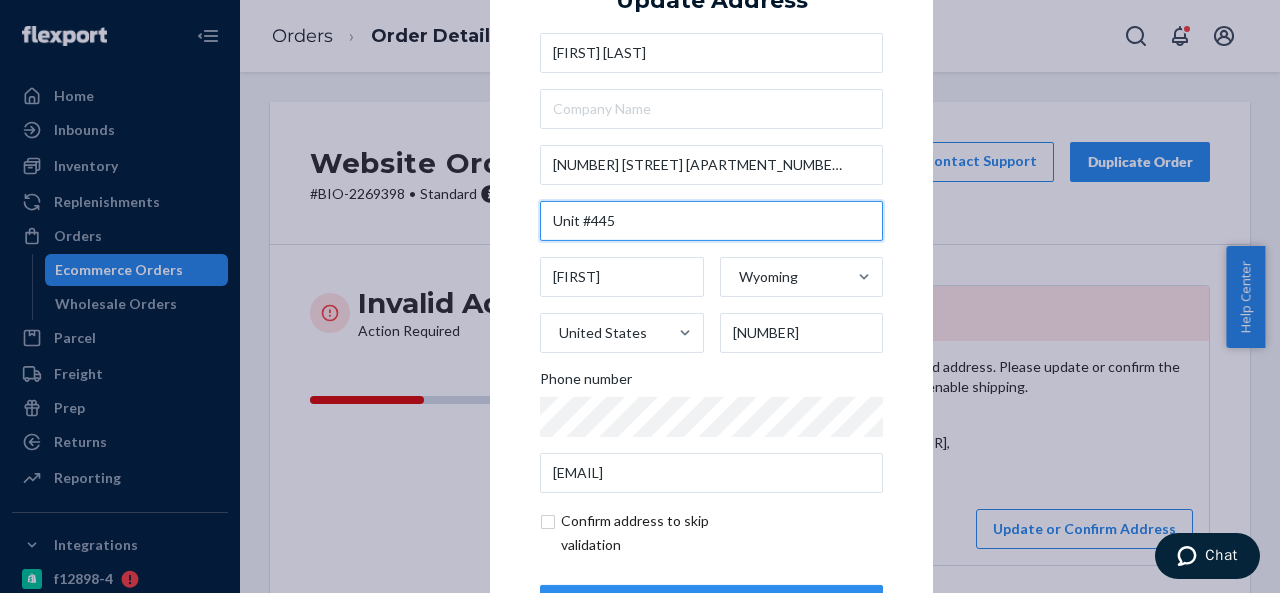 scroll, scrollTop: 81, scrollLeft: 0, axis: vertical 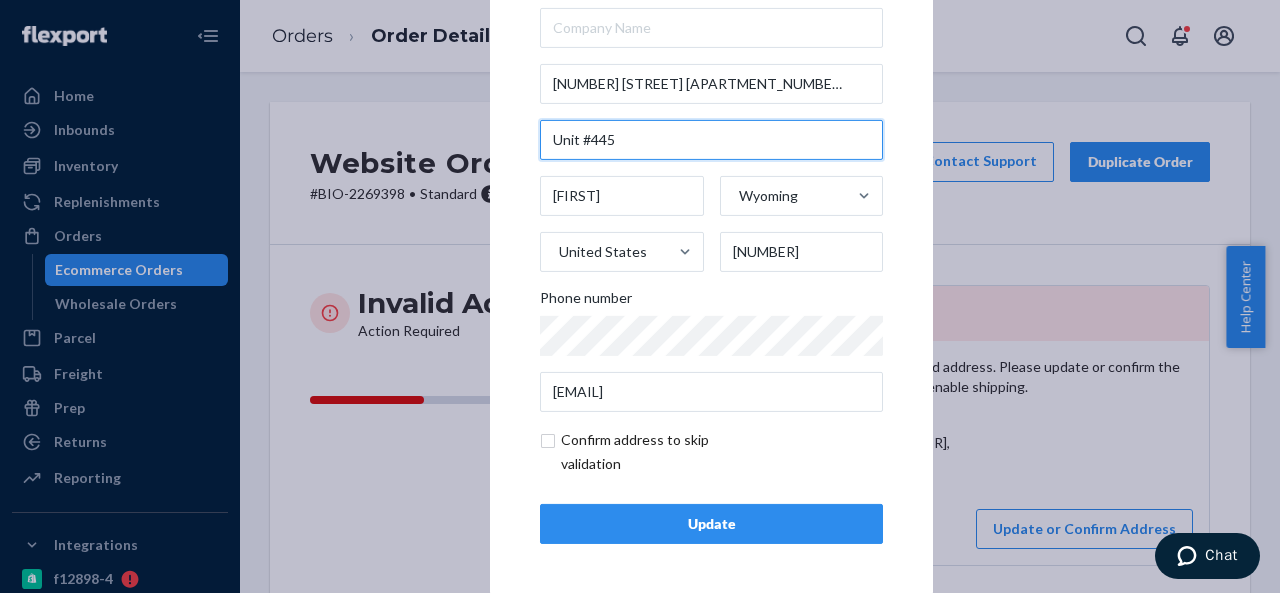 type on "Unit #445" 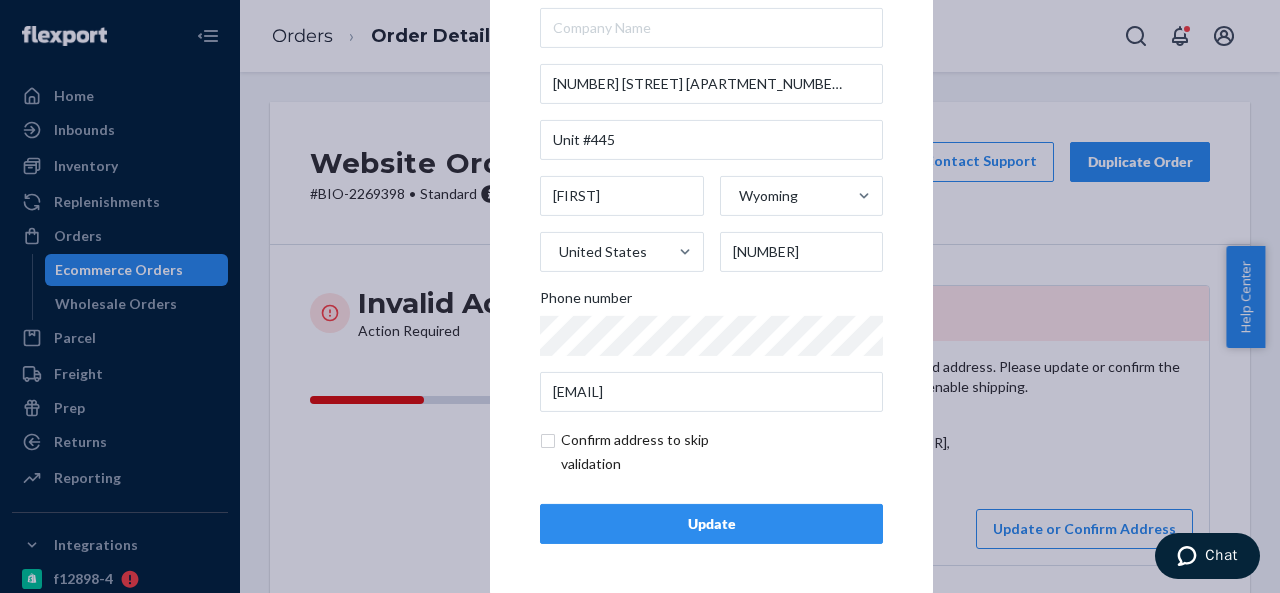 click at bounding box center [656, 452] 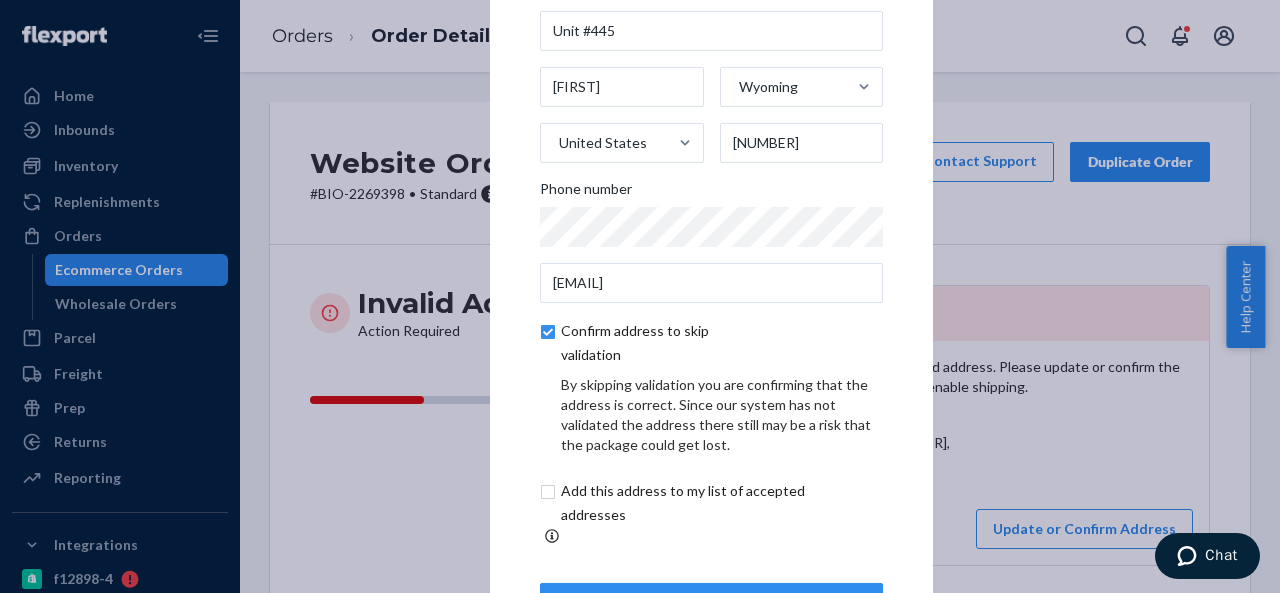 scroll, scrollTop: 165, scrollLeft: 0, axis: vertical 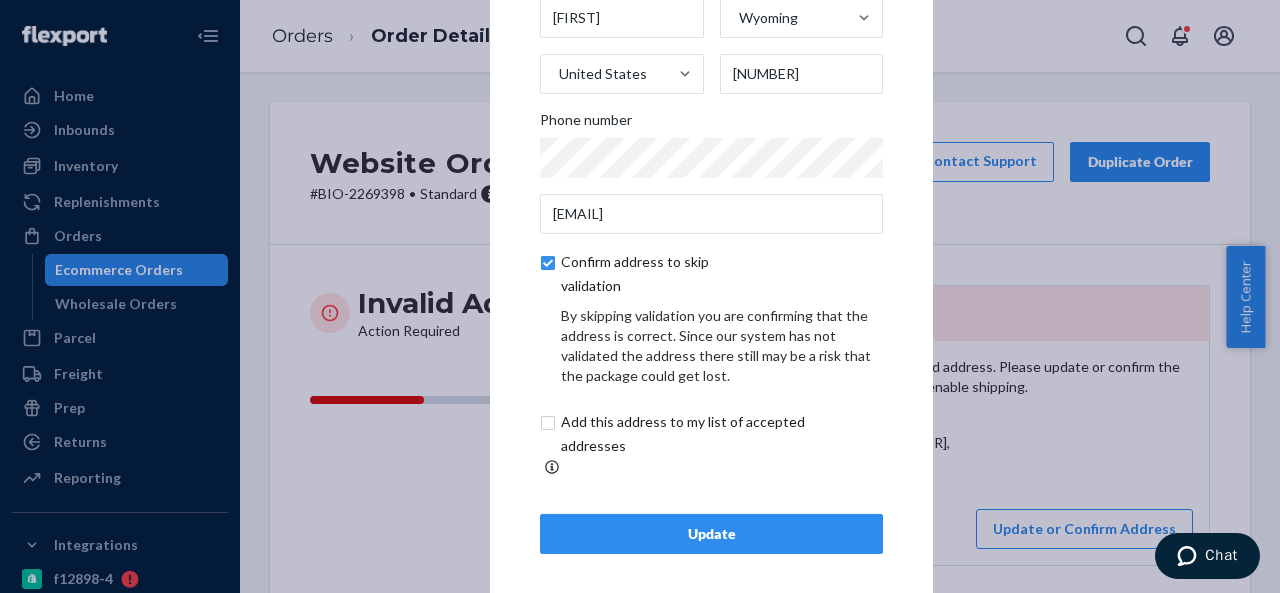 click on "Update" at bounding box center (711, 534) 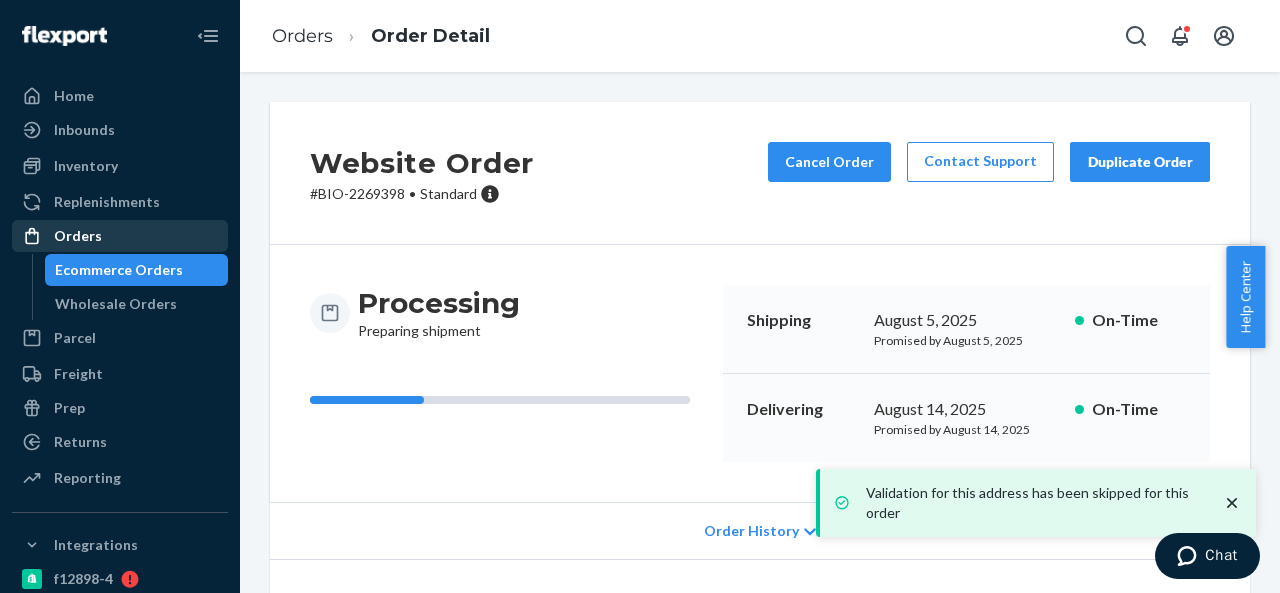 click on "Orders" at bounding box center (78, 236) 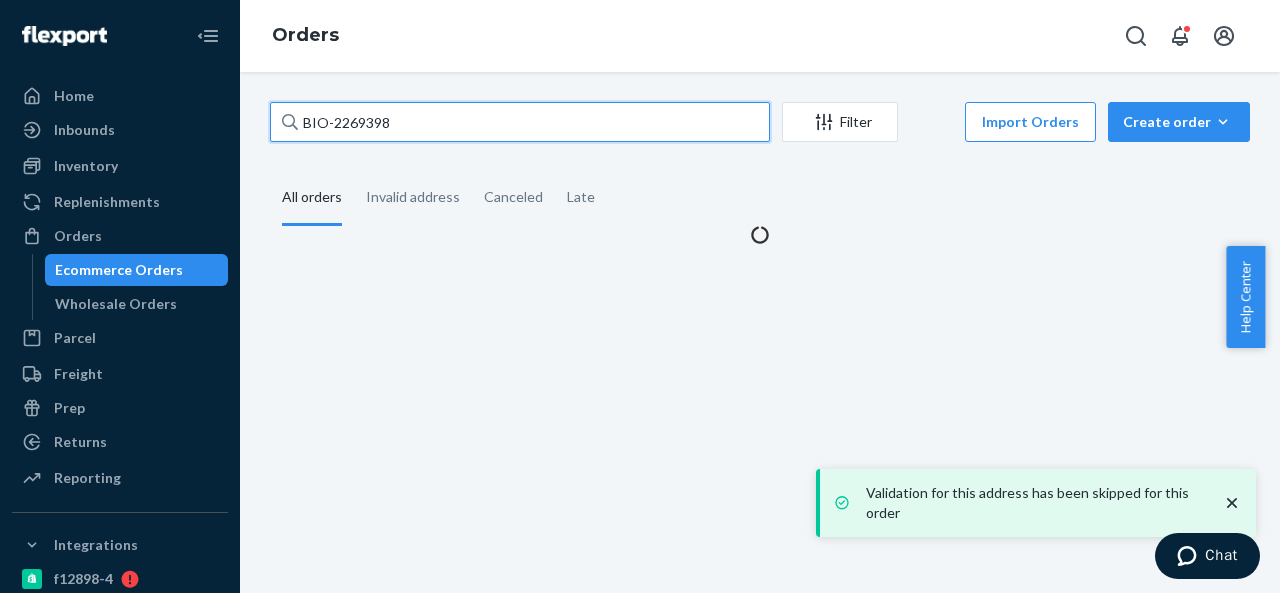 click on "BIO-2269398" at bounding box center [520, 122] 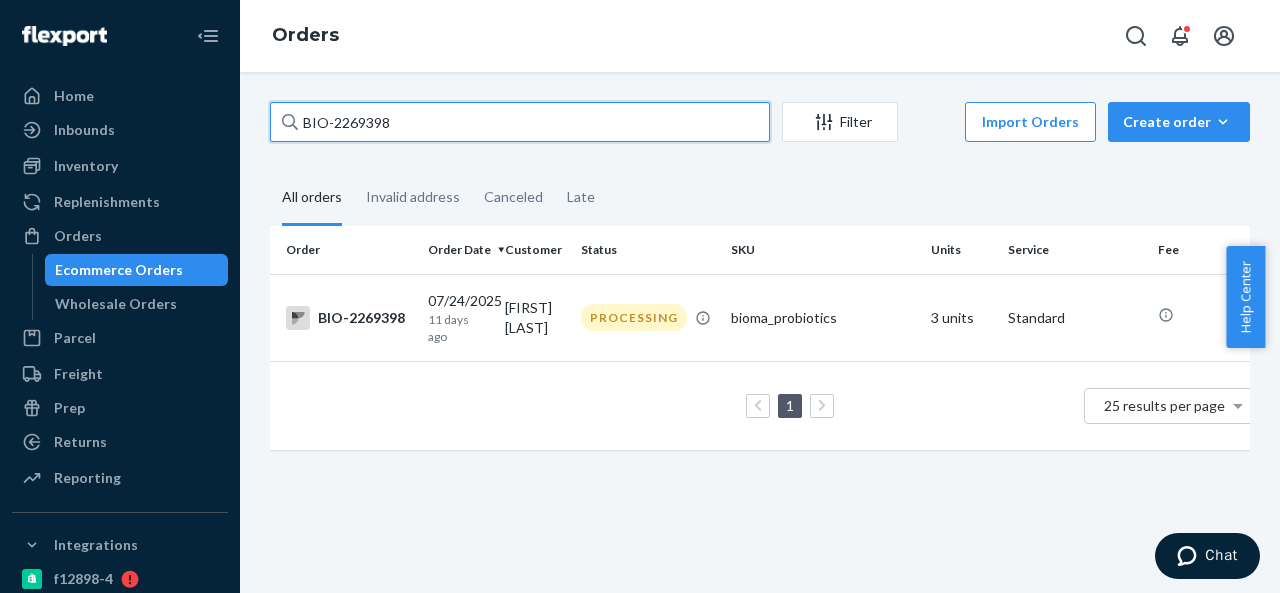paste on "784" 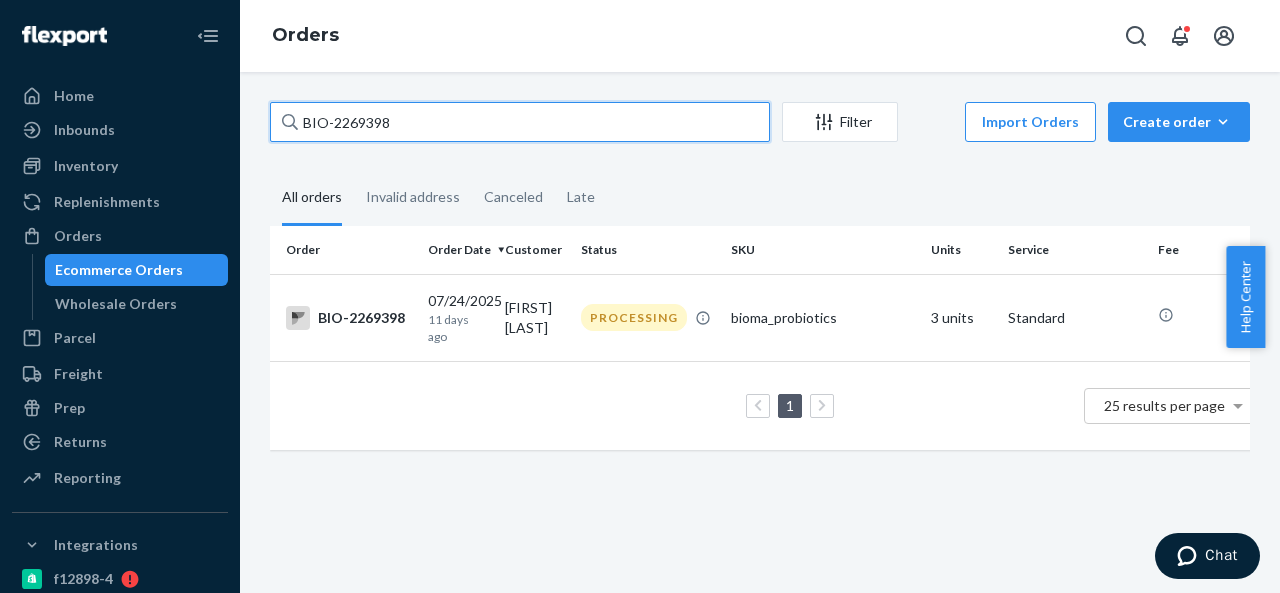 type on "BIO-2269784" 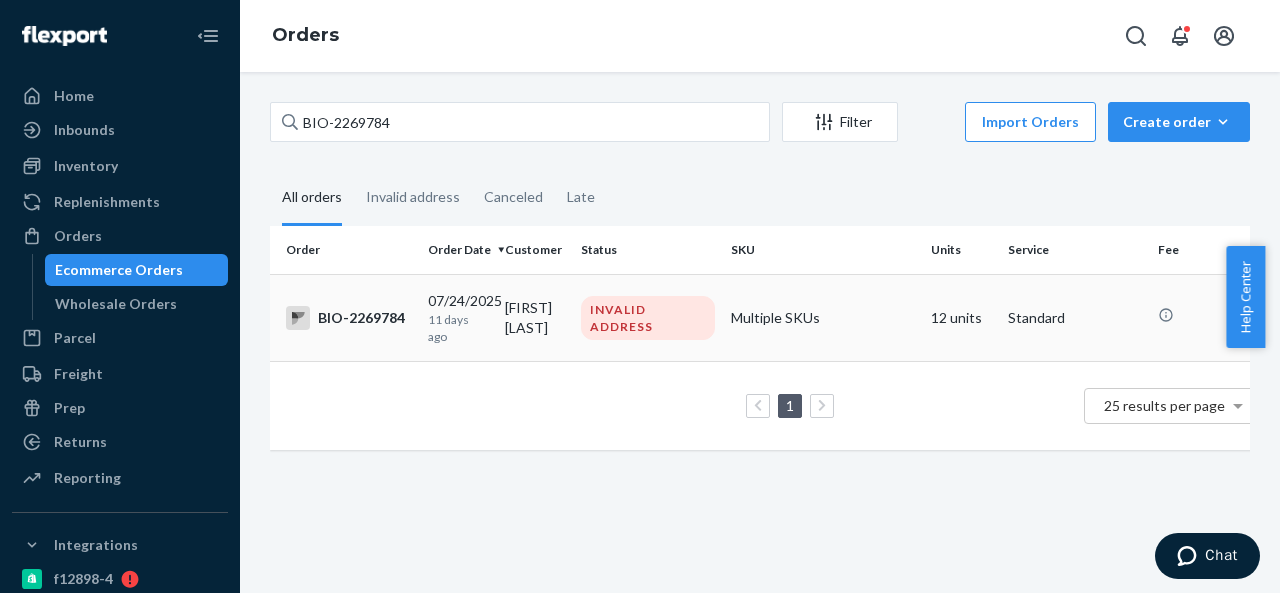 click on "[FIRST] [LAST]" at bounding box center (535, 317) 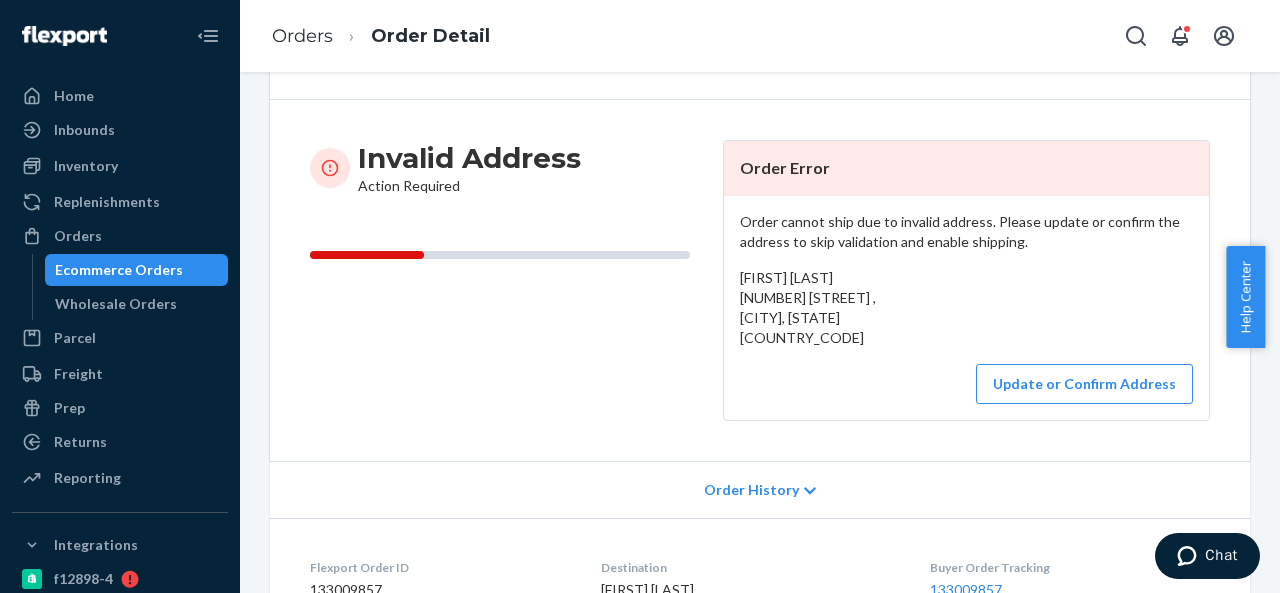 scroll, scrollTop: 200, scrollLeft: 0, axis: vertical 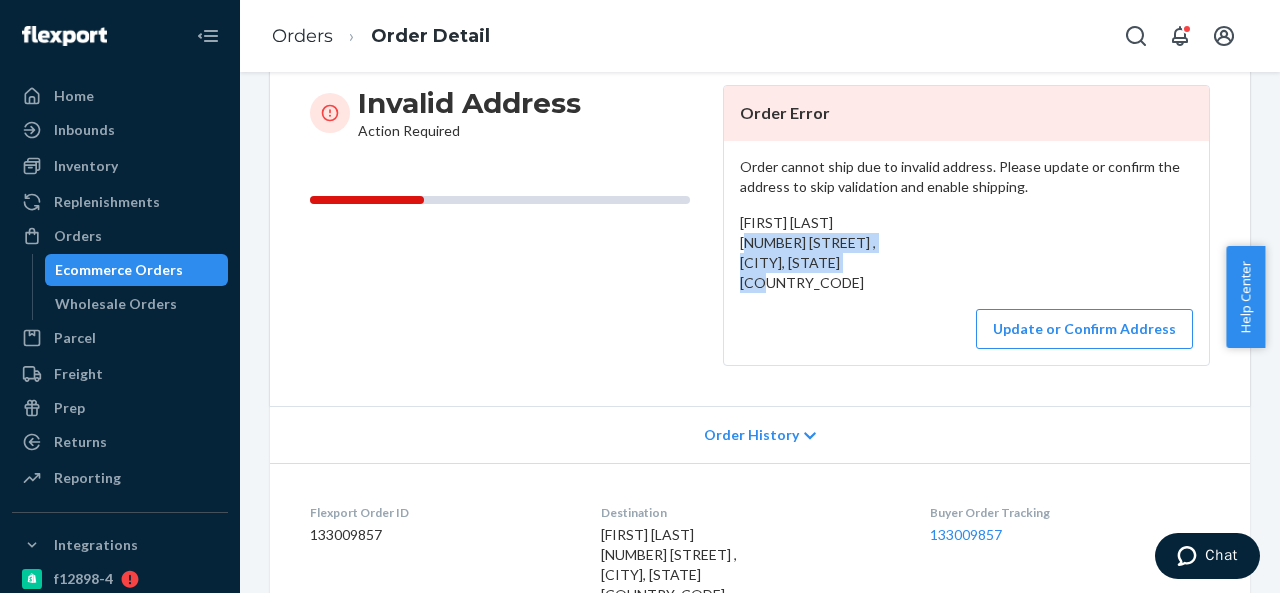 drag, startPoint x: 752, startPoint y: 259, endPoint x: 764, endPoint y: 277, distance: 21.633308 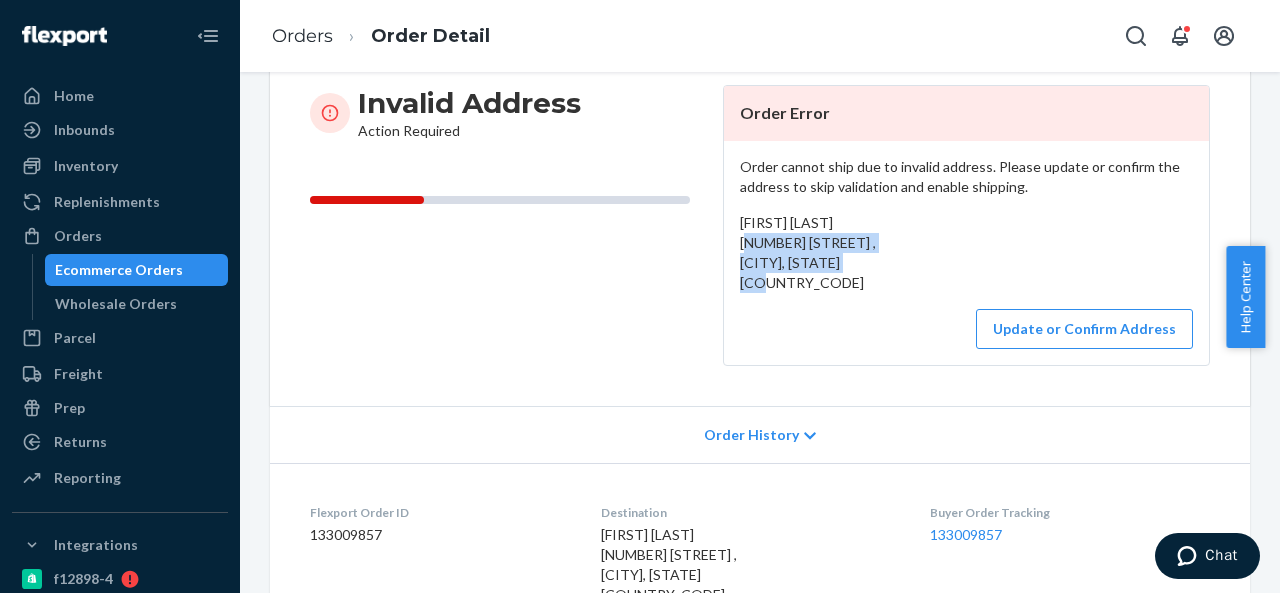 click on "[FIRST] [LAST]
[NUMBER] [STREET] ,
[CITY], [STATE]
[COUNTRY_CODE]" at bounding box center [966, 253] 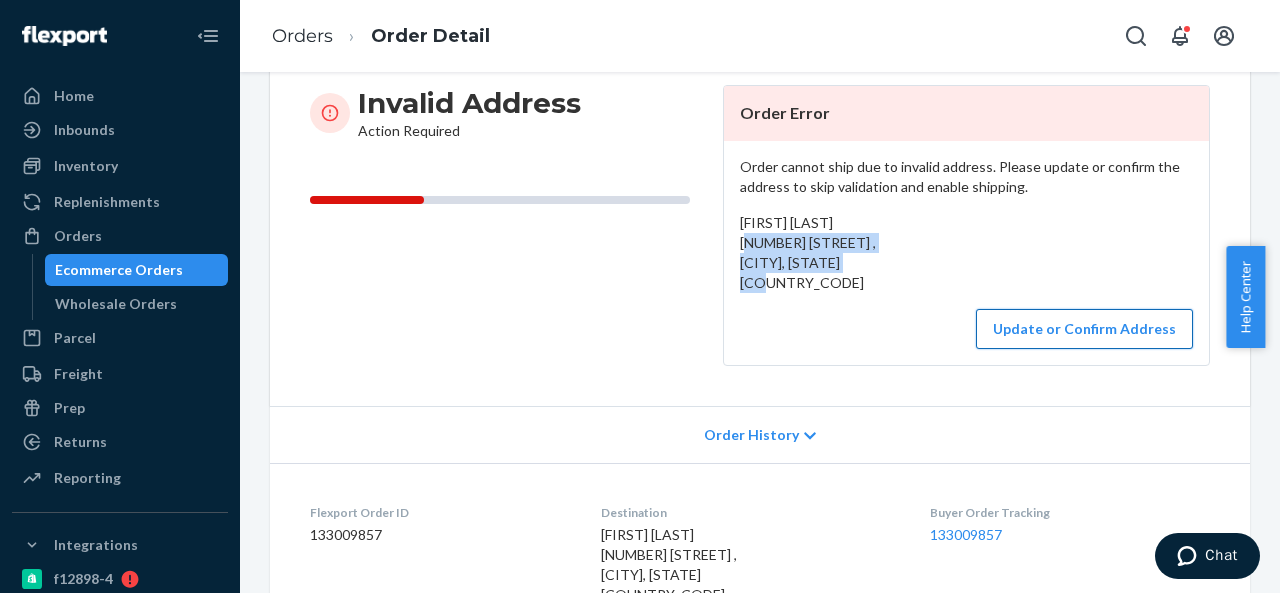 click on "Update or Confirm Address" at bounding box center (1084, 329) 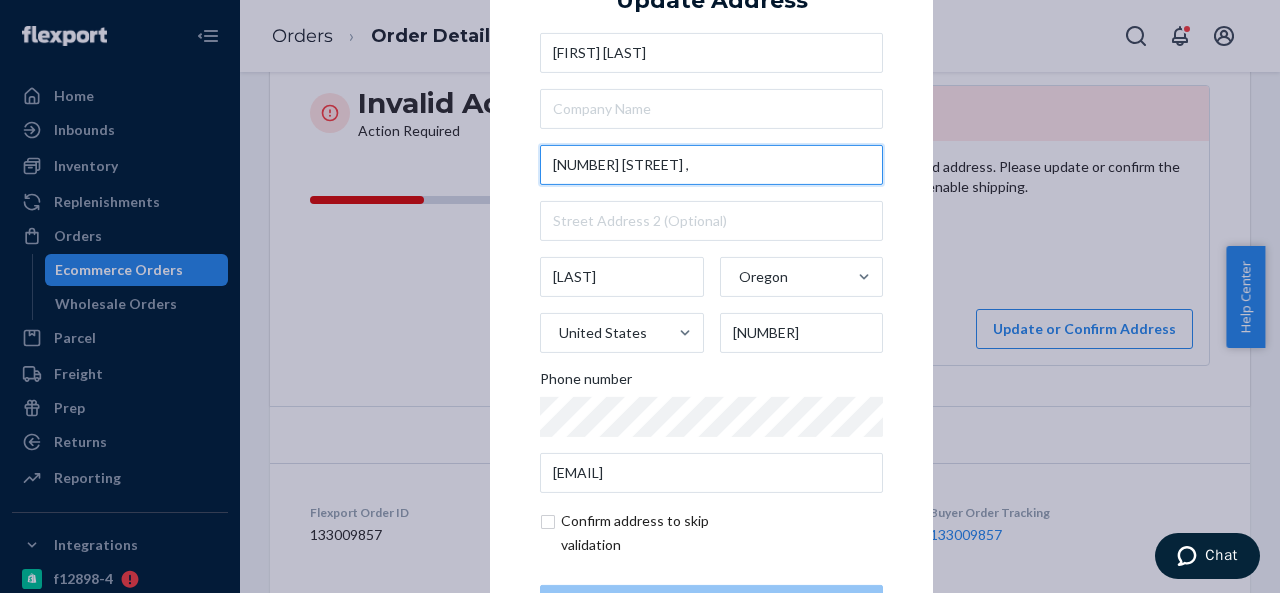 click on "[NUMBER] [STREET] ," at bounding box center (711, 165) 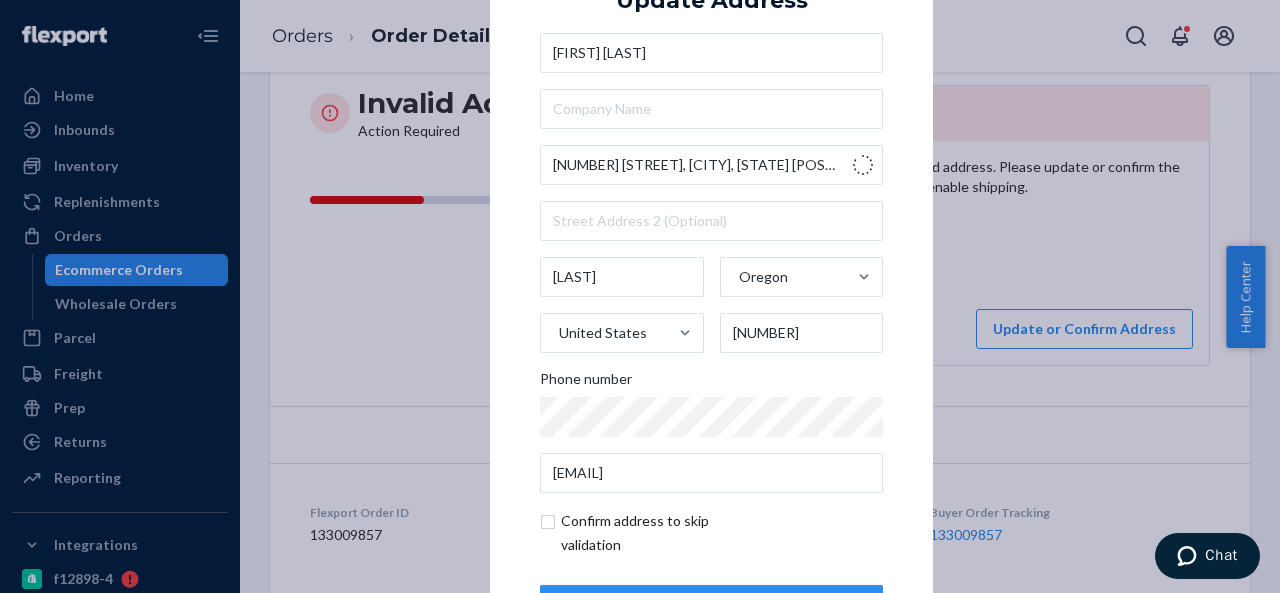 type on "[NUMBER] [STREET]" 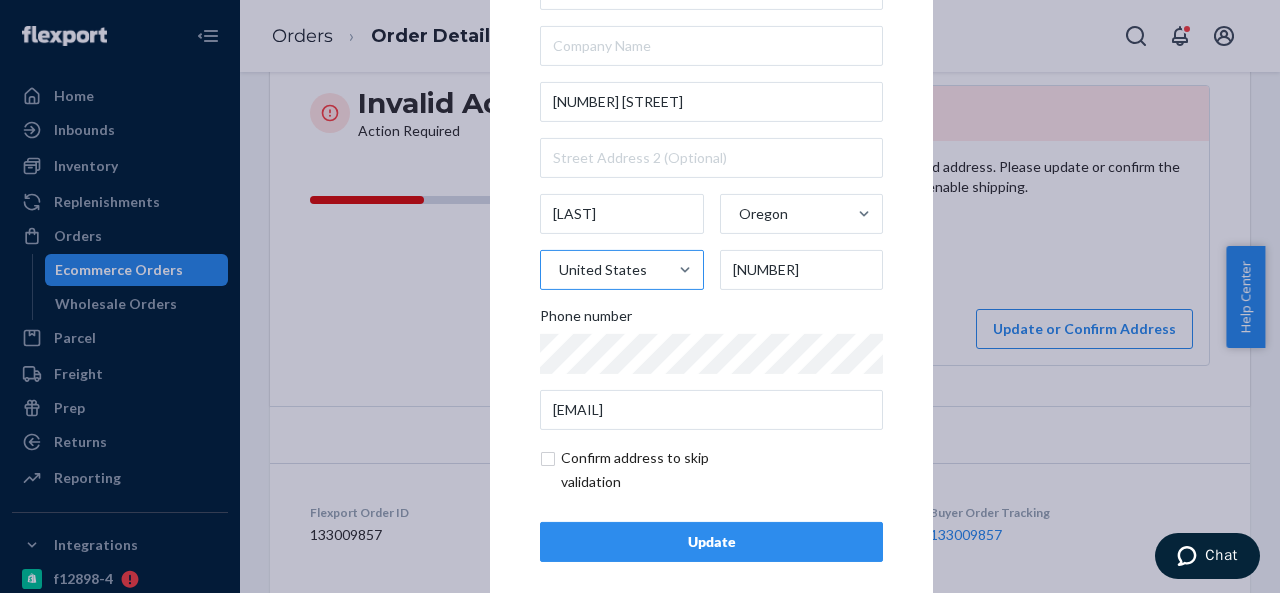scroll, scrollTop: 81, scrollLeft: 0, axis: vertical 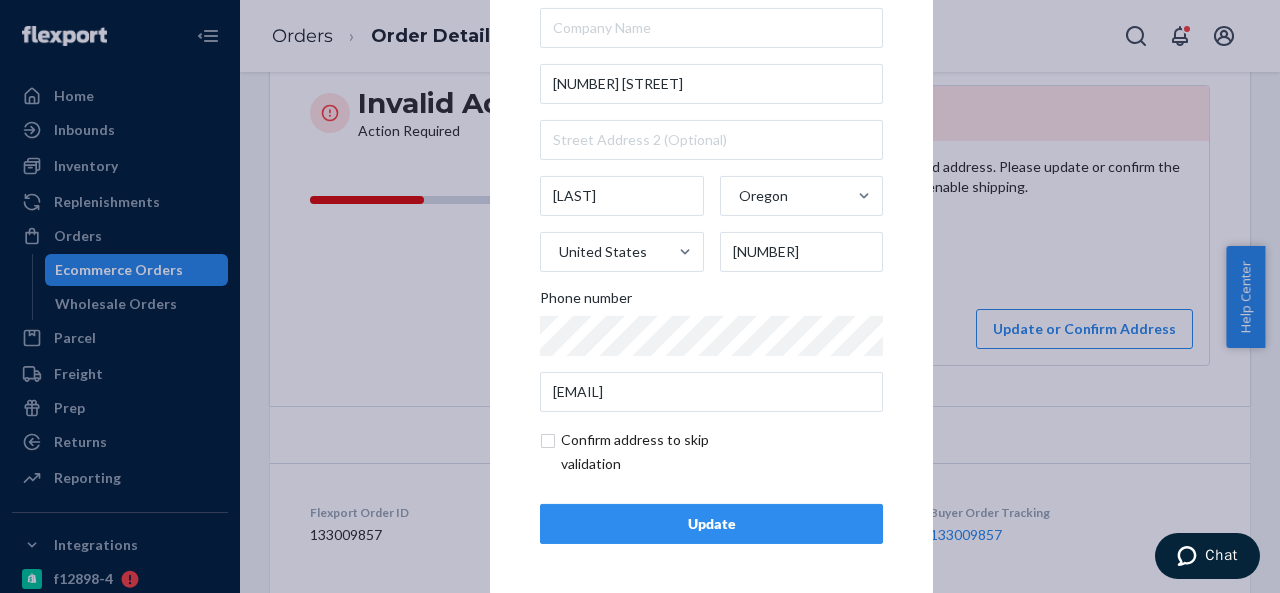 click on "Update" at bounding box center [711, 524] 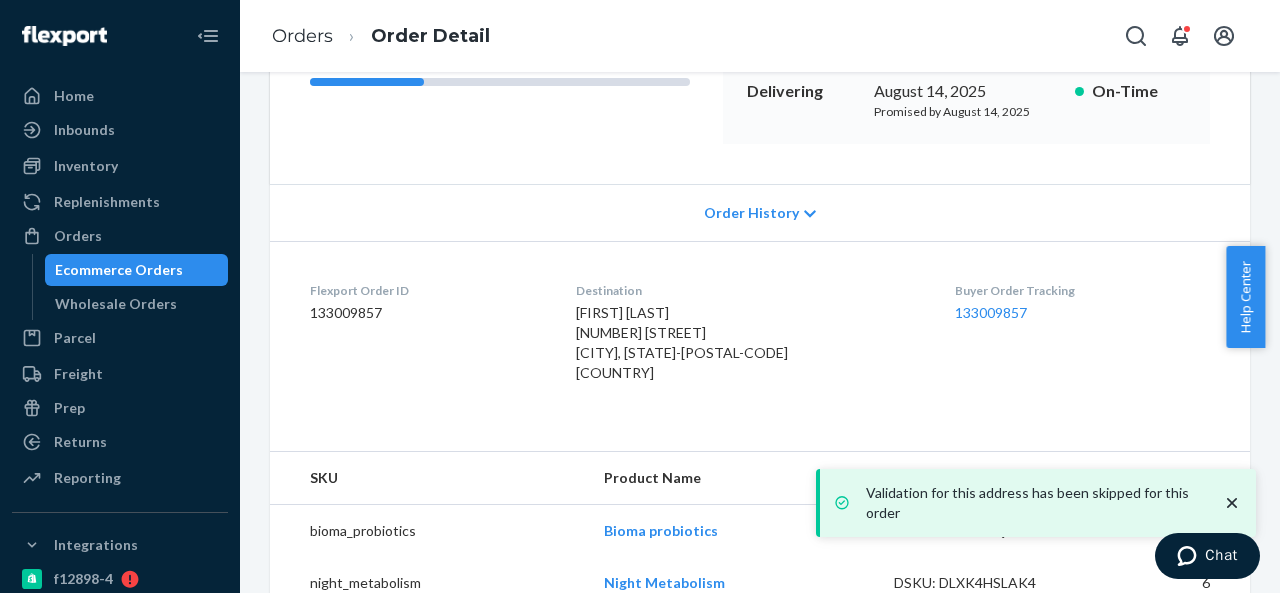 scroll, scrollTop: 356, scrollLeft: 0, axis: vertical 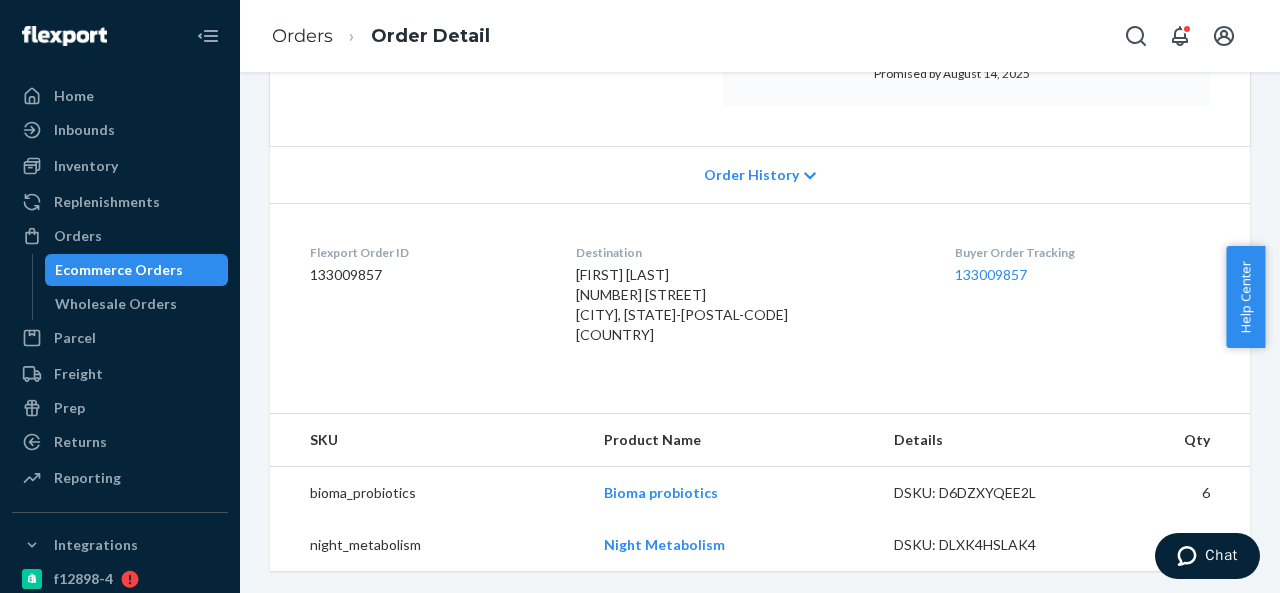 drag, startPoint x: 93, startPoint y: 240, endPoint x: 223, endPoint y: 211, distance: 133.19534 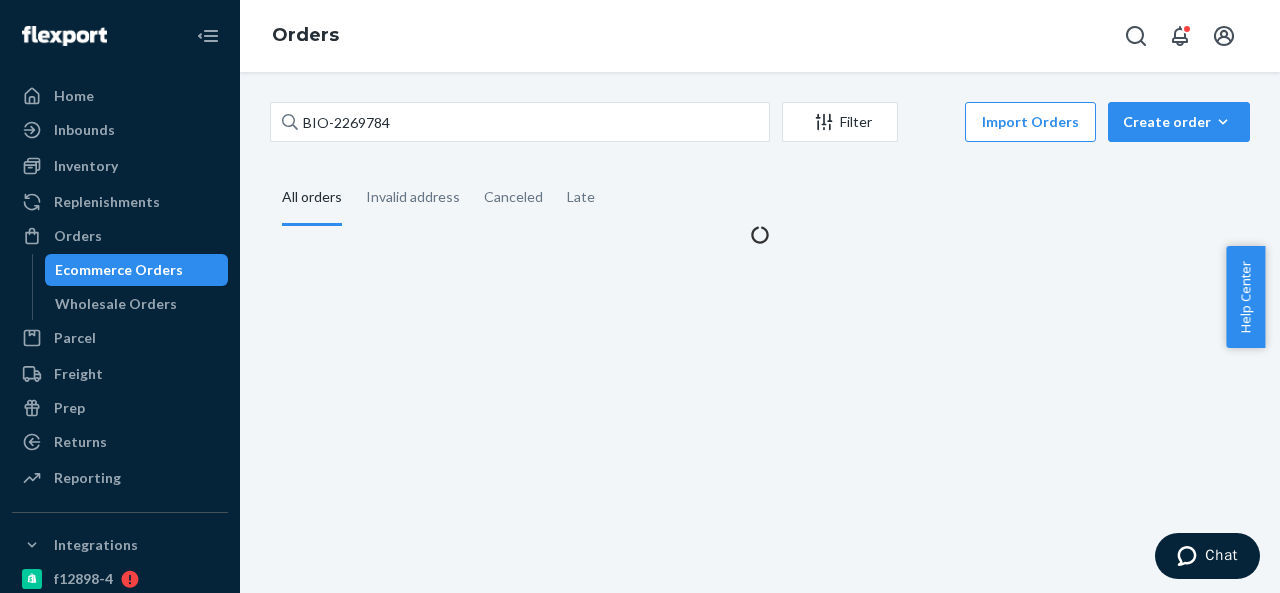 scroll, scrollTop: 0, scrollLeft: 0, axis: both 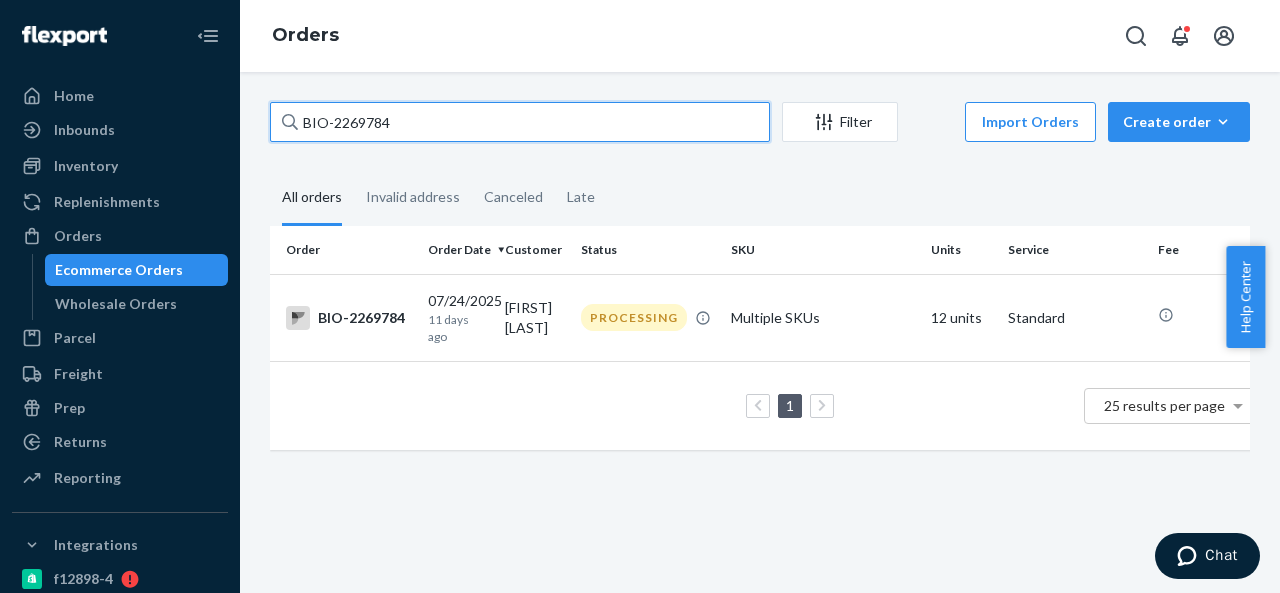 click on "BIO-2269784" at bounding box center (520, 122) 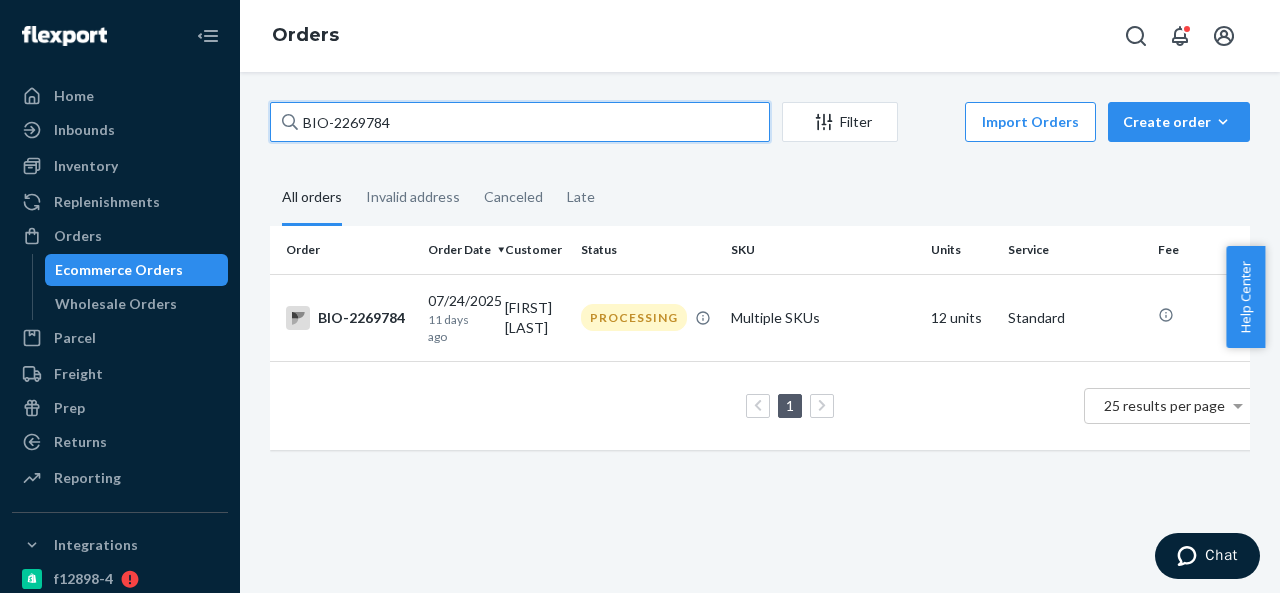 paste on "CB-3955698" 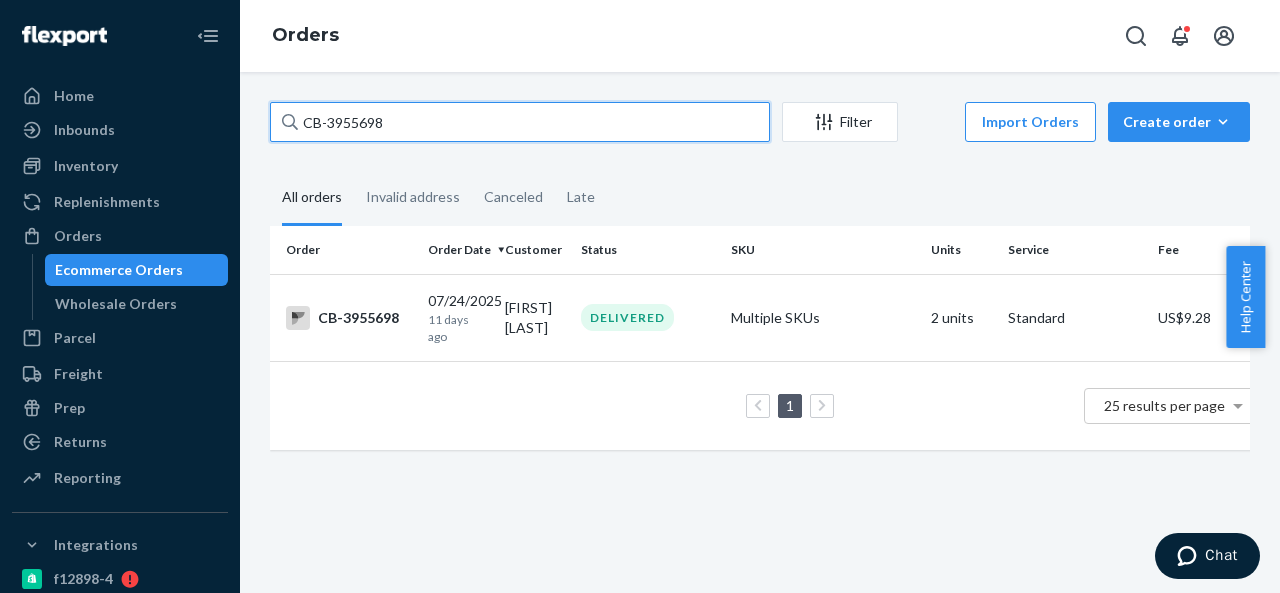 paste on "BIO-[NUMBER]" 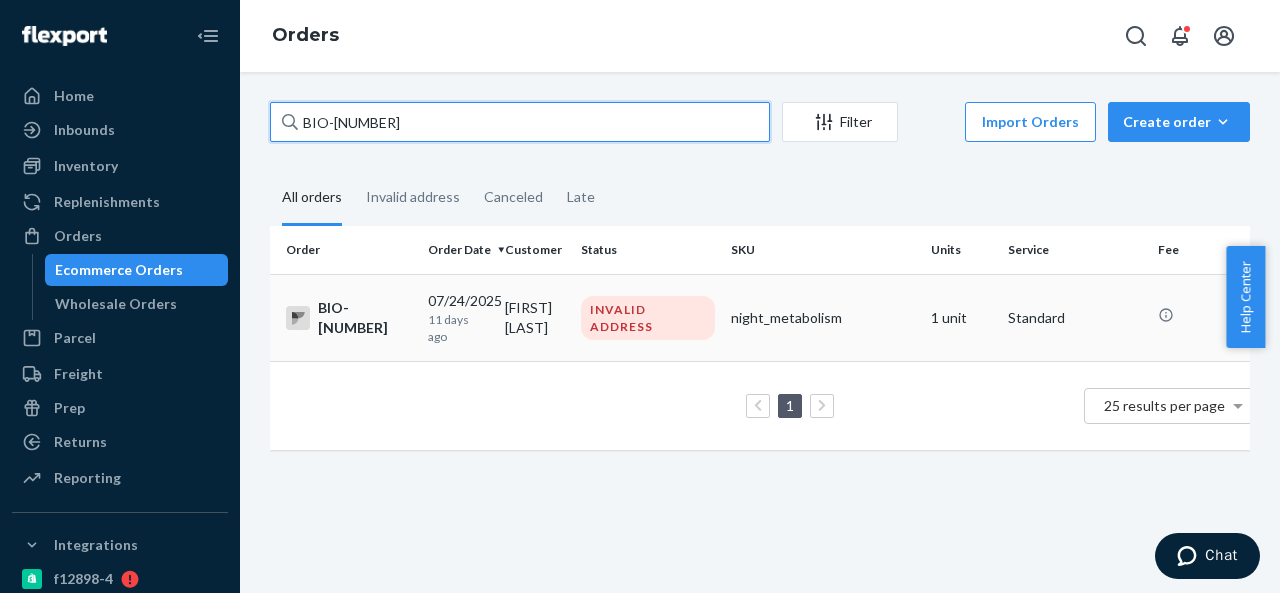 type on "BIO-[NUMBER]" 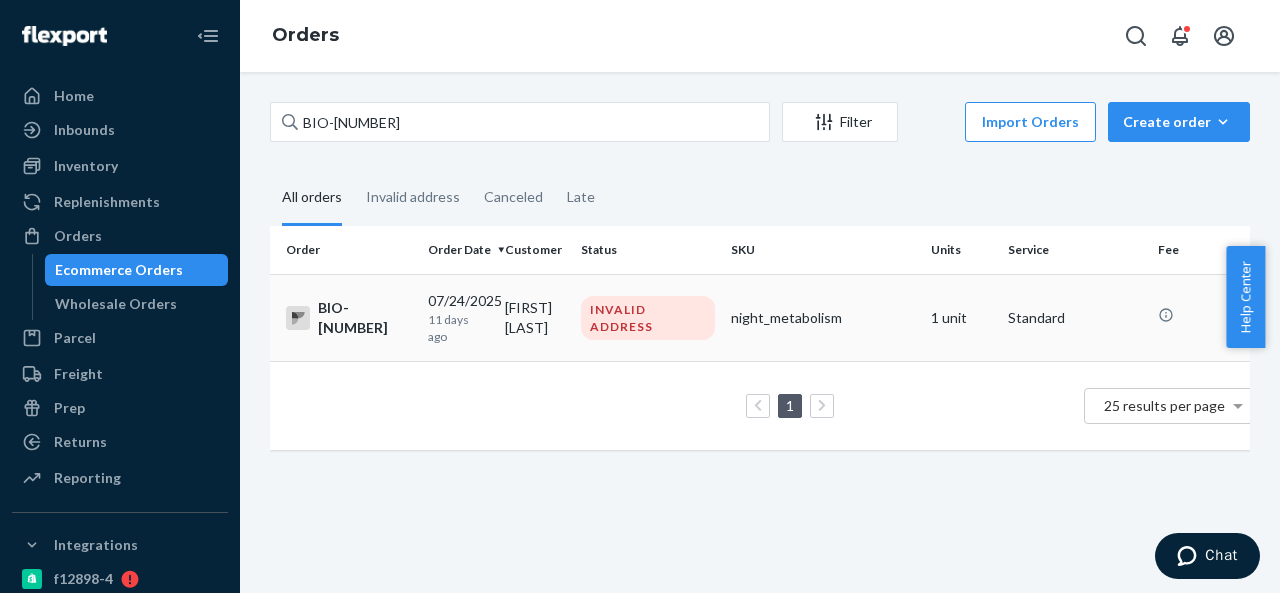 click on "[FIRST] [LAST]" at bounding box center [535, 317] 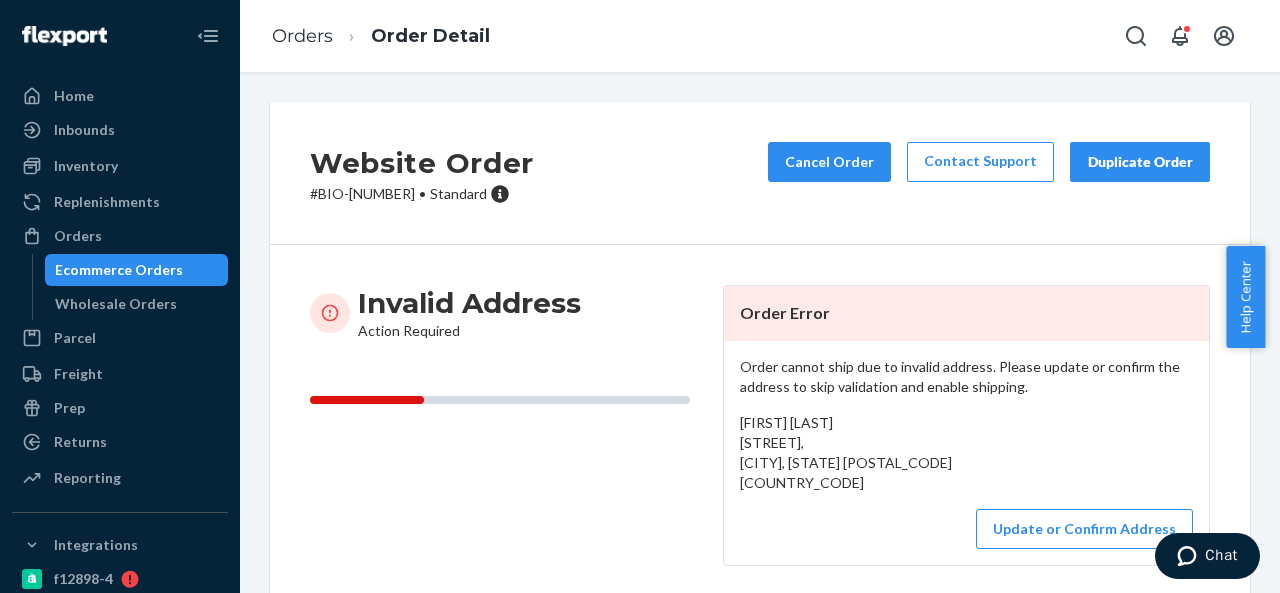 click on "# BIO-2270560 • Standard" at bounding box center [422, 194] 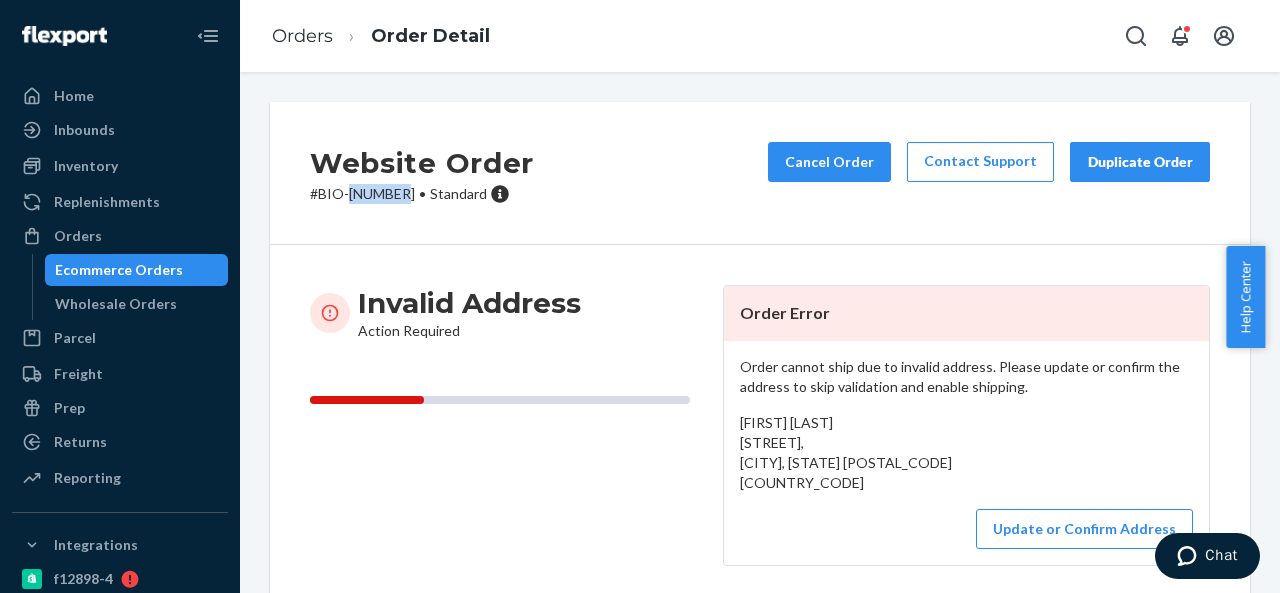 click on "# BIO-2270560 • Standard" at bounding box center (422, 194) 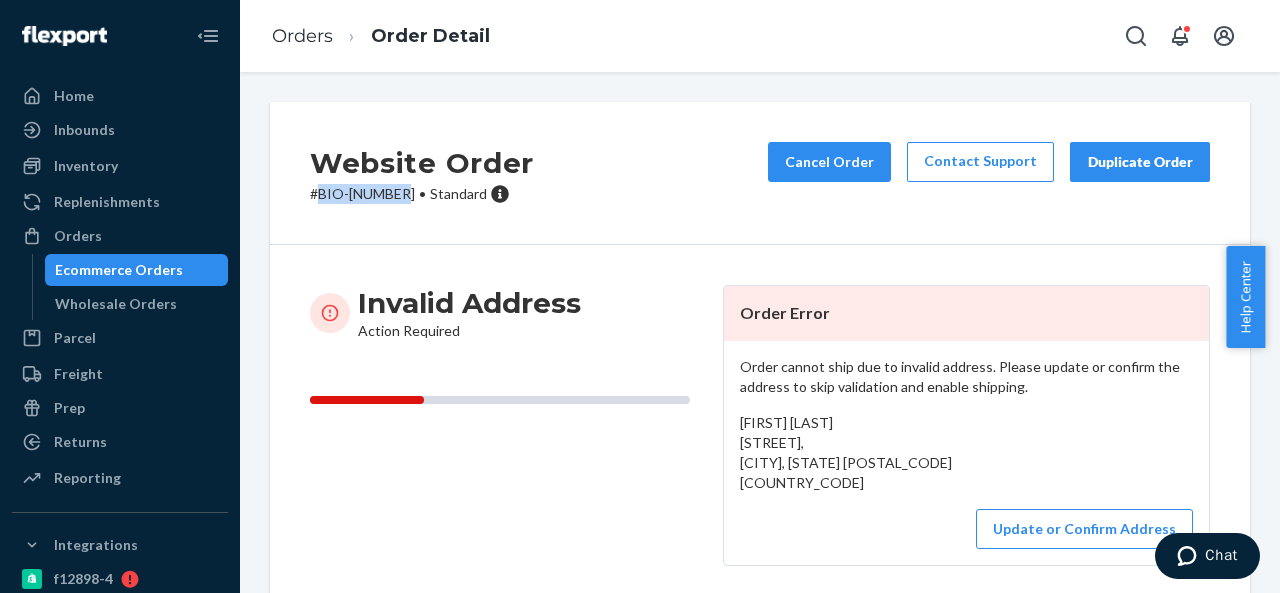 drag, startPoint x: 319, startPoint y: 193, endPoint x: 402, endPoint y: 195, distance: 83.02409 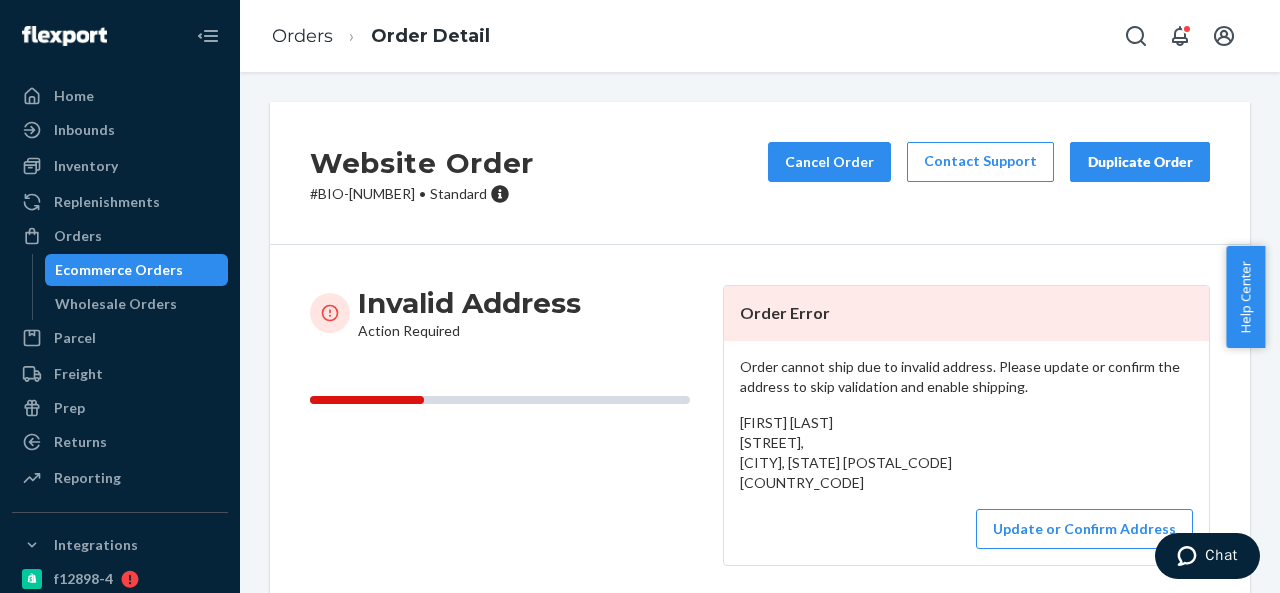 click on "[FIRST] [LAST]
[STREET],
[CITY], [STATE] [POSTAL_CODE]
[COUNTRY_CODE]" at bounding box center (846, 452) 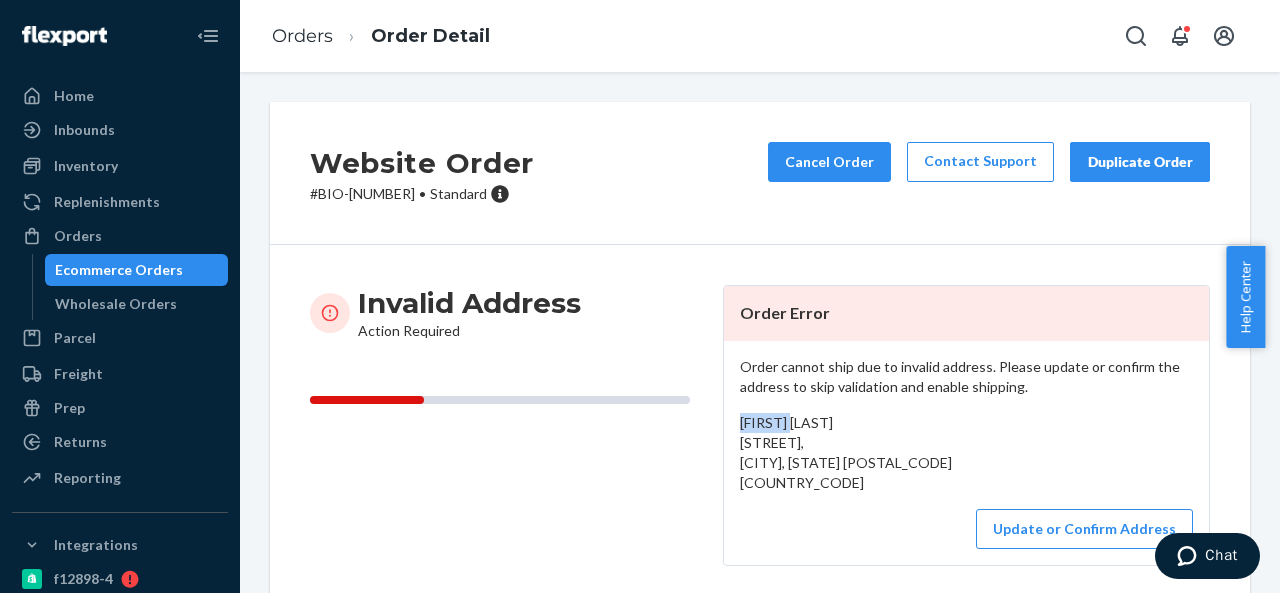 click on "[FIRST] [LAST]
[STREET],
[CITY], [STATE] [POSTAL_CODE]
[COUNTRY_CODE]" at bounding box center (846, 452) 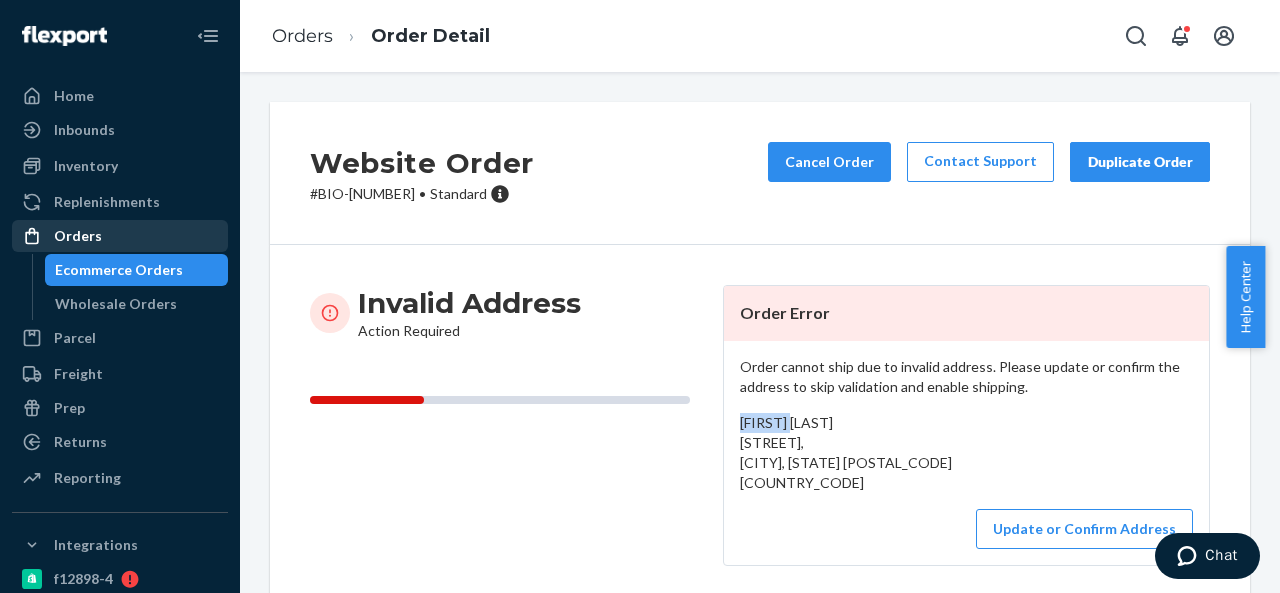 click on "Orders" at bounding box center [120, 236] 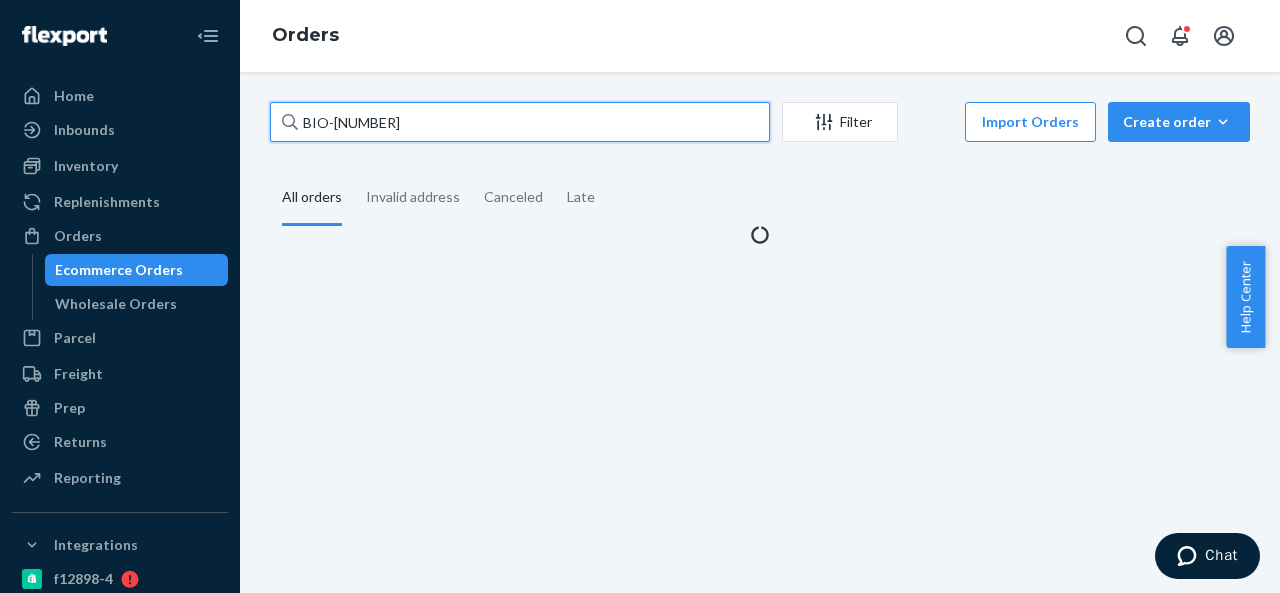 click on "BIO-[NUMBER]" at bounding box center [520, 122] 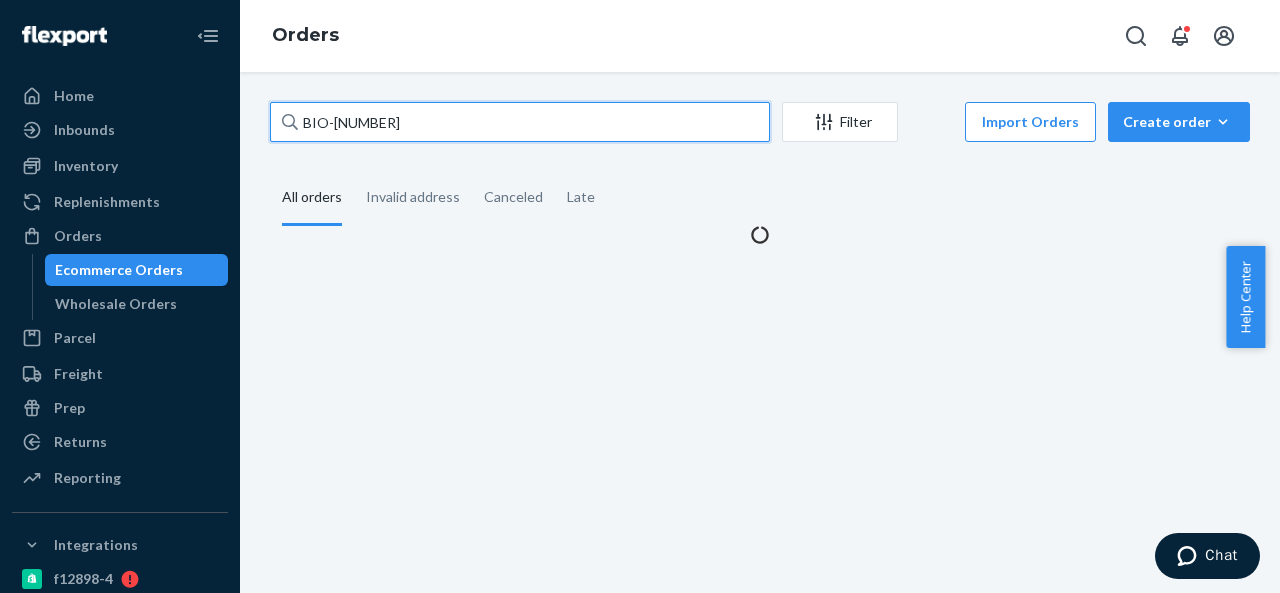 paste on "HBI-233592" 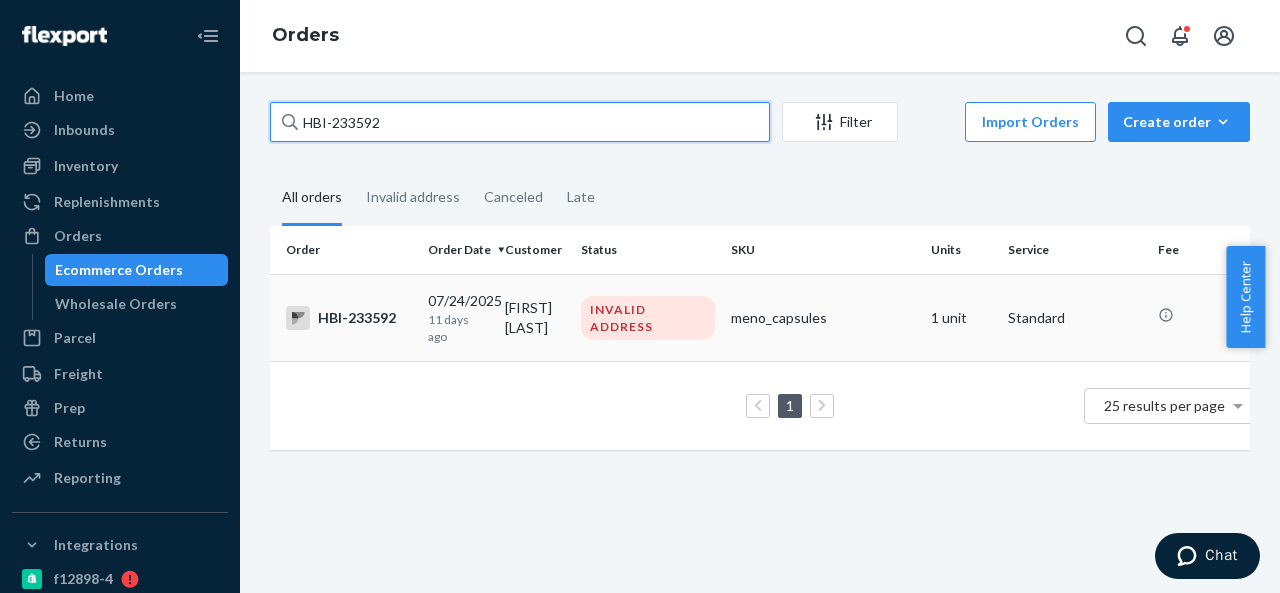 type on "HBI-233592" 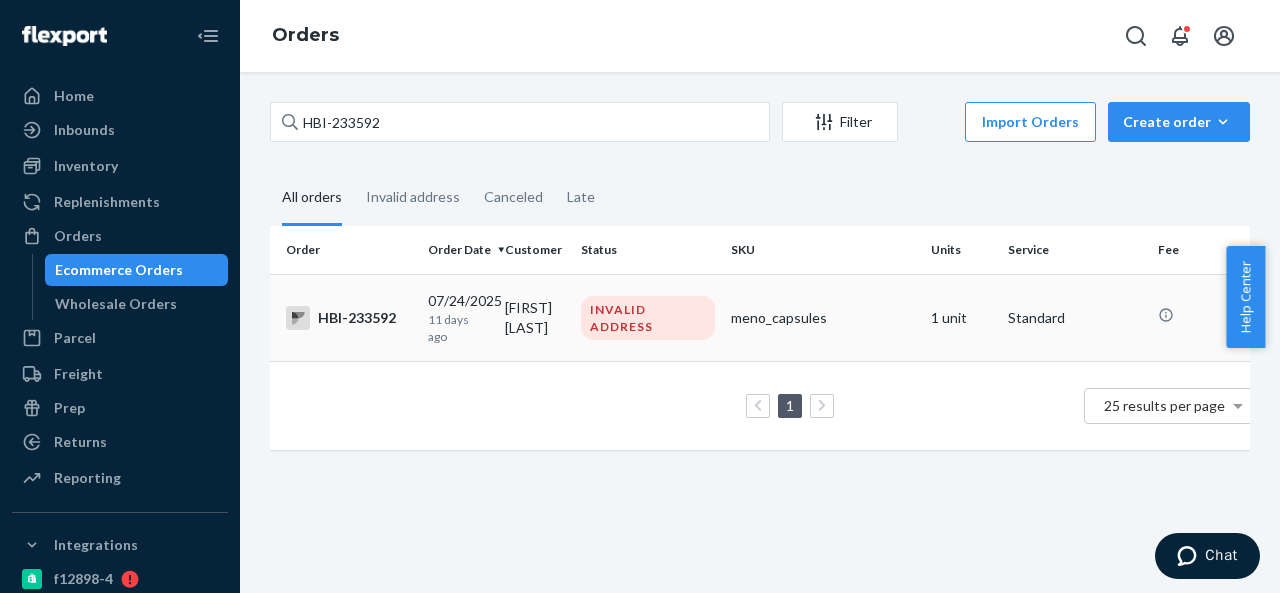 click on "[FIRST] [LAST]" at bounding box center [535, 317] 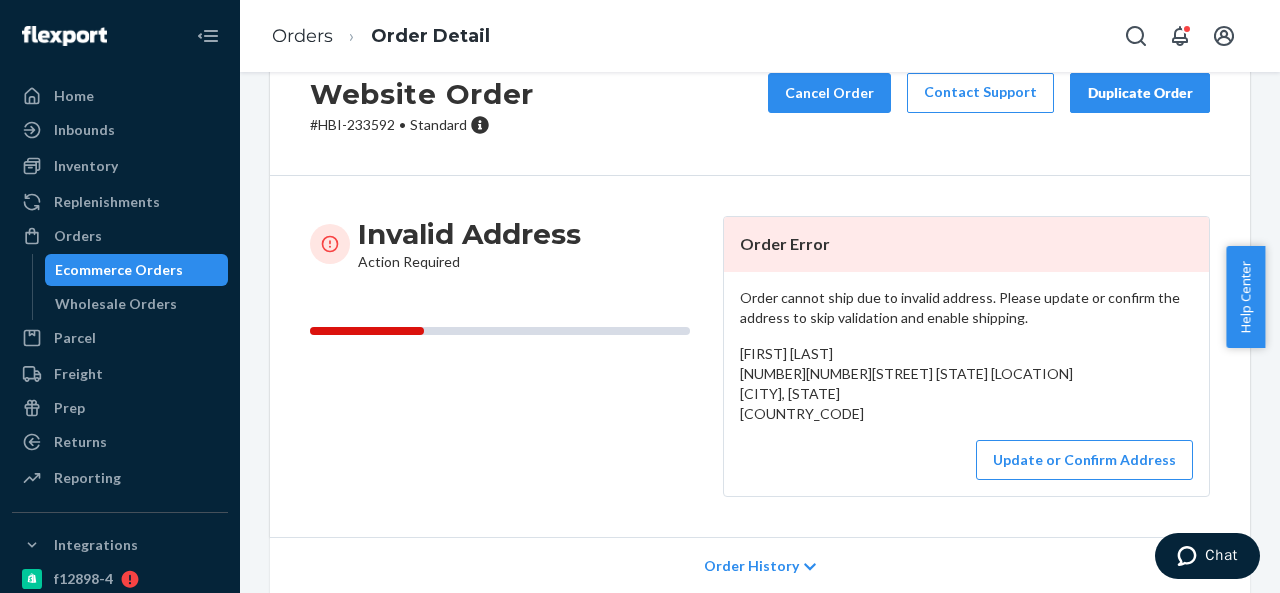 scroll, scrollTop: 100, scrollLeft: 0, axis: vertical 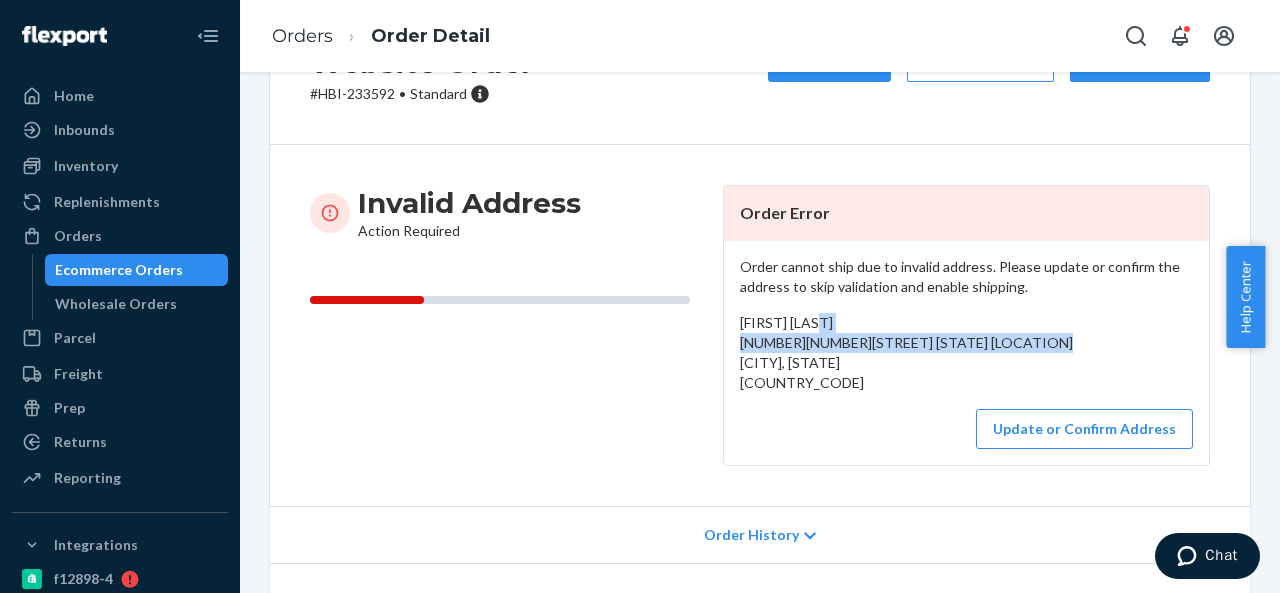 drag, startPoint x: 734, startPoint y: 346, endPoint x: 776, endPoint y: 380, distance: 54.037025 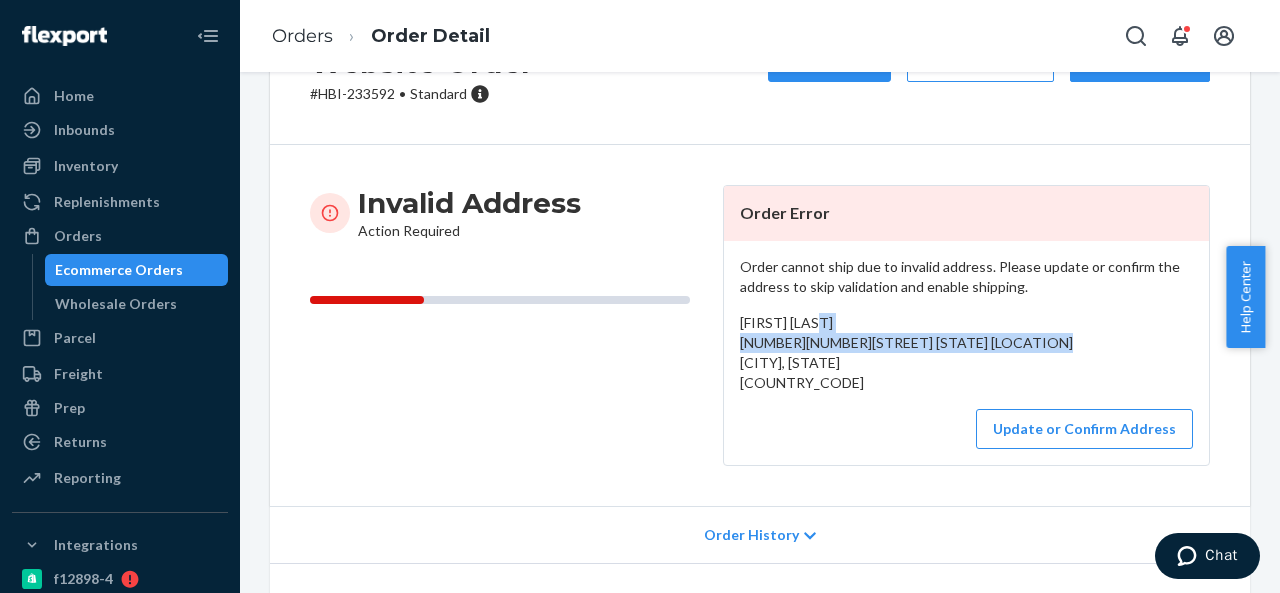 click on "[FIRST] [LAST]
[NUMBER][NUMBER][STREET] [STATE] [LOCATION]
[CITY], [STATE]
[COUNTRY_CODE]" at bounding box center (966, 353) 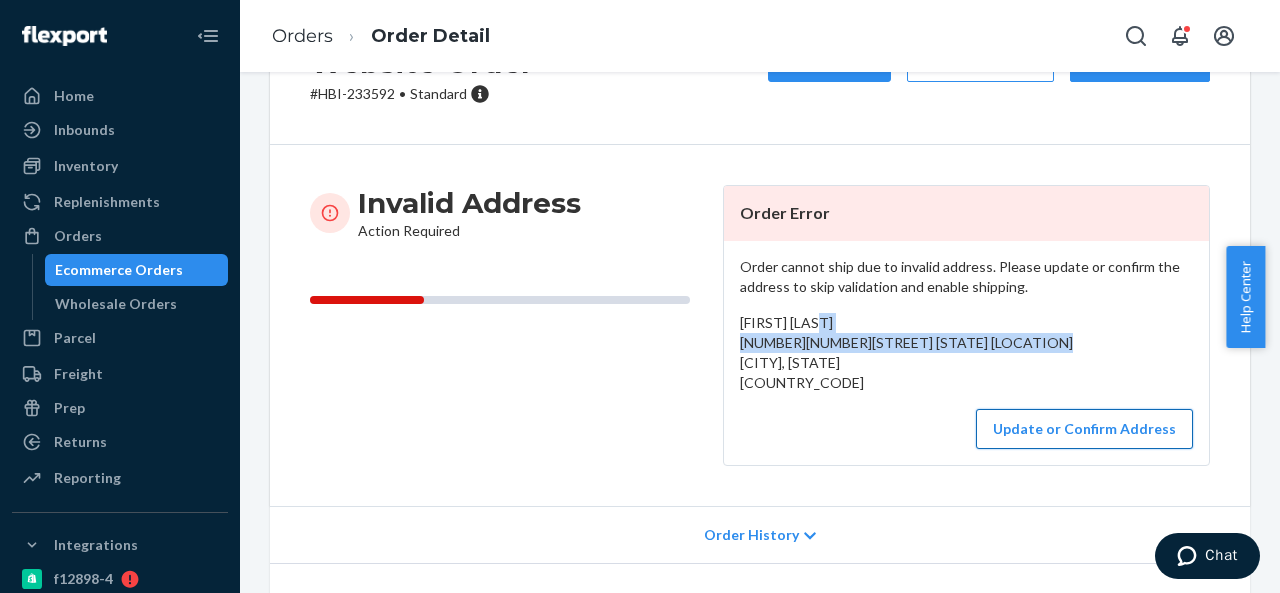 click on "Update or Confirm Address" at bounding box center [1084, 429] 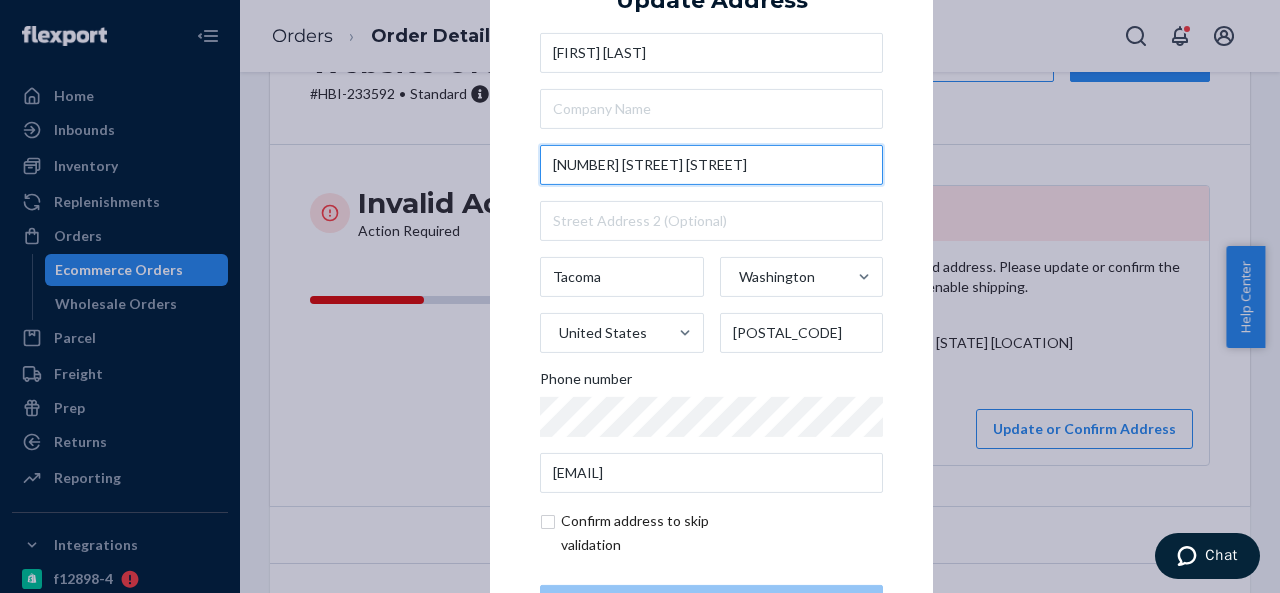click on "[NUMBER] [STREET] [STREET]" at bounding box center [711, 165] 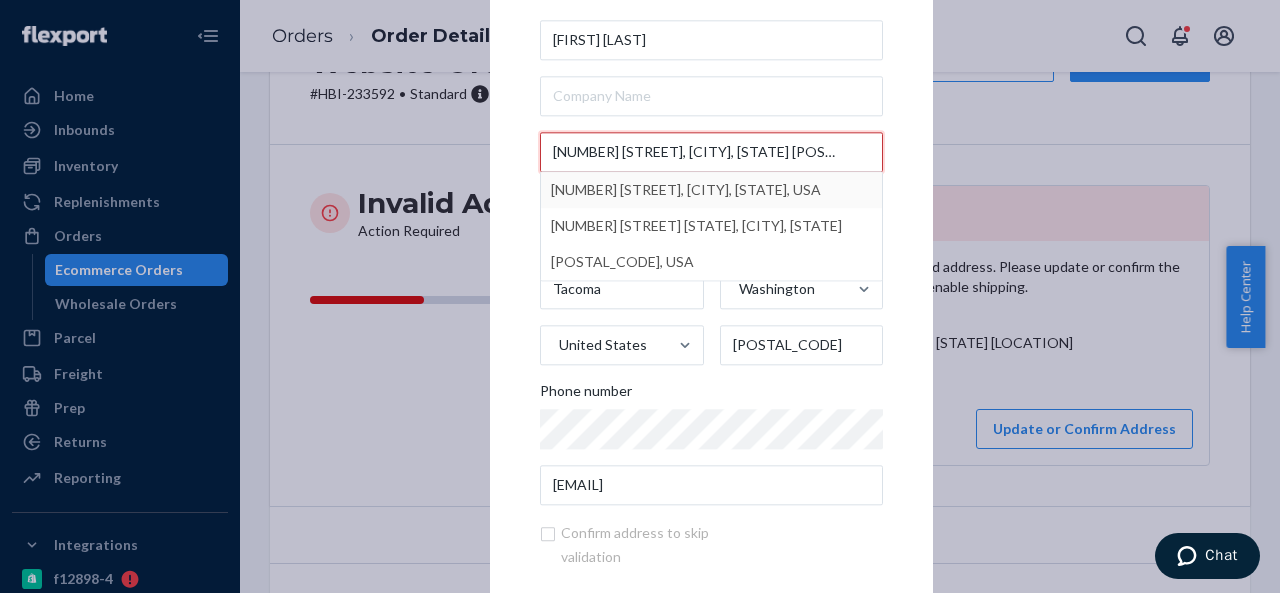 type on "[NUMBER] [STREET], [CITY], [STATE] [POSTAL-CODE]" 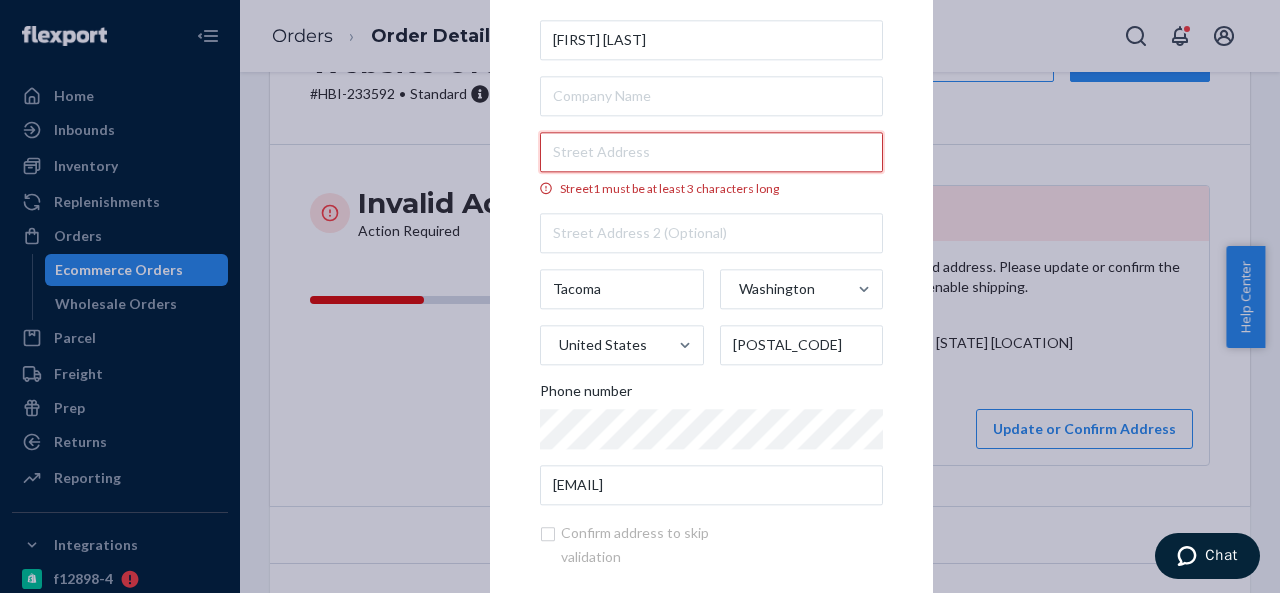 paste on "[NUMBER] [STREET], [CITY], [STATE] [POSTAL-CODE]" 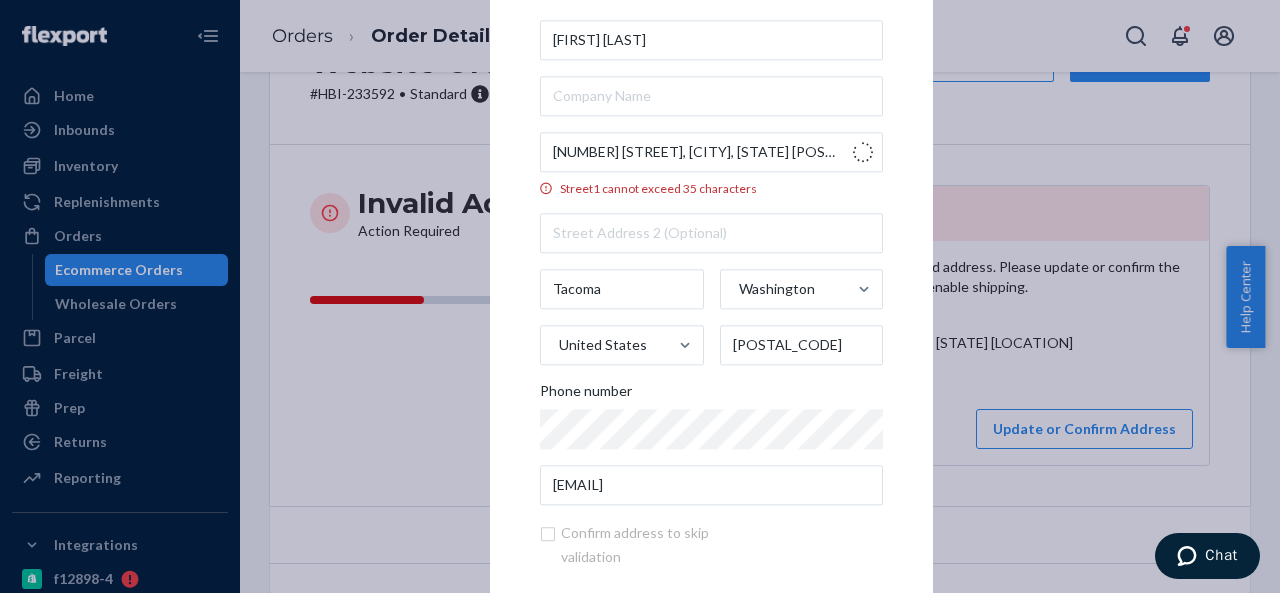 type on "[NUMBER] [NUMBER] [STREET] [ST]" 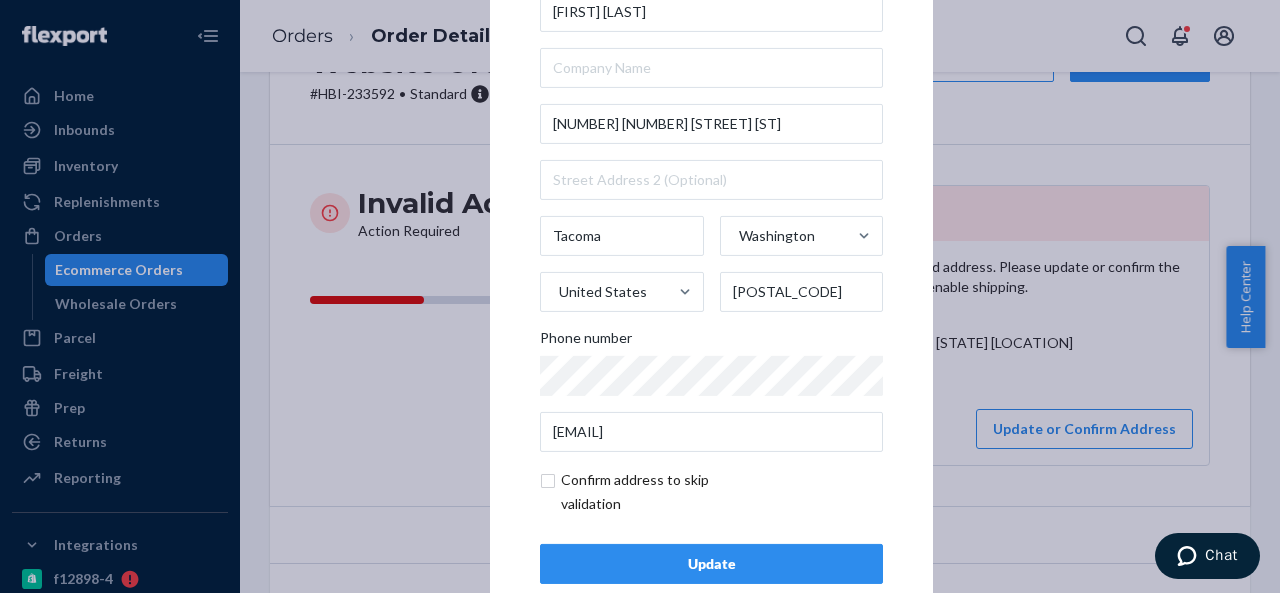 scroll, scrollTop: 81, scrollLeft: 0, axis: vertical 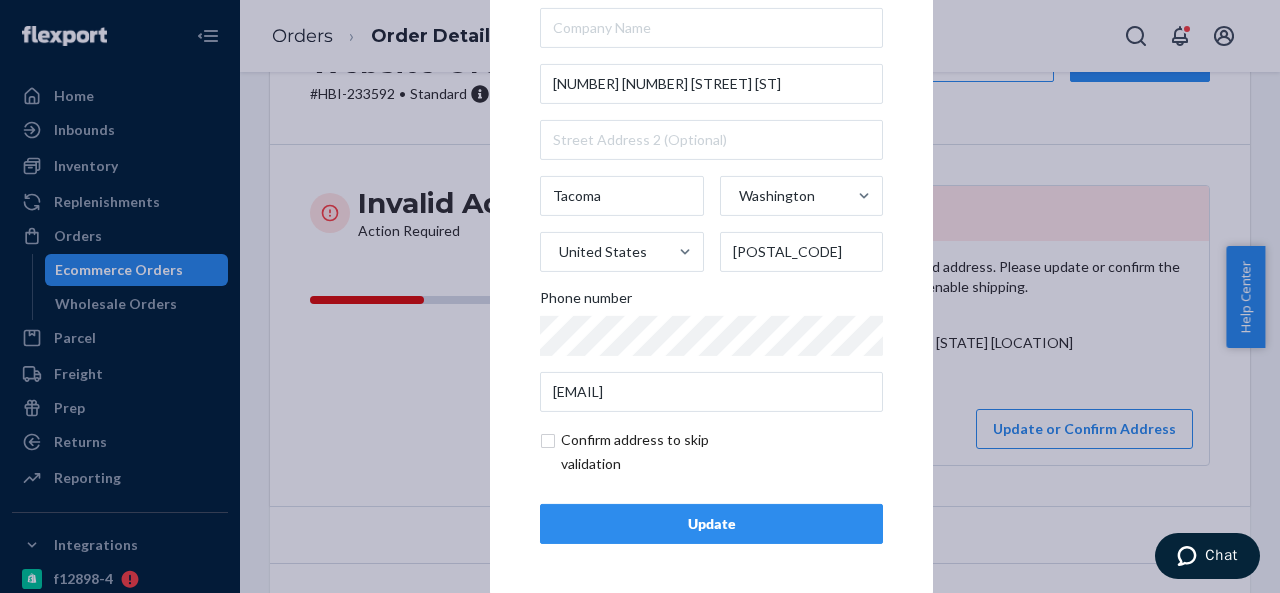 click on "Update" at bounding box center [711, 524] 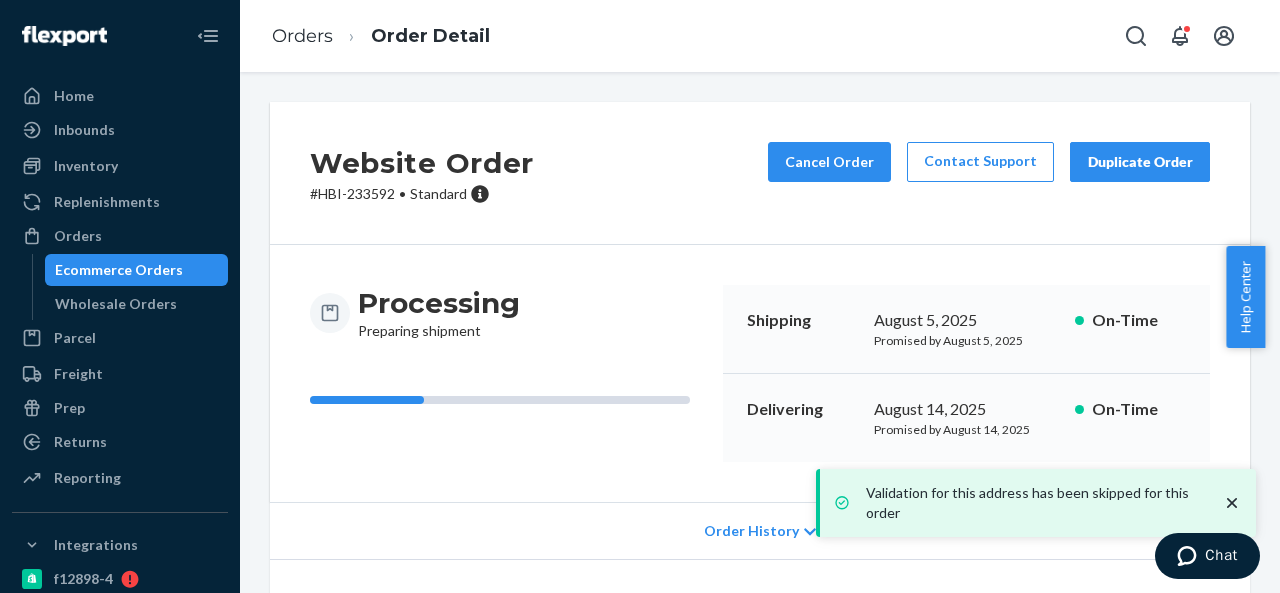 scroll, scrollTop: 200, scrollLeft: 0, axis: vertical 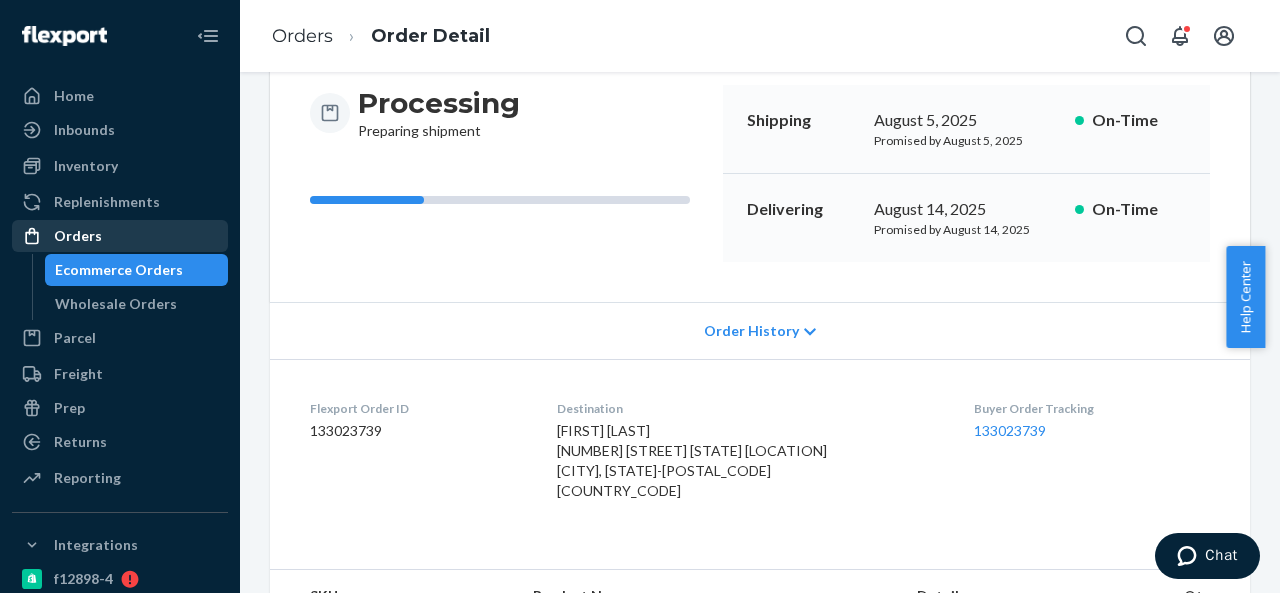 click on "Orders" at bounding box center [120, 236] 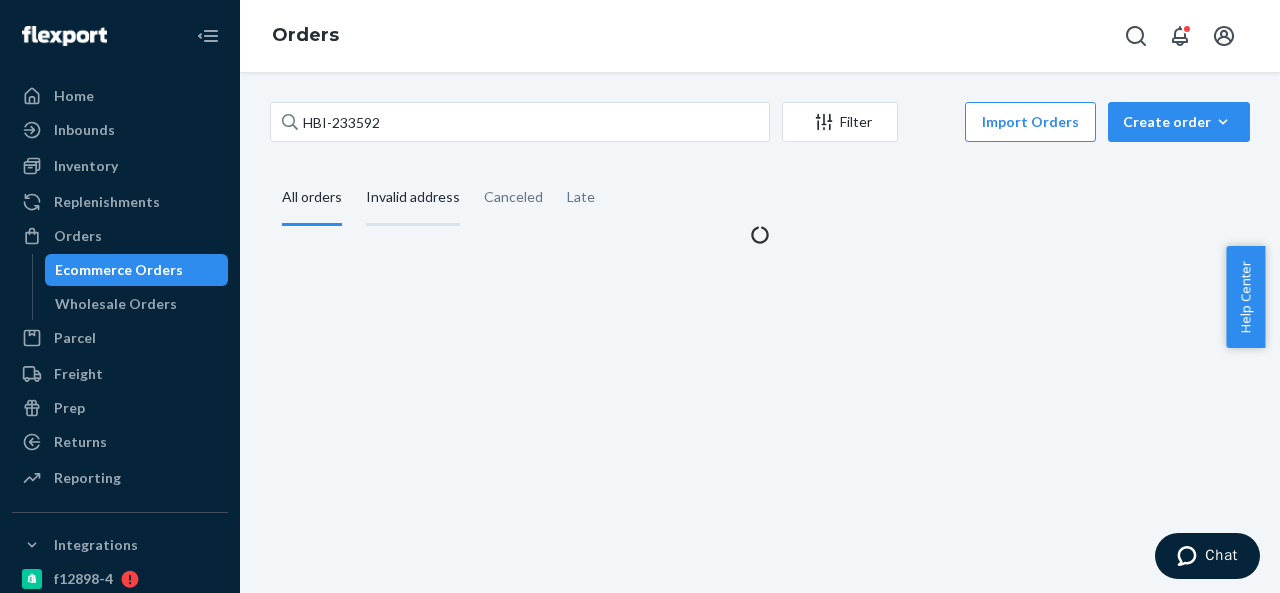 scroll, scrollTop: 0, scrollLeft: 0, axis: both 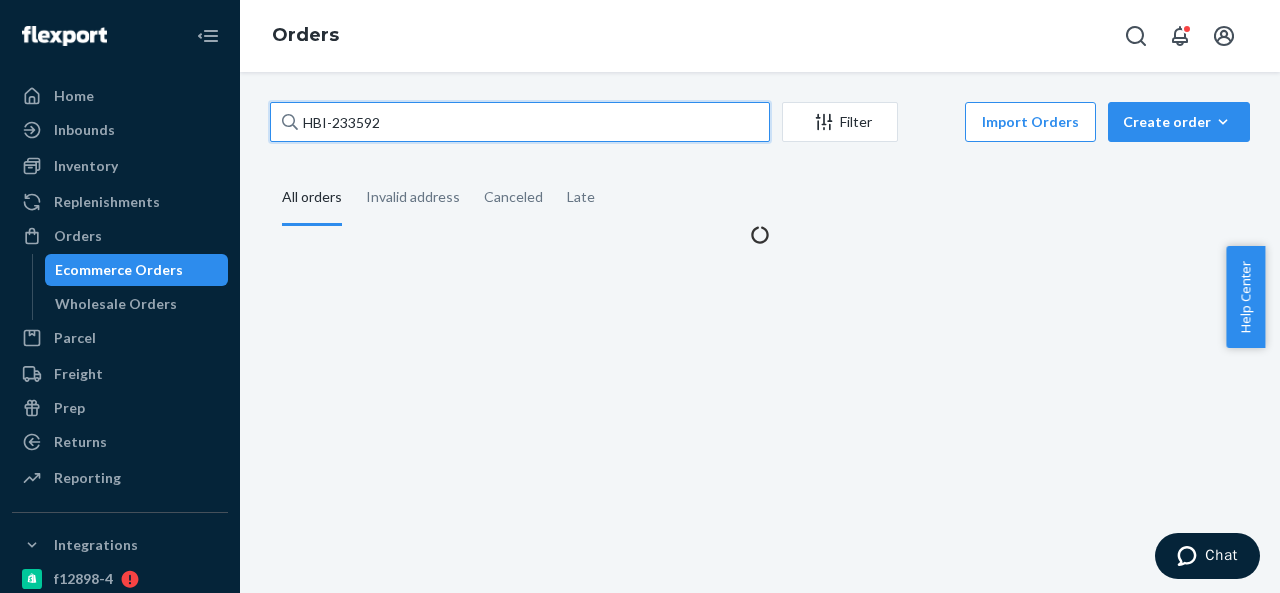 click on "HBI-233592" at bounding box center (520, 122) 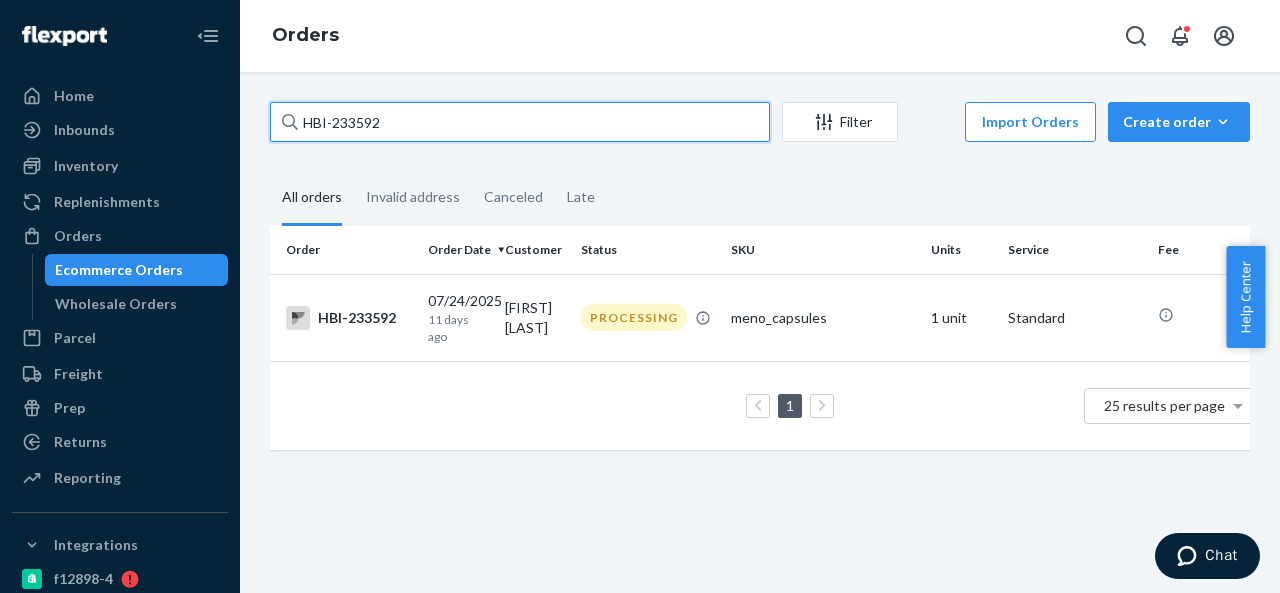 paste on "BIO-2273190" 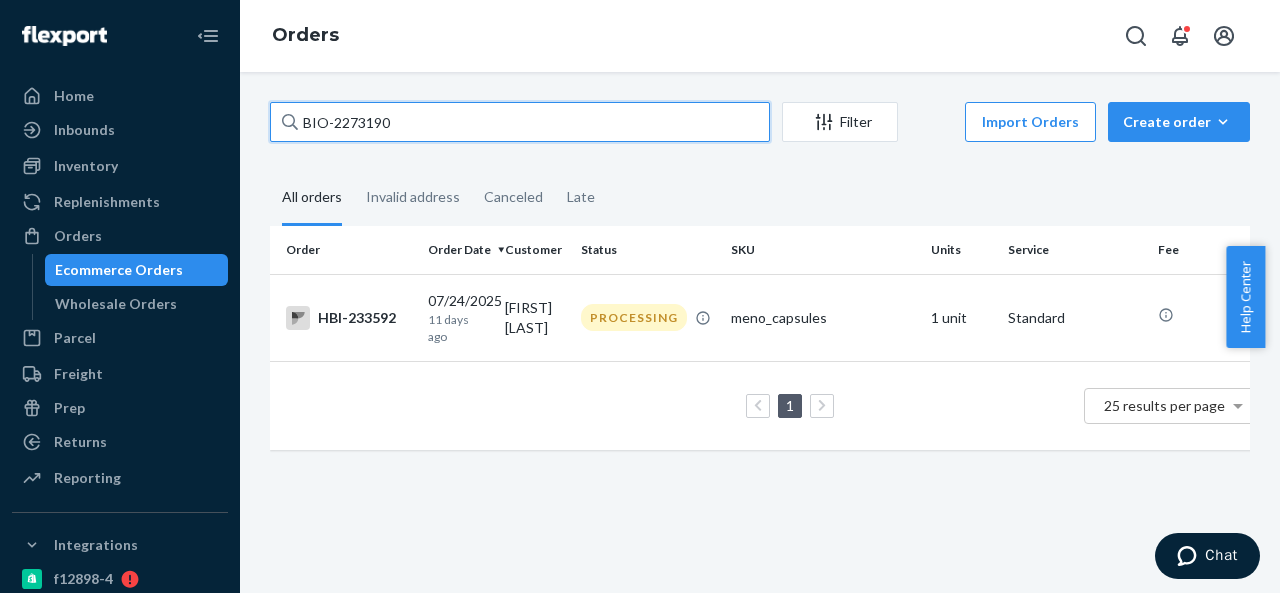 type on "BIO-2273190" 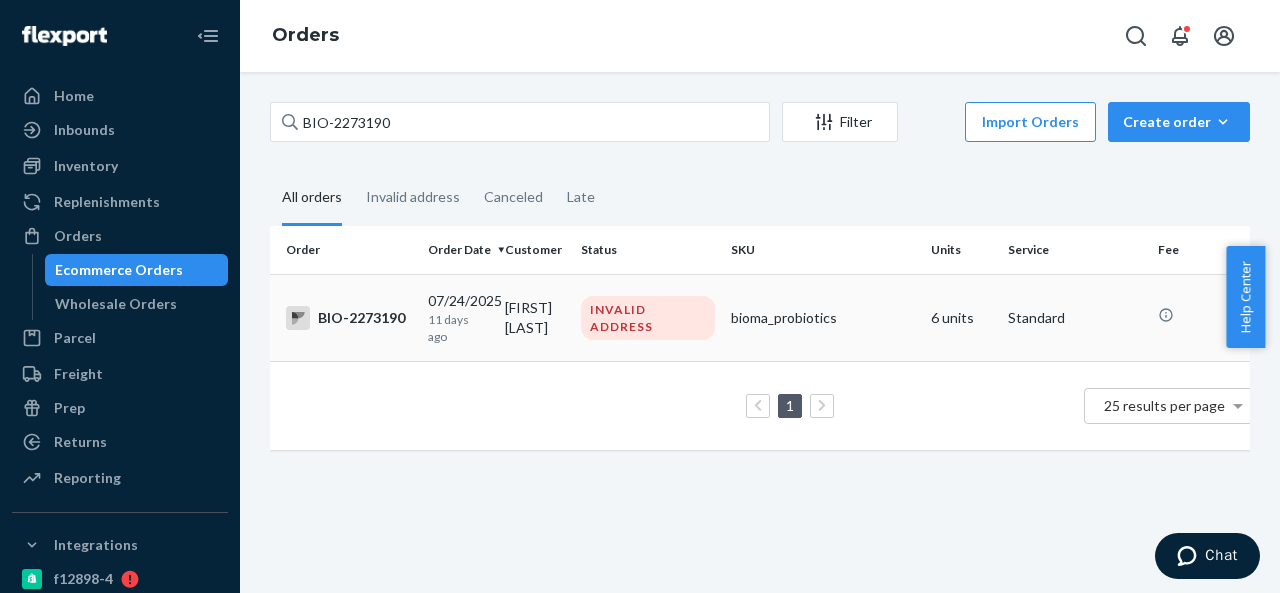 click on "[FIRST] [LAST]" at bounding box center (535, 317) 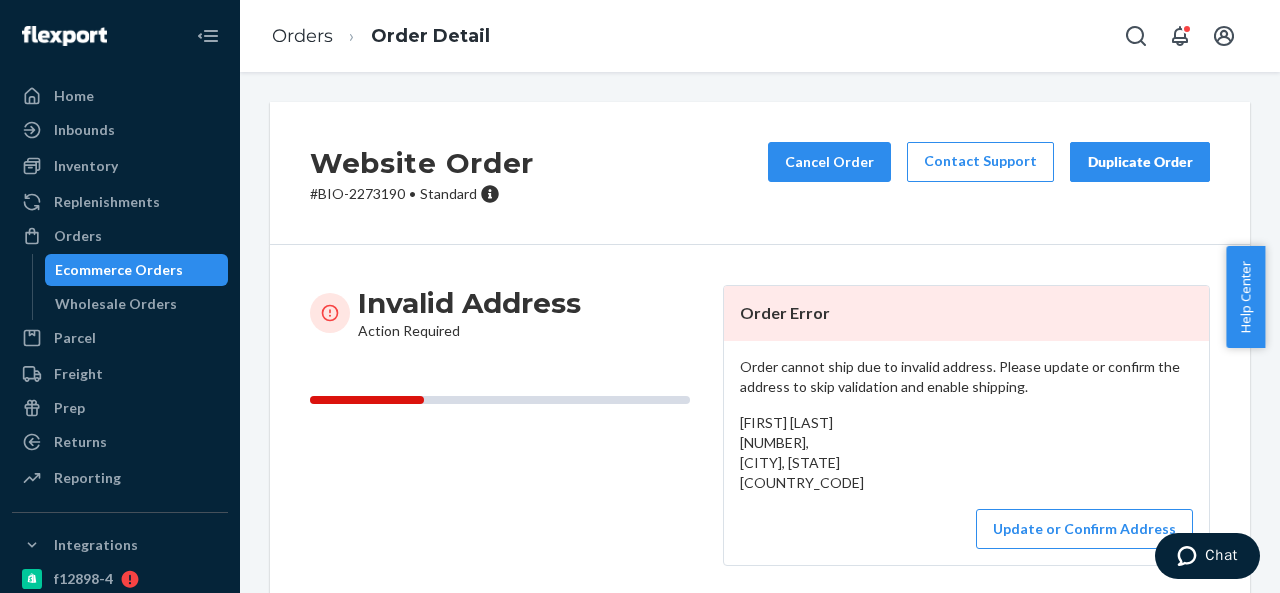 click on "[BIO-ID] • Standard" at bounding box center (422, 194) 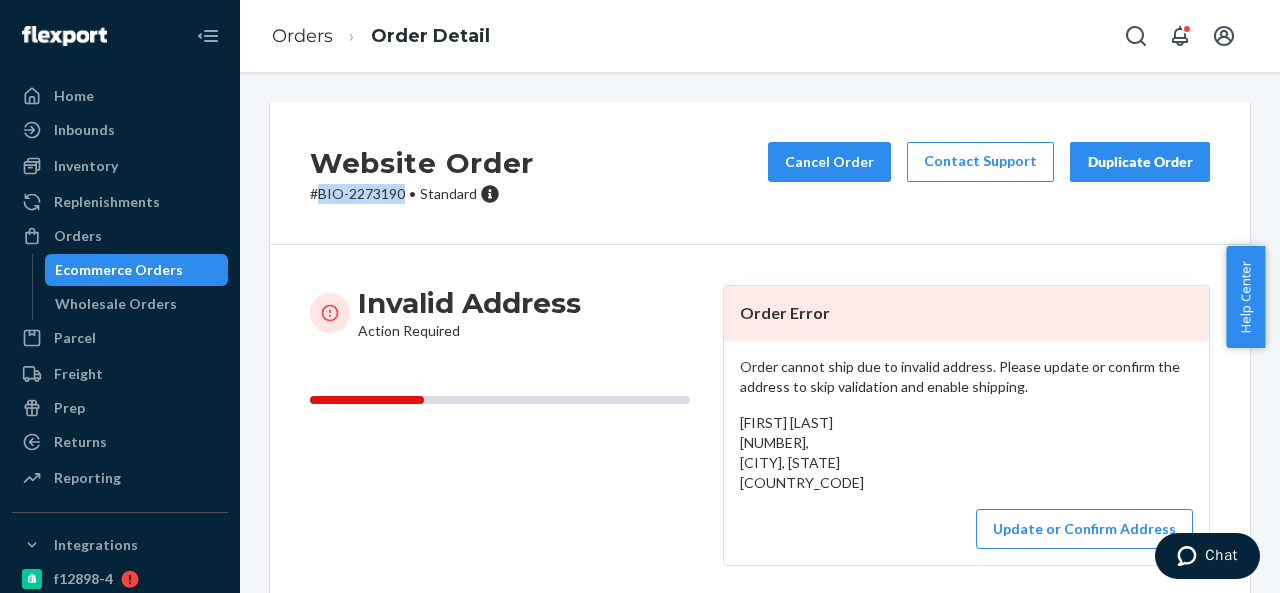 drag, startPoint x: 321, startPoint y: 193, endPoint x: 401, endPoint y: 193, distance: 80 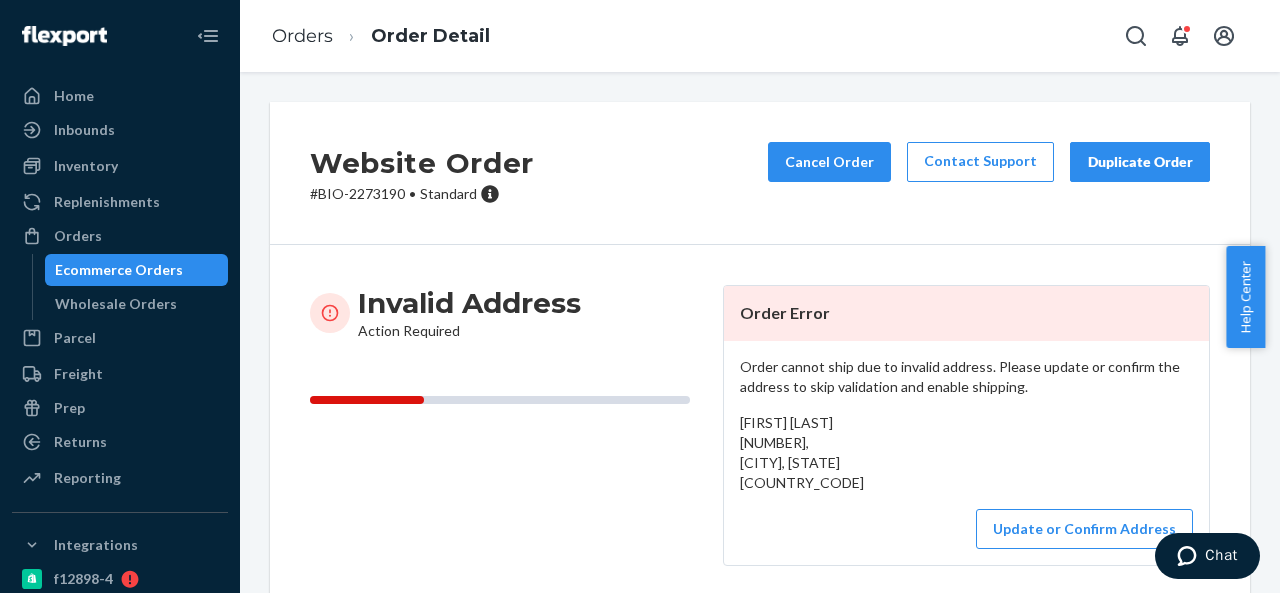 click on "[FIRST] [LAST]
[NUMBER],
[CITY], [STATE]
[COUNTRY_CODE]" at bounding box center [802, 452] 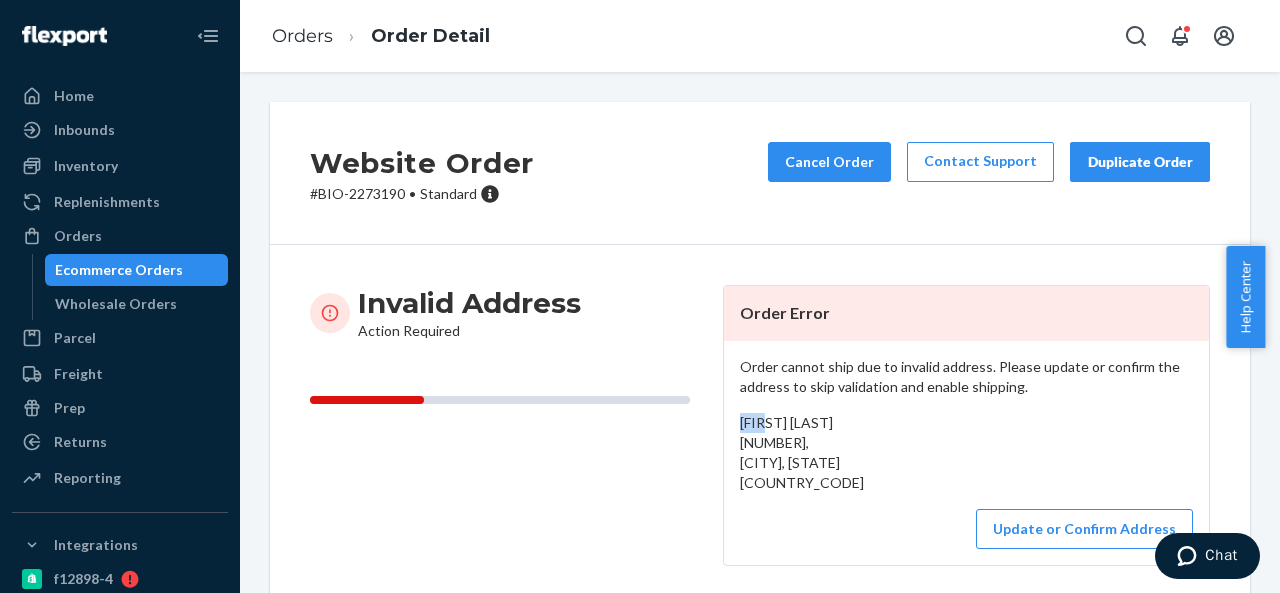 click on "[FIRST] [LAST]
[NUMBER],
[CITY], [STATE]
[COUNTRY_CODE]" at bounding box center [802, 452] 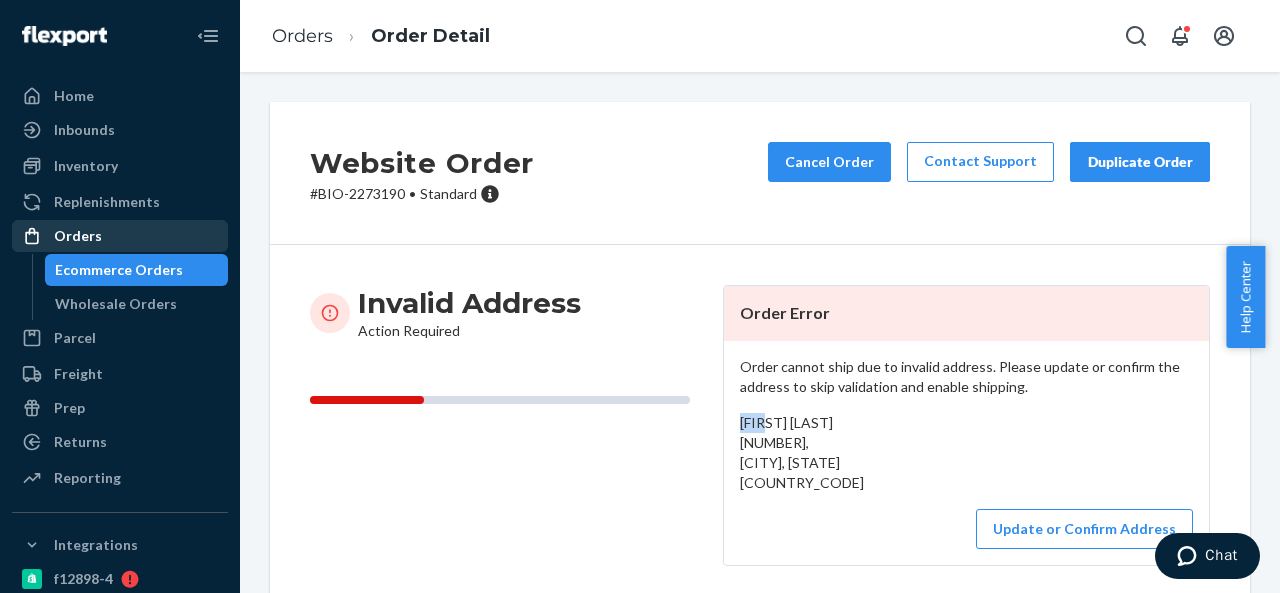 click on "Orders" at bounding box center (78, 236) 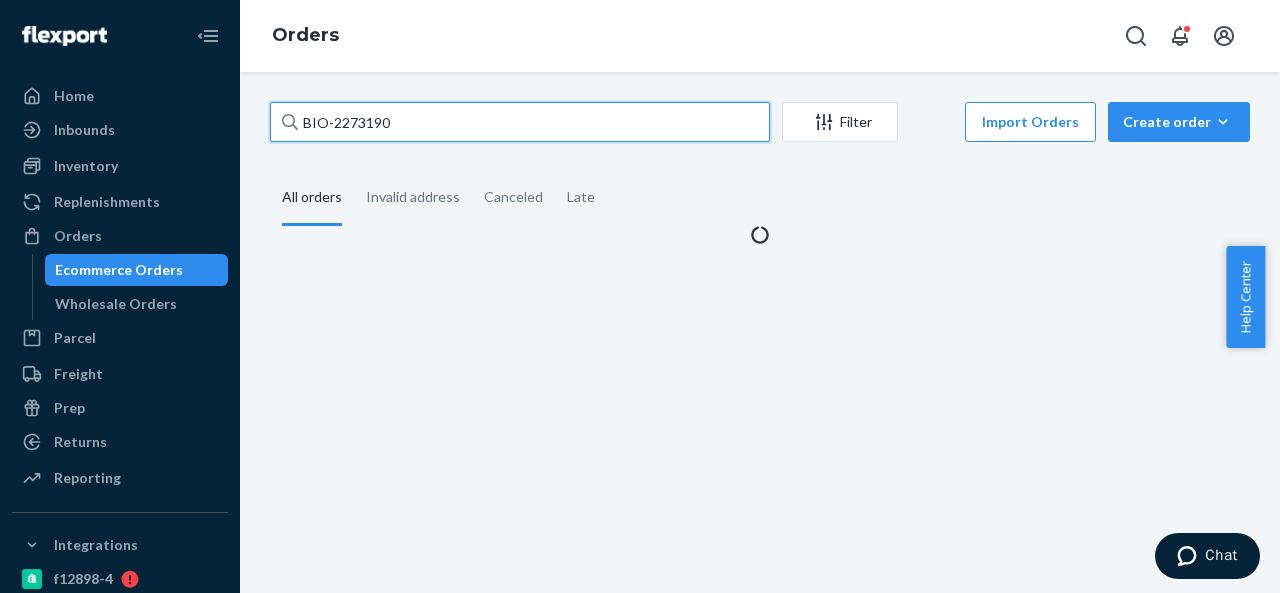 click on "BIO-2273190" at bounding box center [520, 122] 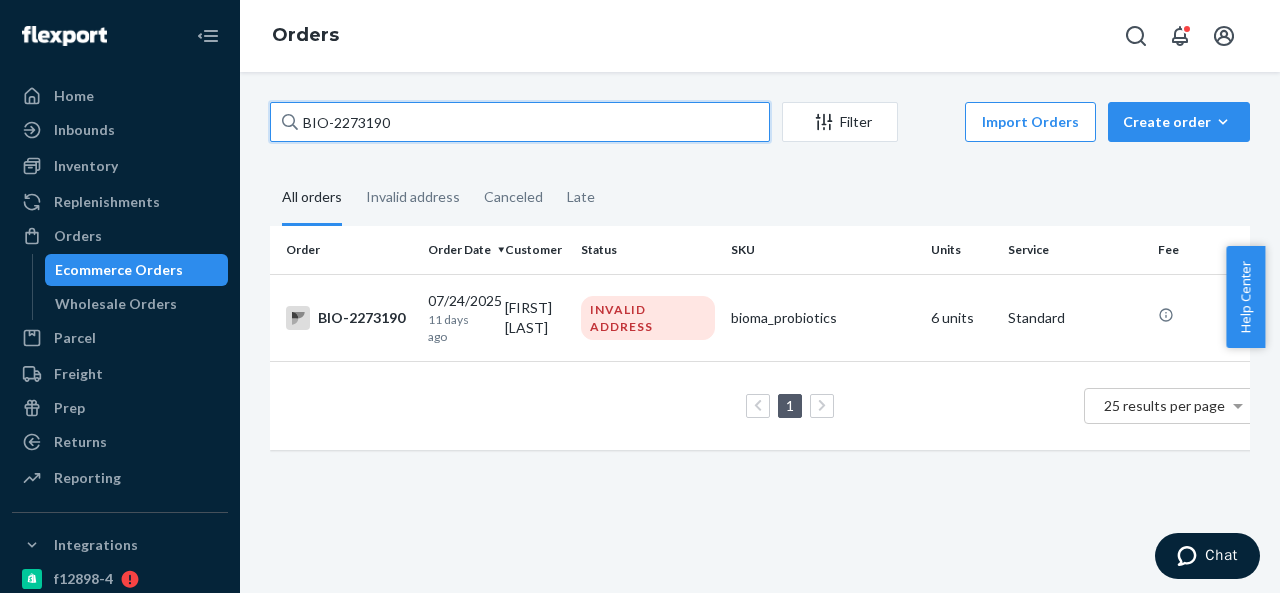 paste on "[ID-PREFIX]-[NUMBER]" 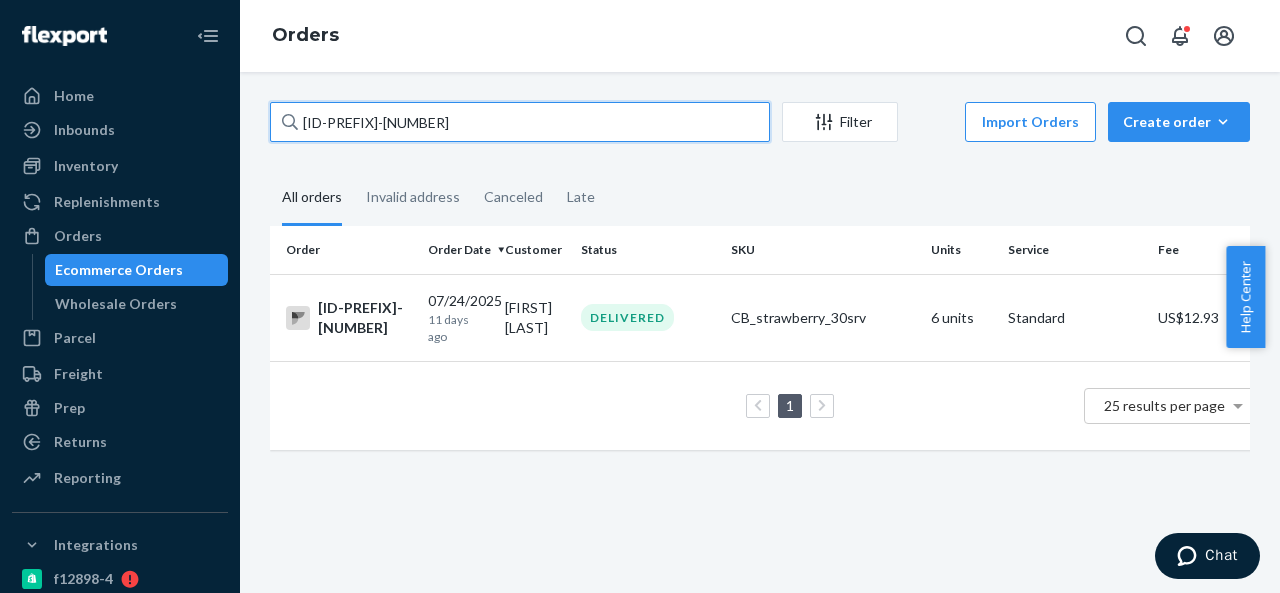paste on "[NUMBER]" 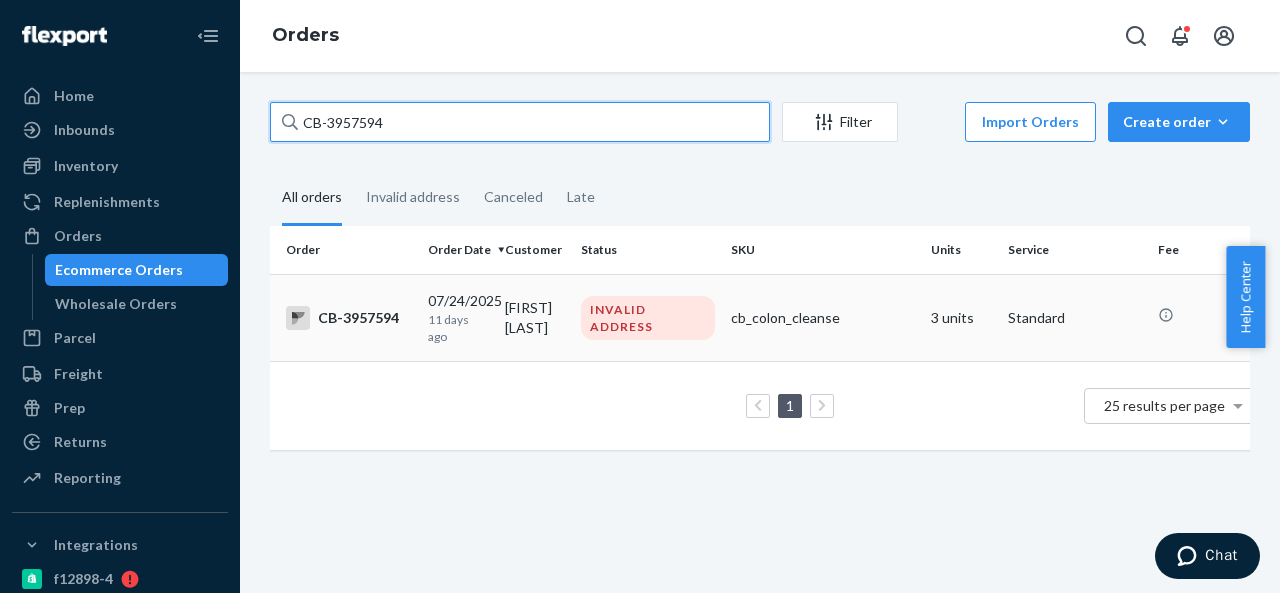 type on "CB-3957594" 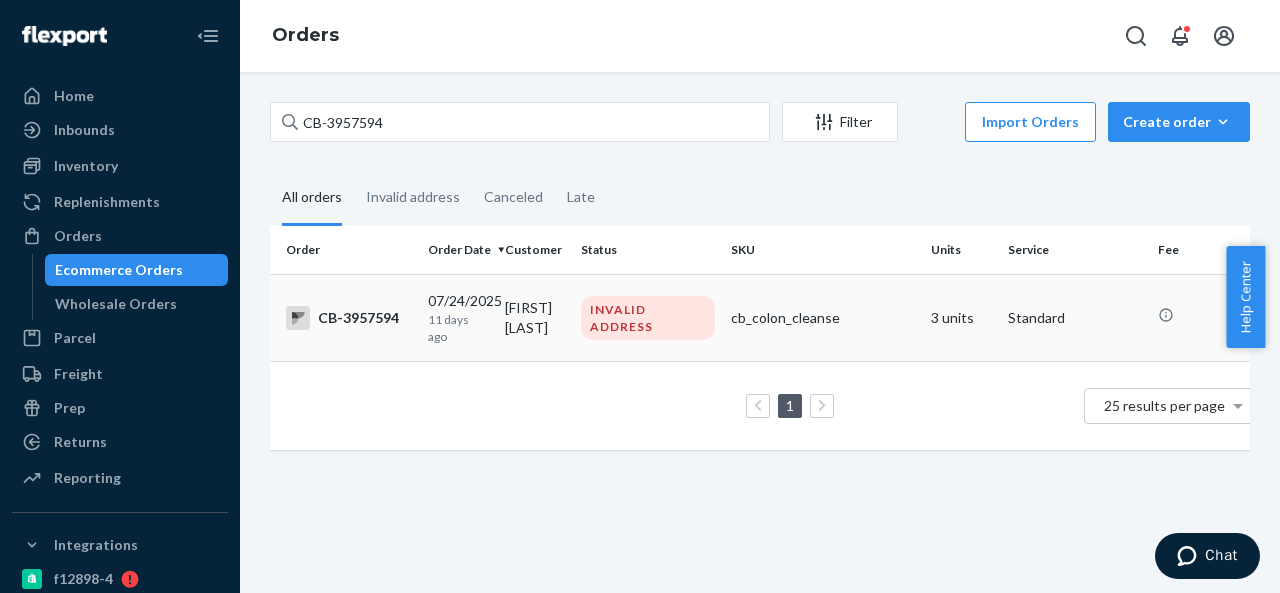 click on "[FIRST] [LAST]" at bounding box center [535, 317] 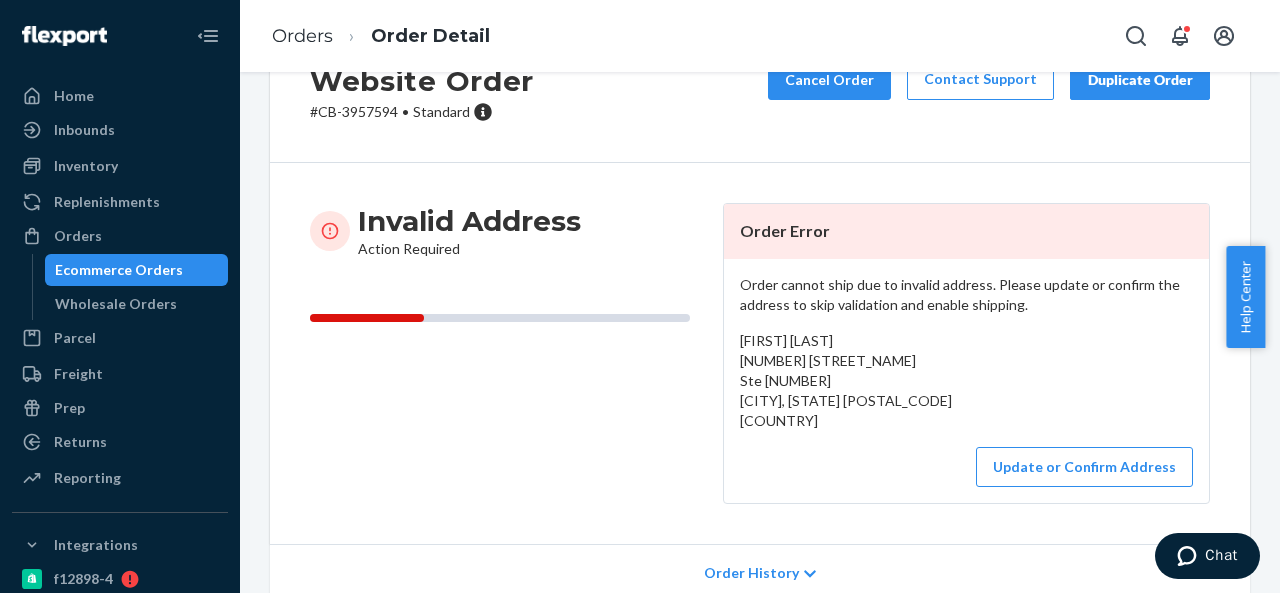 scroll, scrollTop: 100, scrollLeft: 0, axis: vertical 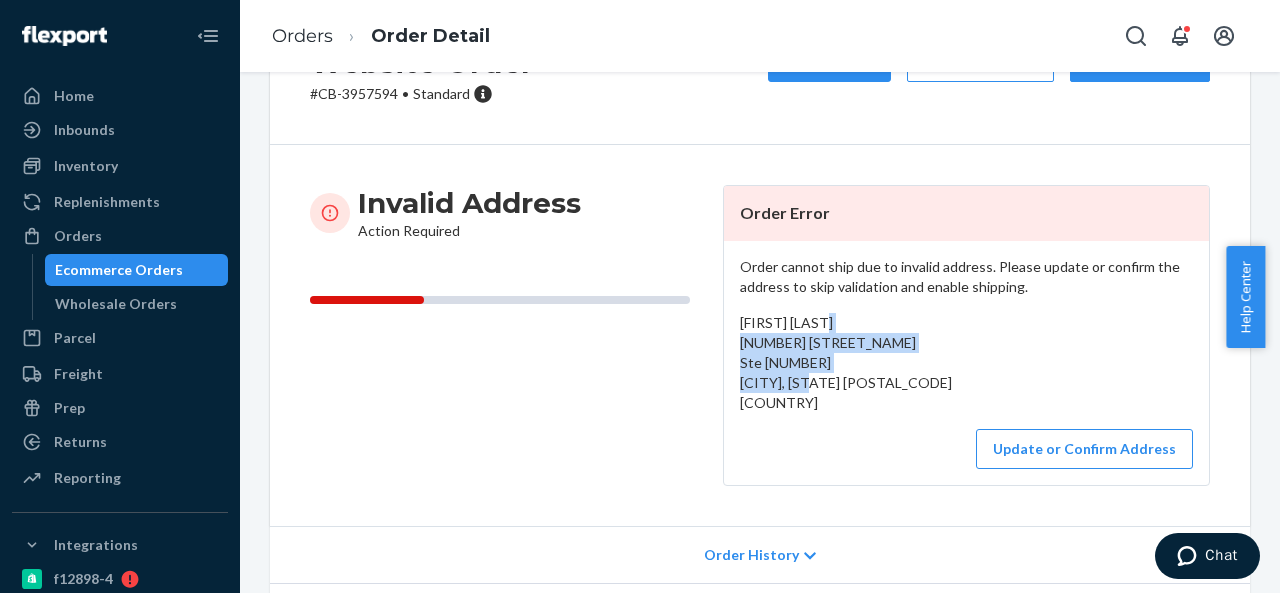 drag, startPoint x: 734, startPoint y: 345, endPoint x: 777, endPoint y: 398, distance: 68.24954 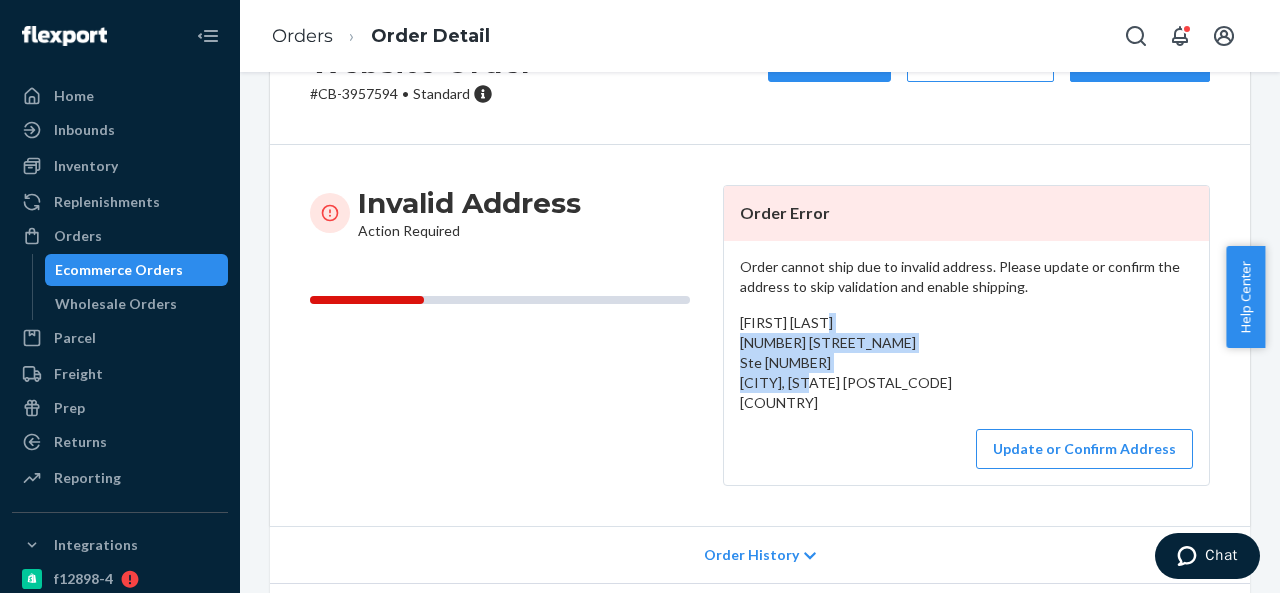 click on "[FIRST] [LAST]
[NUMBER] [STREET_NAME]
Ste [NUMBER]
[CITY], [STATE] [POSTAL_CODE]
[COUNTRY]" at bounding box center (966, 363) 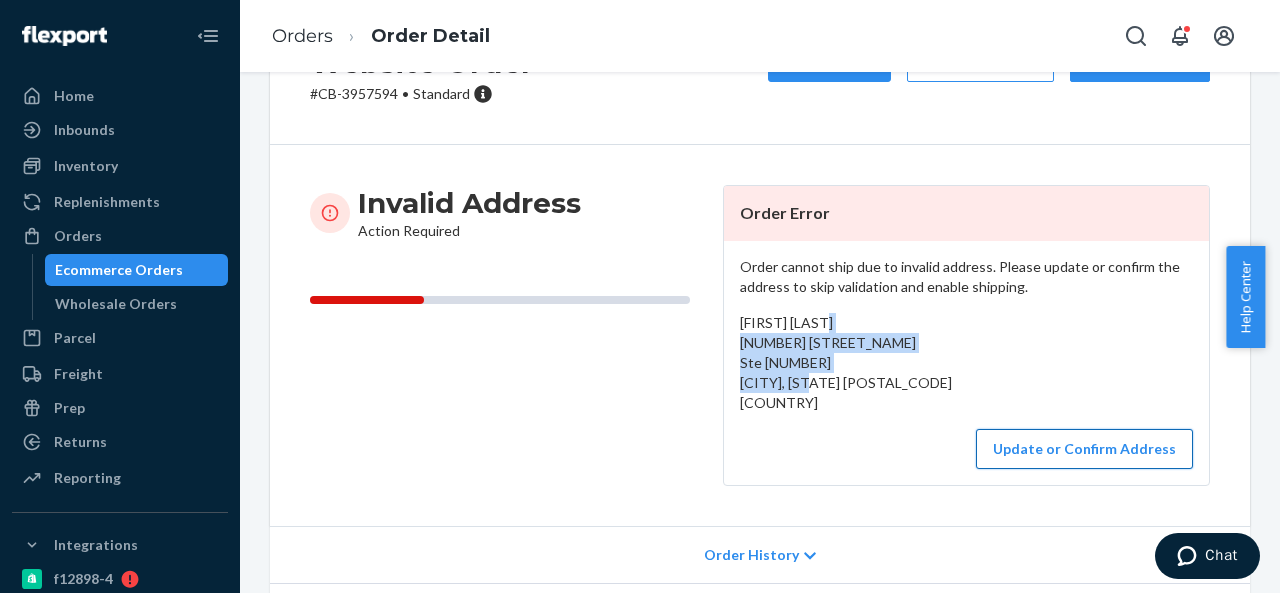 click on "Update or Confirm Address" at bounding box center (1084, 449) 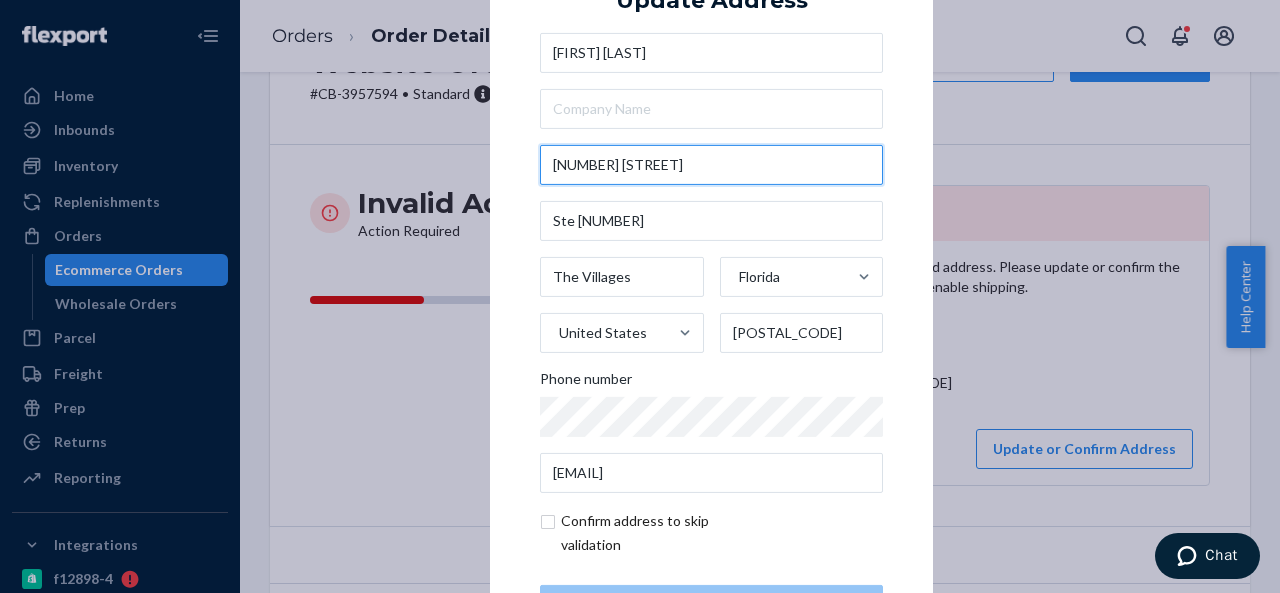 click on "[NUMBER] [STREET]" at bounding box center (711, 165) 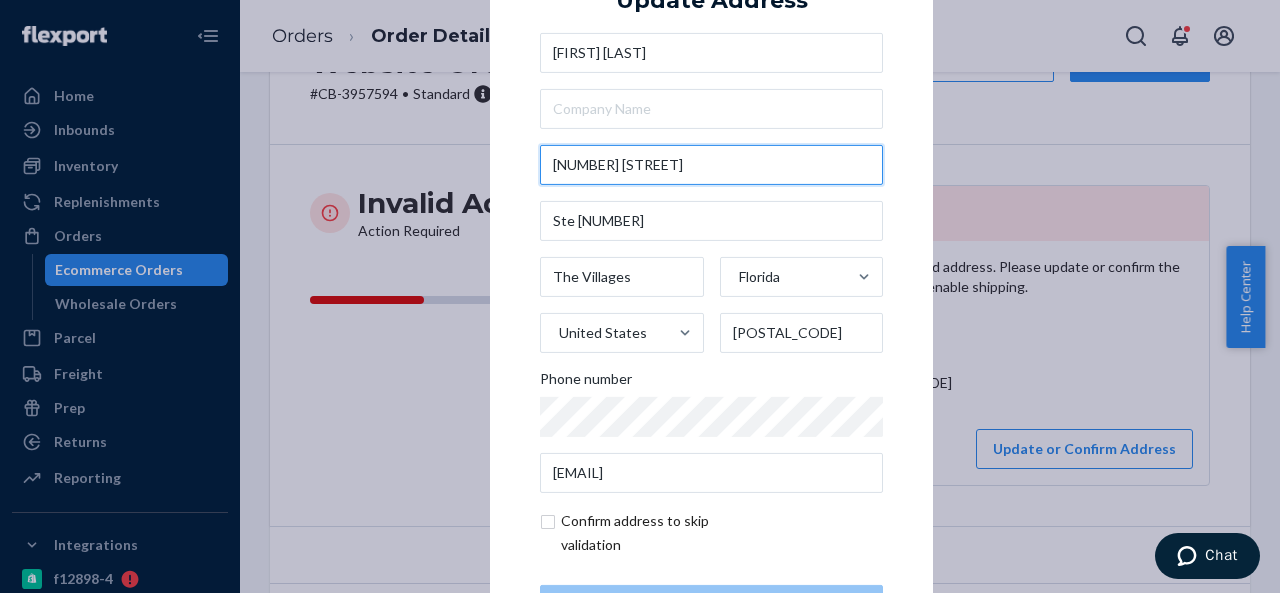 paste on "#[NUMBER][CITY], [STATE] [POSTAL_CODE], [COUNTRY]" 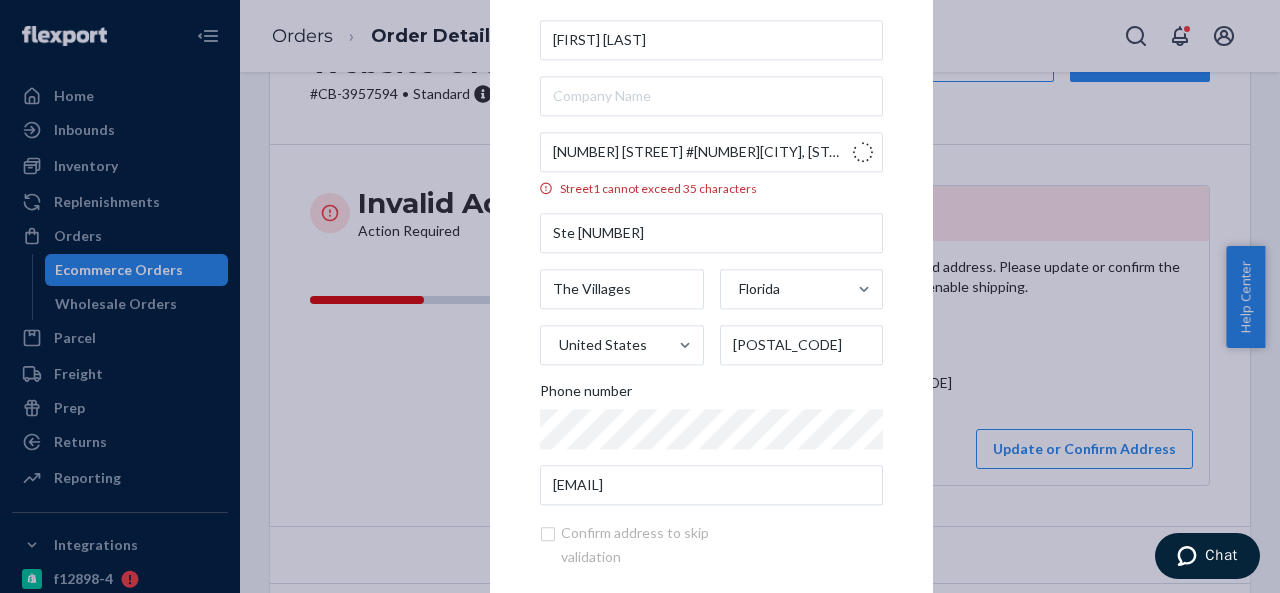 type on "[NUMBER] [STREET]" 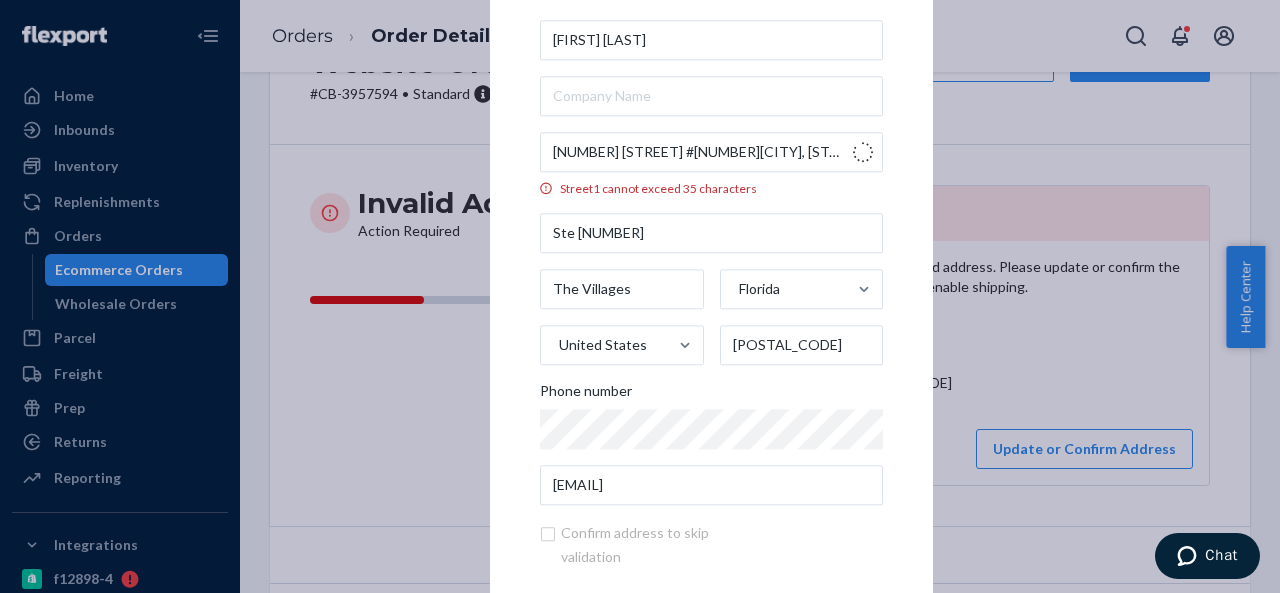 type 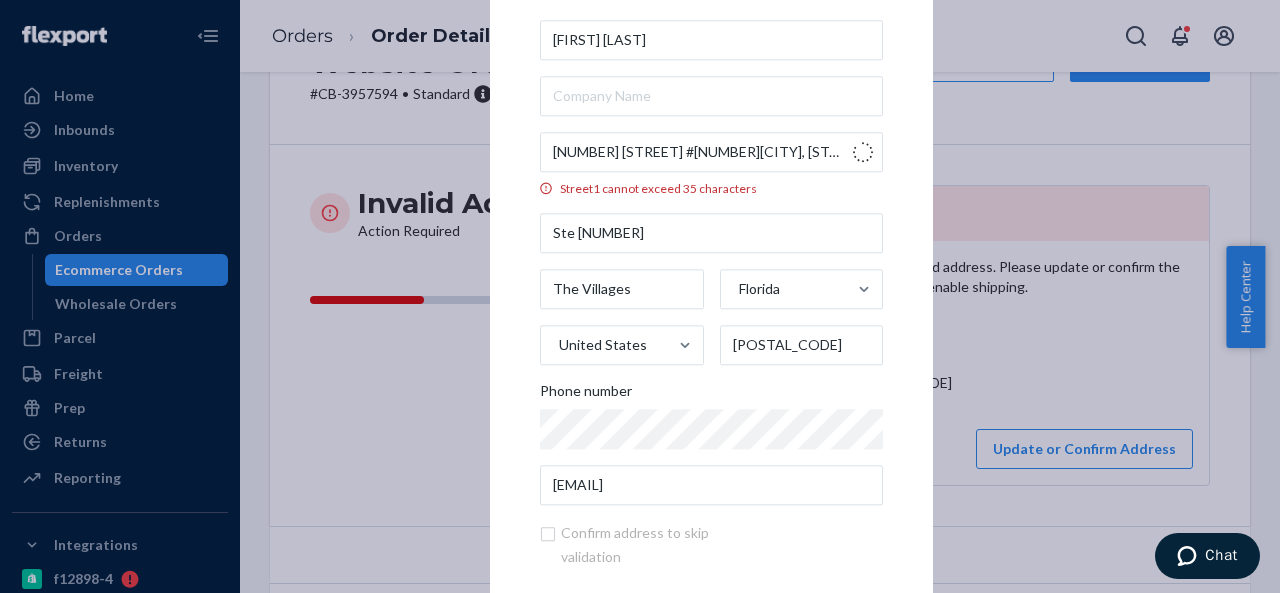 type on "[POSTAL-CODE]" 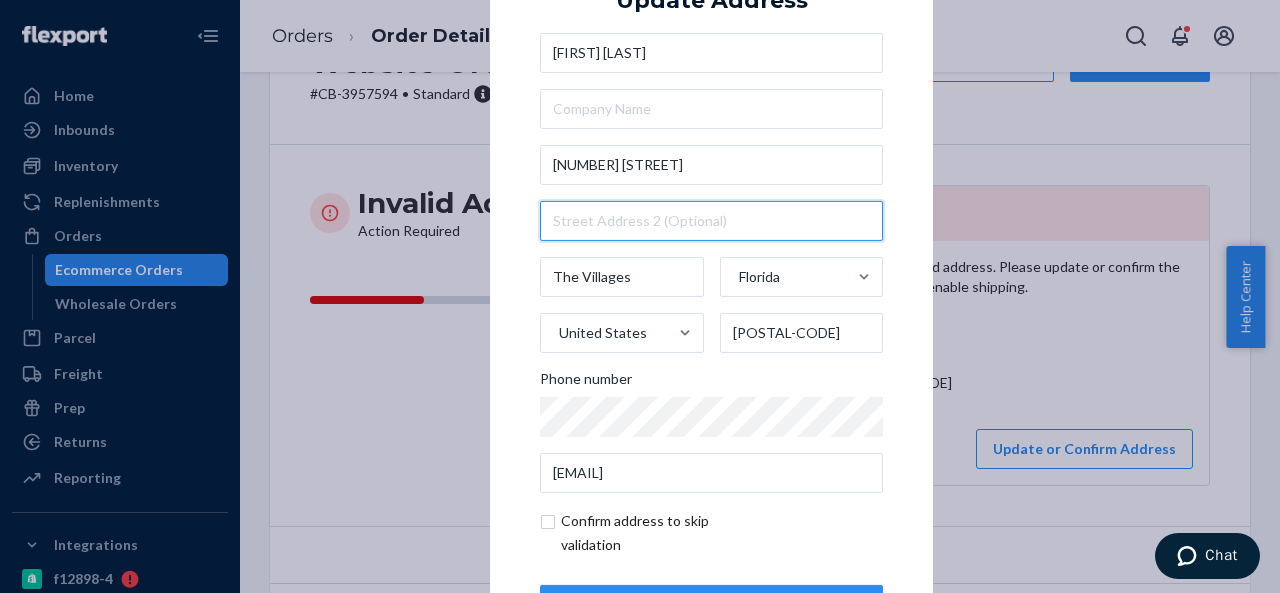 click at bounding box center [711, 221] 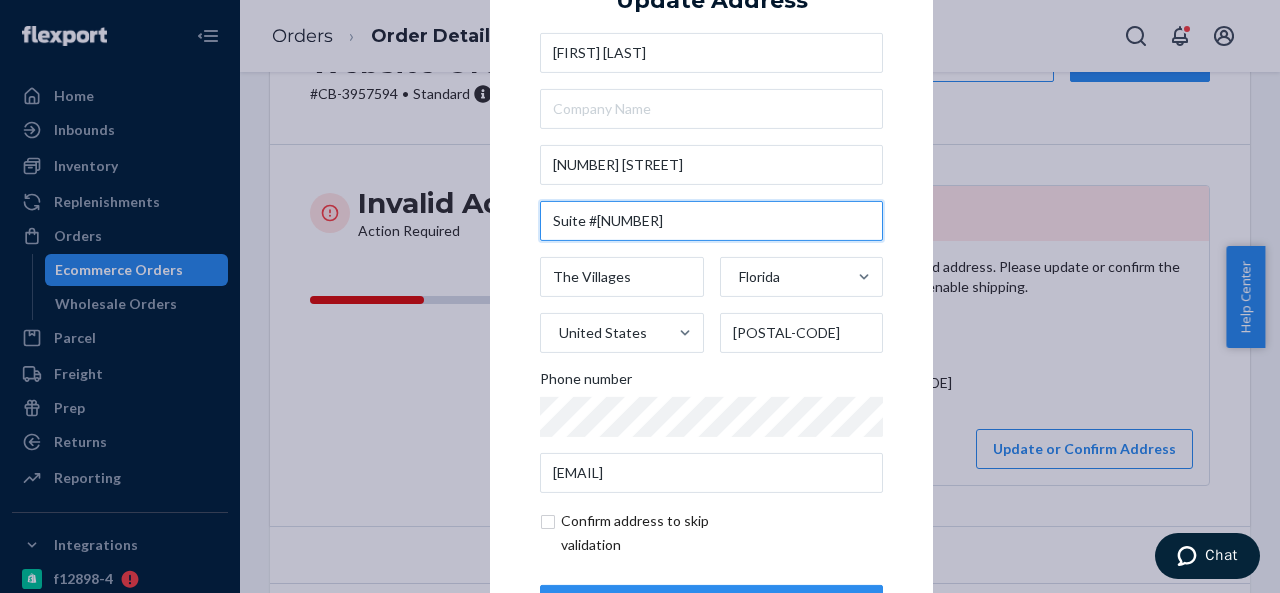 type on "Suite #[NUMBER]" 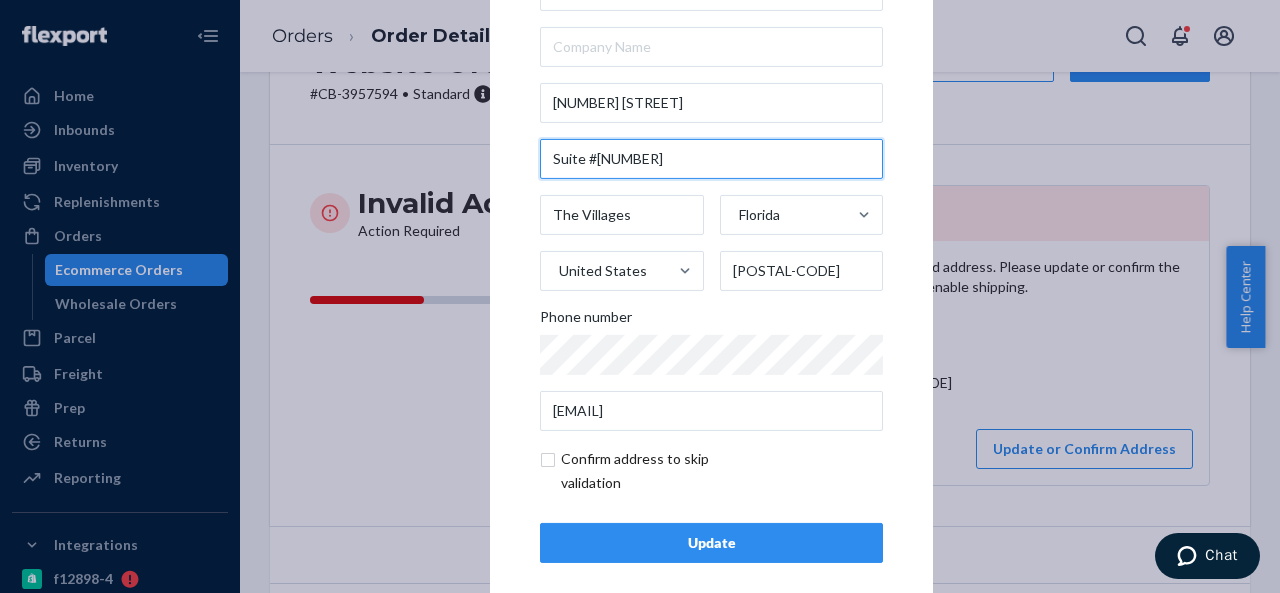 scroll, scrollTop: 81, scrollLeft: 0, axis: vertical 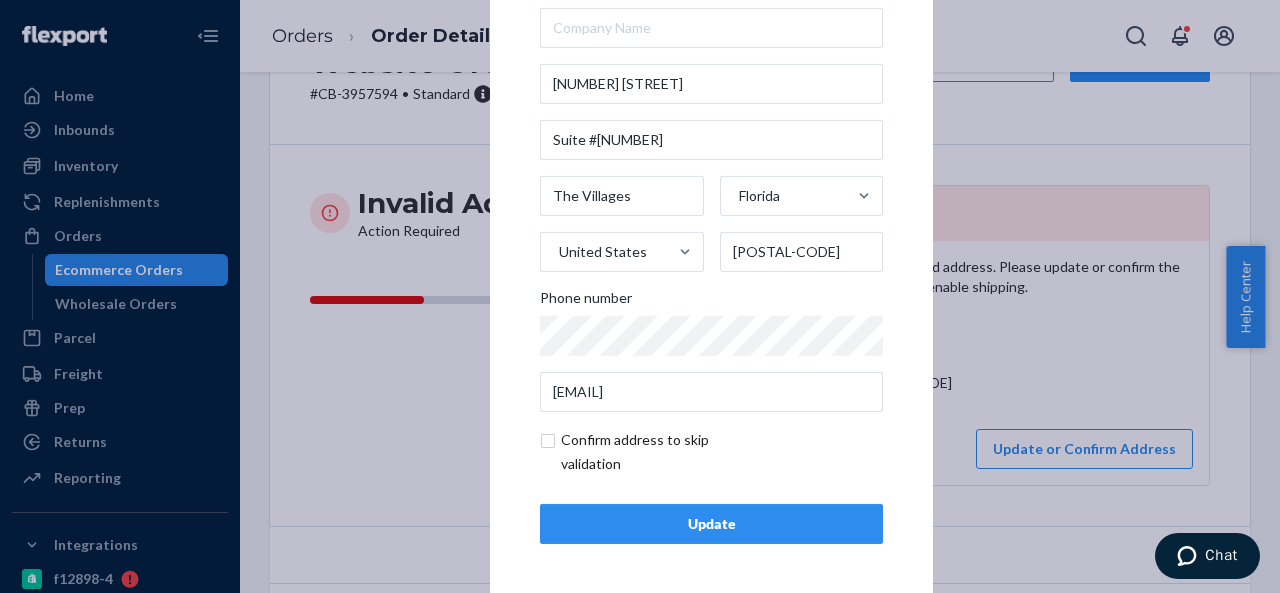 click on "Update" at bounding box center [711, 524] 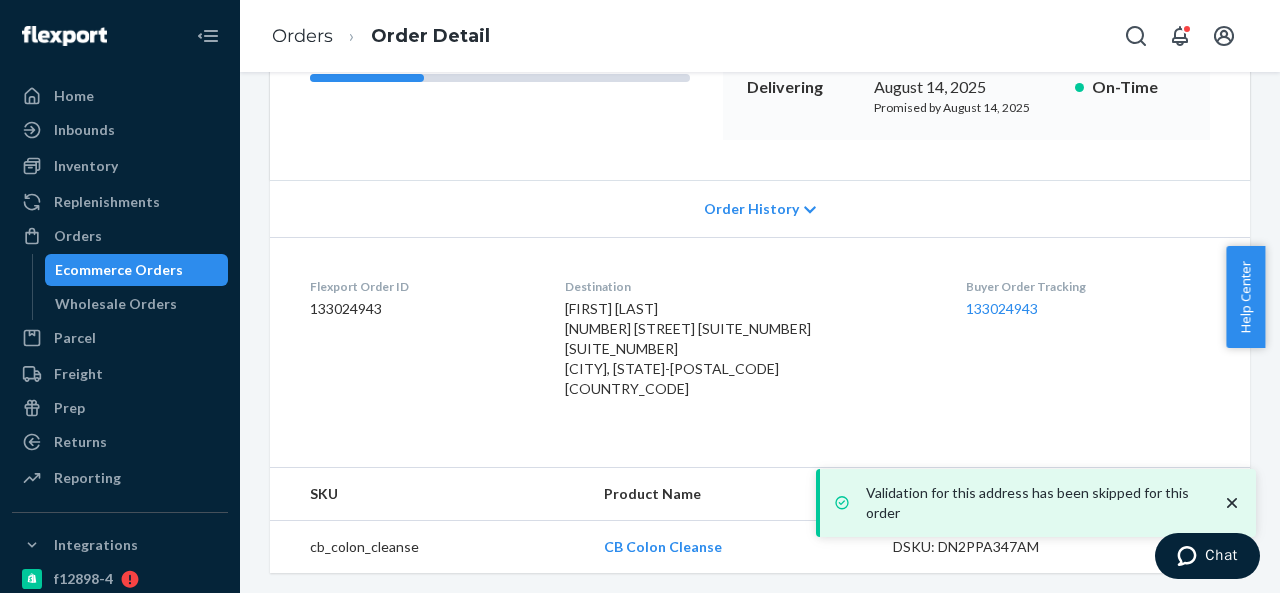 scroll, scrollTop: 324, scrollLeft: 0, axis: vertical 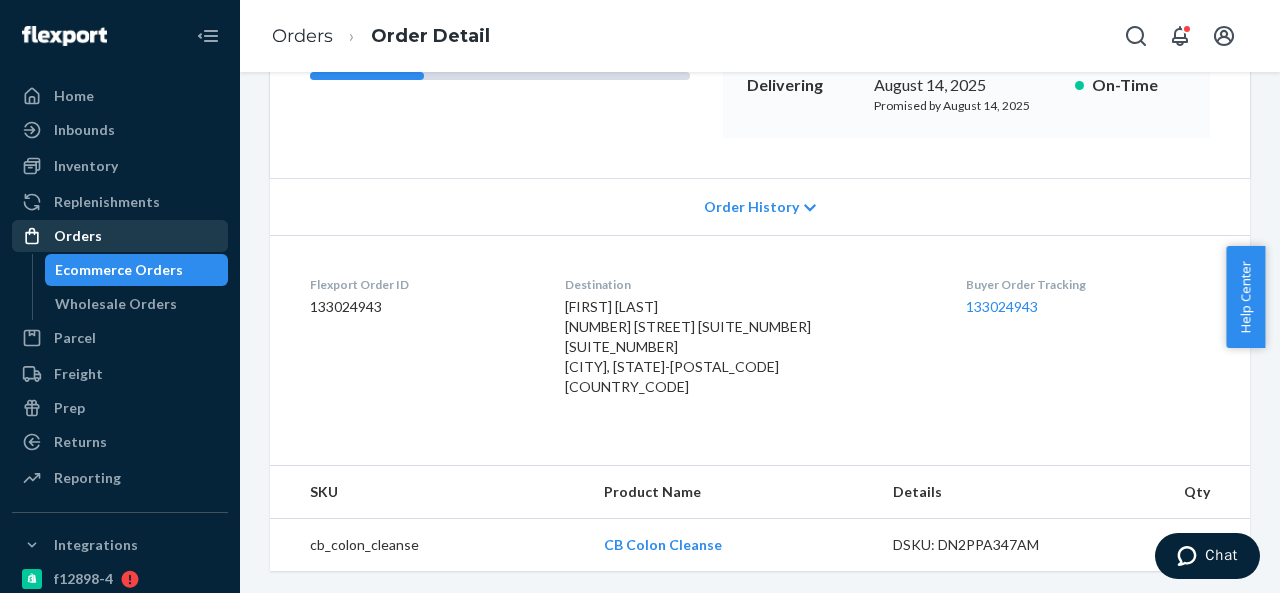 click on "Orders" at bounding box center [78, 236] 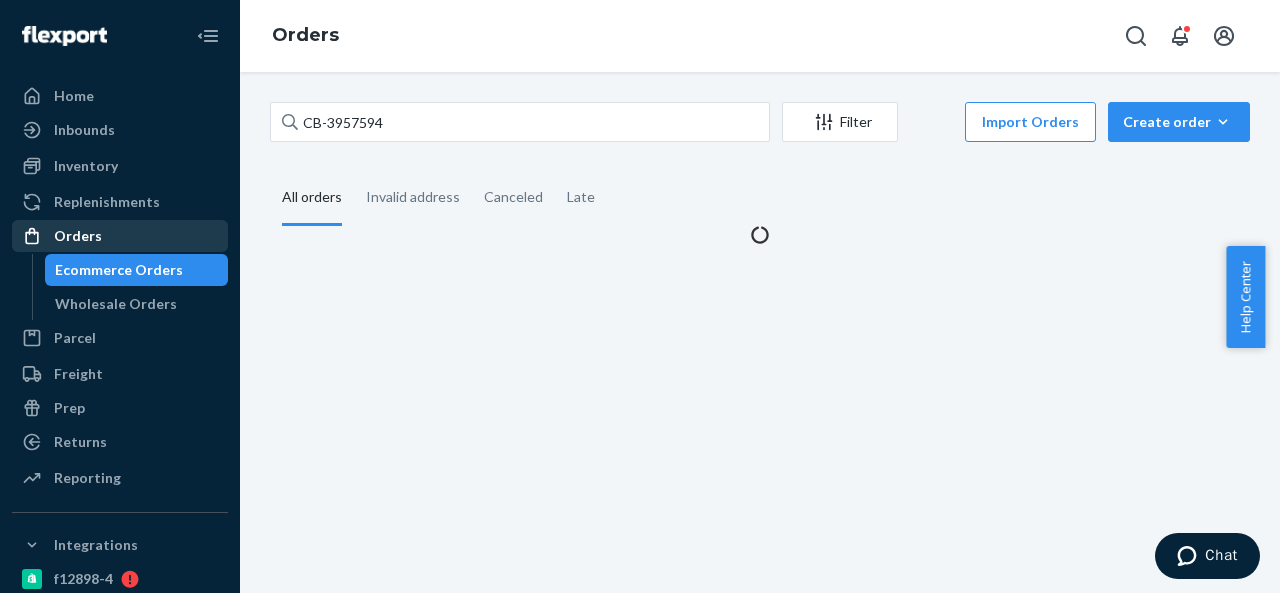 scroll, scrollTop: 0, scrollLeft: 0, axis: both 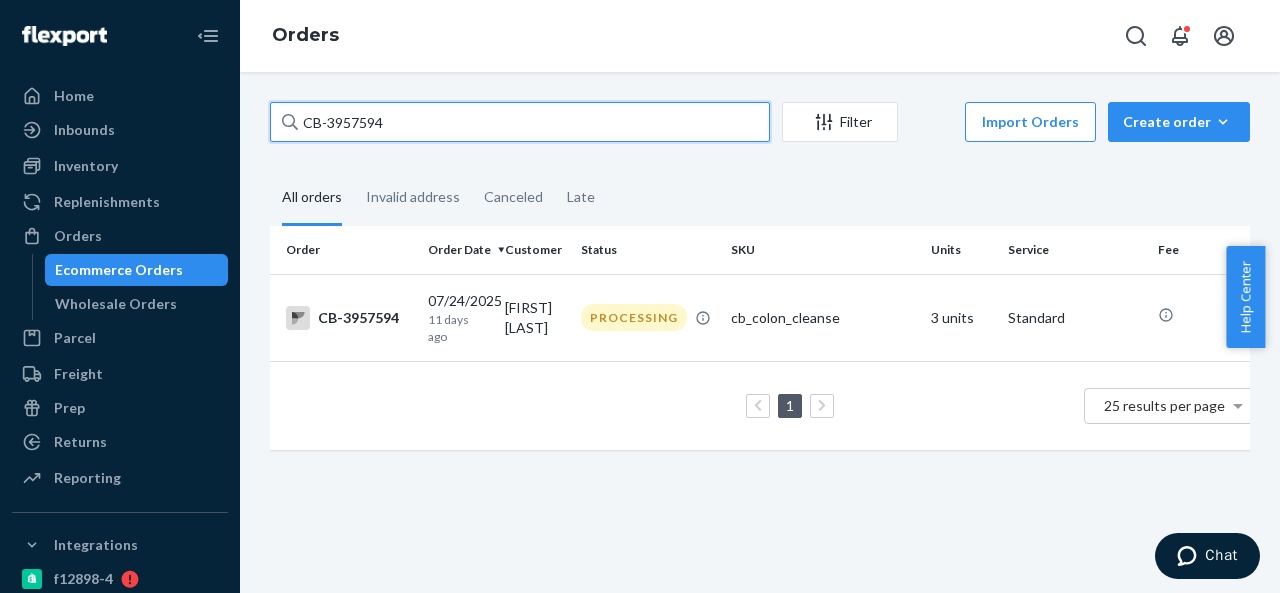 click on "CB-3957594" at bounding box center (520, 122) 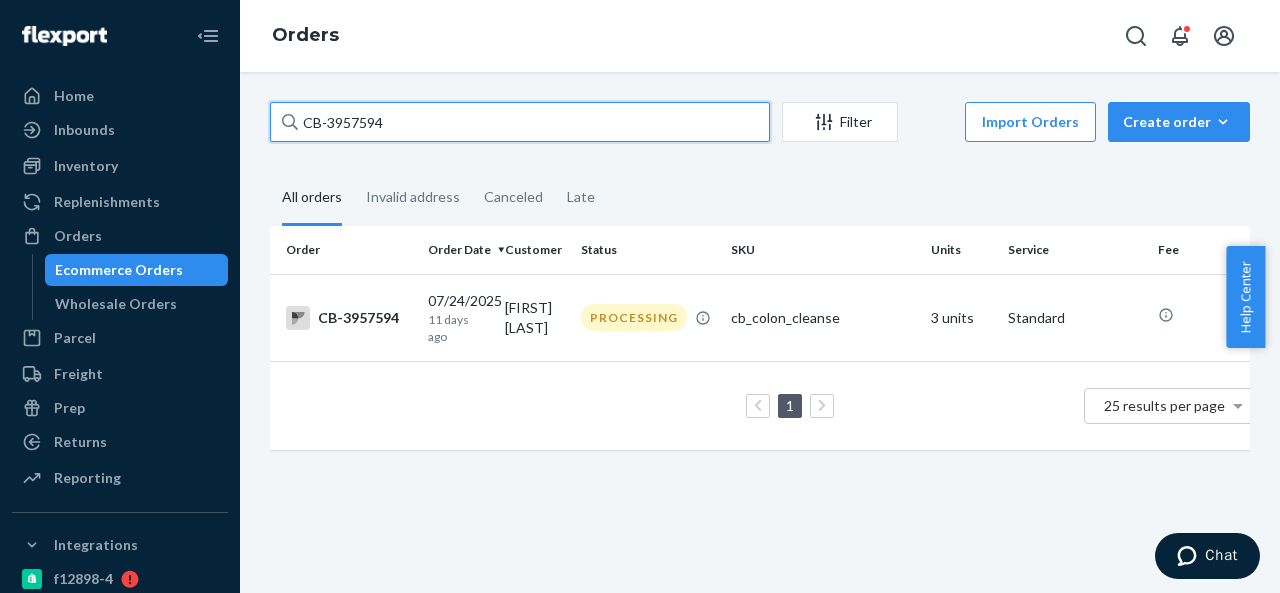 type on "[BIO-ID]" 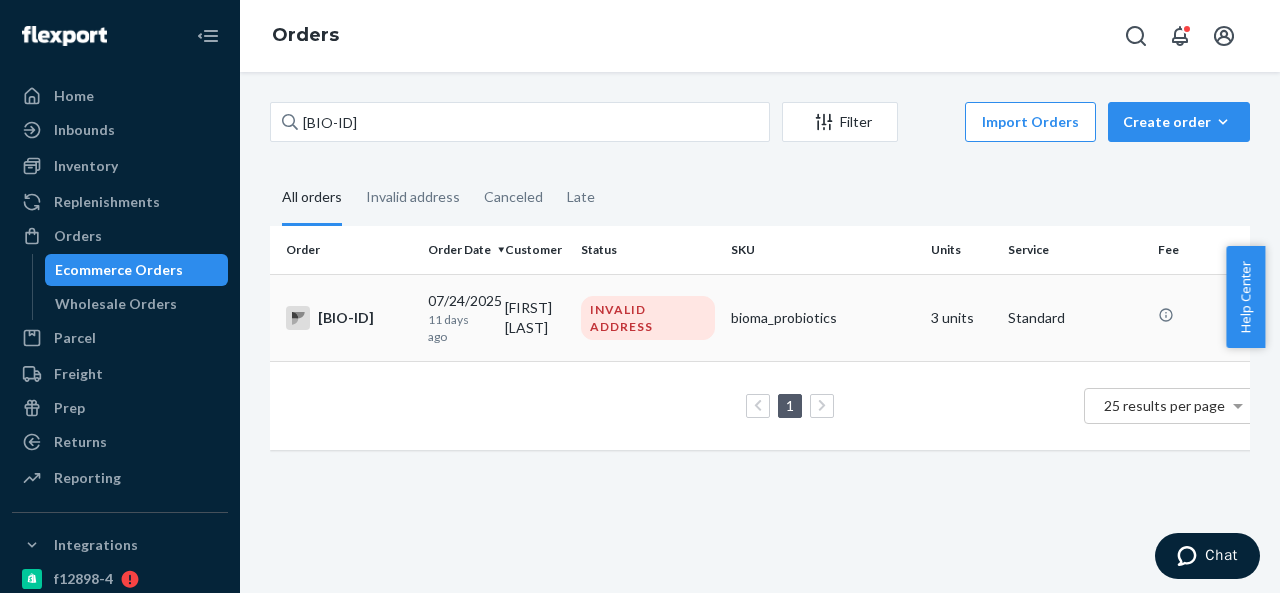 click on "[FIRST] [LAST]" at bounding box center (535, 317) 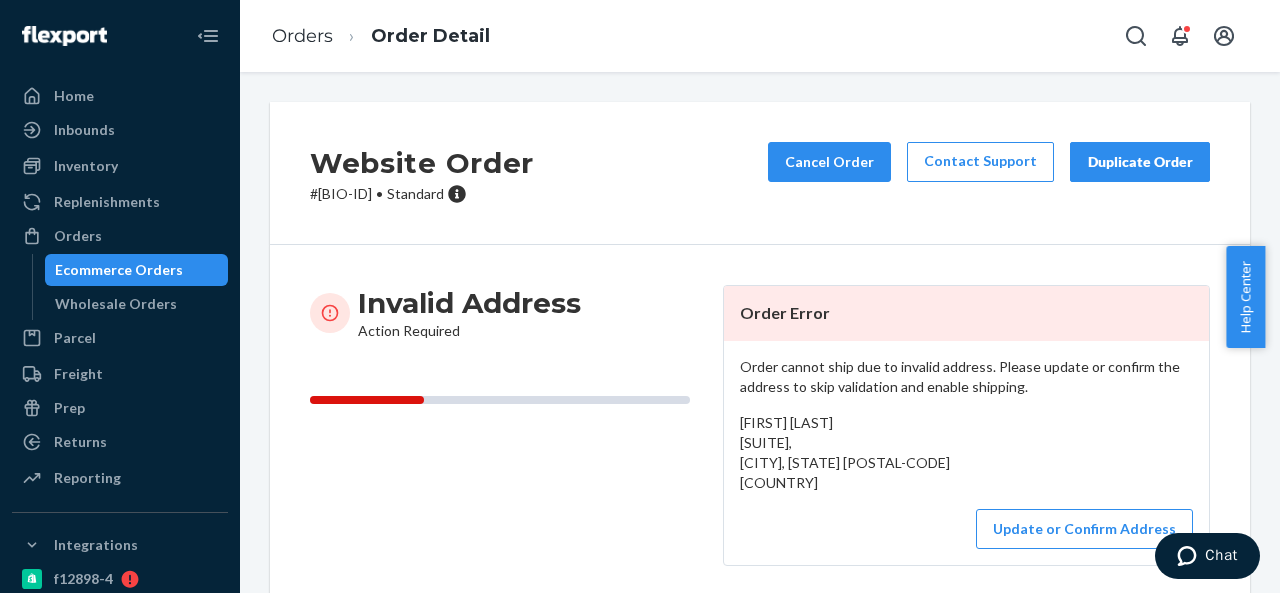 click on "[FIRST] [LAST]
[SUITE],
[CITY], [STATE] [POSTAL-CODE]
[COUNTRY]" at bounding box center [845, 452] 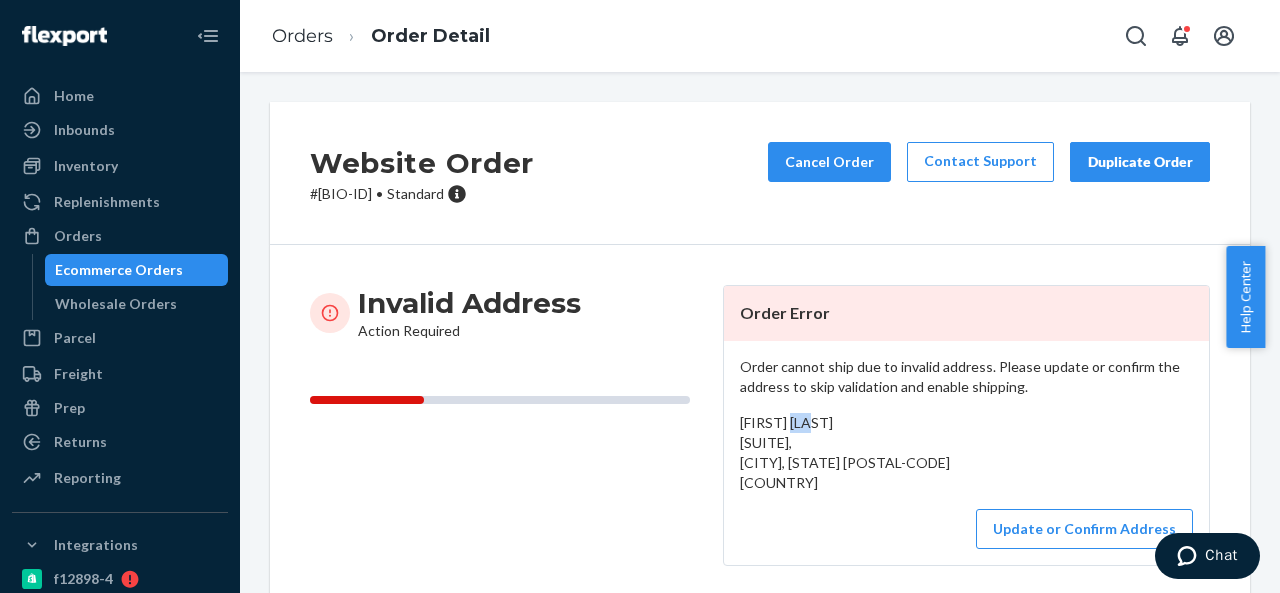 click on "[FIRST] [LAST]
[SUITE],
[CITY], [STATE] [POSTAL-CODE]
[COUNTRY]" at bounding box center (845, 452) 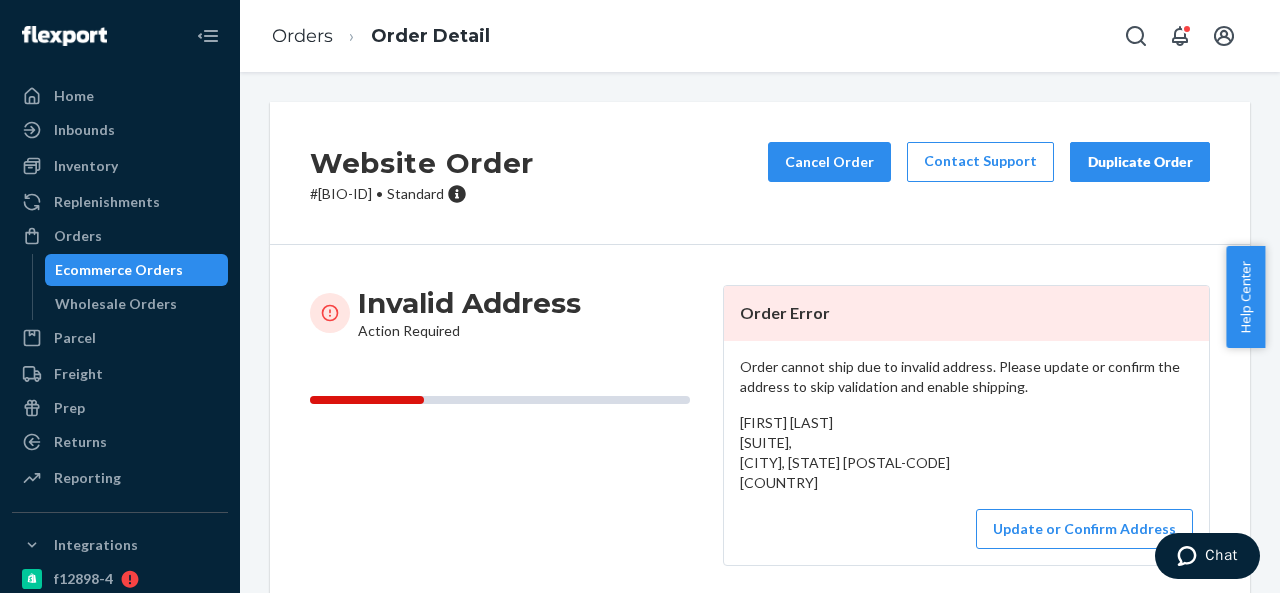 click on "[BIO-ID] • Standard" at bounding box center [422, 194] 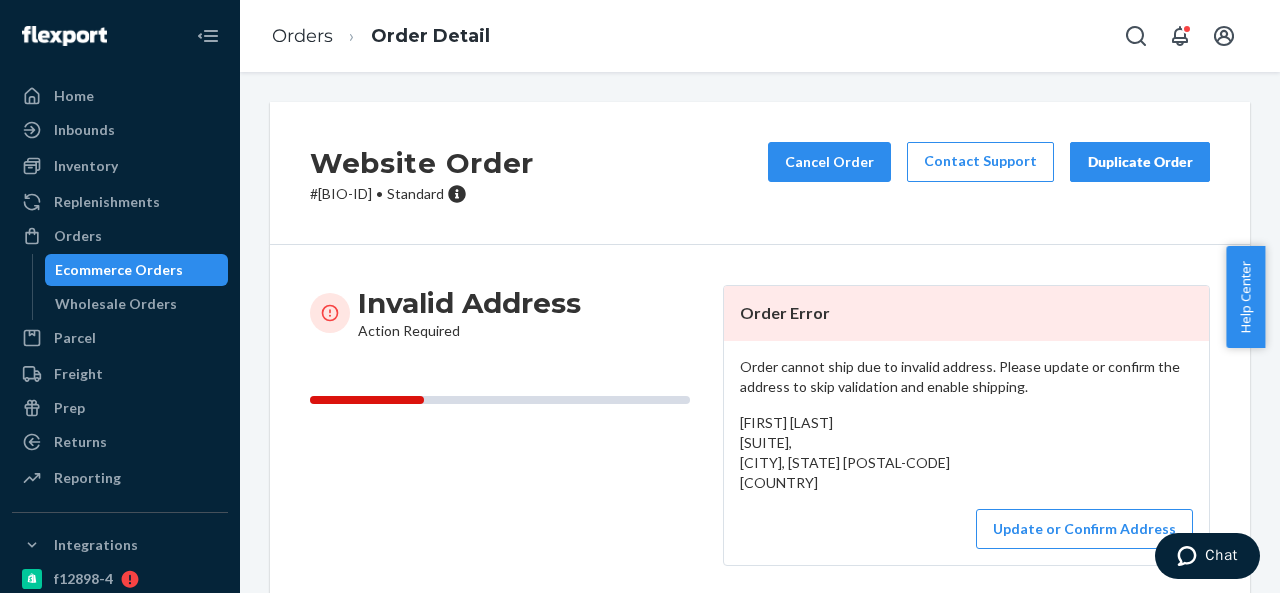 click on "[FIRST] [LAST]
[SUITE],
[CITY], [STATE] [POSTAL-CODE]
[COUNTRY]" at bounding box center (845, 452) 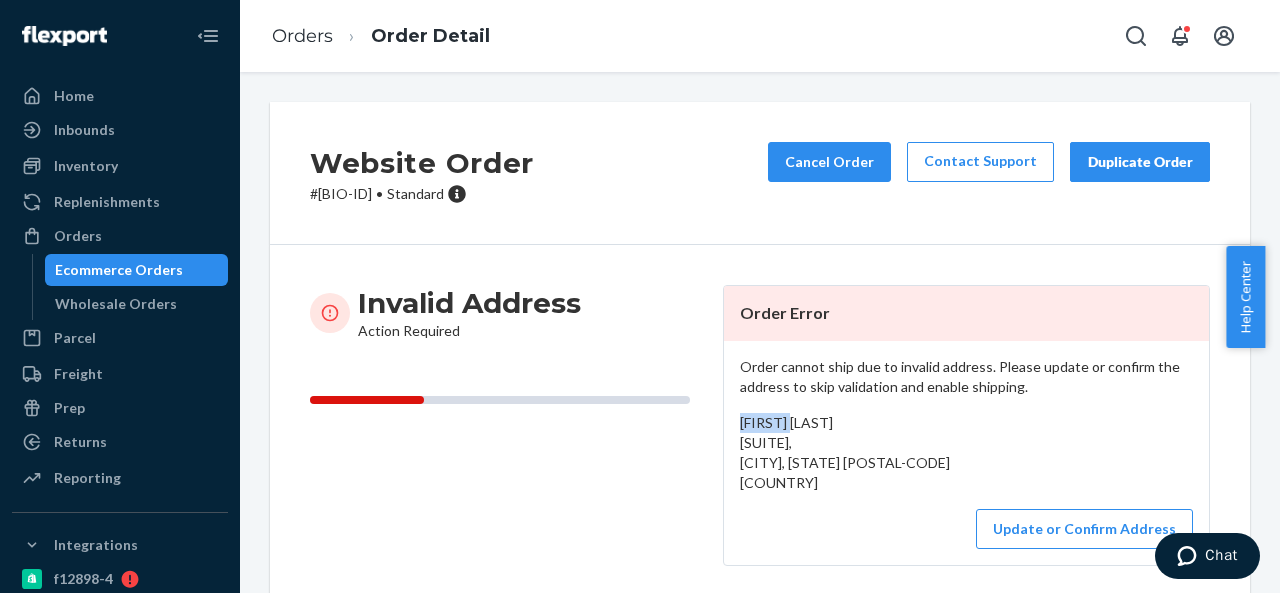 click on "[FIRST] [LAST]
[SUITE],
[CITY], [STATE] [POSTAL-CODE]
[COUNTRY]" at bounding box center (845, 452) 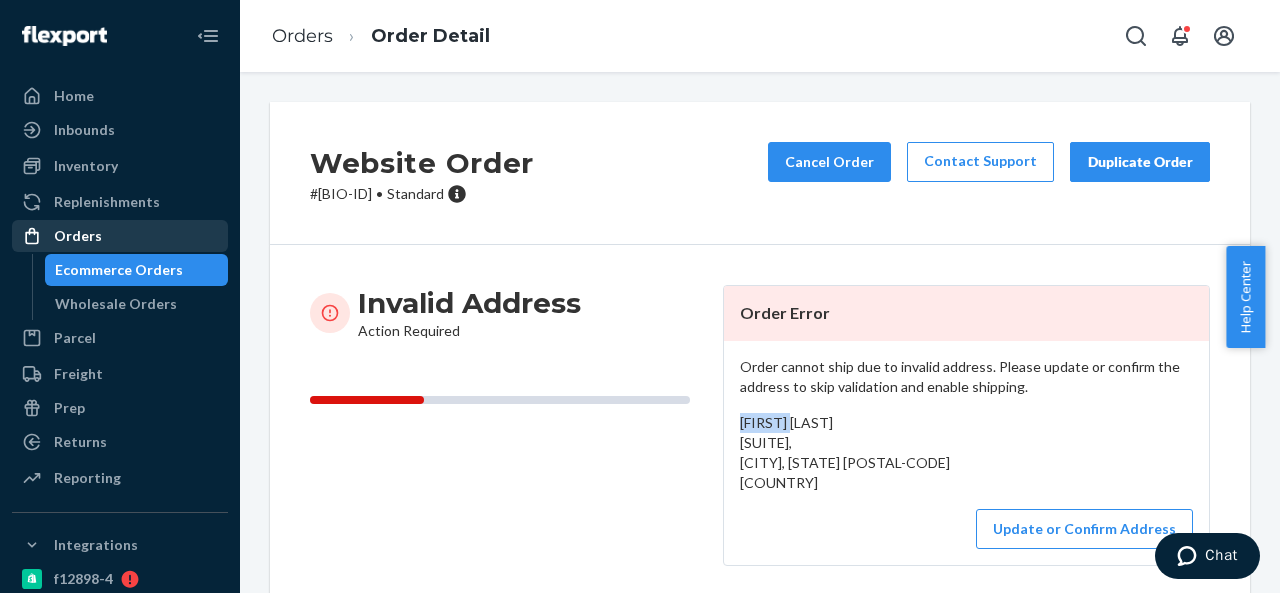 click on "Orders" at bounding box center (78, 236) 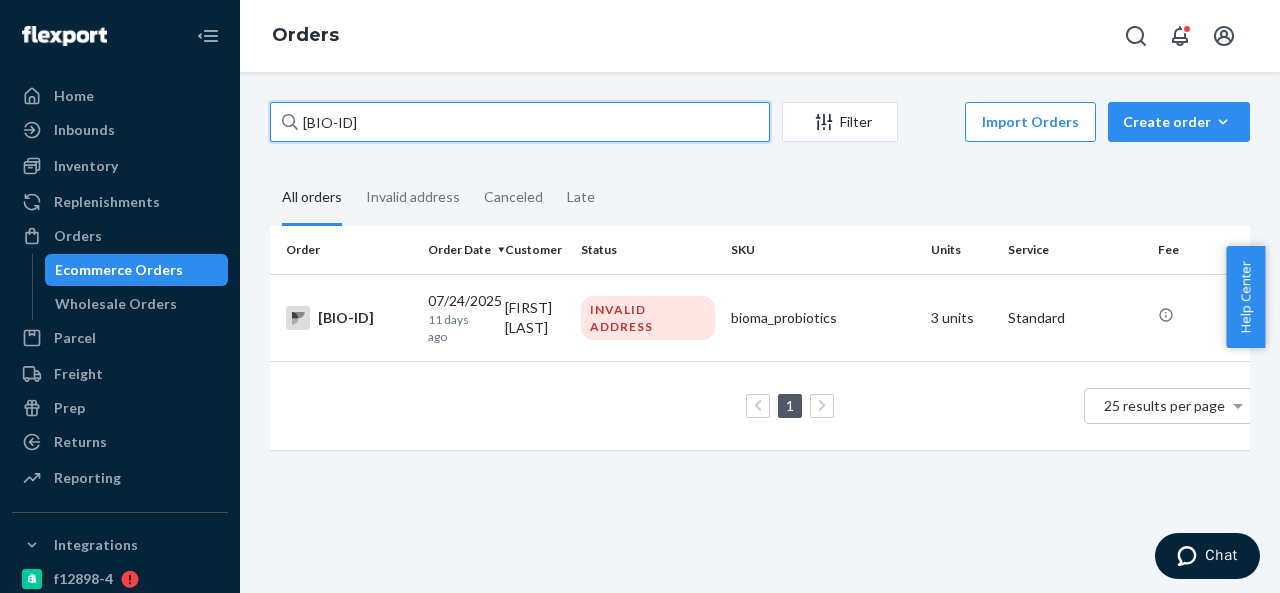 click on "[BIO-ID]" at bounding box center (520, 122) 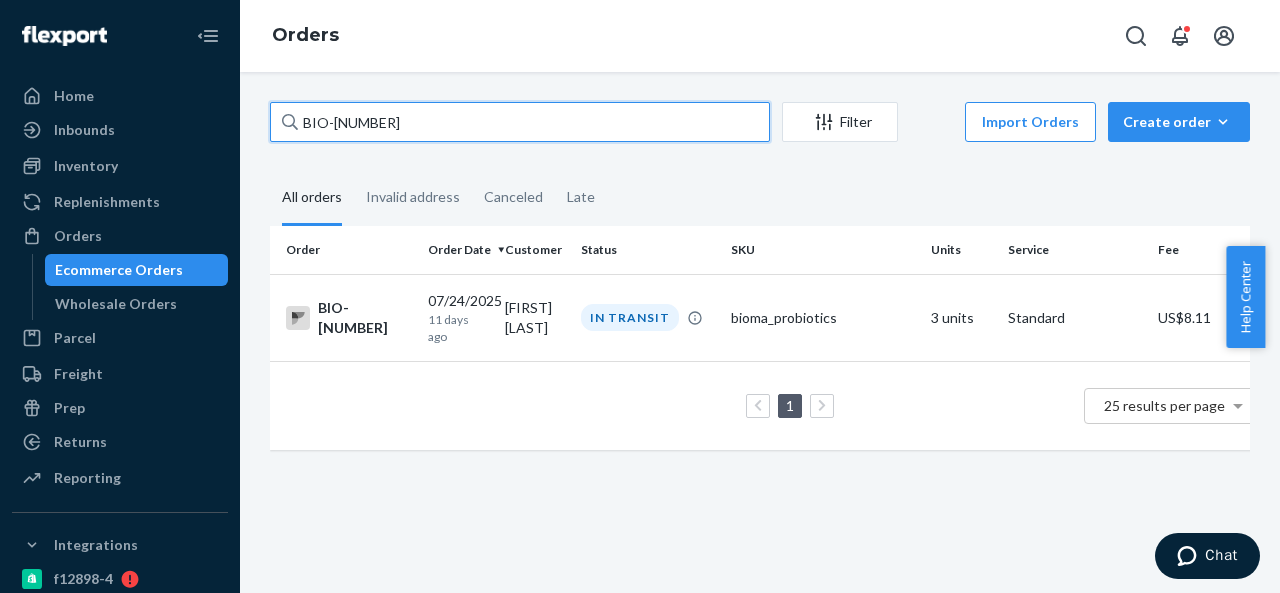 paste on "5100" 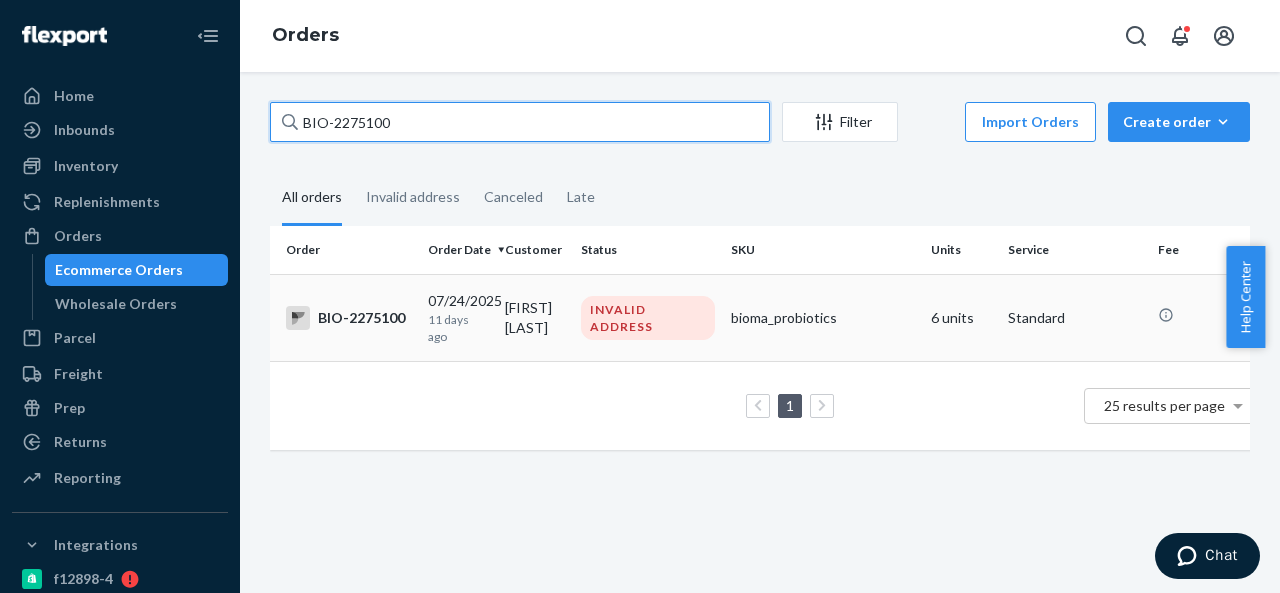 type on "BIO-2275100" 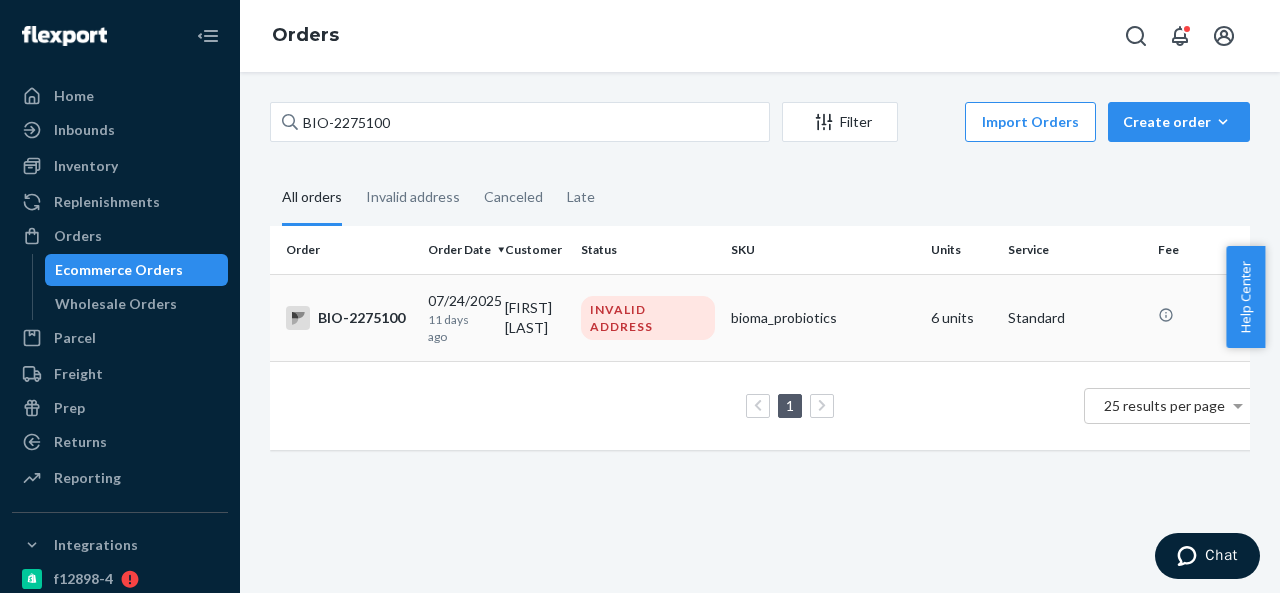 click on "[FIRST] [LAST]" at bounding box center [535, 317] 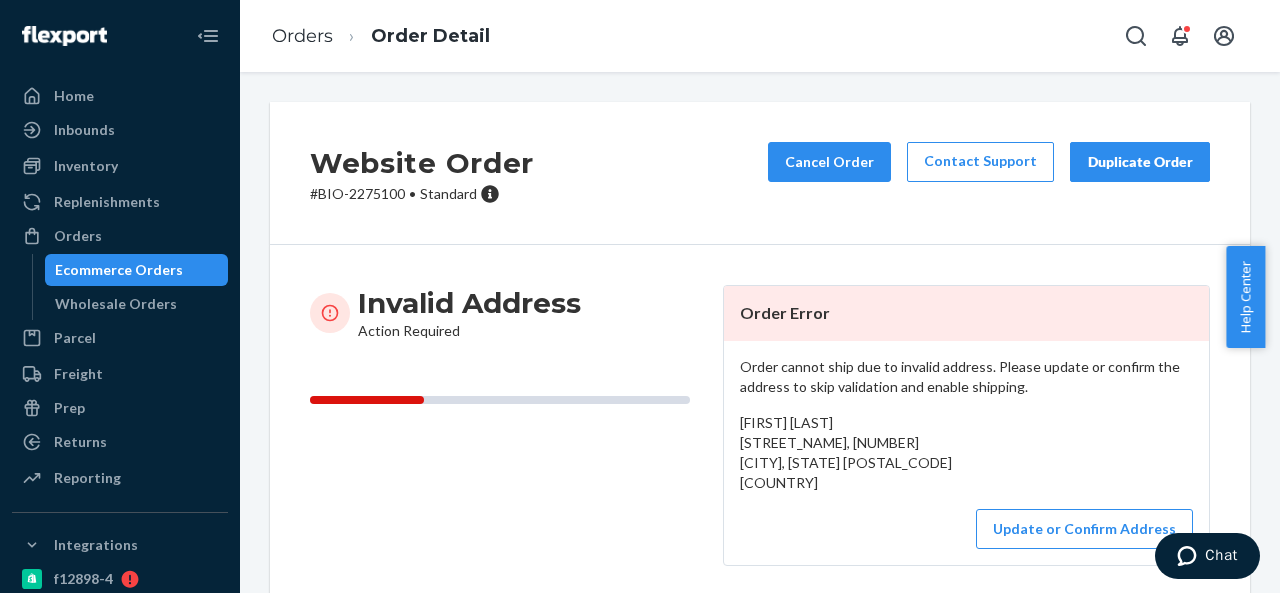 scroll, scrollTop: 100, scrollLeft: 0, axis: vertical 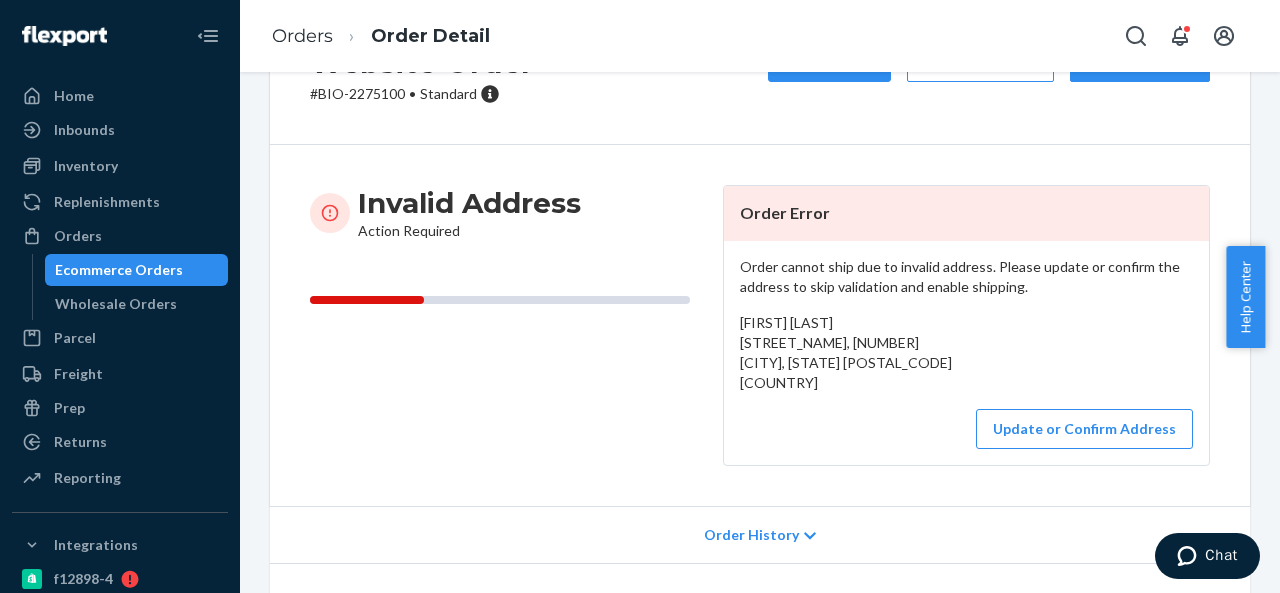 click on "# BIO-2275100 • Standard" at bounding box center [422, 94] 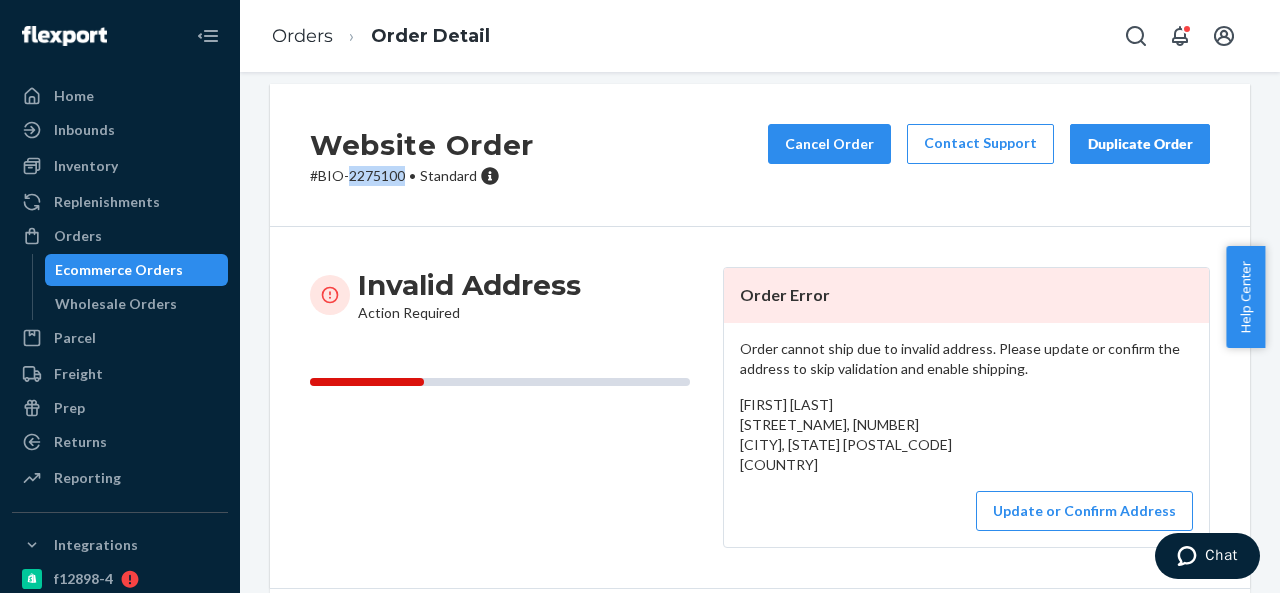 scroll, scrollTop: 0, scrollLeft: 0, axis: both 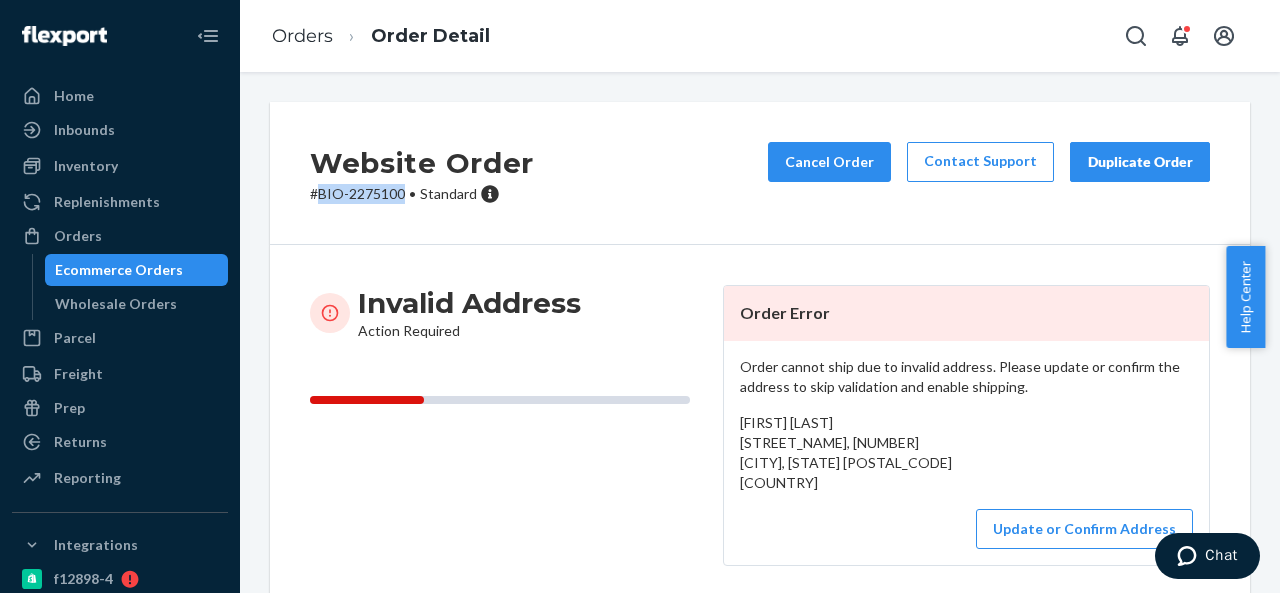 drag, startPoint x: 321, startPoint y: 191, endPoint x: 402, endPoint y: 198, distance: 81.3019 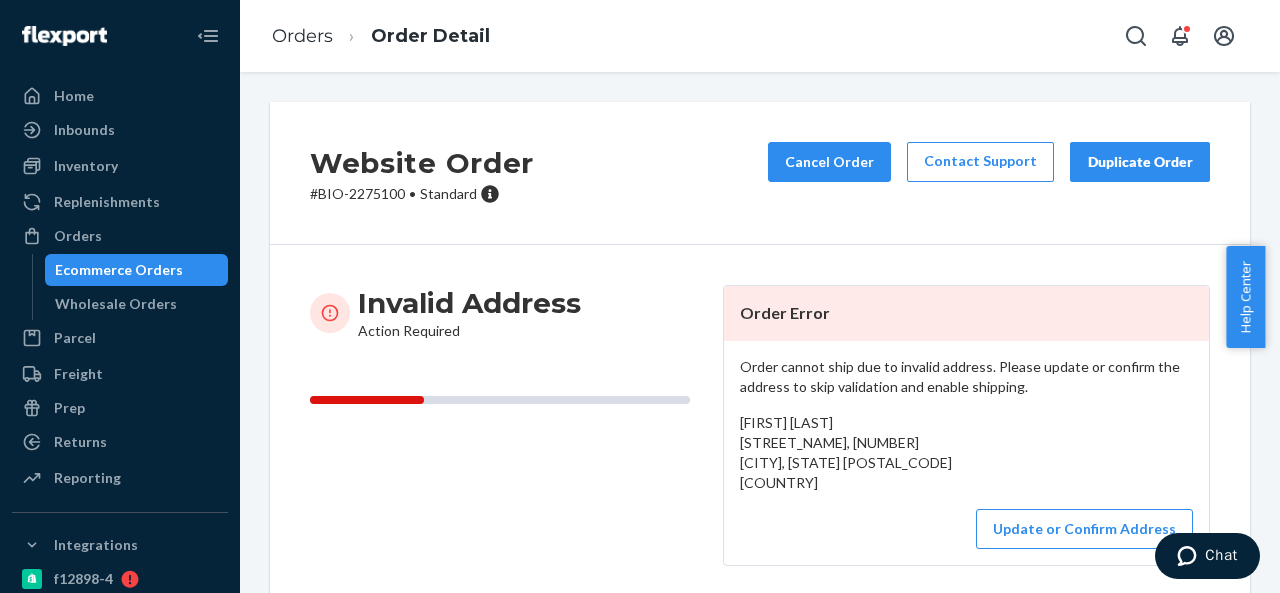 click on "[FIRST] [LAST]
[STREET_NAME], [NUMBER]
[CITY], [STATE] [POSTAL_CODE]
[COUNTRY]" at bounding box center [846, 452] 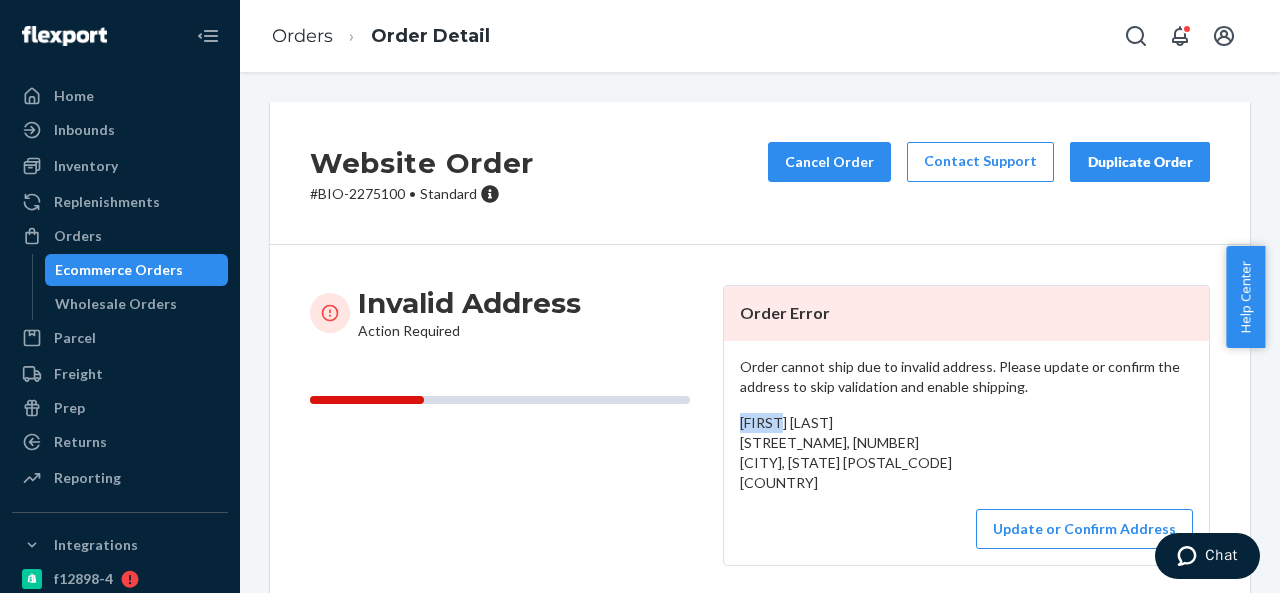 click on "[FIRST] [LAST]
[STREET_NAME], [NUMBER]
[CITY], [STATE] [POSTAL_CODE]
[COUNTRY]" at bounding box center [846, 452] 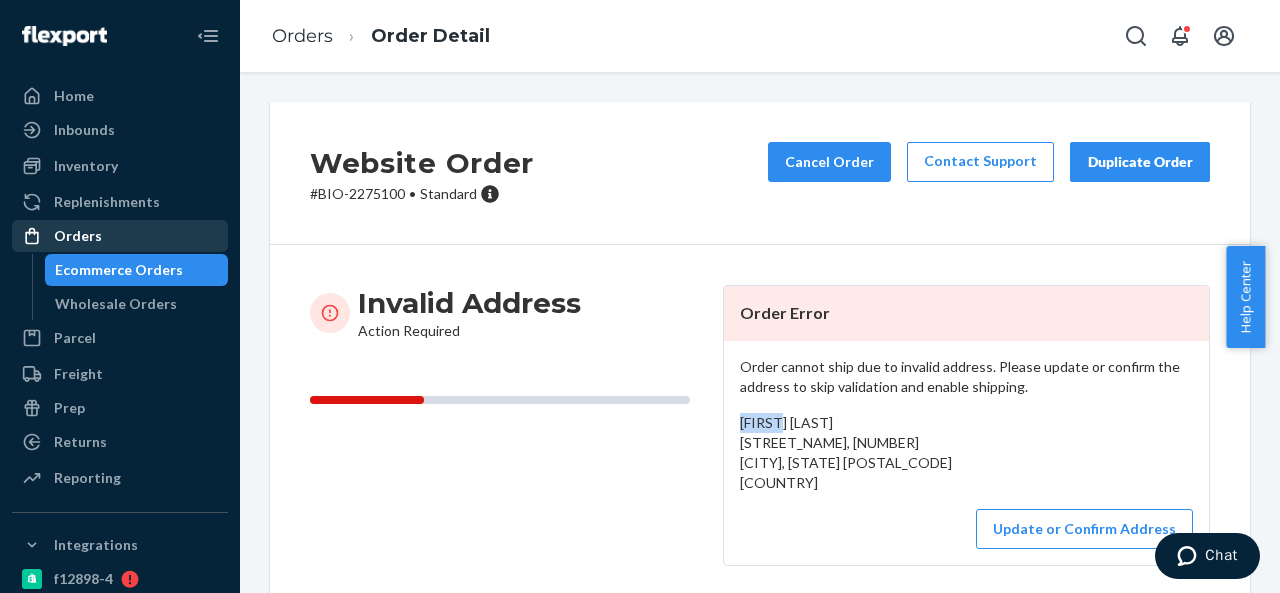 click on "Orders" at bounding box center (78, 236) 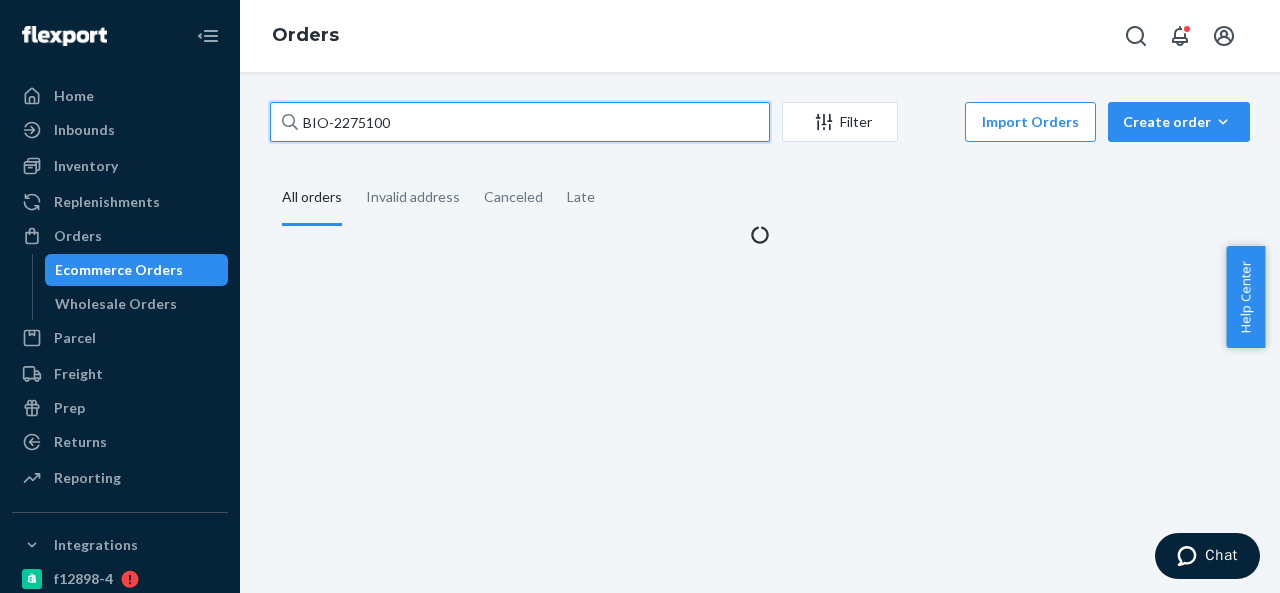 click on "BIO-2275100" at bounding box center [520, 122] 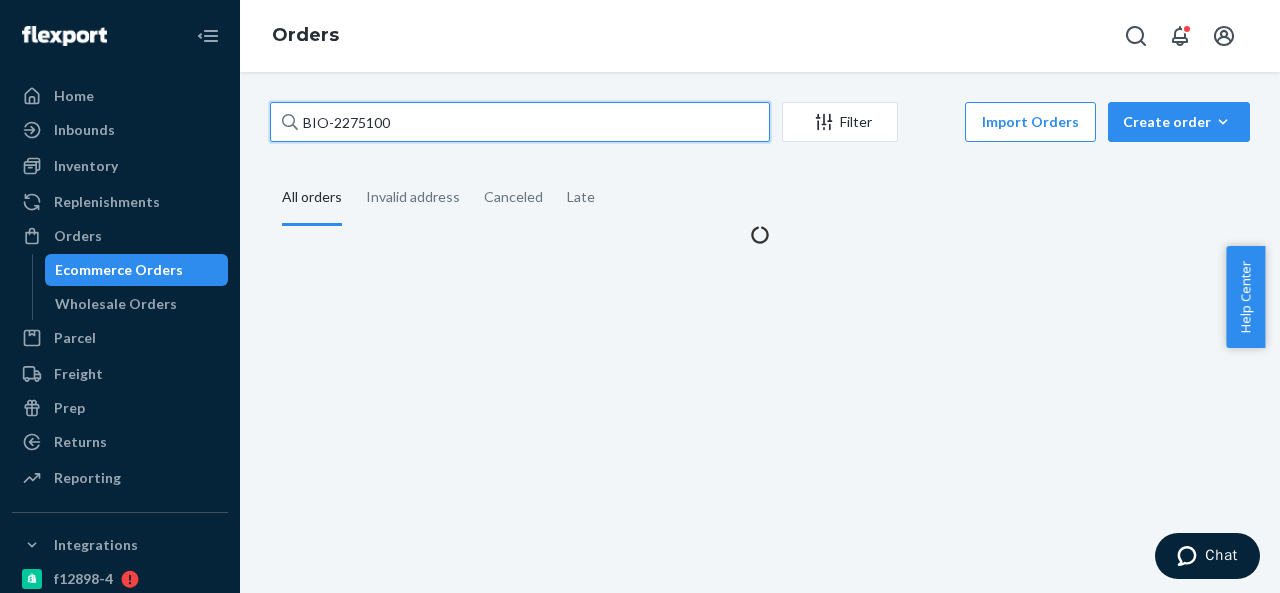 paste on "623" 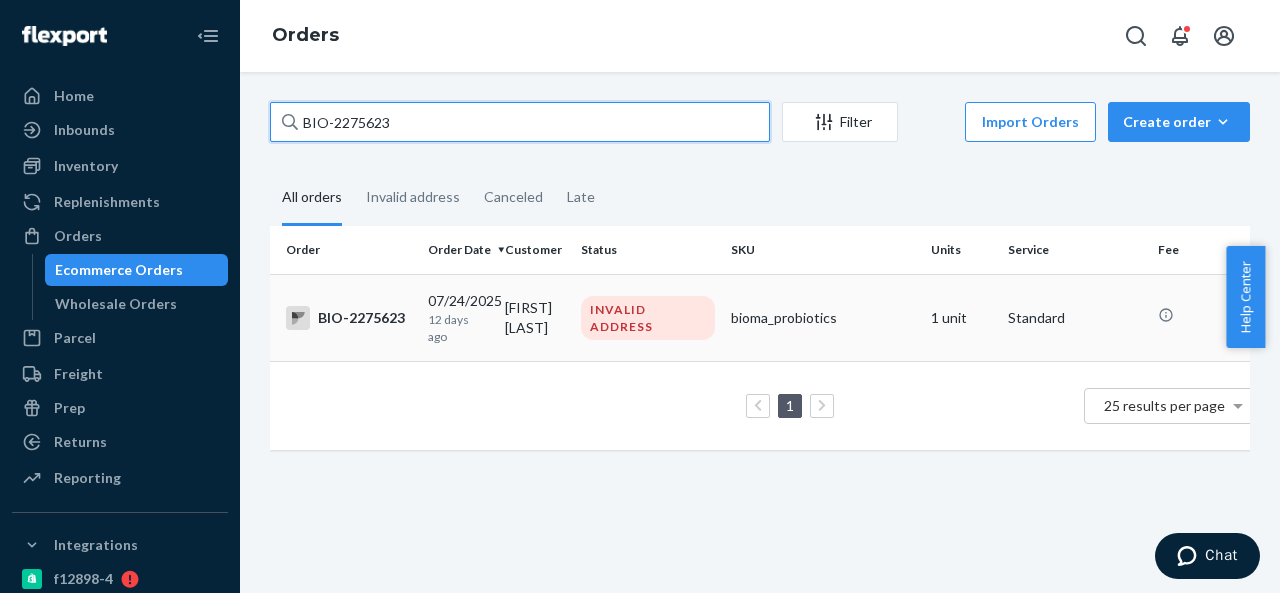 type on "BIO-2275623" 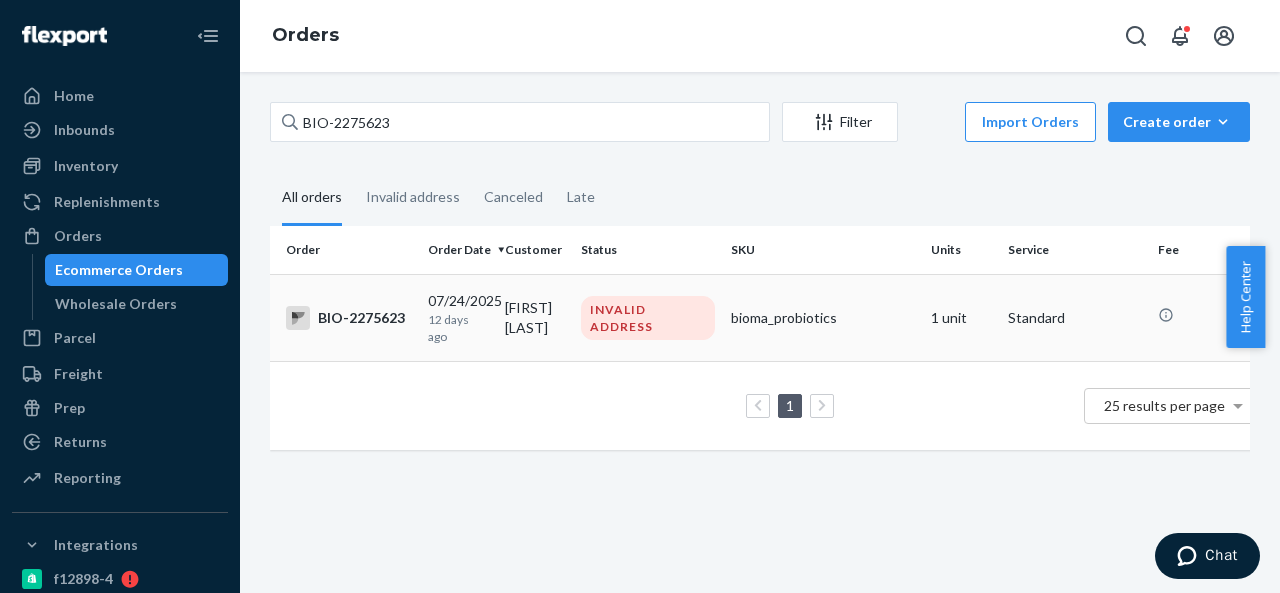 click on "[FIRST] [LAST]" at bounding box center [535, 317] 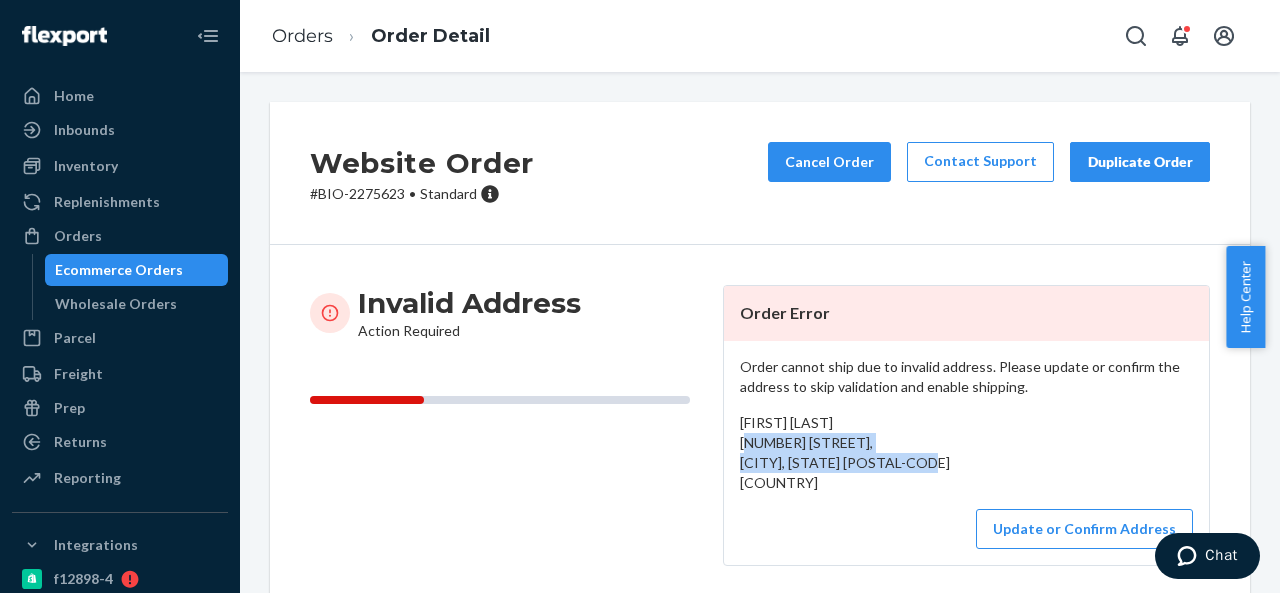 drag, startPoint x: 734, startPoint y: 444, endPoint x: 774, endPoint y: 480, distance: 53.814495 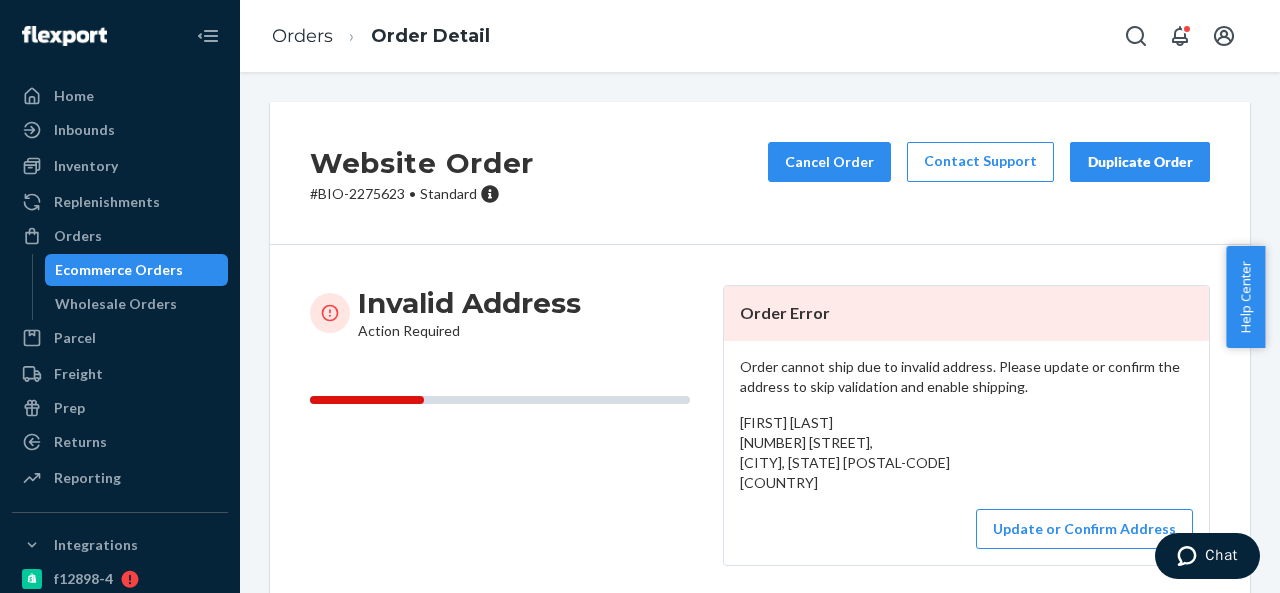 click on "# BIO-[NUMBER] • Standard" at bounding box center (422, 194) 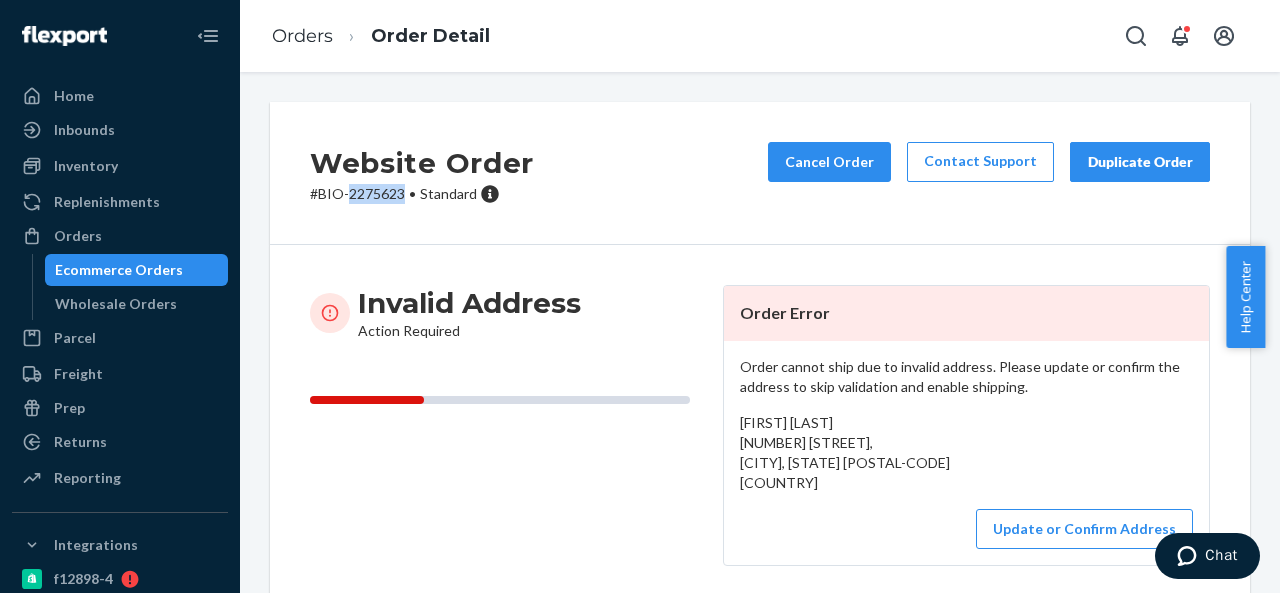 click on "# BIO-[NUMBER] • Standard" at bounding box center (422, 194) 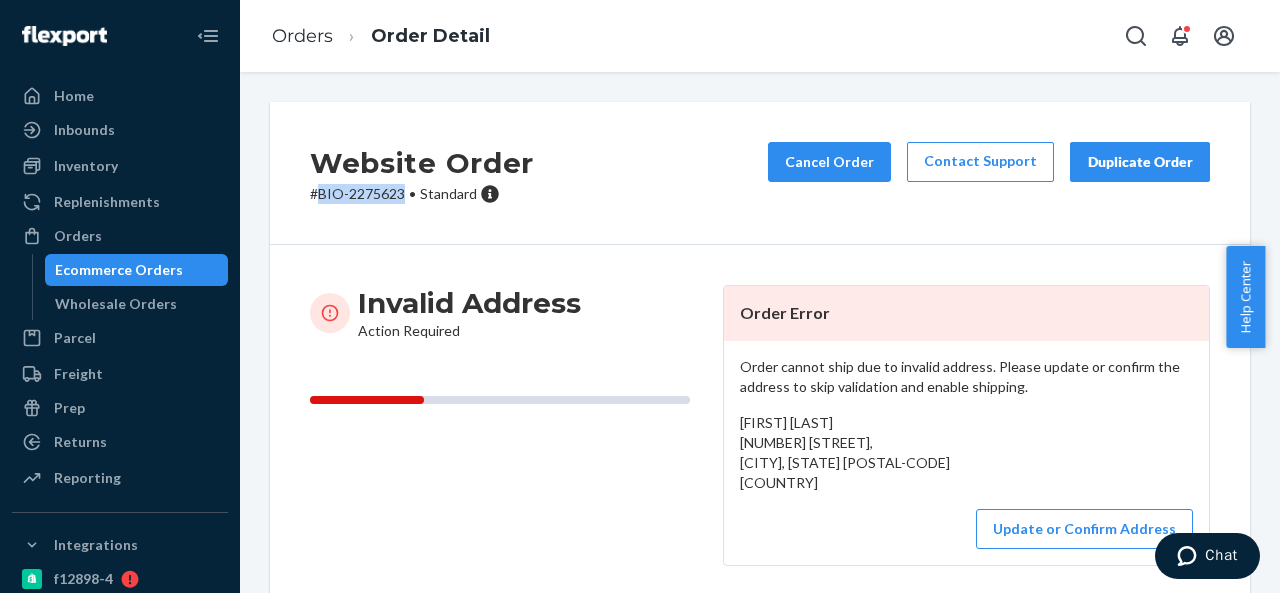 drag, startPoint x: 318, startPoint y: 195, endPoint x: 402, endPoint y: 195, distance: 84 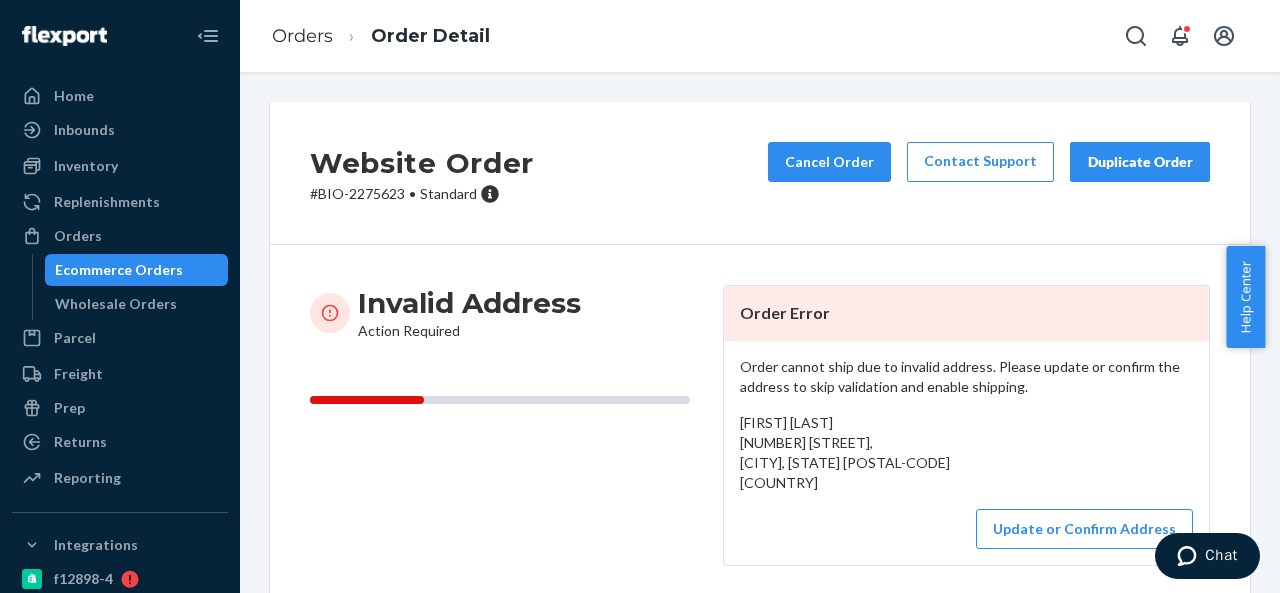 click on "[FIRST] [LAST]
[NUMBER] [STREET],
[CITY], [STATE] [POSTAL-CODE]
[COUNTRY]" at bounding box center [845, 452] 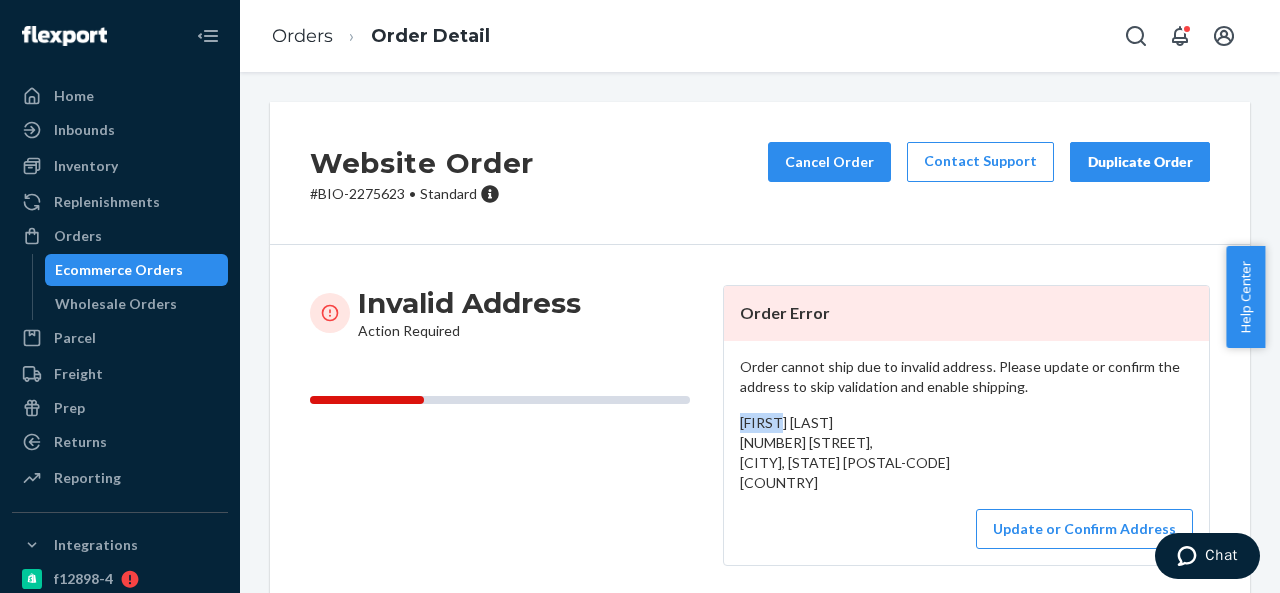click on "[FIRST] [LAST]
[NUMBER] [STREET],
[CITY], [STATE] [POSTAL-CODE]
[COUNTRY]" at bounding box center [845, 452] 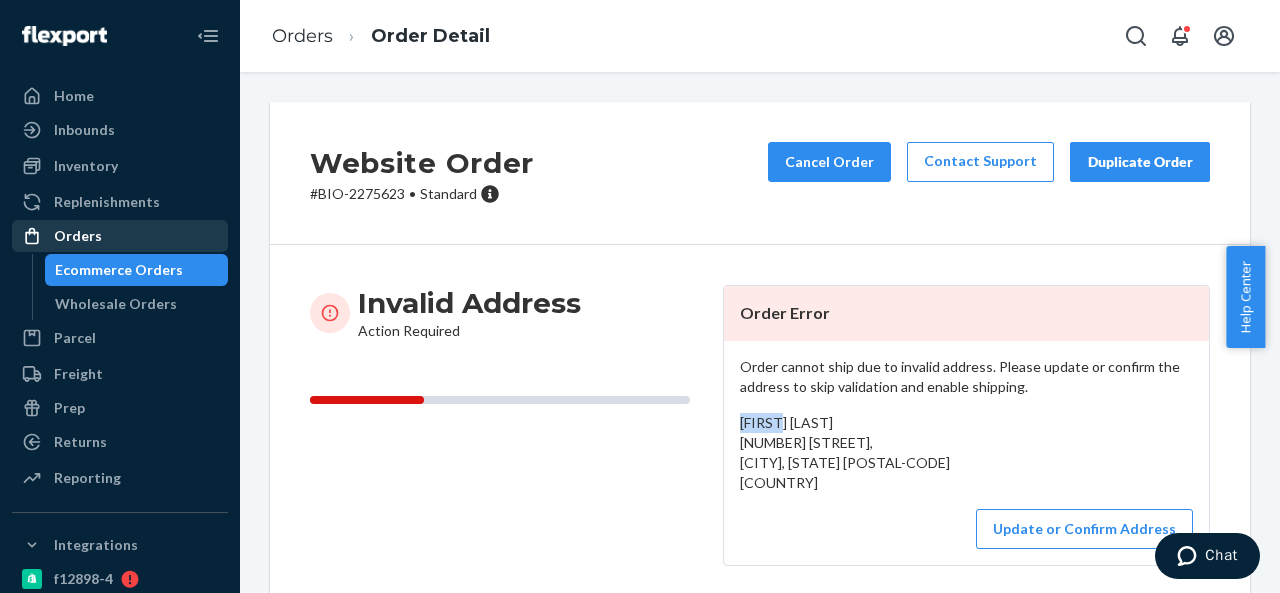 click on "Orders" at bounding box center (120, 236) 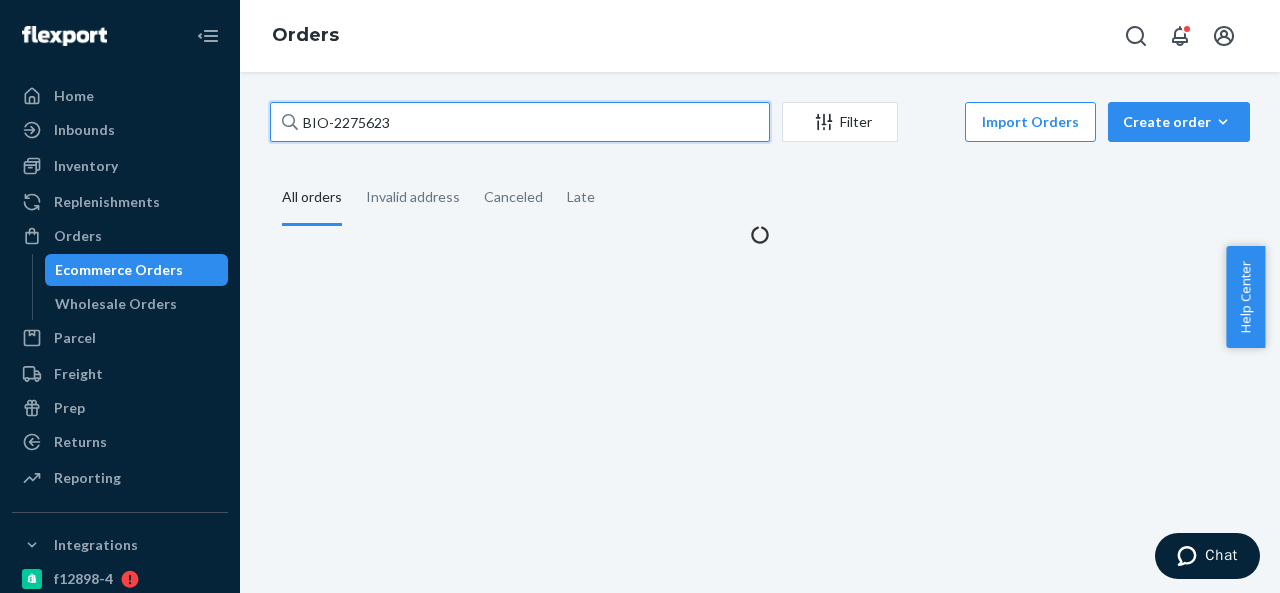 click on "BIO-2275623" at bounding box center [520, 122] 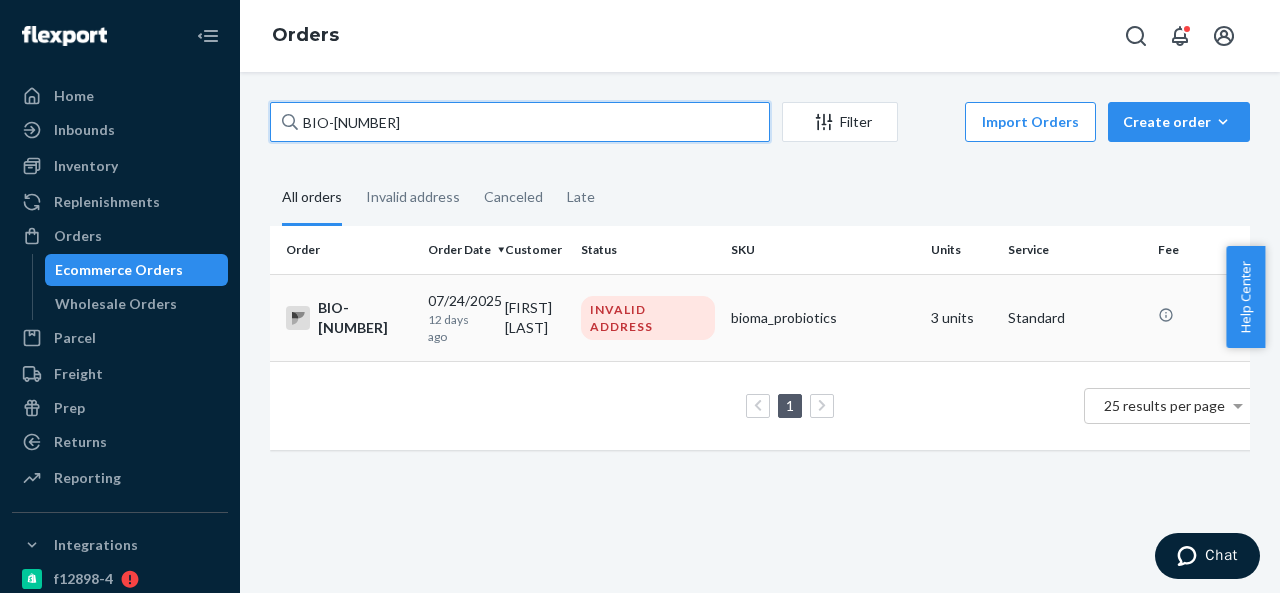 type on "BIO-[NUMBER]" 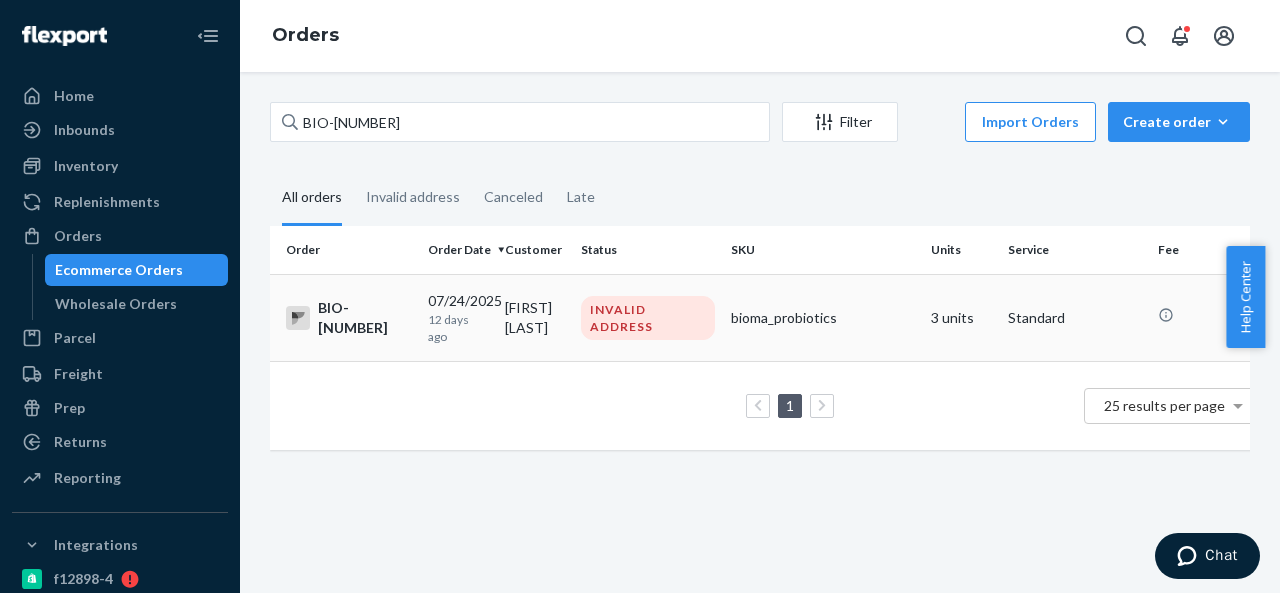 click on "[FIRST] [LAST]" at bounding box center [535, 317] 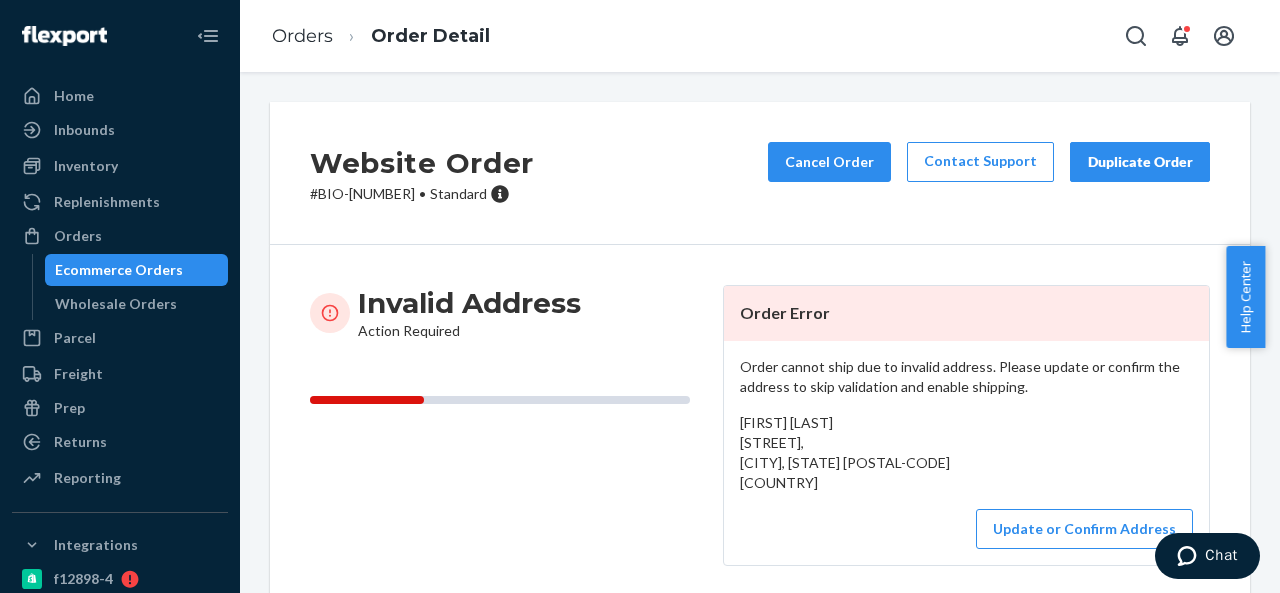 click on "# BIO-2275877 • Standard" at bounding box center [422, 194] 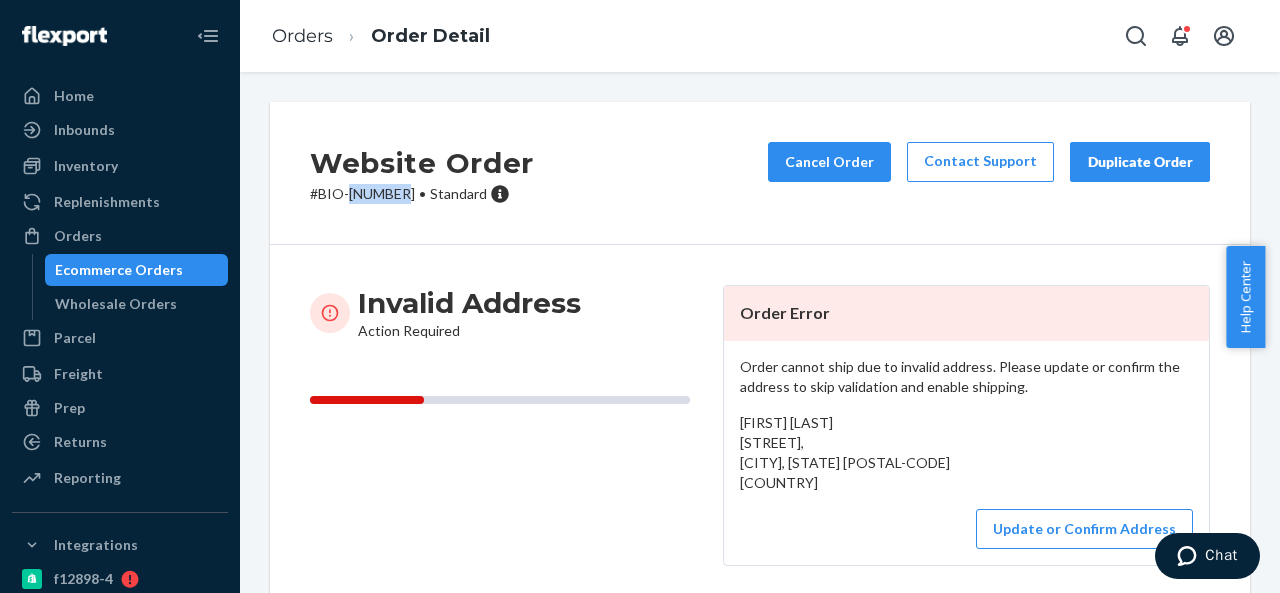click on "# BIO-2275877 • Standard" at bounding box center (422, 194) 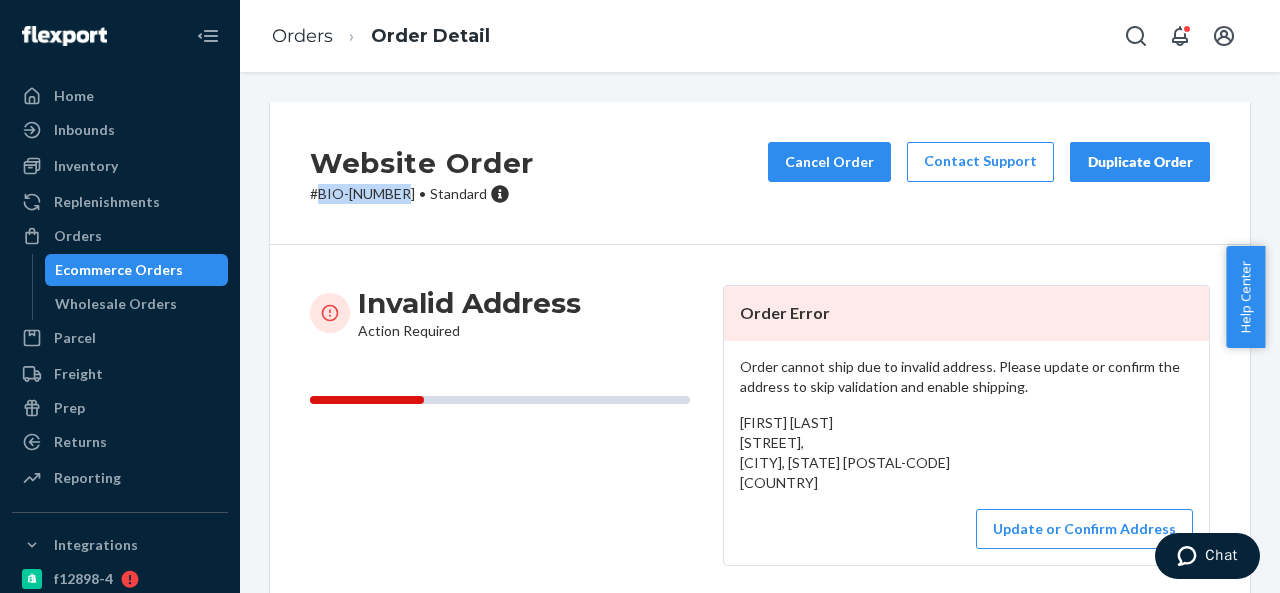 drag, startPoint x: 319, startPoint y: 190, endPoint x: 406, endPoint y: 199, distance: 87.46428 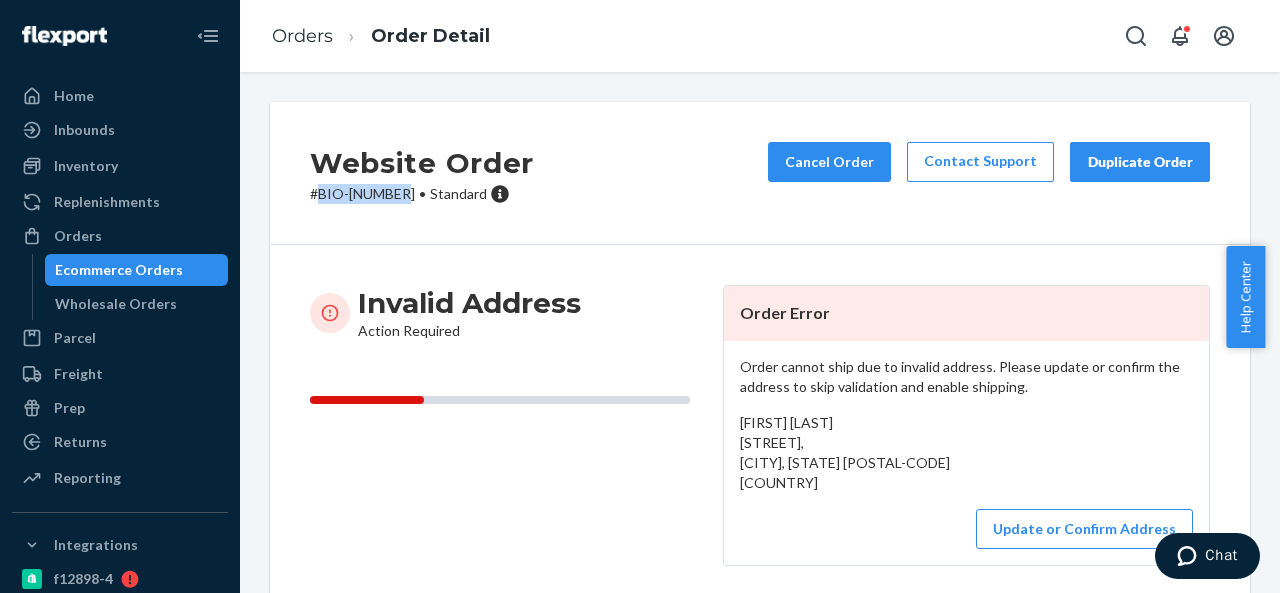 click on "# BIO-2275877 • Standard" at bounding box center (422, 194) 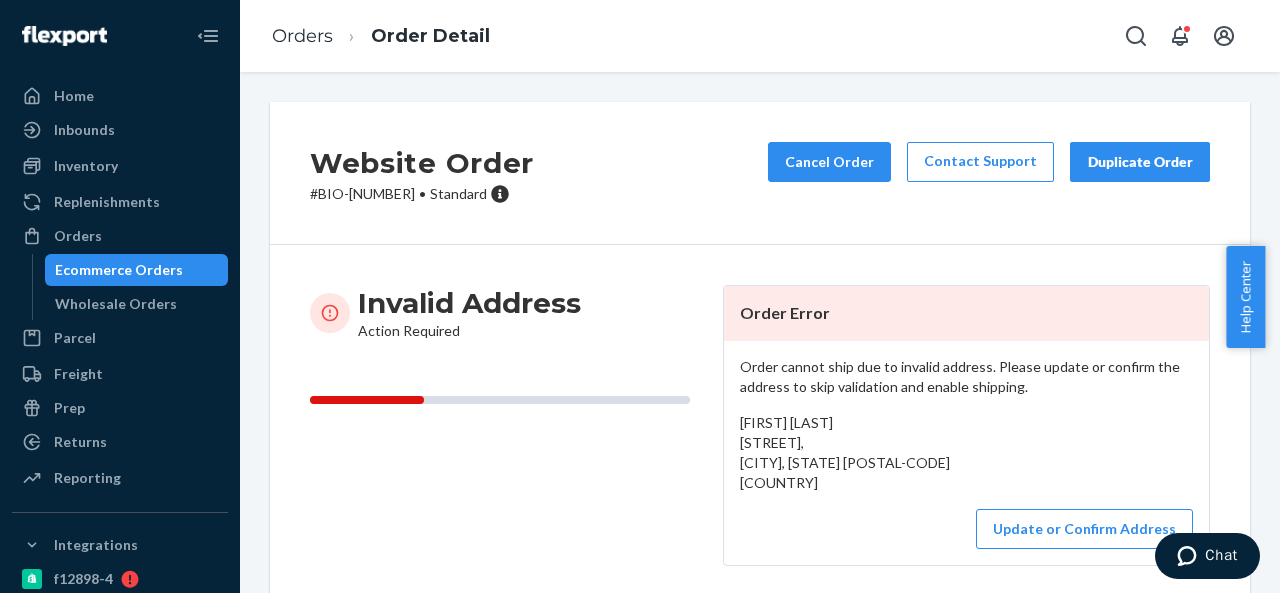 click on "[FIRST] [LAST]
[STREET],
[CITY], [STATE] [POSTAL-CODE]
[COUNTRY]" at bounding box center [845, 452] 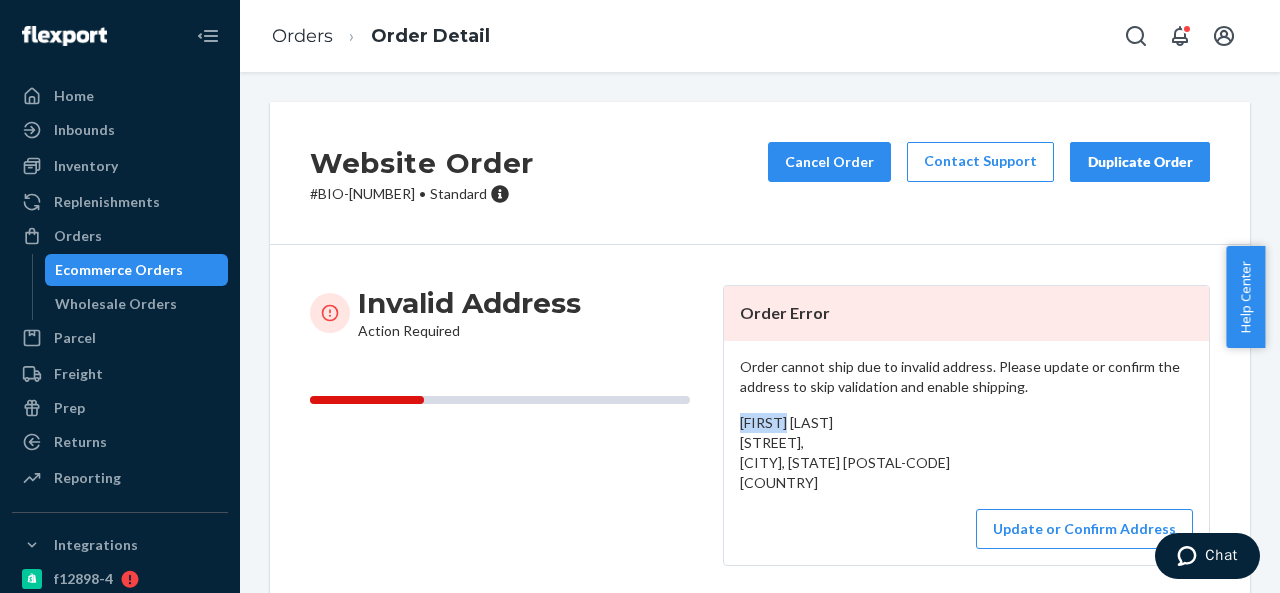 click on "[FIRST] [LAST]
[STREET],
[CITY], [STATE] [POSTAL-CODE]
[COUNTRY]" at bounding box center (845, 452) 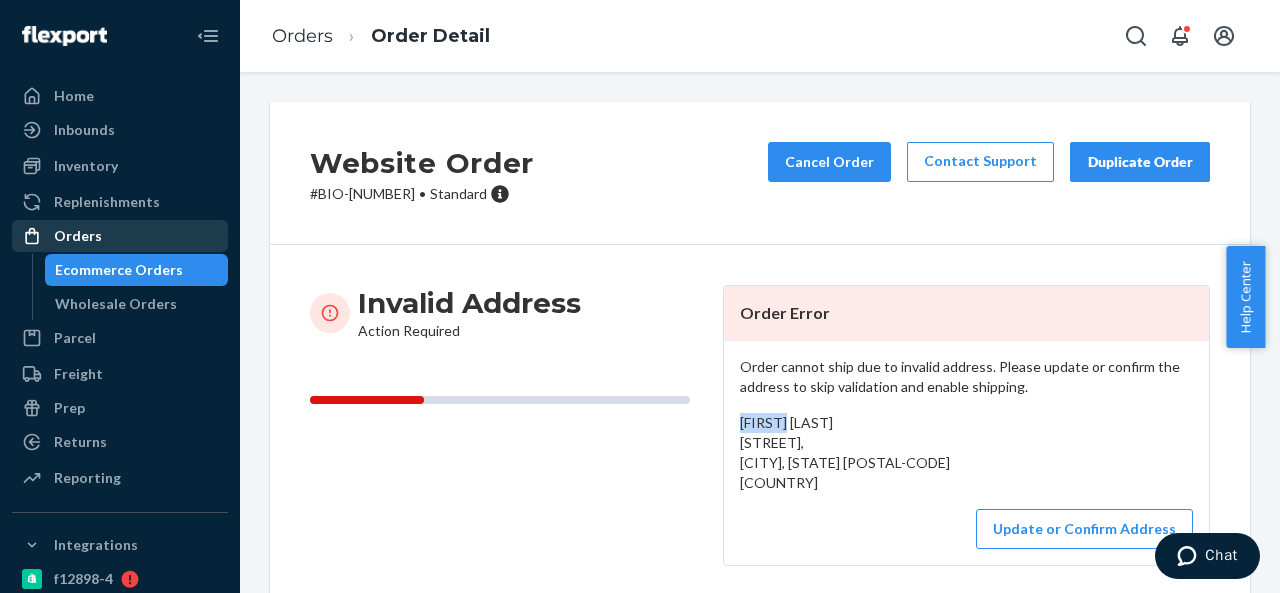 click on "Orders" at bounding box center (78, 236) 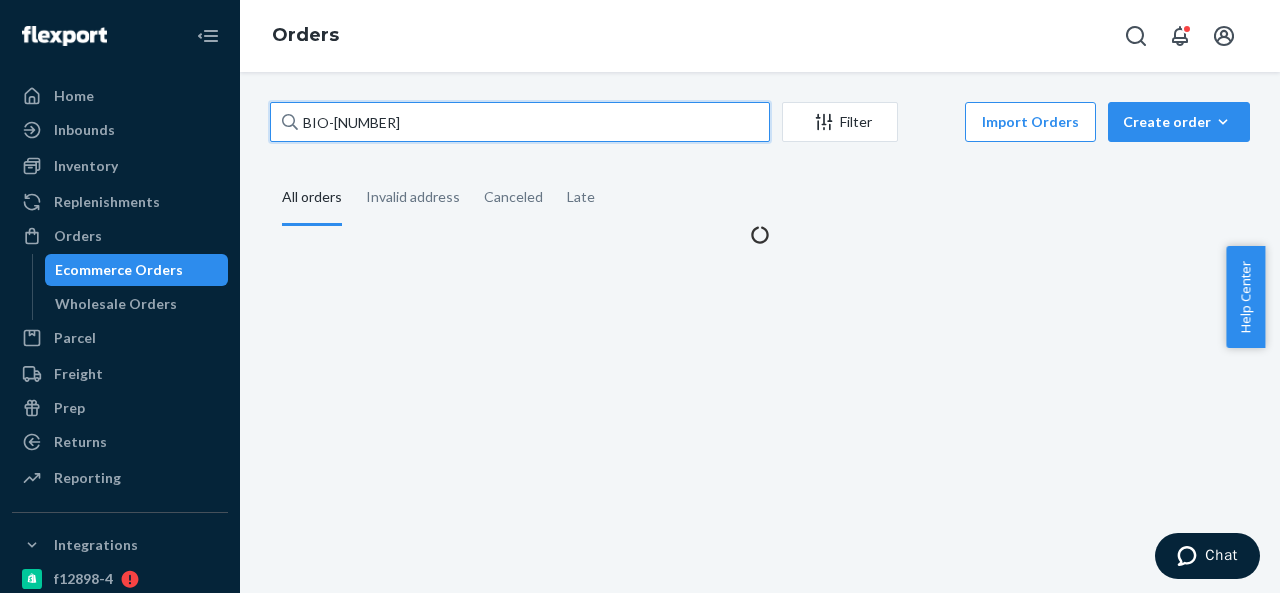 click on "BIO-[NUMBER]" at bounding box center [520, 122] 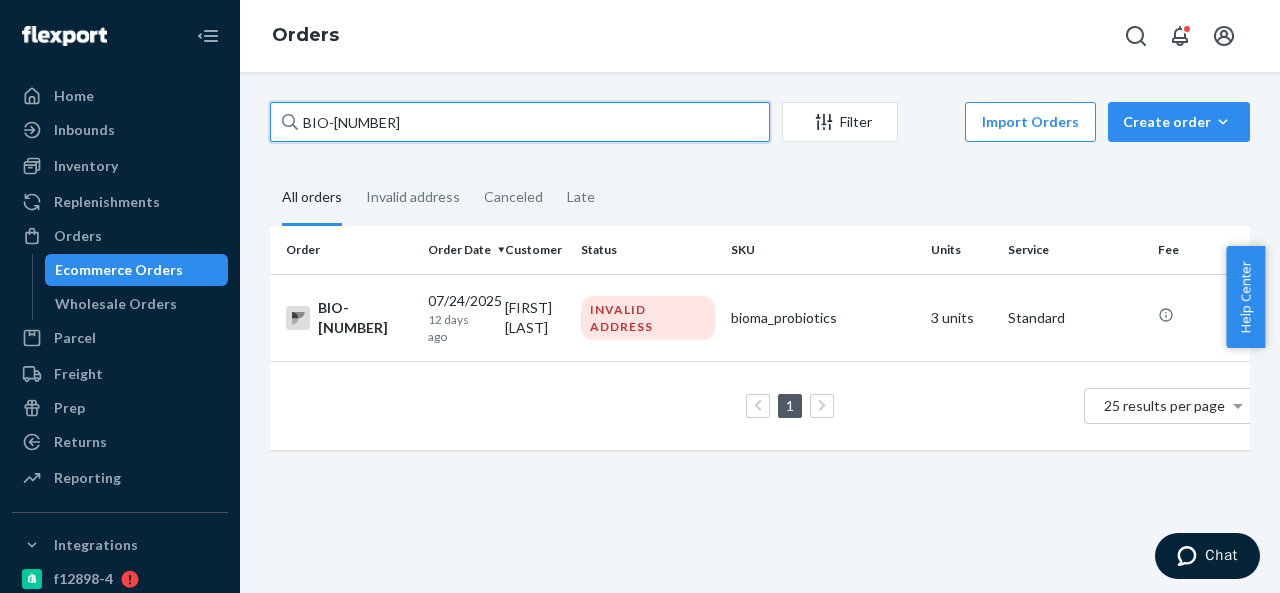paste on "985" 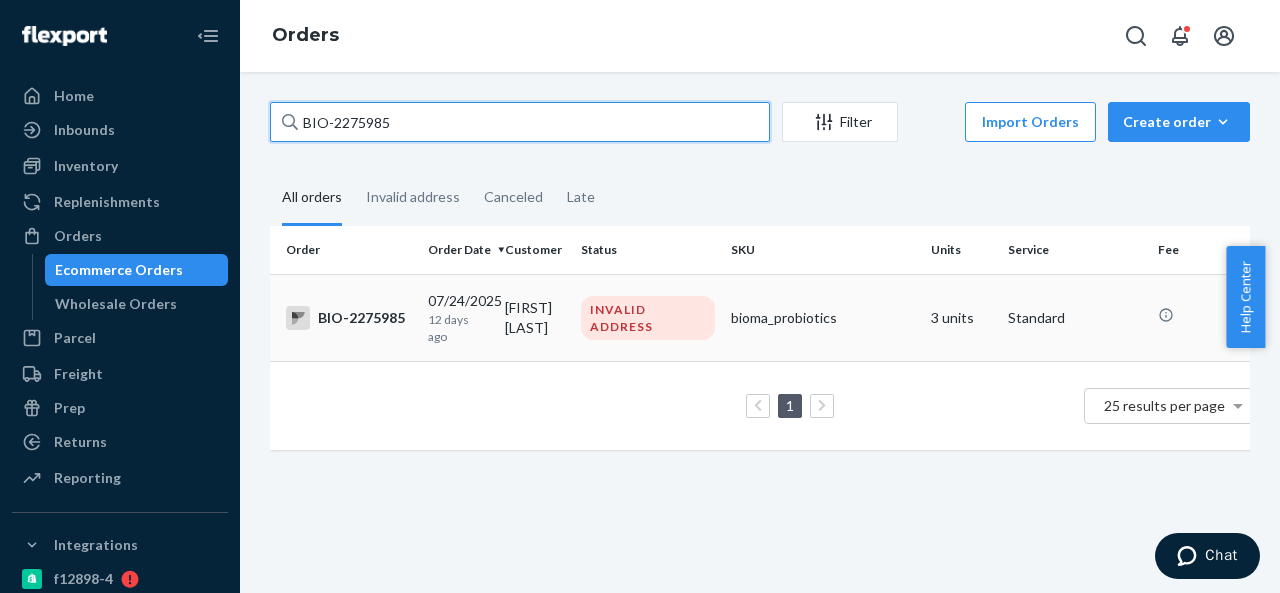 type on "BIO-2275985" 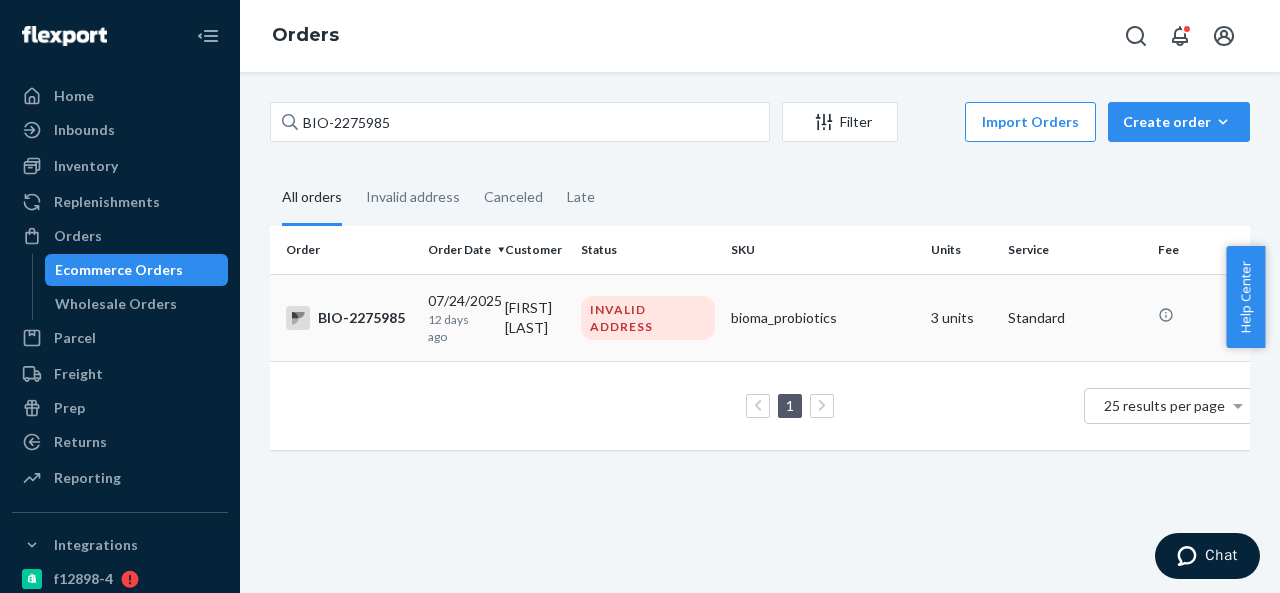 click on "[FIRST] [LAST]" at bounding box center (535, 317) 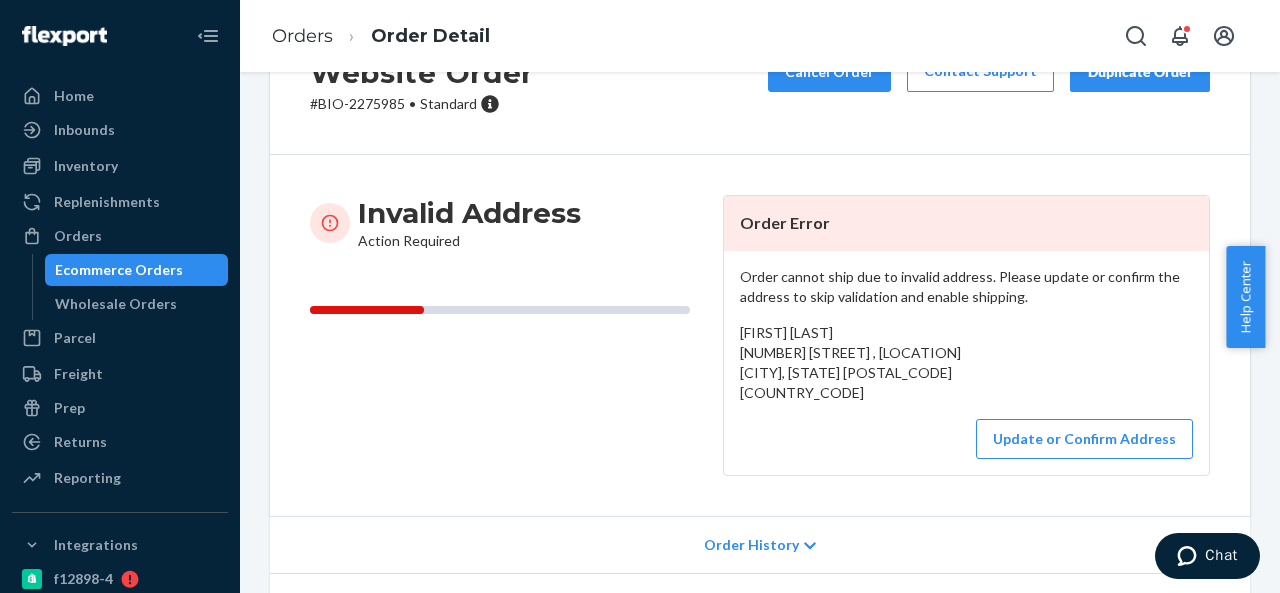 scroll, scrollTop: 100, scrollLeft: 0, axis: vertical 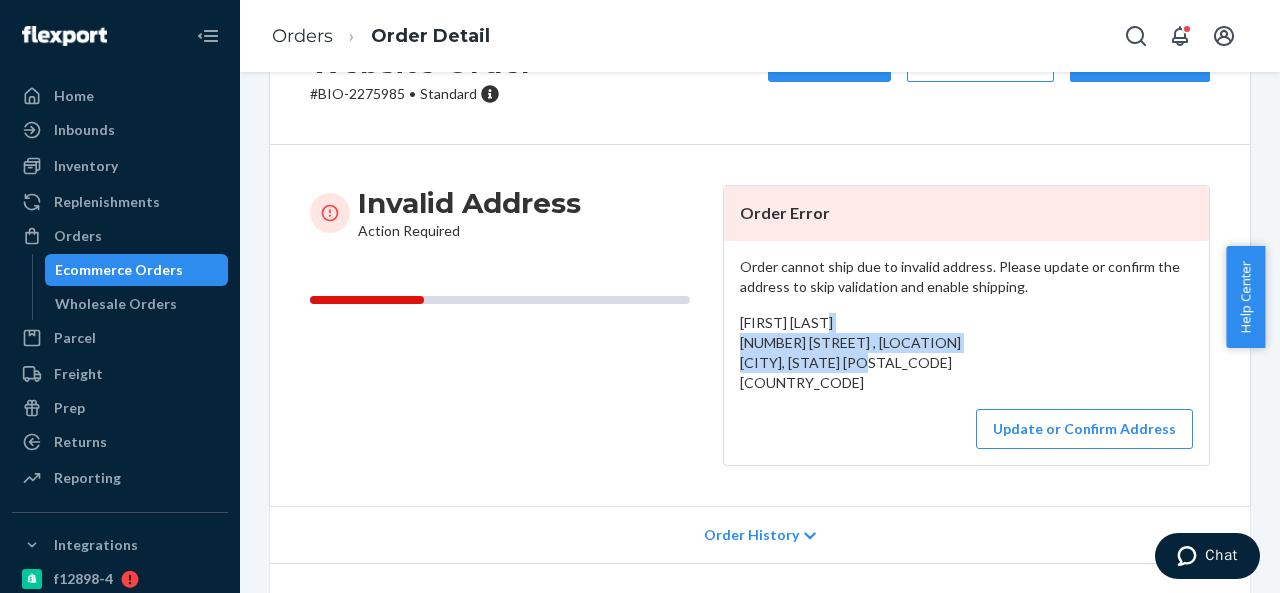 drag, startPoint x: 734, startPoint y: 345, endPoint x: 791, endPoint y: 387, distance: 70.80254 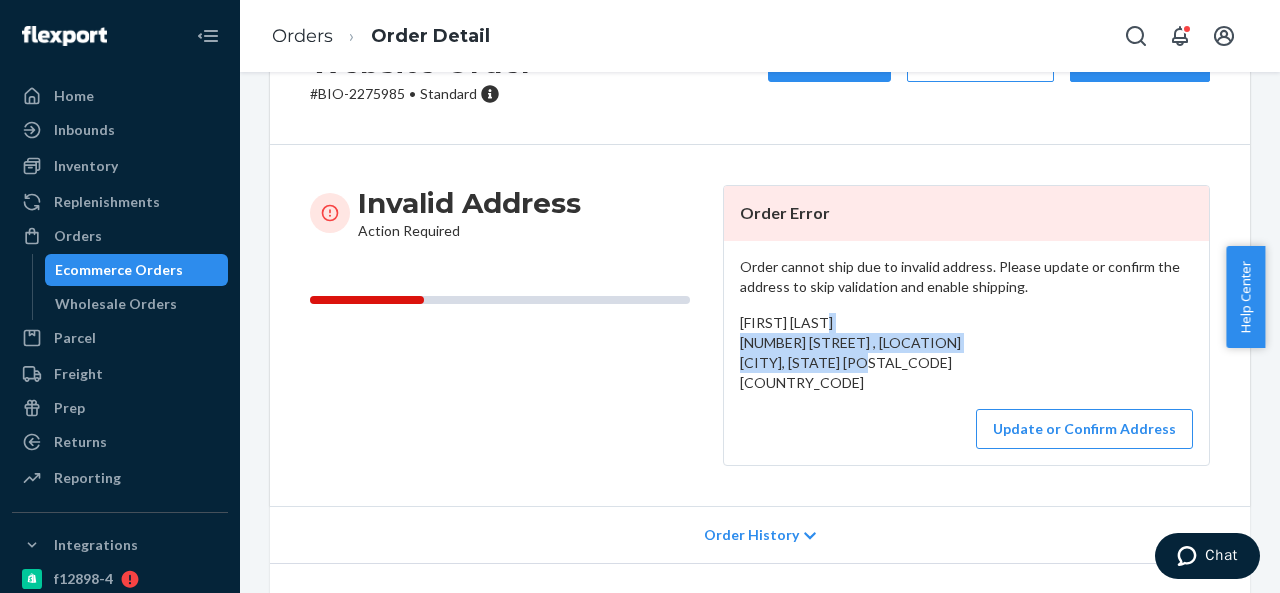 click on "[FIRST] [LAST]
[NUMBER] [STREET] , [LOCATION]
[CITY], [STATE] [POSTAL_CODE]
[COUNTRY_CODE]" at bounding box center (966, 353) 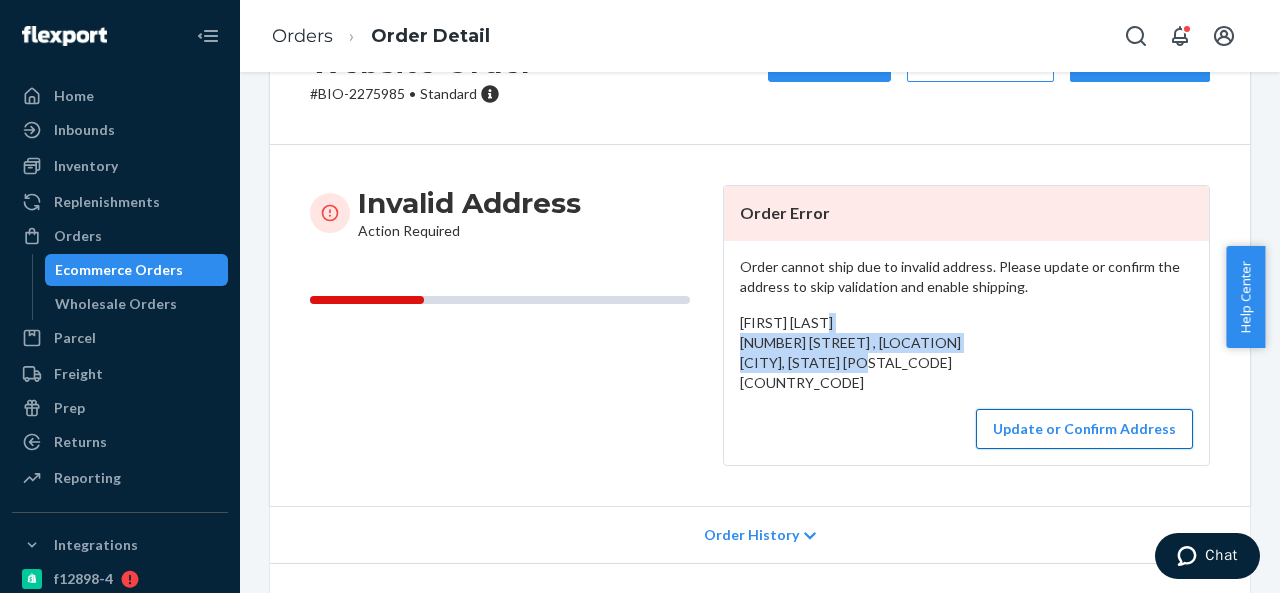 click on "Update or Confirm Address" at bounding box center [1084, 429] 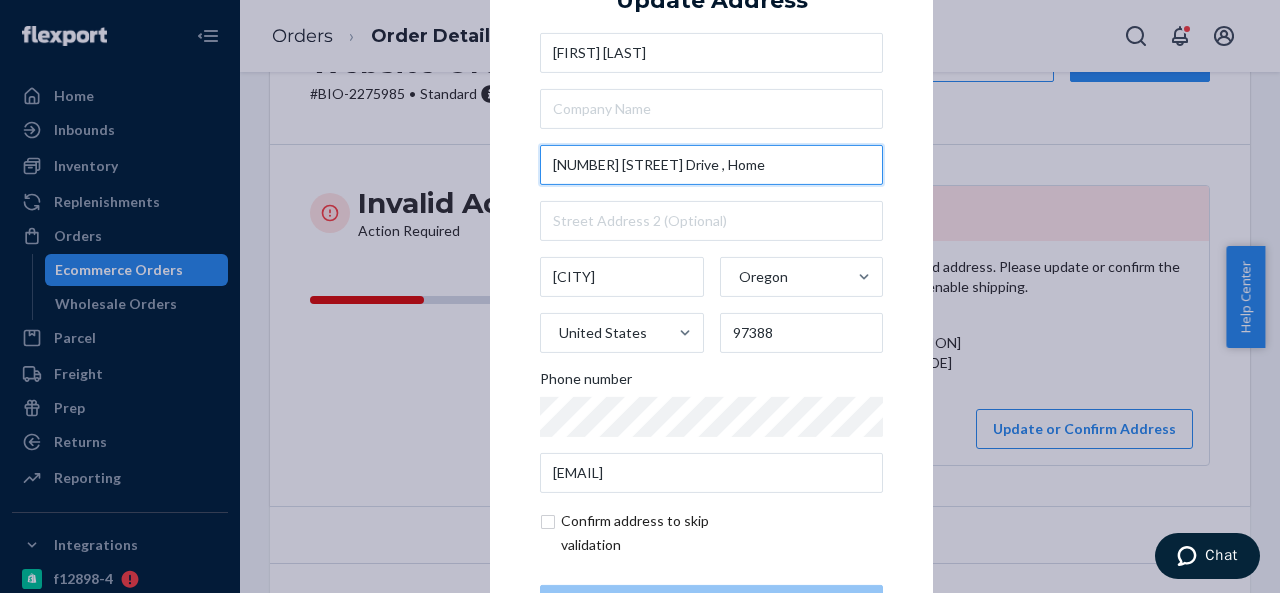 click on "[NUMBER] [STREET] Drive , Home" at bounding box center (711, 165) 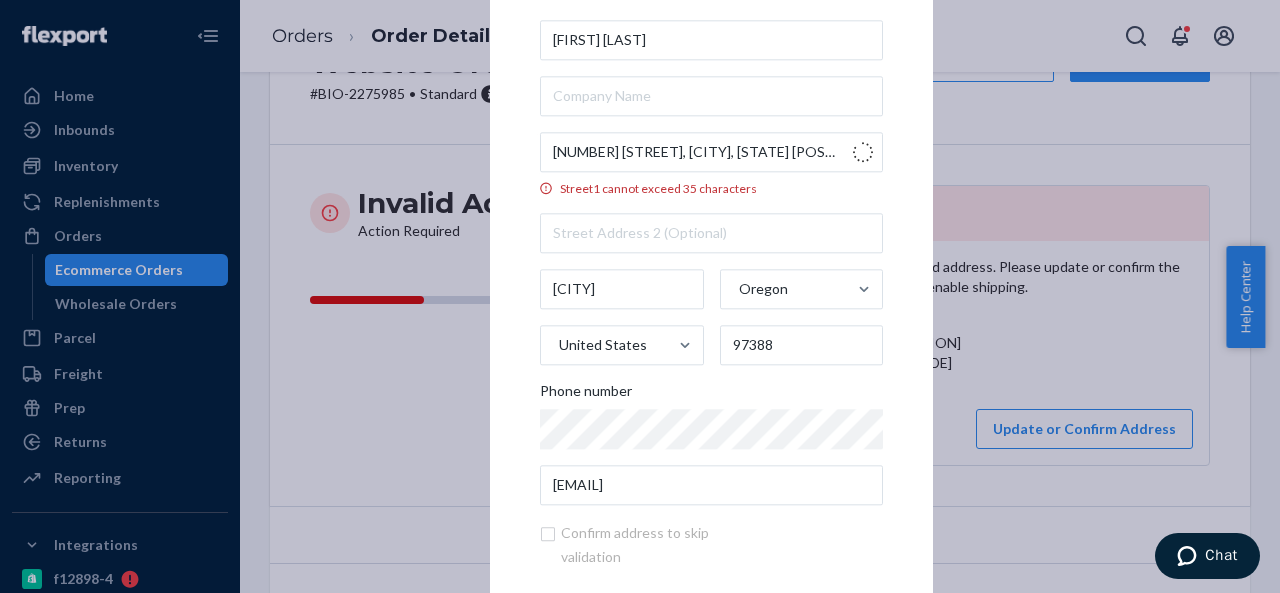 type on "[NUMBER] [STREET]" 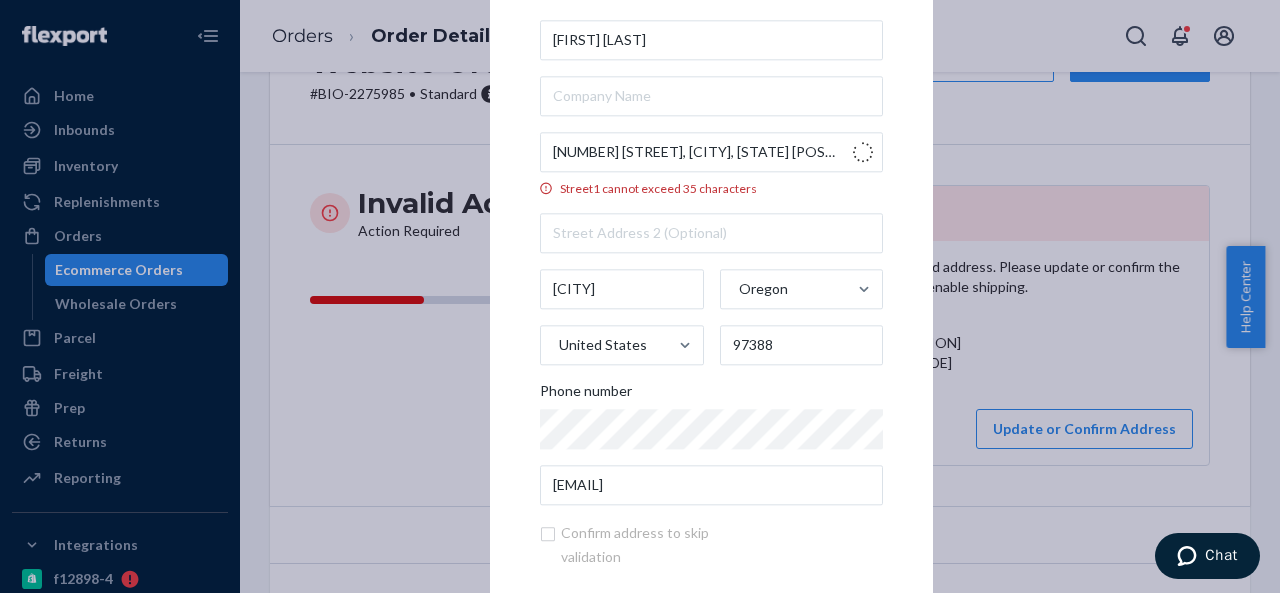 type on "[CITY]" 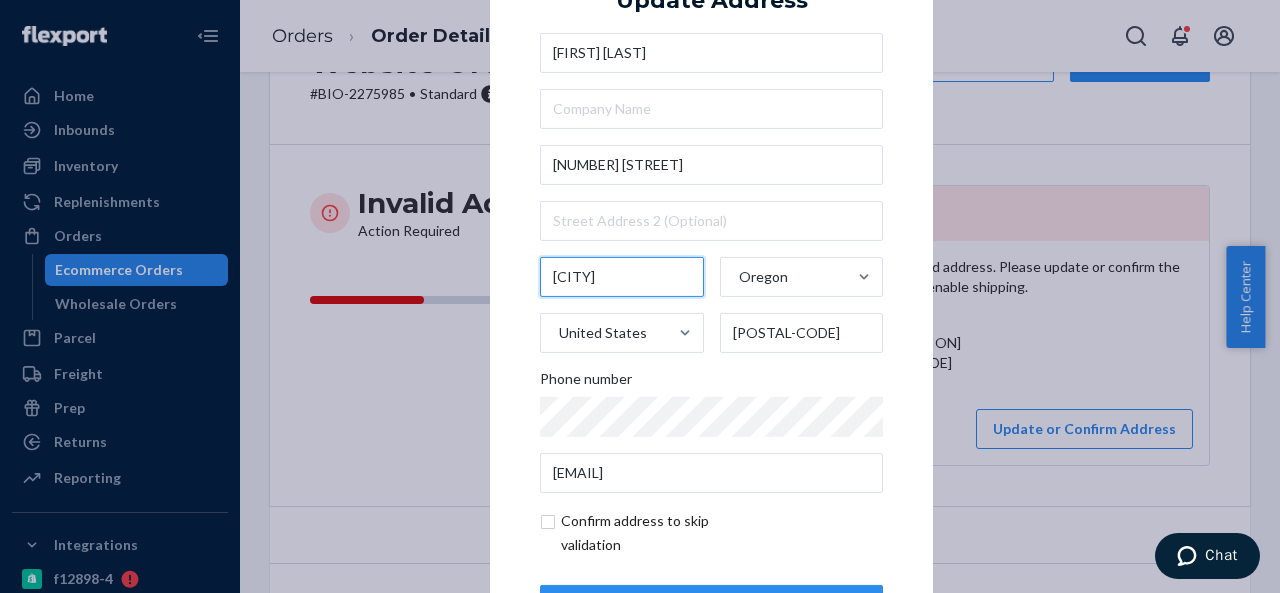 click on "[CITY]" at bounding box center (622, 277) 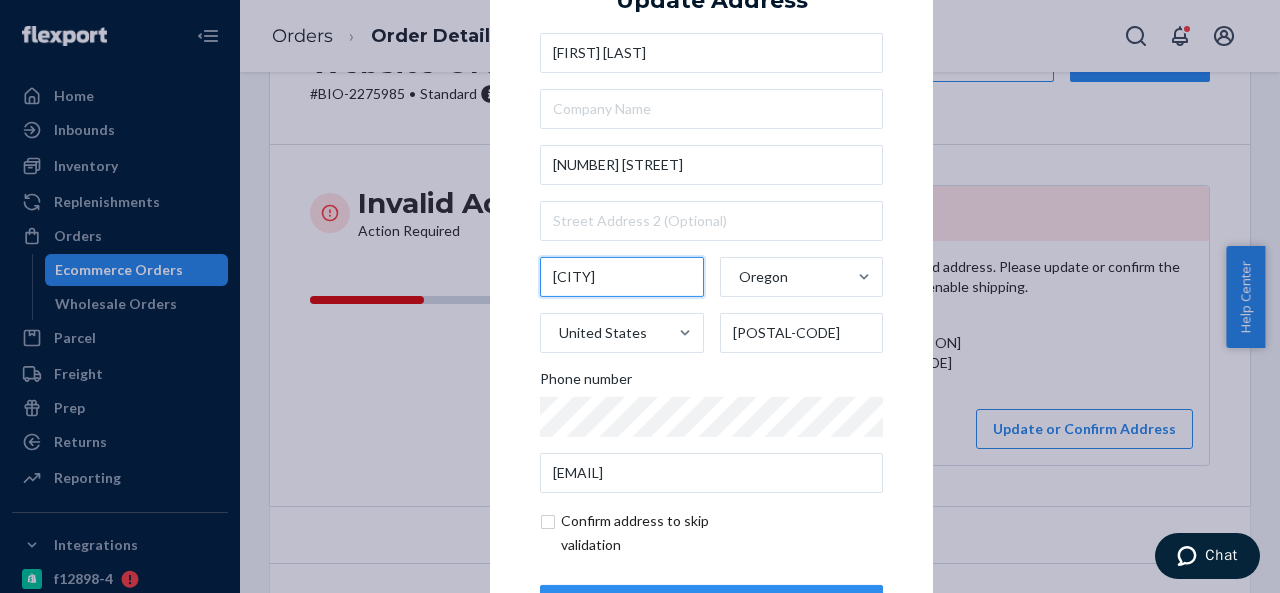 type on "[CITY]" 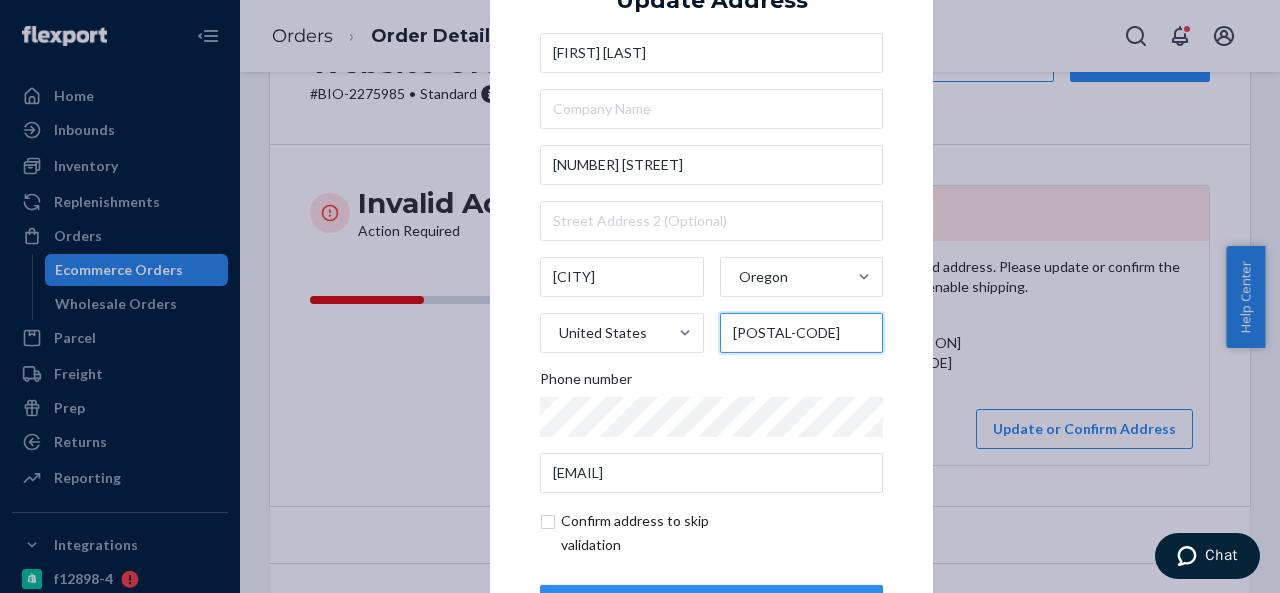 click on "[POSTAL-CODE]" at bounding box center [802, 333] 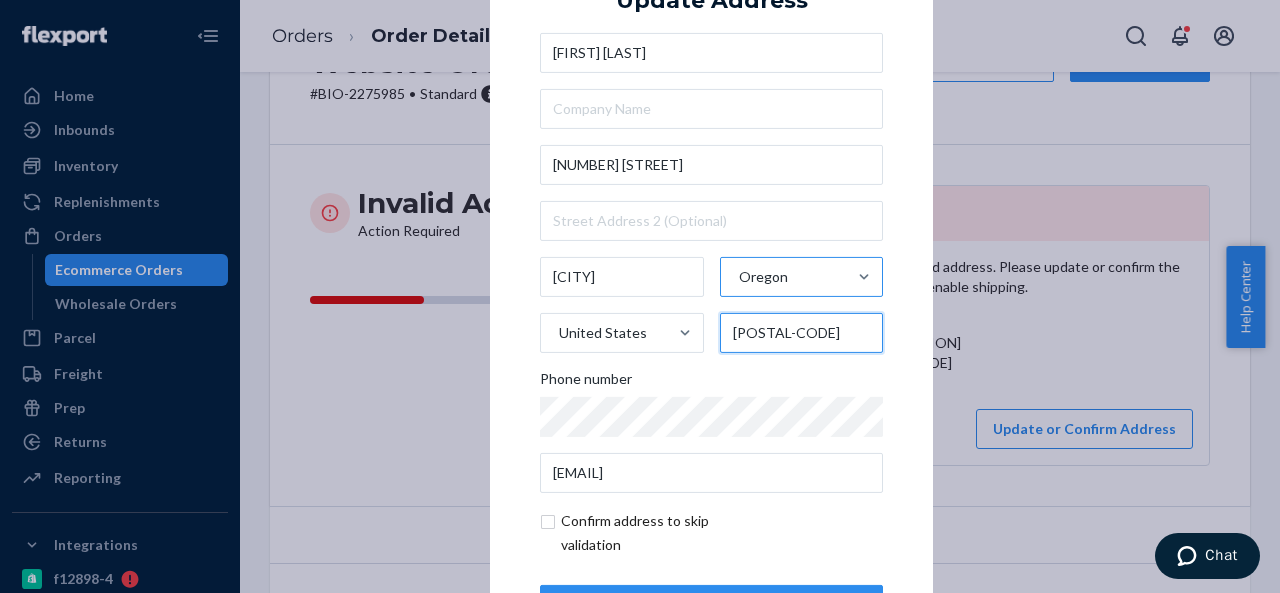 paste on "88" 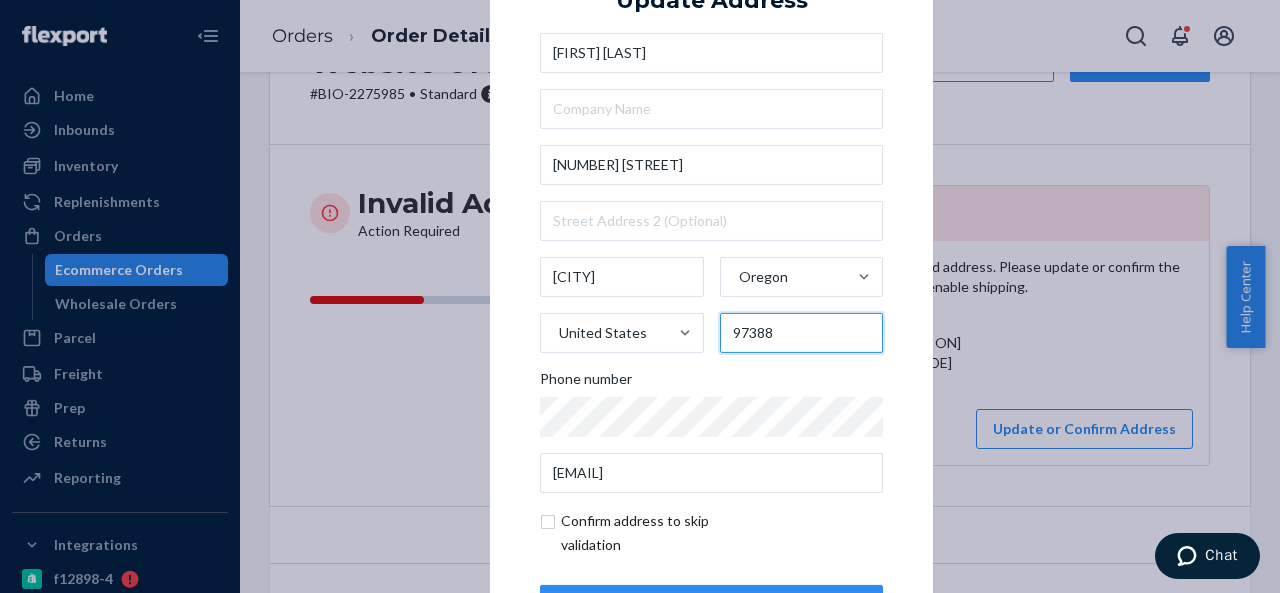 type on "97388" 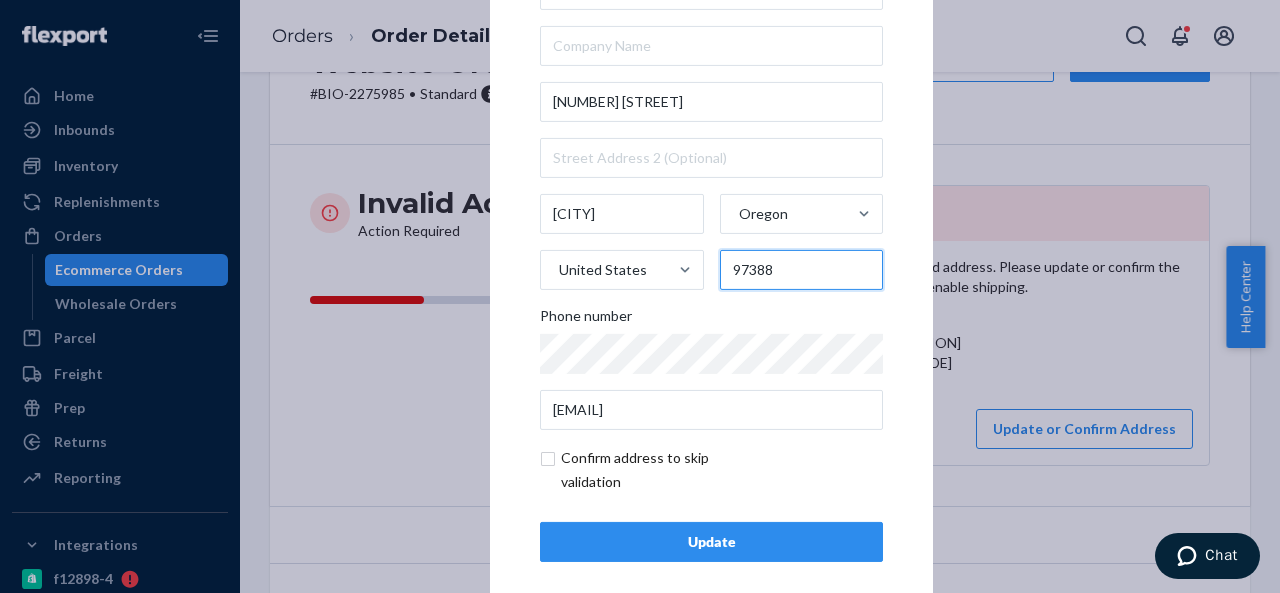 scroll, scrollTop: 81, scrollLeft: 0, axis: vertical 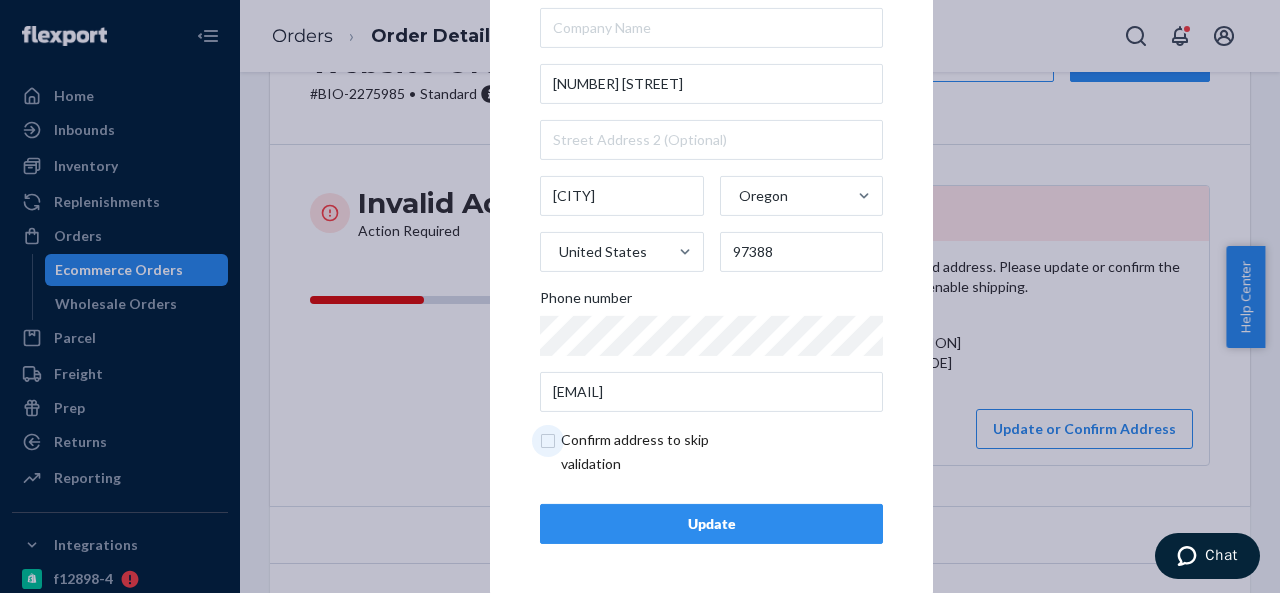 click at bounding box center (656, 452) 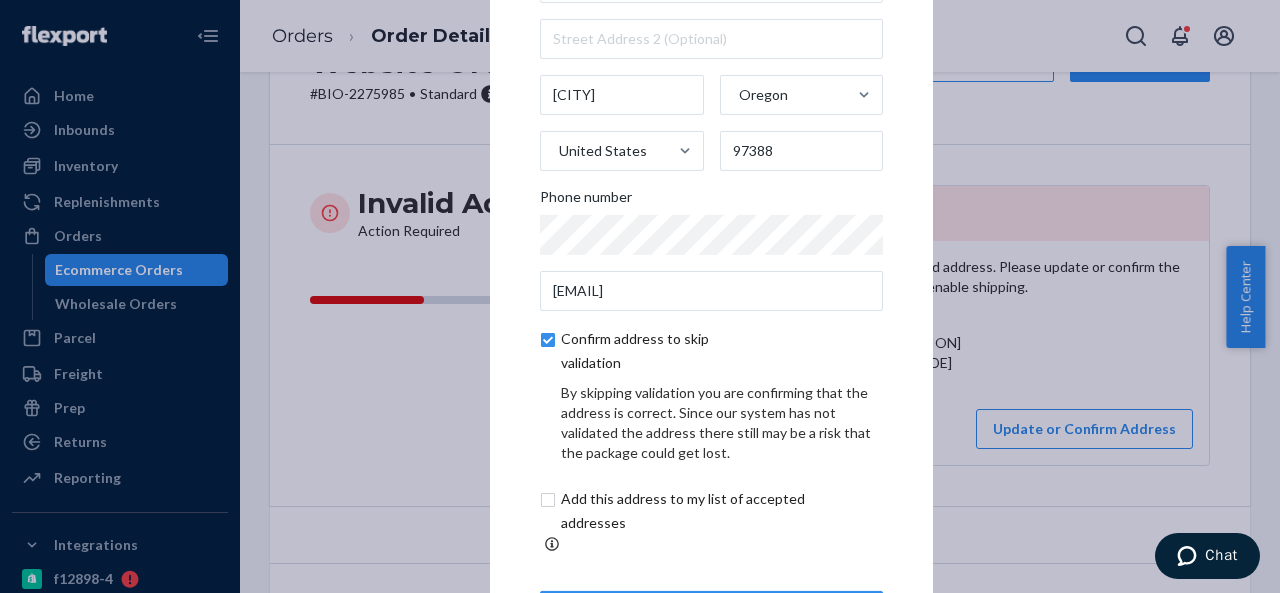 scroll, scrollTop: 165, scrollLeft: 0, axis: vertical 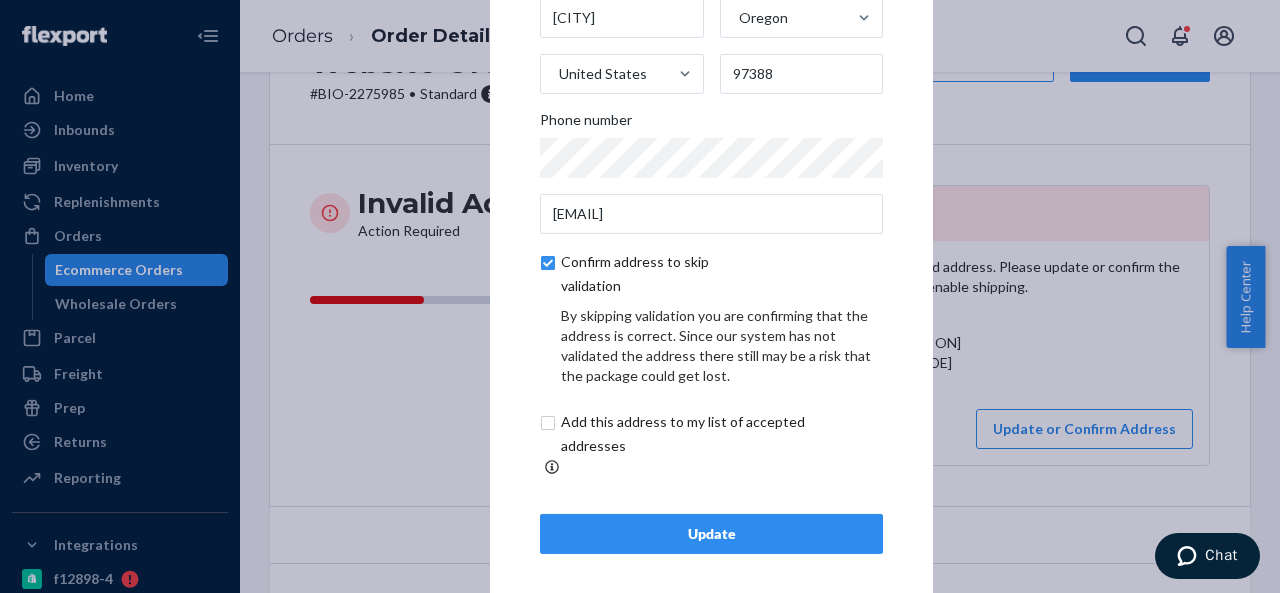 click on "Update" at bounding box center [711, 534] 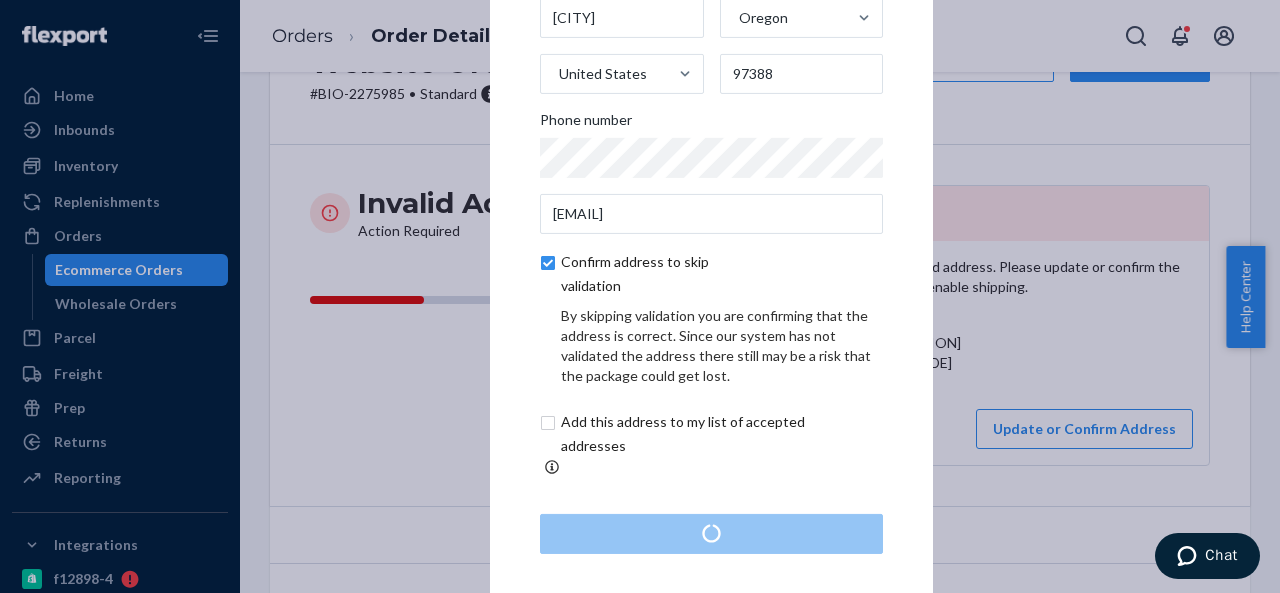 scroll, scrollTop: 0, scrollLeft: 0, axis: both 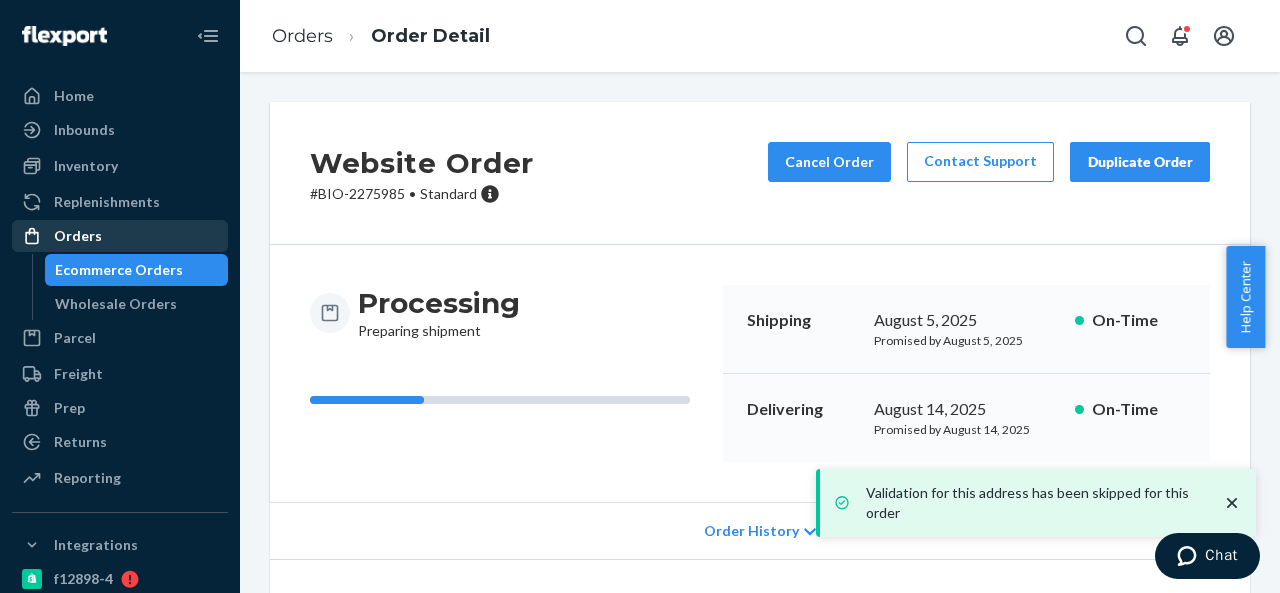 click on "Orders" at bounding box center [120, 236] 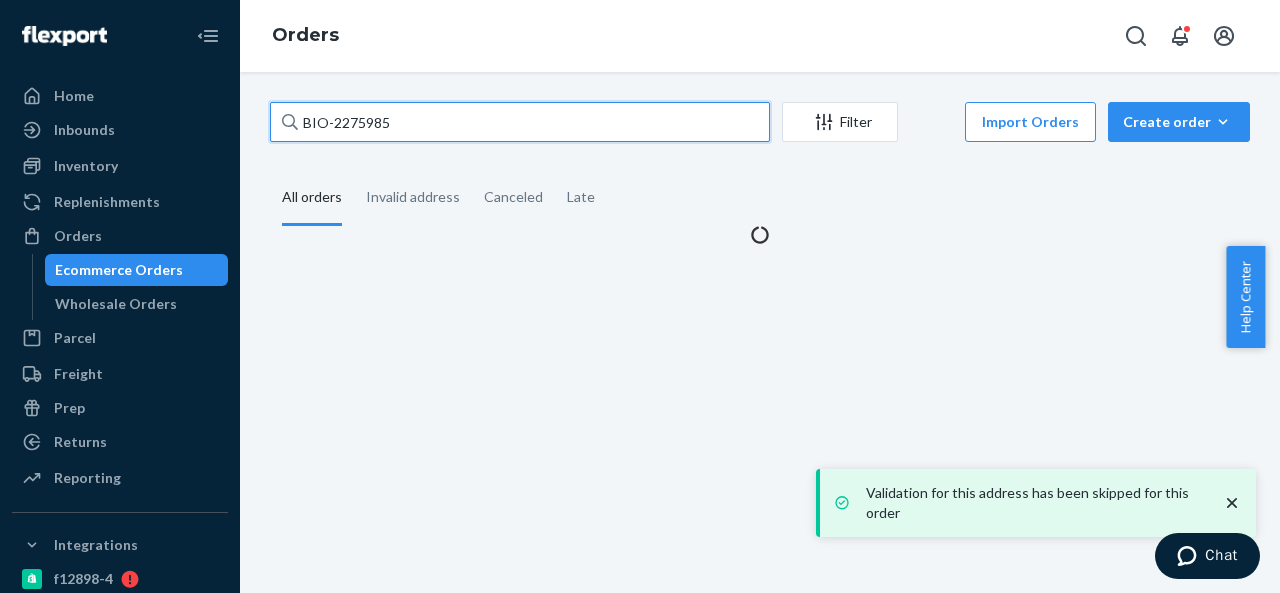 click on "BIO-2275985" at bounding box center [520, 122] 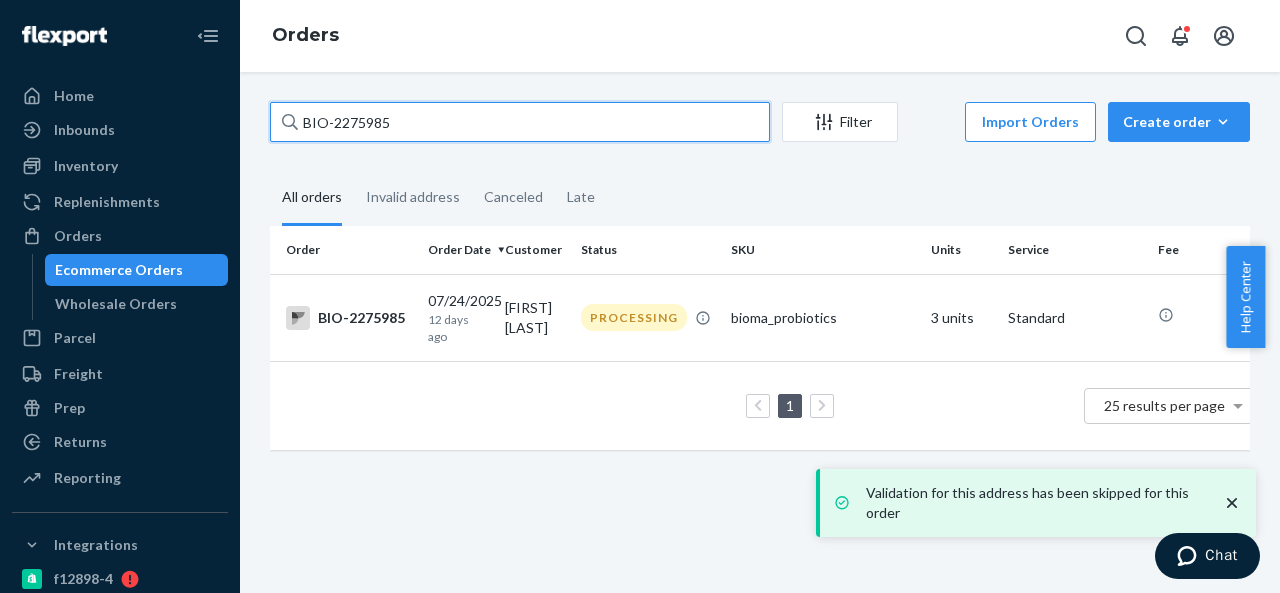 paste on "6004" 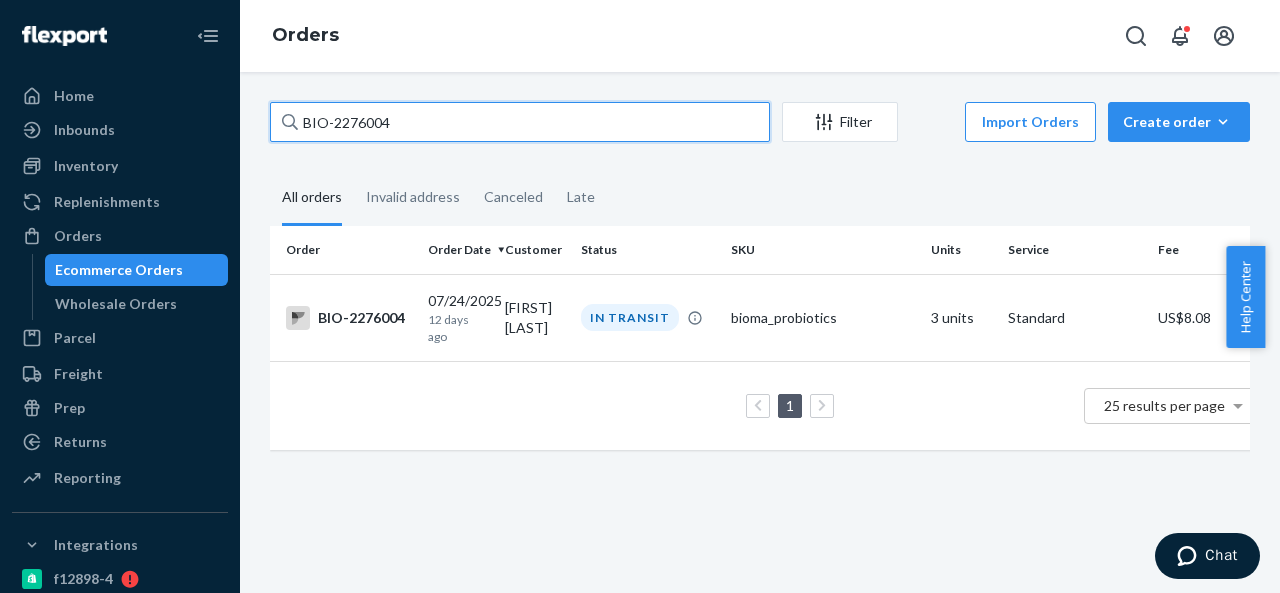paste on "492" 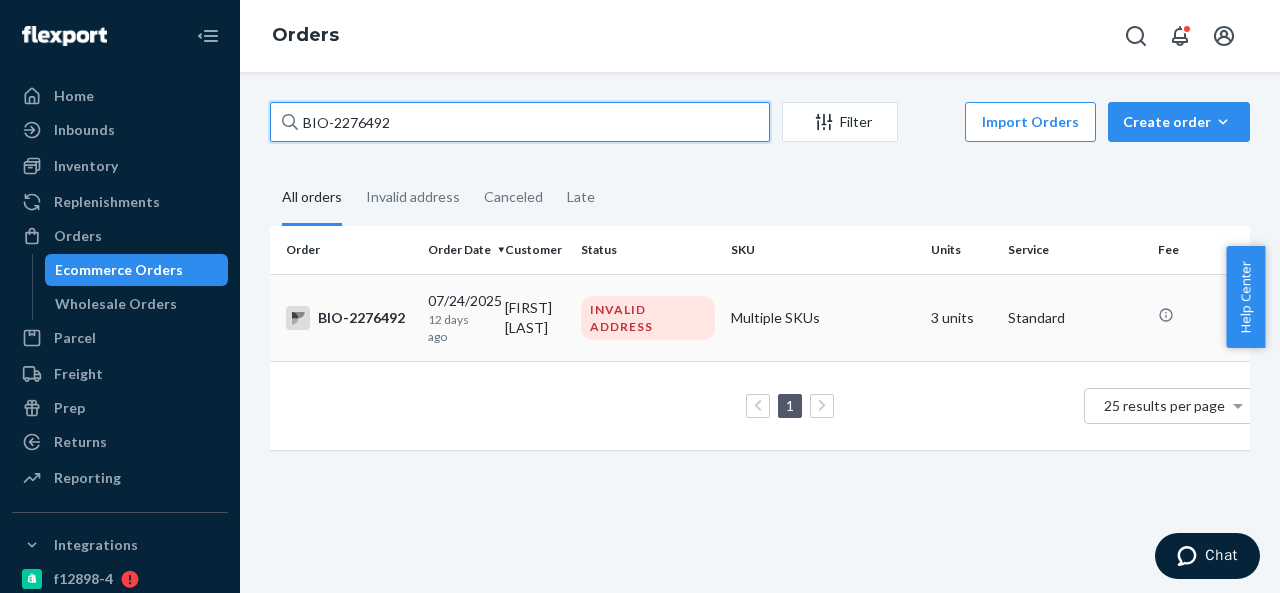 type on "BIO-2276492" 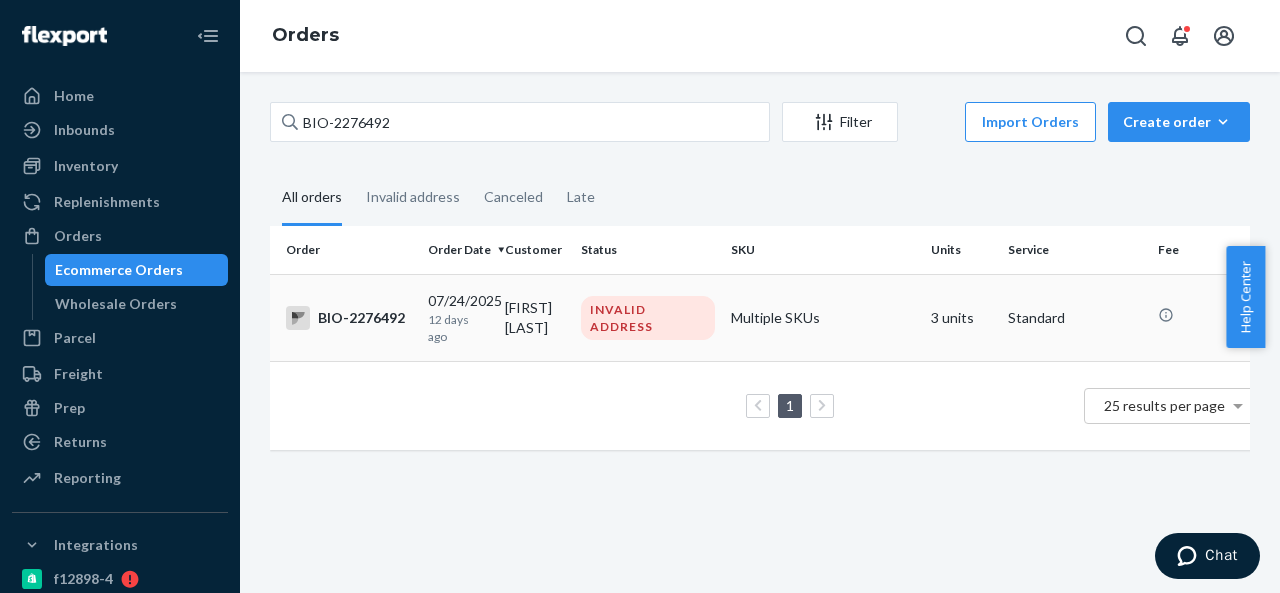 click on "[FIRST] [LAST]" at bounding box center [535, 317] 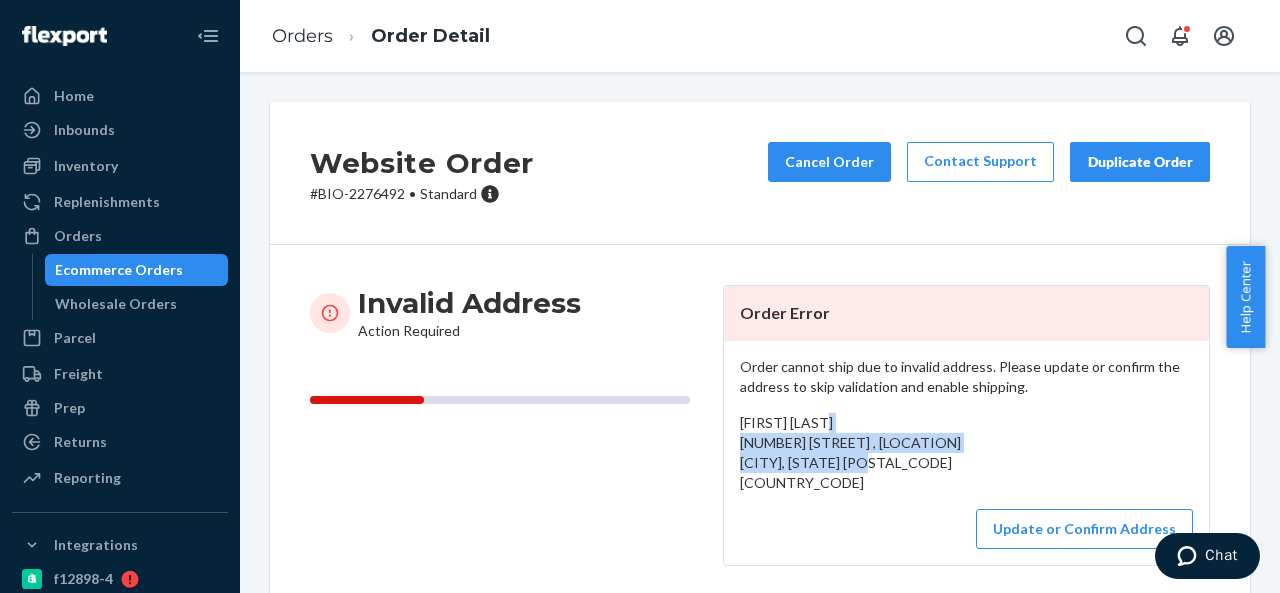 drag, startPoint x: 732, startPoint y: 443, endPoint x: 789, endPoint y: 481, distance: 68.50548 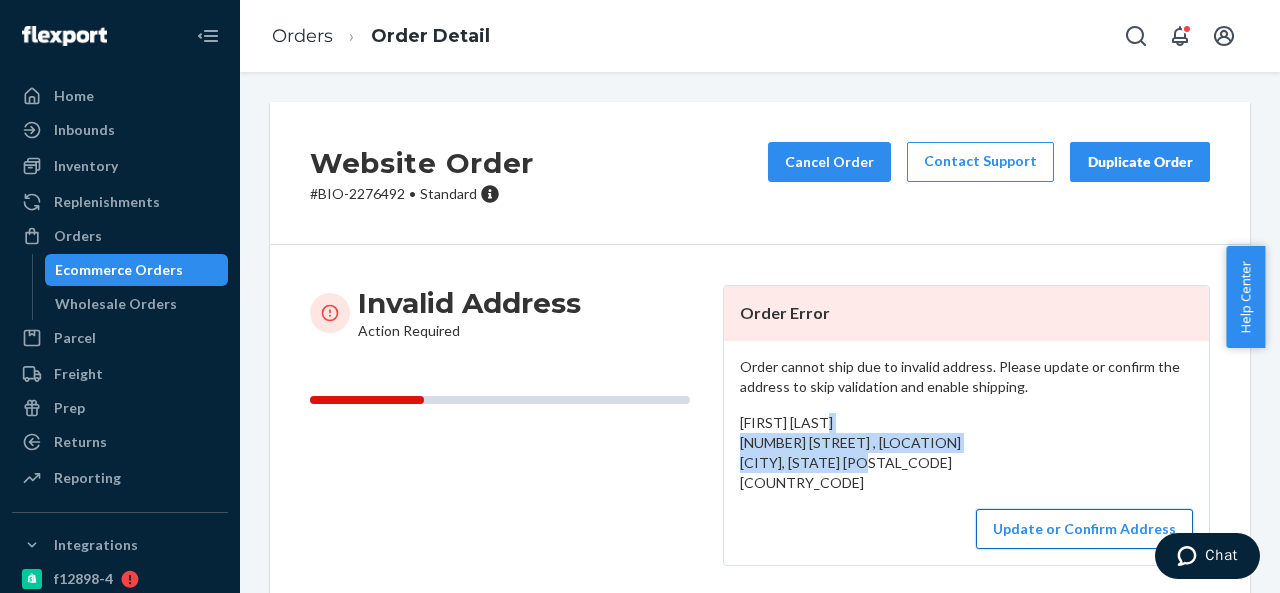 click on "Update or Confirm Address" at bounding box center (1084, 529) 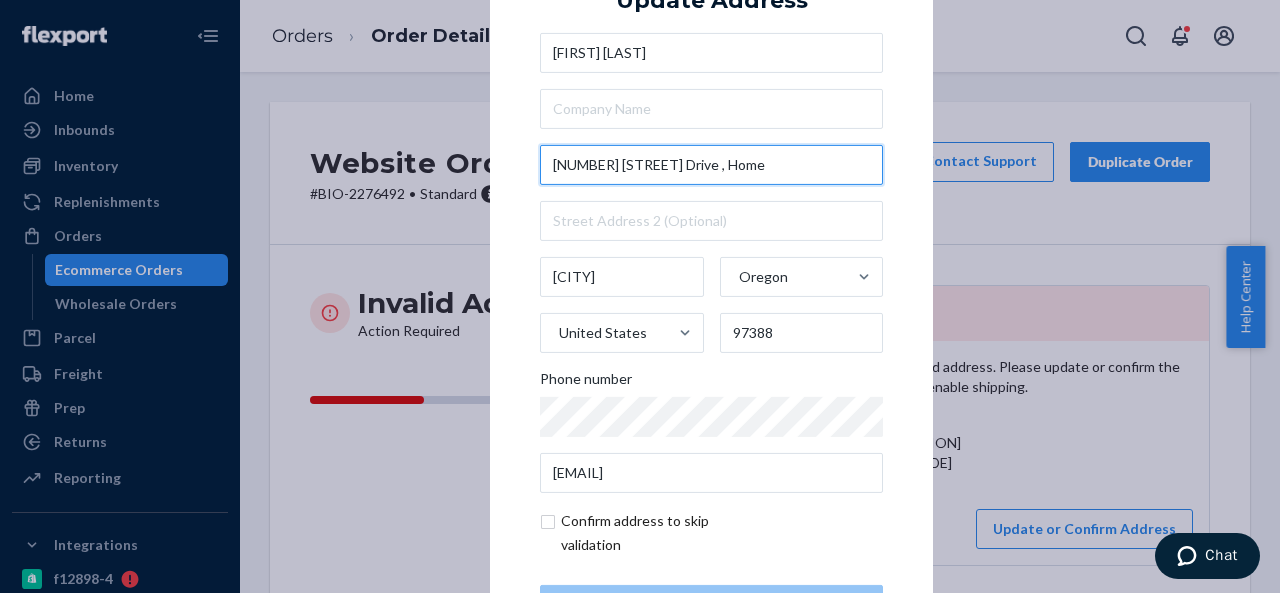 click on "[NUMBER] [STREET] Drive , Home" at bounding box center (711, 165) 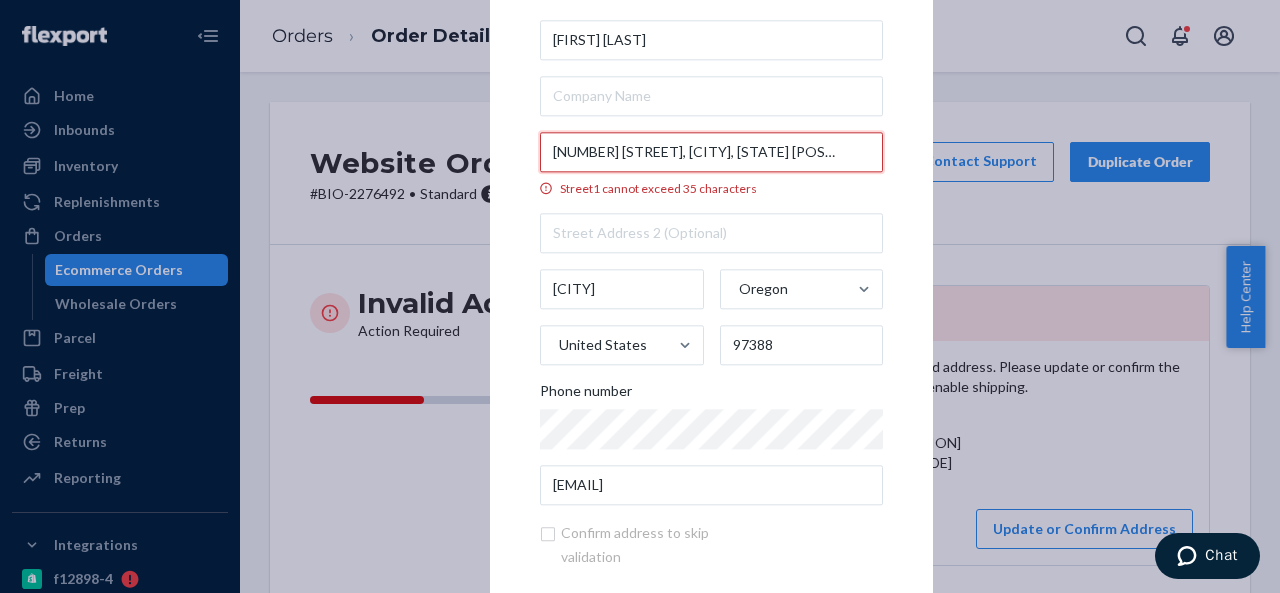 drag, startPoint x: 645, startPoint y: 154, endPoint x: 741, endPoint y: 150, distance: 96.0833 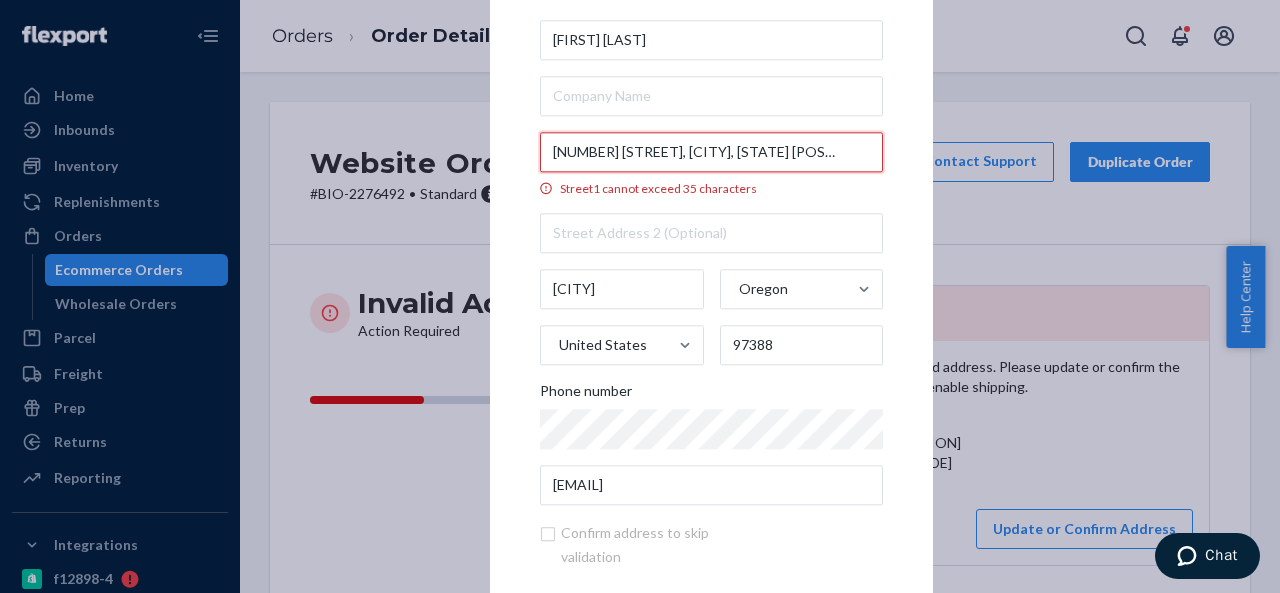 click on "[NUMBER] [STREET], [CITY], [STATE] [POSTAL_CODE]" at bounding box center [711, 152] 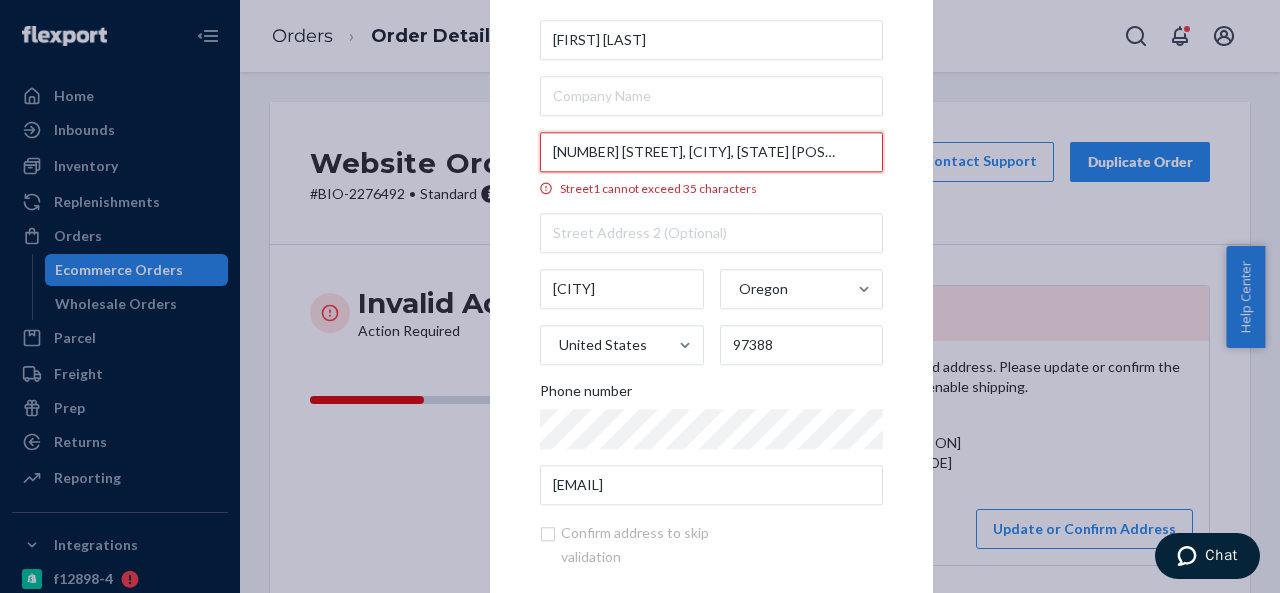 drag, startPoint x: 646, startPoint y: 151, endPoint x: 824, endPoint y: 150, distance: 178.0028 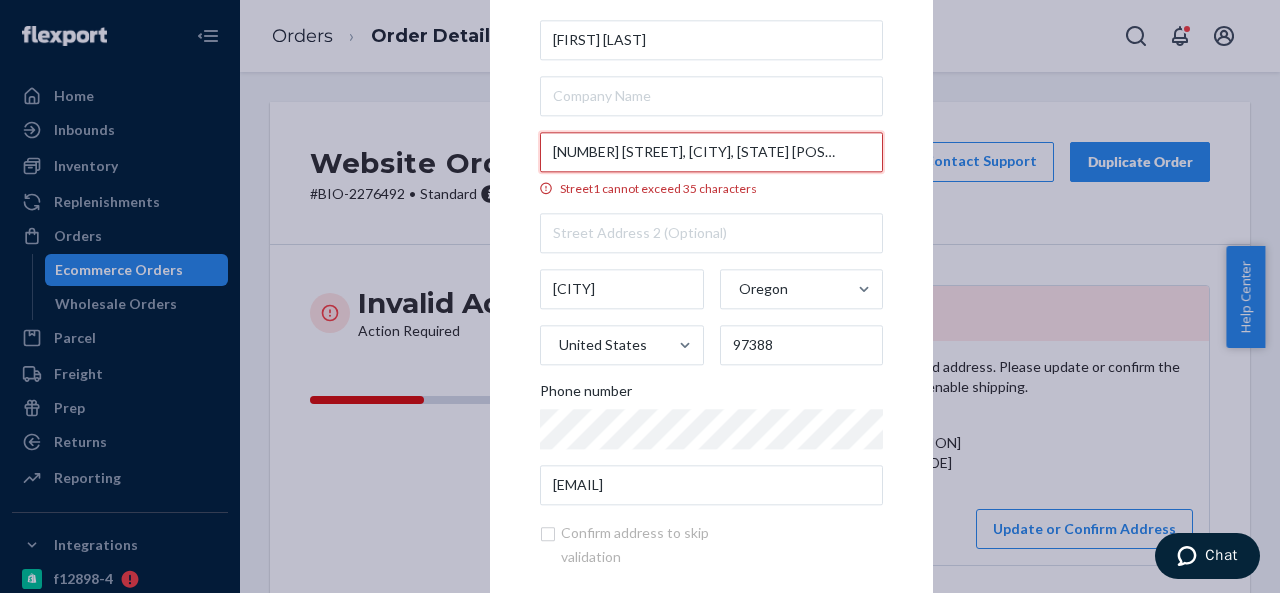 click on "[NUMBER] [STREET], [CITY], [STATE] [POSTAL_CODE]" at bounding box center (711, 152) 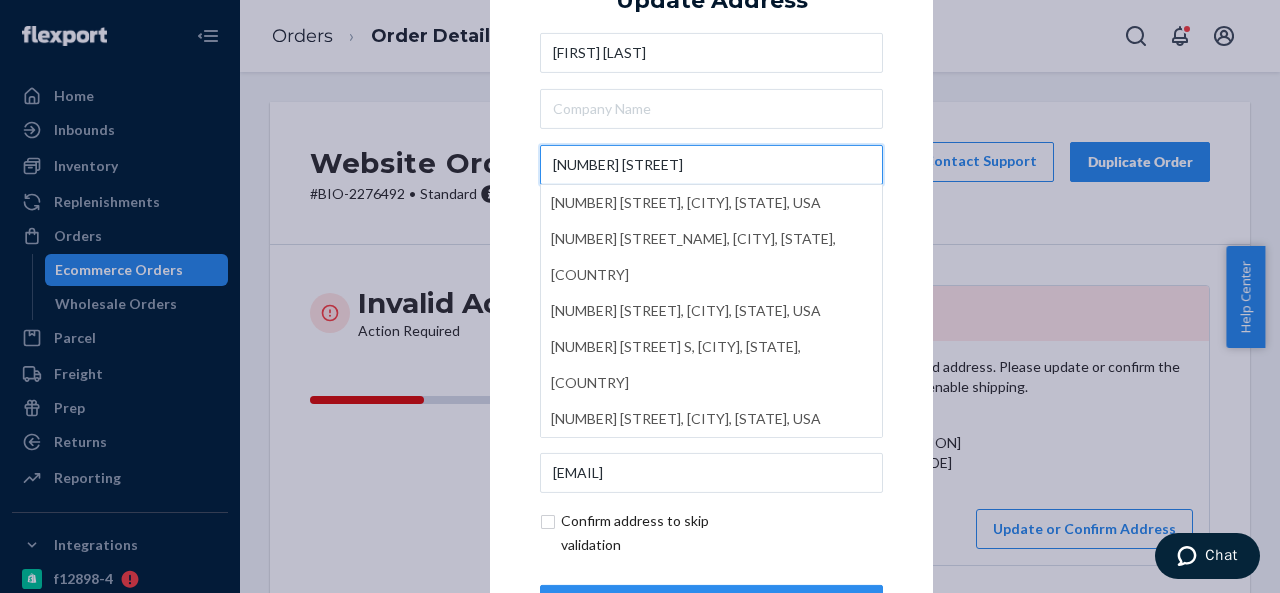 type on "[NUMBER] [STREET]" 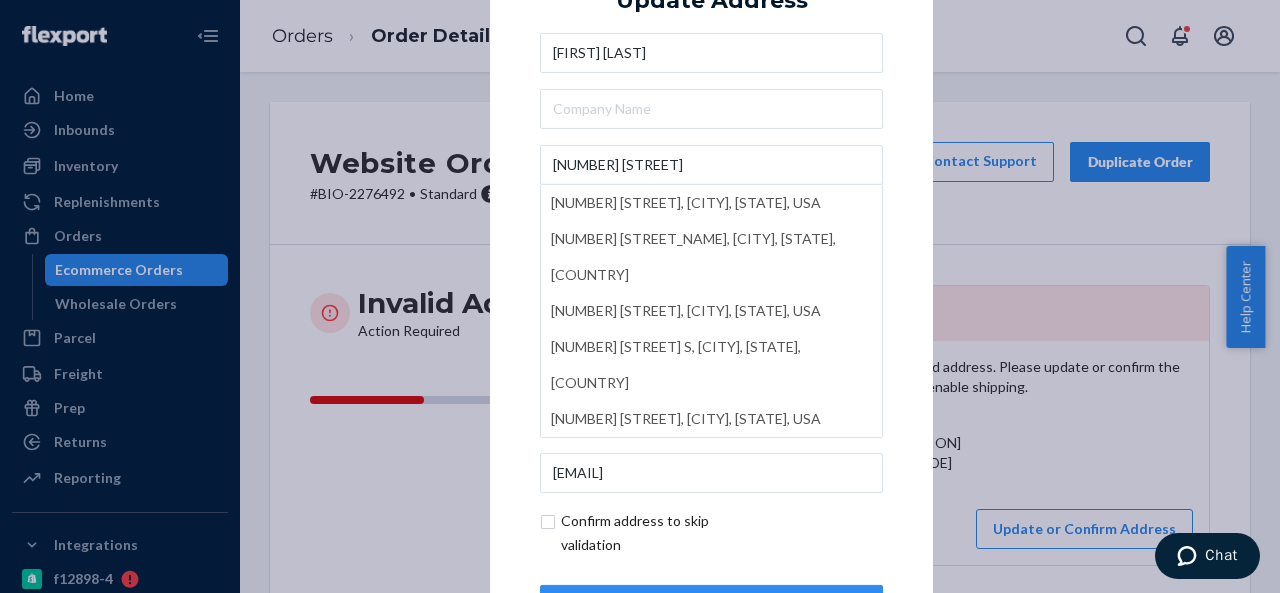 click on "× Update Address [FIRST] [LAST] [NUMBER] [STREET] [NUMBER] [STREET], [CITY], [STATE], [COUNTRY] [NUMBER] [STREET], [CITY], [STATE], [COUNTRY] [NUMBER] [STREET], [CITY], [STATE], [COUNTRY] [NUMBER] [STREET] S, [CITY], [STATE], [COUNTRY] [NUMBER] [STREET], [CITY], [STATE], [COUNTRY] [CITY] [STATE] [COUNTRY] [POSTAL-CODE] Phone number [EMAIL] Confirm address to skip validation Update" at bounding box center [711, 296] 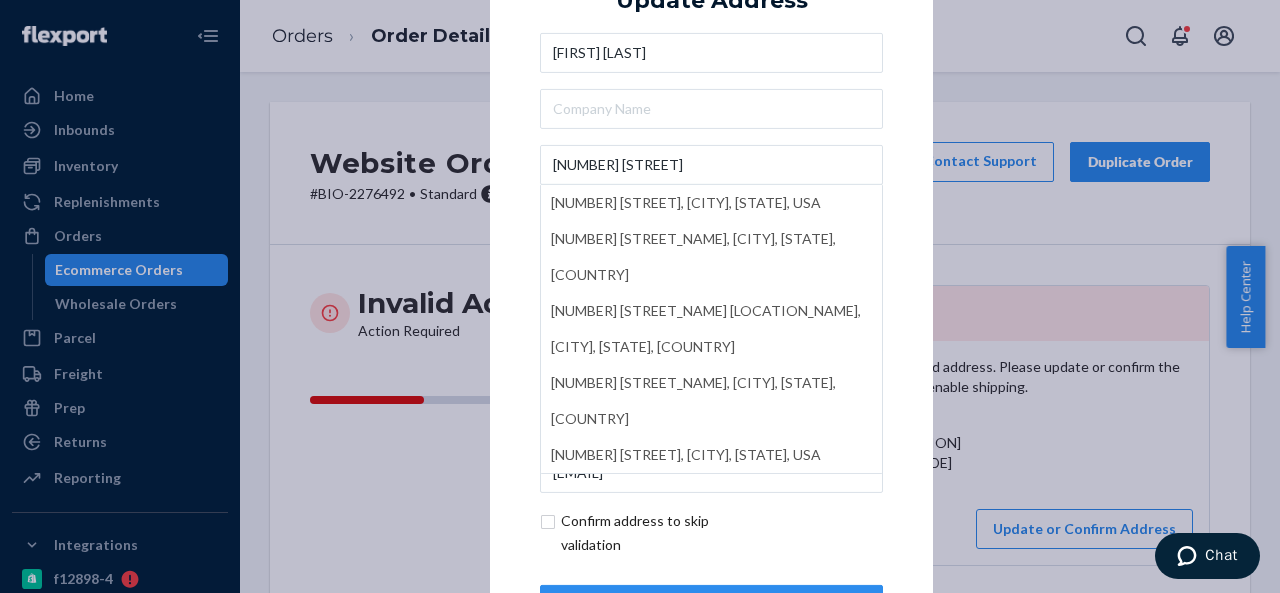 click on "× Update Address [FIRST] [LAST] [NUMBER] [STREET] [NUMBER] [STREET], [CITY], [STATE], USA [NUMBER] [STREET], [CITY], [STATE], USA [NUMBER] [STREET] [STATE], [CITY], [STATE], USA [NUMBER] [STREET], [CITY], [STATE], USA [NUMBER] [STREET], [CITY], [STATE], USA [CITY] [STATE] [COUNTRY] [POSTAL_CODE] Phone number [EMAIL] Confirm address to skip validation Update" at bounding box center [711, 296] 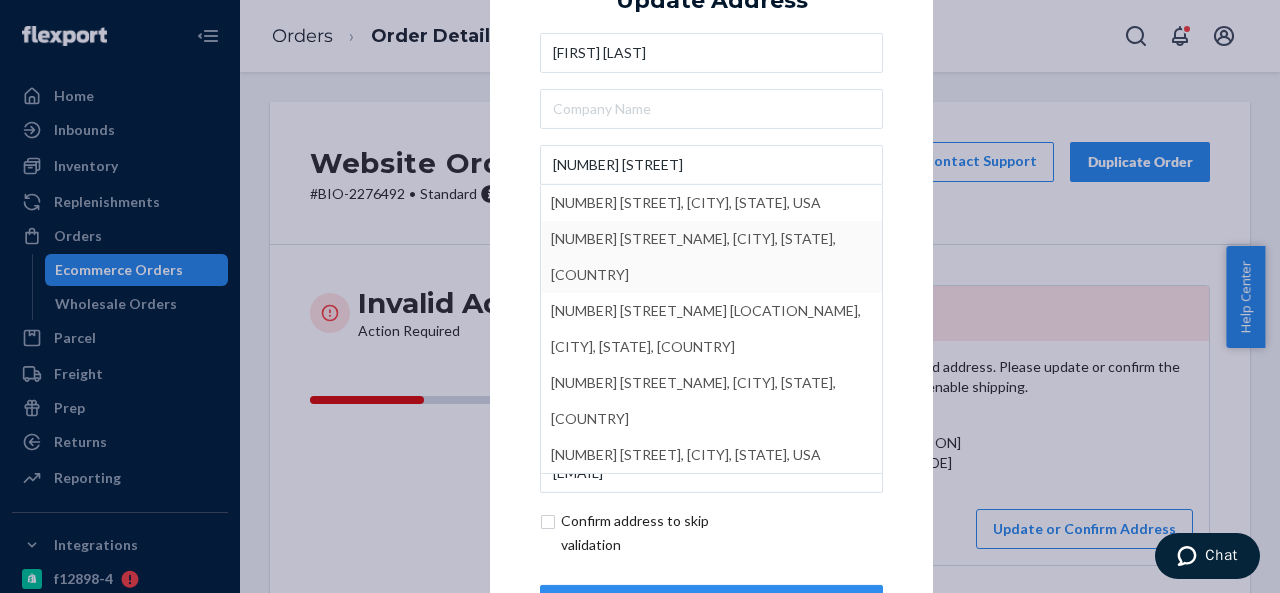 click on "× Update Address [FIRST] [LAST] [NUMBER] [STREET] [NUMBER] [STREET], [CITY], [STATE], USA [NUMBER] [STREET], [CITY], [STATE], USA [NUMBER] [STREET] [STATE], [CITY], [STATE], USA [NUMBER] [STREET], [CITY], [STATE], USA [NUMBER] [STREET], [CITY], [STATE], USA [CITY] [STATE] [COUNTRY] [POSTAL_CODE] Phone number [EMAIL] Confirm address to skip validation Update" at bounding box center [711, 296] 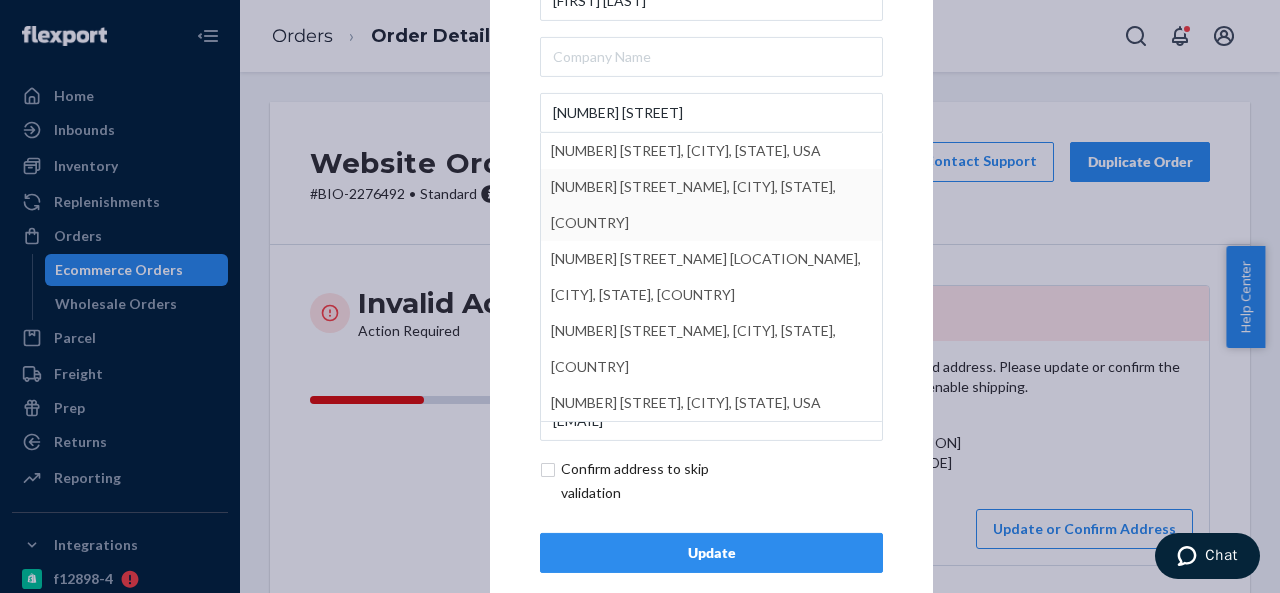 scroll, scrollTop: 81, scrollLeft: 0, axis: vertical 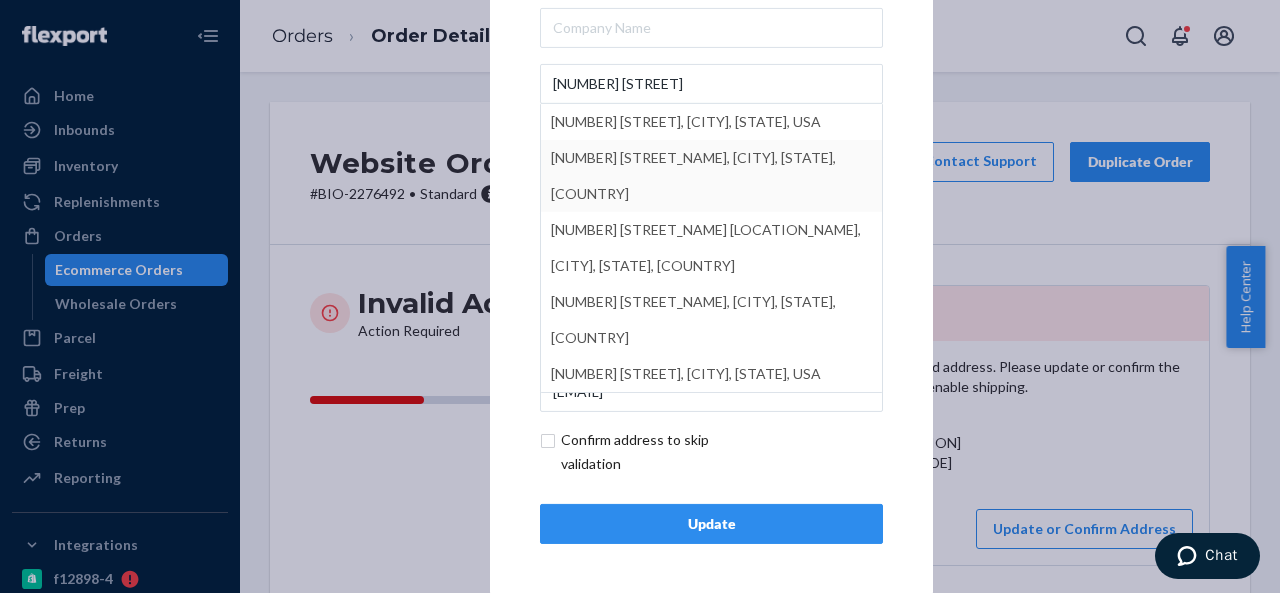 click at bounding box center (656, 452) 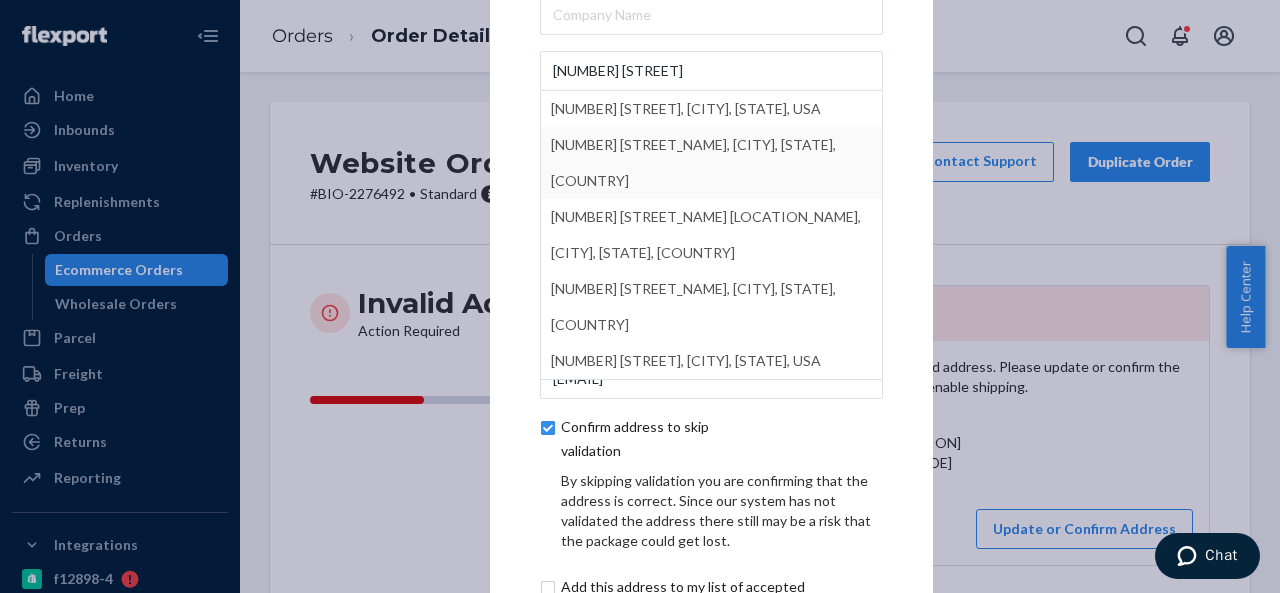 click on "× Update Address [FIRST] [LAST] [NUMBER] [STREET] [NUMBER] [STREET], [CITY], [STATE], USA [NUMBER] [STREET], [CITY], [STATE], USA [NUMBER] [STREET] [STATE], [CITY], [STATE], USA [NUMBER] [STREET], [CITY], [STATE], USA [NUMBER] [STREET], [CITY], [STATE], USA [CITY] [STATE] [COUNTRY] [POSTAL_CODE] Phone number [EMAIL] Confirm address to skip validation By skipping validation you are confirming that the address is correct. Since our system has not validated the address there still may be a risk that the package could get lost. Add this address to my list of accepted addresses Update" at bounding box center (711, 296) 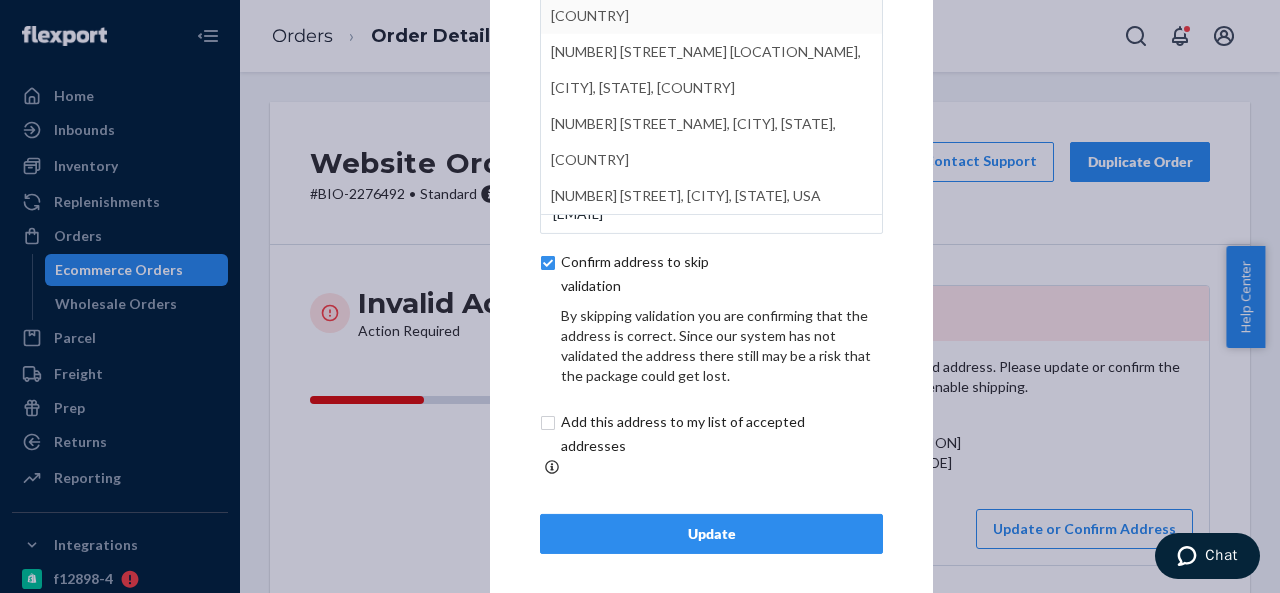 click on "Update" at bounding box center [711, 534] 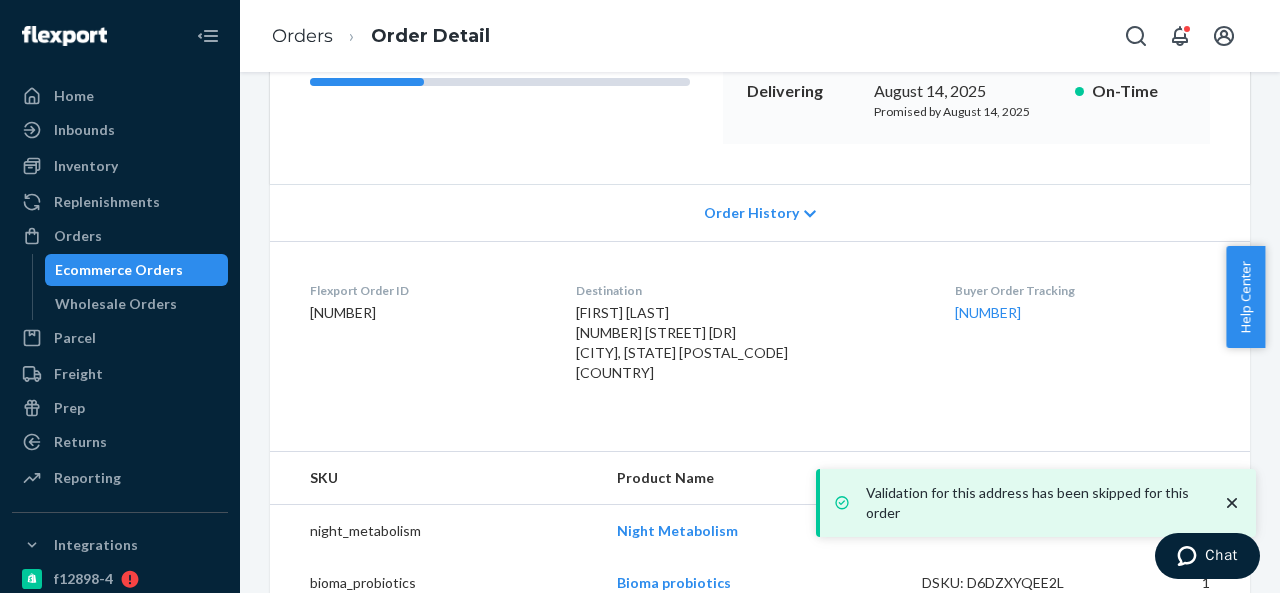 scroll, scrollTop: 300, scrollLeft: 0, axis: vertical 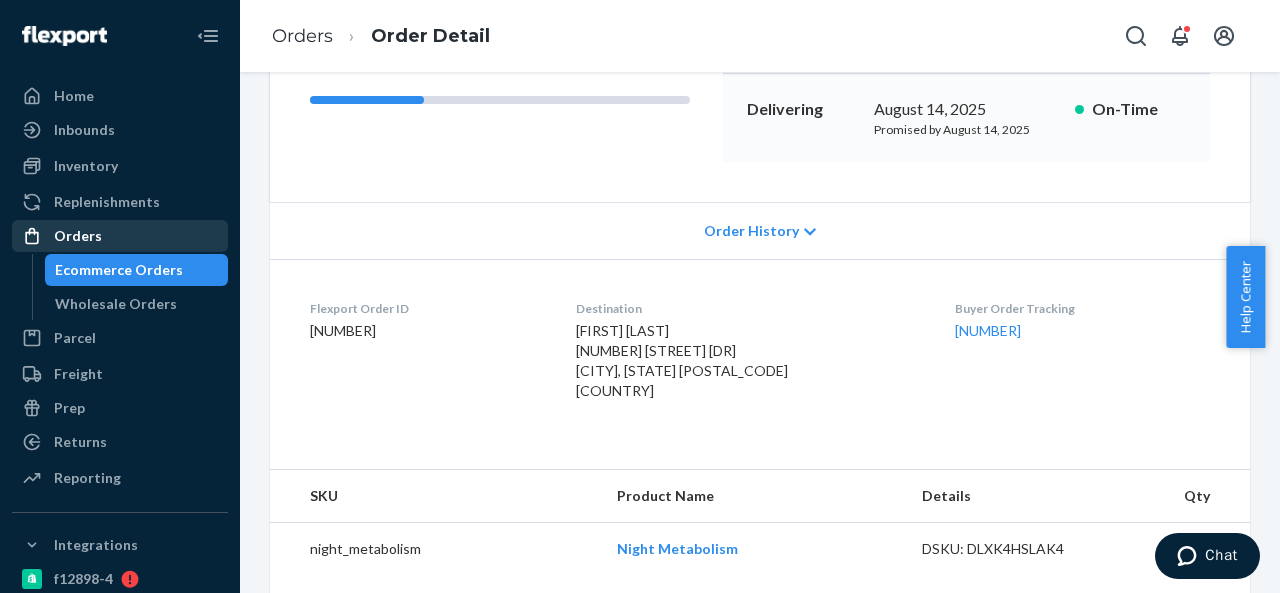 click on "Orders" at bounding box center [120, 236] 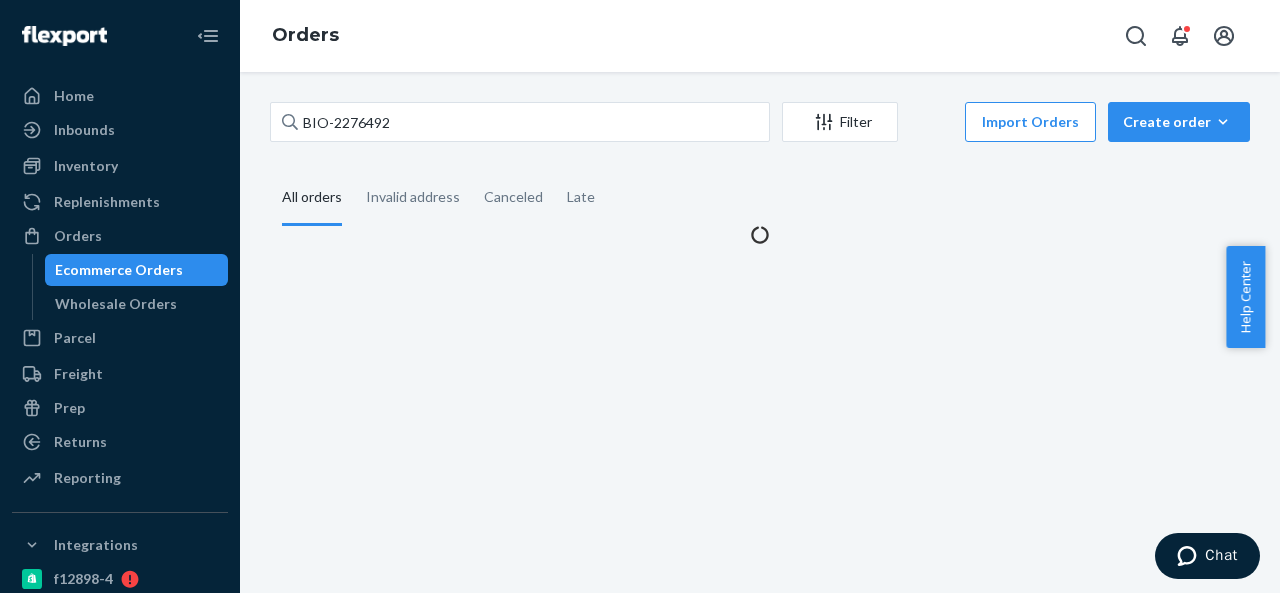 scroll, scrollTop: 0, scrollLeft: 0, axis: both 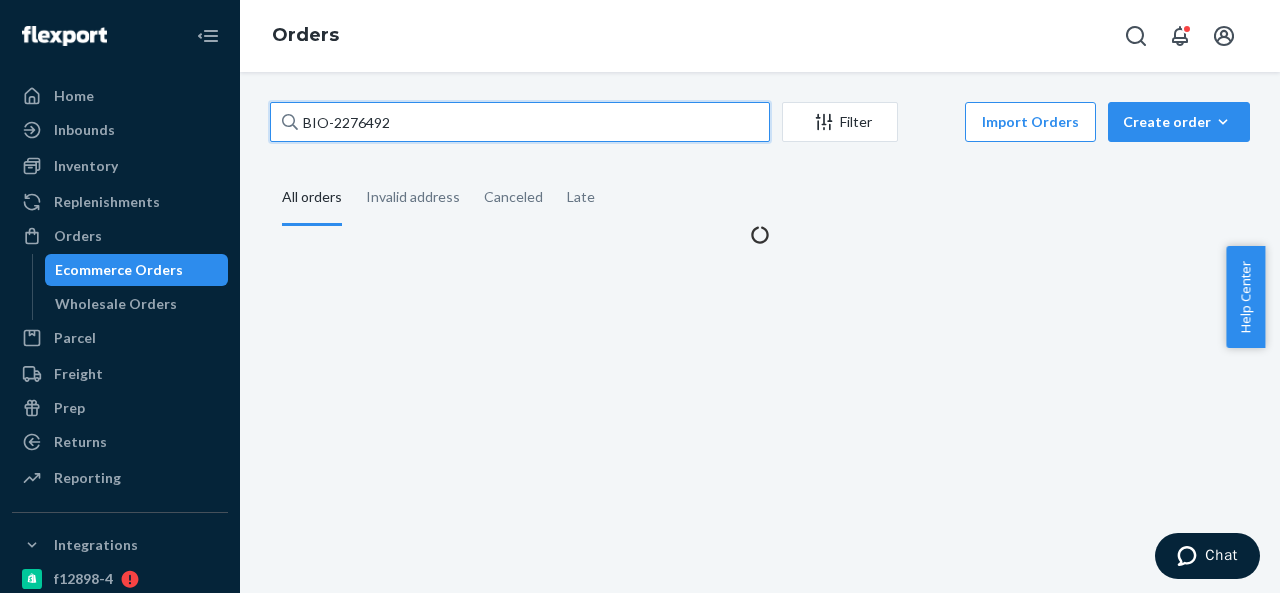 click on "BIO-2276492" at bounding box center (520, 122) 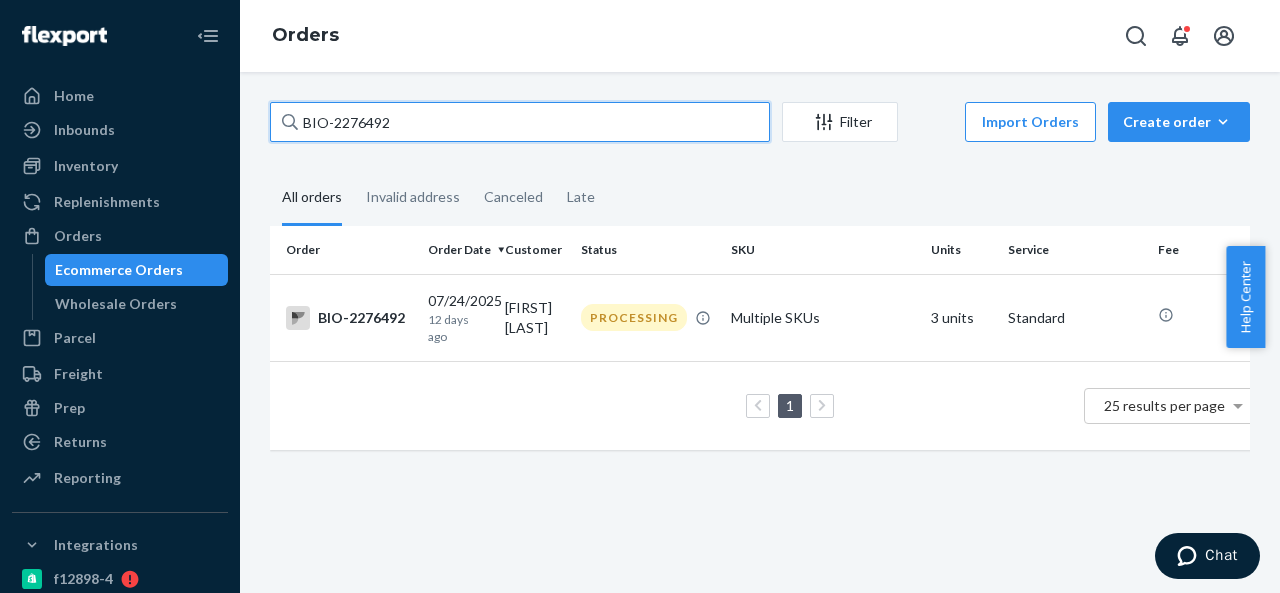 paste on "701" 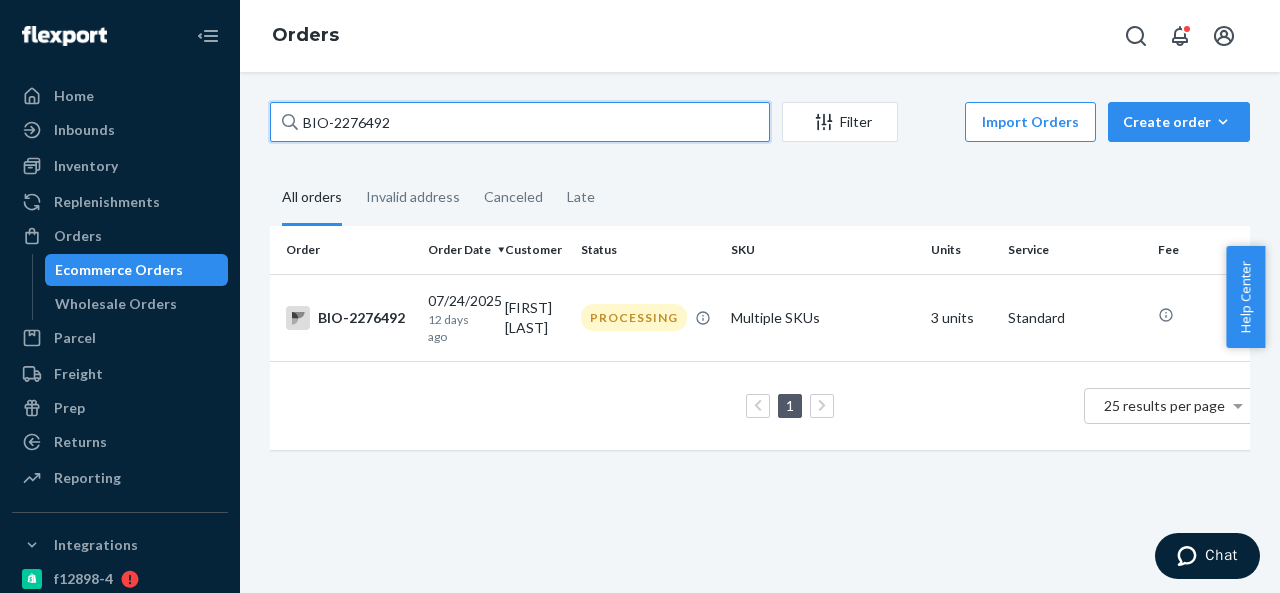 type on "BIO-2276701" 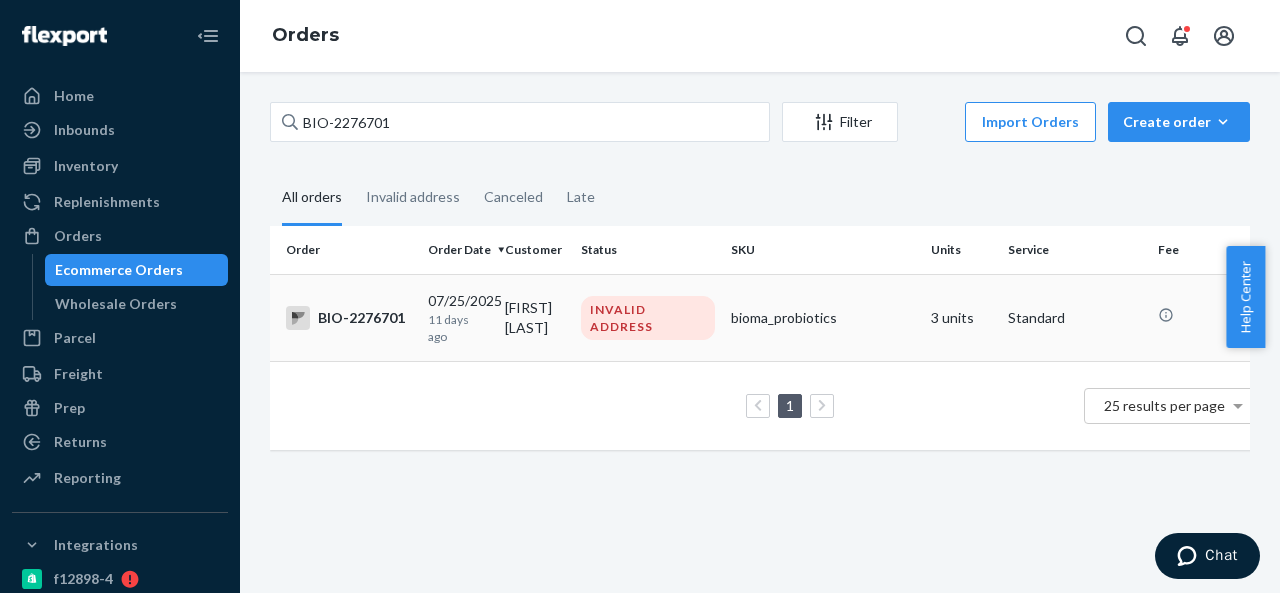 click on "[FIRST] [LAST]" at bounding box center (535, 317) 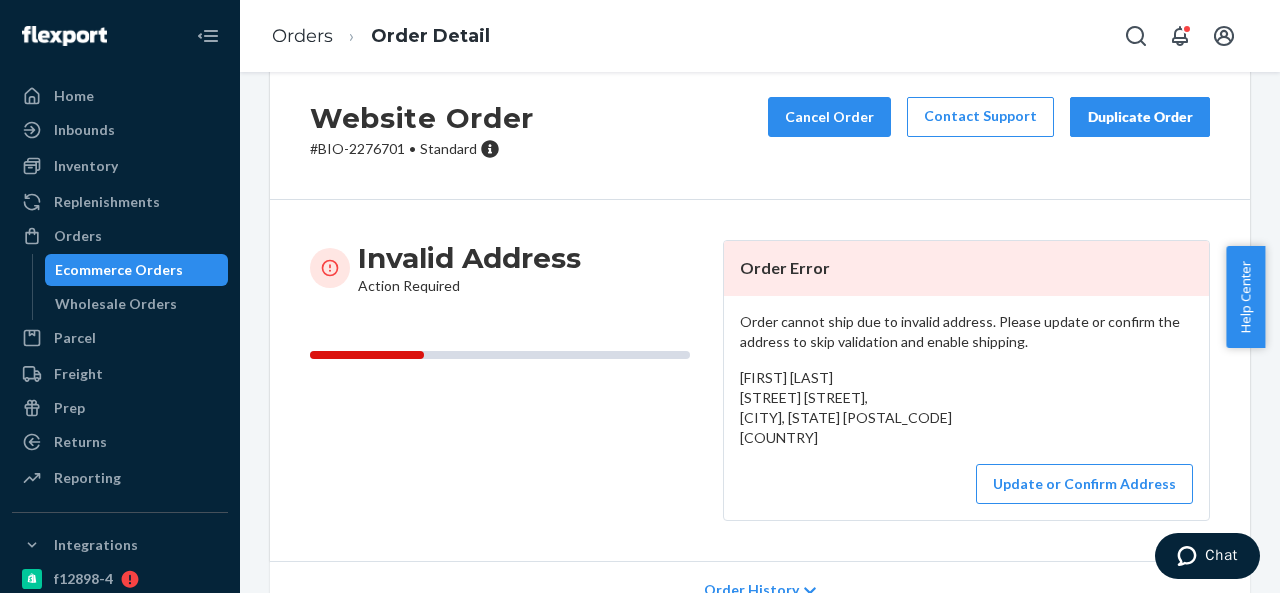 scroll, scrollTop: 0, scrollLeft: 0, axis: both 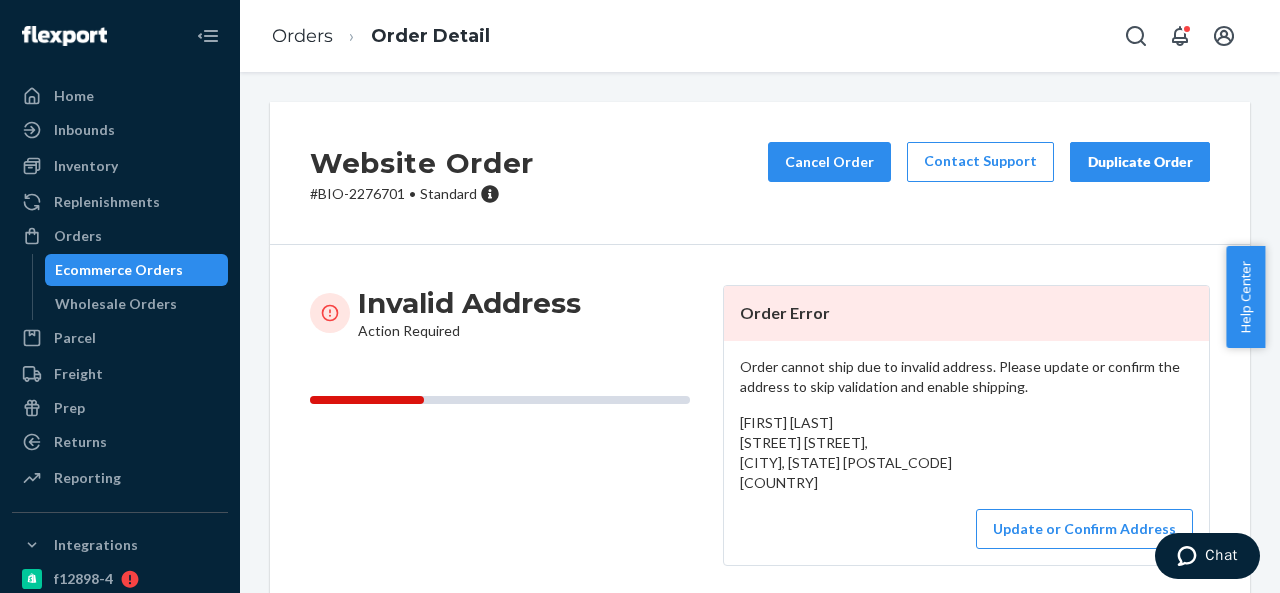 click on "# BIO-2276701 • Standard" at bounding box center [422, 194] 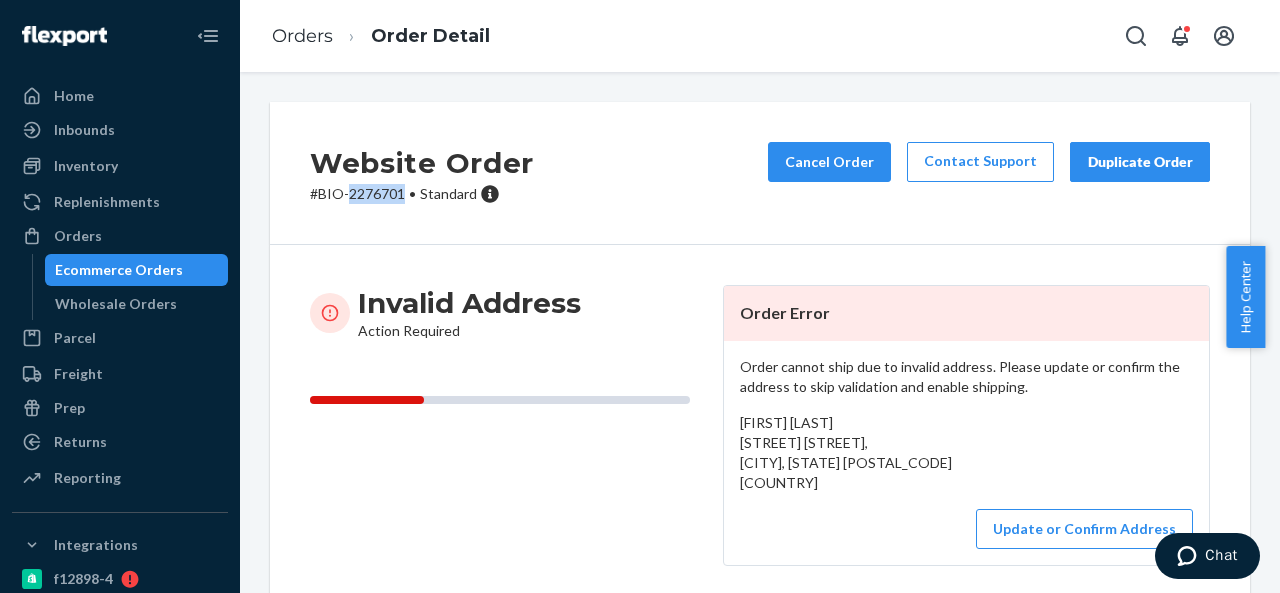 click on "# BIO-2276701 • Standard" at bounding box center (422, 194) 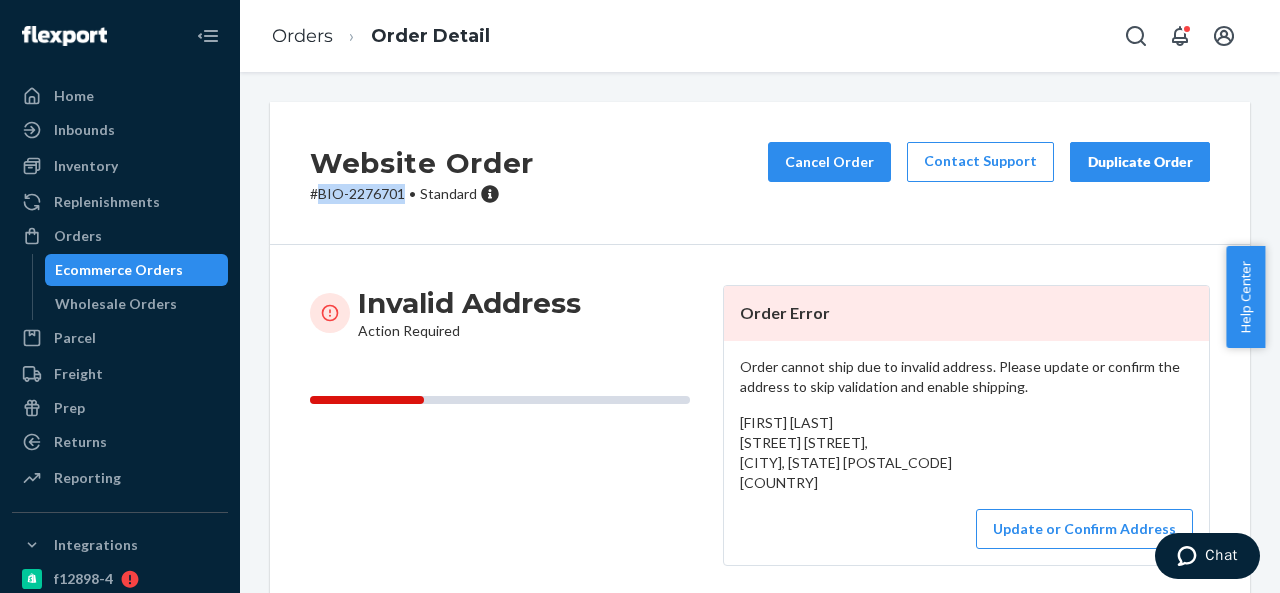 drag, startPoint x: 320, startPoint y: 197, endPoint x: 400, endPoint y: 196, distance: 80.00625 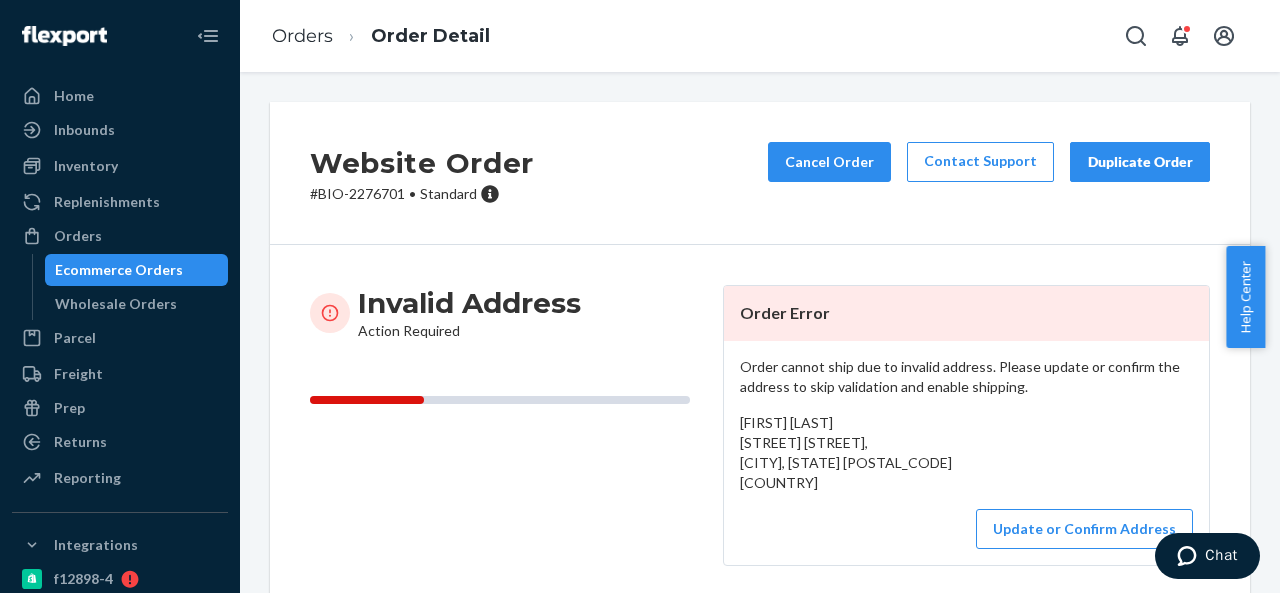 click on "[FIRST] [LAST]
[STREET] [STREET],
[CITY], [STATE] [POSTAL_CODE]
[COUNTRY]" at bounding box center (846, 452) 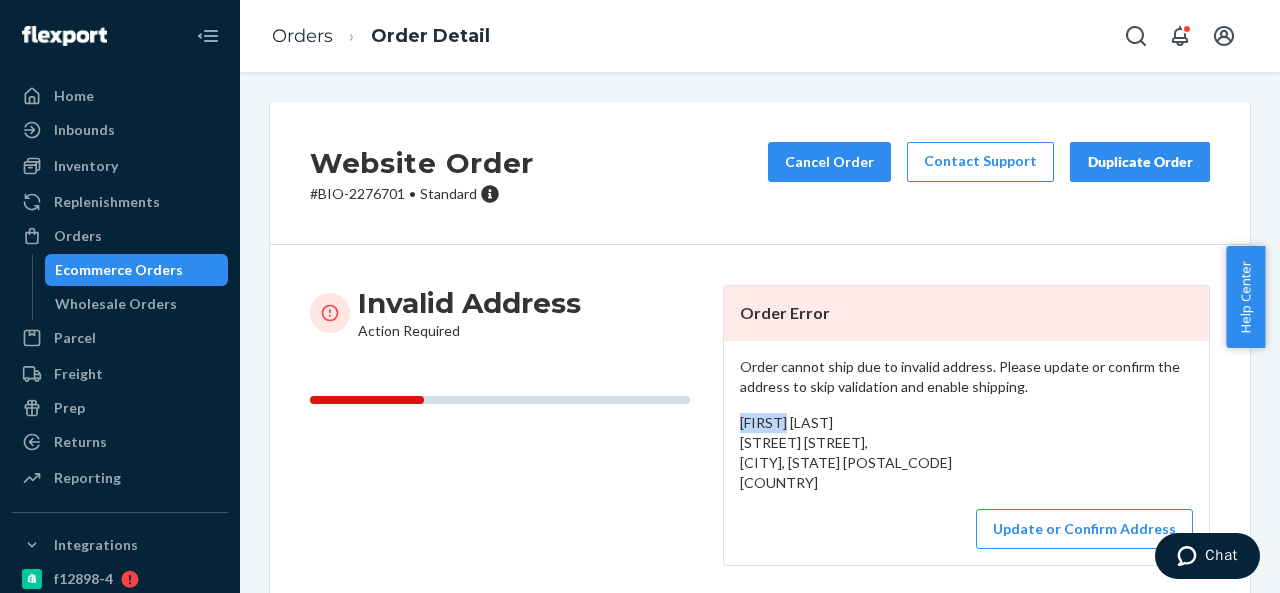 click on "[FIRST] [LAST]
[STREET] [STREET],
[CITY], [STATE] [POSTAL_CODE]
[COUNTRY]" at bounding box center [846, 452] 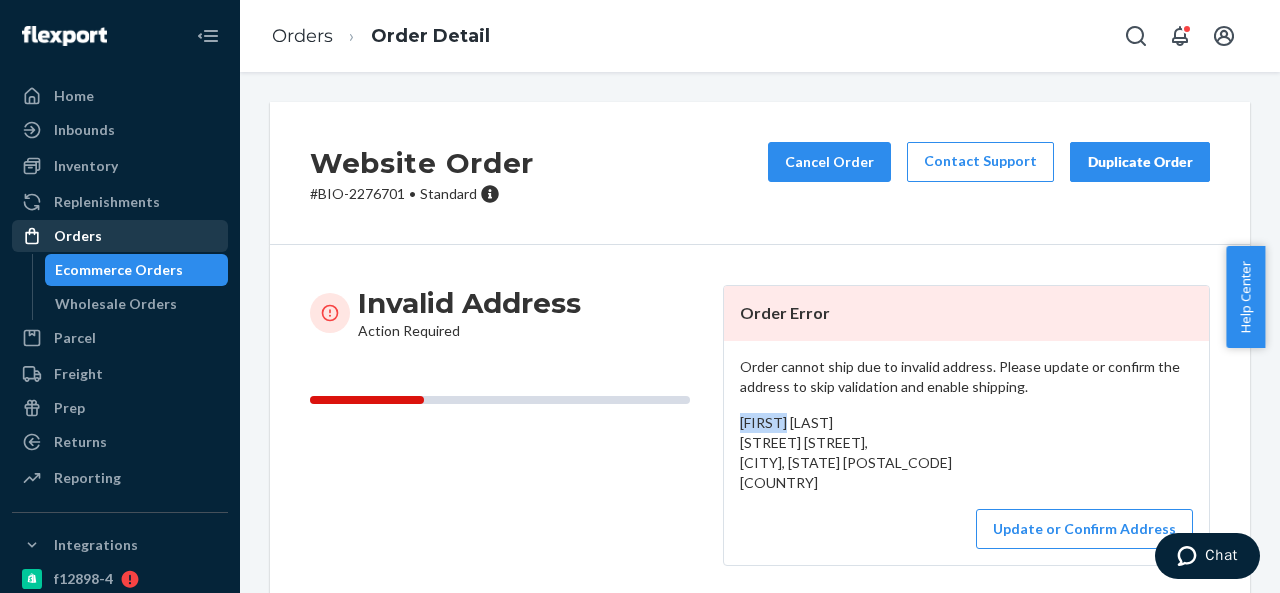 click on "Orders" at bounding box center [78, 236] 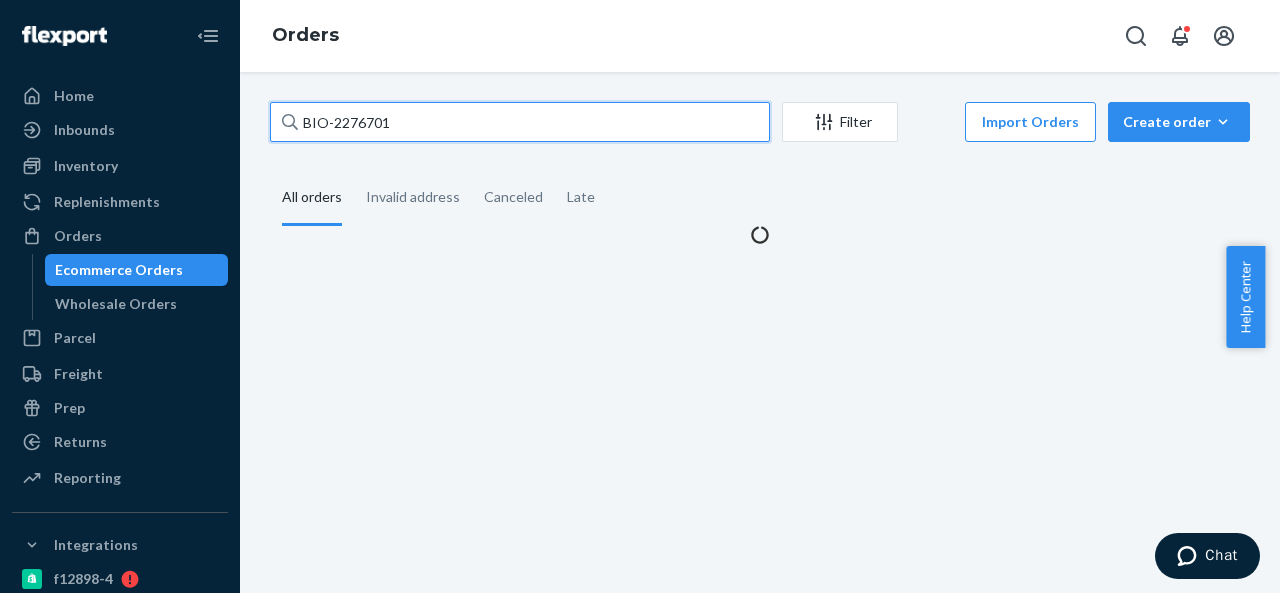 click on "BIO-2276701" at bounding box center (520, 122) 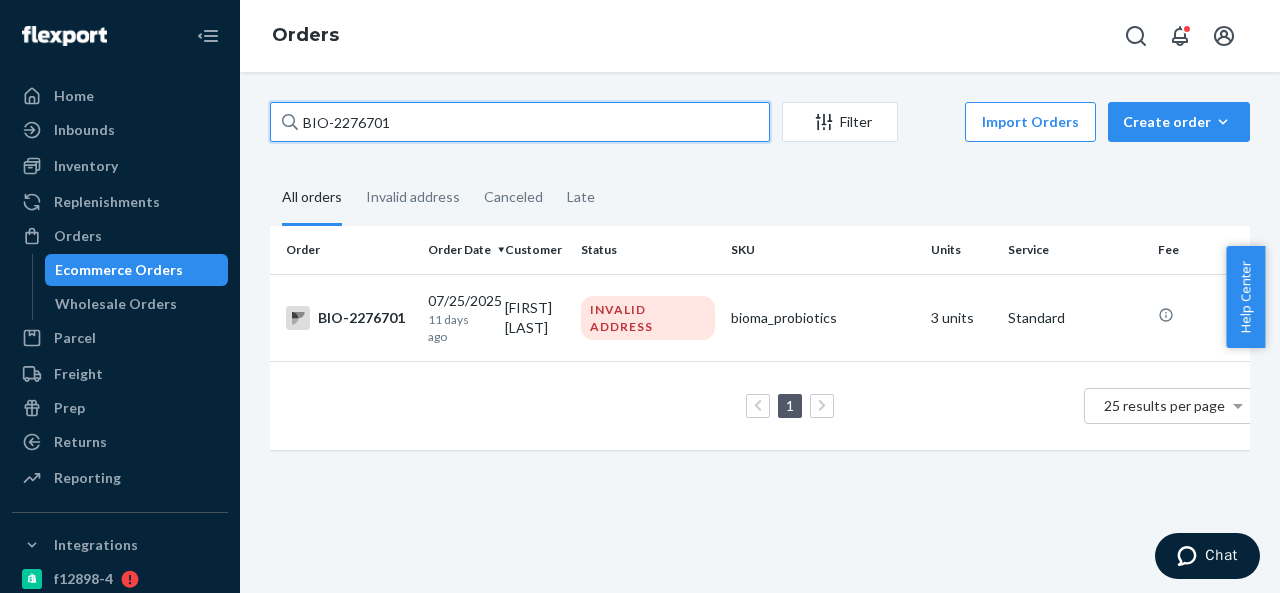 paste on "677" 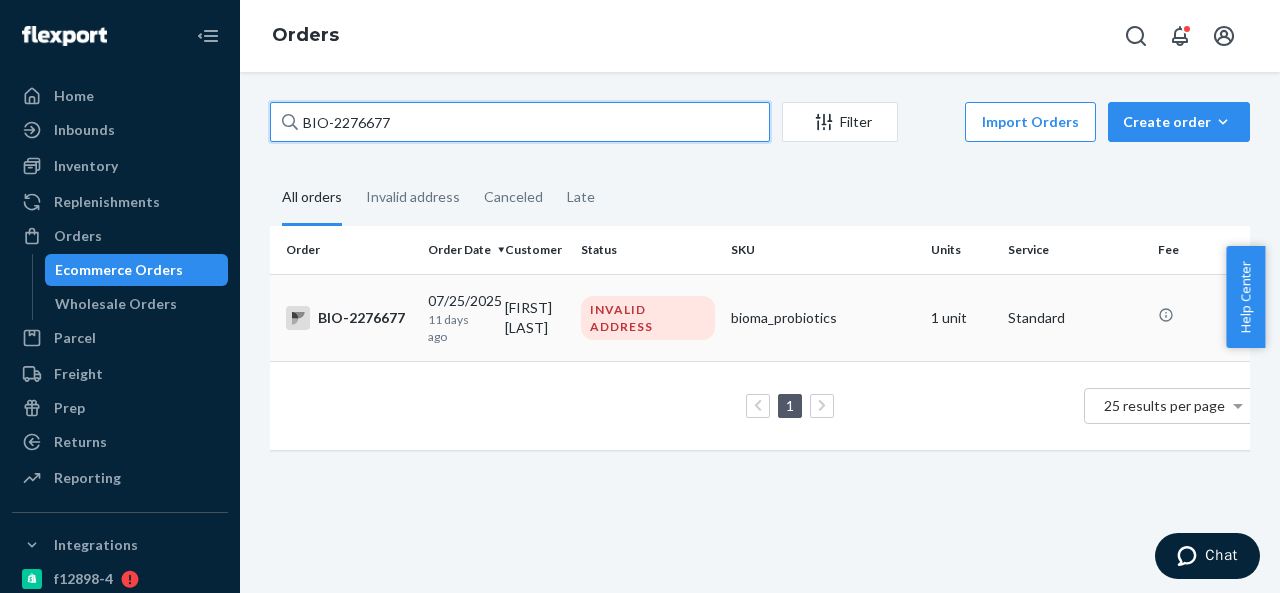 type on "BIO-2276677" 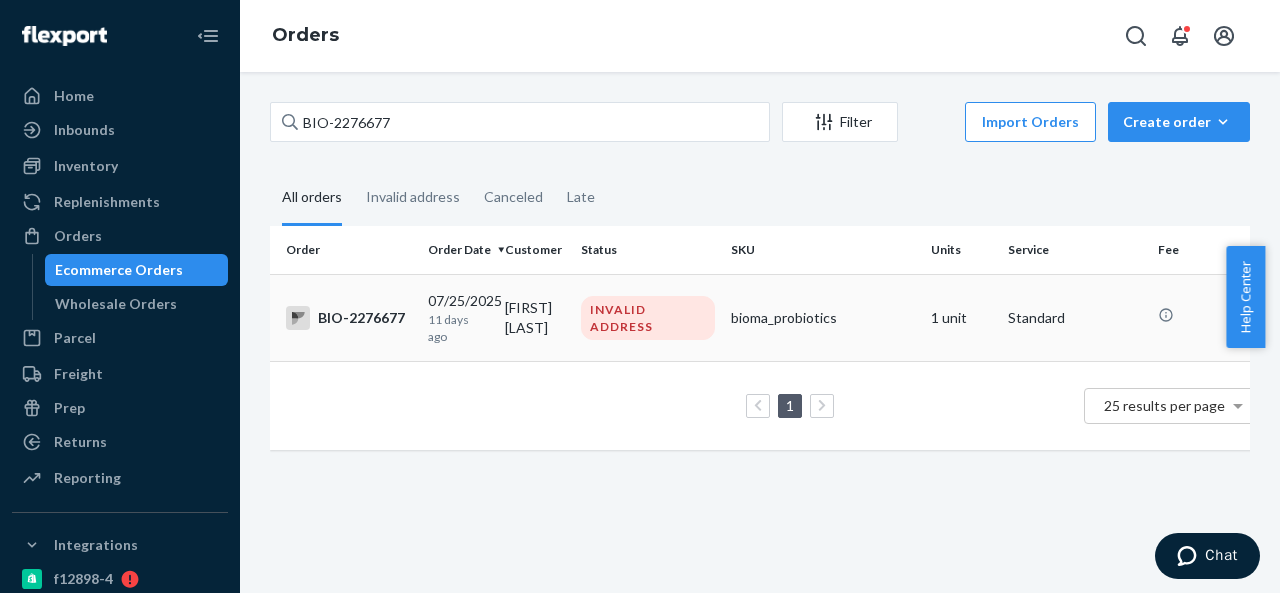 click on "[FIRST] [LAST]" at bounding box center [535, 317] 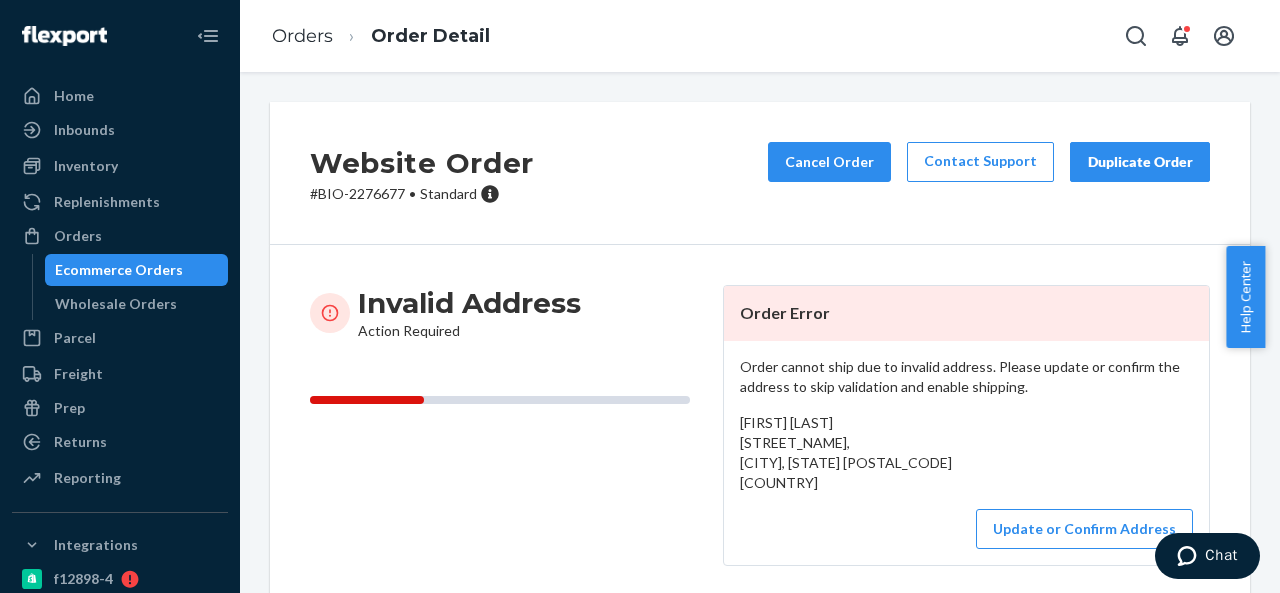 click on "[BIO-ID] • Standard" at bounding box center [422, 194] 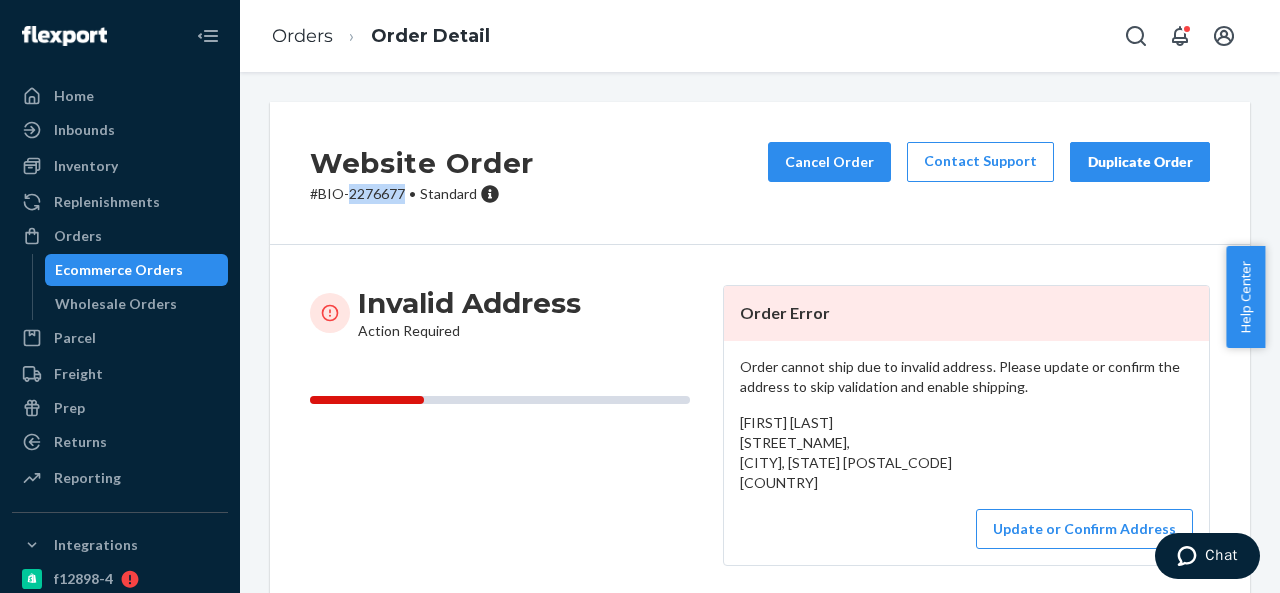 click on "[BIO-ID] • Standard" at bounding box center [422, 194] 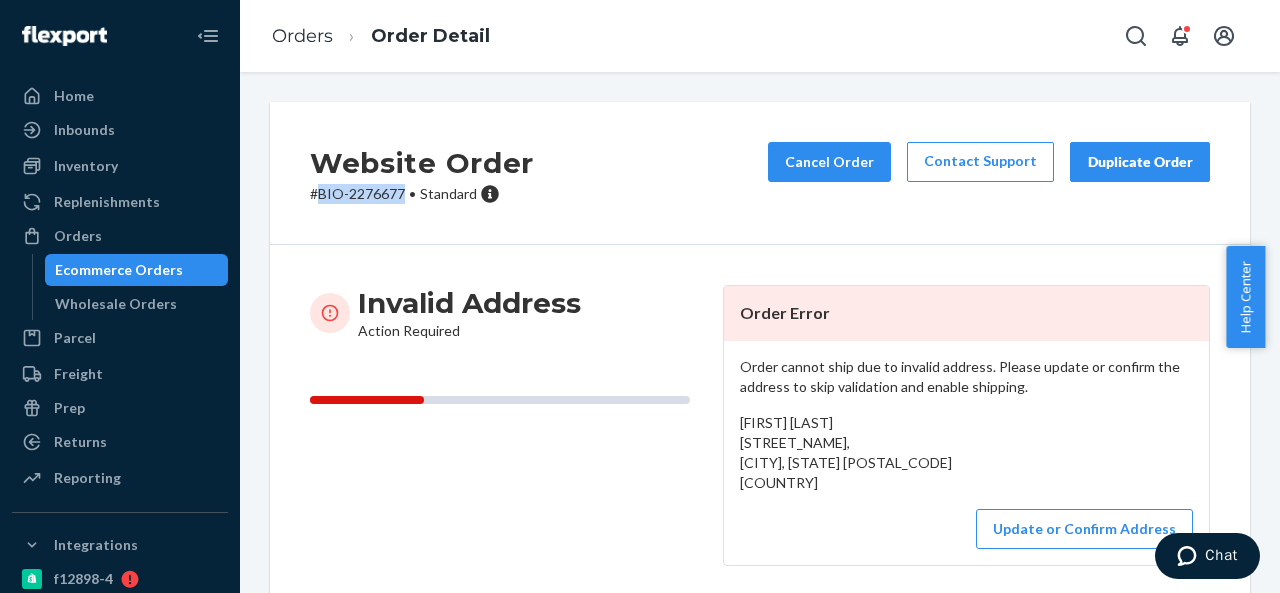 drag, startPoint x: 319, startPoint y: 193, endPoint x: 402, endPoint y: 195, distance: 83.02409 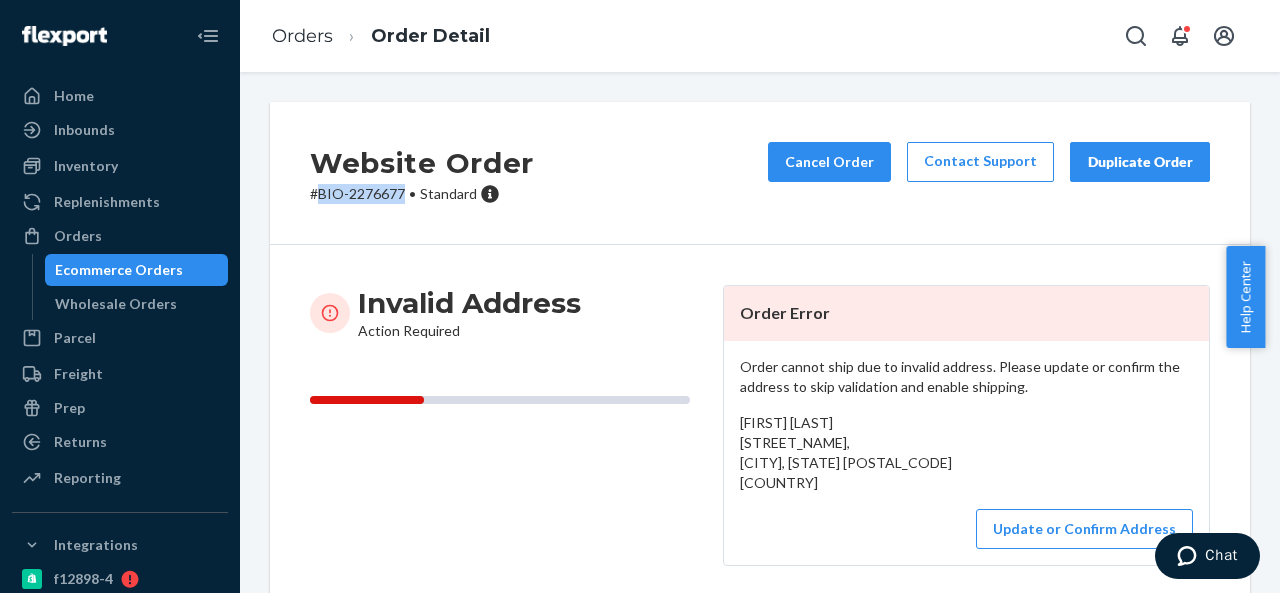click on "[FIRST] [LAST]
[STREET_NAME],
[CITY], [STATE] [POSTAL_CODE]
[COUNTRY]" at bounding box center (846, 452) 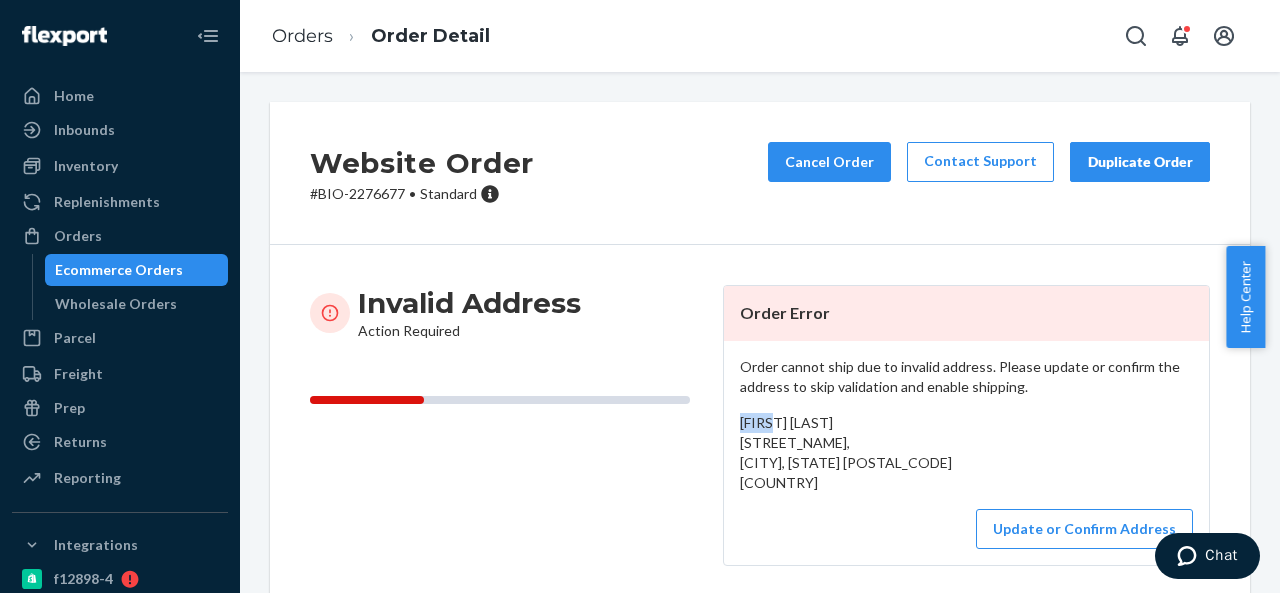 click on "[FIRST] [LAST]
[STREET_NAME],
[CITY], [STATE] [POSTAL_CODE]
[COUNTRY]" at bounding box center [846, 452] 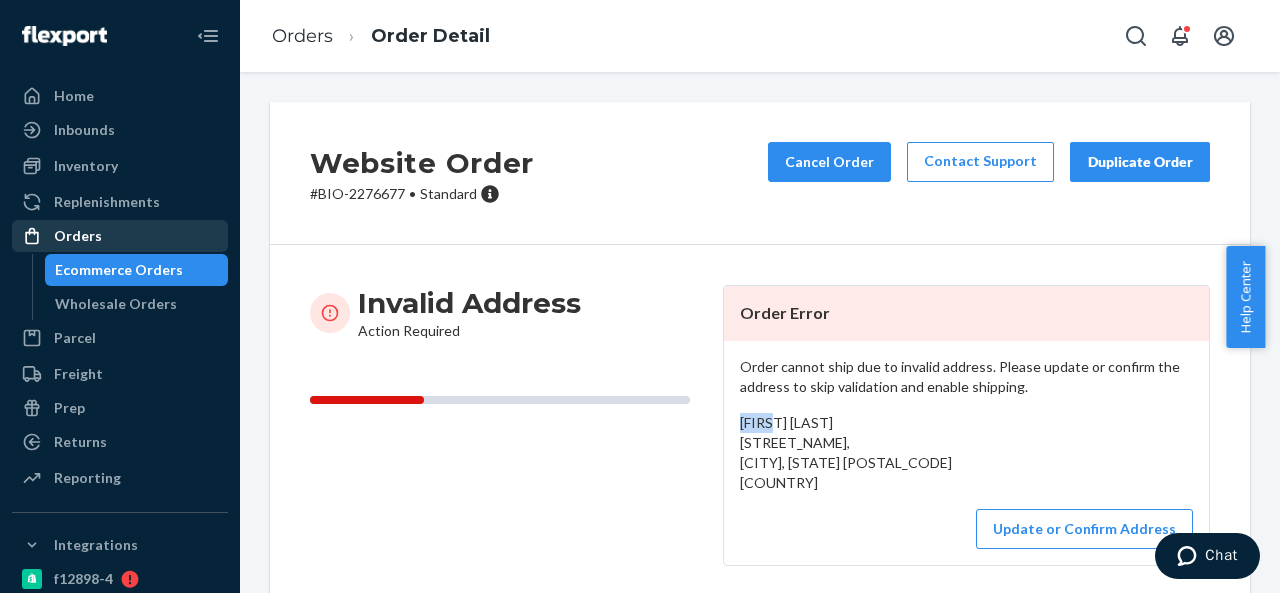 click on "Orders" at bounding box center (120, 236) 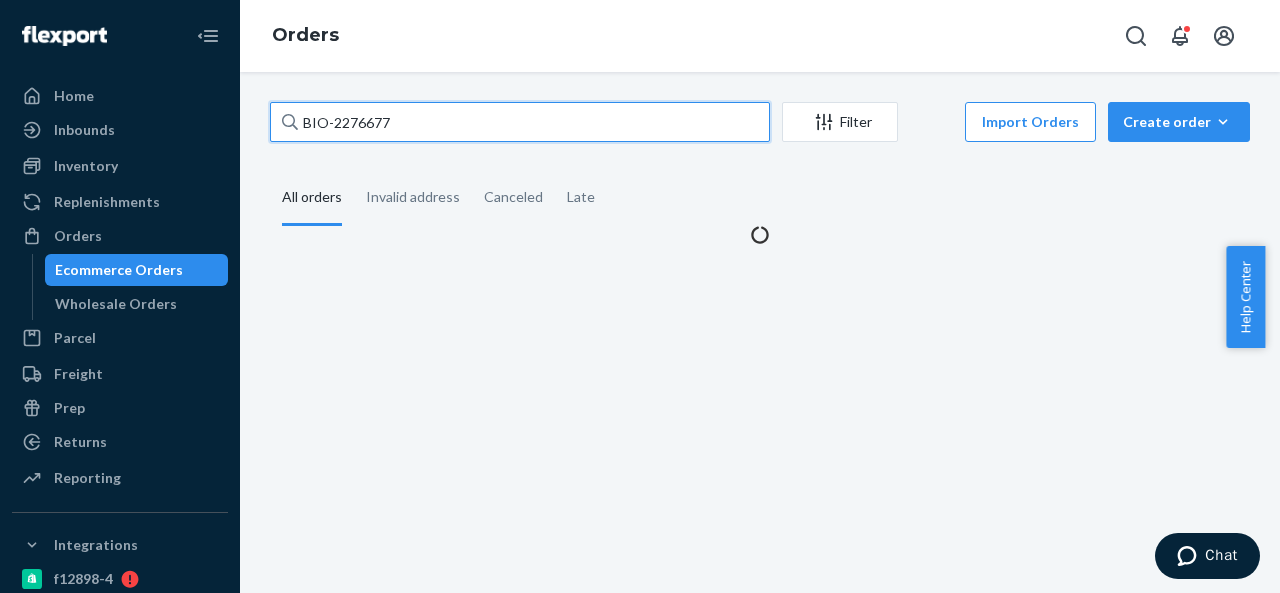 click on "BIO-2276677" at bounding box center [520, 122] 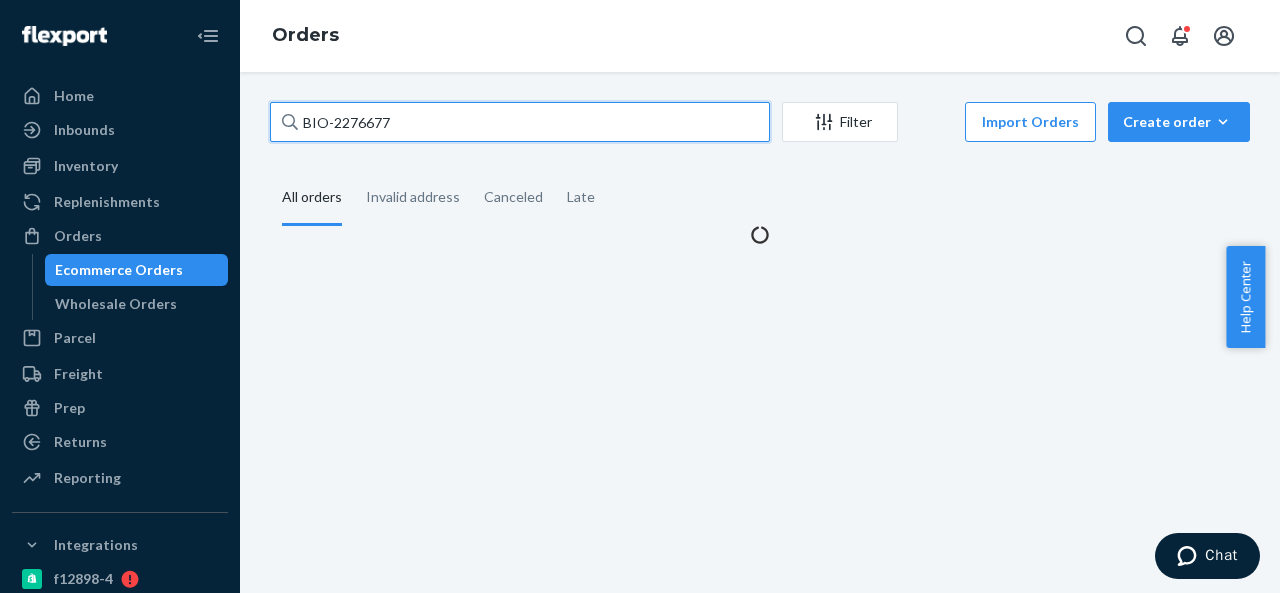 paste on "763" 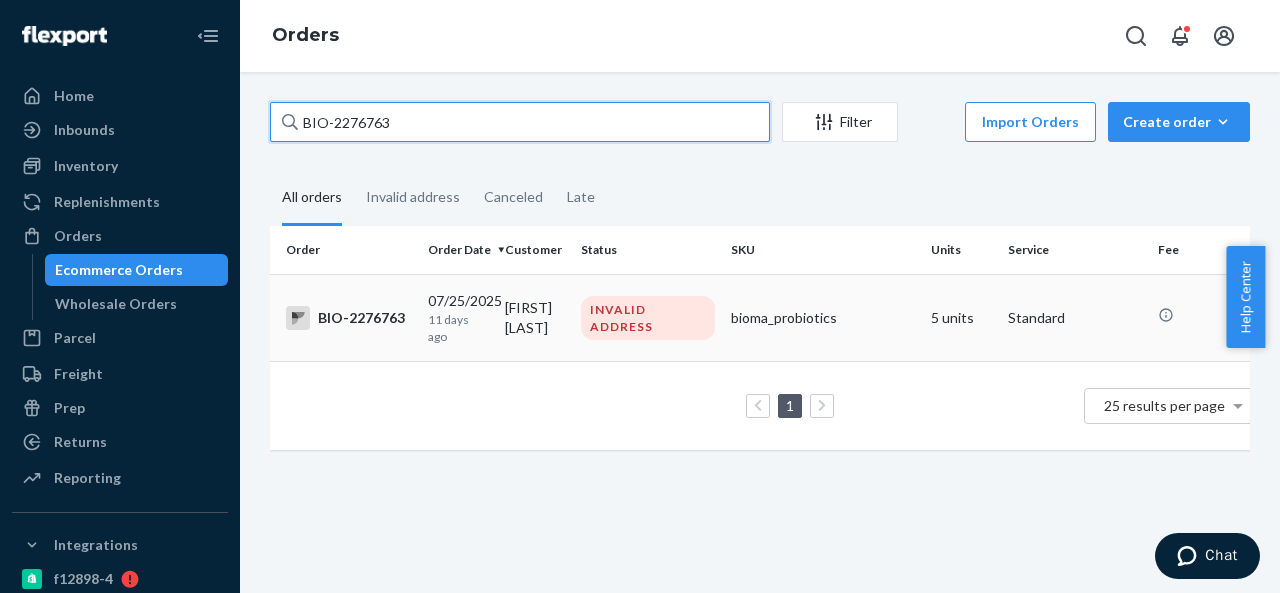 type on "BIO-2276763" 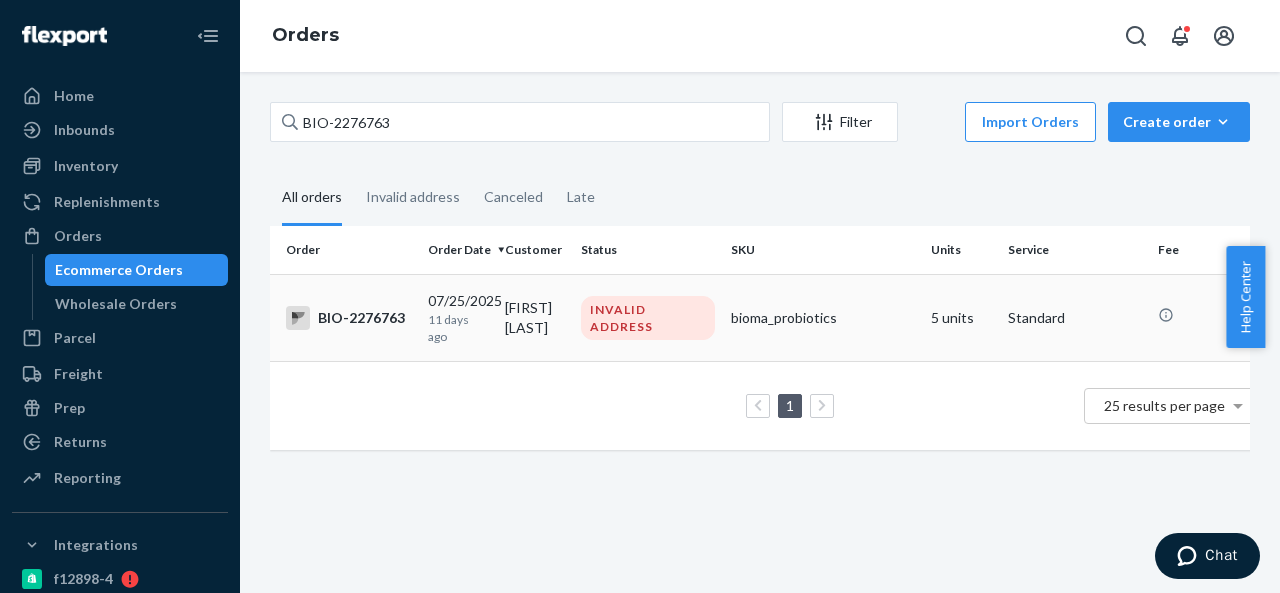 click on "[FIRST] [LAST]" at bounding box center [535, 317] 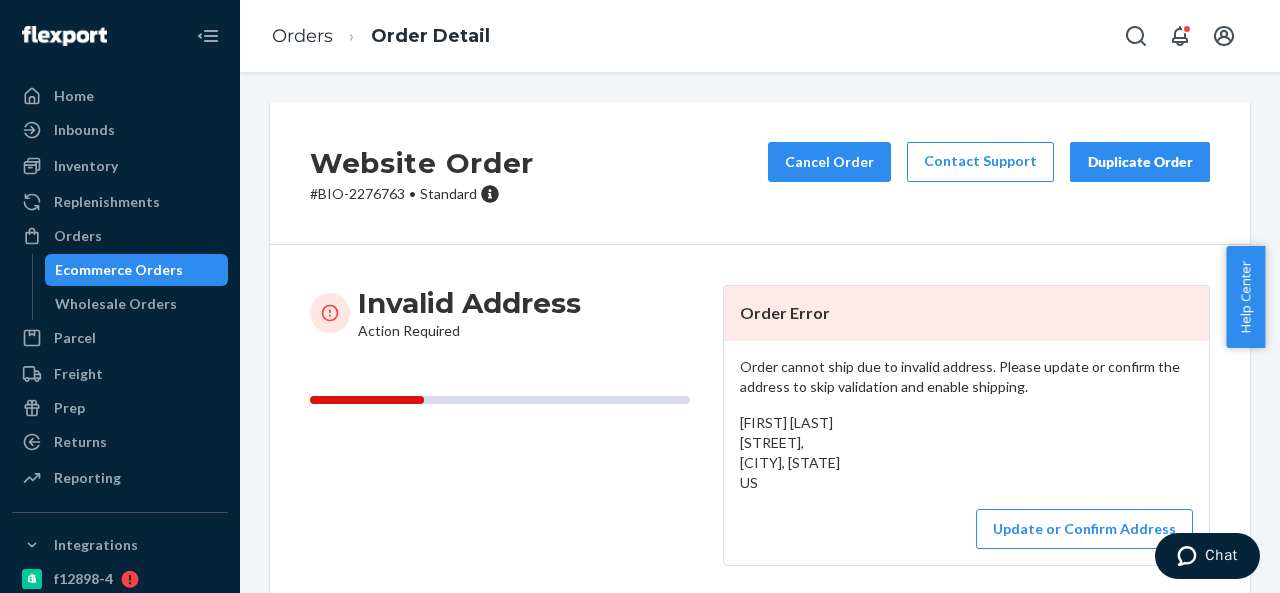 click on "# BIO-[NUMBER] • Standard" at bounding box center (422, 194) 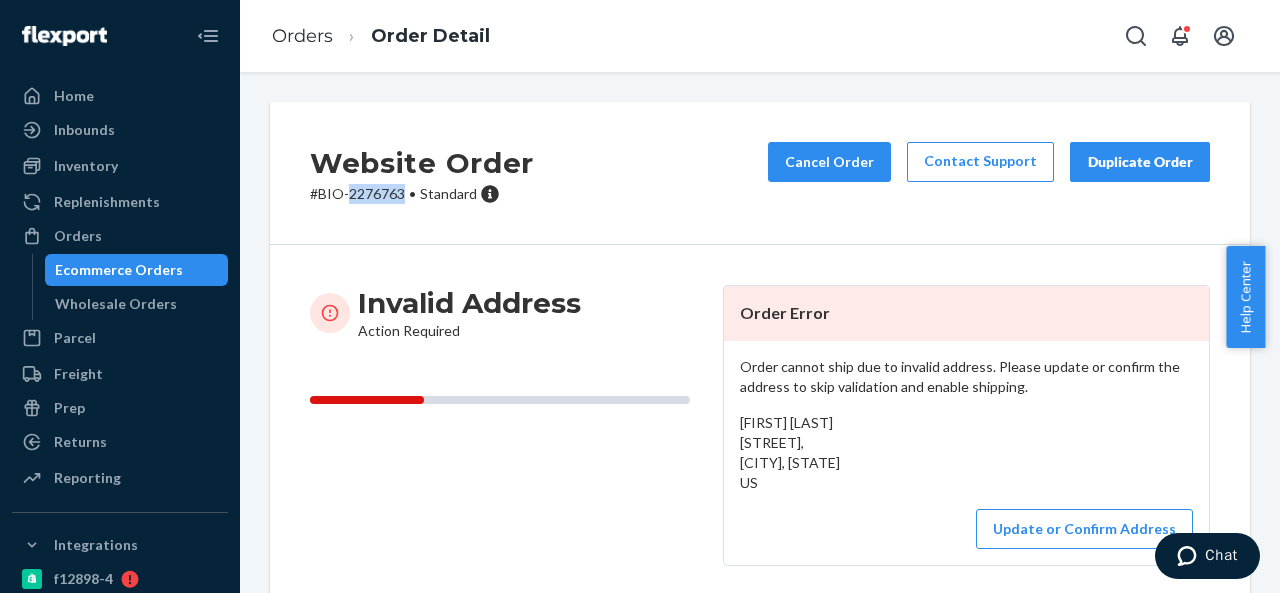 click on "# BIO-[NUMBER] • Standard" at bounding box center (422, 194) 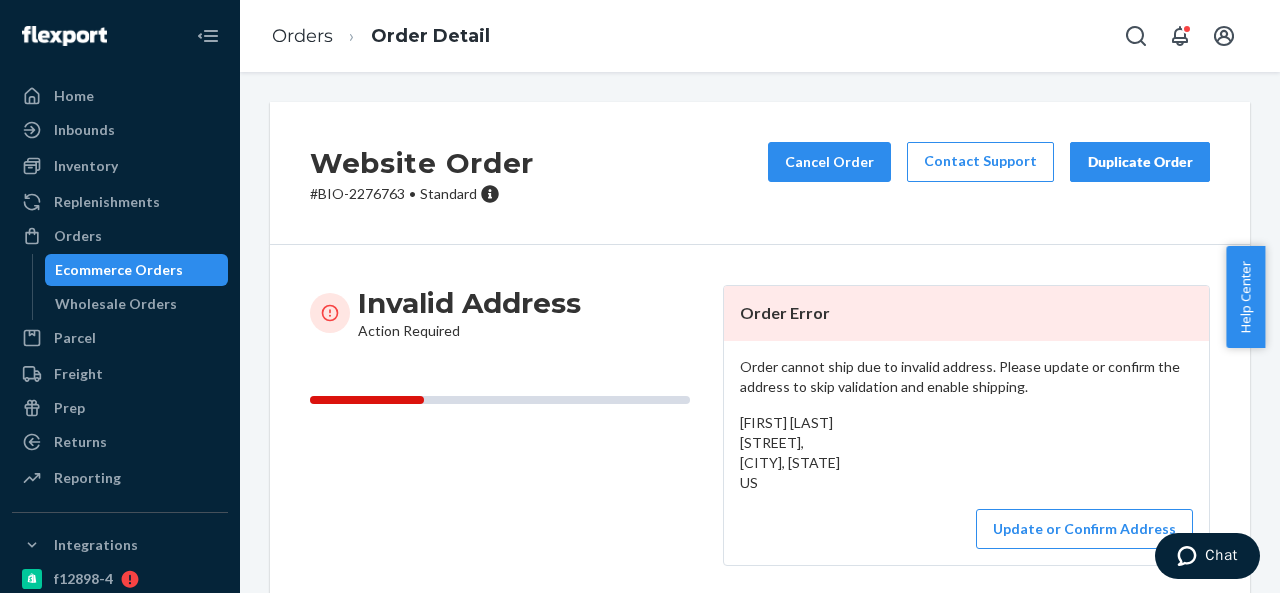 click on "Website Order # [ORDER_ID] • Standard Cancel Order Contact Support Duplicate Order" at bounding box center [760, 173] 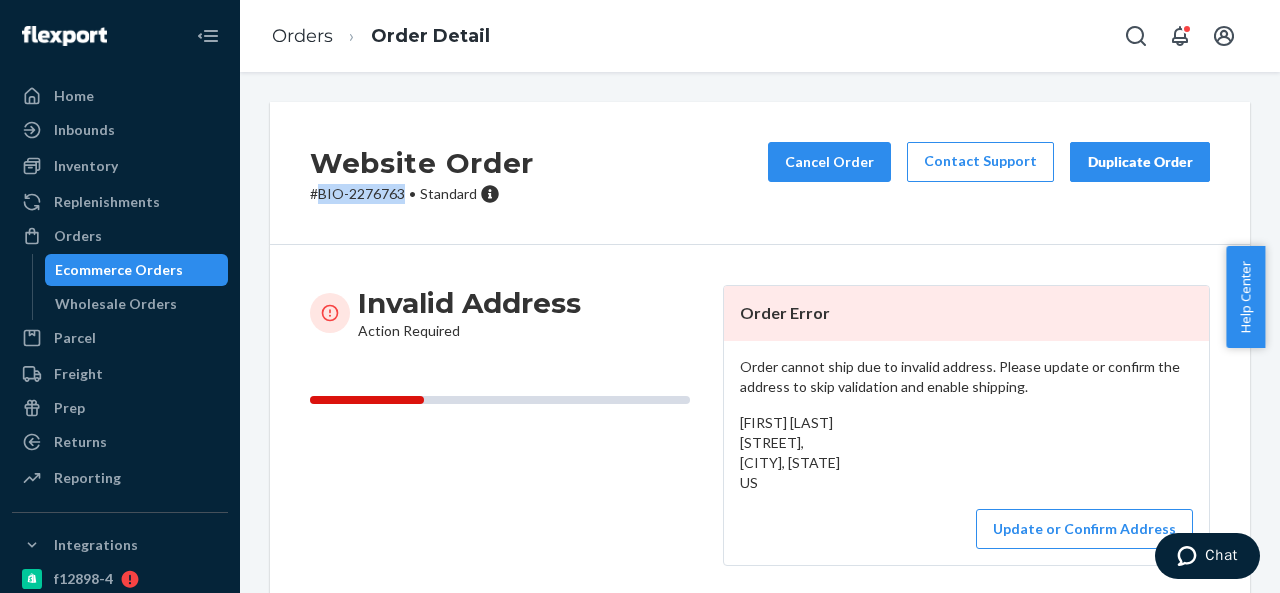 drag, startPoint x: 320, startPoint y: 197, endPoint x: 400, endPoint y: 195, distance: 80.024994 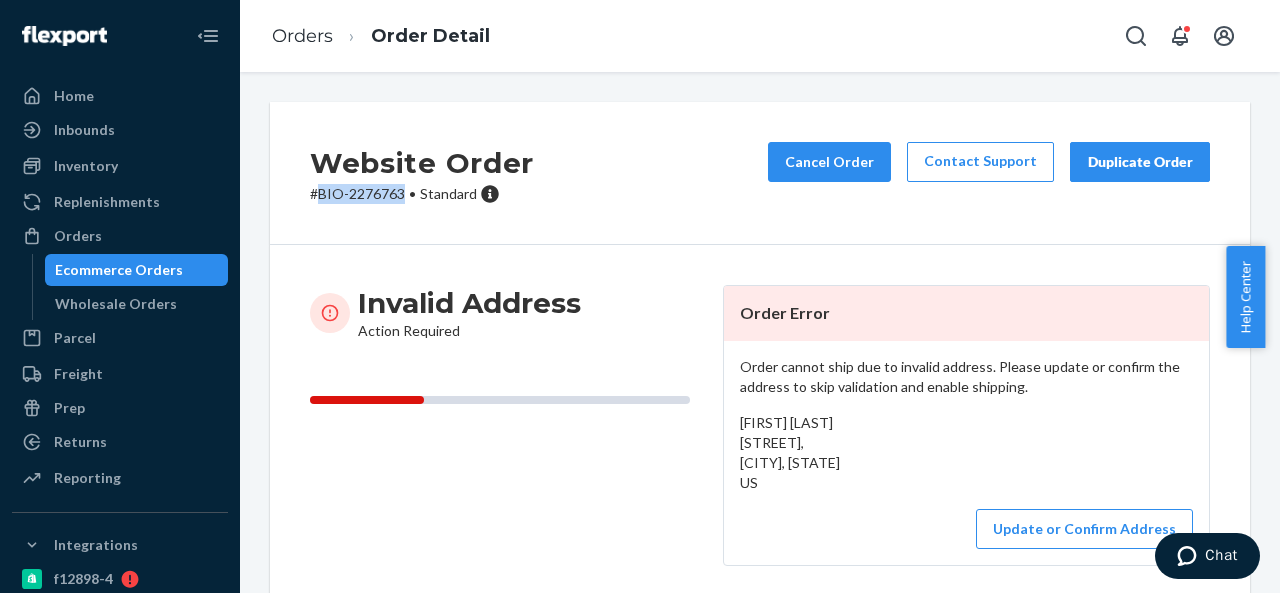 click on "# BIO-[NUMBER] • Standard" at bounding box center (422, 194) 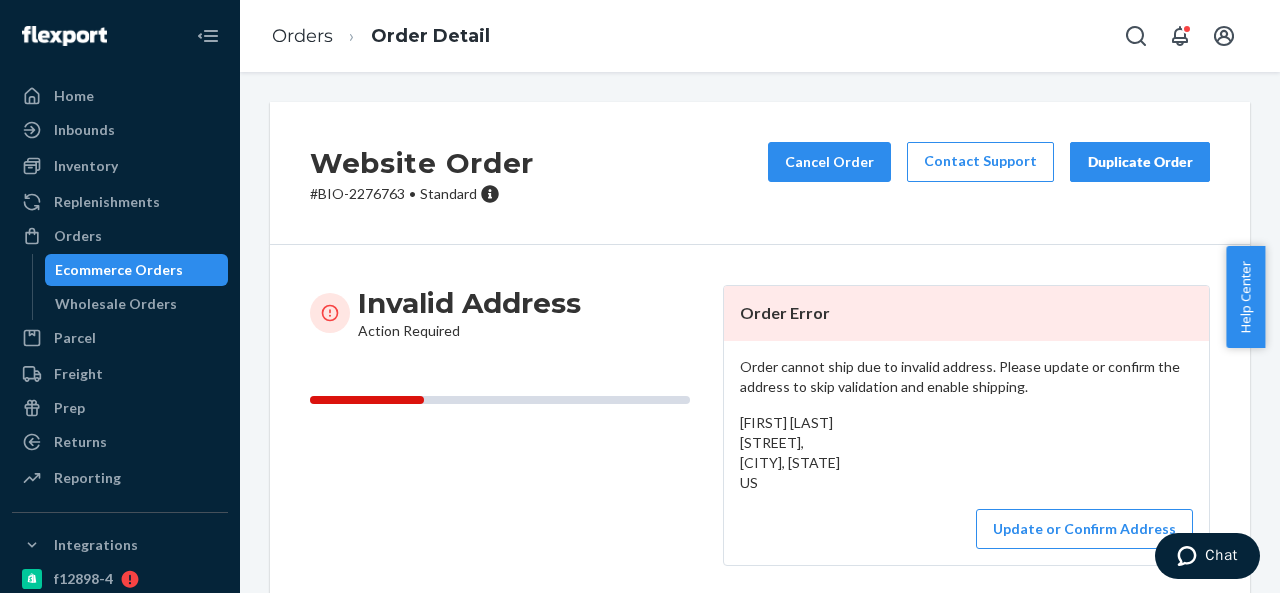 click on "[FIRST] [LAST]
[STREET],
[CITY], [STATE]
US" at bounding box center (790, 452) 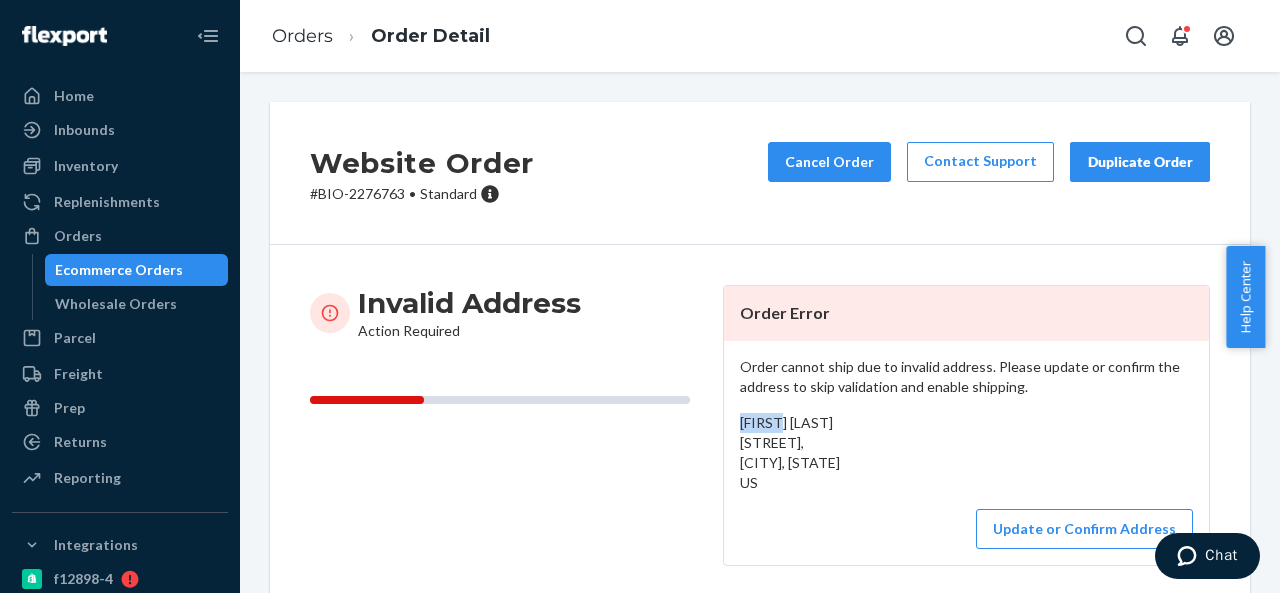 click on "[FIRST] [LAST]
[STREET],
[CITY], [STATE]
US" at bounding box center [790, 452] 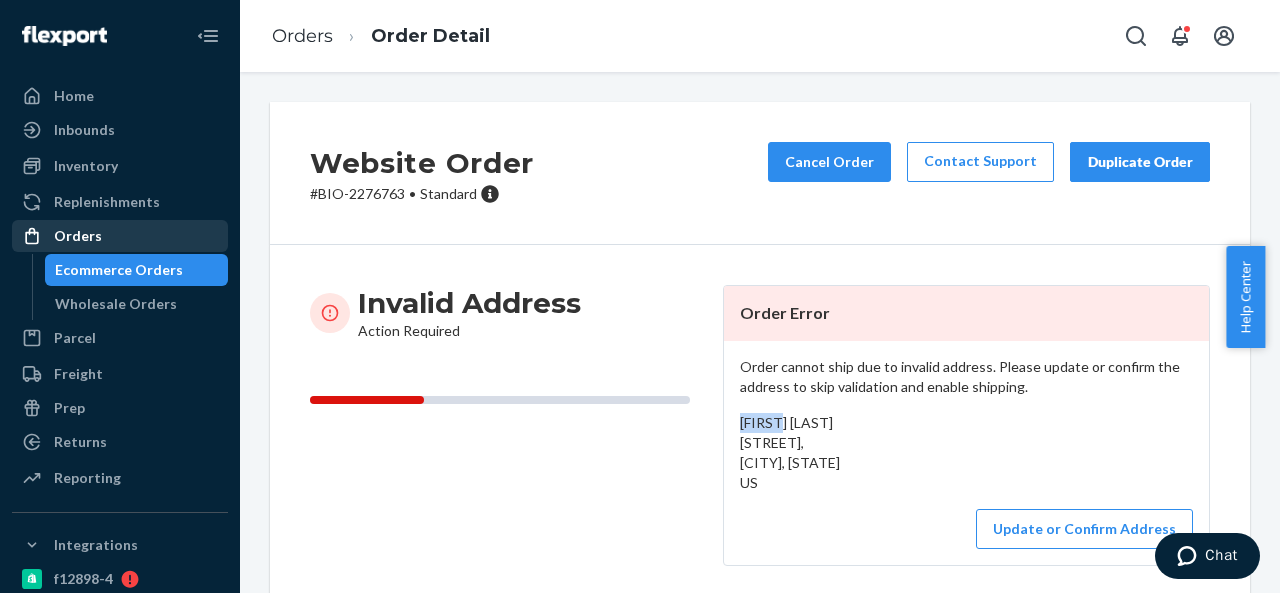 click on "Orders" at bounding box center [78, 236] 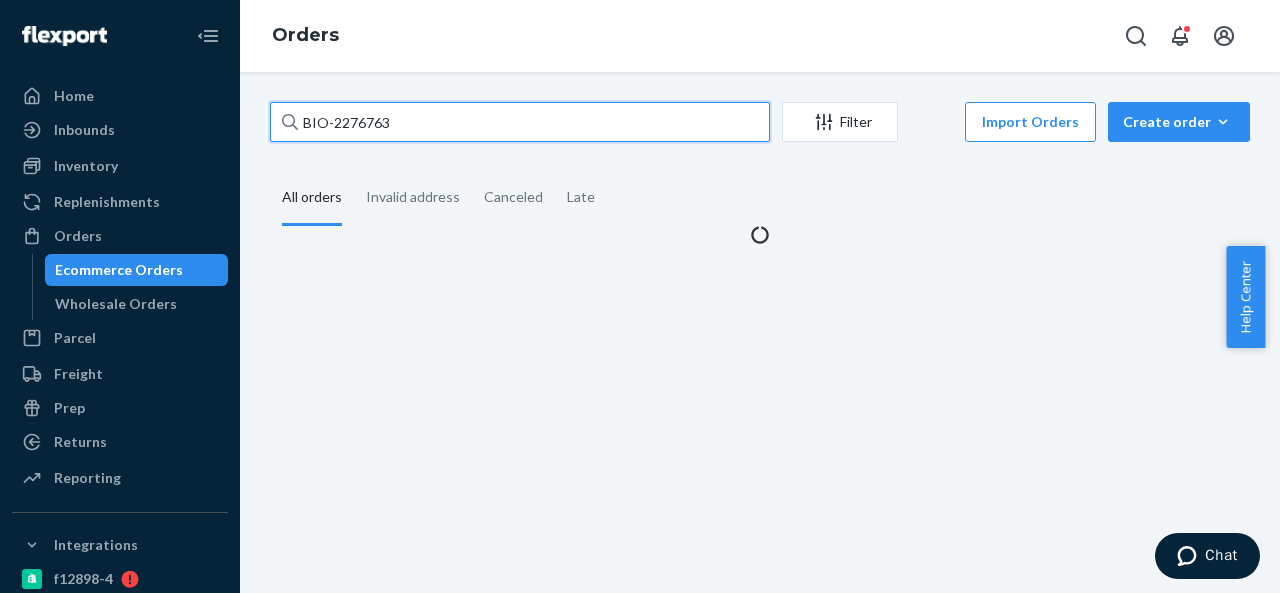 click on "BIO-2276763" at bounding box center [520, 122] 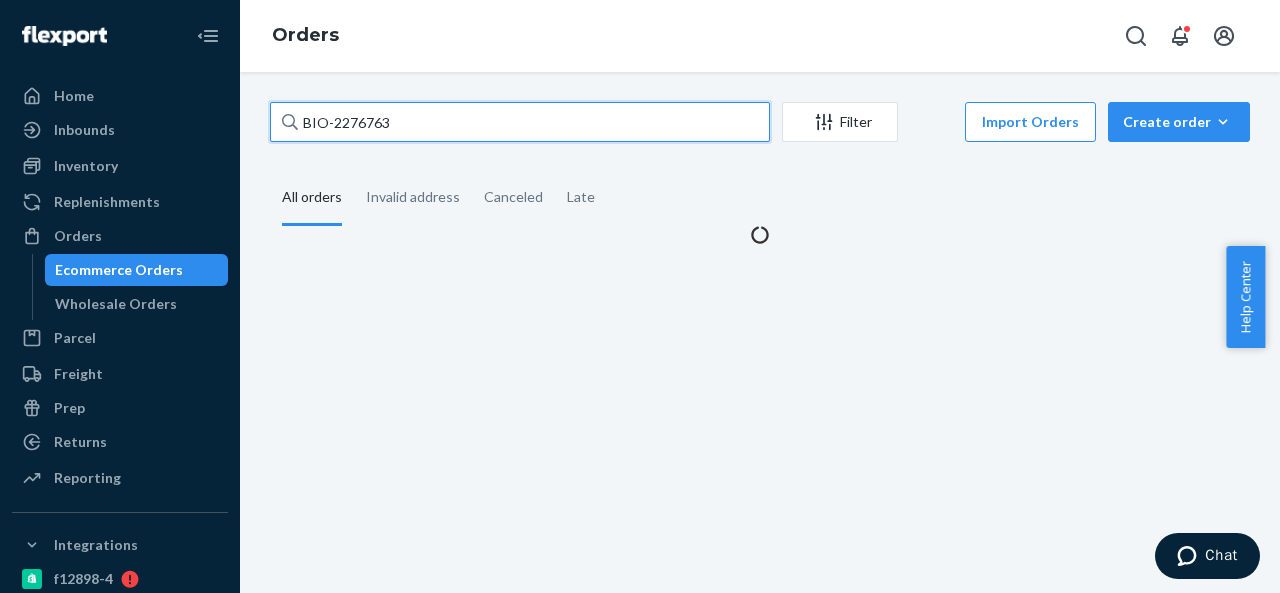 paste on "83" 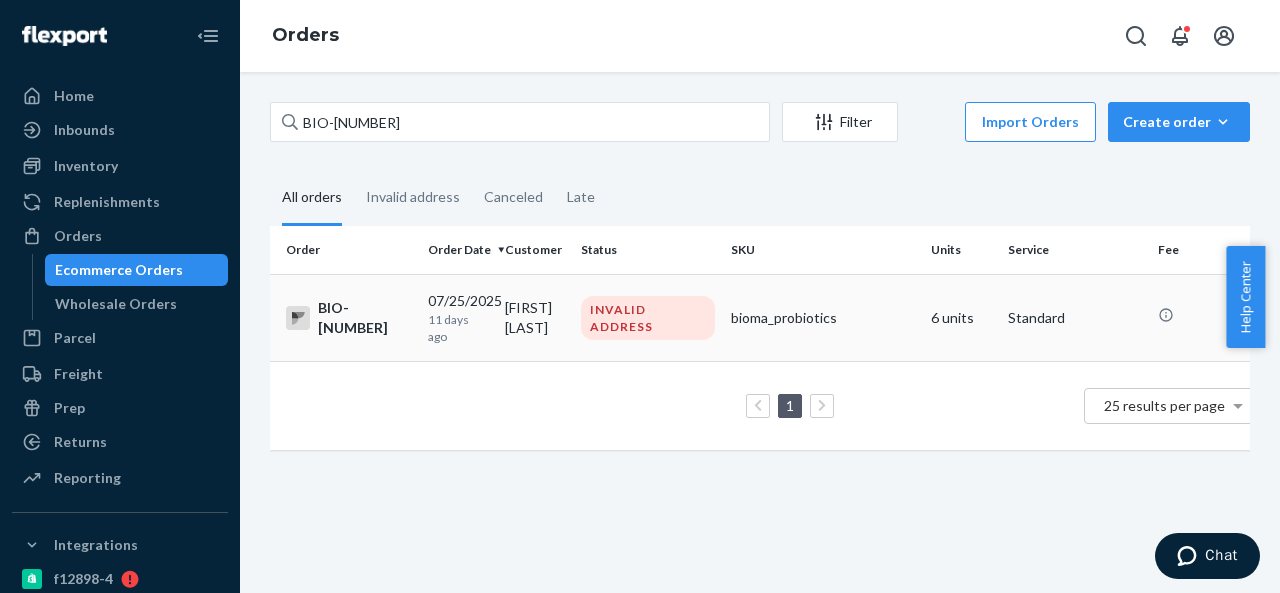 click on "[FIRST] [LAST]" at bounding box center (535, 317) 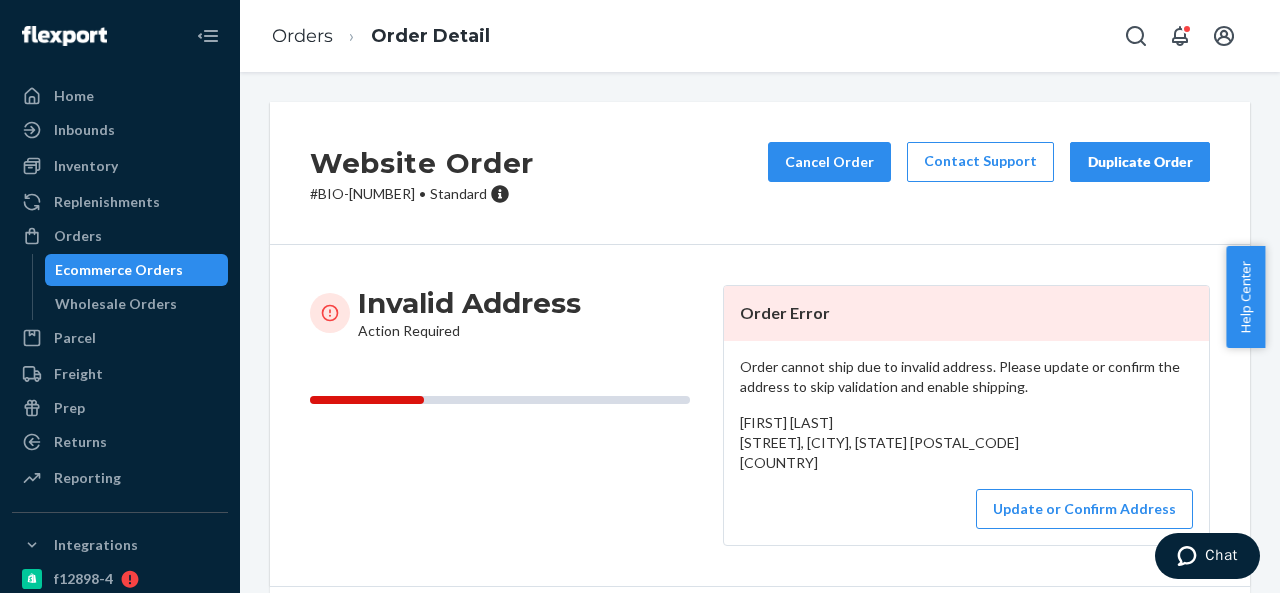 click on "# BIO-2276833 • Standard" at bounding box center [422, 194] 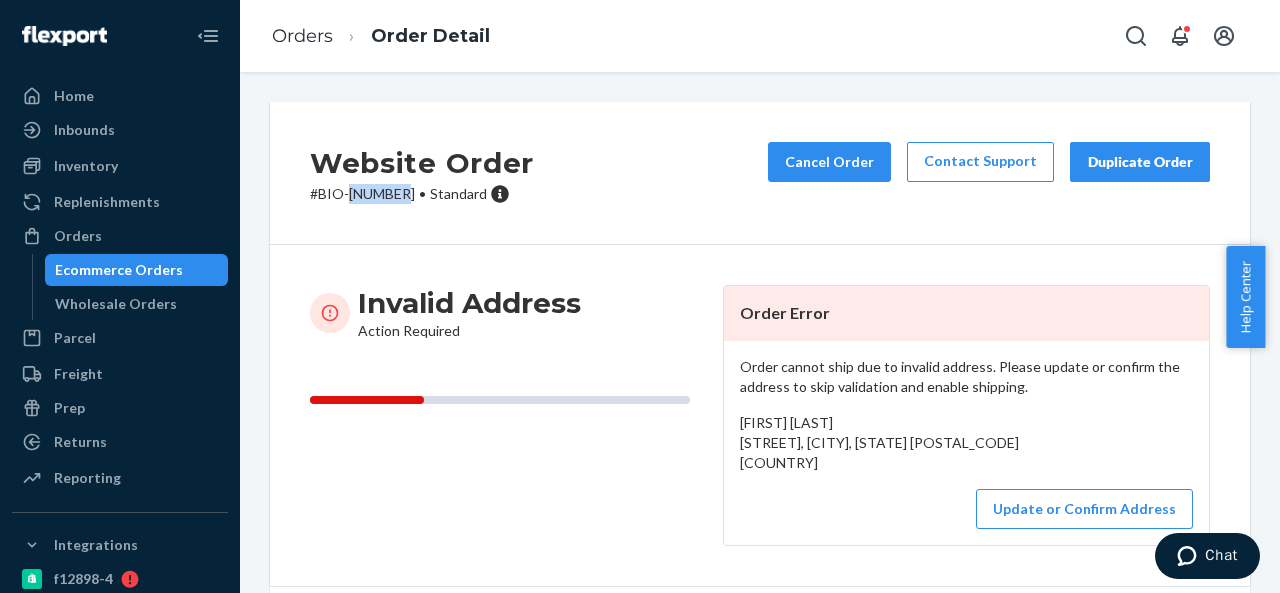 click on "# BIO-2276833 • Standard" at bounding box center (422, 194) 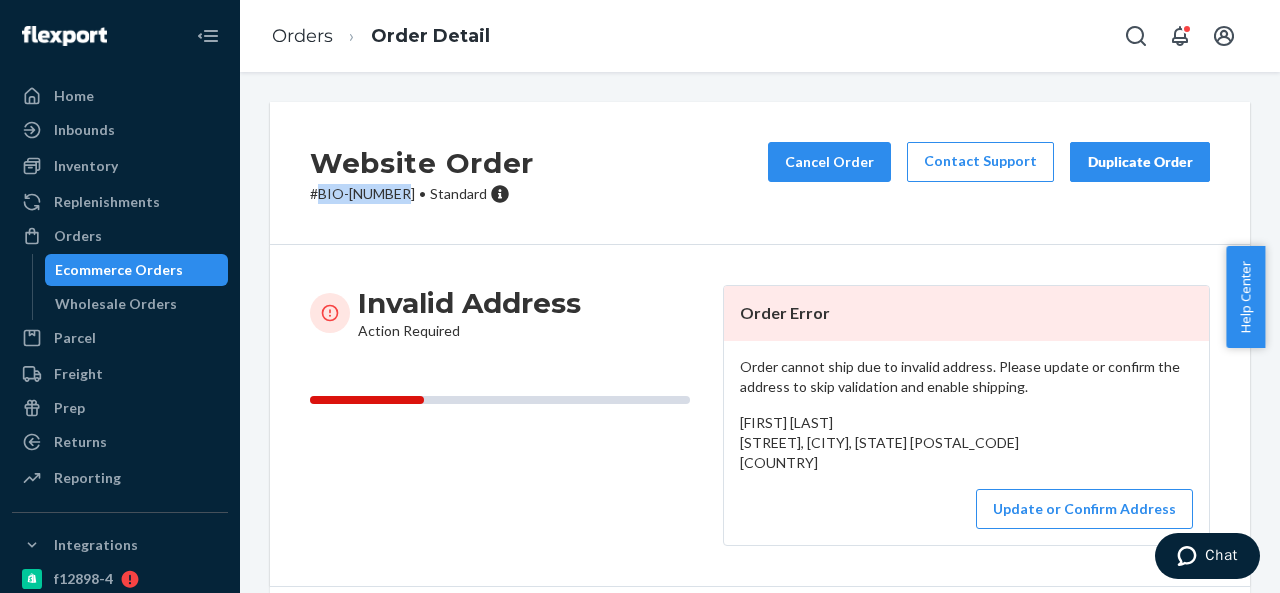 drag, startPoint x: 322, startPoint y: 194, endPoint x: 406, endPoint y: 198, distance: 84.095184 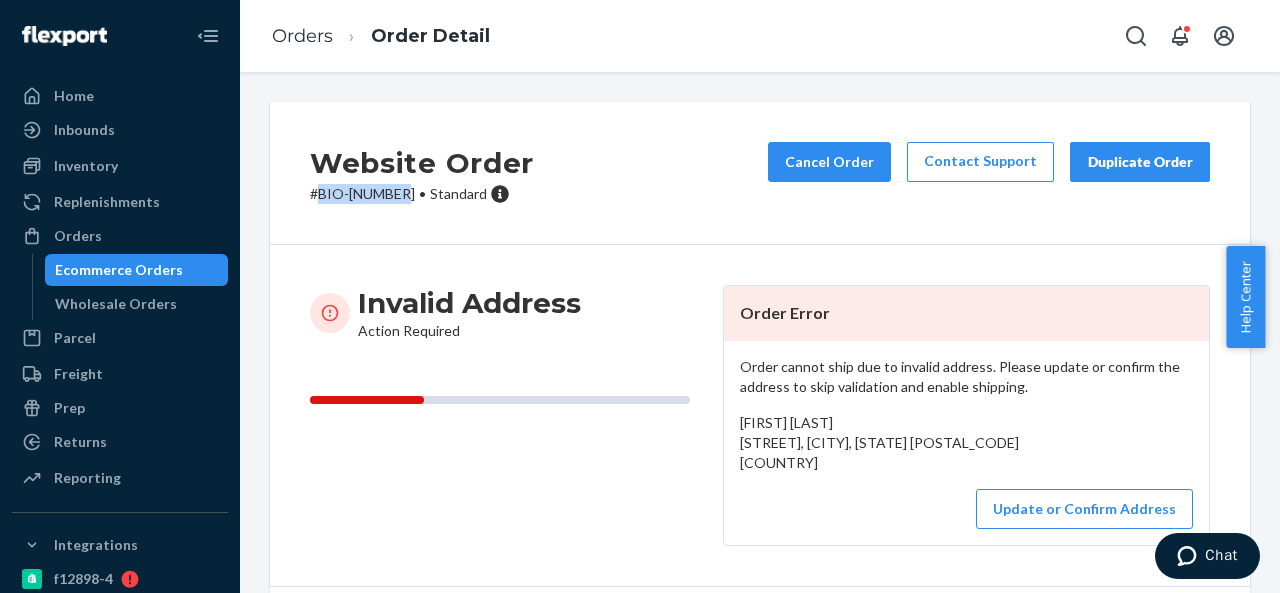 click on "# BIO-2276833 • Standard" at bounding box center [422, 194] 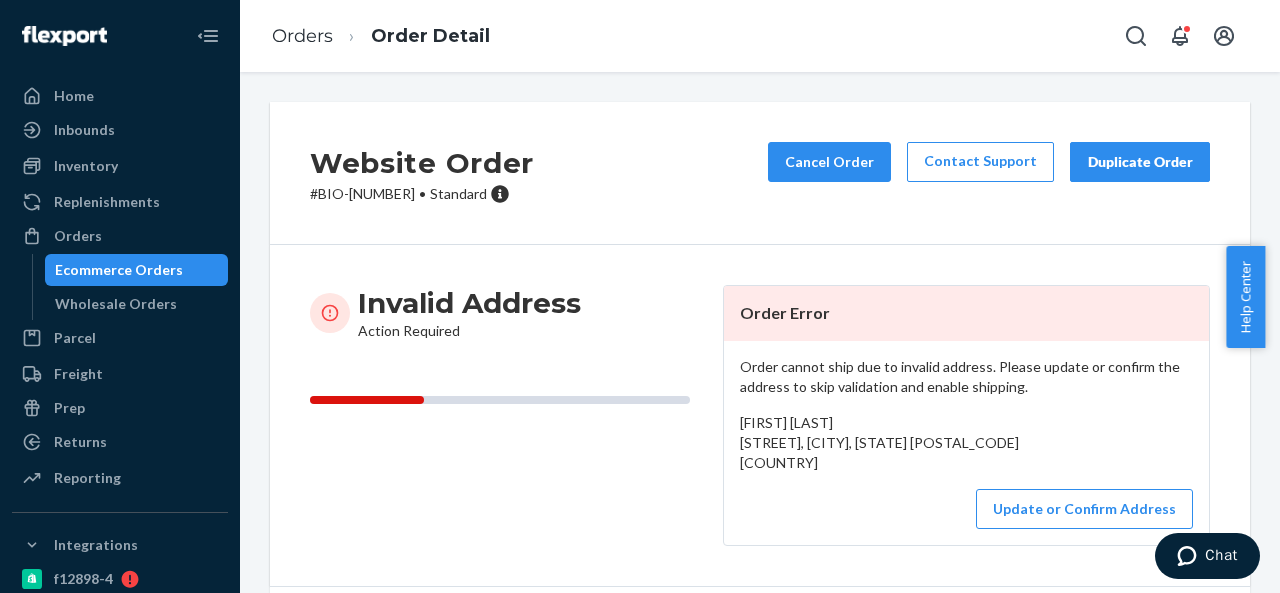 click on "[FIRST] [LAST]
[STREET], [CITY], [STATE] [POSTAL_CODE]
[COUNTRY]" at bounding box center (966, 443) 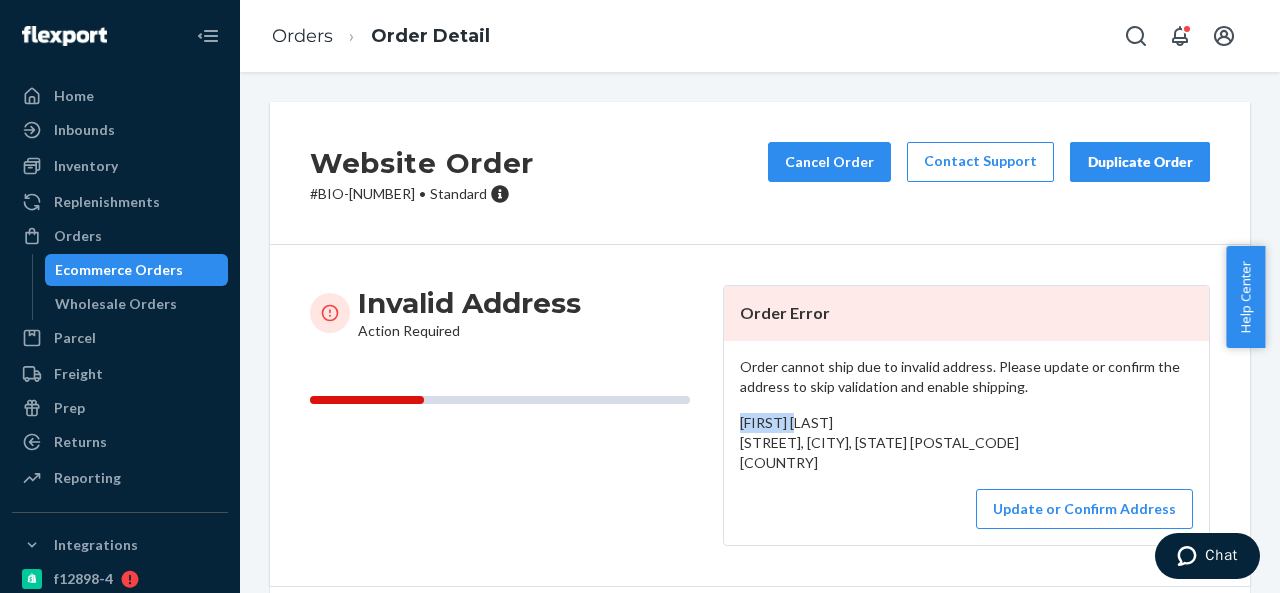 click on "[FIRST] [LAST]
[STREET], [CITY], [STATE] [POSTAL_CODE]
[COUNTRY]" at bounding box center (966, 443) 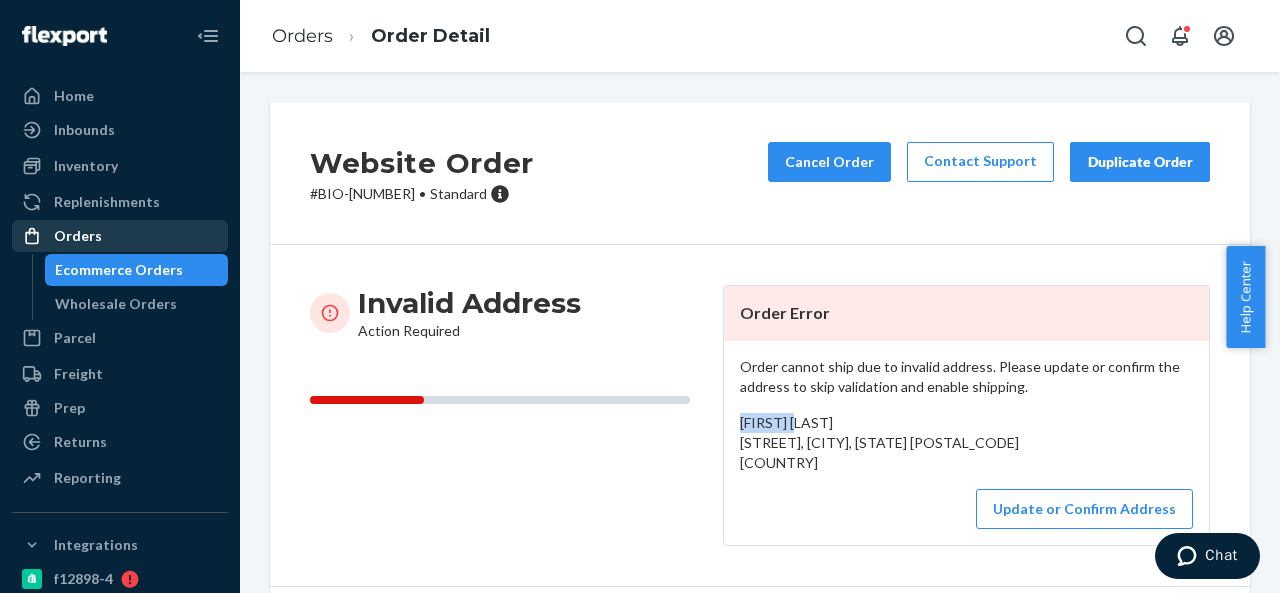 click on "Orders" at bounding box center (120, 236) 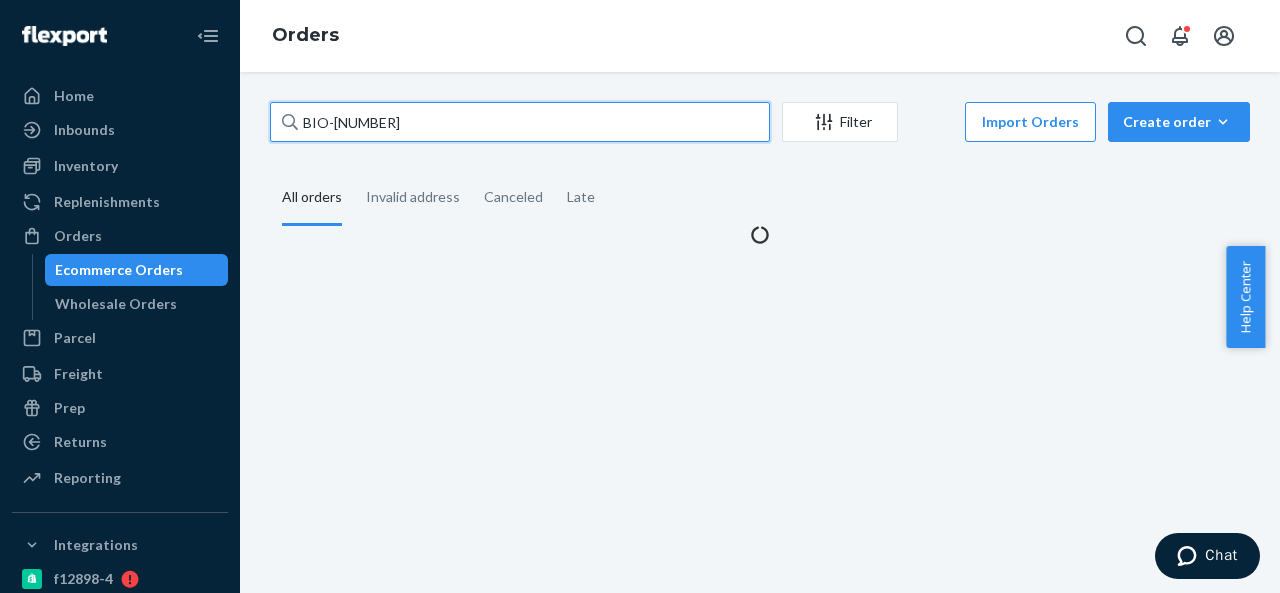 click on "BIO-[NUMBER]" at bounding box center [520, 122] 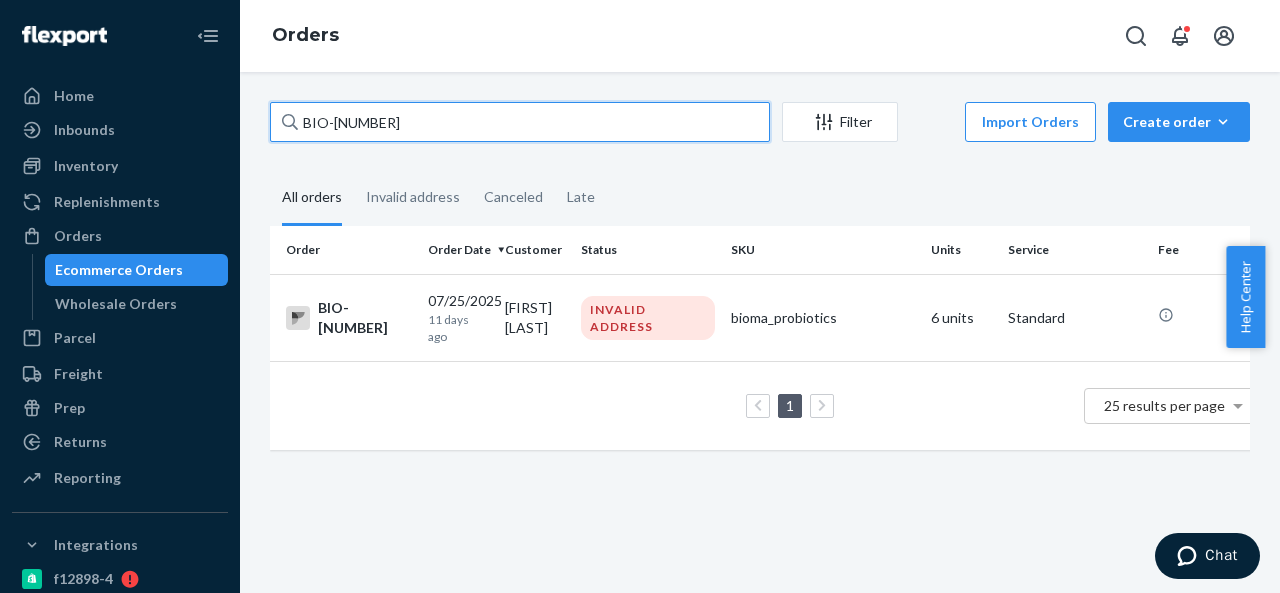 paste on "7110" 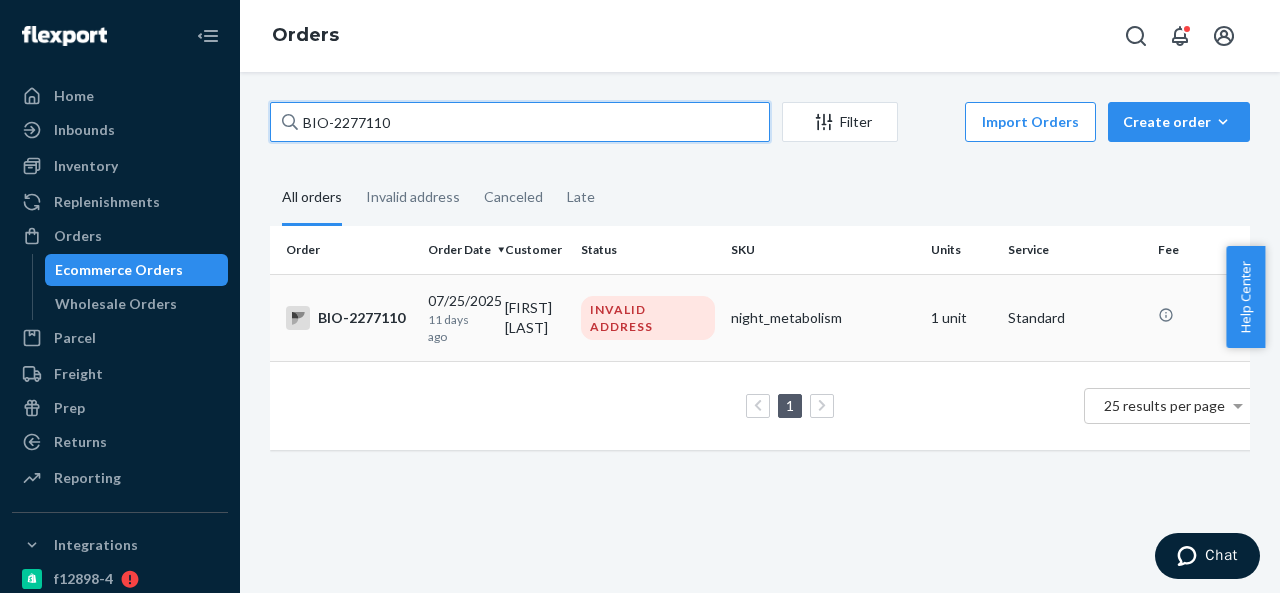 type on "BIO-2277110" 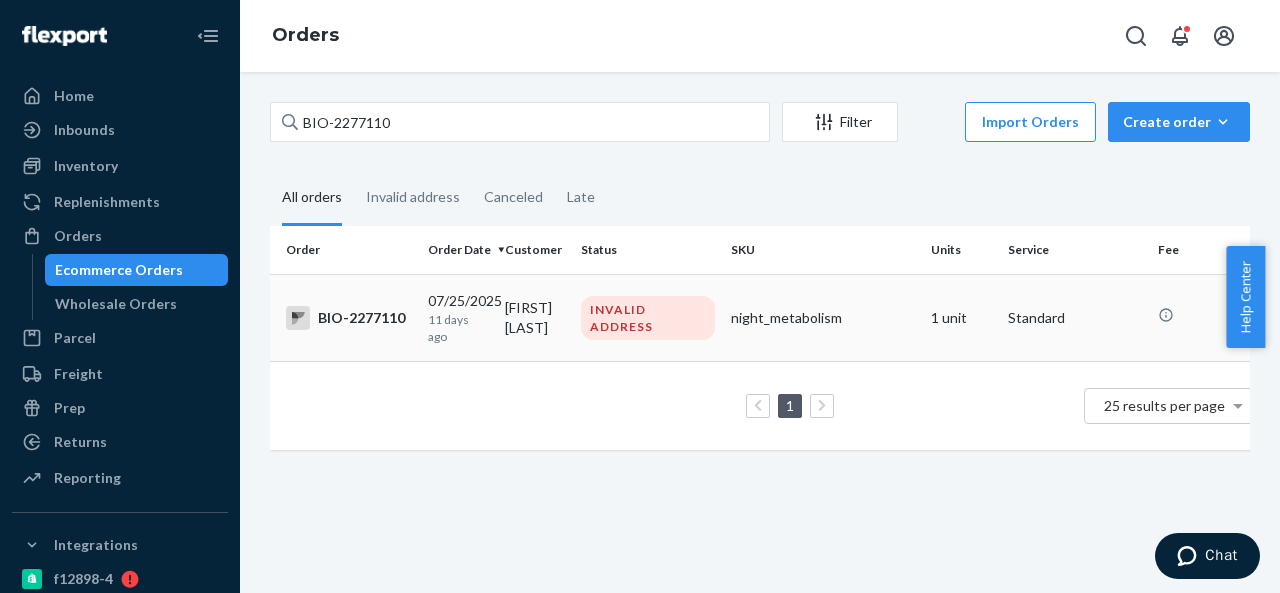 click on "[FIRST] [LAST]" at bounding box center (535, 317) 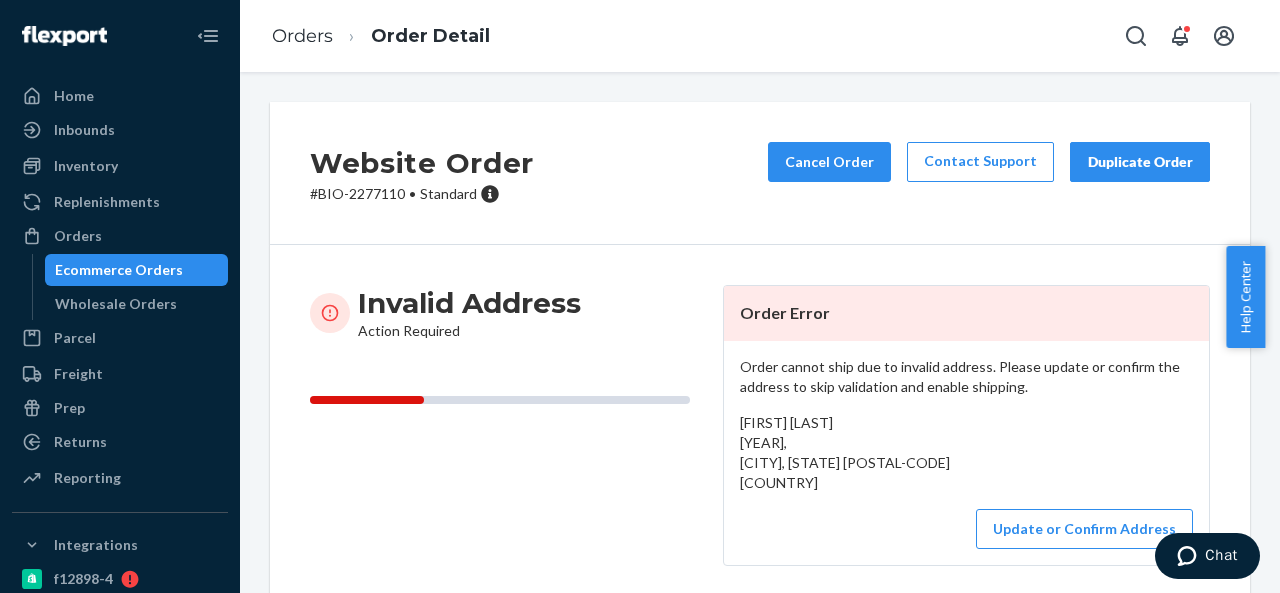 click on "# BIO-[NUMBER] • Standard" at bounding box center (422, 194) 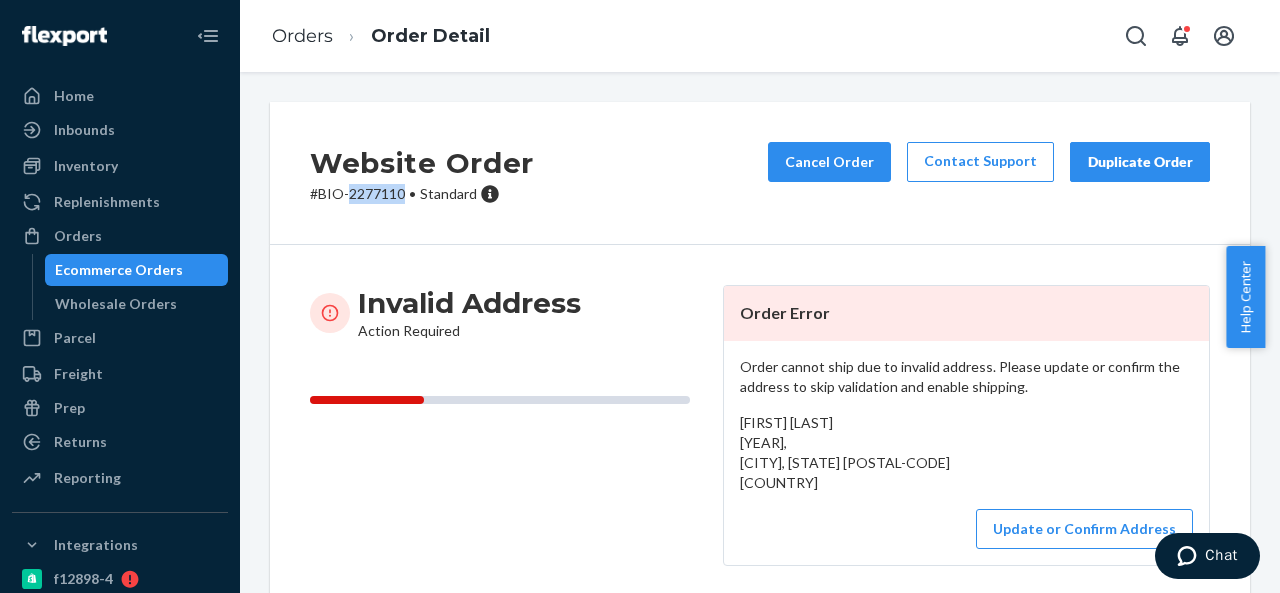 click on "# BIO-[NUMBER] • Standard" at bounding box center (422, 194) 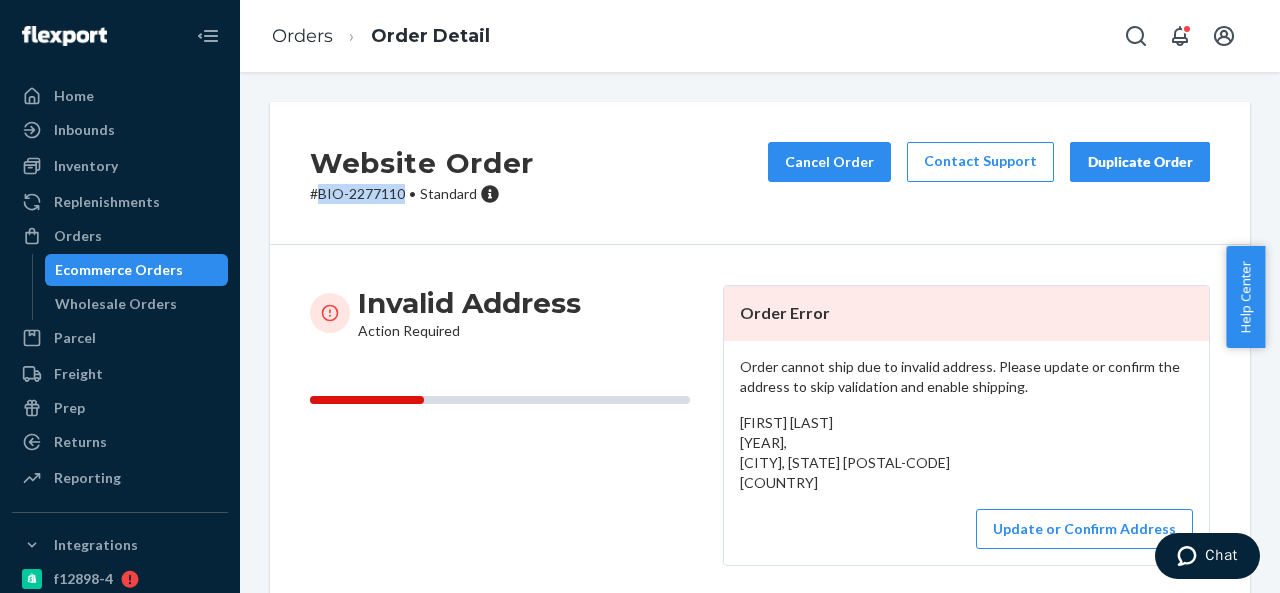 drag, startPoint x: 320, startPoint y: 191, endPoint x: 400, endPoint y: 194, distance: 80.05623 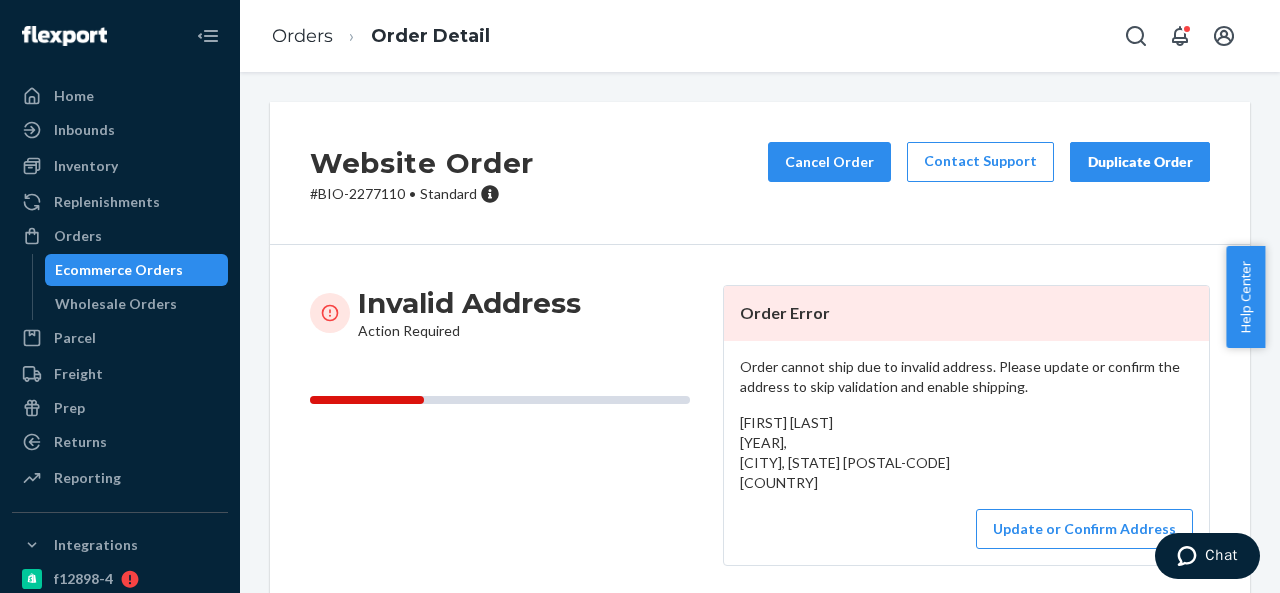 click on "[FIRST] [LAST]
[YEAR],
[CITY], [STATE] [POSTAL-CODE]
[COUNTRY]" at bounding box center (845, 452) 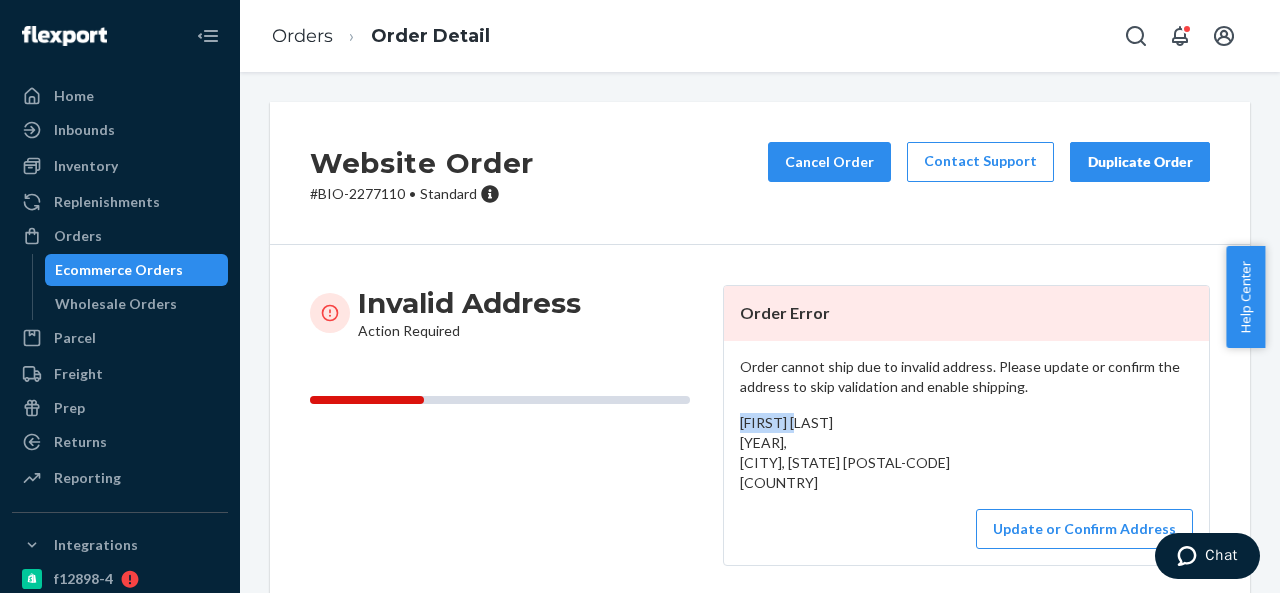 click on "[FIRST] [LAST]
[YEAR],
[CITY], [STATE] [POSTAL-CODE]
[COUNTRY]" at bounding box center [845, 452] 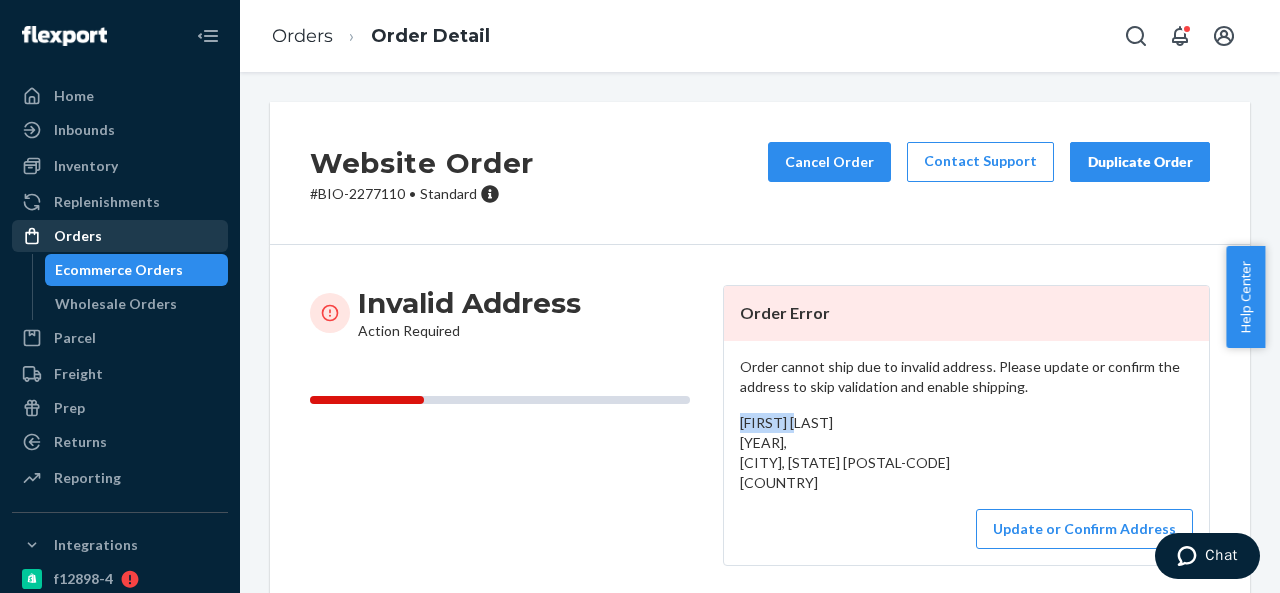 click on "Orders" at bounding box center (78, 236) 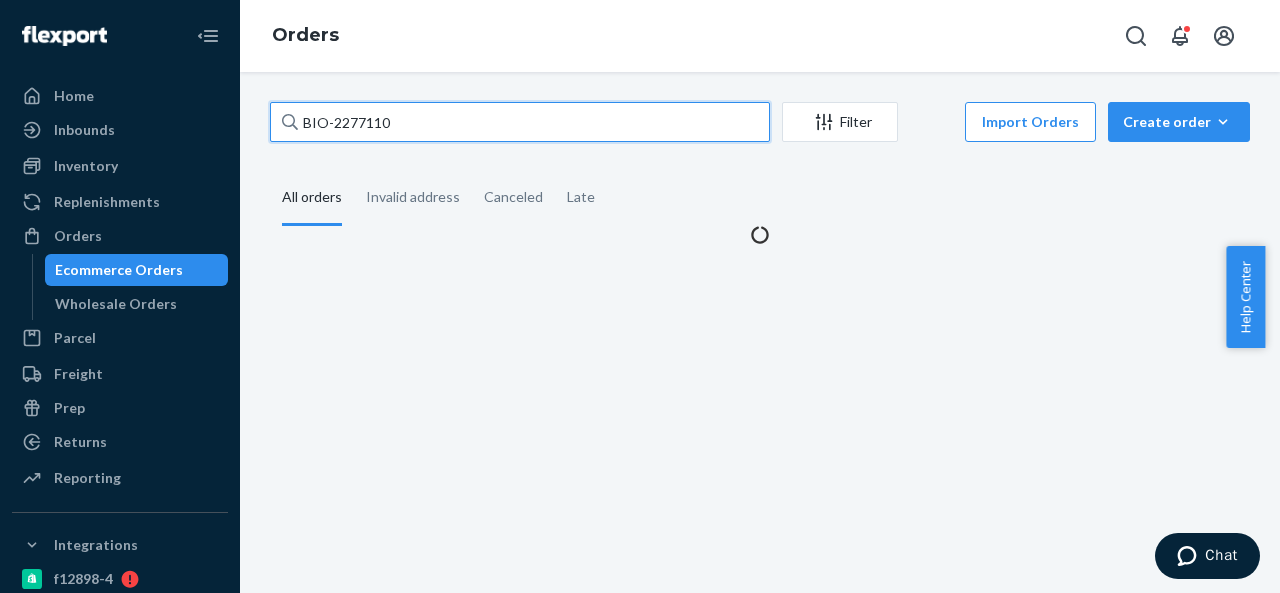 click on "BIO-2277110" at bounding box center [520, 122] 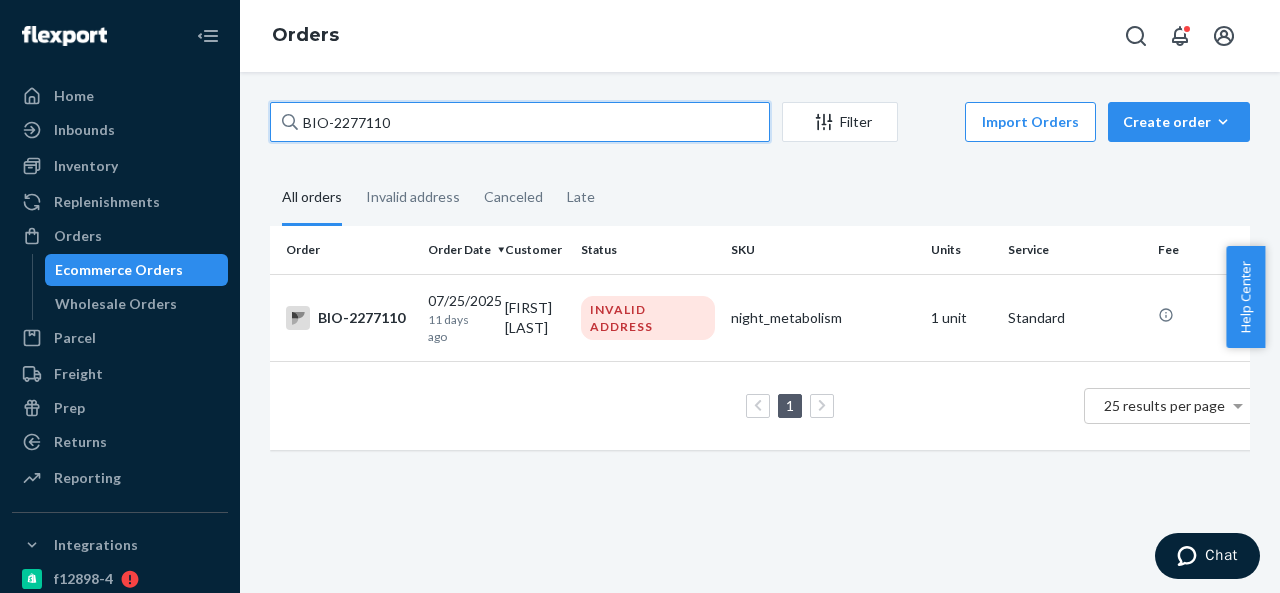 paste on "49" 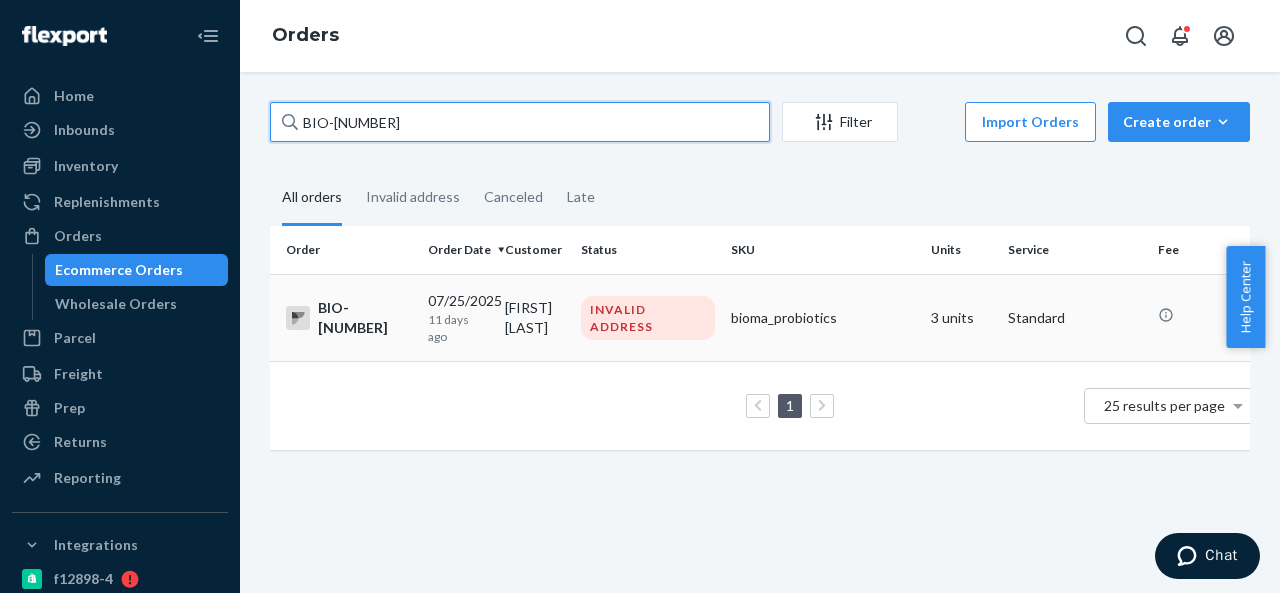 type on "BIO-[NUMBER]" 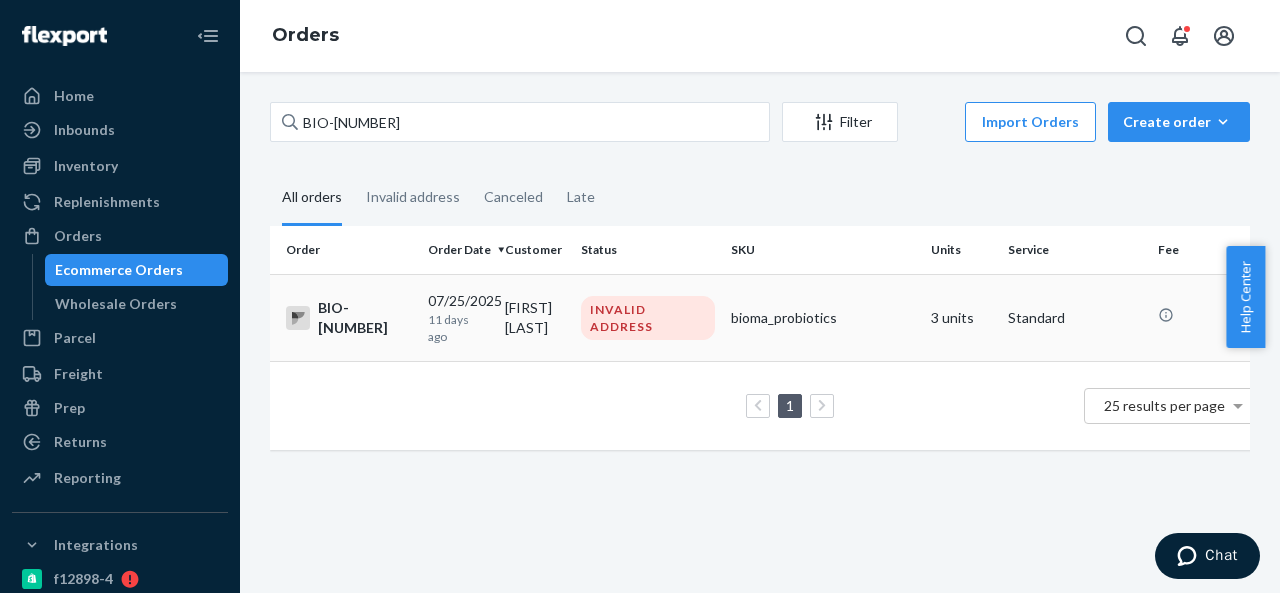 click on "[FIRST] [LAST]" at bounding box center (535, 317) 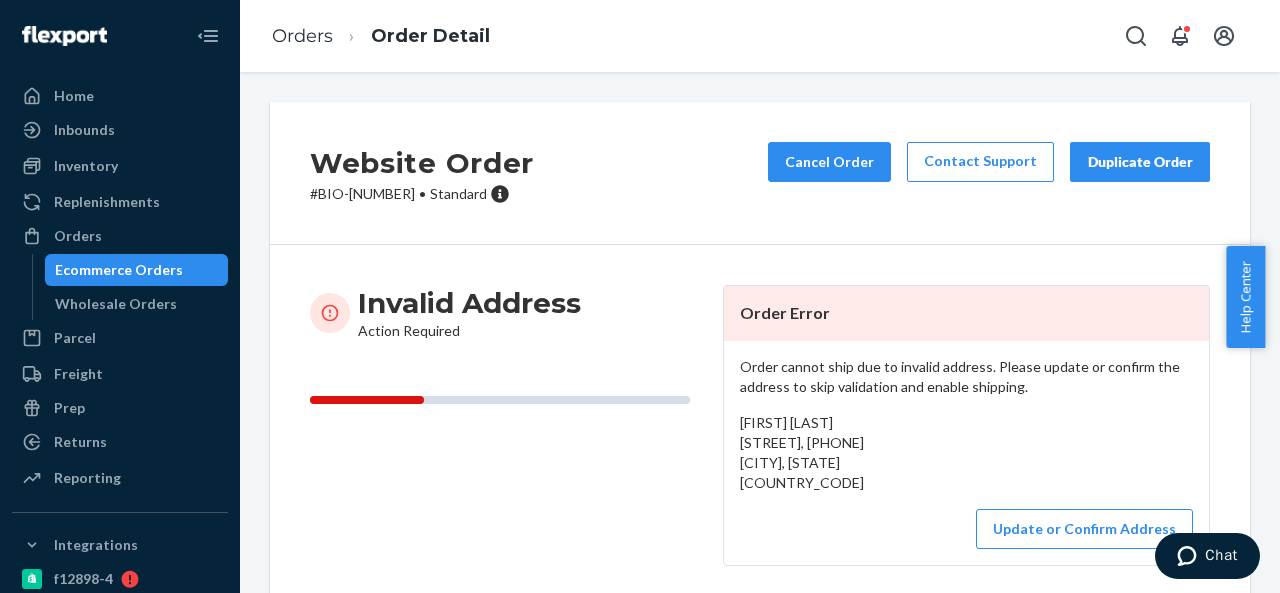 click on "# BIO-2277149 • Standard" at bounding box center (422, 194) 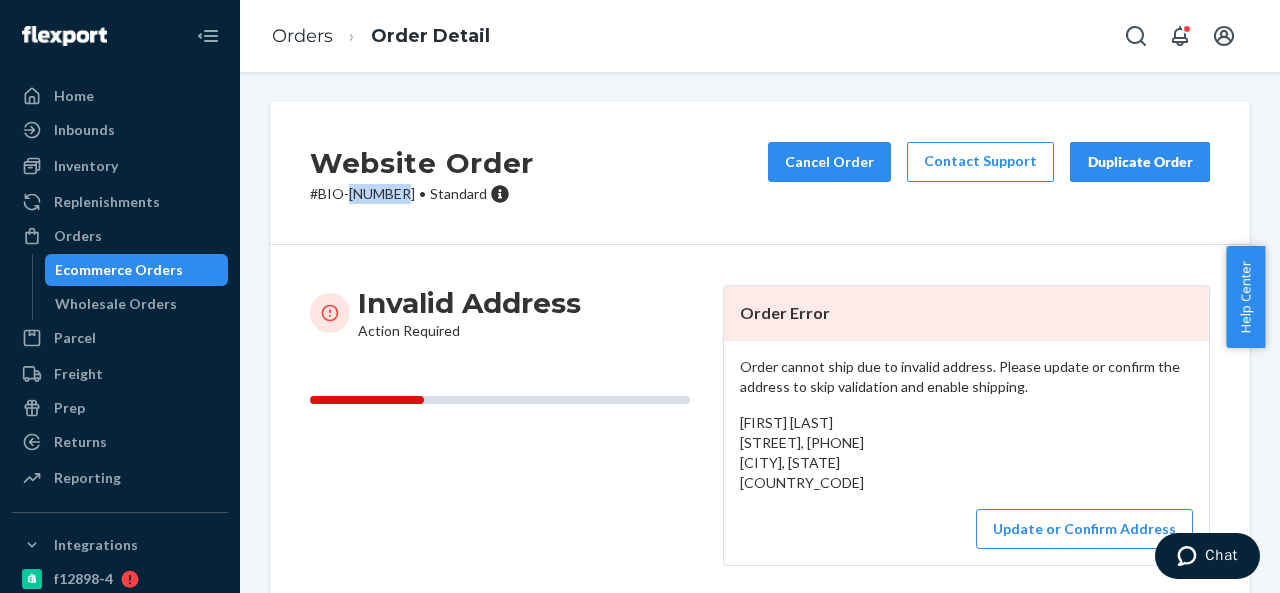 click on "# BIO-2277149 • Standard" at bounding box center (422, 194) 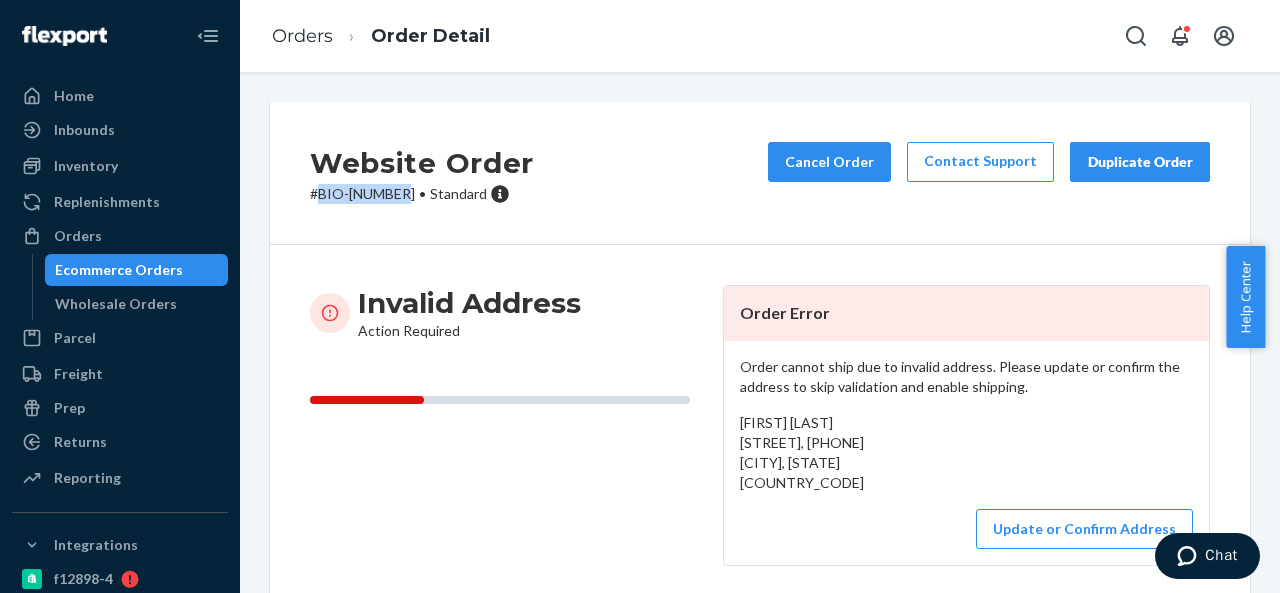 drag, startPoint x: 322, startPoint y: 192, endPoint x: 402, endPoint y: 195, distance: 80.05623 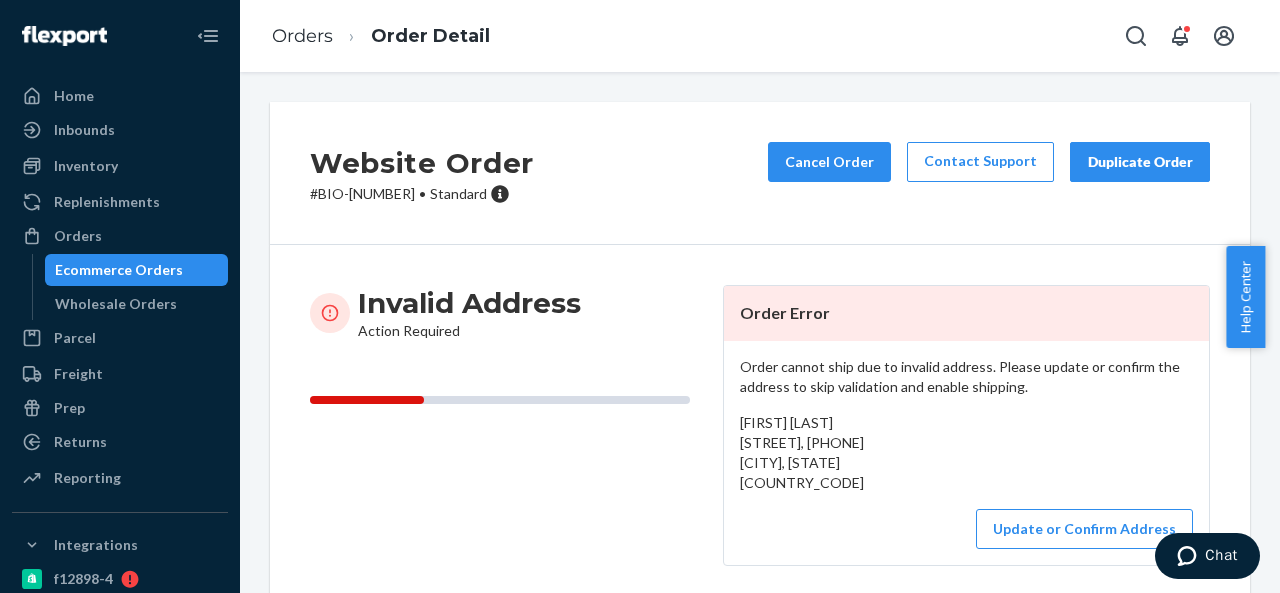 click on "[FIRST] [LAST]
[STREET], [PHONE]
[CITY], [STATE]
[COUNTRY_CODE]" at bounding box center (802, 452) 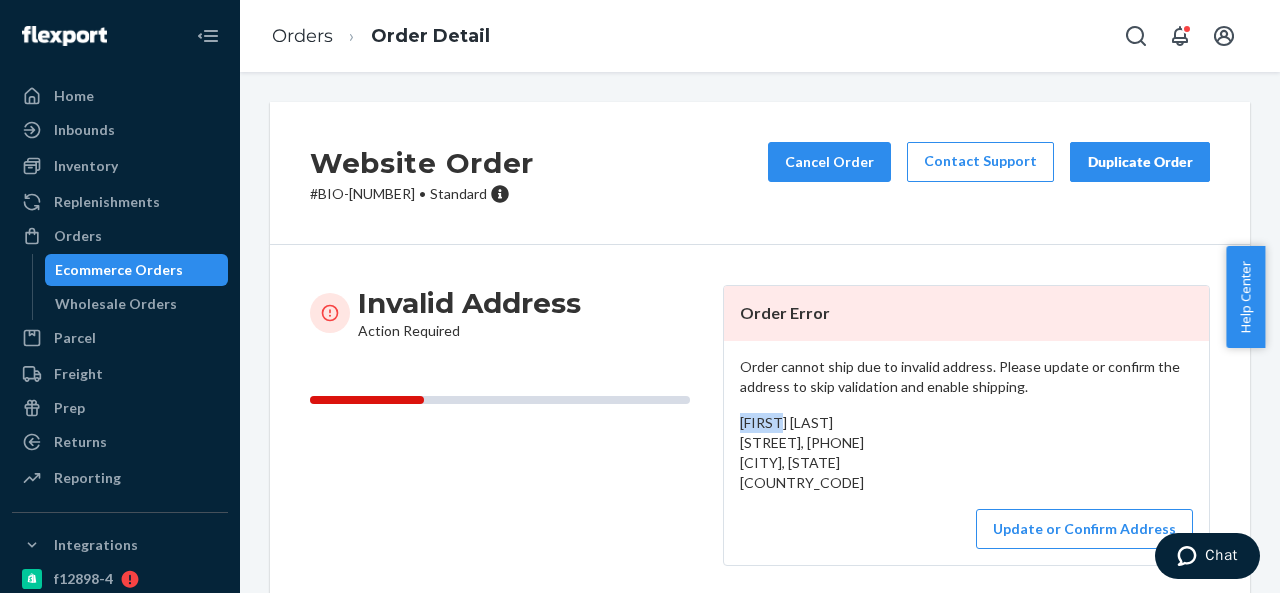 click on "[FIRST] [LAST]
[STREET], [PHONE]
[CITY], [STATE]
[COUNTRY_CODE]" at bounding box center (802, 452) 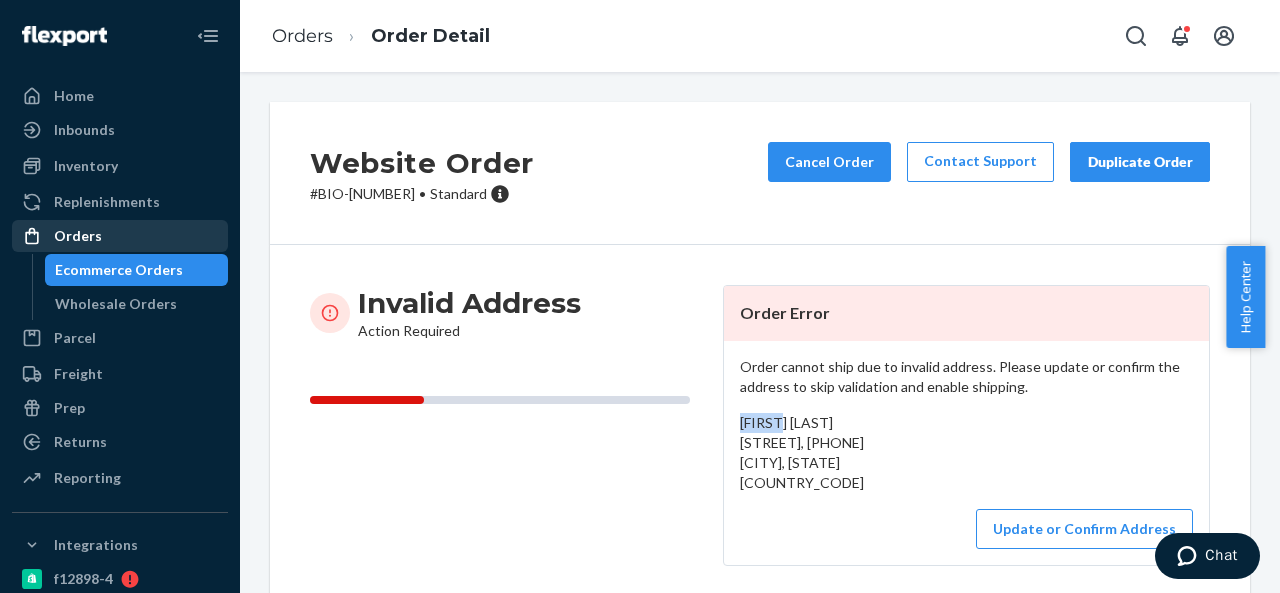 click on "Orders" at bounding box center (120, 236) 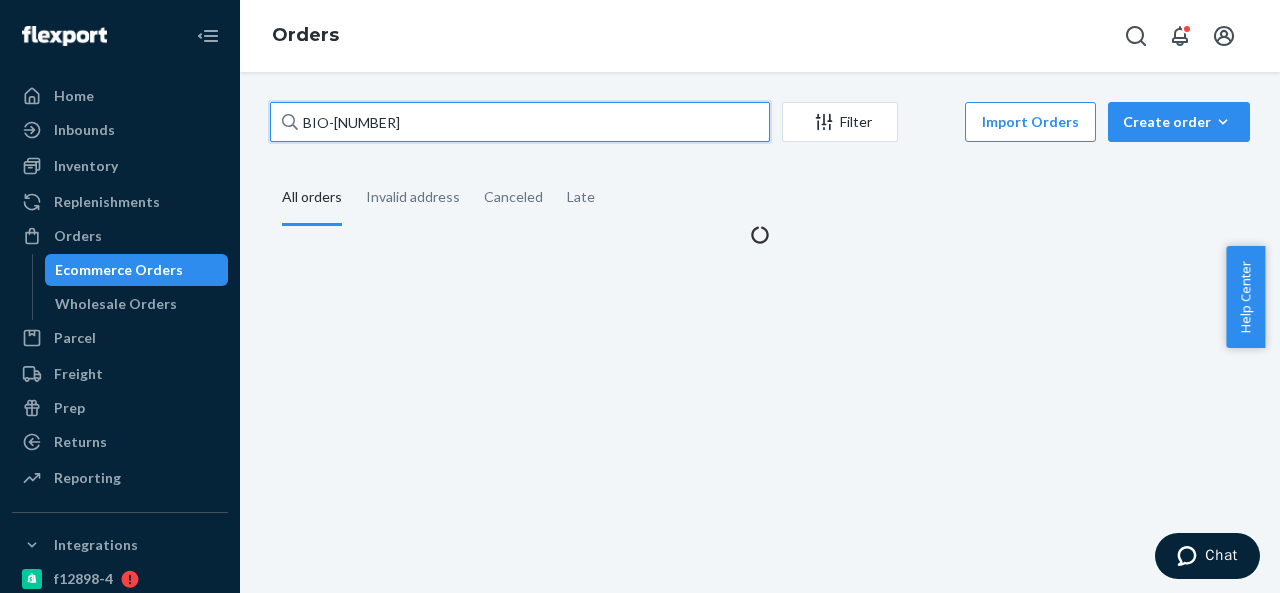 click on "BIO-[NUMBER]" at bounding box center [520, 122] 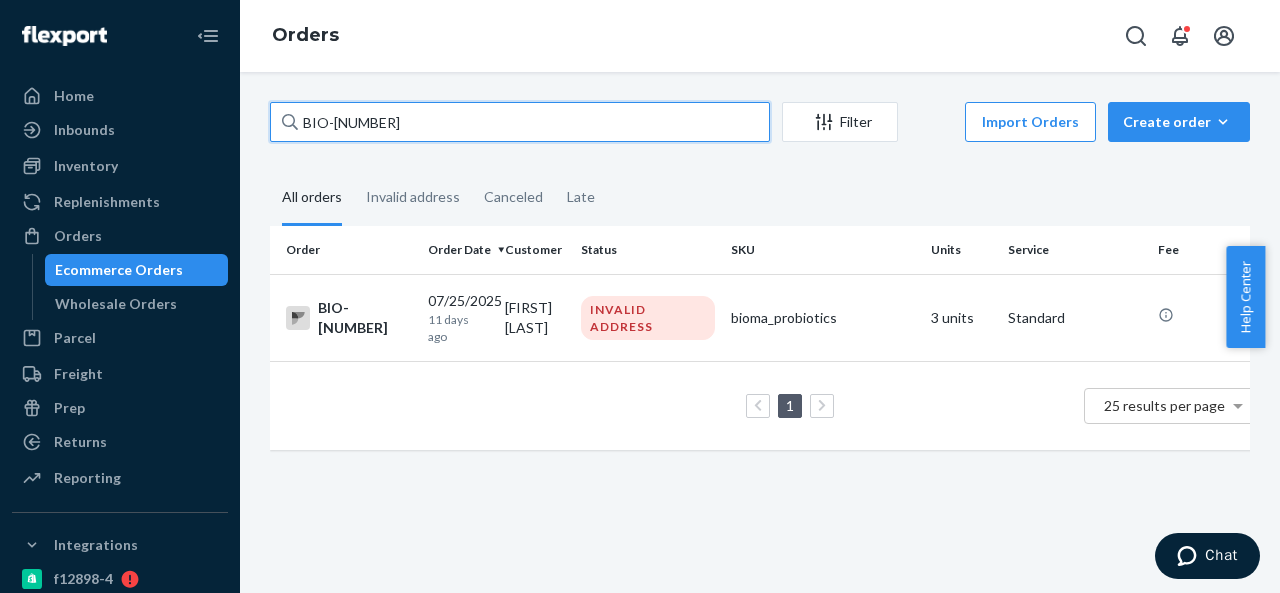paste on "976" 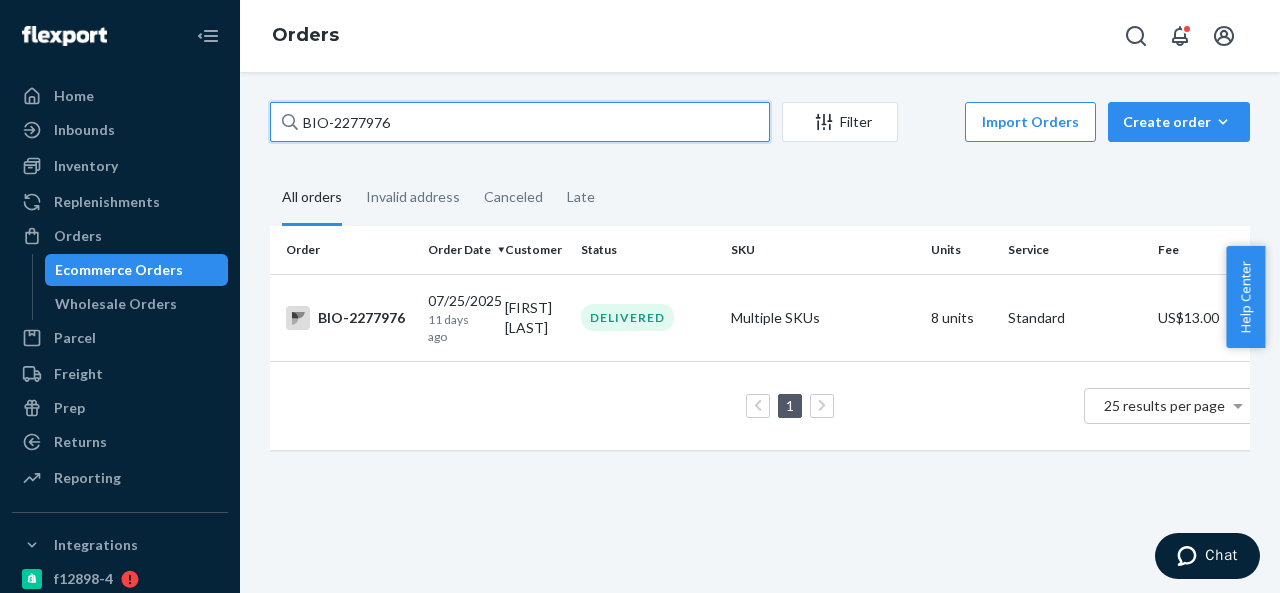 paste on "62" 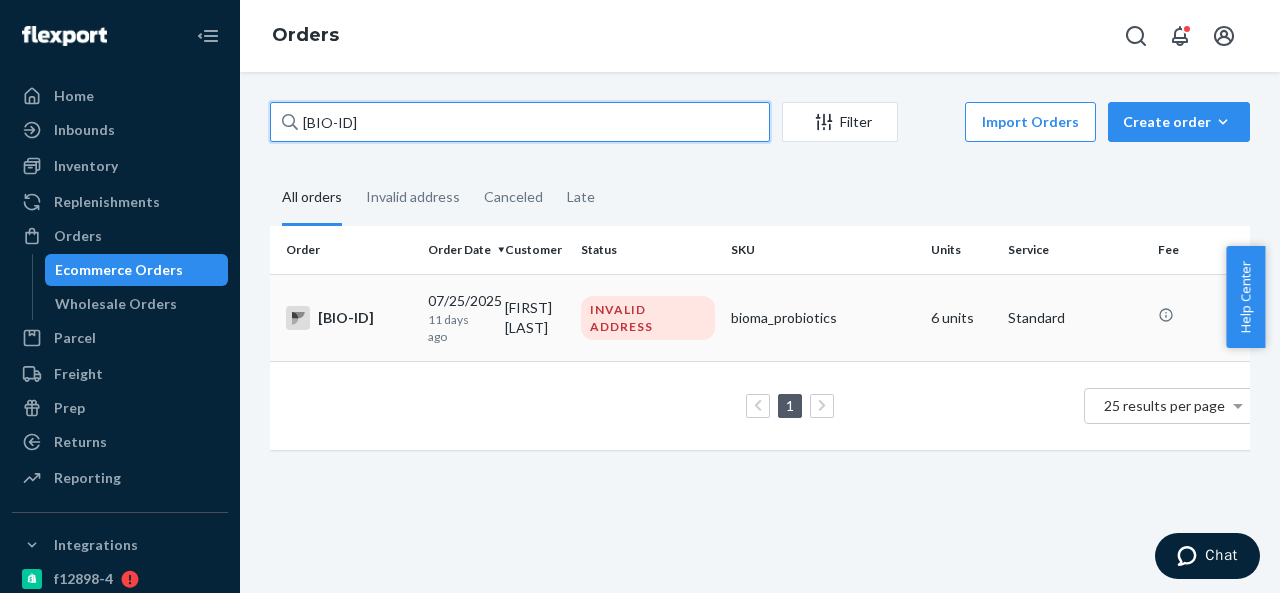 type on "[BIO-ID]" 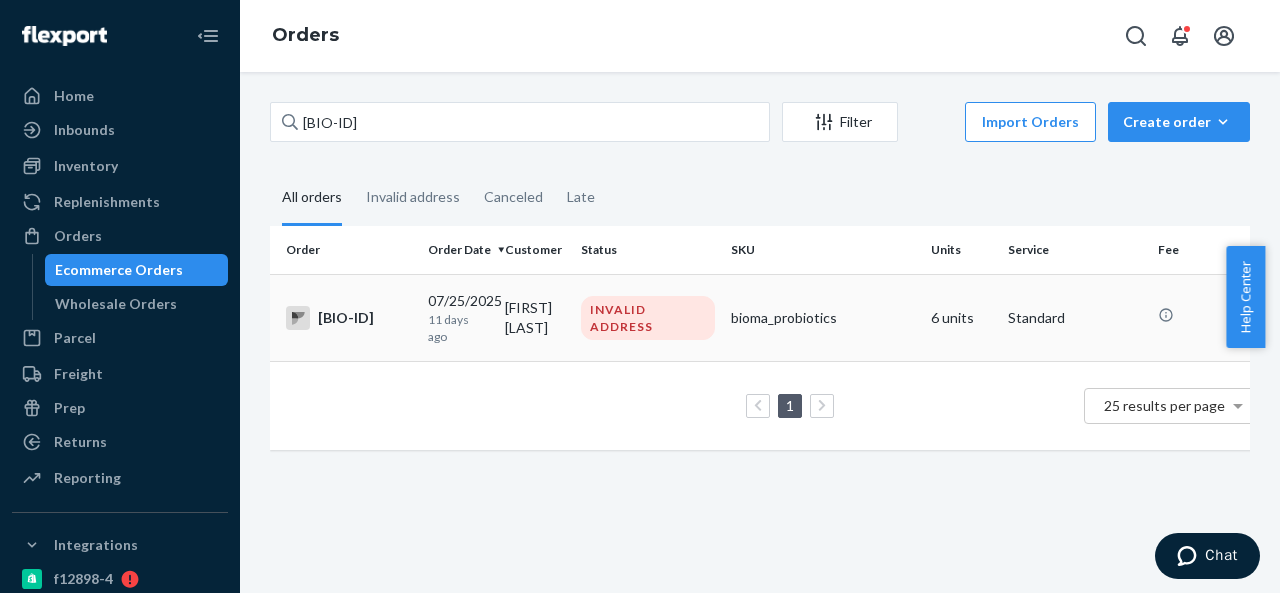 click on "[FIRST] [LAST]" at bounding box center [535, 317] 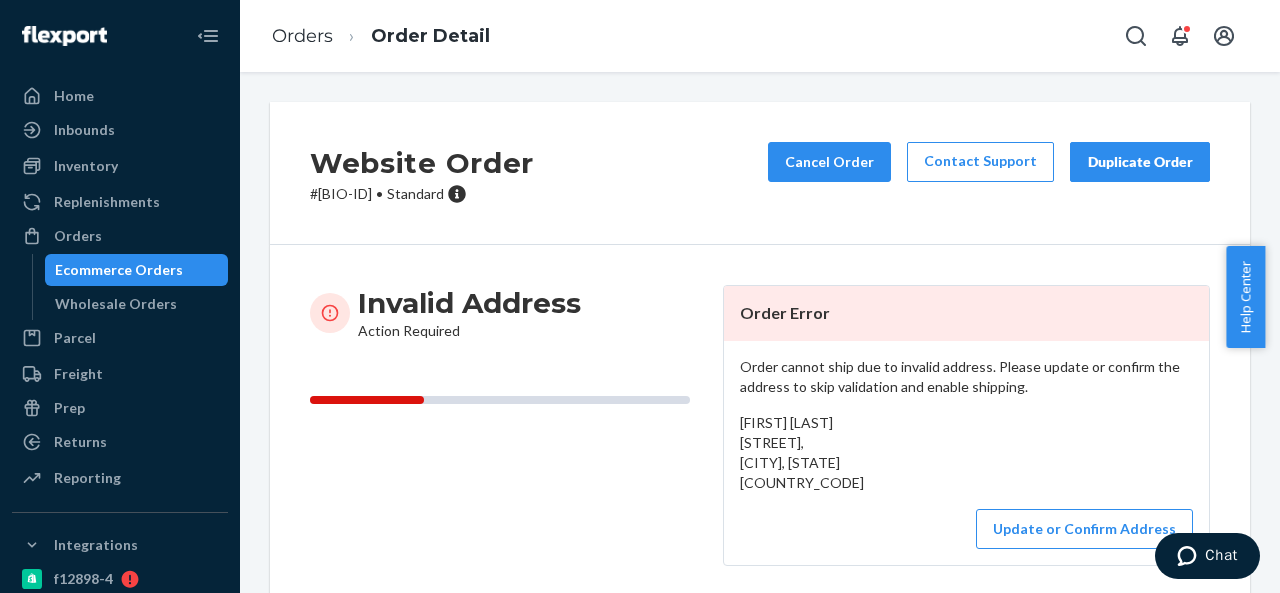 click on "# BIO-2277962 • Standard" at bounding box center (422, 194) 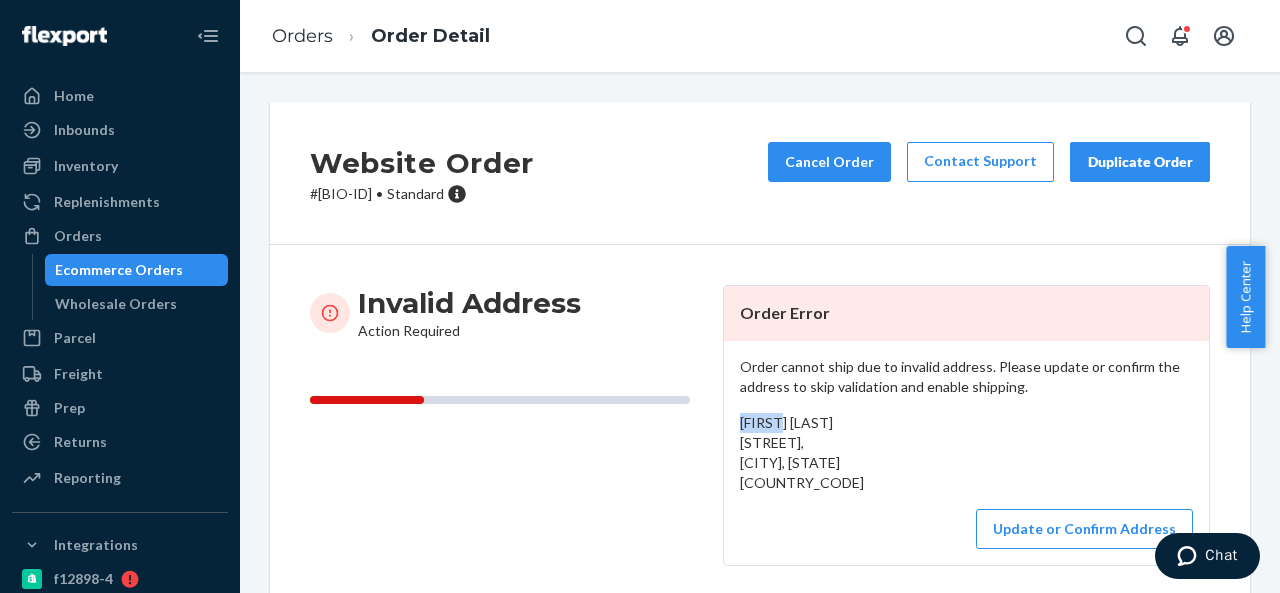 click on "[FIRST] [LAST]
[STREET],
[CITY], [STATE]
[COUNTRY_CODE]" at bounding box center [802, 452] 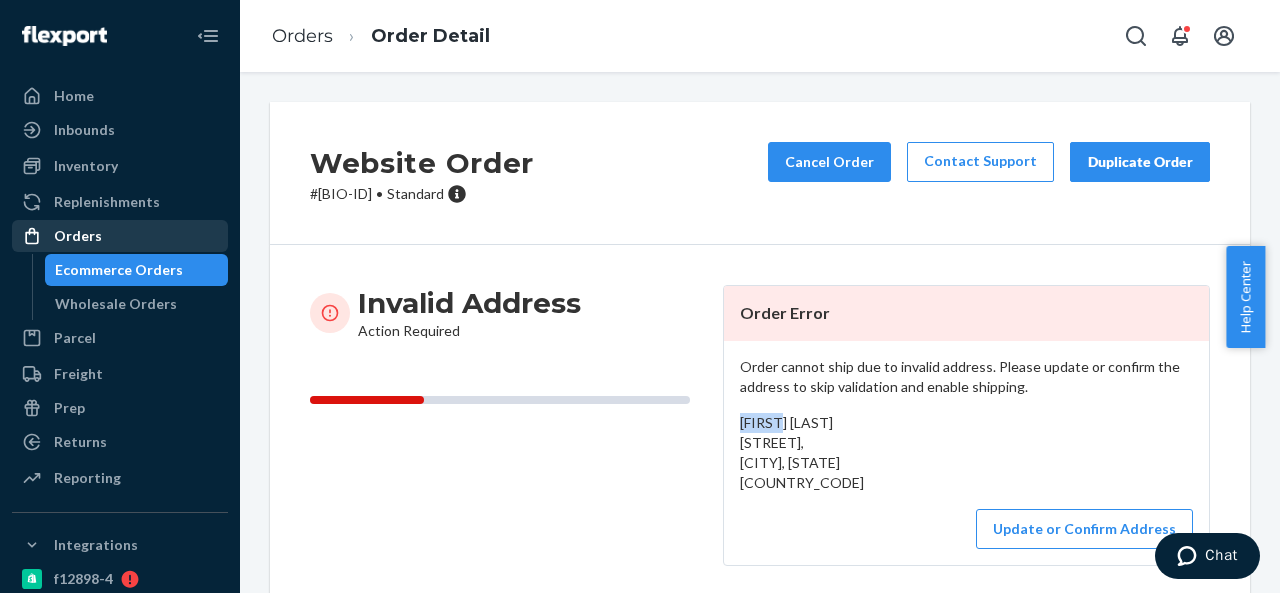 click on "Orders" at bounding box center [120, 236] 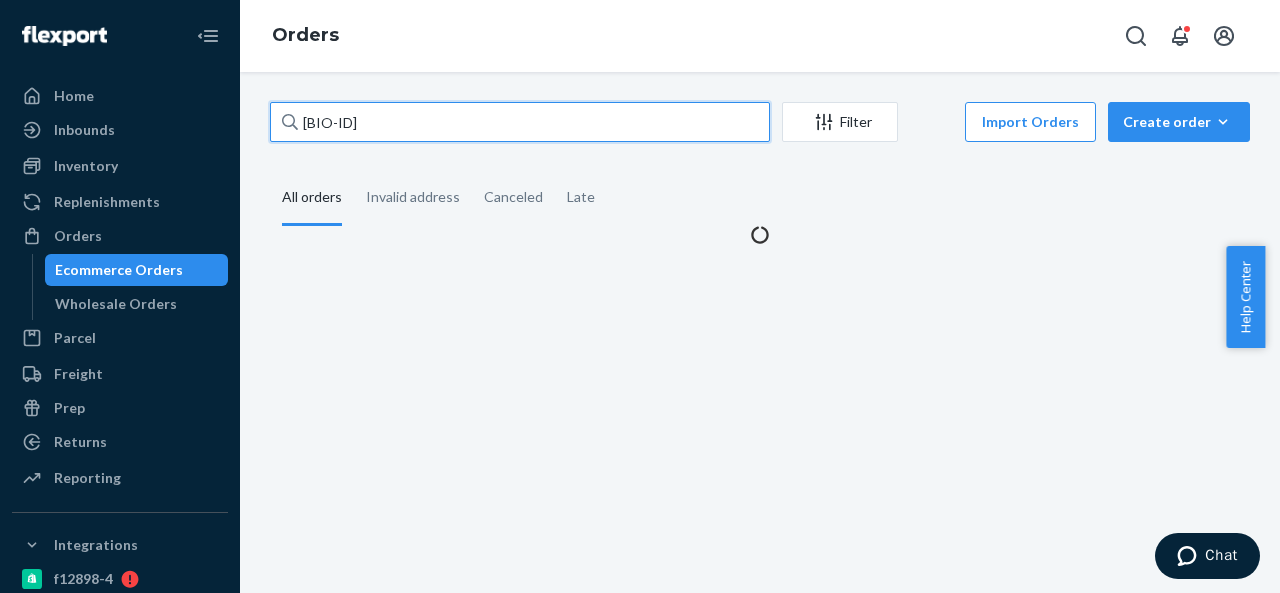 click on "[BIO-ID]" at bounding box center [520, 122] 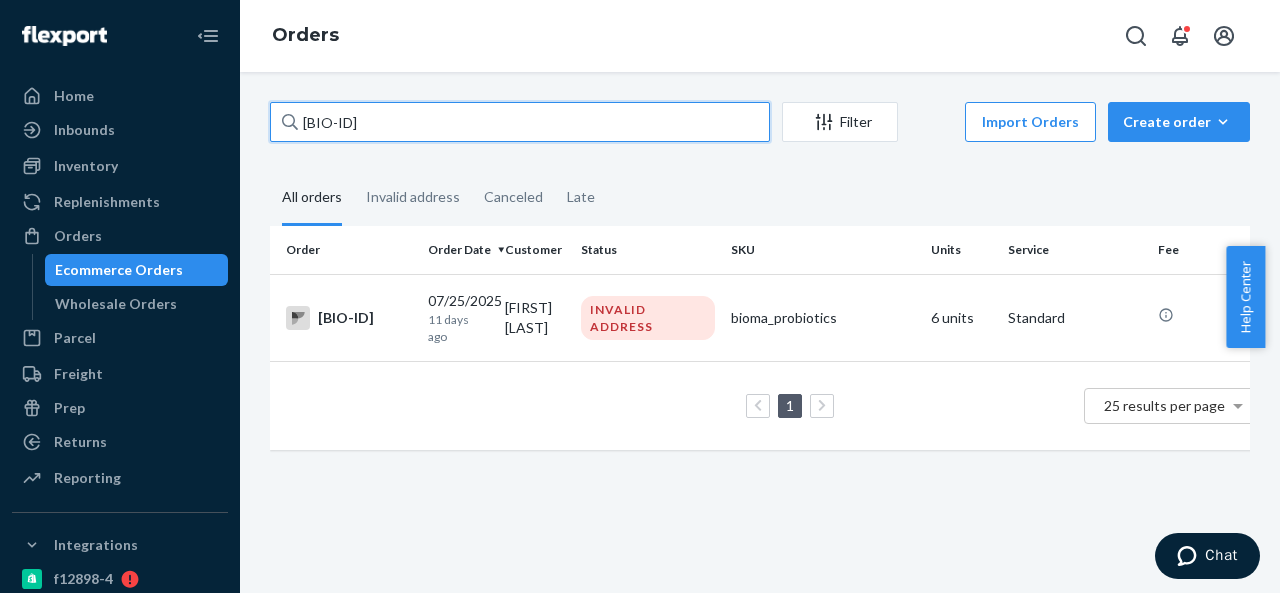 paste on "8346" 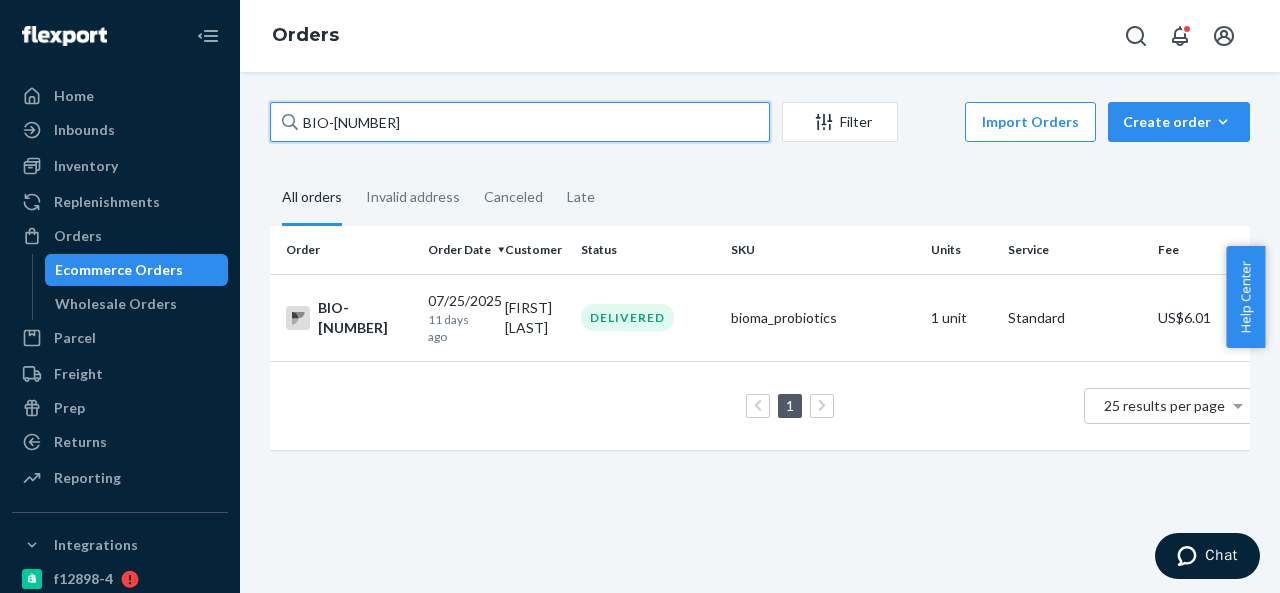 paste on "41" 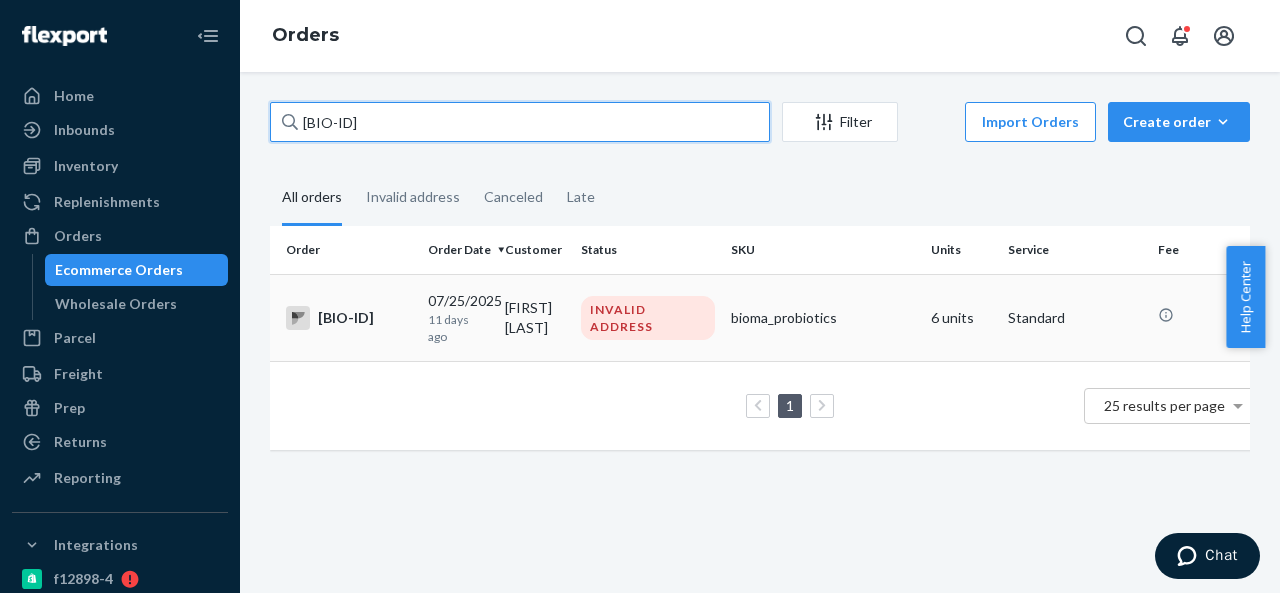 type on "[BIO-ID]" 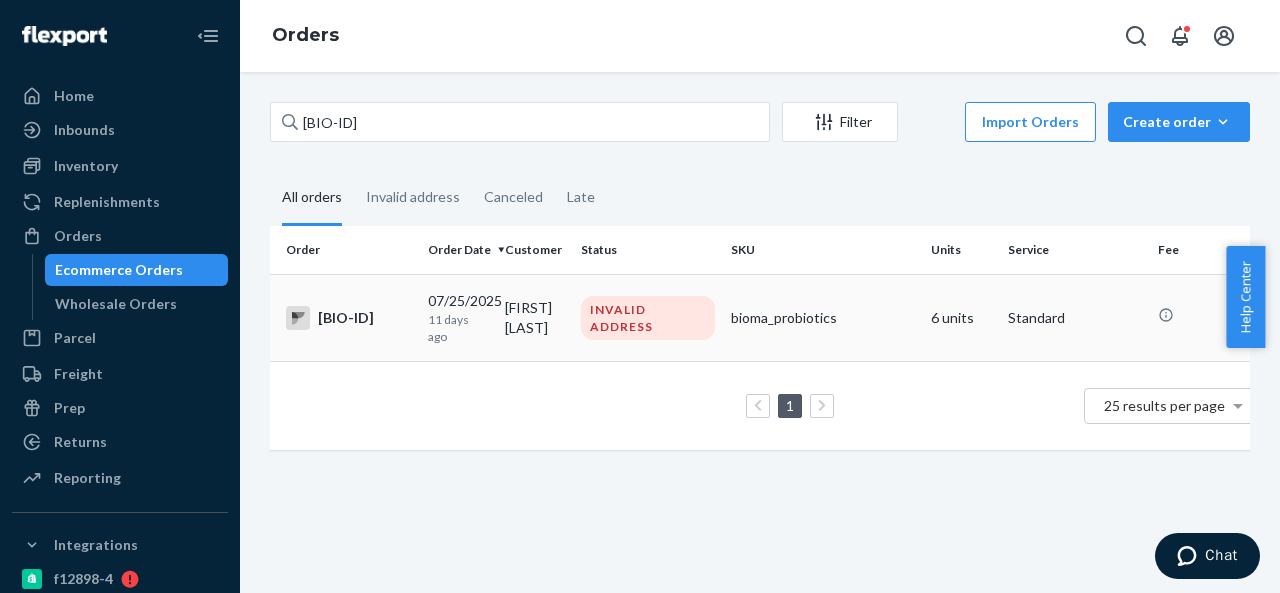 click on "[FIRST] [LAST]" at bounding box center [535, 317] 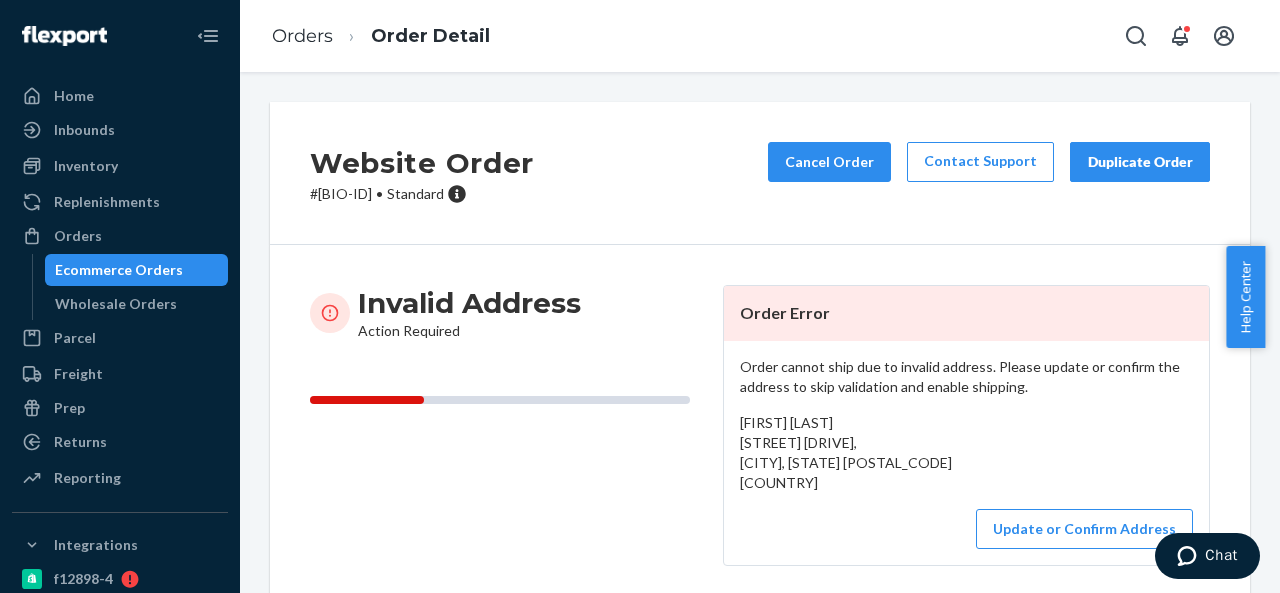 click on "# BIO-2278416 • Standard" at bounding box center (422, 194) 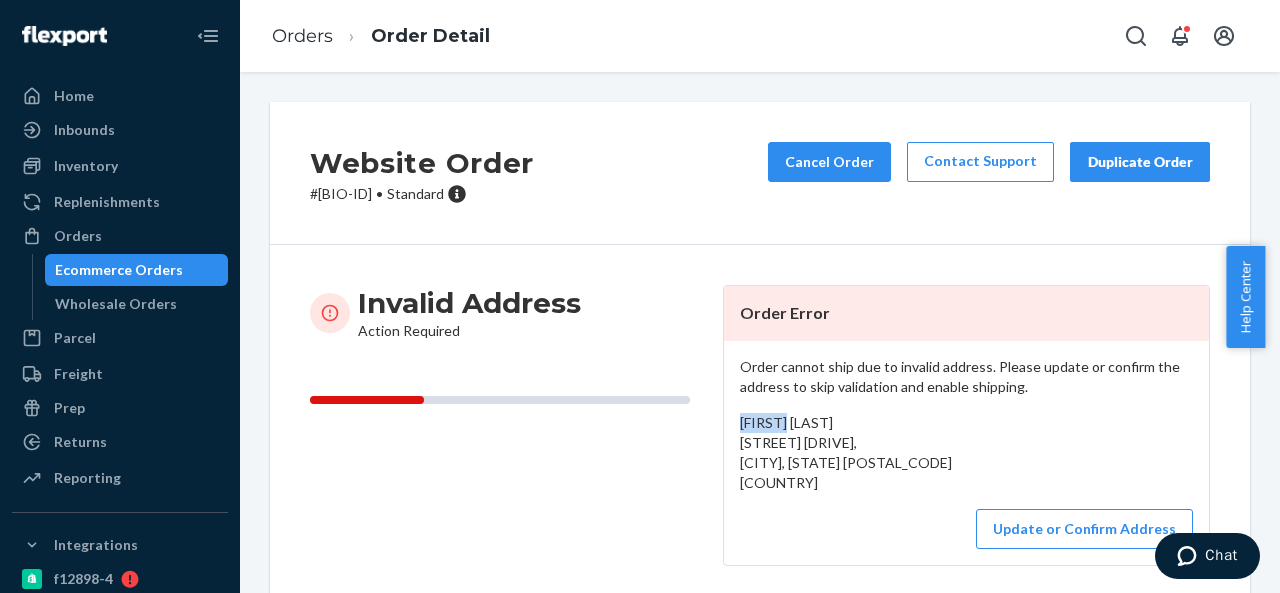 click on "[FIRST] [LAST]
[STREET] [DRIVE],
[CITY], [STATE] [POSTAL_CODE]
[COUNTRY]" at bounding box center (846, 452) 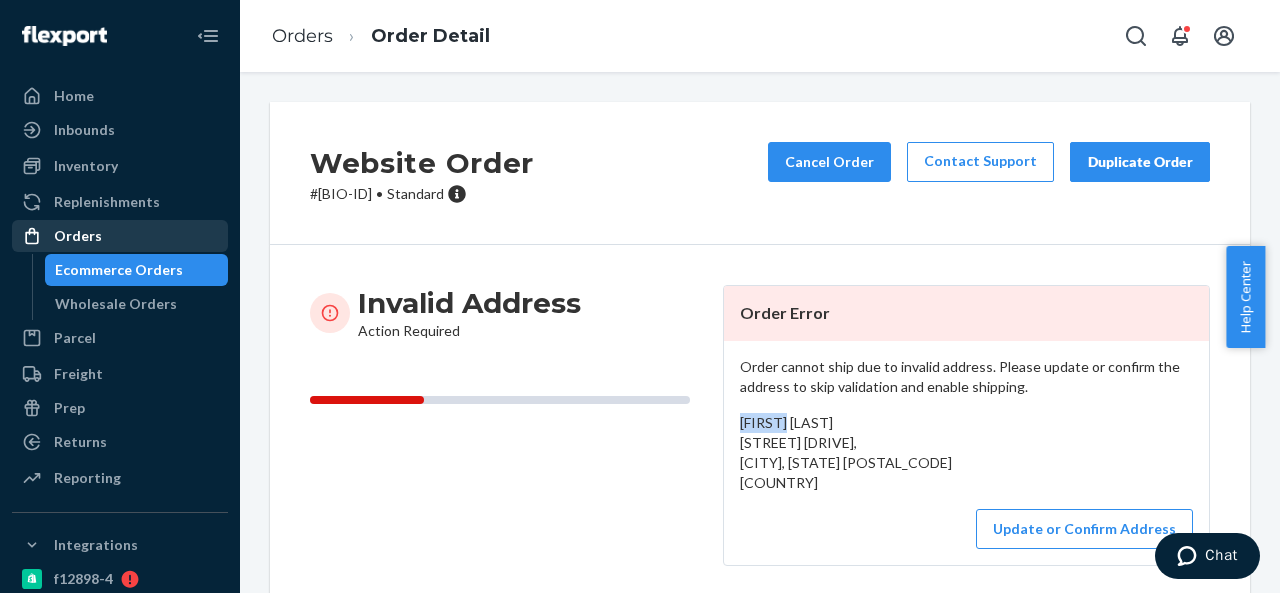 click on "Orders" at bounding box center (120, 236) 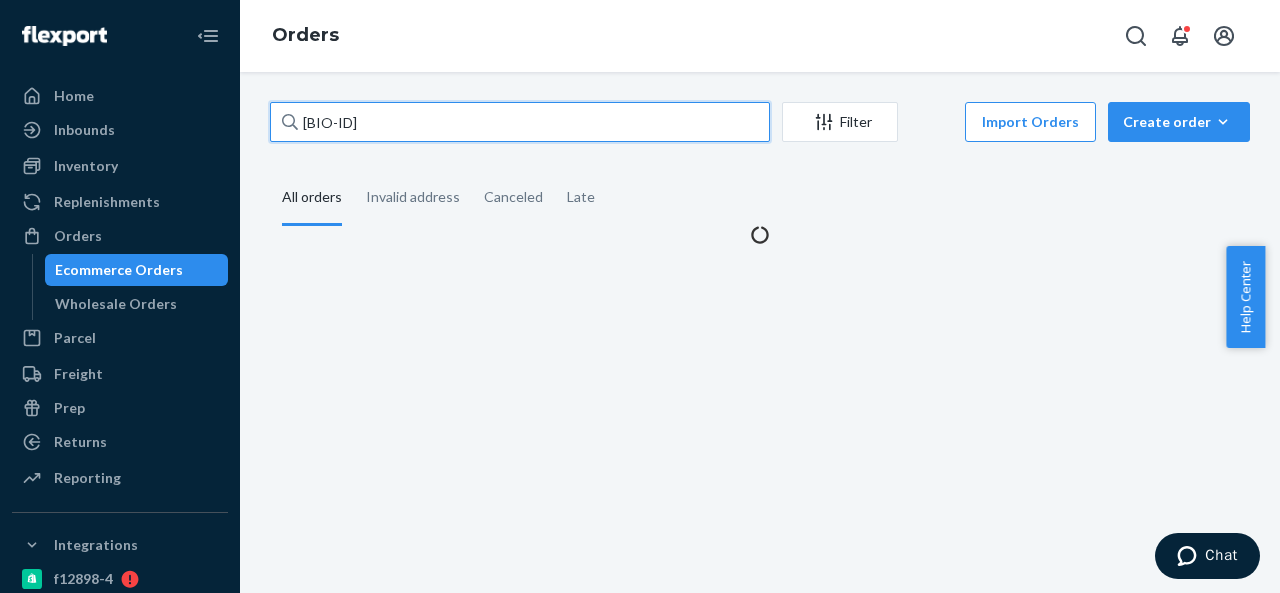 click on "[BIO-ID]" at bounding box center [520, 122] 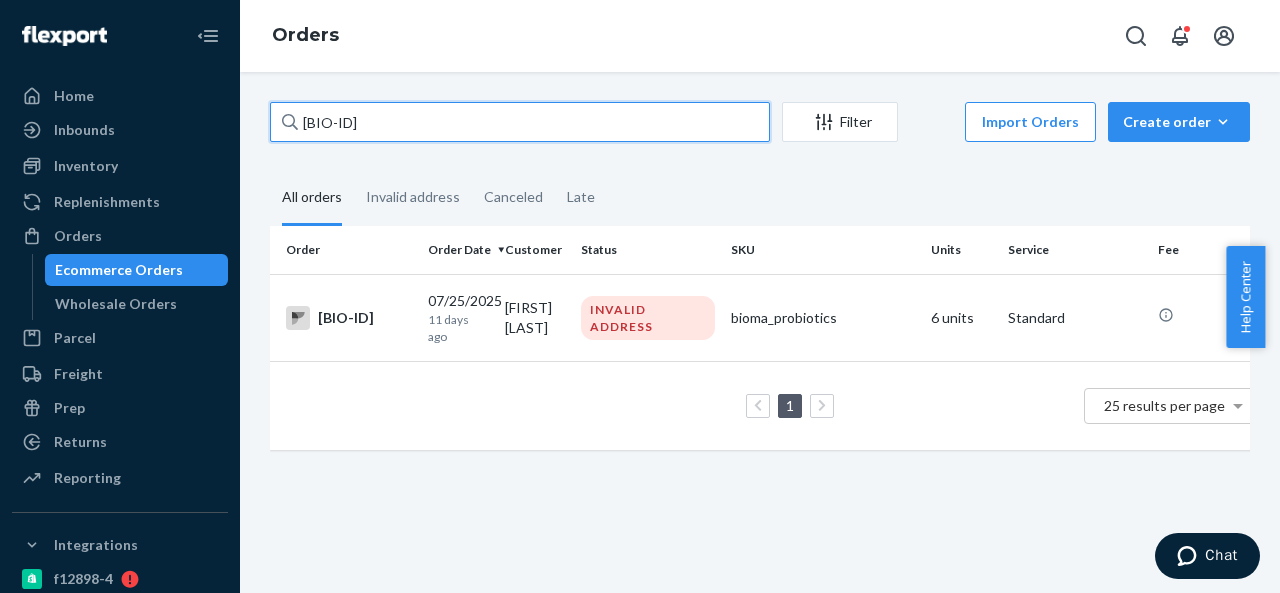 paste on "59368" 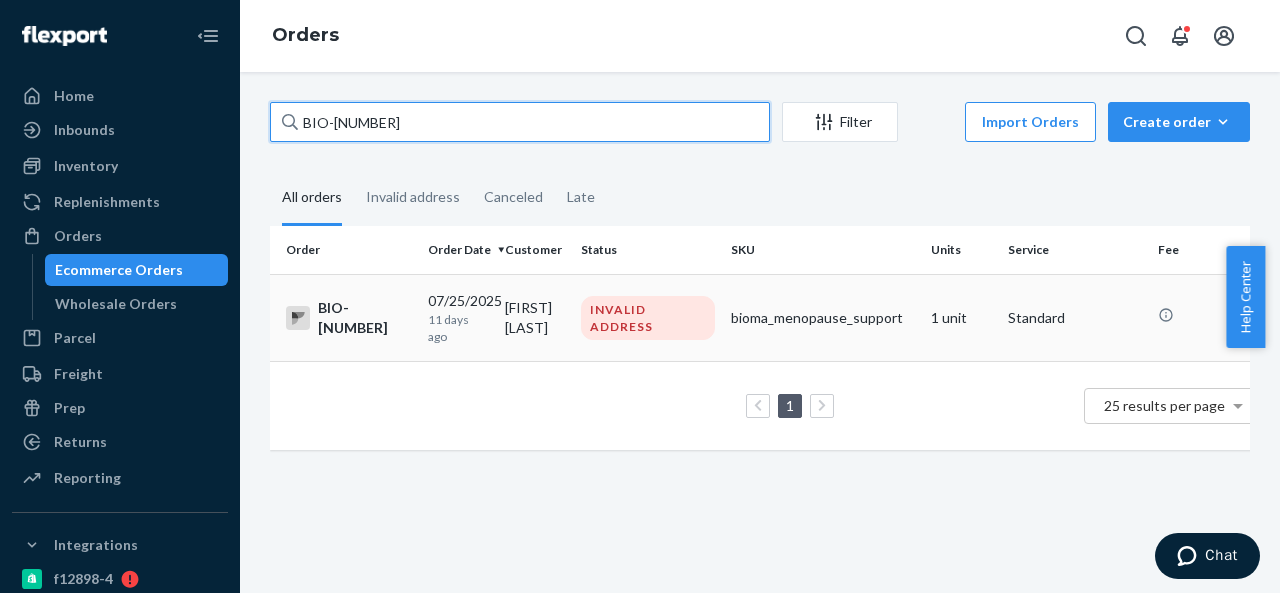type on "BIO-[NUMBER]" 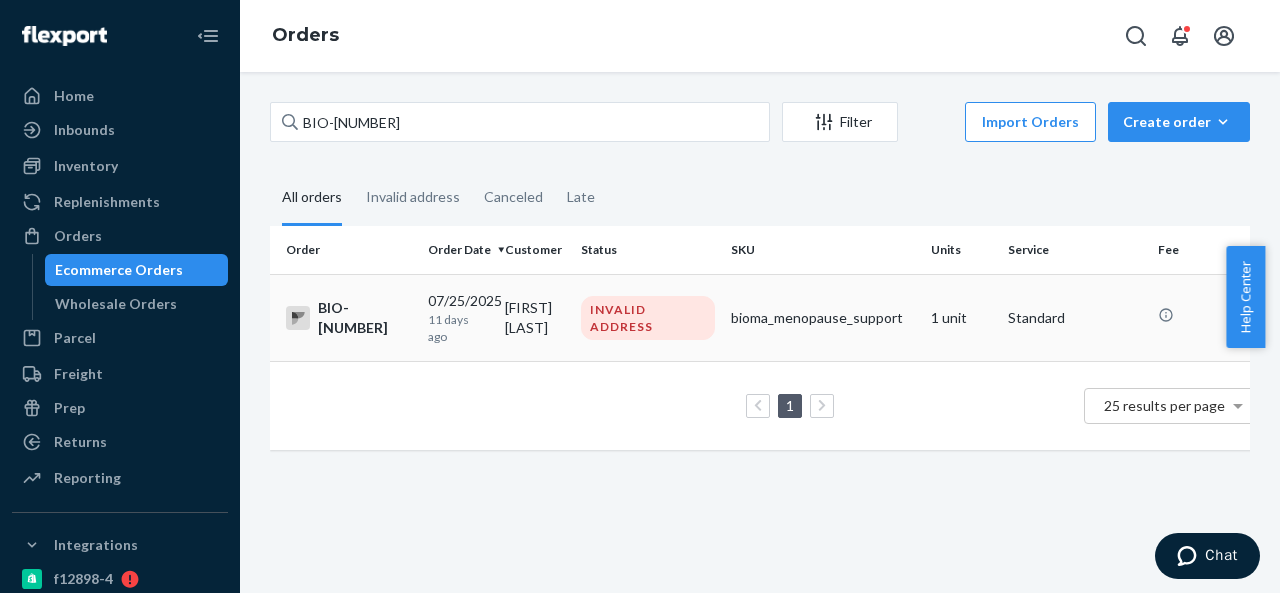 click on "[FIRST] [LAST]" at bounding box center [535, 317] 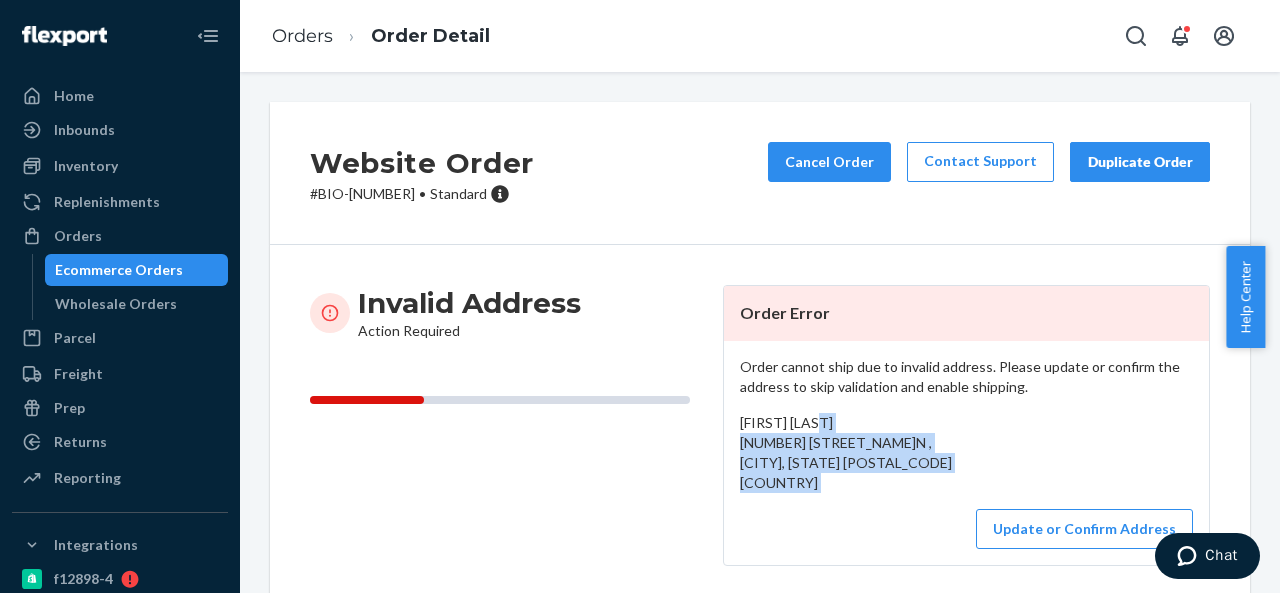 drag, startPoint x: 730, startPoint y: 447, endPoint x: 795, endPoint y: 495, distance: 80.80223 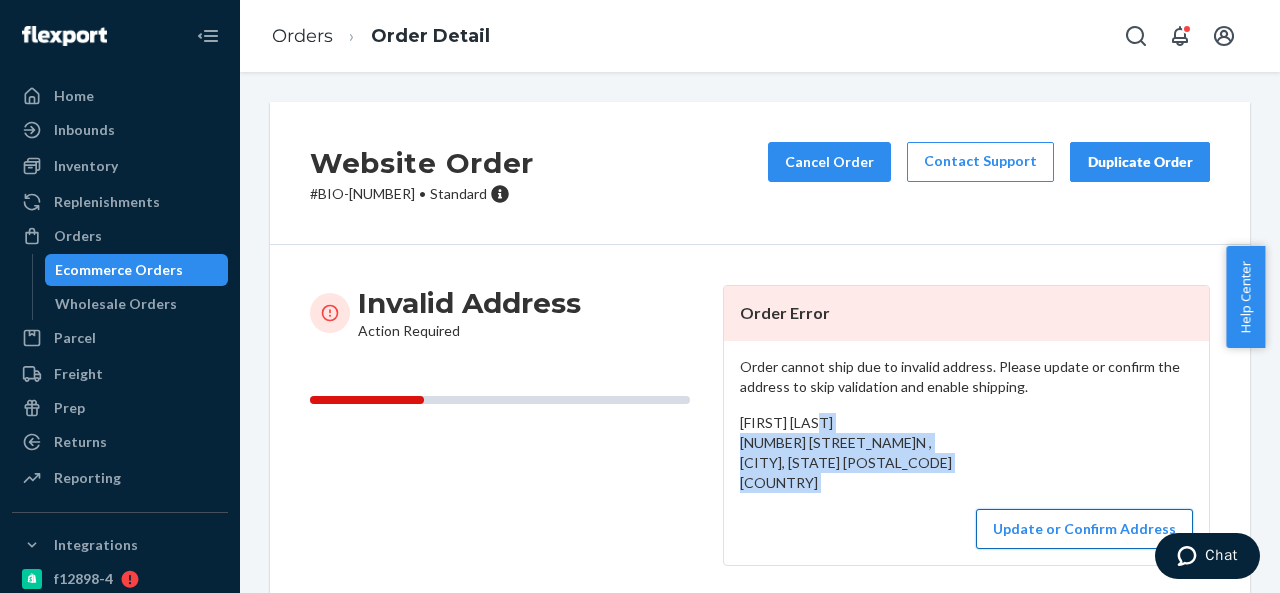 click on "Update or Confirm Address" at bounding box center (1084, 529) 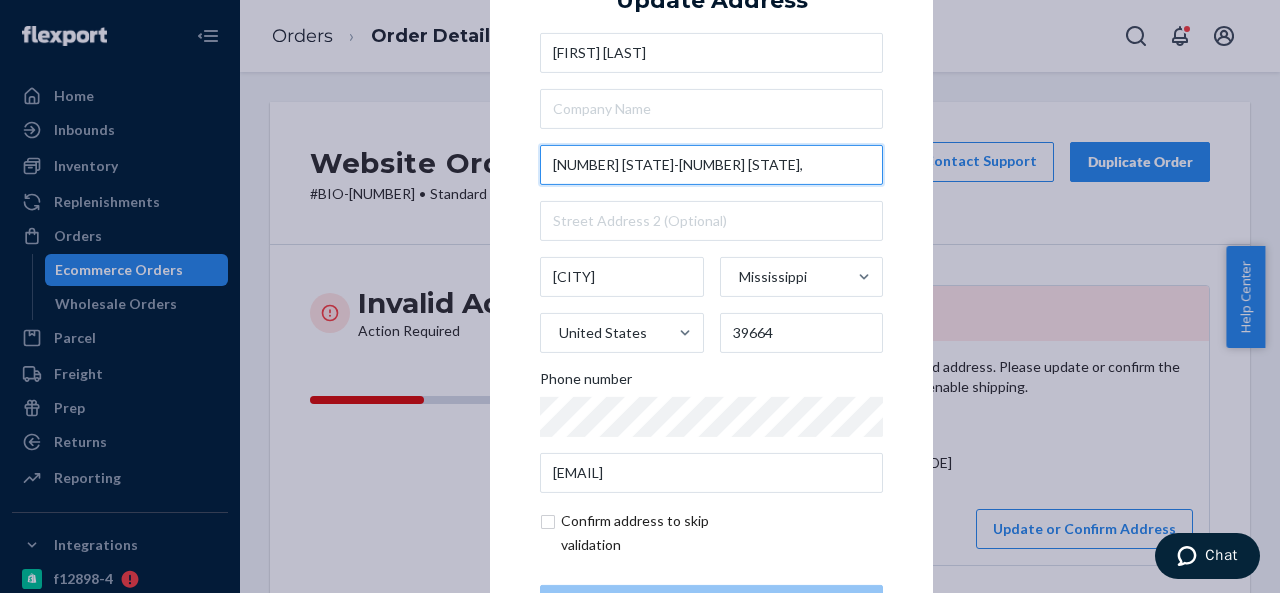 click on "[NUMBER] [STATE]-[NUMBER] [STATE]," at bounding box center [711, 165] 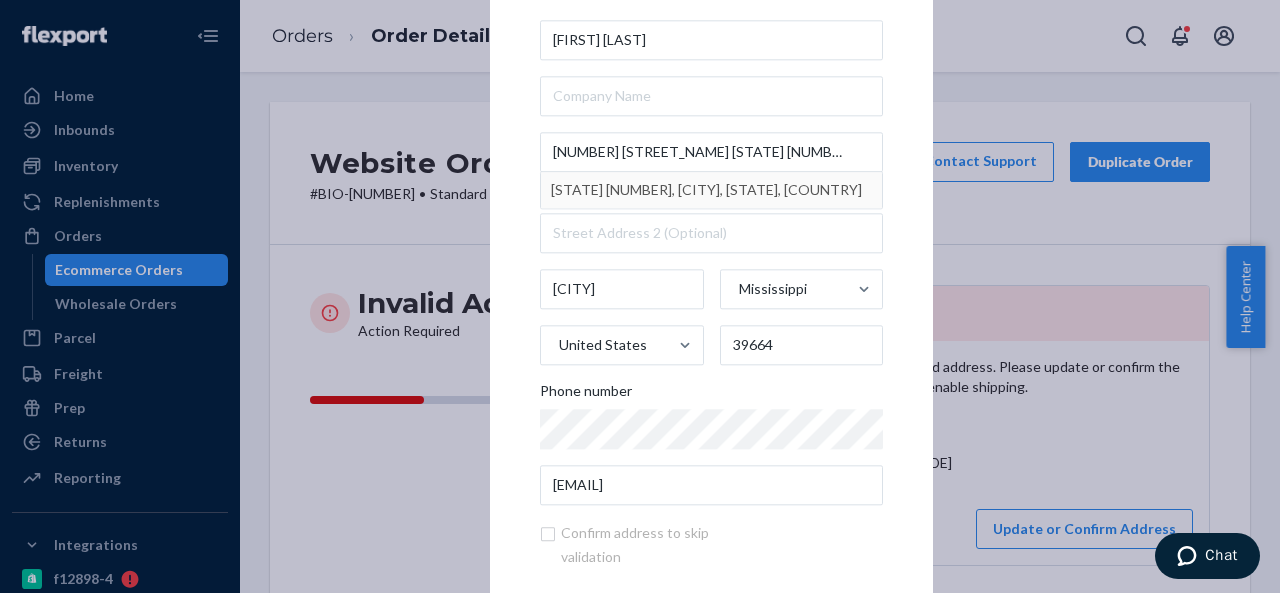 click on "× Update Address [FIRST] [LAST] [NUMBER] [STREET_NAME] [STATE] [NUMBER], [CITY], [STATE], [COUNTRY] [STREET_NAME] [STATE] [COUNTRY] [POSTAL_CODE] Phone number [EMAIL] Confirm address to skip validation Update" at bounding box center (711, 296) 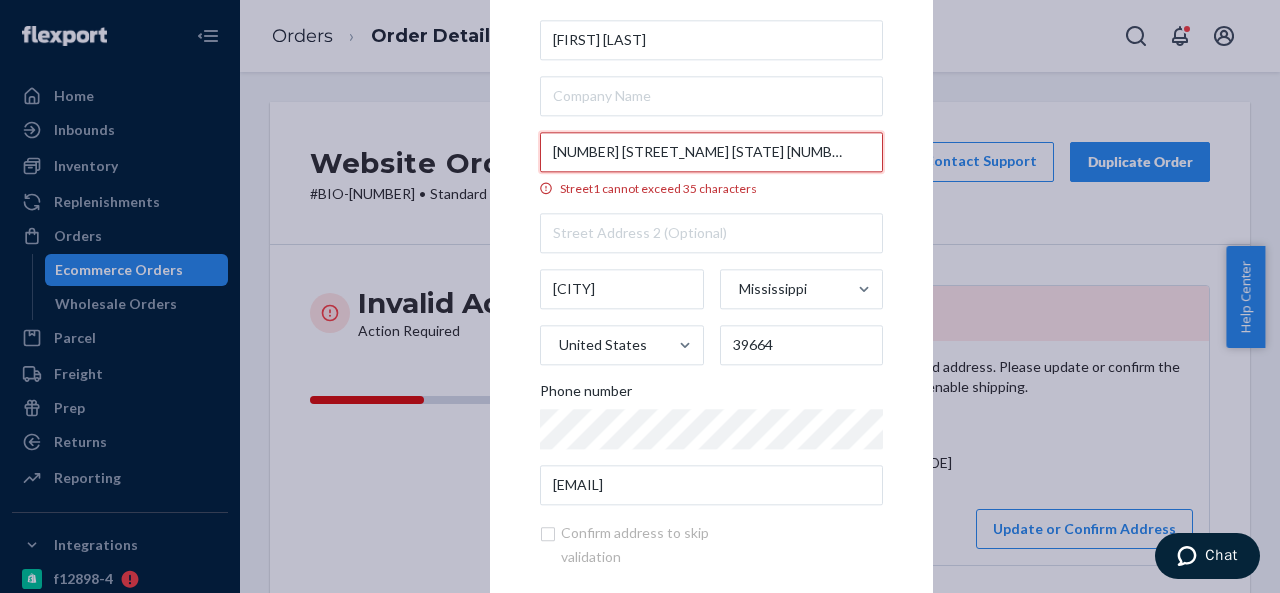 click on "[NUMBER] [STREET_NAME] [STATE] [NUMBER], [CITY], [STATE] [POSTAL_CODE]" at bounding box center (711, 152) 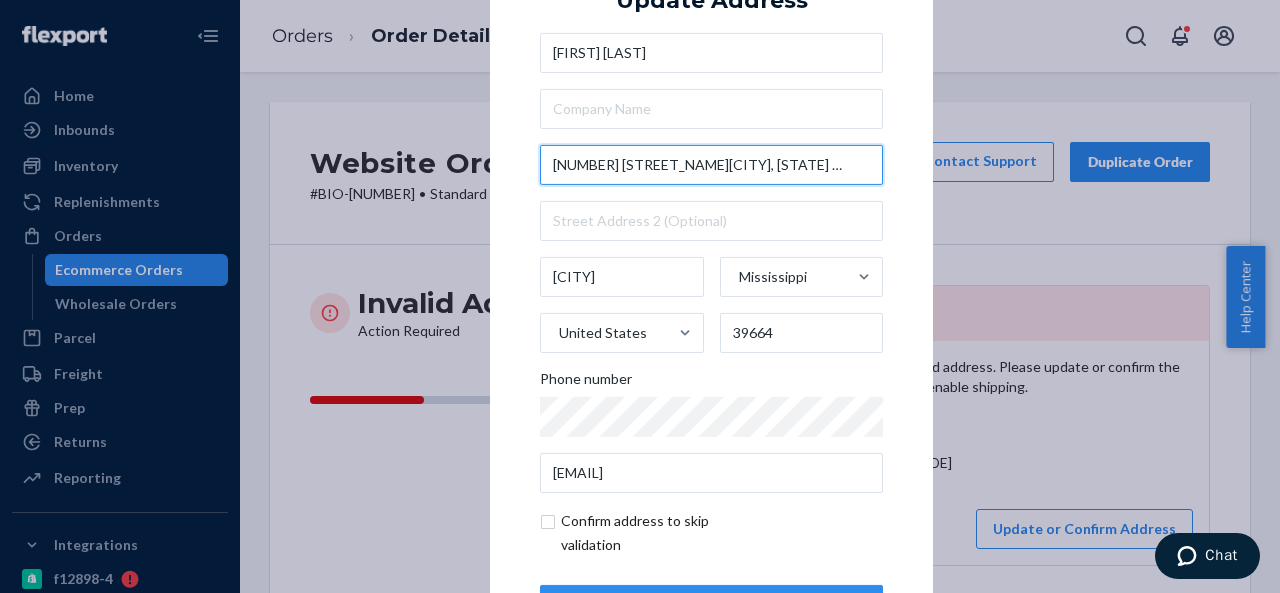 click on "[NUMBER] [STREET_NAME][CITY], [STATE] [POSTAL_CODE], [COUNTRY]" at bounding box center (711, 165) 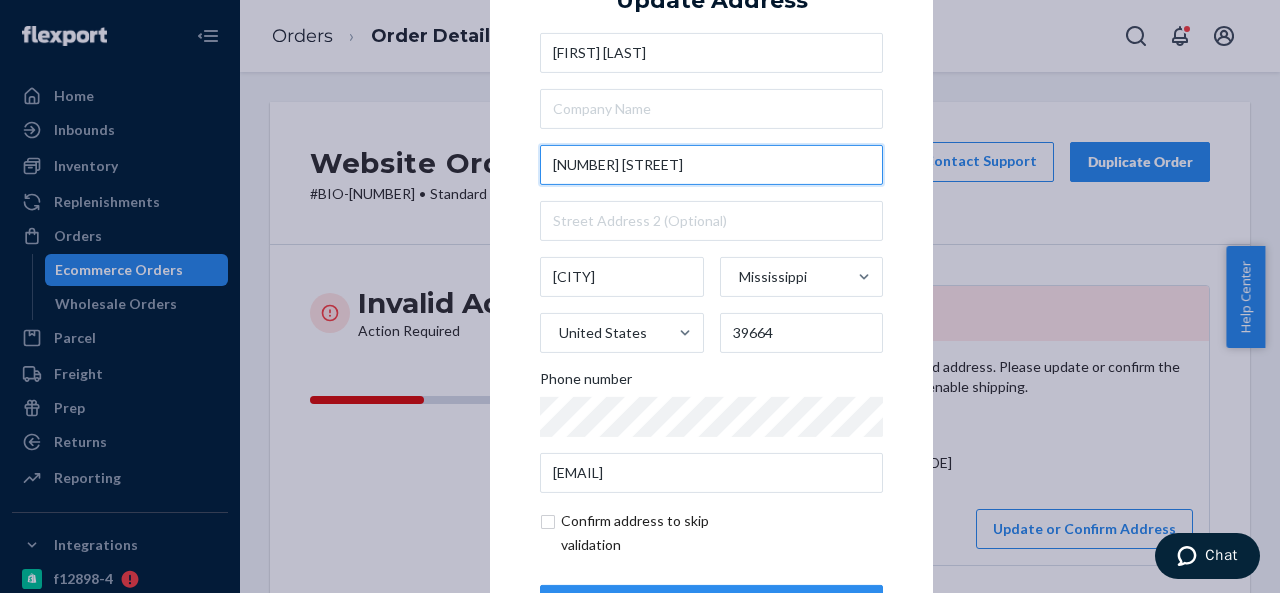 paste on "N" 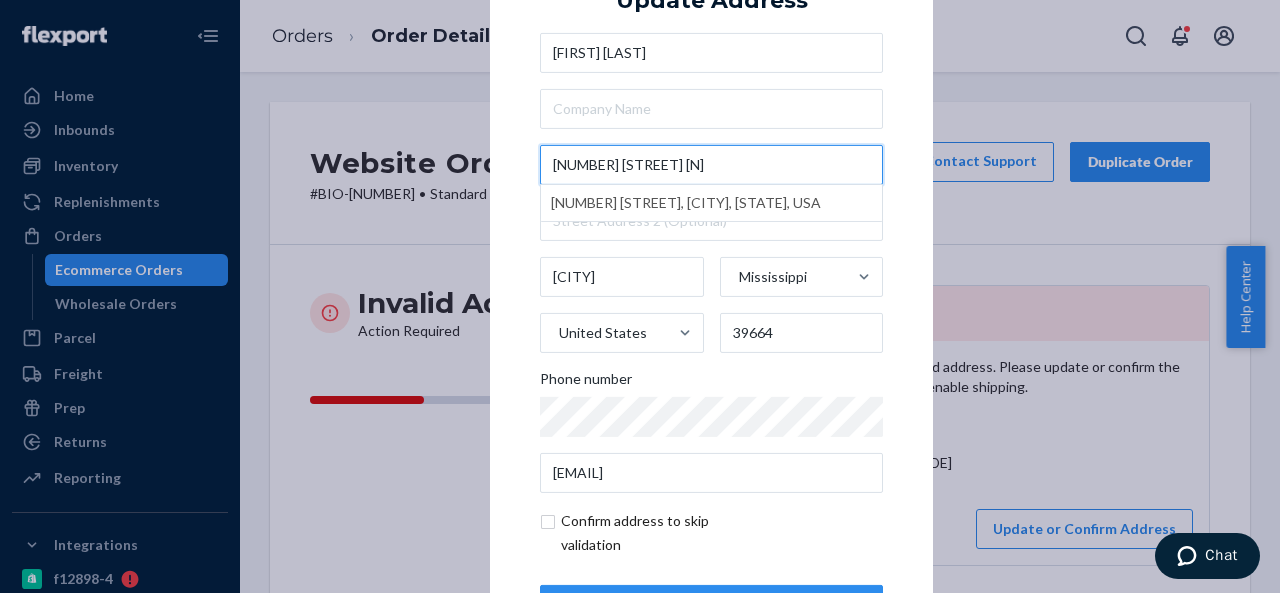 type on "[NUMBER] [STREET] [N]" 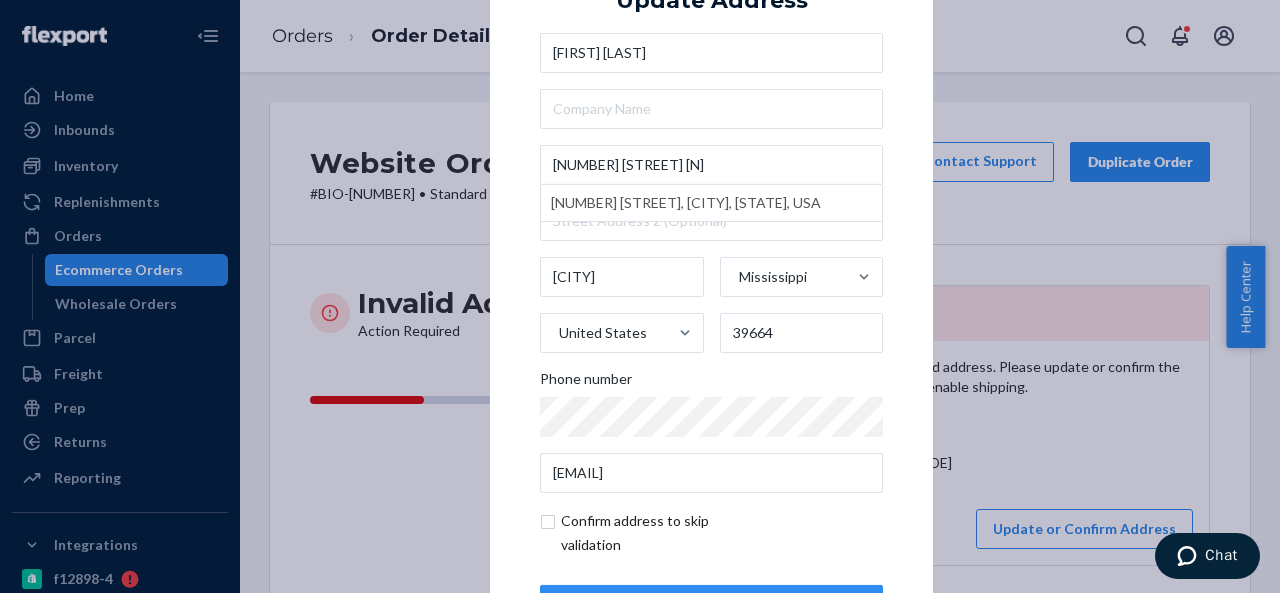 click on "Update Address [FIRST] [LAST] [NUMBER] [STREET] [NUMBER] [STREET], [CITY], [STATE], USA [CITY] [STATE] United States [POSTAL_CODE] Phone number [EMAIL] Confirm address to skip validation Update" at bounding box center (711, 296) 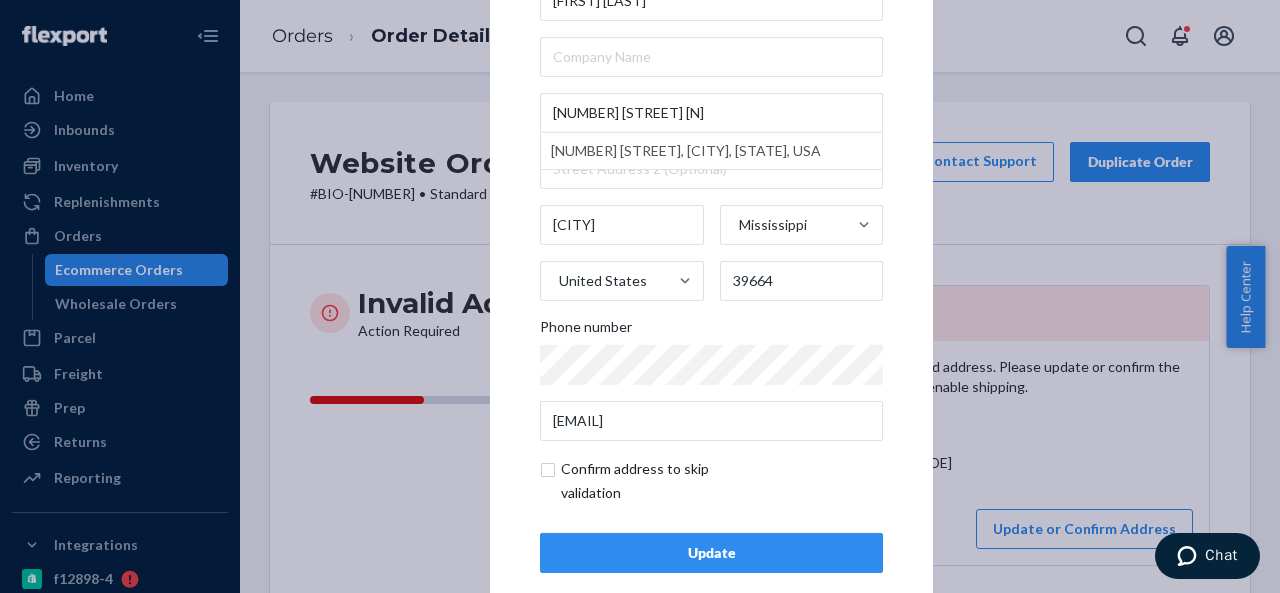 scroll, scrollTop: 81, scrollLeft: 0, axis: vertical 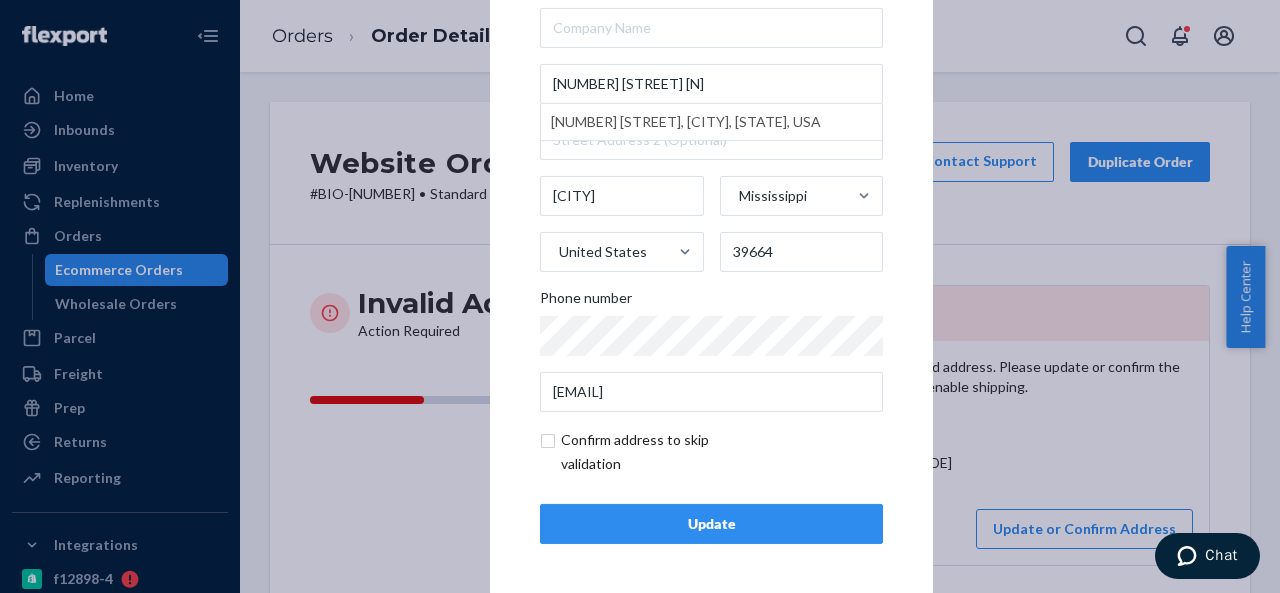 click on "Update" at bounding box center (711, 524) 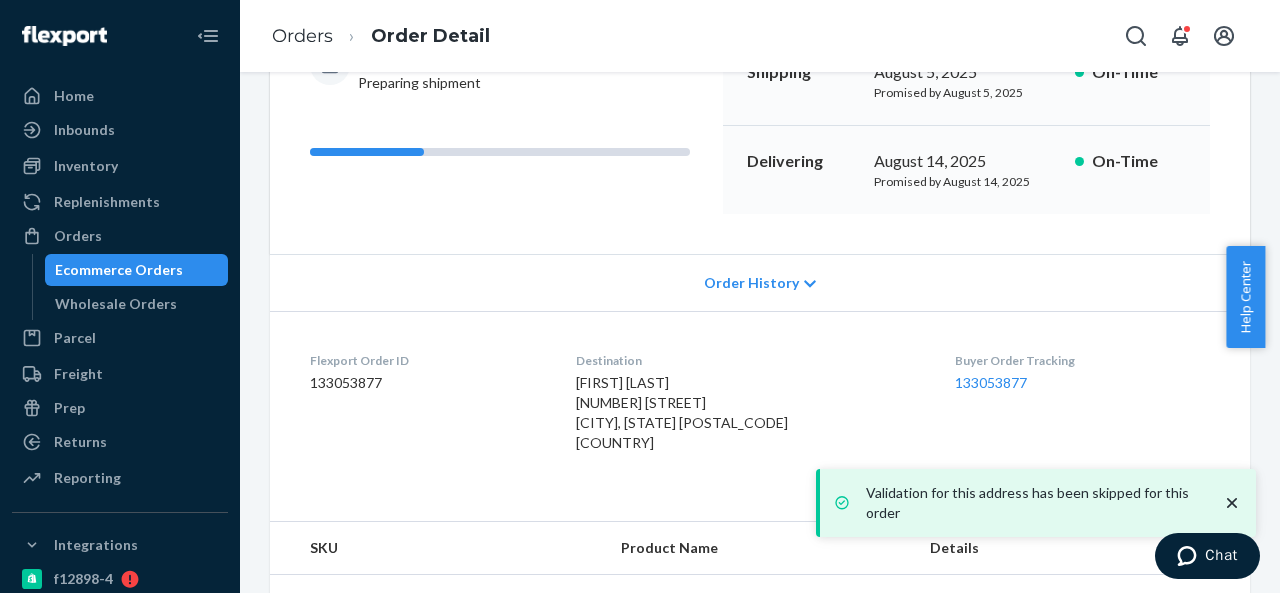 scroll, scrollTop: 304, scrollLeft: 0, axis: vertical 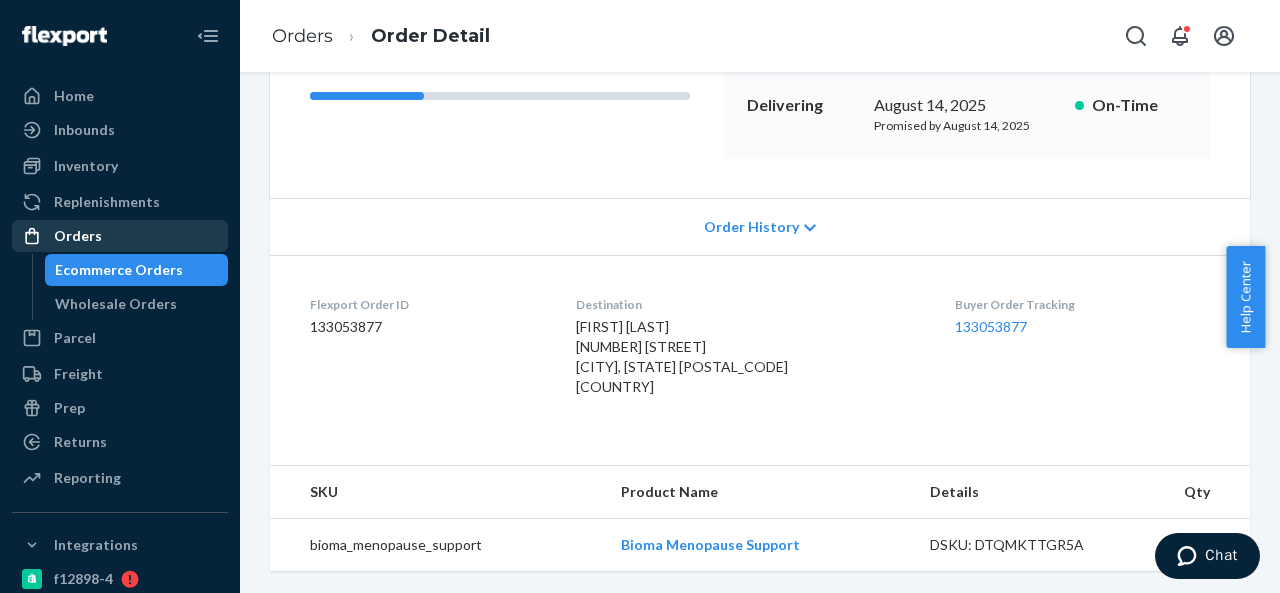 click on "Orders" at bounding box center (78, 236) 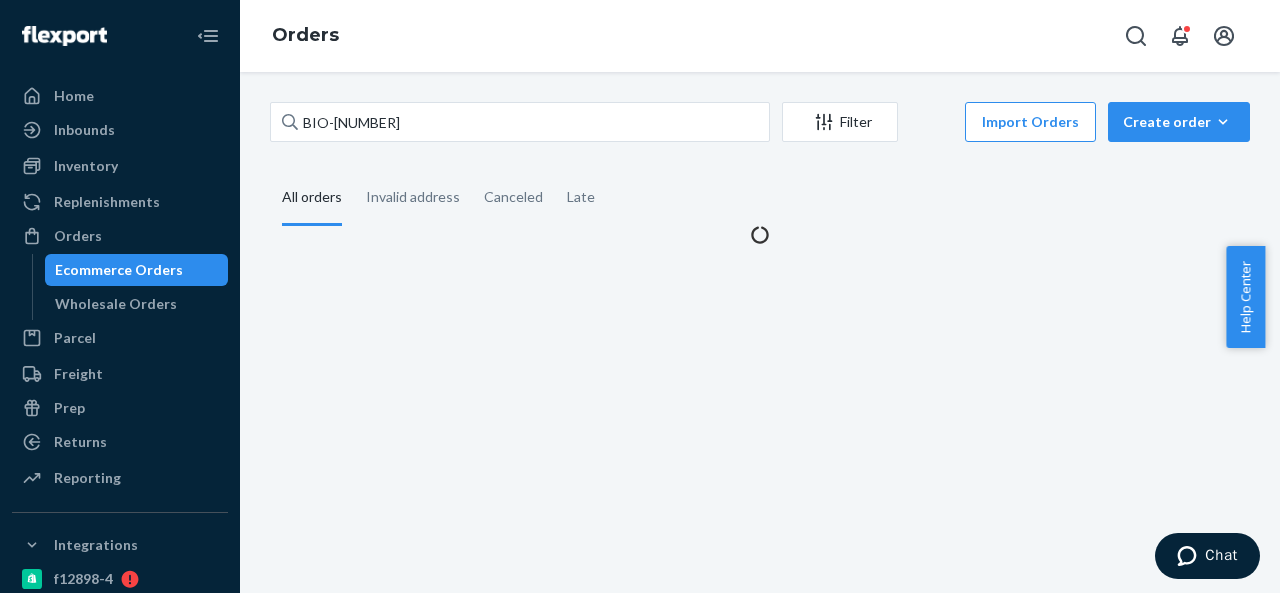 scroll, scrollTop: 0, scrollLeft: 0, axis: both 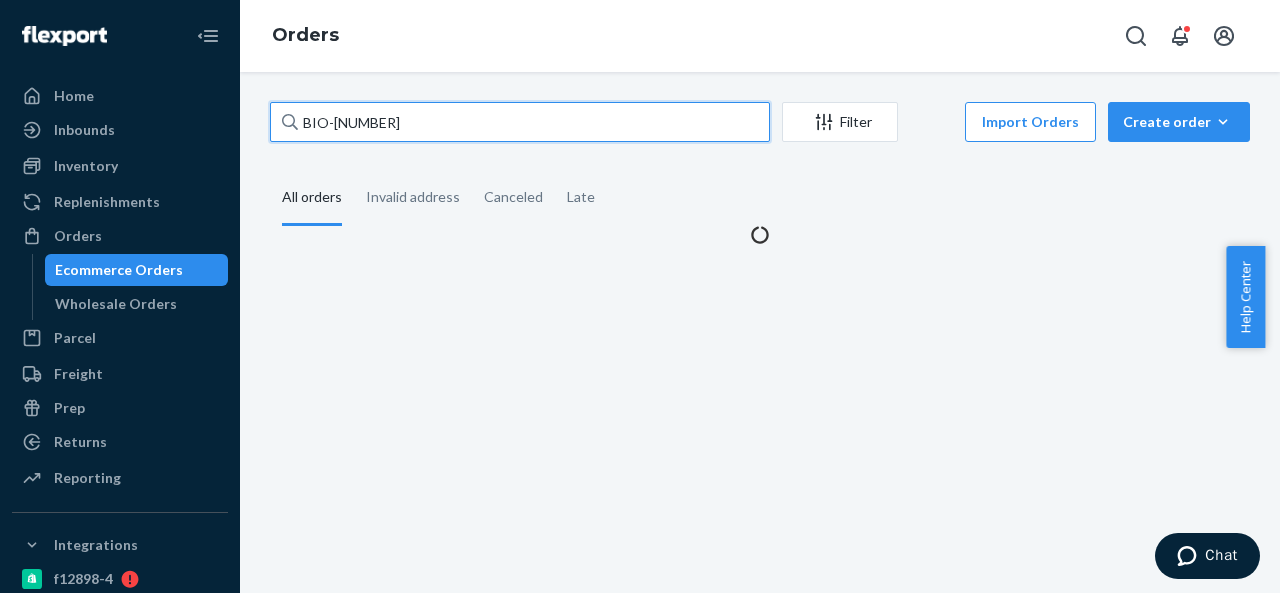 click on "BIO-[NUMBER]" at bounding box center (520, 122) 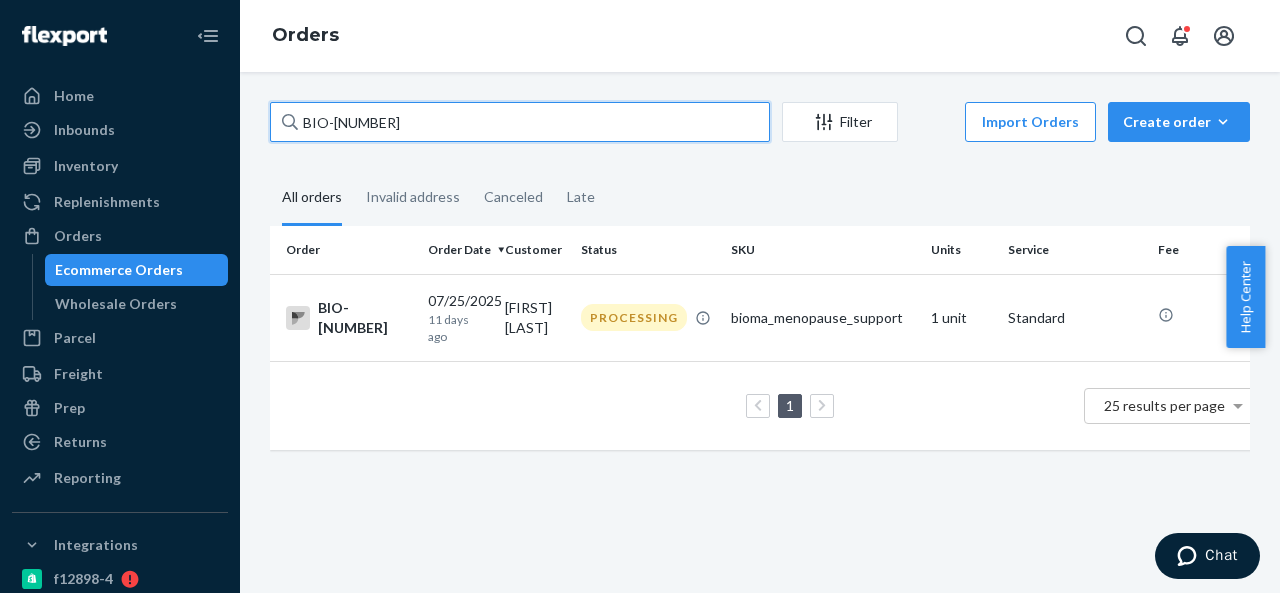 paste on "CB-3958709" 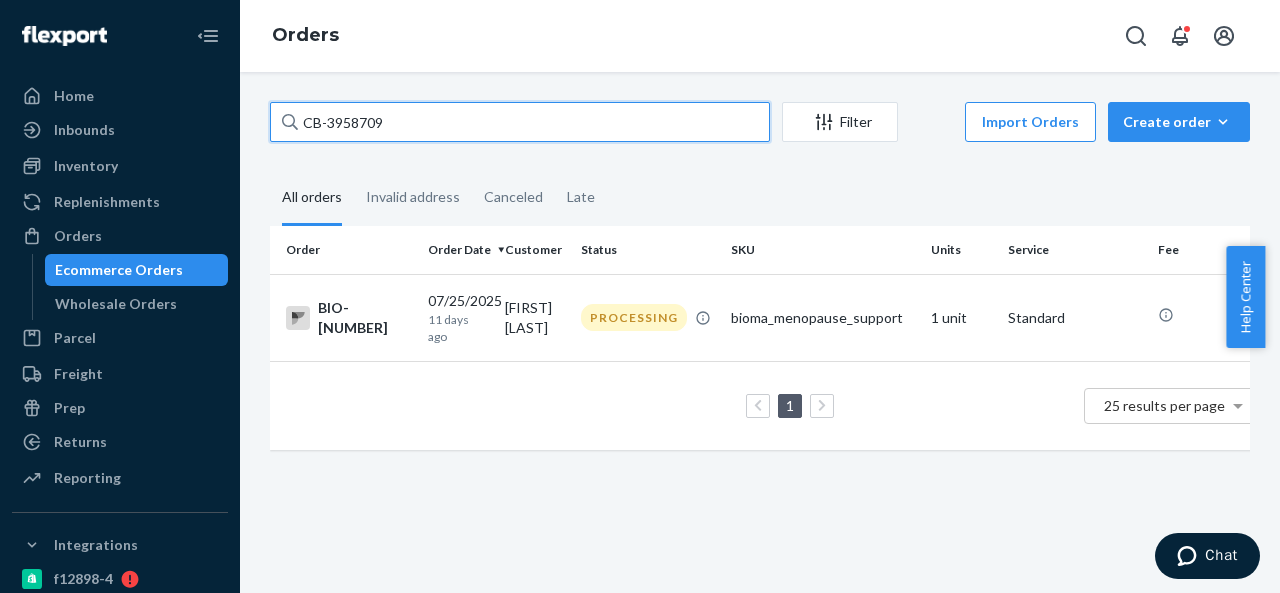 type on "CB-3958709" 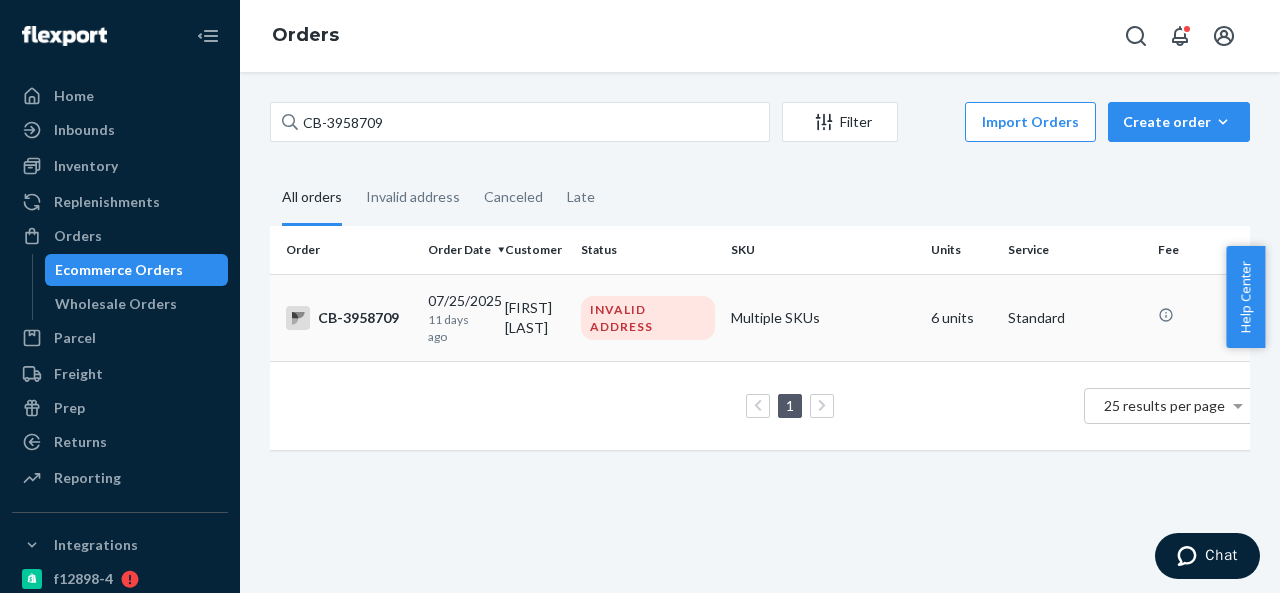 click on "[FIRST] [LAST]" at bounding box center [535, 317] 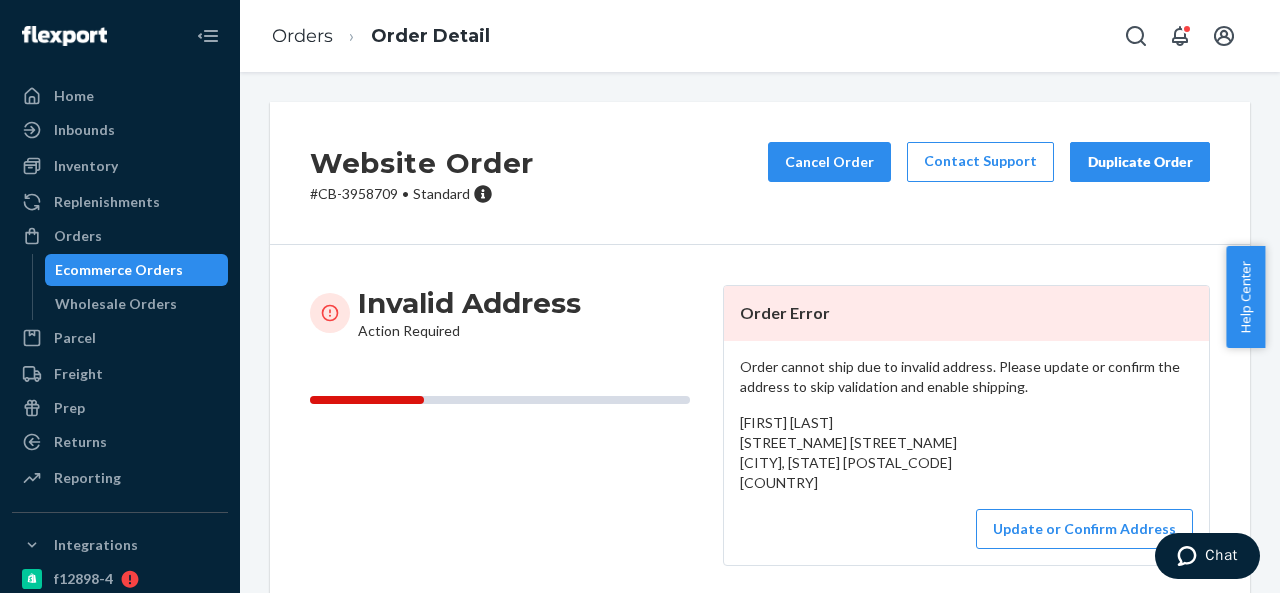 click on "# CB-3958709 • Standard" at bounding box center [422, 194] 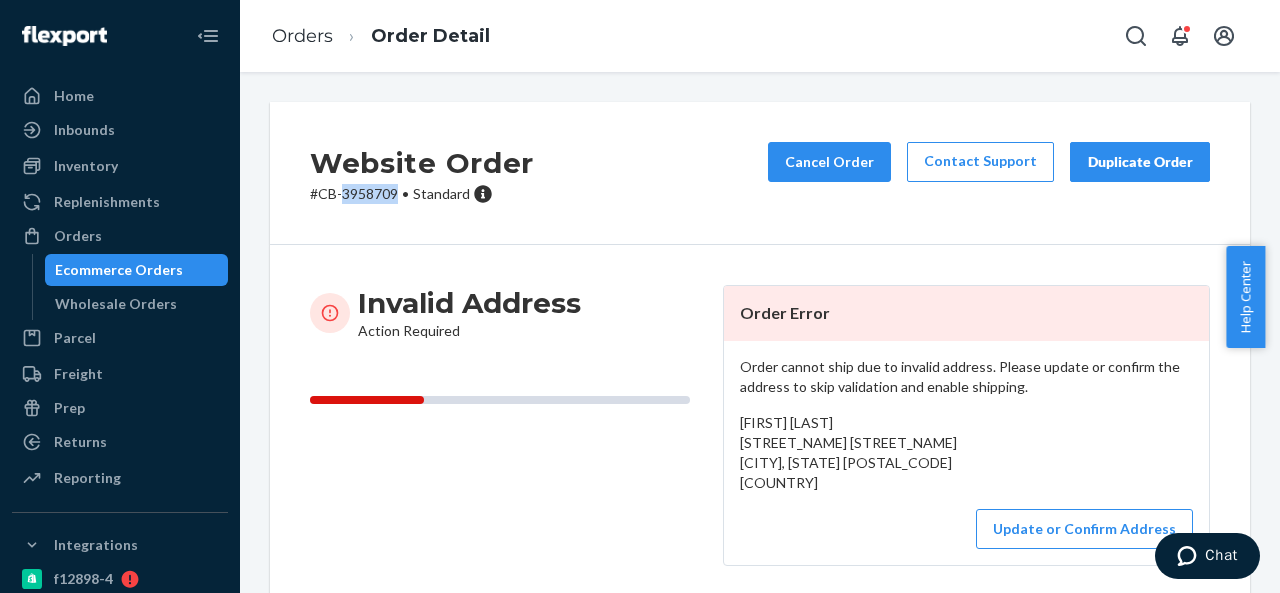 click on "# CB-3958709 • Standard" at bounding box center [422, 194] 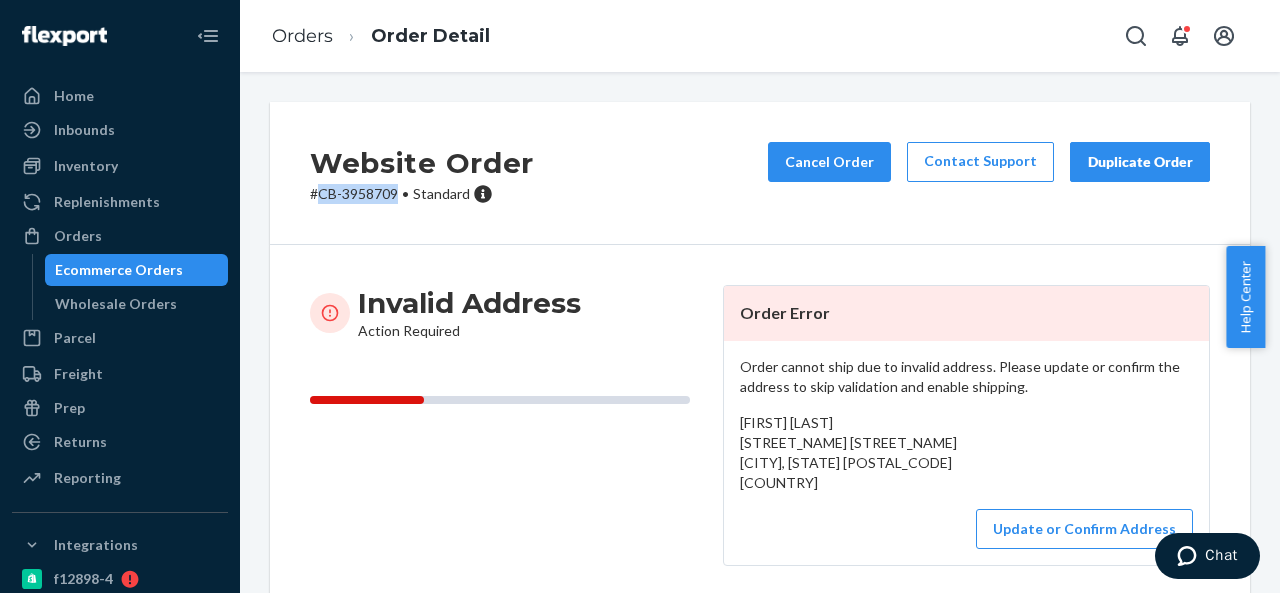 drag, startPoint x: 321, startPoint y: 192, endPoint x: 396, endPoint y: 193, distance: 75.00667 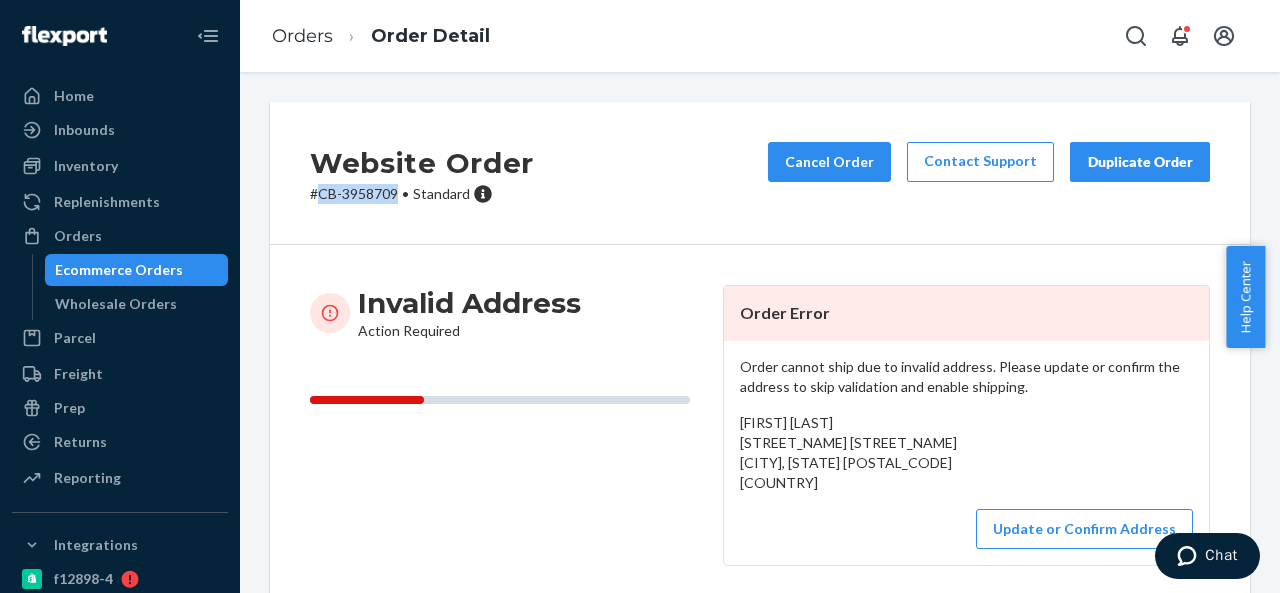click on "# CB-3958709 • Standard" at bounding box center [422, 194] 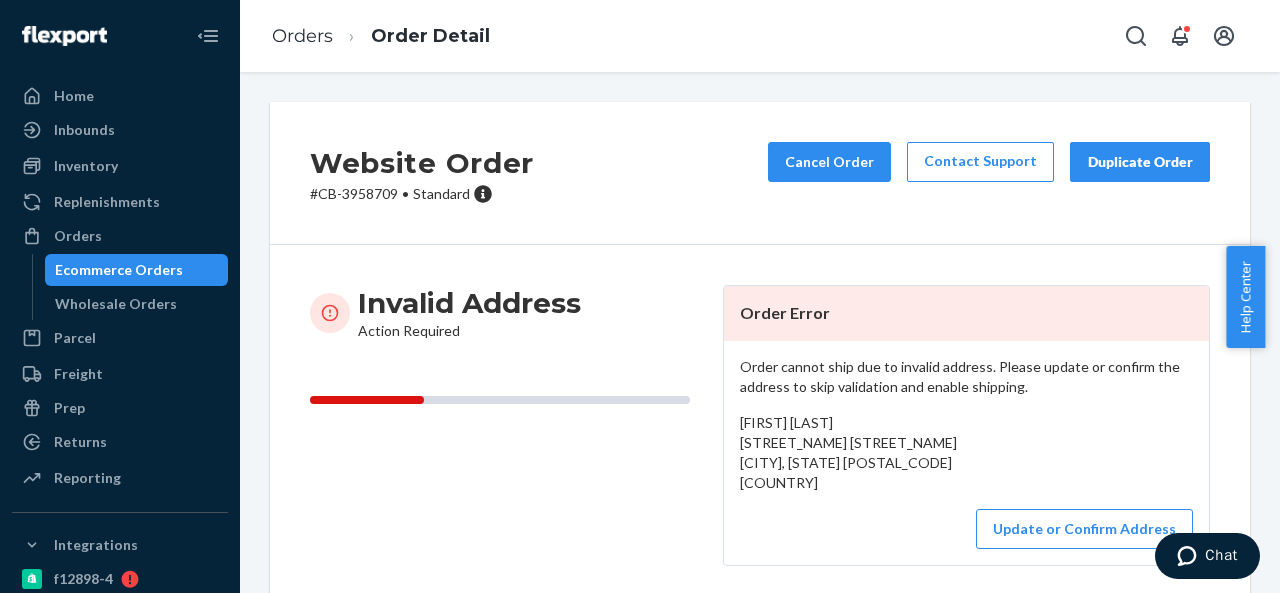 click on "[FIRST] [LAST]
[STREET_NAME] [STREET_NAME]
[CITY], [STATE] [POSTAL_CODE]
[COUNTRY]" at bounding box center [848, 452] 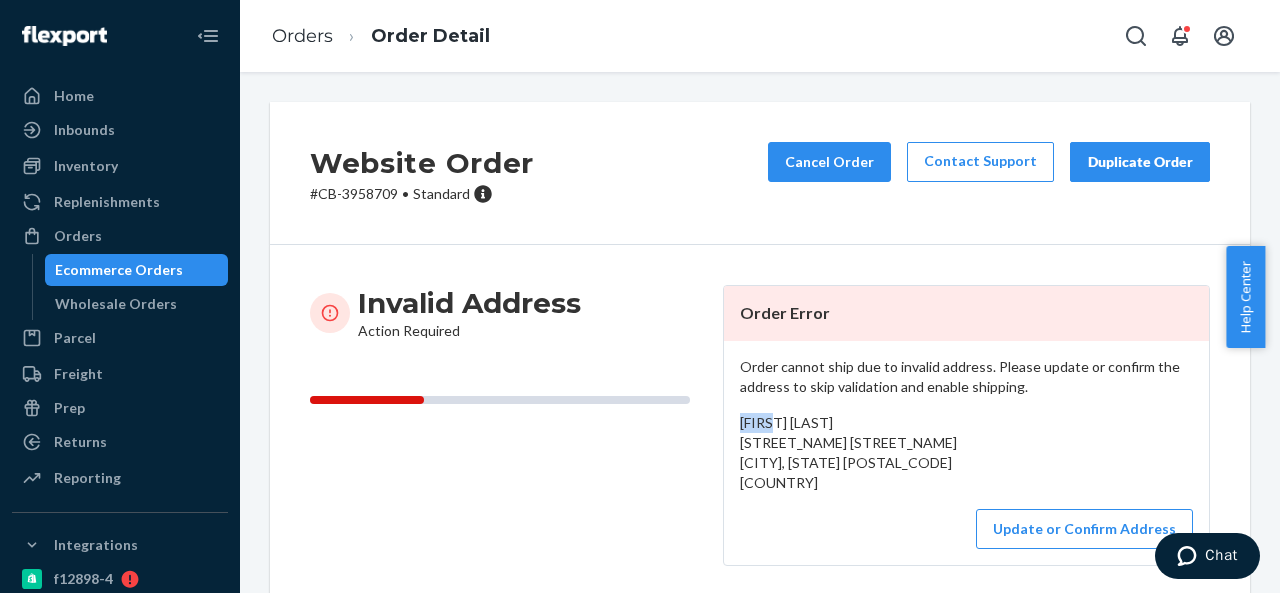 click on "[FIRST] [LAST]
[STREET_NAME] [STREET_NAME]
[CITY], [STATE] [POSTAL_CODE]
[COUNTRY]" at bounding box center [848, 452] 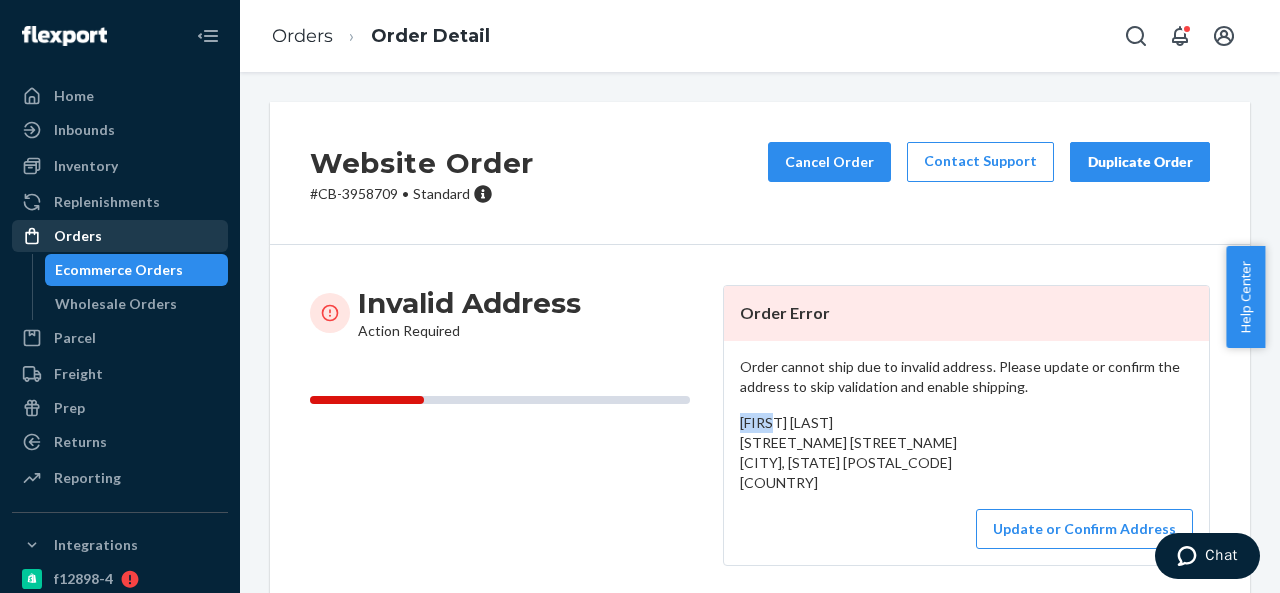 click on "Orders" at bounding box center [120, 236] 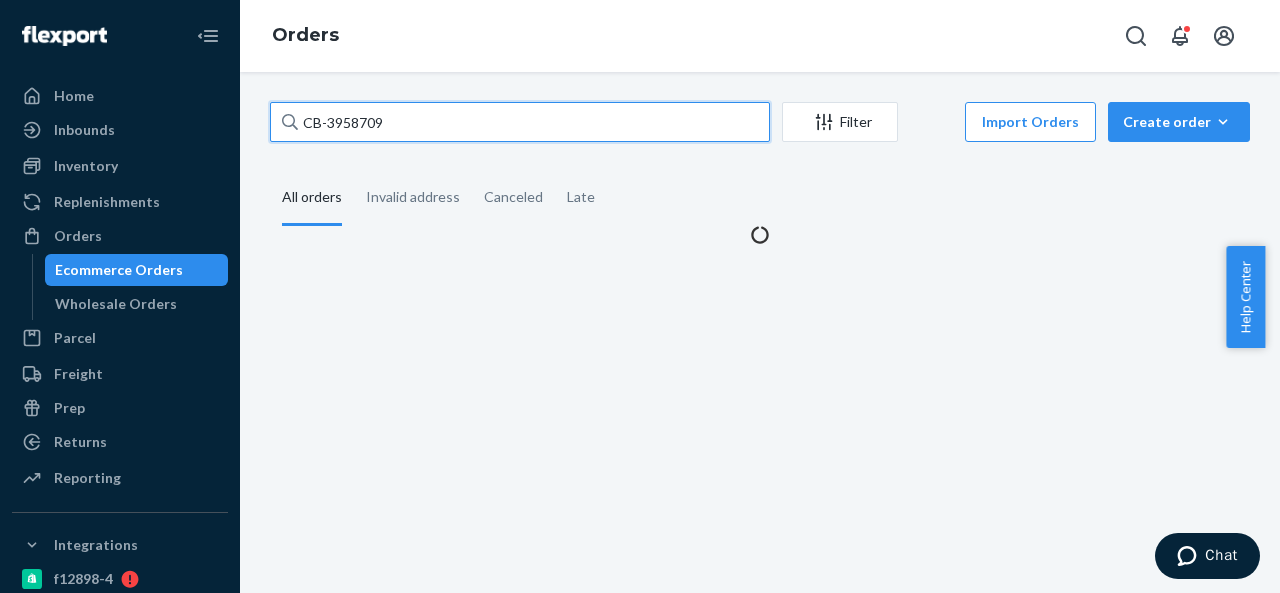 click on "CB-3958709" at bounding box center (520, 122) 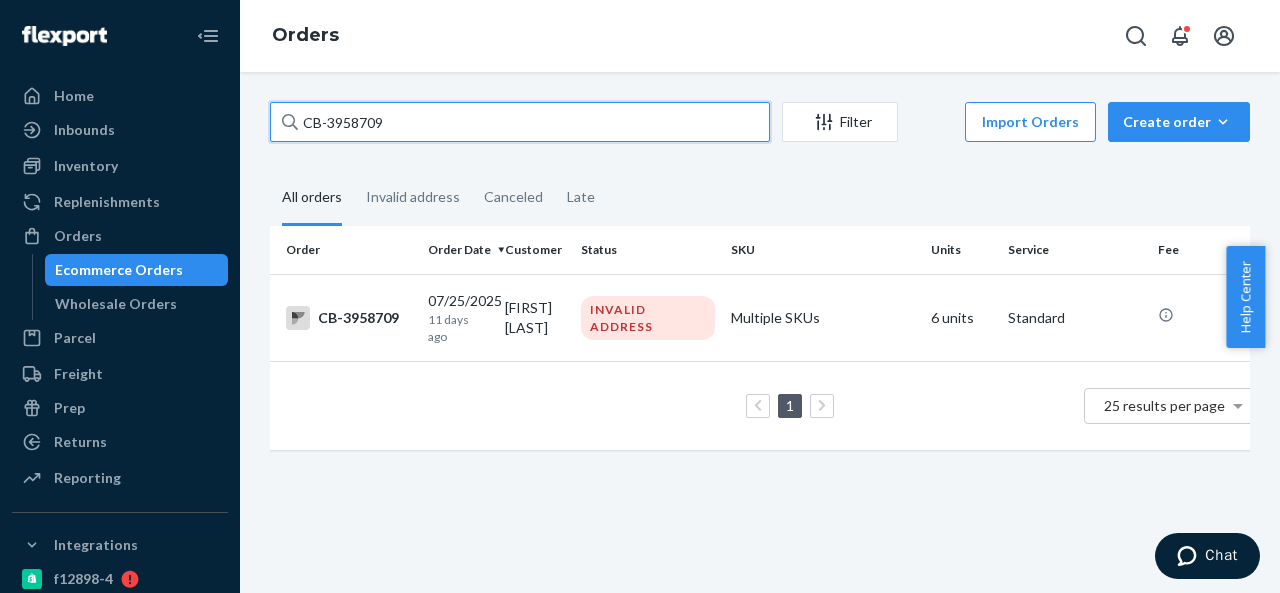 paste on "BIO-[NUMBER]" 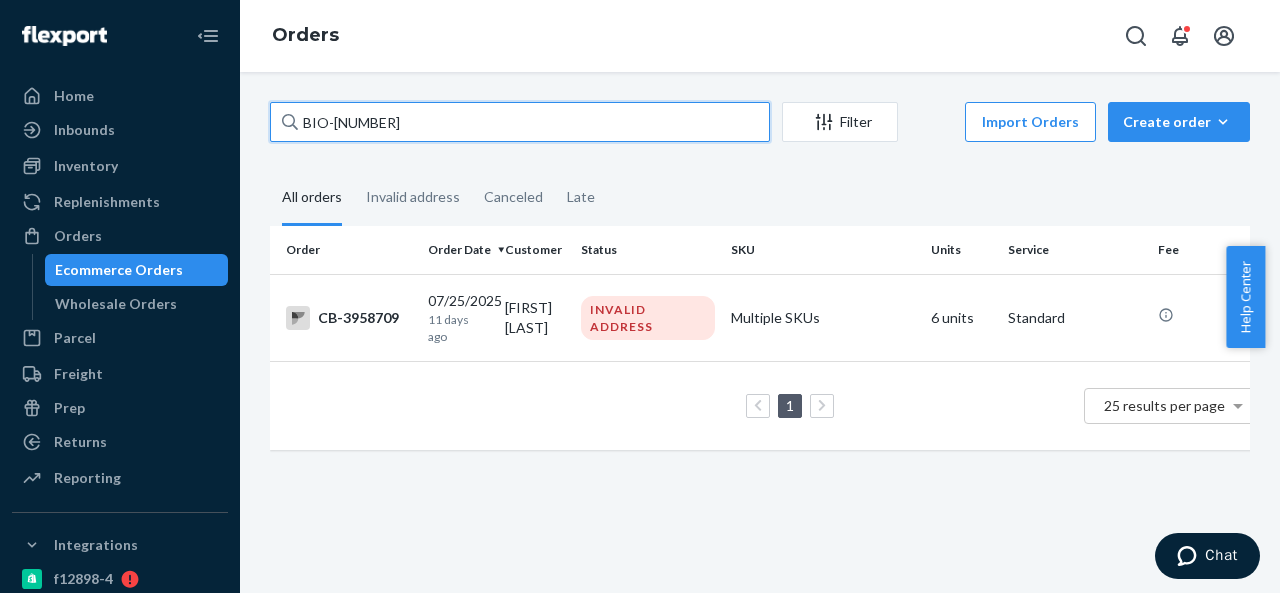 type on "BIO-[NUMBER]" 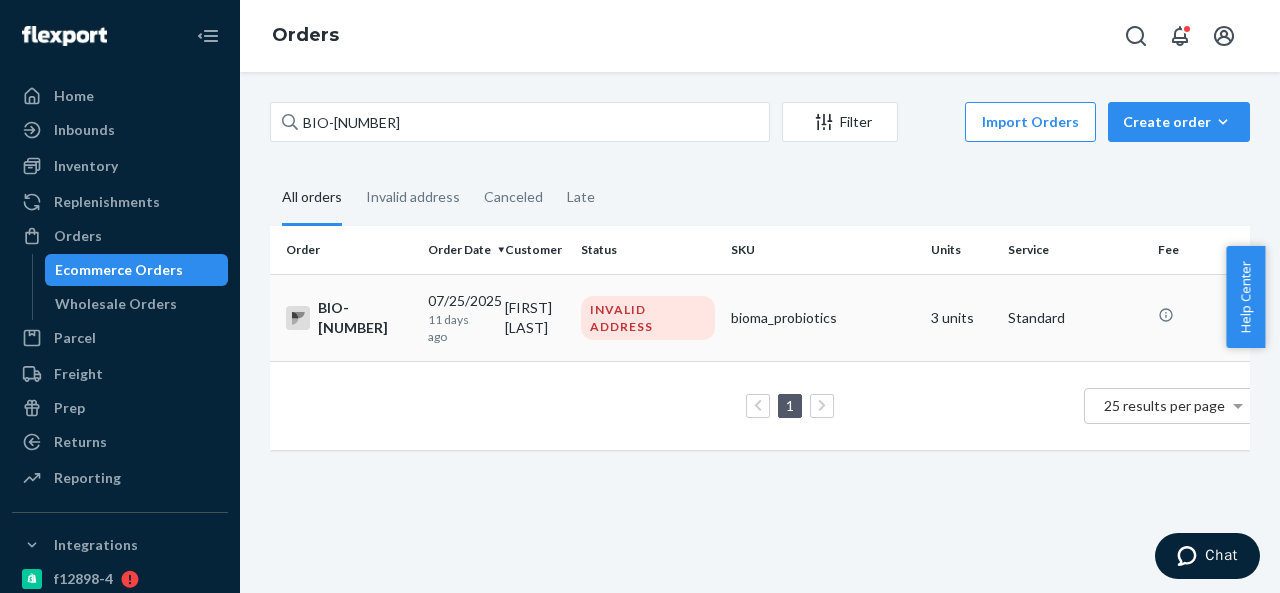 click on "[FIRST] [LAST]" at bounding box center (535, 317) 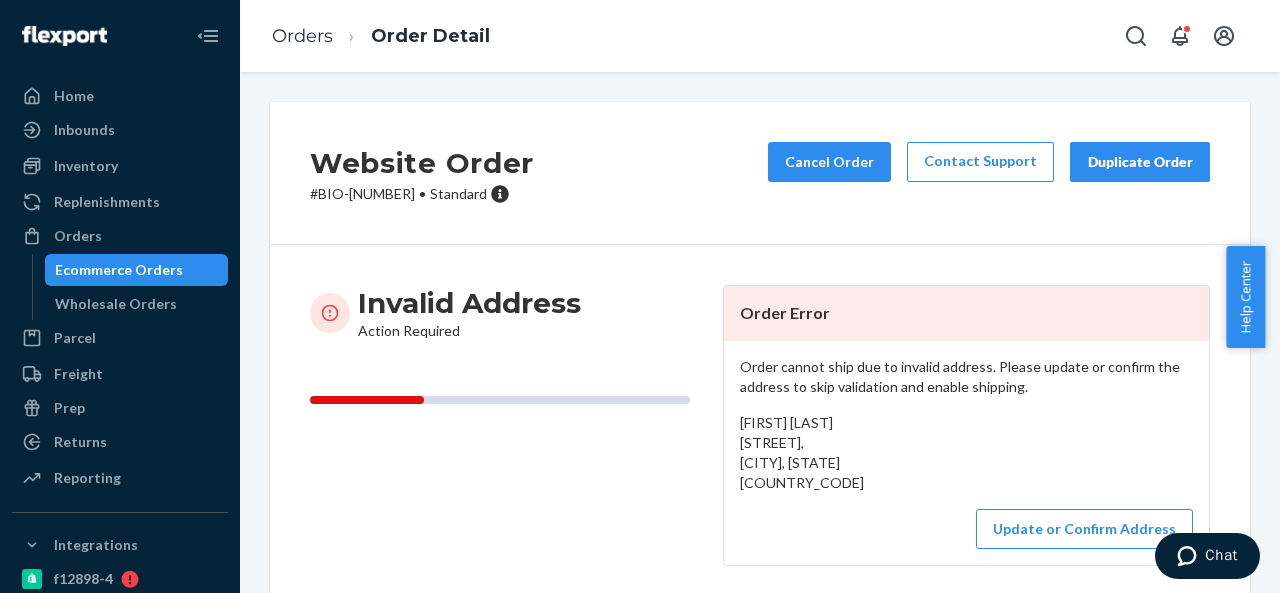 click on "[BIO-ID] • Standard" at bounding box center (422, 194) 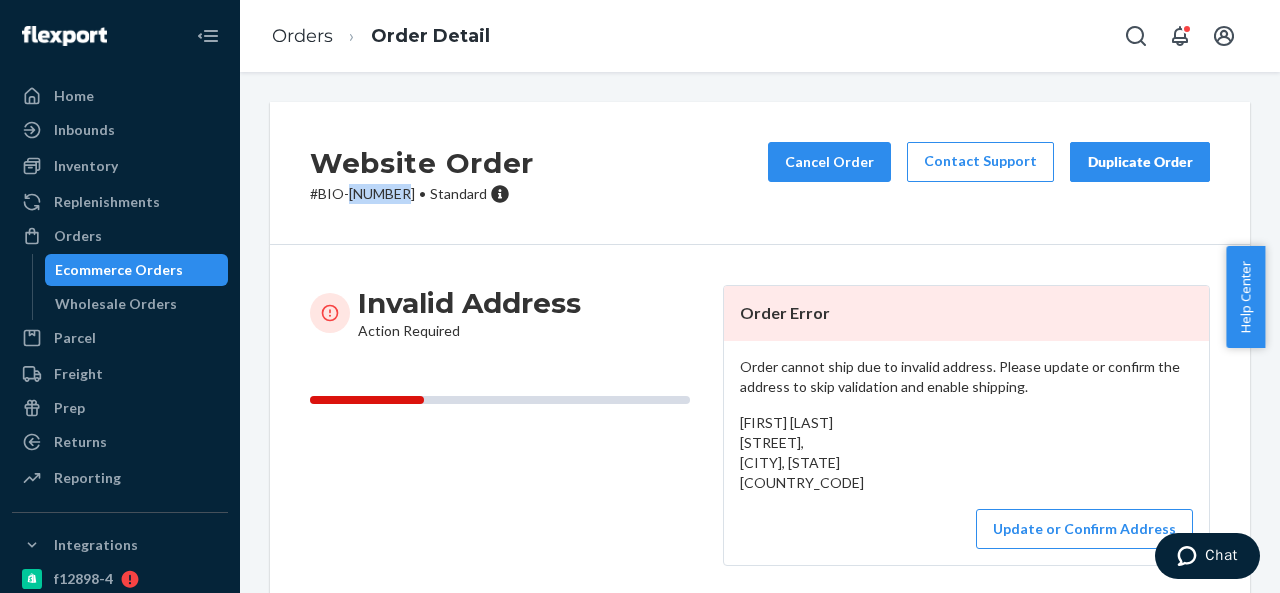 click on "[BIO-ID] • Standard" at bounding box center (422, 194) 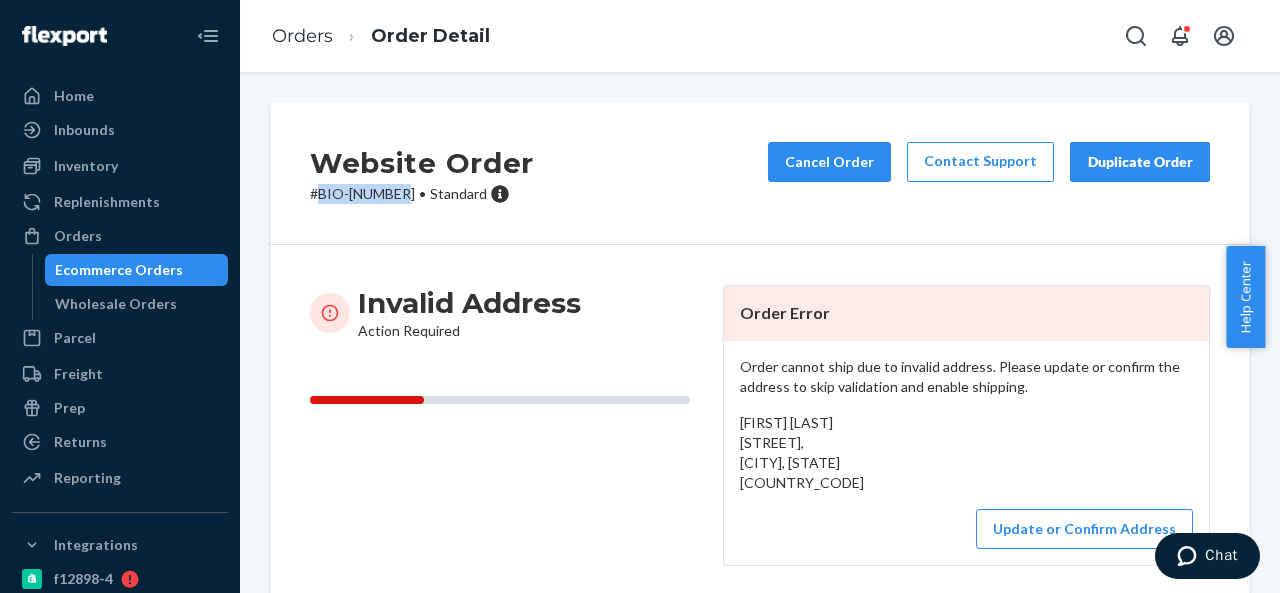 drag, startPoint x: 318, startPoint y: 197, endPoint x: 403, endPoint y: 195, distance: 85.02353 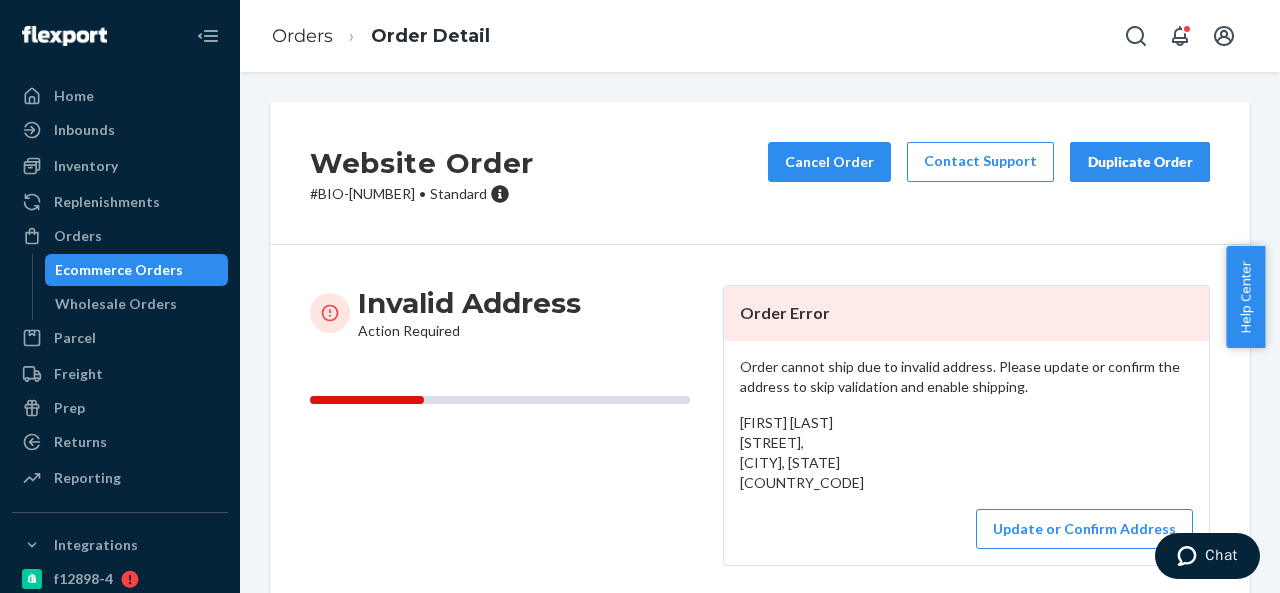 click on "[FIRST] [LAST]
[STREET],
[CITY], [STATE]
[COUNTRY_CODE]" at bounding box center (802, 452) 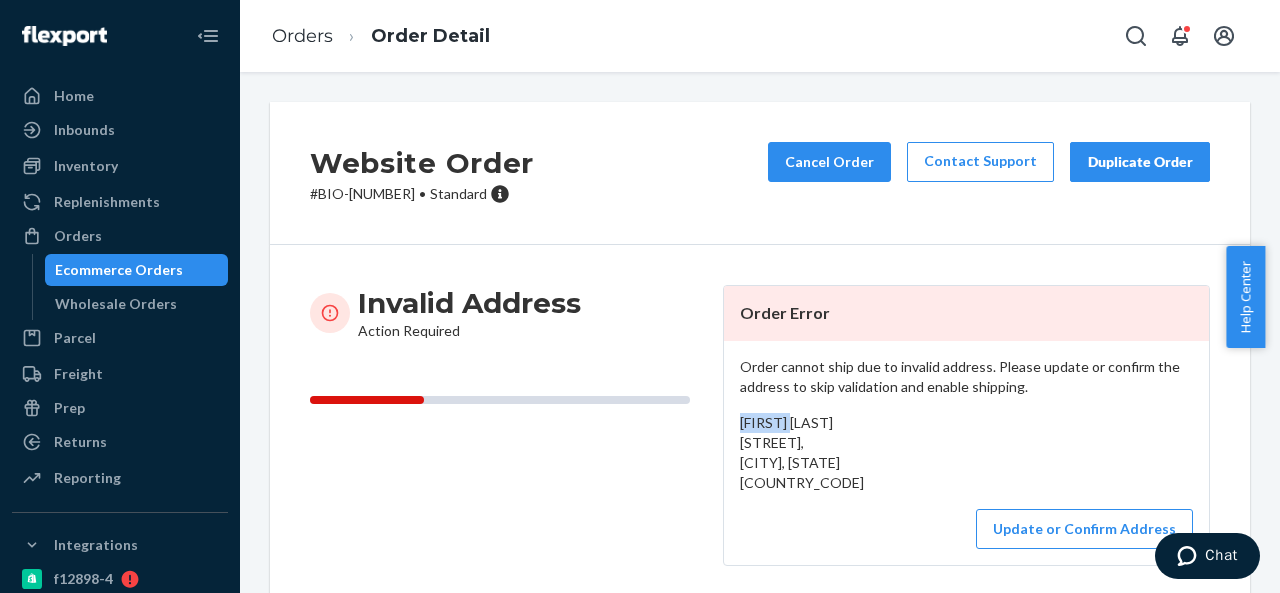 click on "[FIRST] [LAST]
[STREET],
[CITY], [STATE]
[COUNTRY_CODE]" at bounding box center [802, 452] 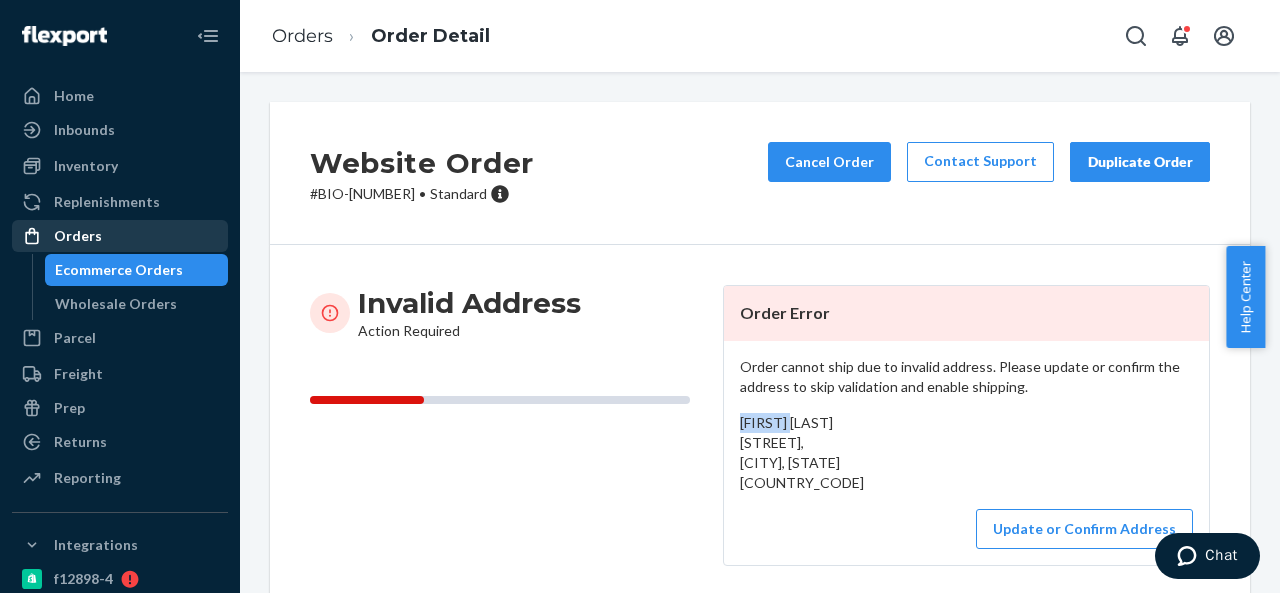 click on "Orders" at bounding box center (78, 236) 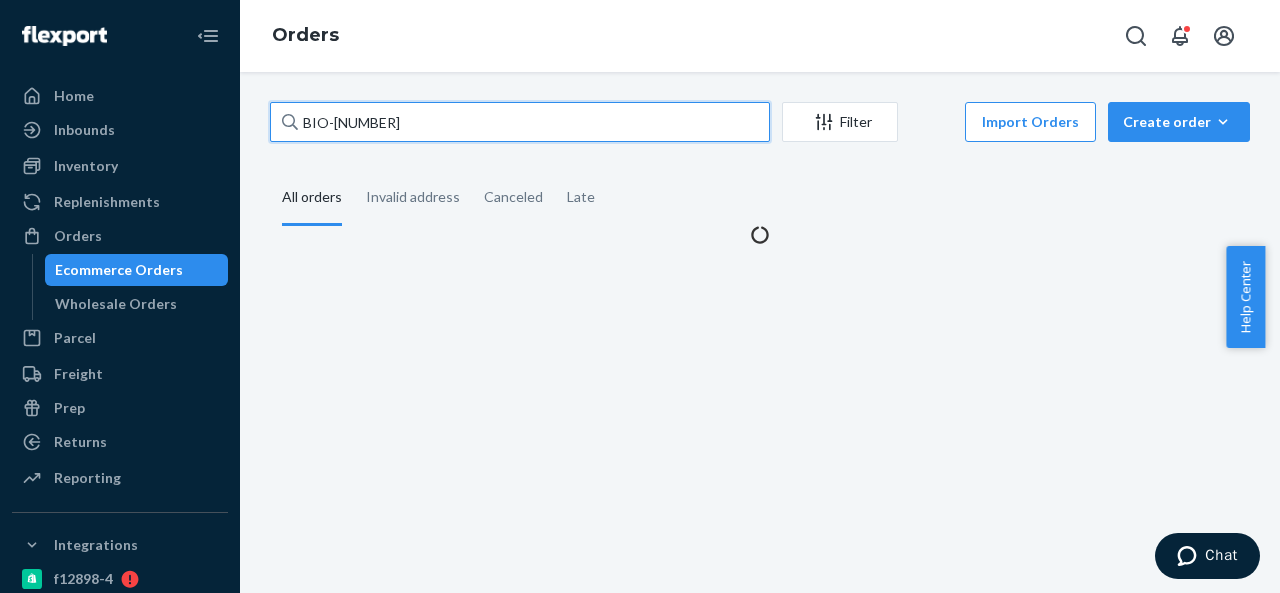 click on "BIO-[NUMBER]" at bounding box center [520, 122] 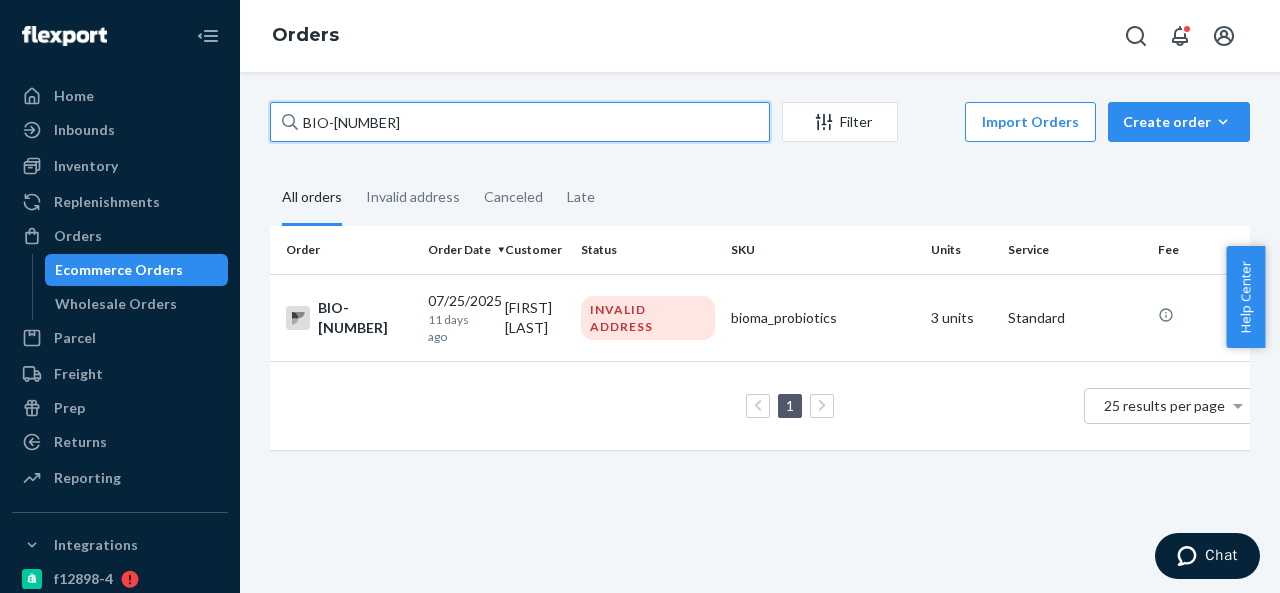 paste on "285" 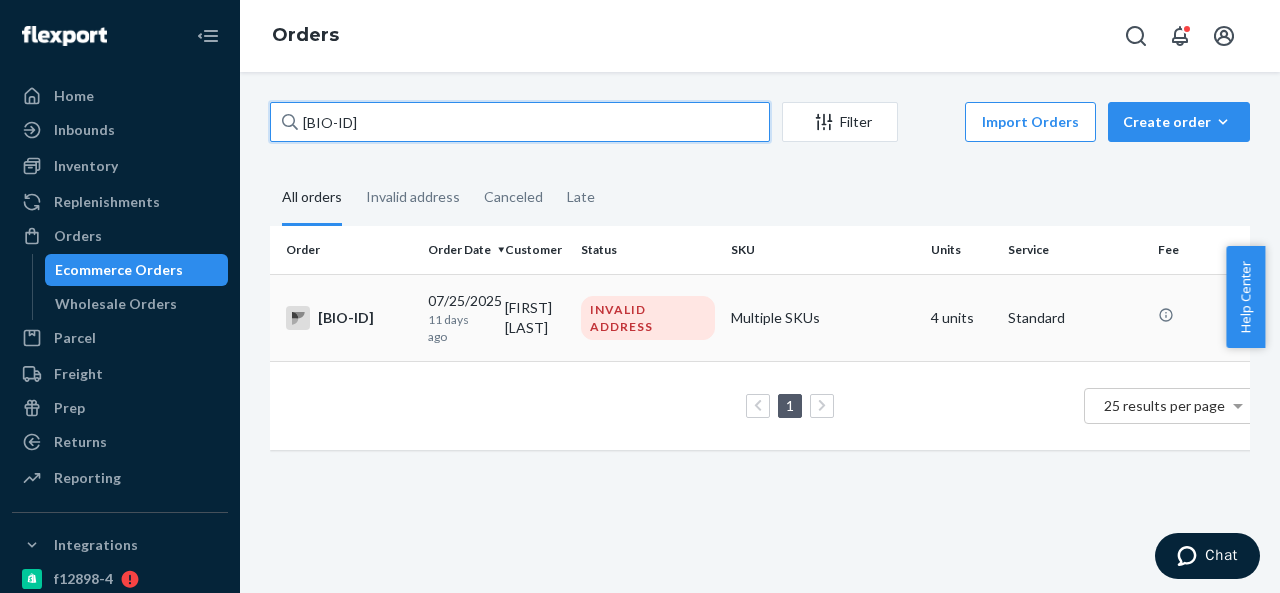 type on "[BIO-ID]" 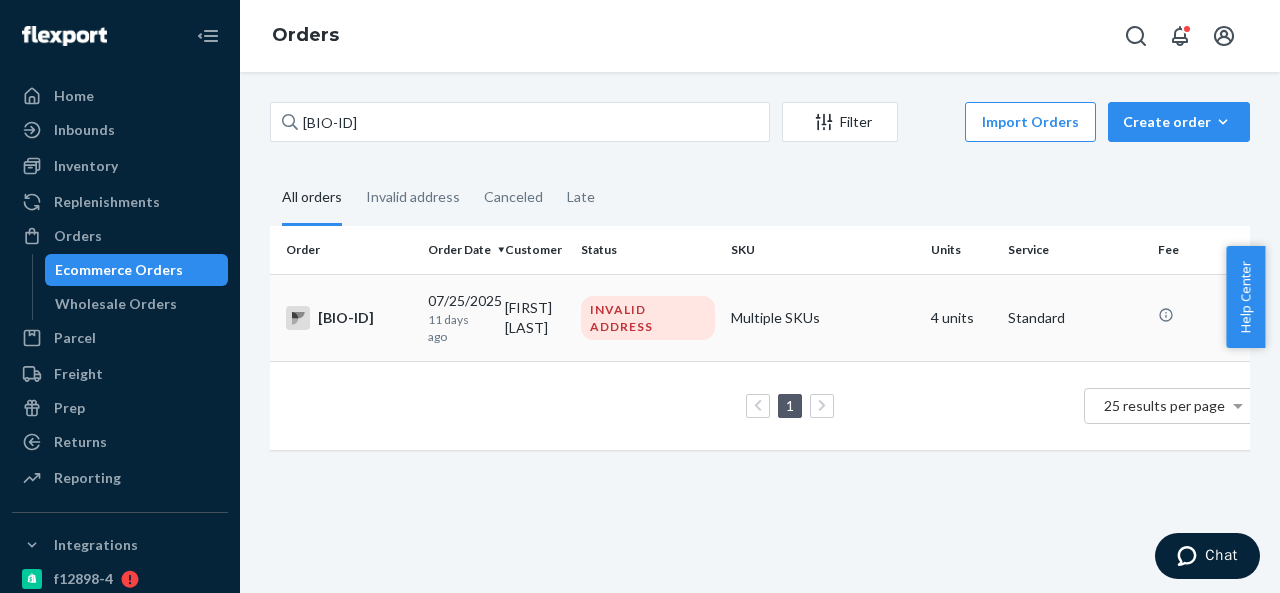 click on "INVALID ADDRESS" at bounding box center (648, 317) 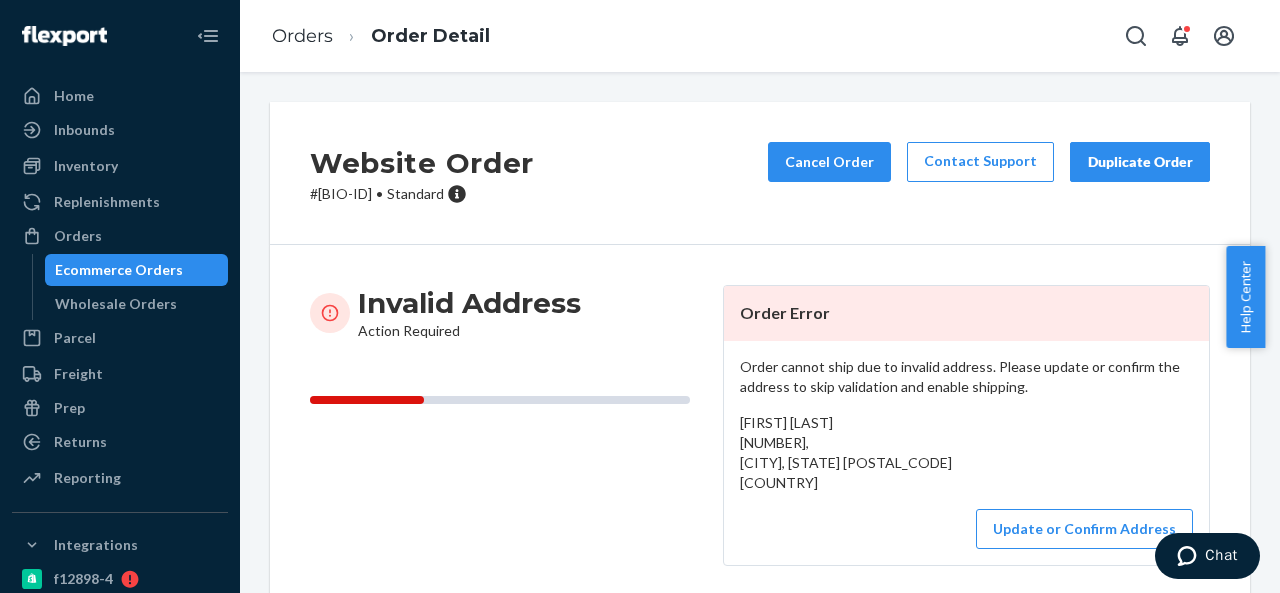 click on "# BIO-2279285 • Standard" at bounding box center (422, 194) 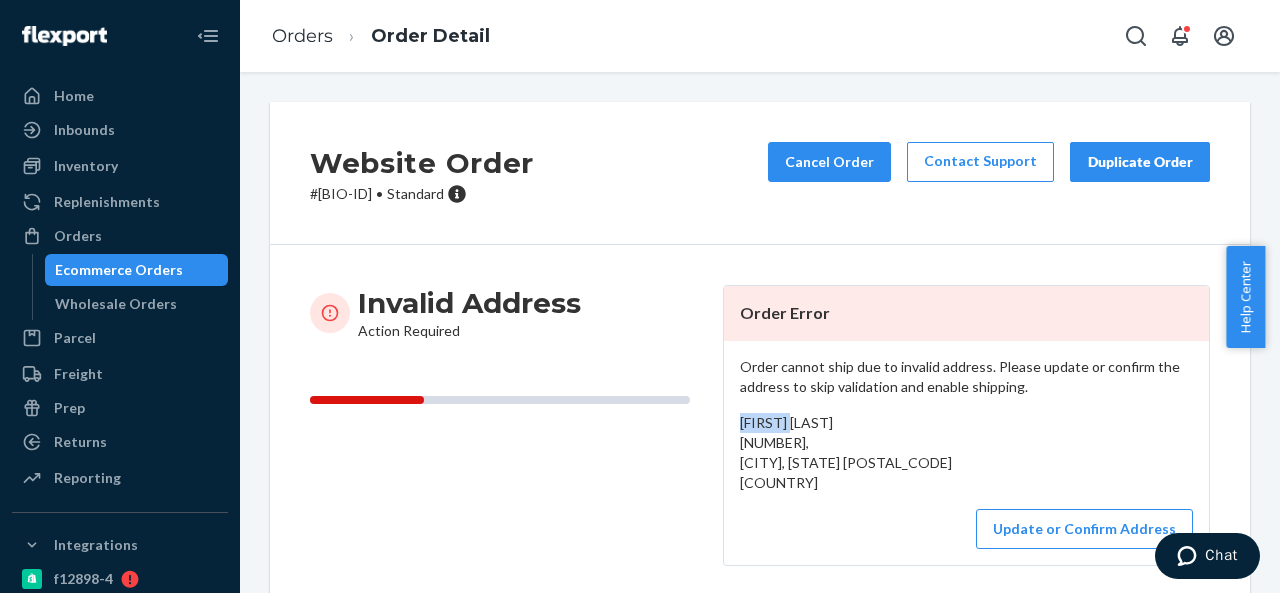click on "[FIRST] [LAST]
[NUMBER],
[CITY], [STATE] [POSTAL_CODE]
[COUNTRY]" at bounding box center (846, 452) 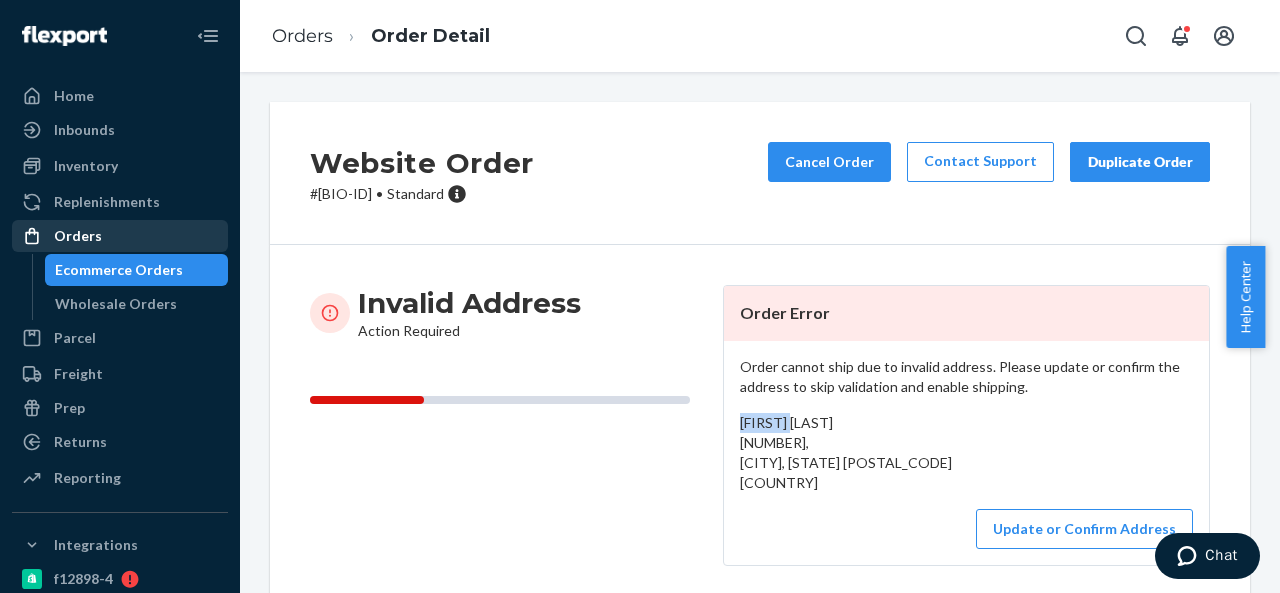 click on "Orders" at bounding box center [78, 236] 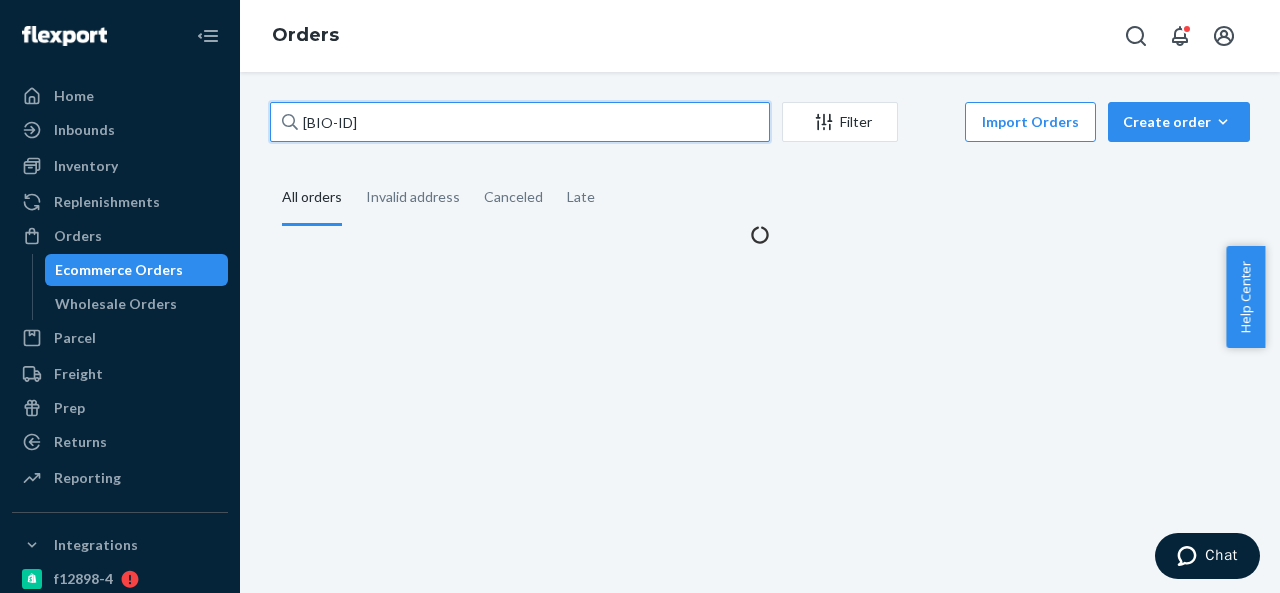 click on "[BIO-ID]" at bounding box center (520, 122) 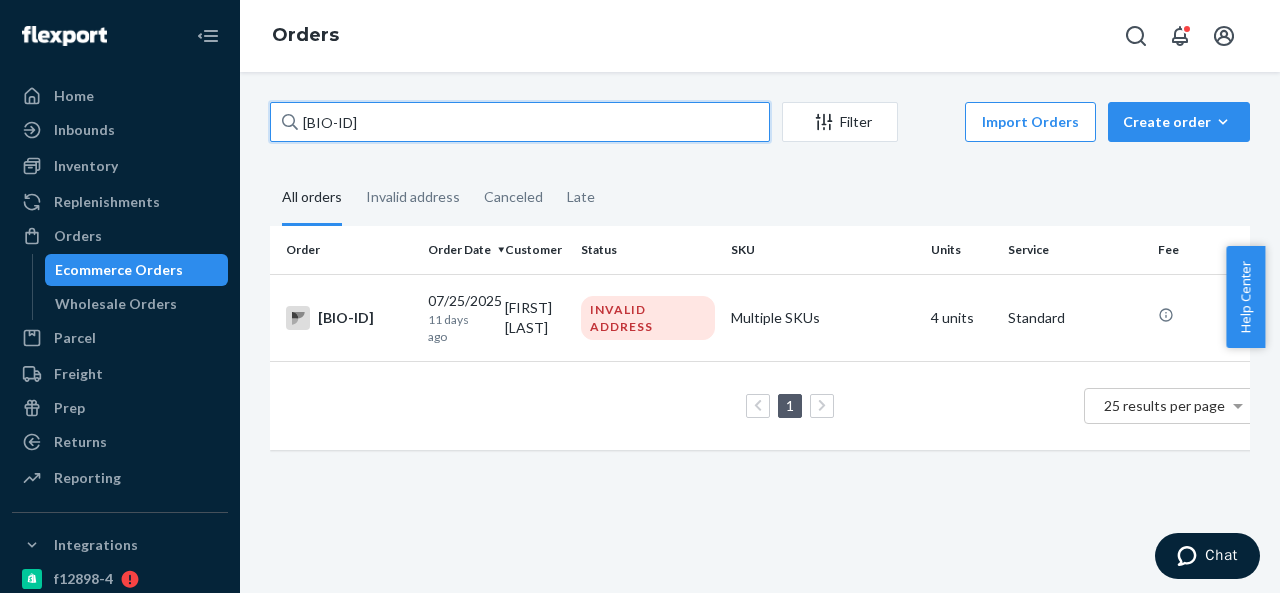 paste on "591" 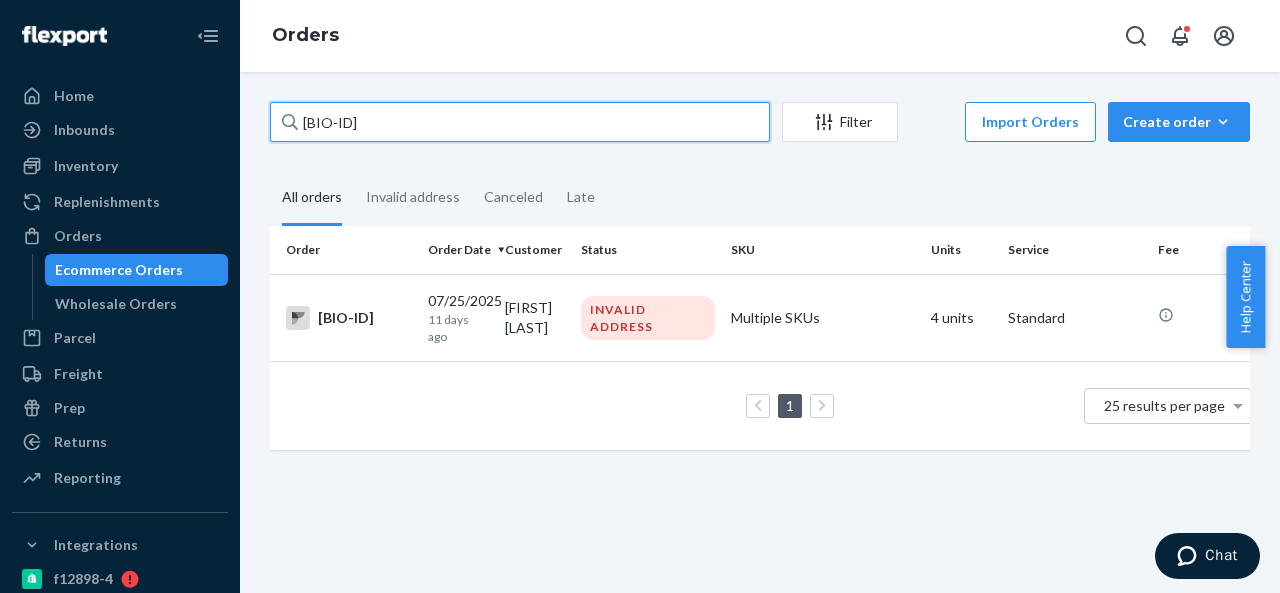 type on "BIO-2279591" 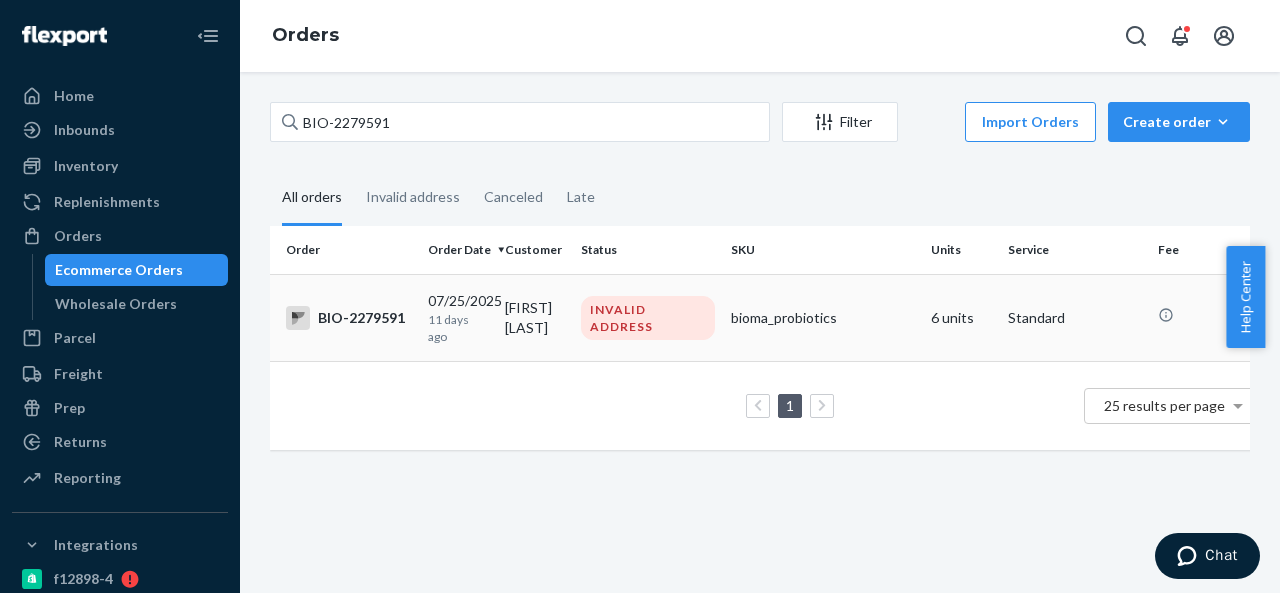 click on "[FIRST] [LAST]" at bounding box center (535, 317) 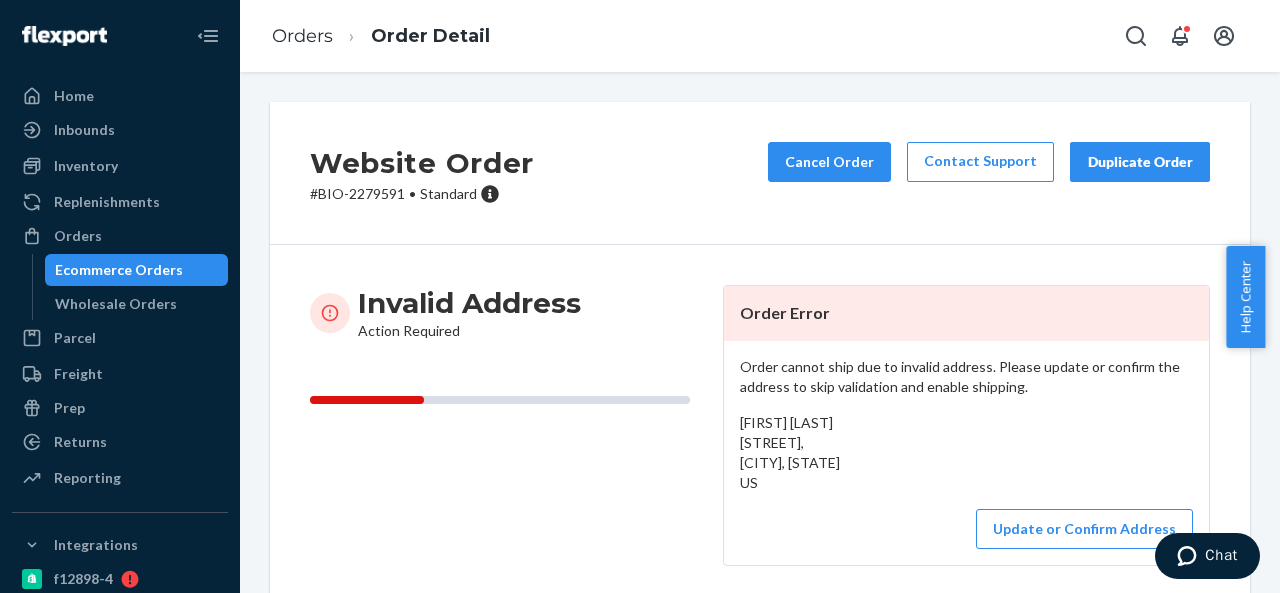 click on "# BIO-2279591 • Standard" at bounding box center [422, 194] 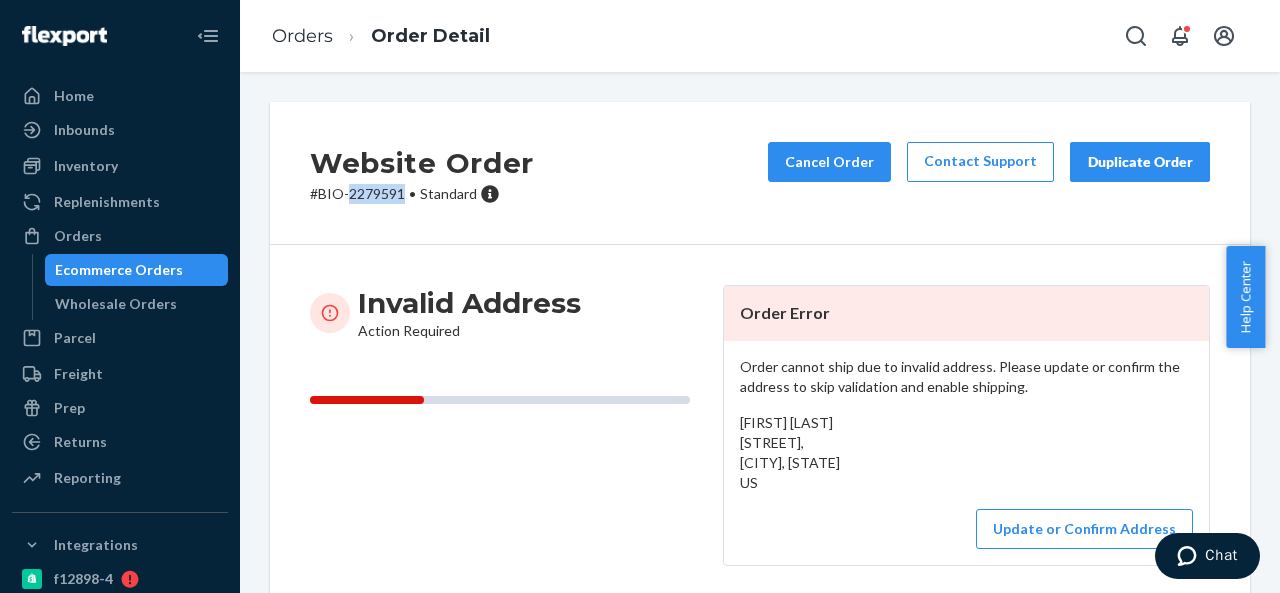 click on "# BIO-2279591 • Standard" at bounding box center [422, 194] 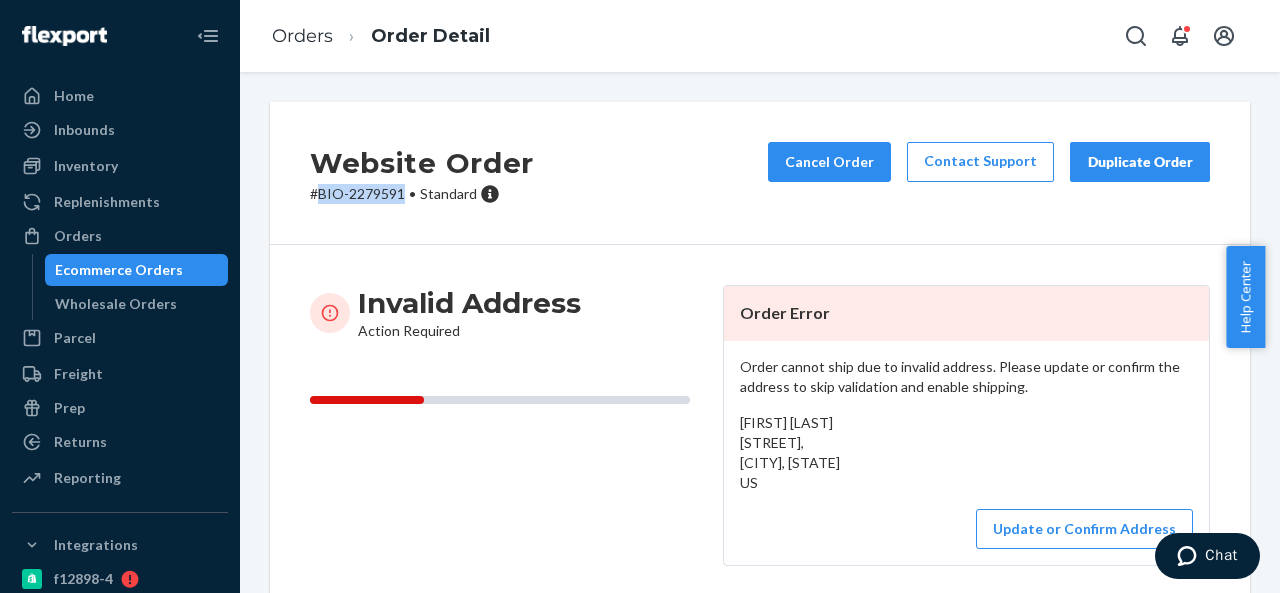 drag, startPoint x: 318, startPoint y: 193, endPoint x: 401, endPoint y: 194, distance: 83.00603 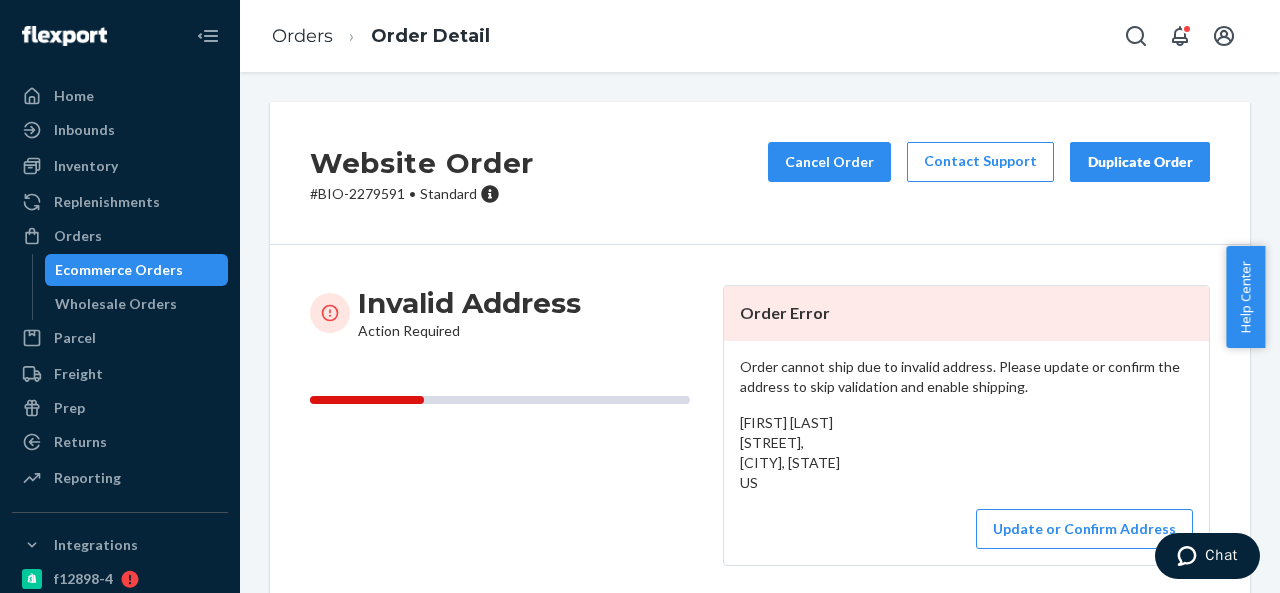 click on "[FIRST] [LAST]
[STREET],
[CITY], [STATE]
US" at bounding box center (790, 452) 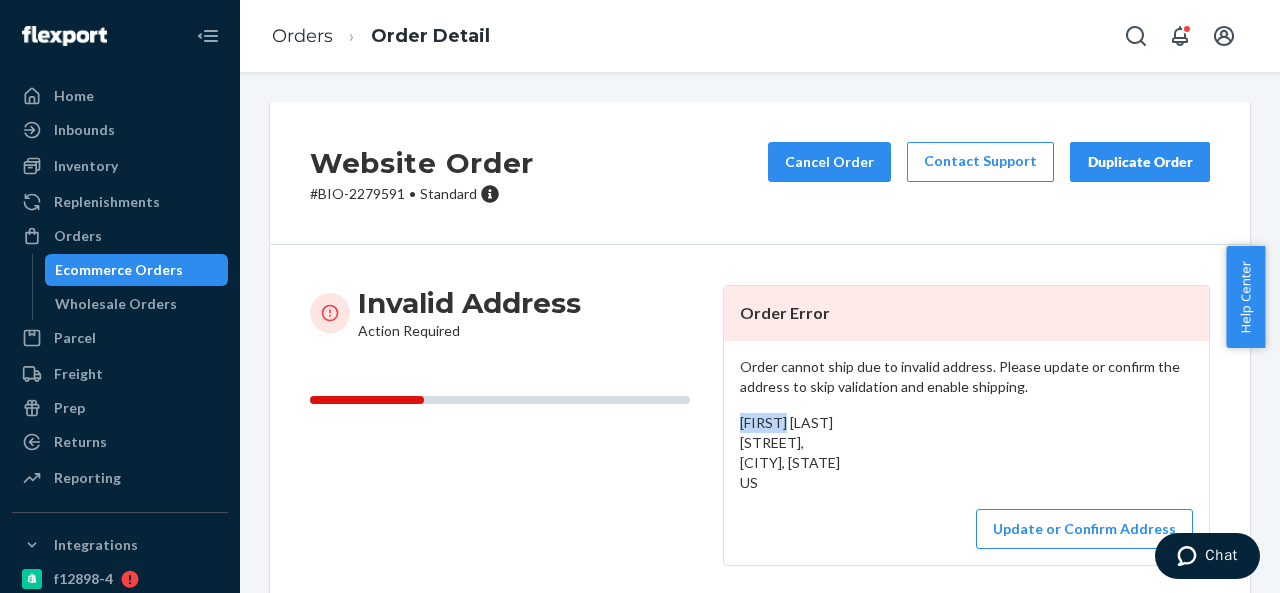 click on "[FIRST] [LAST]
[STREET],
[CITY], [STATE]
US" at bounding box center (790, 452) 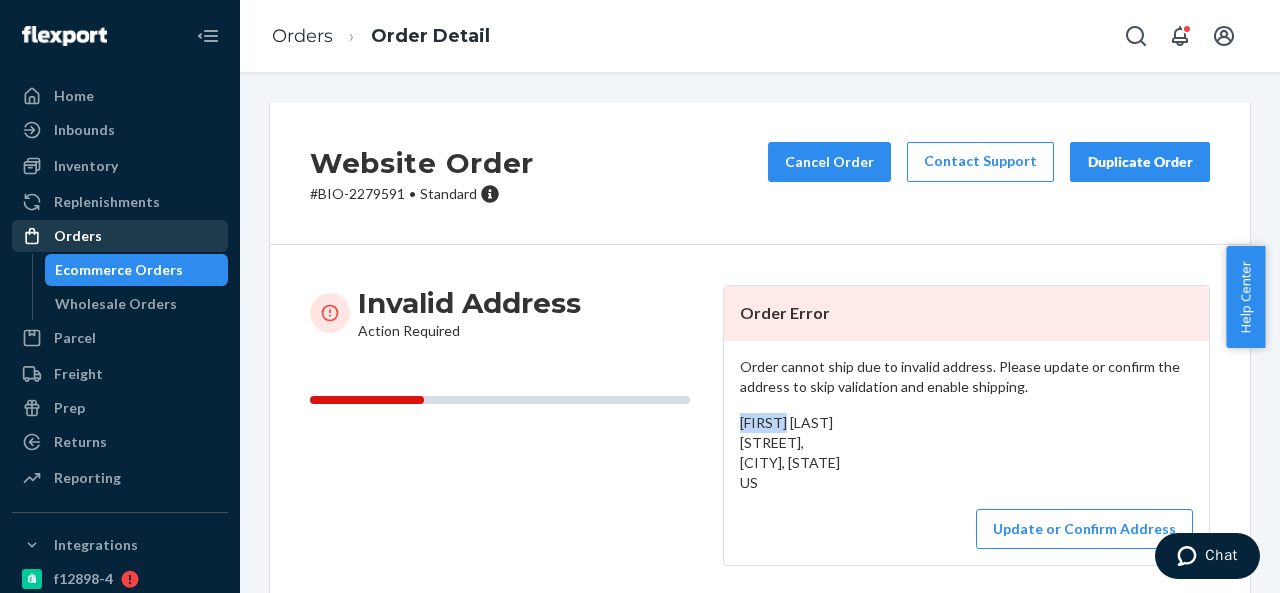 click on "Orders" at bounding box center (78, 236) 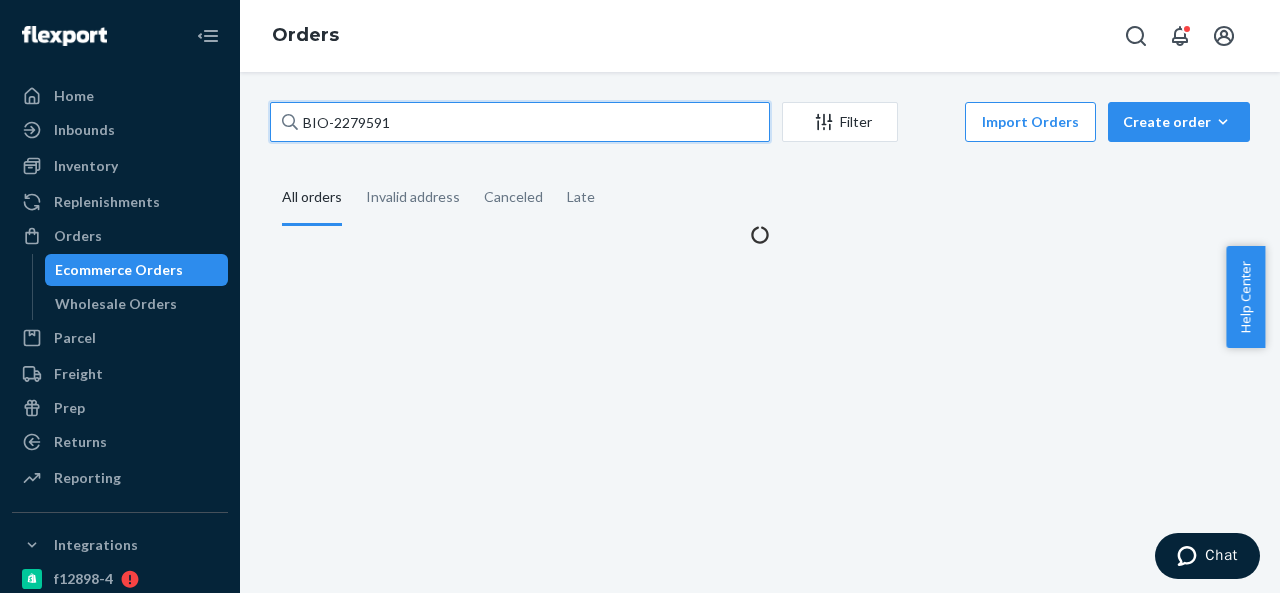 click on "BIO-2279591" at bounding box center [520, 122] 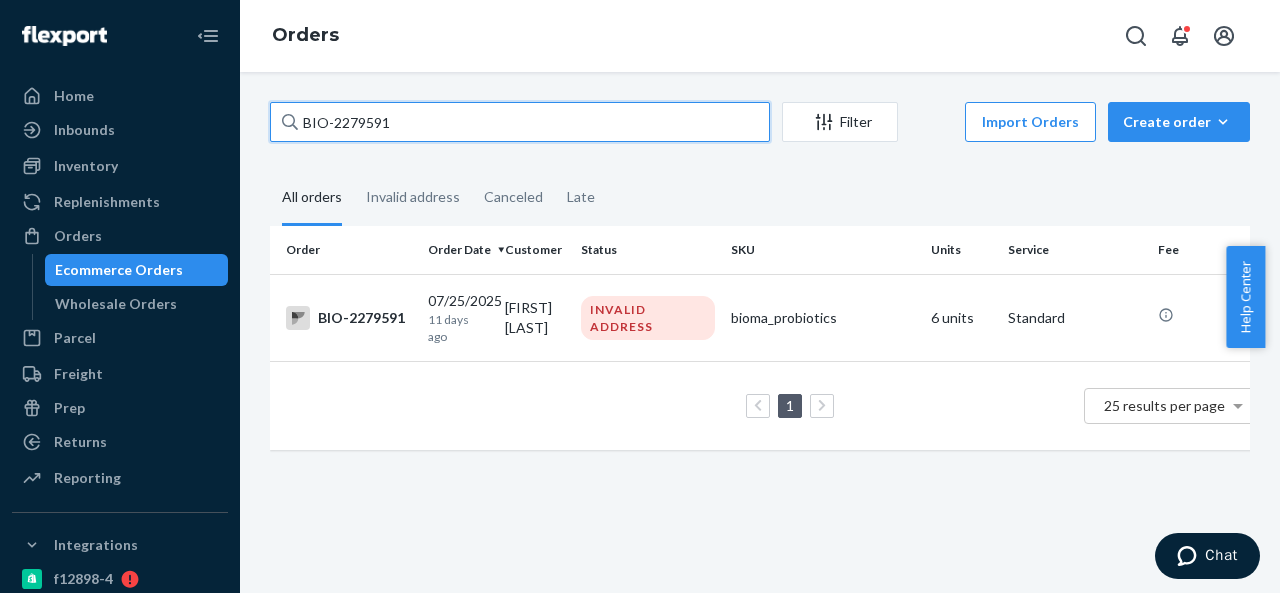 paste on "617" 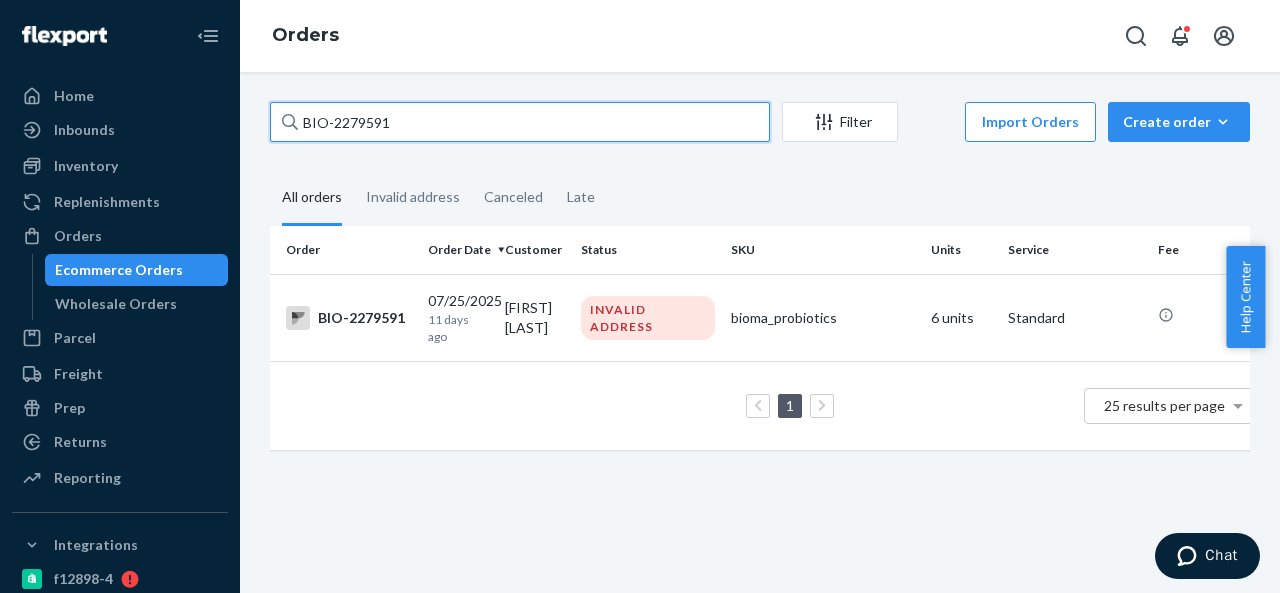 type on "BIO-2279617" 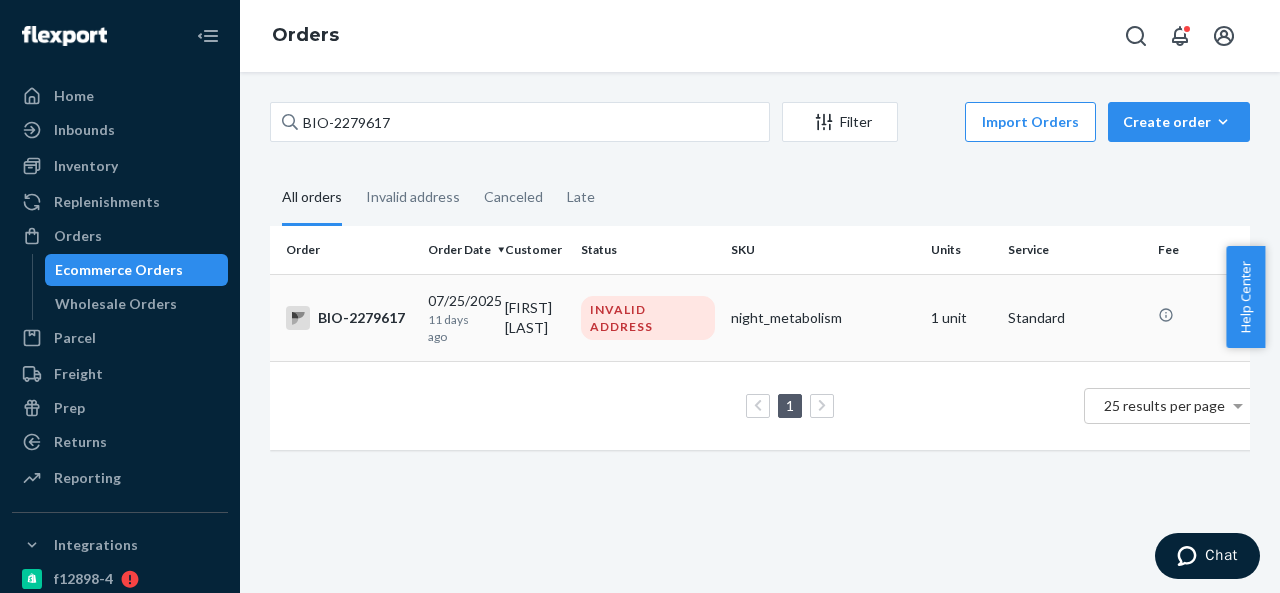 click on "[FIRST] [LAST]" at bounding box center [535, 317] 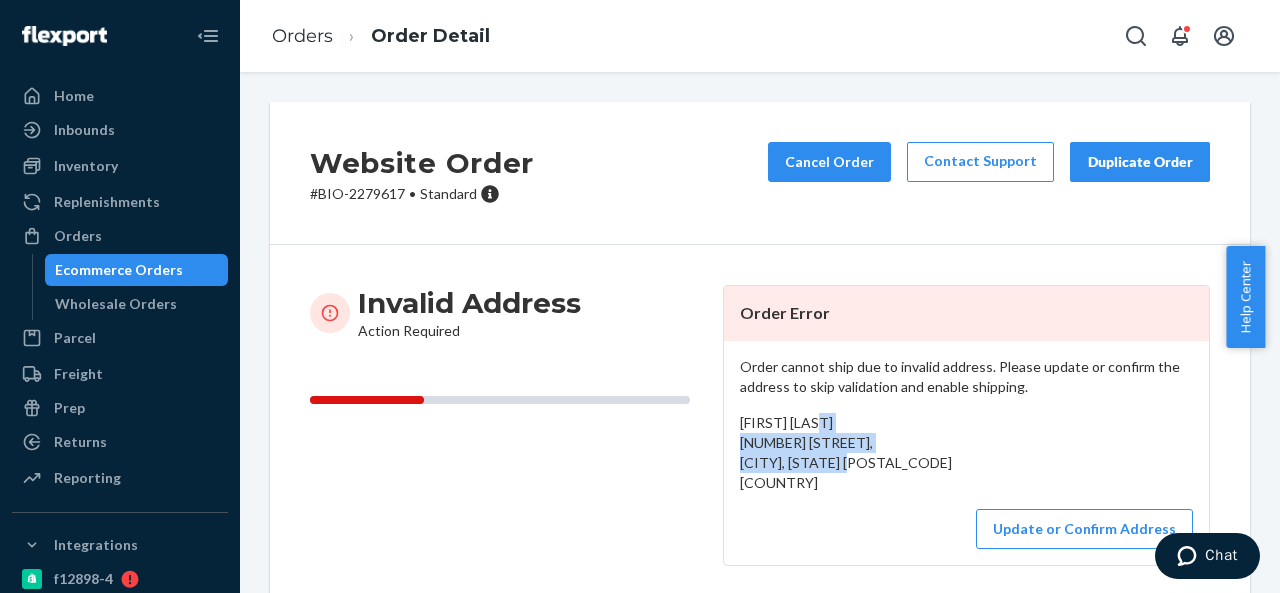 drag, startPoint x: 732, startPoint y: 440, endPoint x: 771, endPoint y: 475, distance: 52.40229 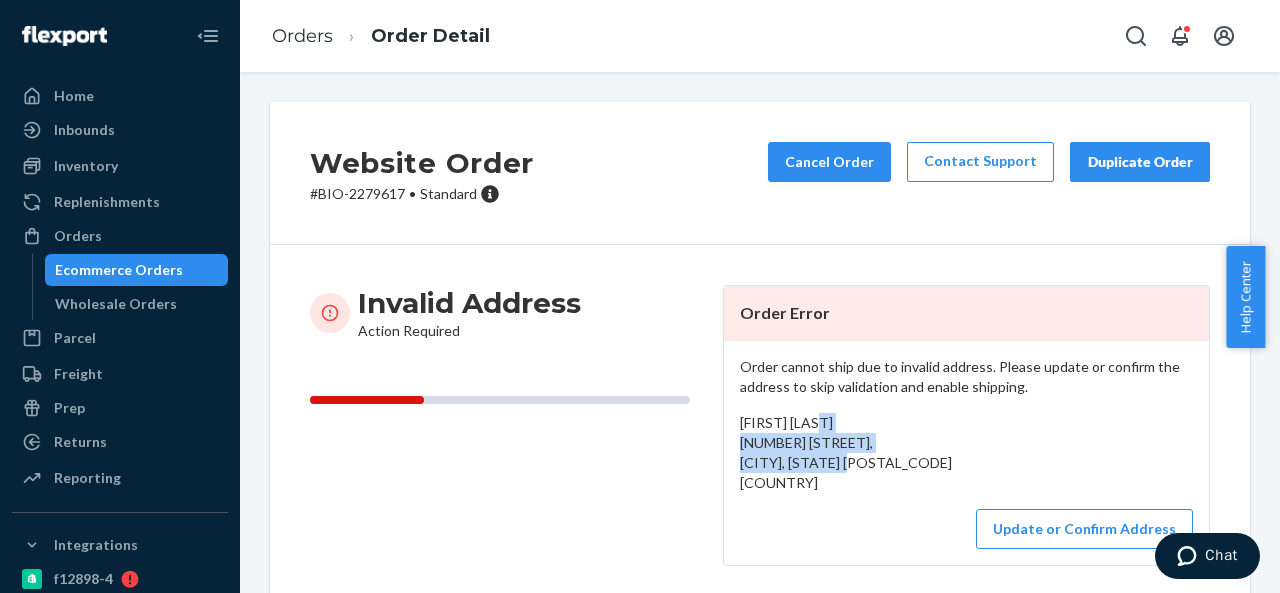 click on "[FIRST] [LAST]
[NUMBER] [STREET],
[CITY], [STATE] [POSTAL_CODE]
[COUNTRY]" at bounding box center [966, 453] 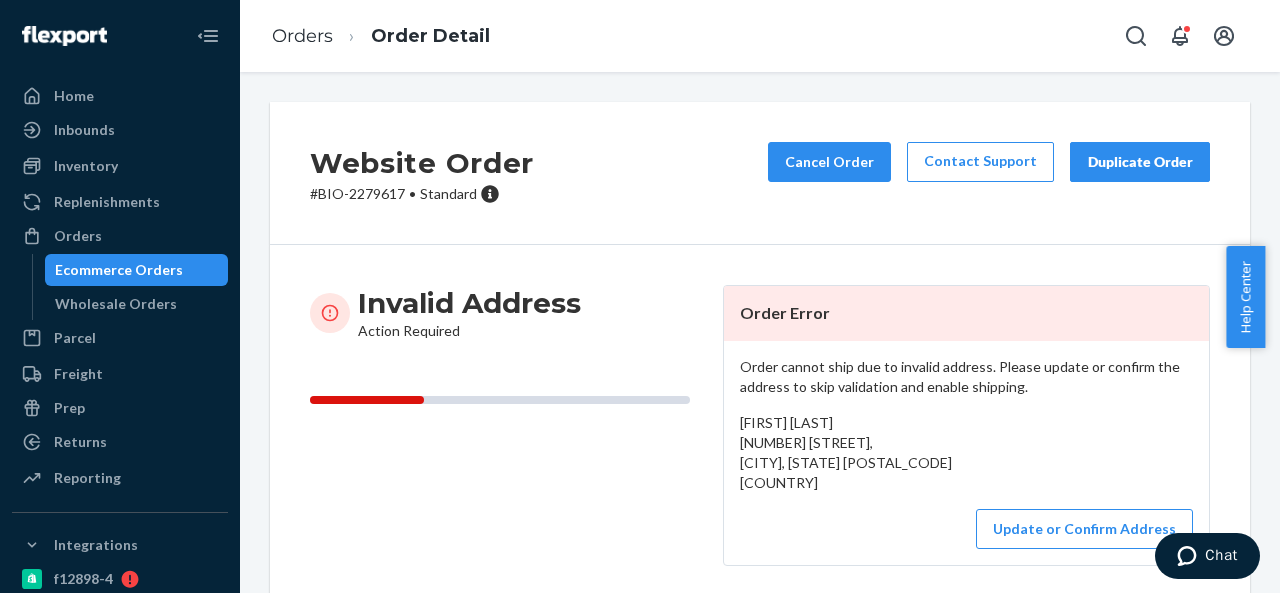 click on "# BIO-2279617 • Standard" at bounding box center (422, 194) 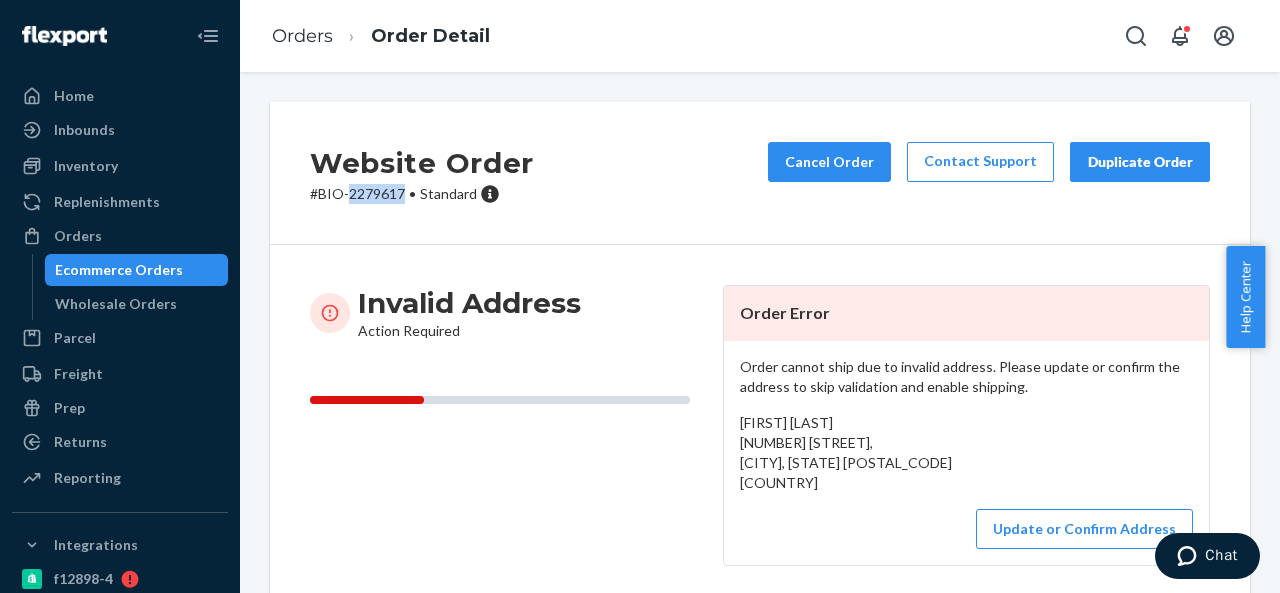 click on "# BIO-2279617 • Standard" at bounding box center (422, 194) 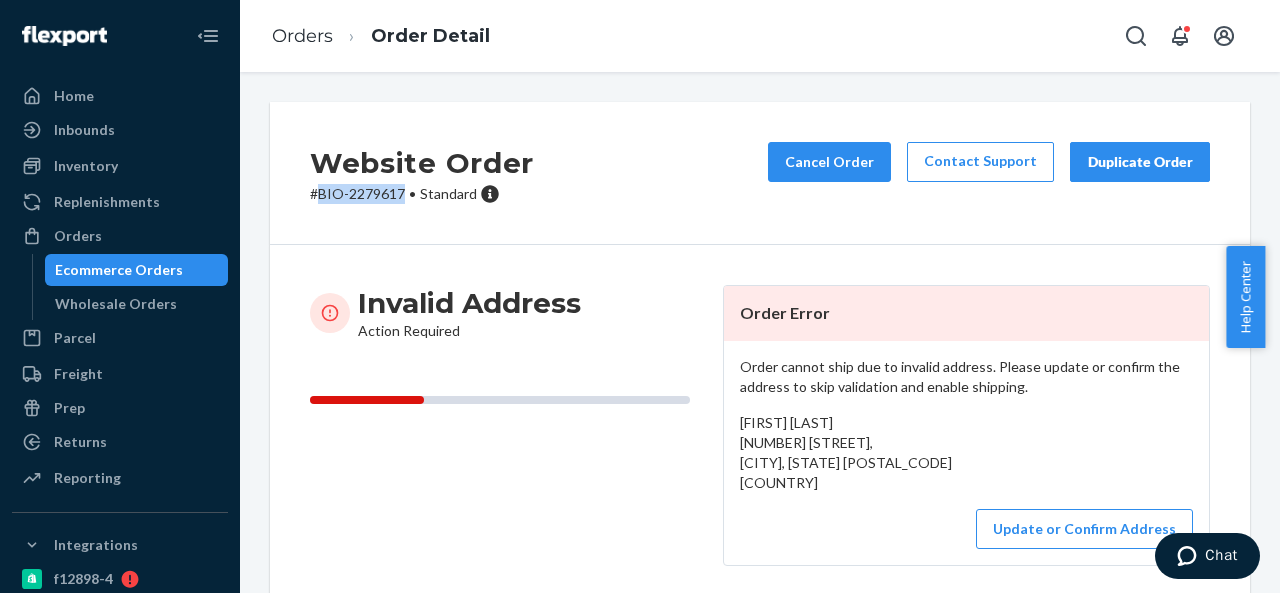 drag, startPoint x: 320, startPoint y: 197, endPoint x: 404, endPoint y: 195, distance: 84.0238 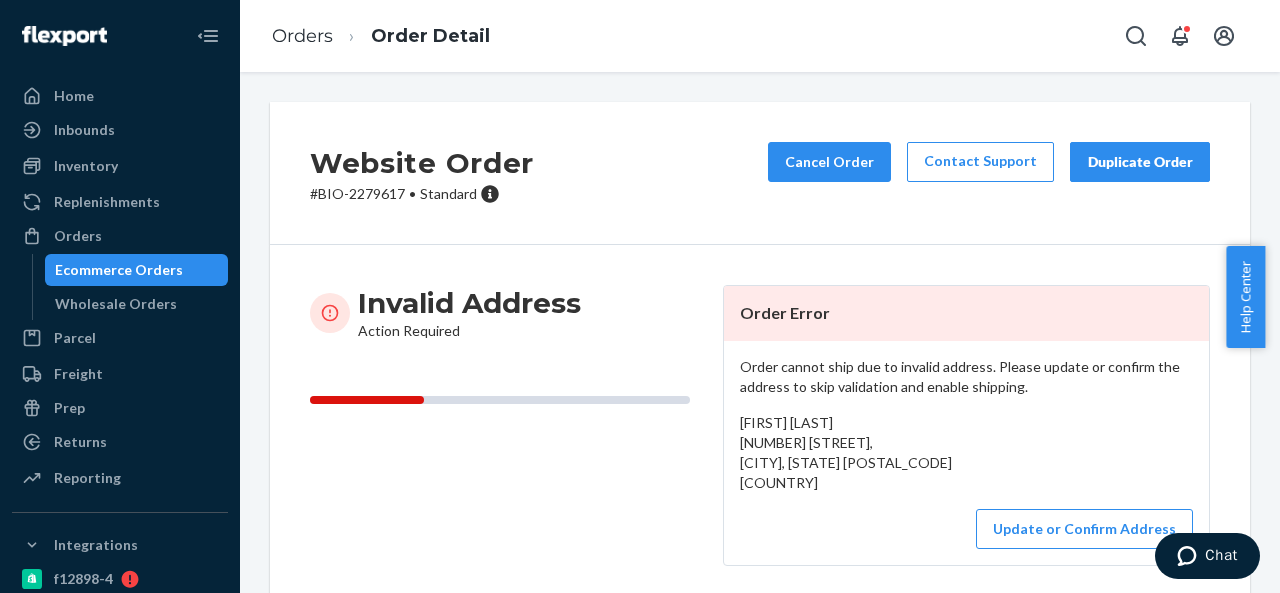 click on "[FIRST] [LAST]
[NUMBER] [STREET],
[CITY], [STATE] [POSTAL_CODE]
[COUNTRY]" at bounding box center (846, 452) 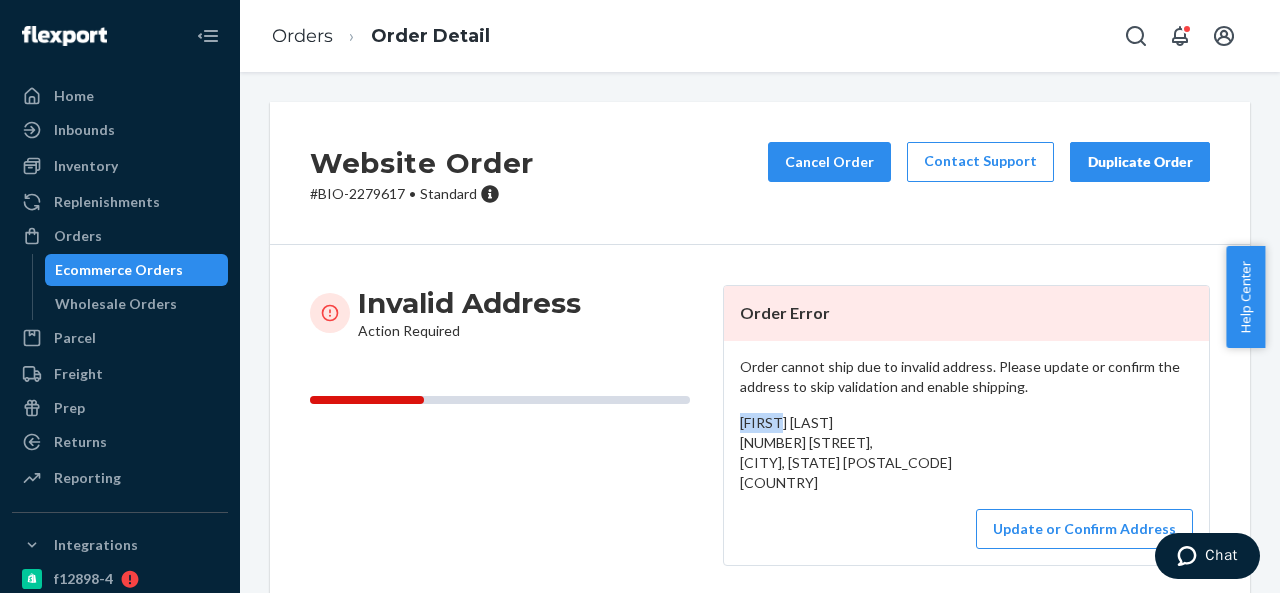 click on "[FIRST] [LAST]
[NUMBER] [STREET],
[CITY], [STATE] [POSTAL_CODE]
[COUNTRY]" at bounding box center [846, 452] 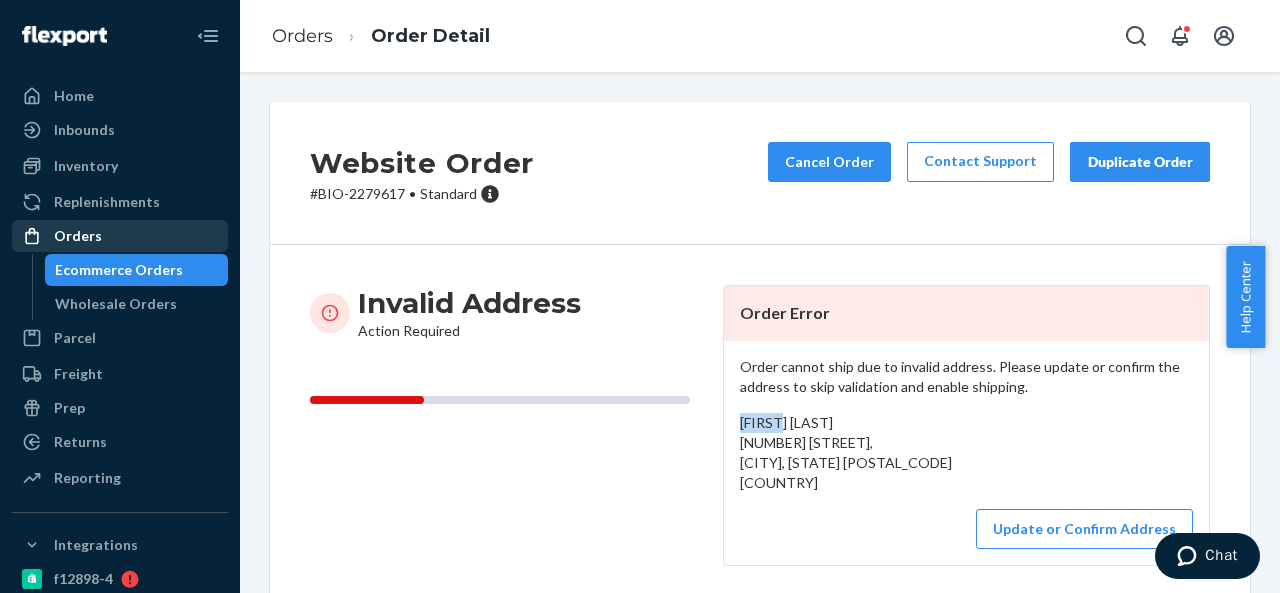 click on "Orders" at bounding box center [120, 236] 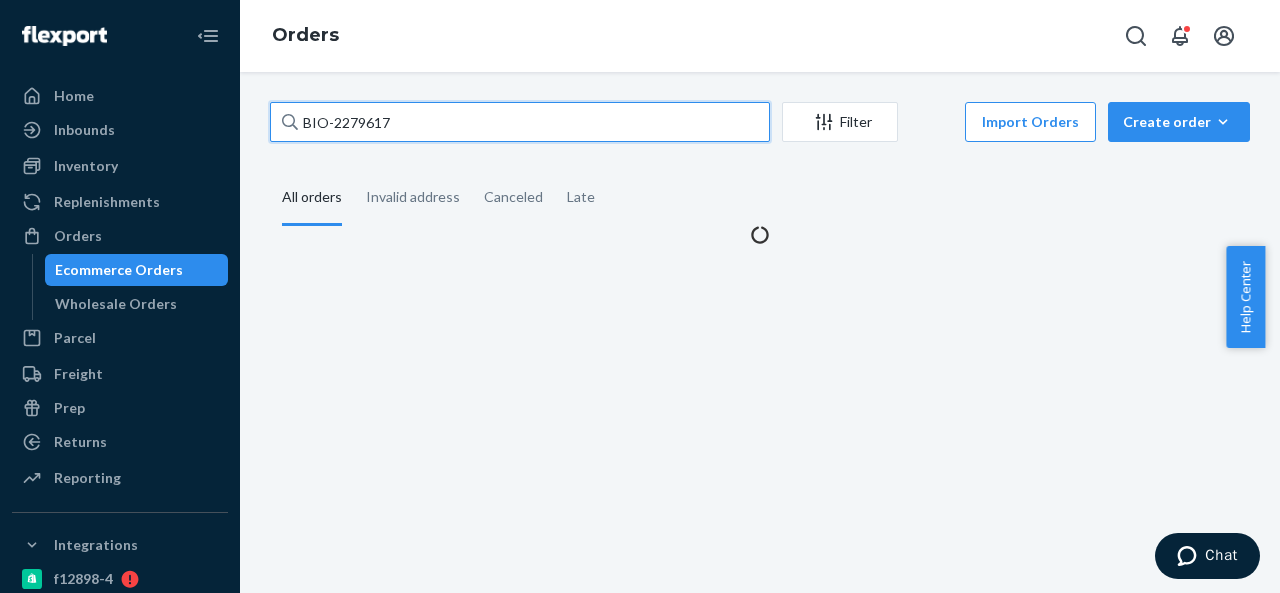 click on "BIO-2279617" at bounding box center (520, 122) 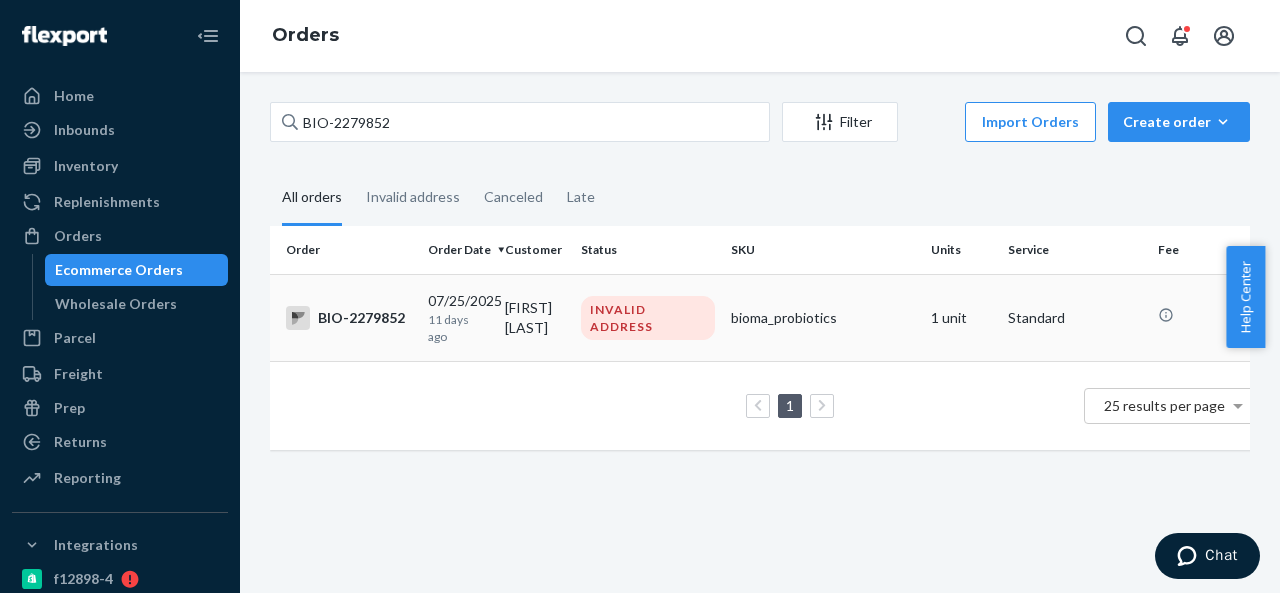 click on "[FIRST] [LAST]" at bounding box center (535, 317) 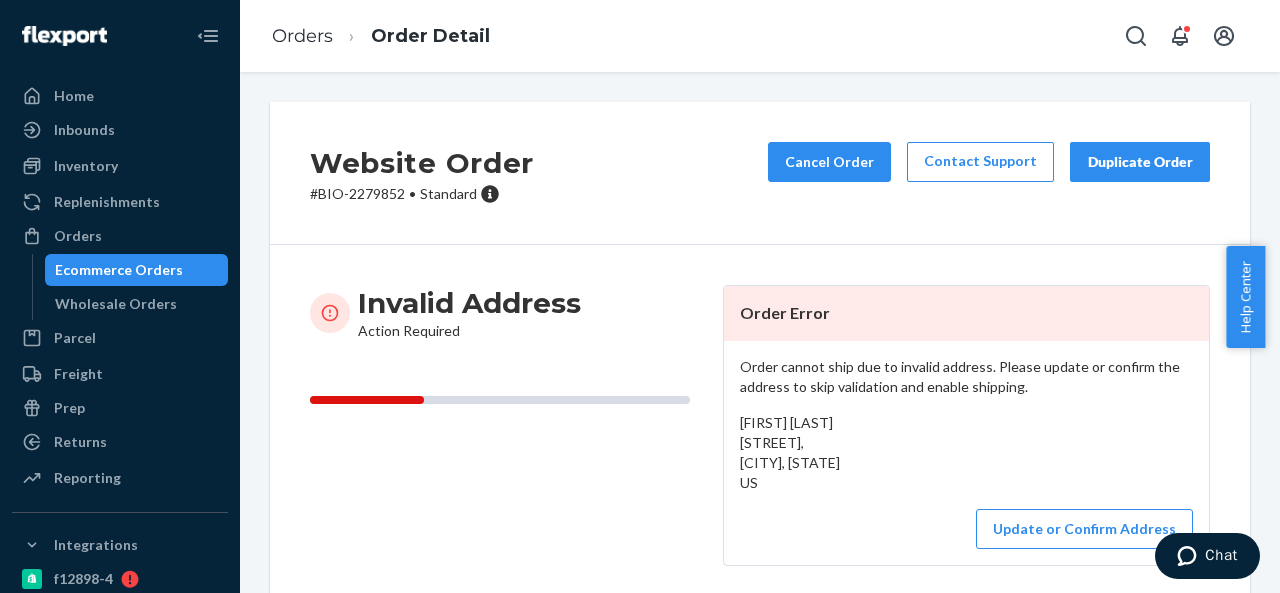 click on "Website Order # BIO-[NUMBER] • Standard Cancel Order Contact Support Duplicate Order" at bounding box center [760, 173] 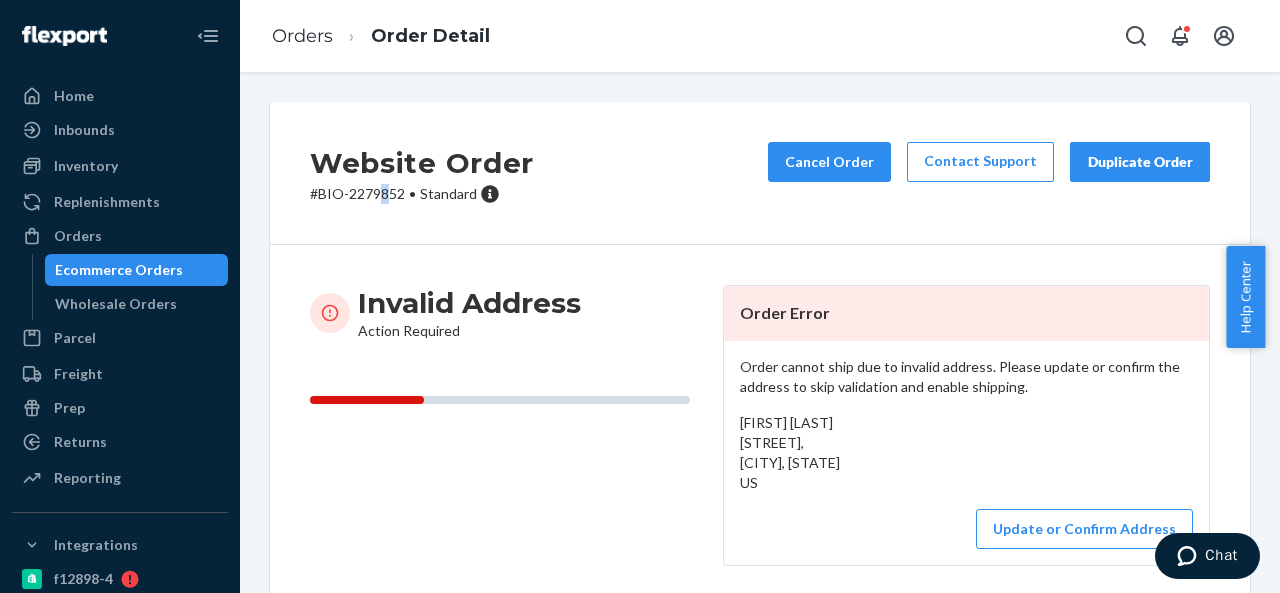 click on "# BIO-2279852 • Standard" at bounding box center [422, 194] 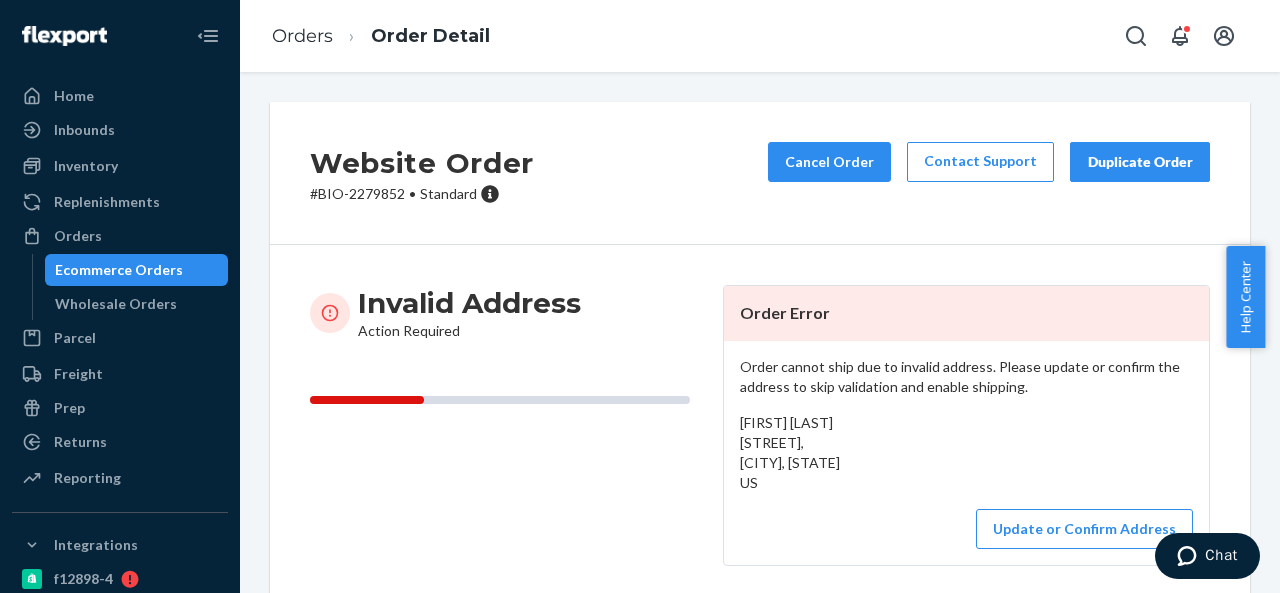 click on "# BIO-2279852 • Standard" at bounding box center [422, 194] 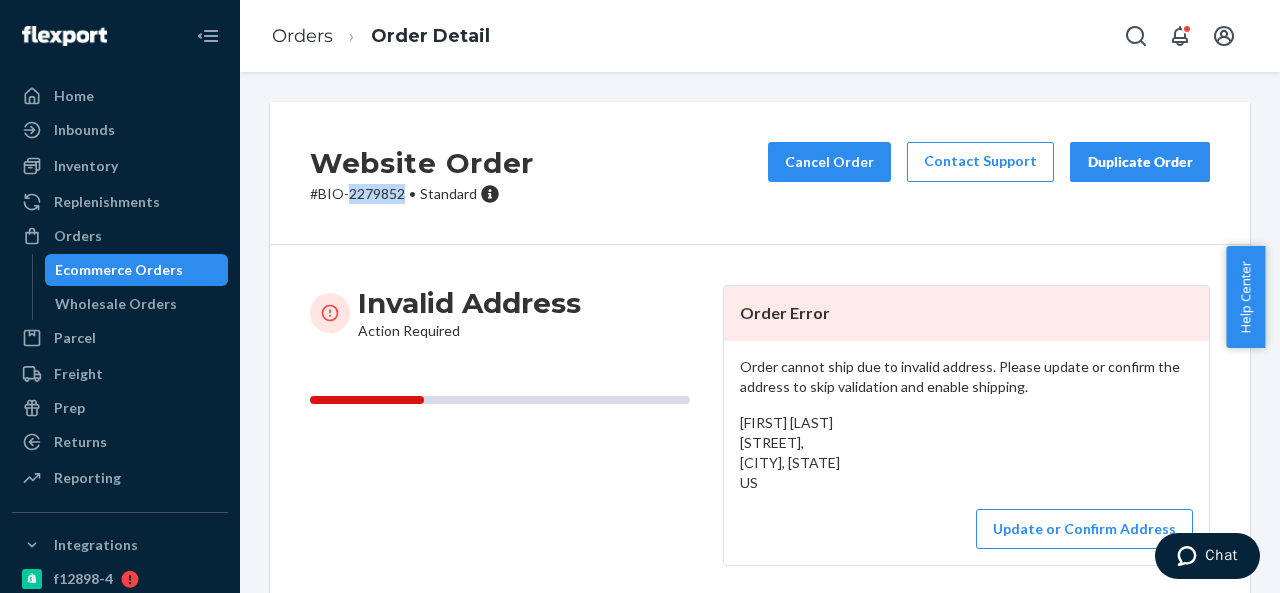 click on "# BIO-2279852 • Standard" at bounding box center [422, 194] 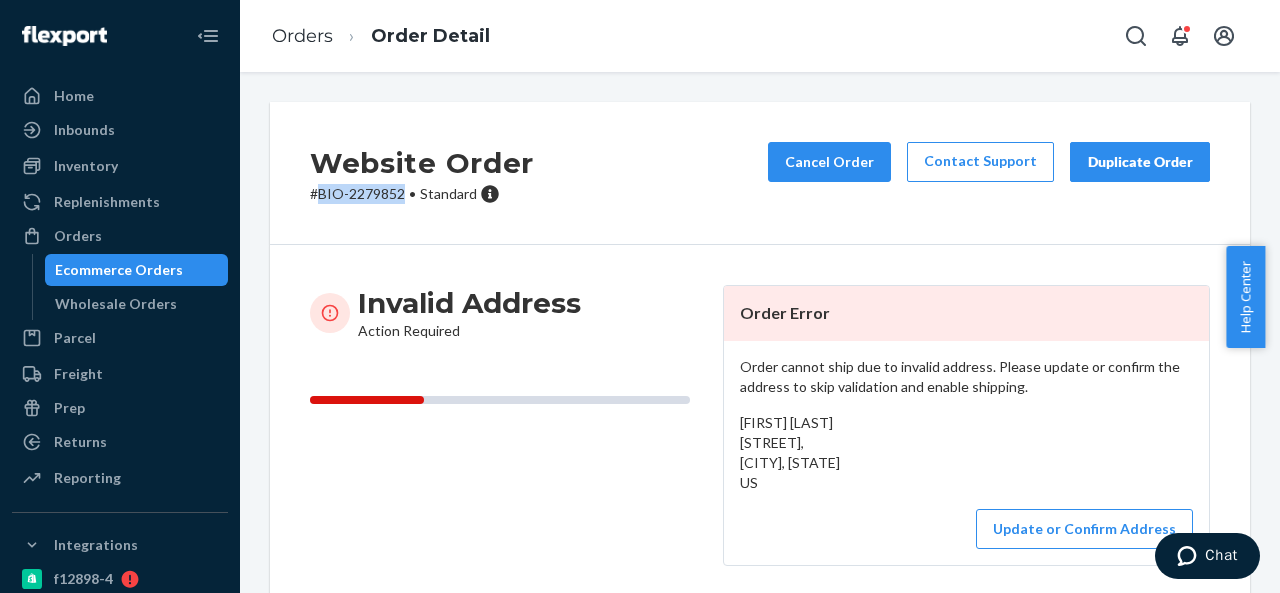 drag, startPoint x: 320, startPoint y: 193, endPoint x: 402, endPoint y: 192, distance: 82.006096 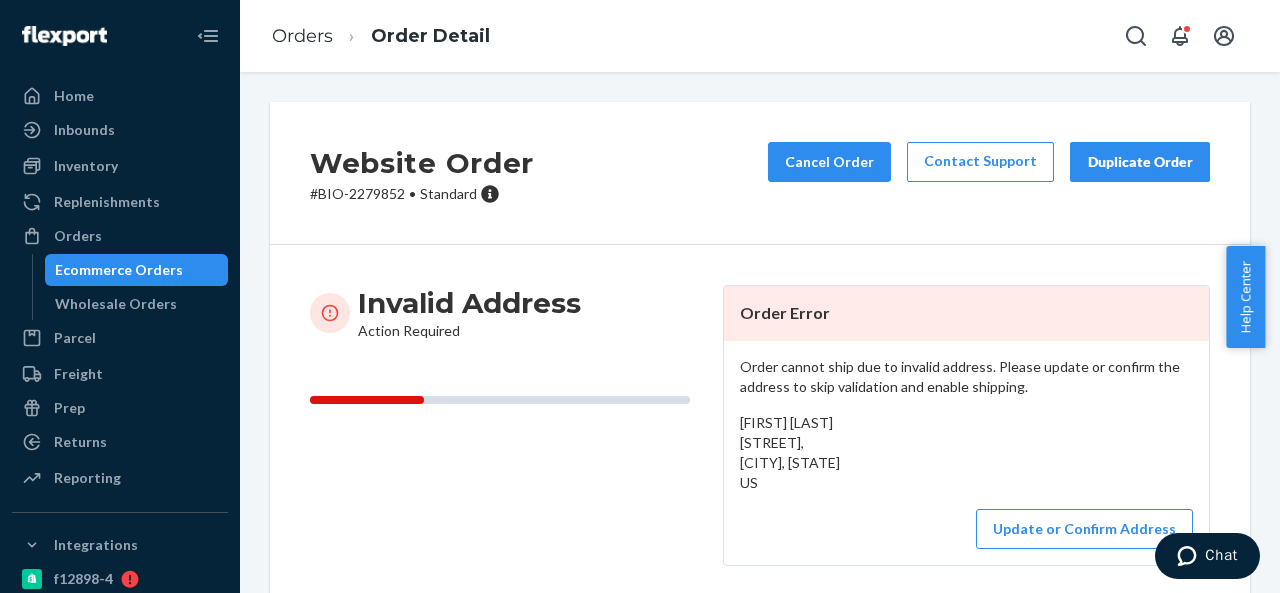 click on "[FIRST] [LAST]
[STREET],
[CITY], [STATE]
US" at bounding box center [790, 452] 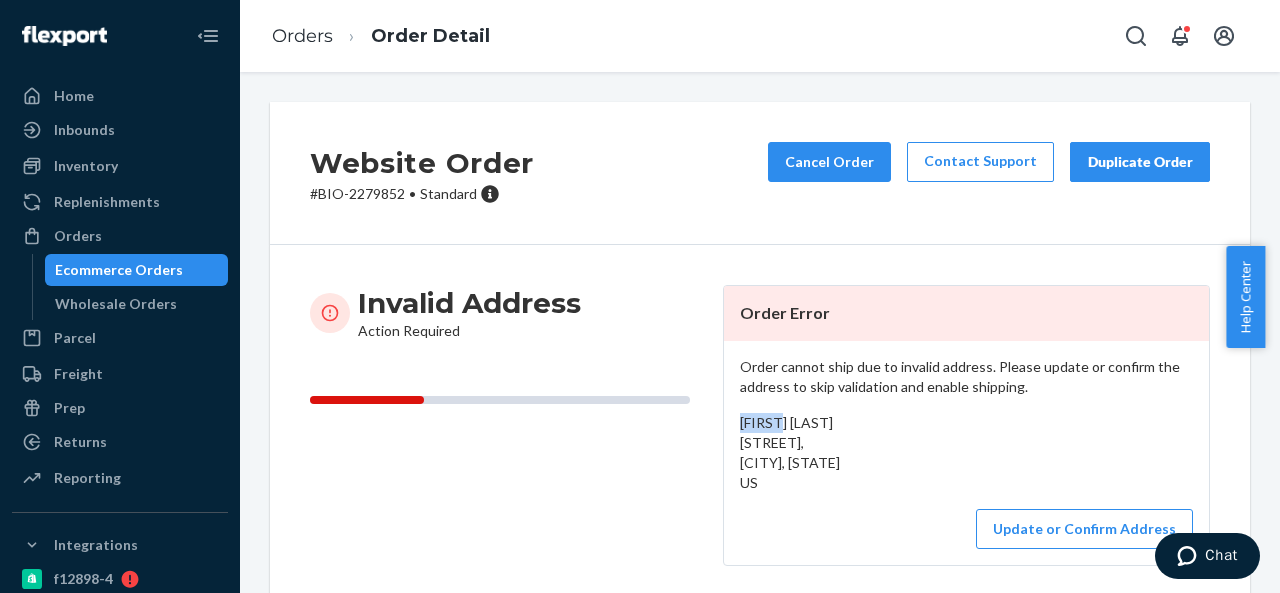 click on "[FIRST] [LAST]
[STREET],
[CITY], [STATE]
US" at bounding box center (790, 452) 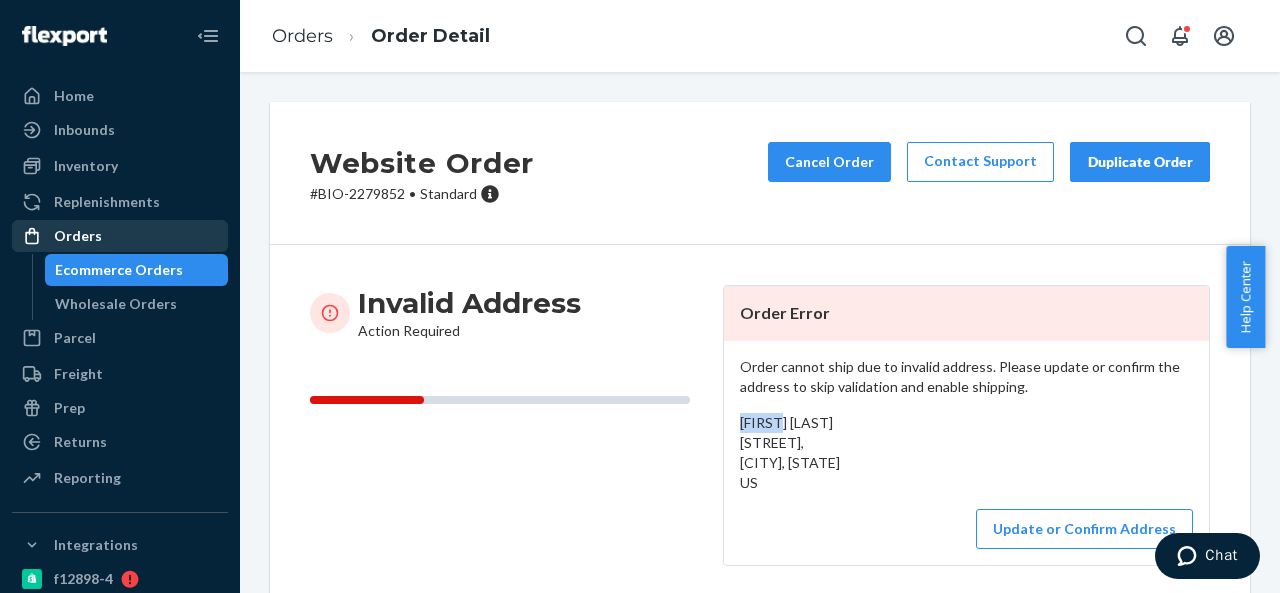 click on "Orders" at bounding box center [120, 236] 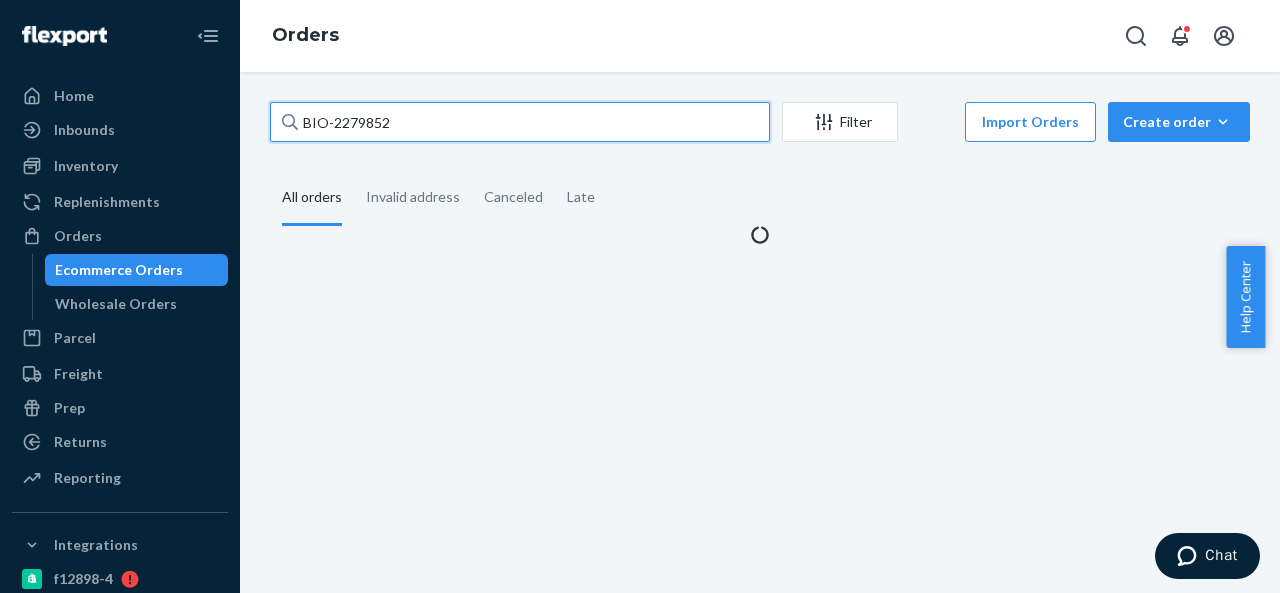 click on "BIO-2279852" at bounding box center [520, 122] 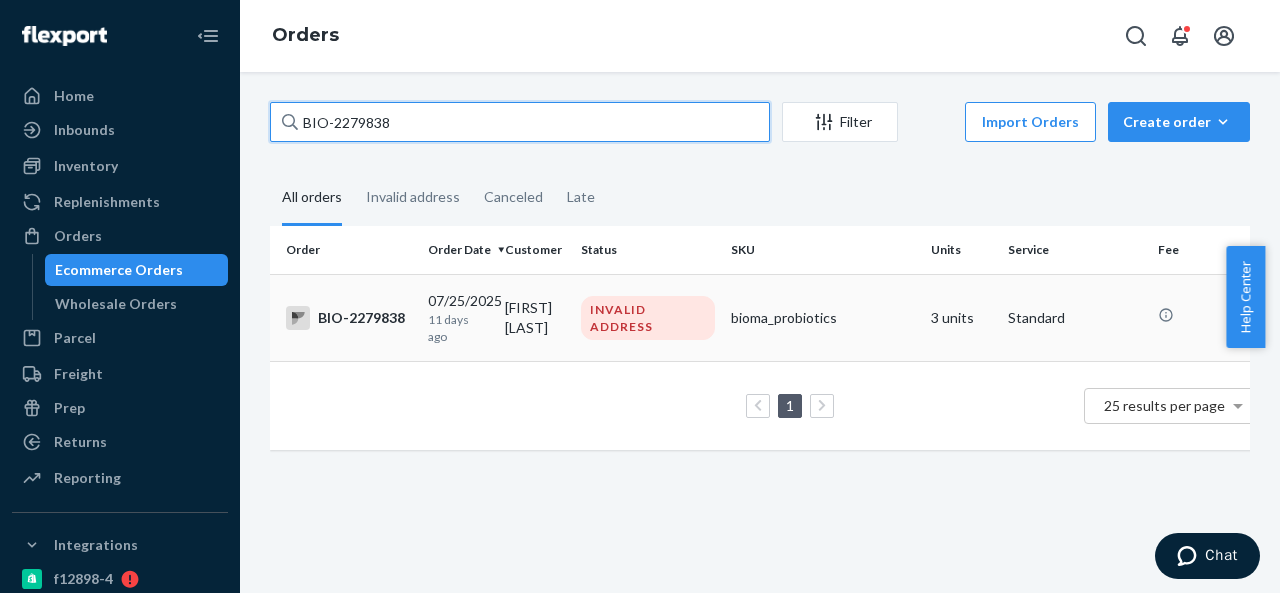 type on "BIO-2279838" 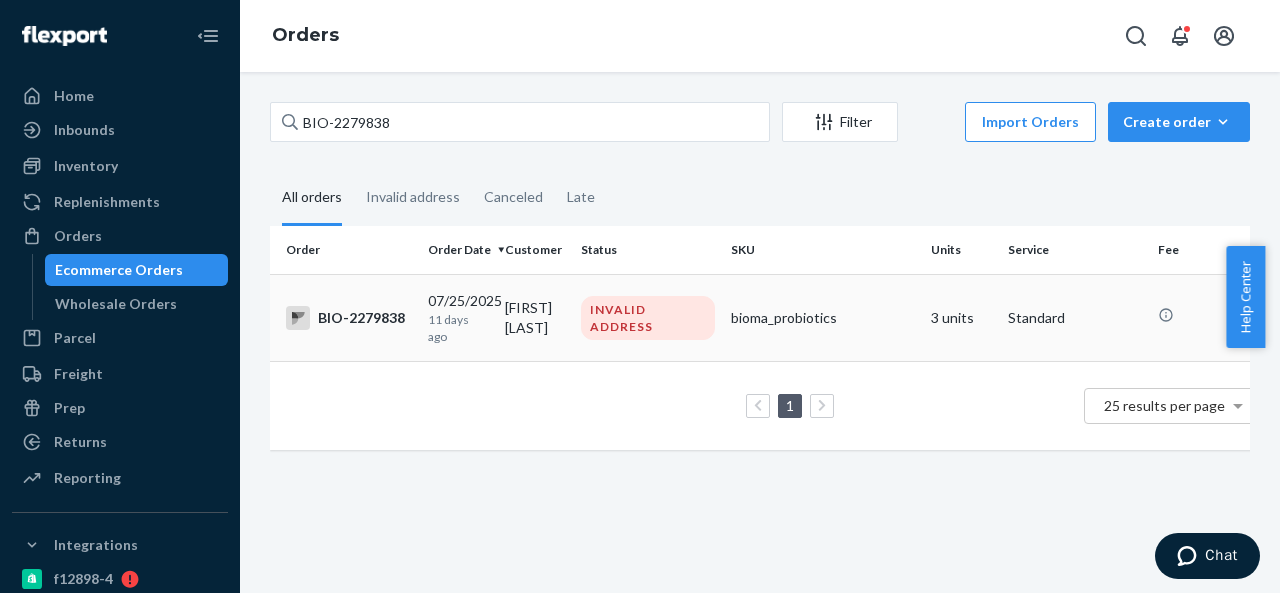 click on "[FIRST] [LAST]" at bounding box center (535, 317) 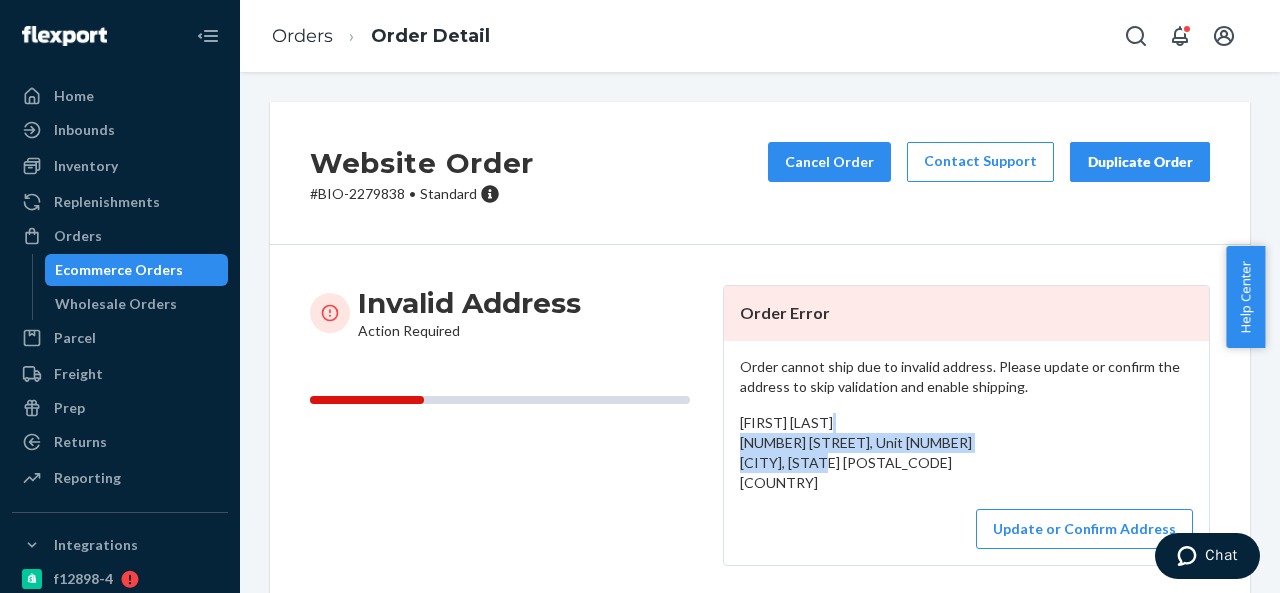 drag, startPoint x: 730, startPoint y: 436, endPoint x: 780, endPoint y: 480, distance: 66.6033 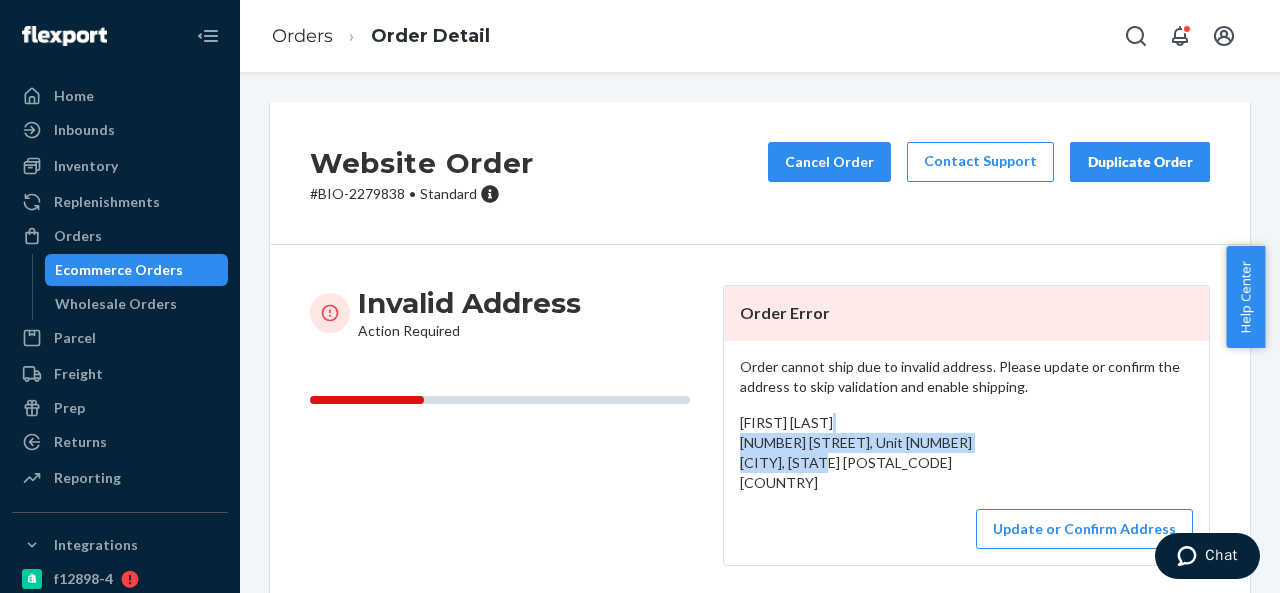 click on "Order cannot ship due to invalid address. Please update or confirm the address to skip validation and enable shipping. [FIRST] [LAST]
[NUMBER] [STREET], [SUITE]
[CITY], [STATE] [POSTAL-CODE]
[COUNTRY] Update or Confirm Address" at bounding box center [966, 453] 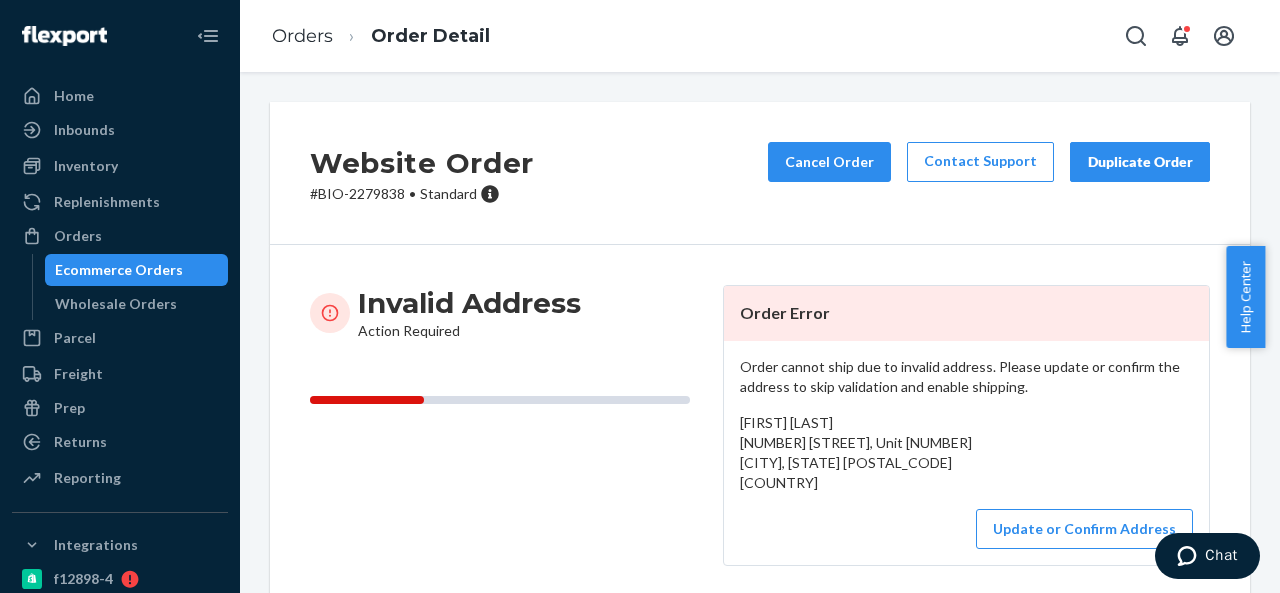 click on "# BIO-[NUMBER] • Standard" at bounding box center (422, 194) 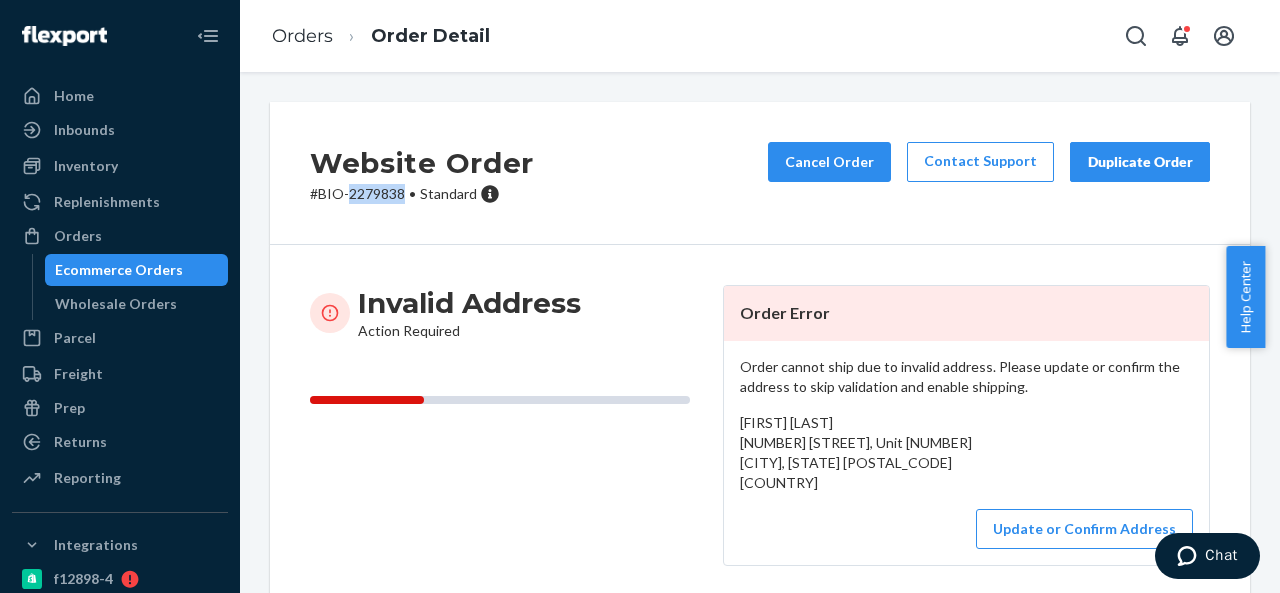 click on "# BIO-[NUMBER] • Standard" at bounding box center [422, 194] 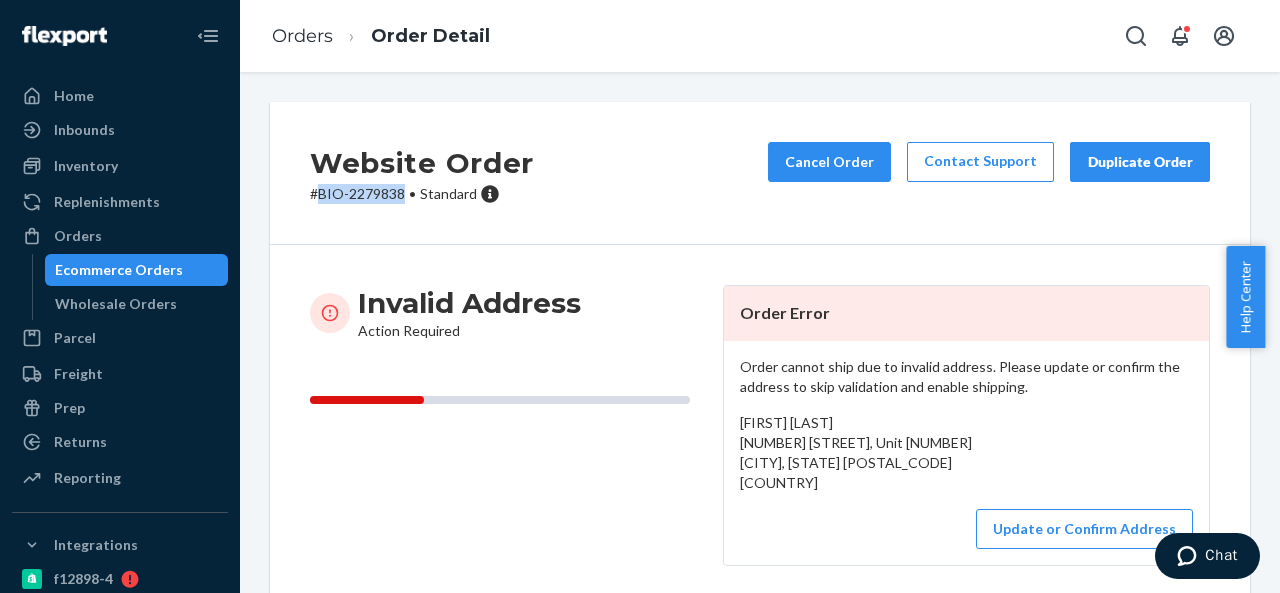 drag, startPoint x: 321, startPoint y: 189, endPoint x: 400, endPoint y: 195, distance: 79.22752 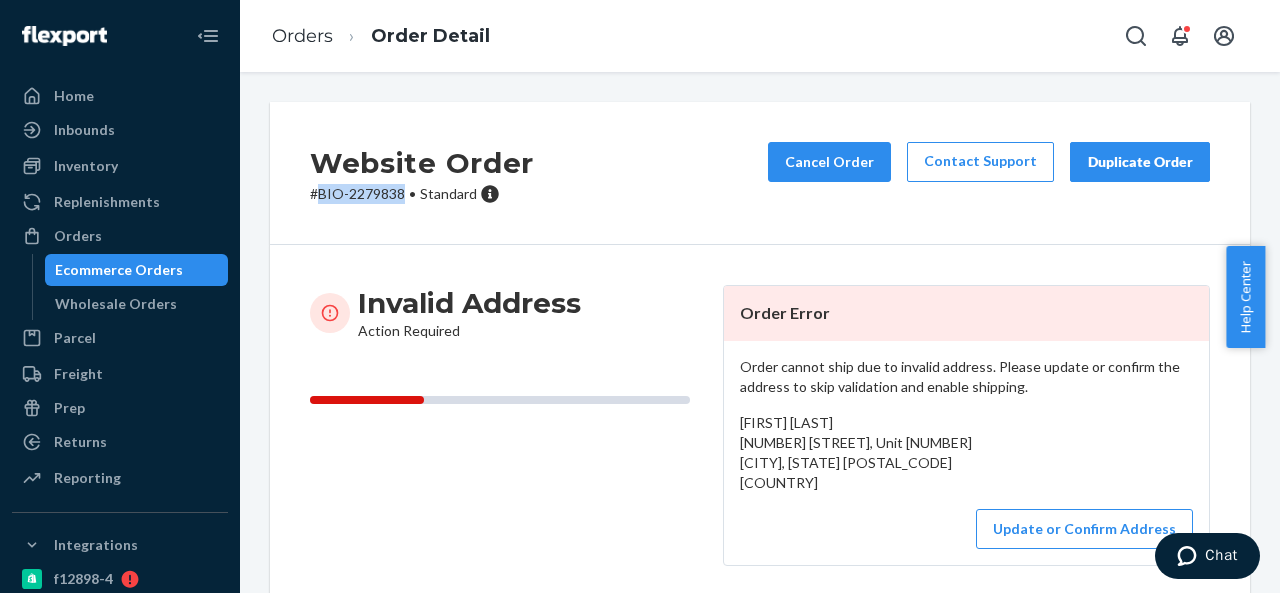 click on "# BIO-[NUMBER] • Standard" at bounding box center (422, 194) 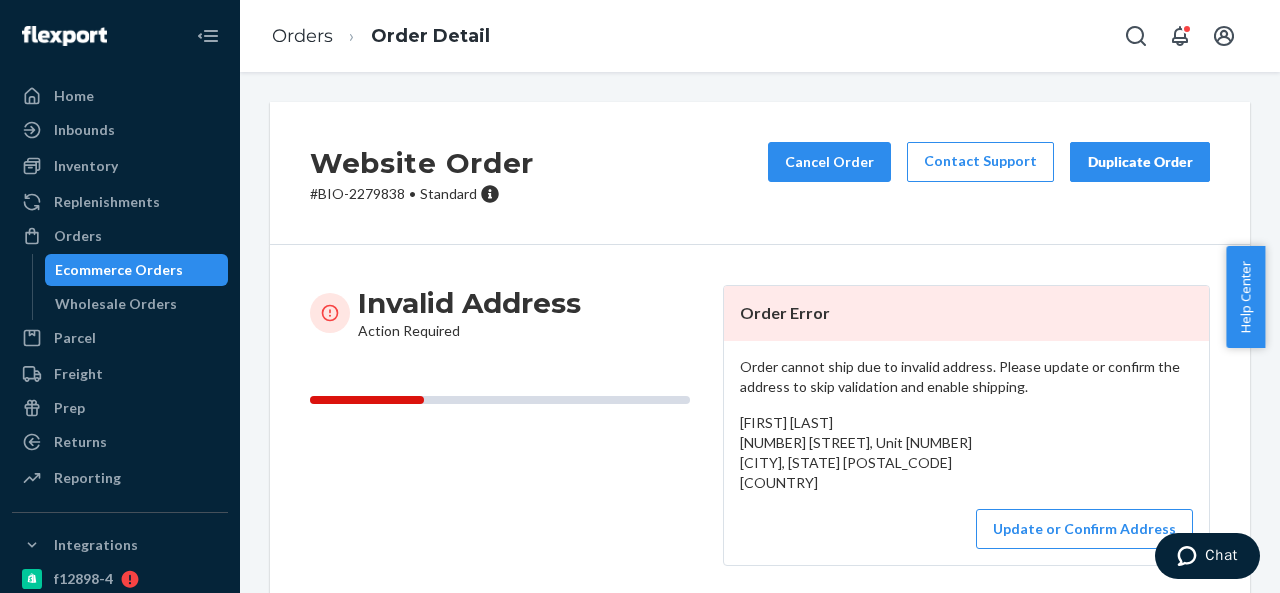 click on "[FIRST] [LAST]
[NUMBER] [STREET], Unit [NUMBER]
[CITY], [STATE] [POSTAL_CODE]
[COUNTRY]" at bounding box center [856, 452] 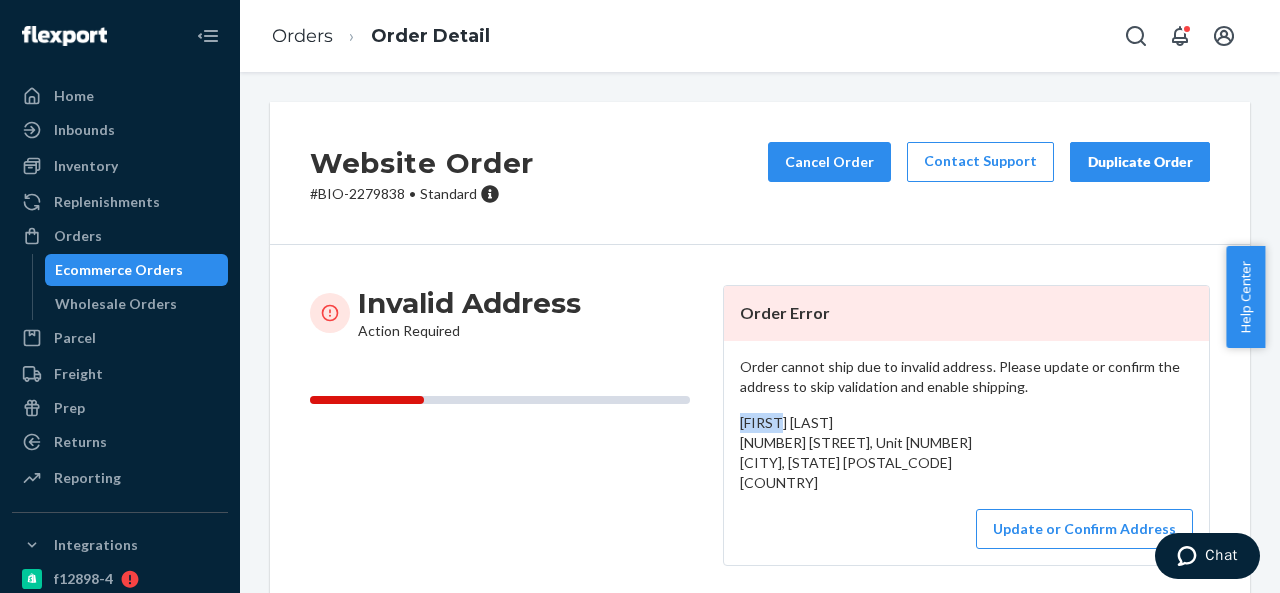 click on "[FIRST] [LAST]
[NUMBER] [STREET], Unit [NUMBER]
[CITY], [STATE] [POSTAL_CODE]
[COUNTRY]" at bounding box center (856, 452) 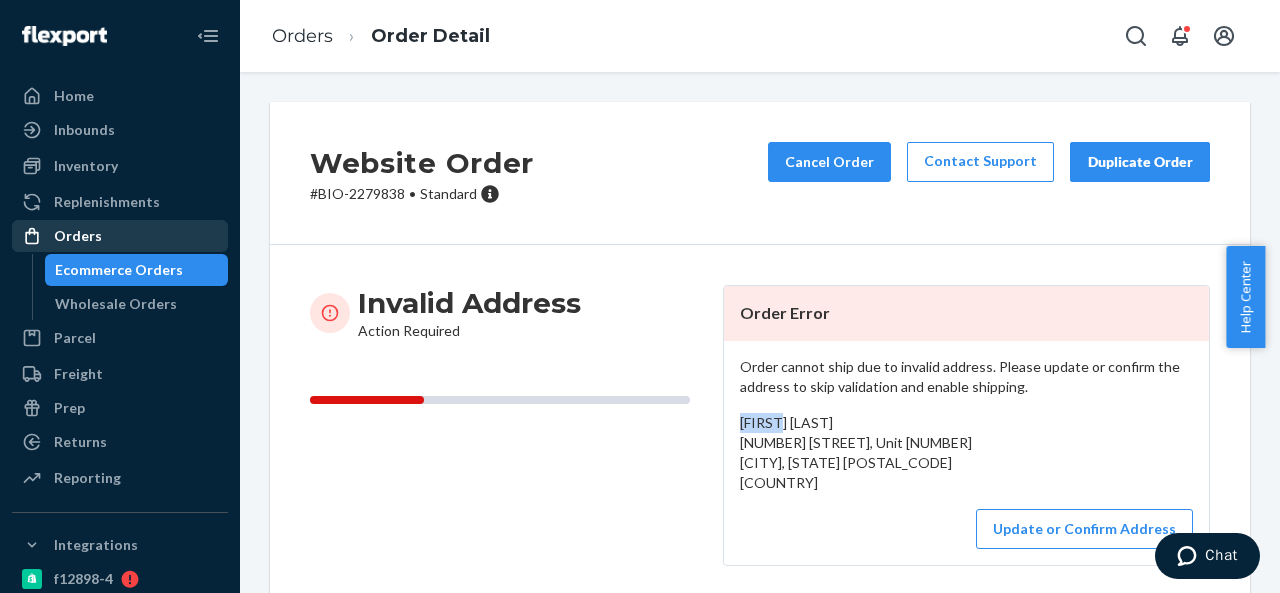 click on "Orders" at bounding box center [120, 236] 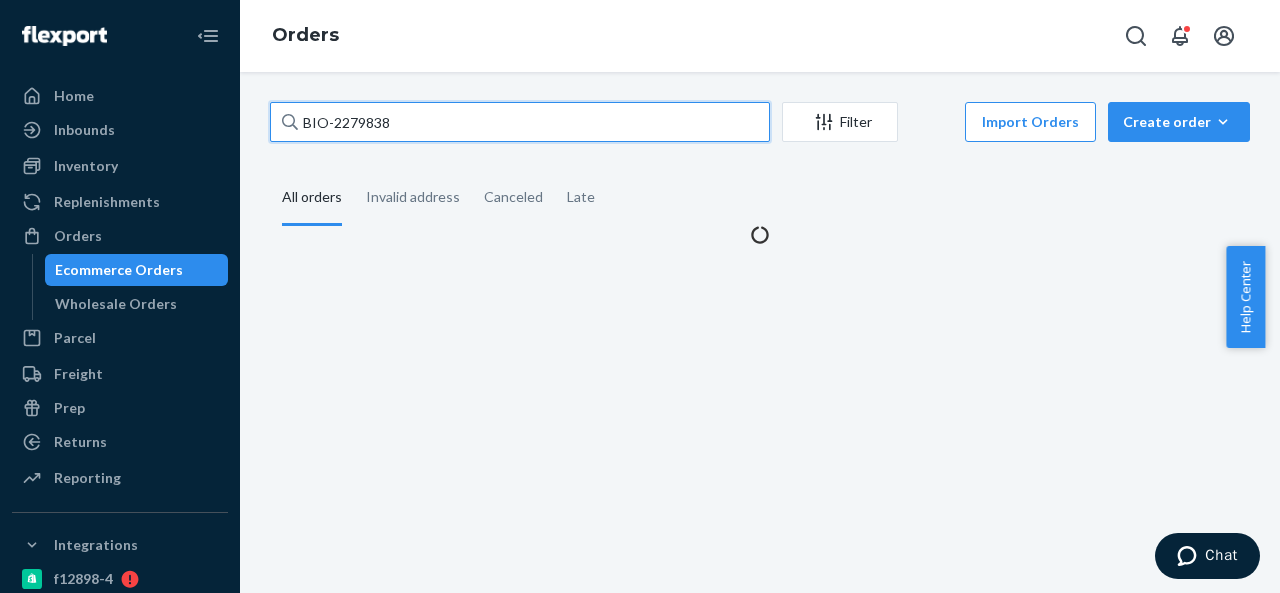 click on "BIO-2279838" at bounding box center (520, 122) 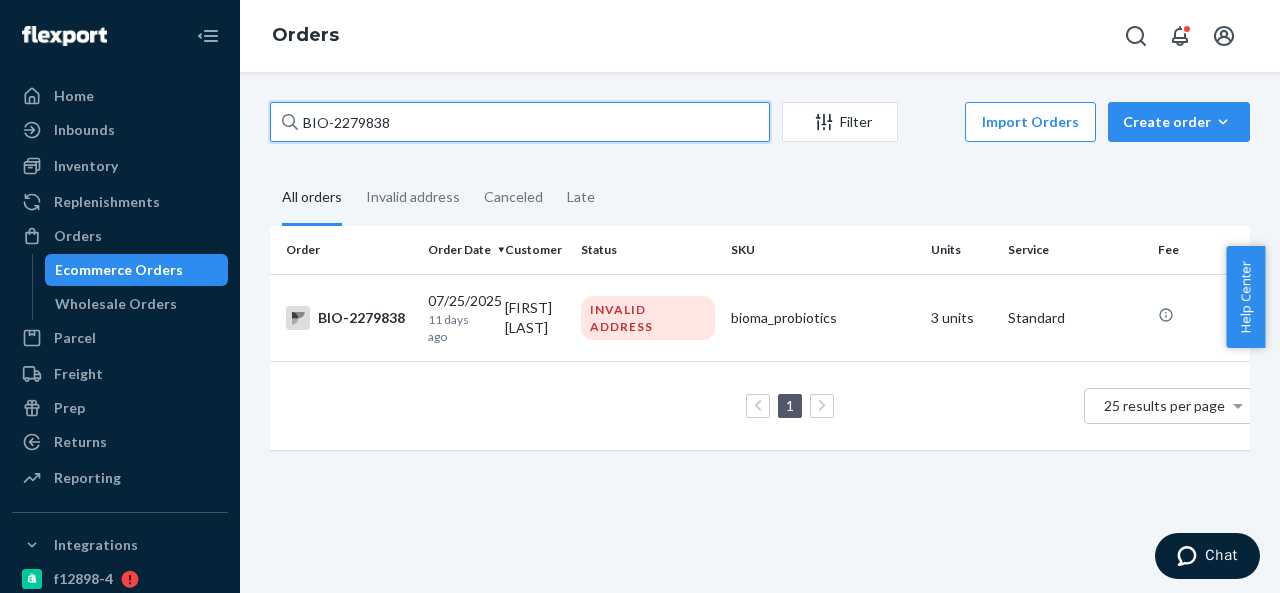 paste on "987" 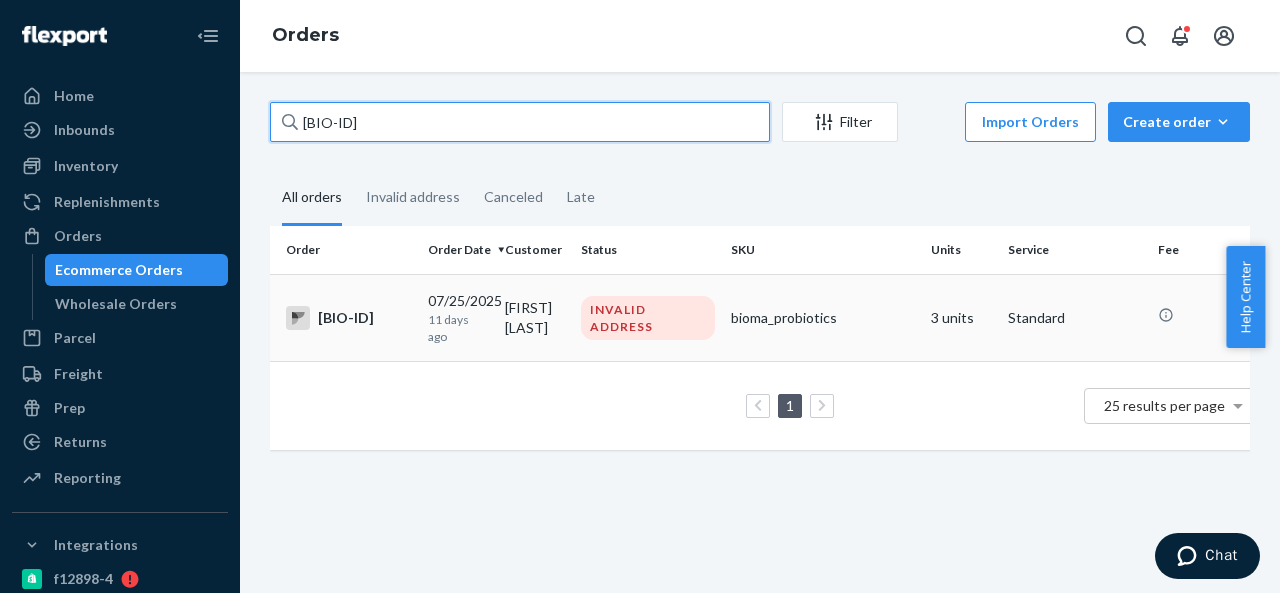 type on "[BIO-ID]" 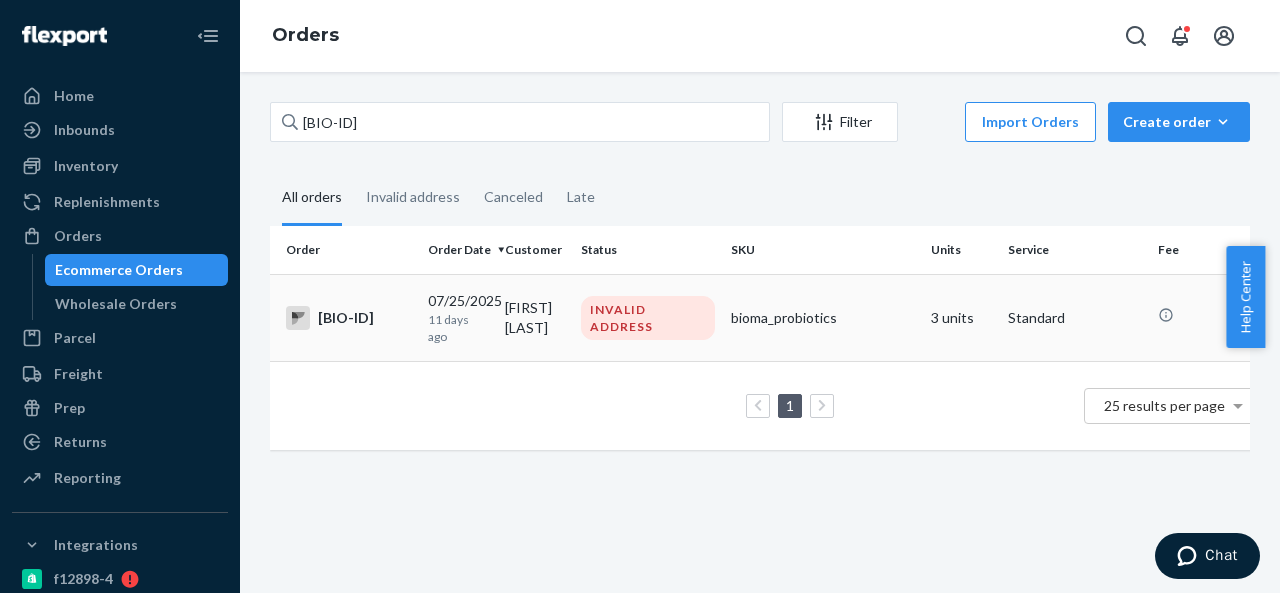 click on "[FIRST] [LAST]" at bounding box center [535, 317] 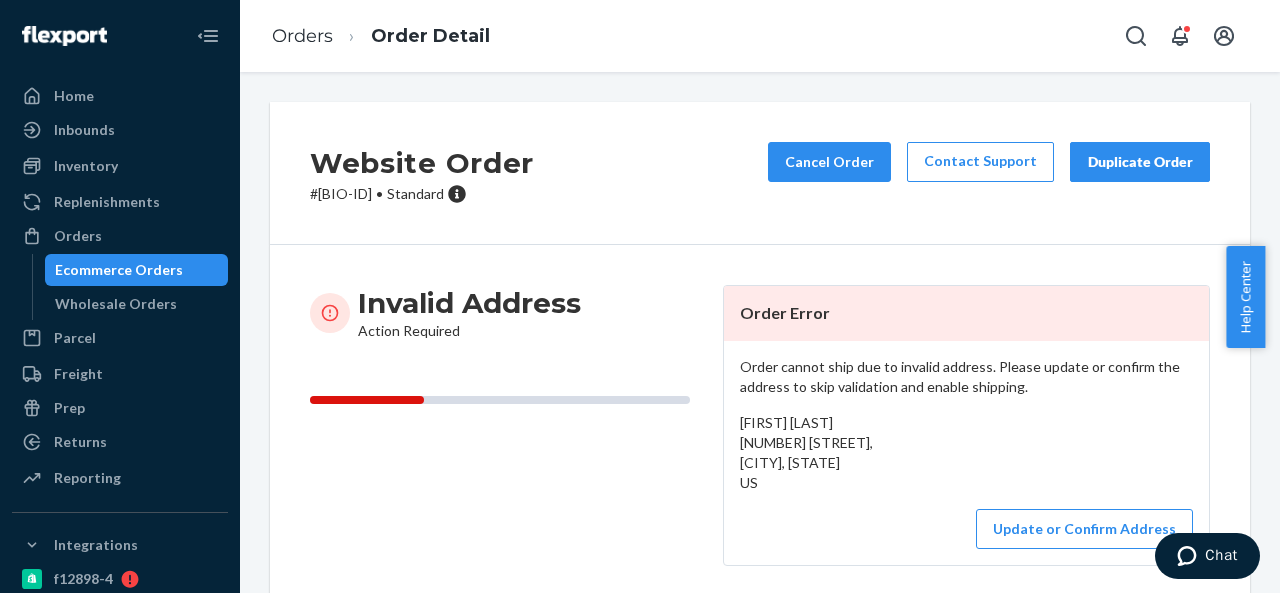 drag, startPoint x: 730, startPoint y: 442, endPoint x: 782, endPoint y: 478, distance: 63.245552 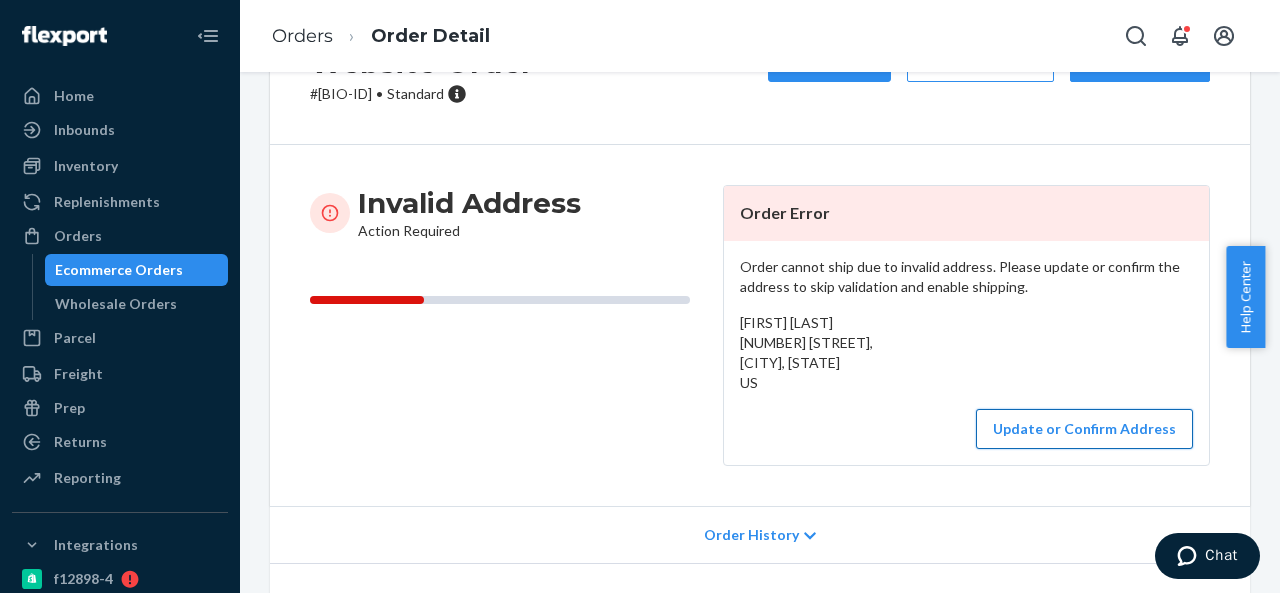 click on "Update or Confirm Address" at bounding box center [1084, 429] 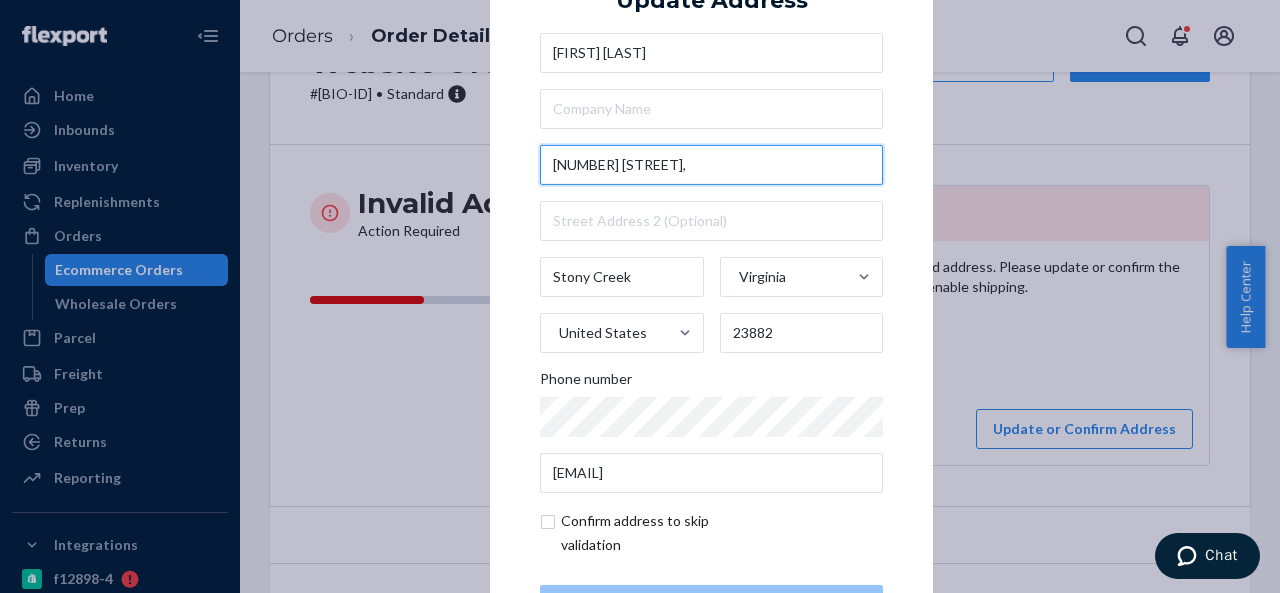 click on "[NUMBER] [STREET]," at bounding box center (711, 165) 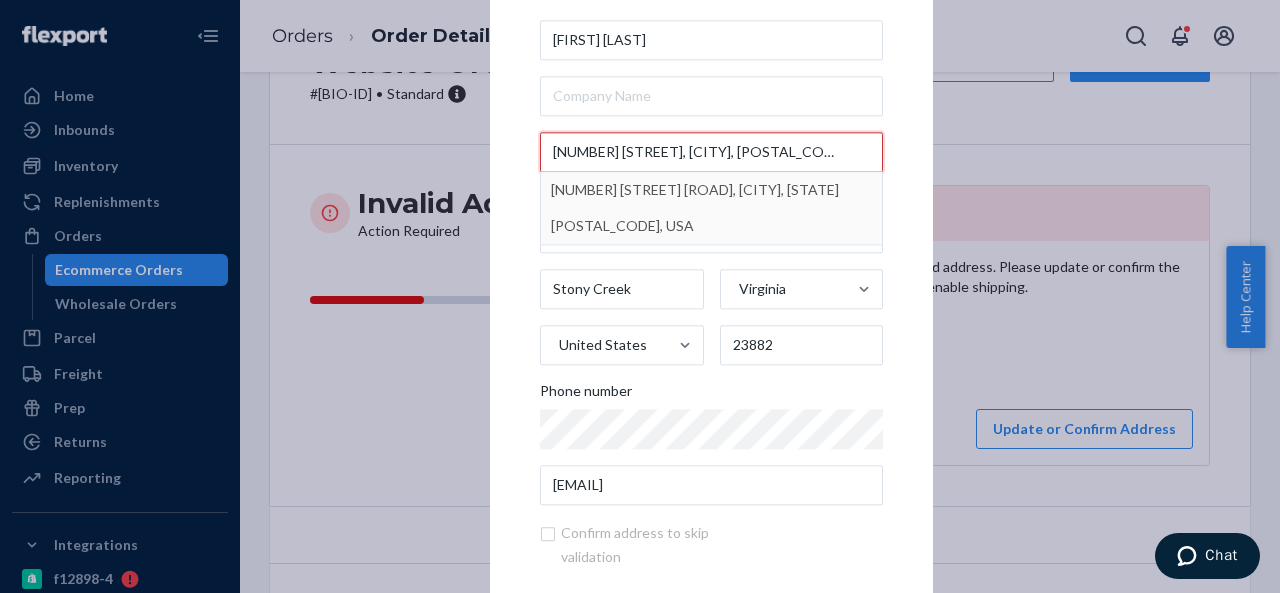 type on "[NUMBER] [STREET], [CITY], [POSTAL_CODE], [STATE]" 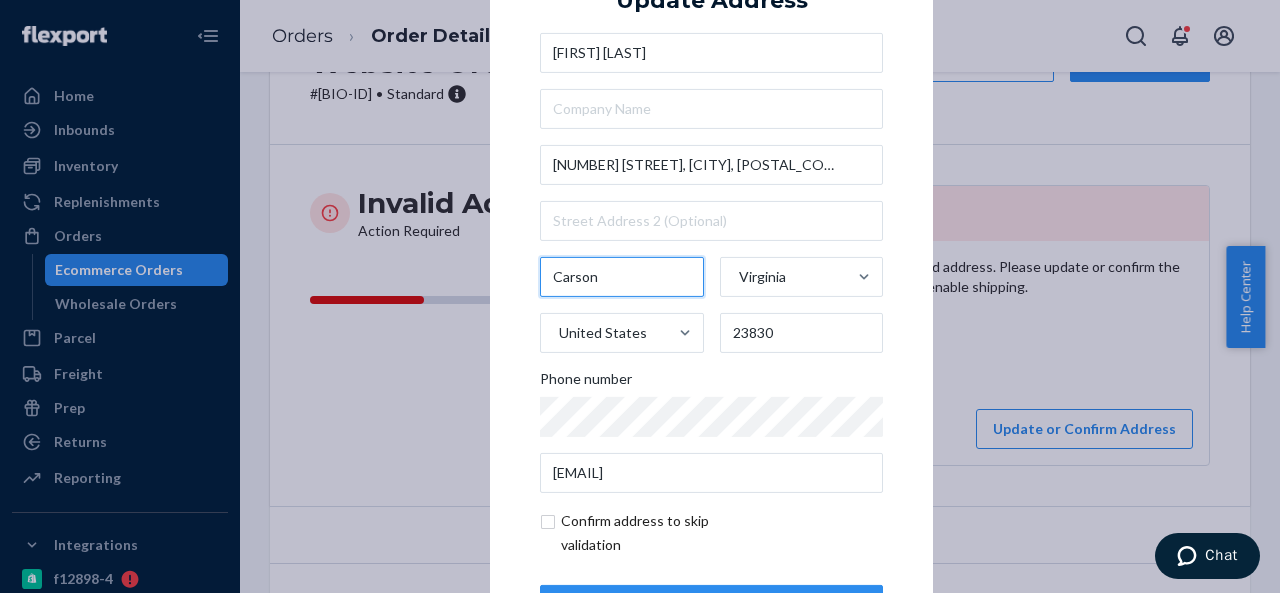 click on "Carson" at bounding box center [622, 277] 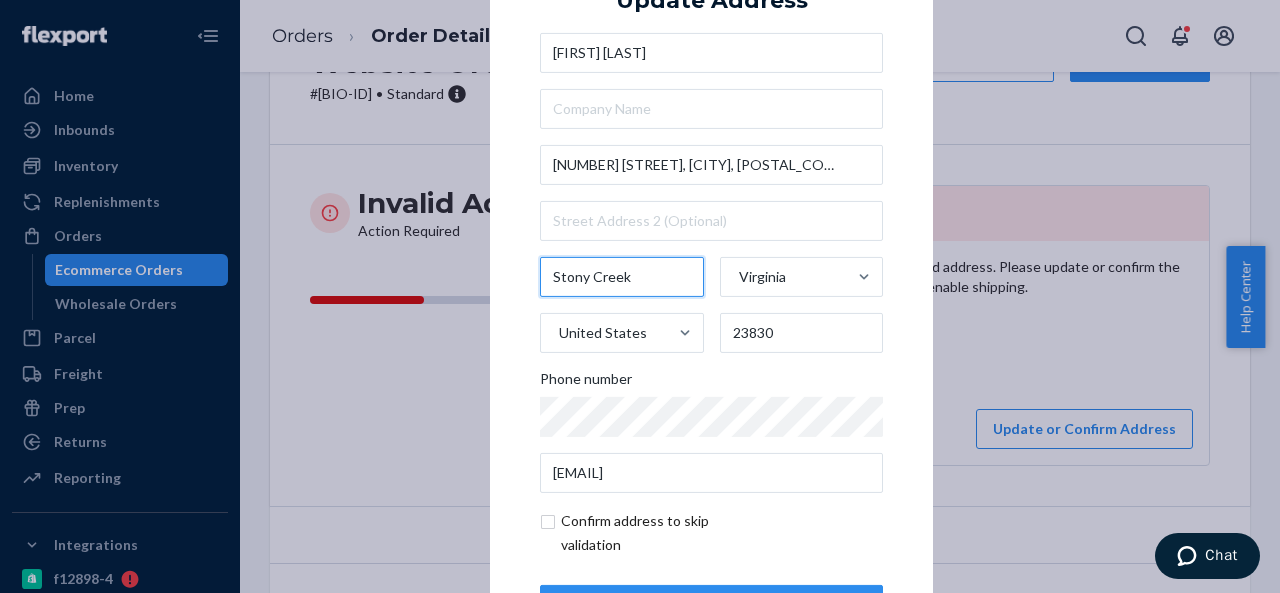 type on "Stony Creek" 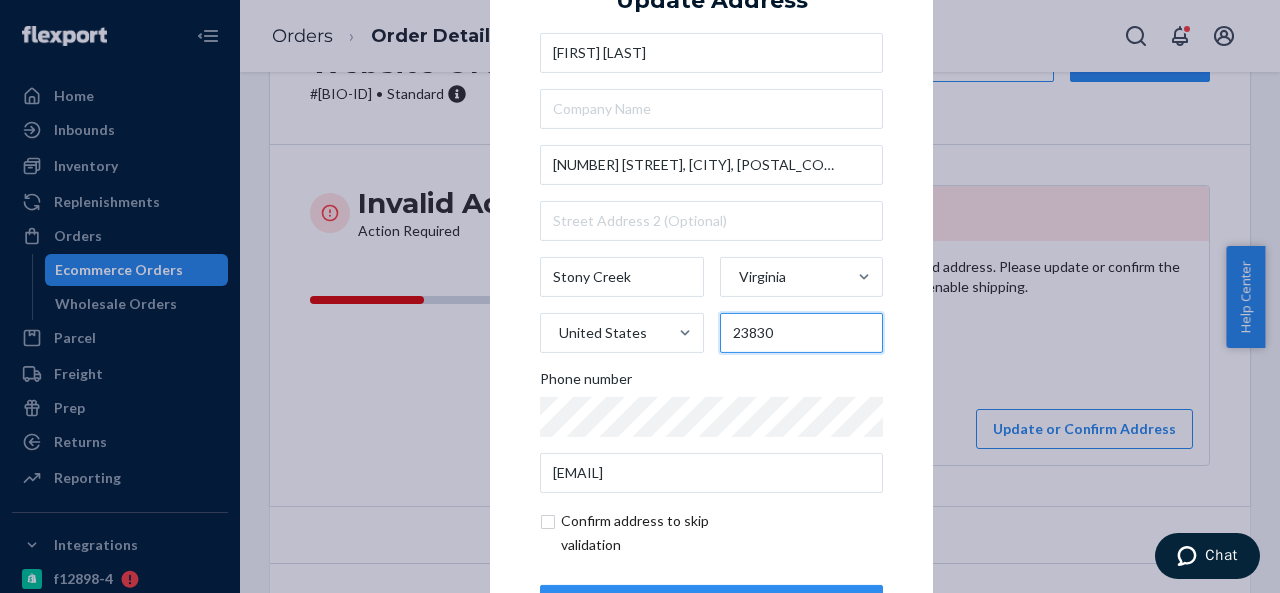 click on "23830" at bounding box center (802, 333) 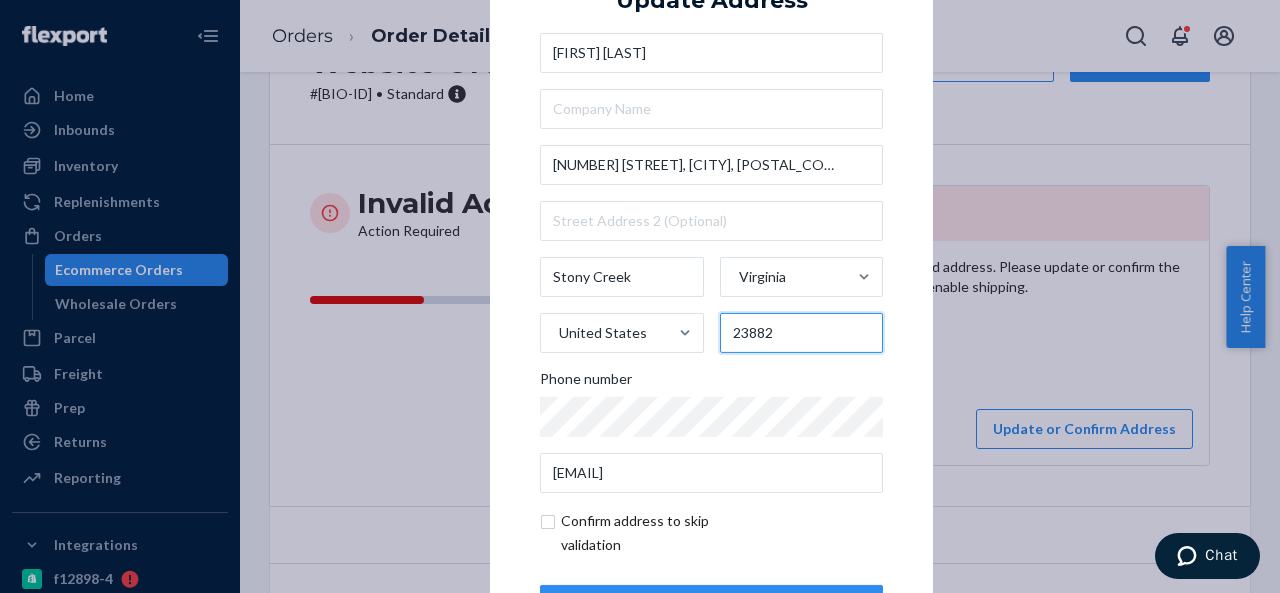 type on "23882" 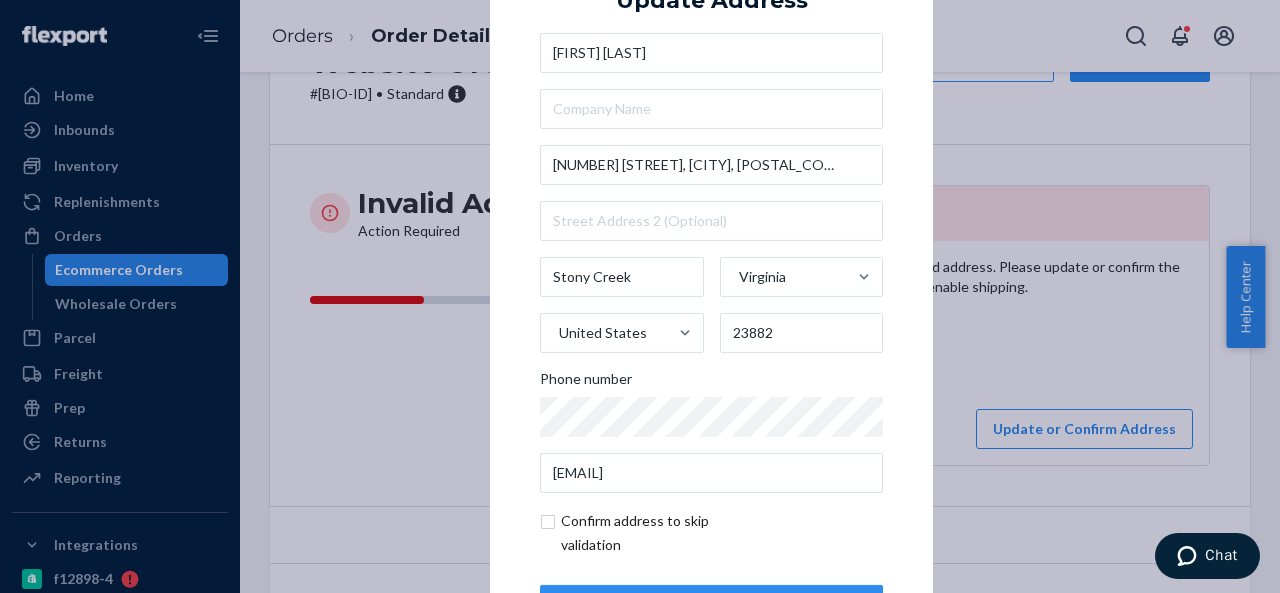 click on "× Update Address [FIRST] [LAST] [NUMBER] [STREET], [CITY], [POSTAL_CODE], [STATE] [CITY] [COUNTRY] [POSTAL_CODE] Phone number [EMAIL] Confirm address to skip validation Update" at bounding box center (711, 296) 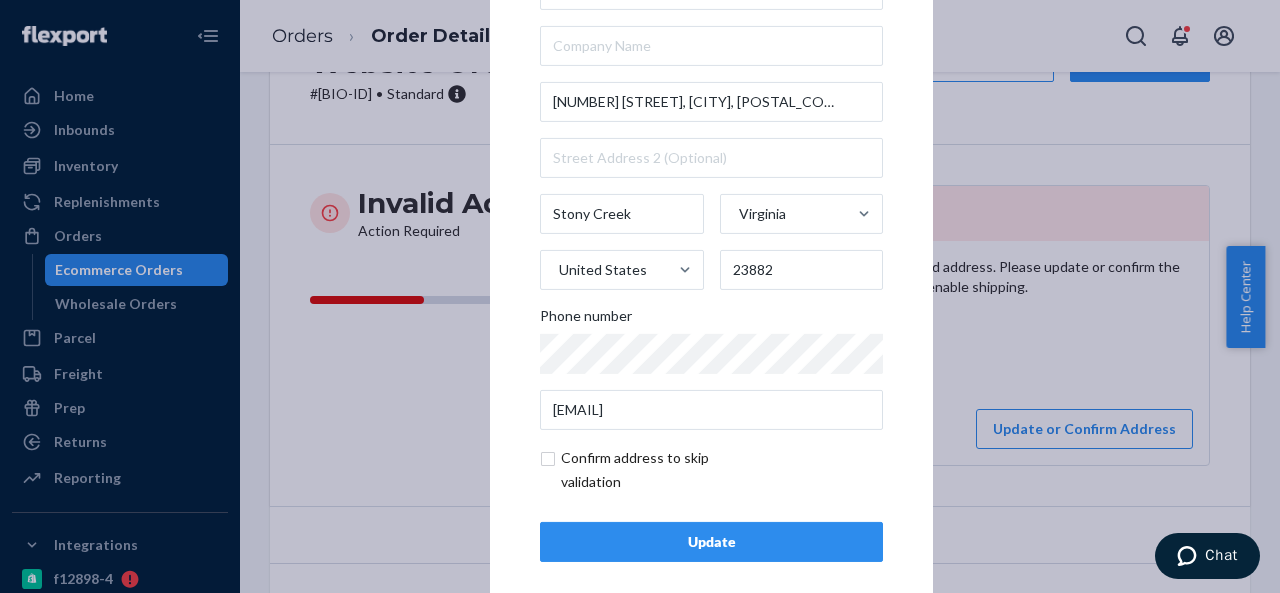 scroll, scrollTop: 81, scrollLeft: 0, axis: vertical 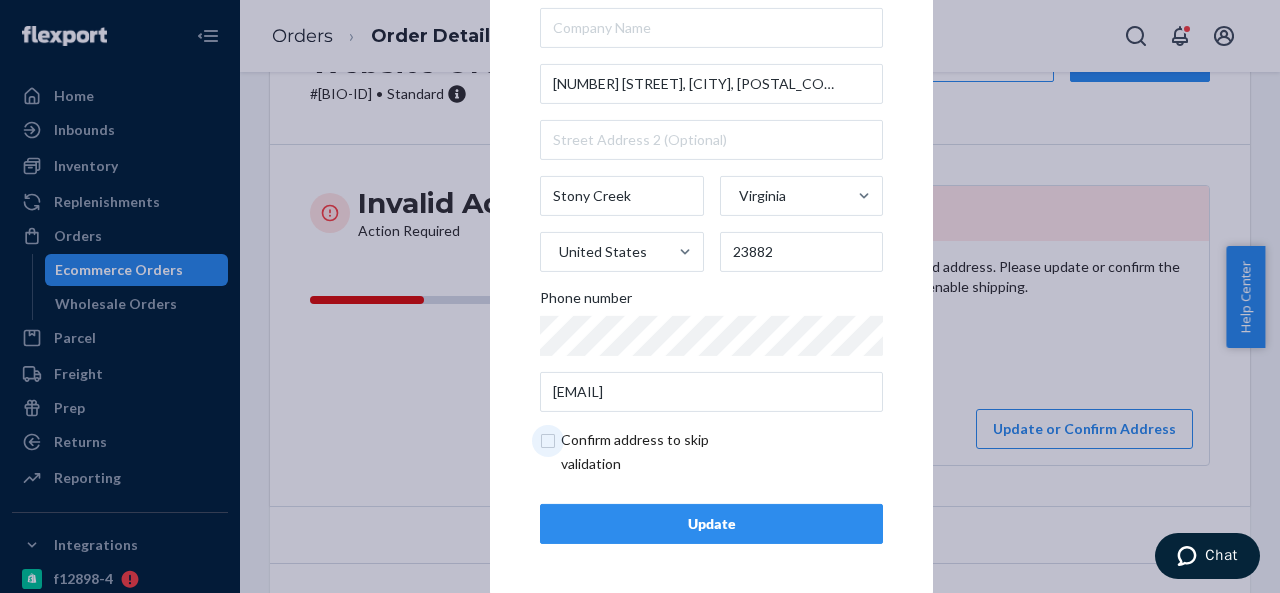 click at bounding box center (656, 452) 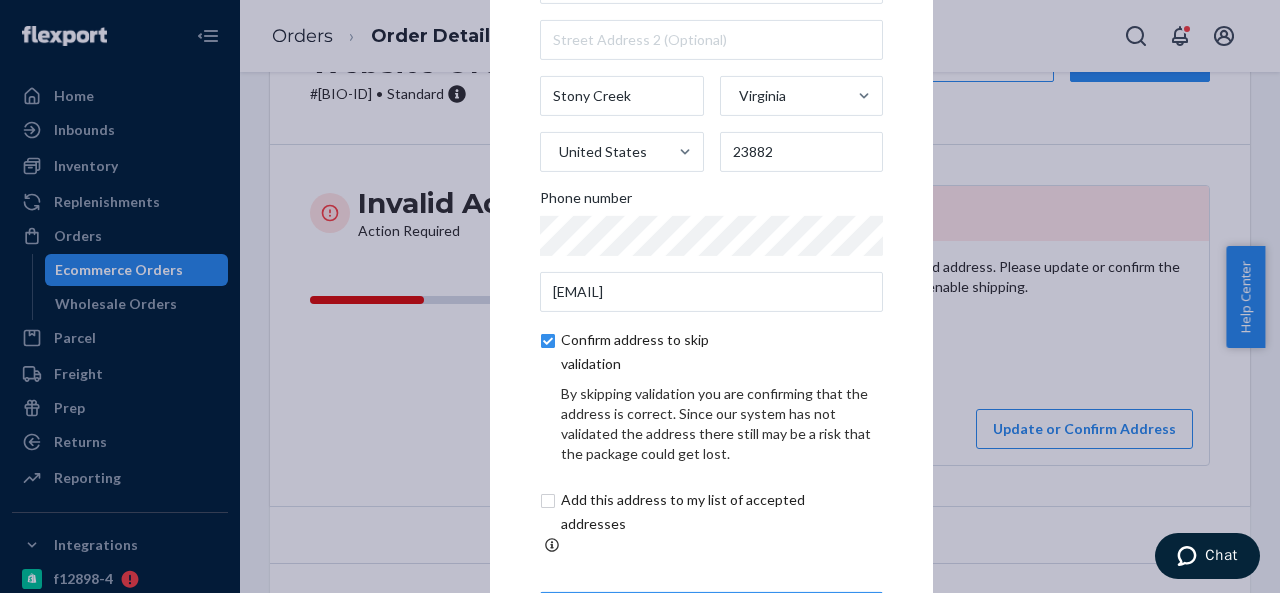 scroll, scrollTop: 165, scrollLeft: 0, axis: vertical 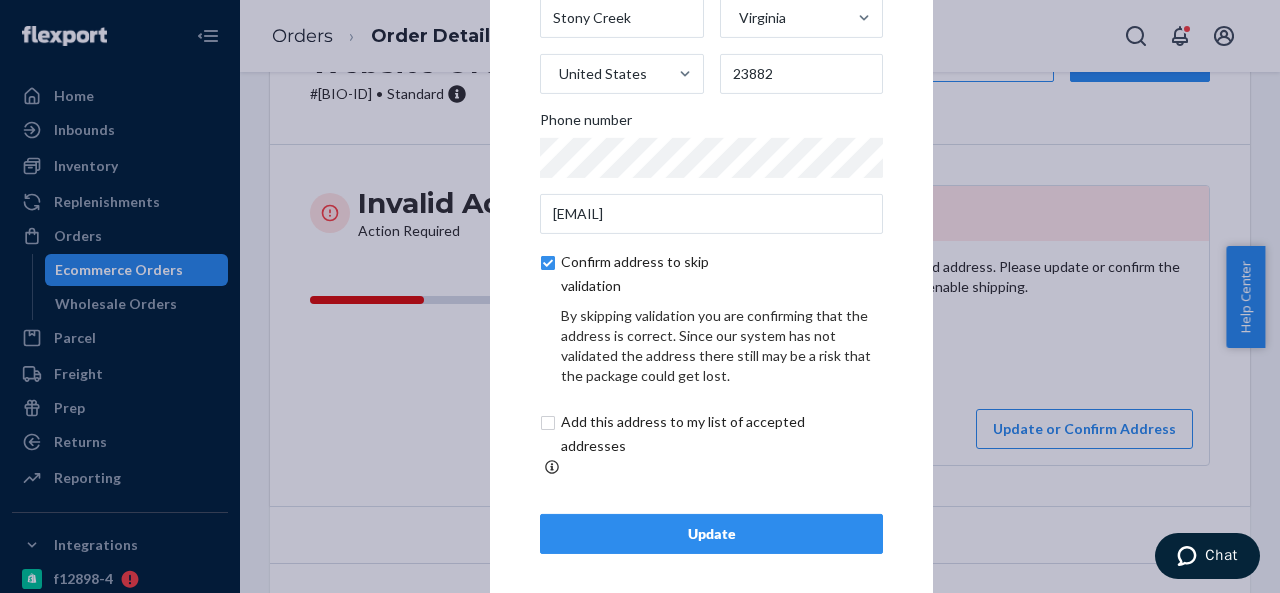 click on "Update" at bounding box center (711, 534) 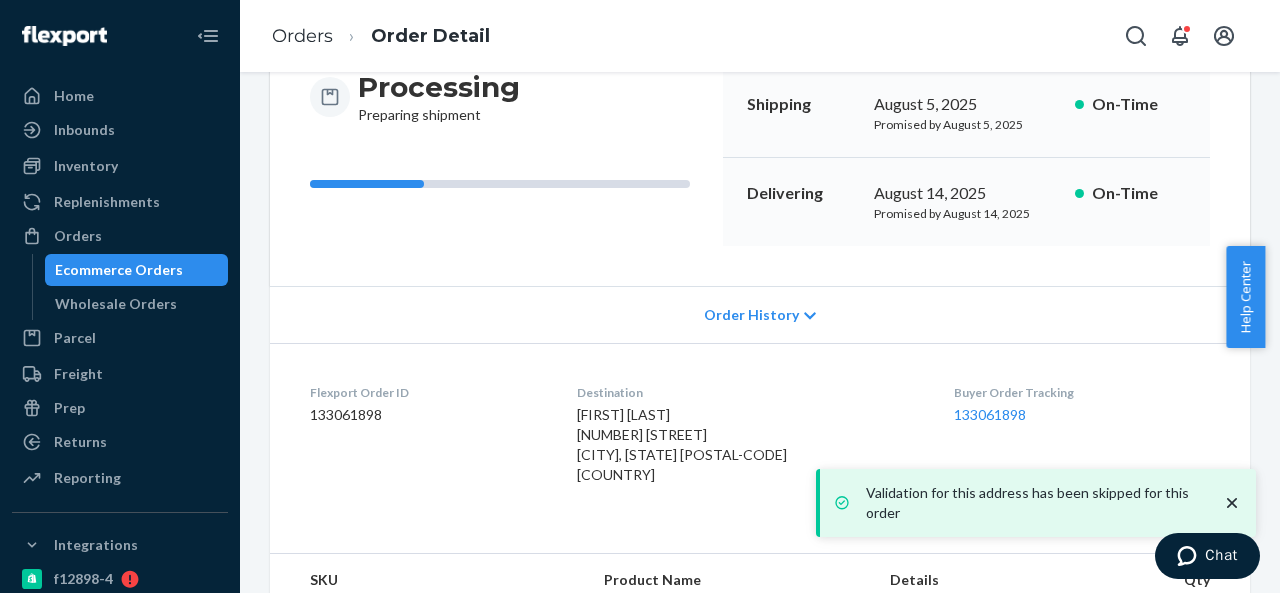scroll, scrollTop: 304, scrollLeft: 0, axis: vertical 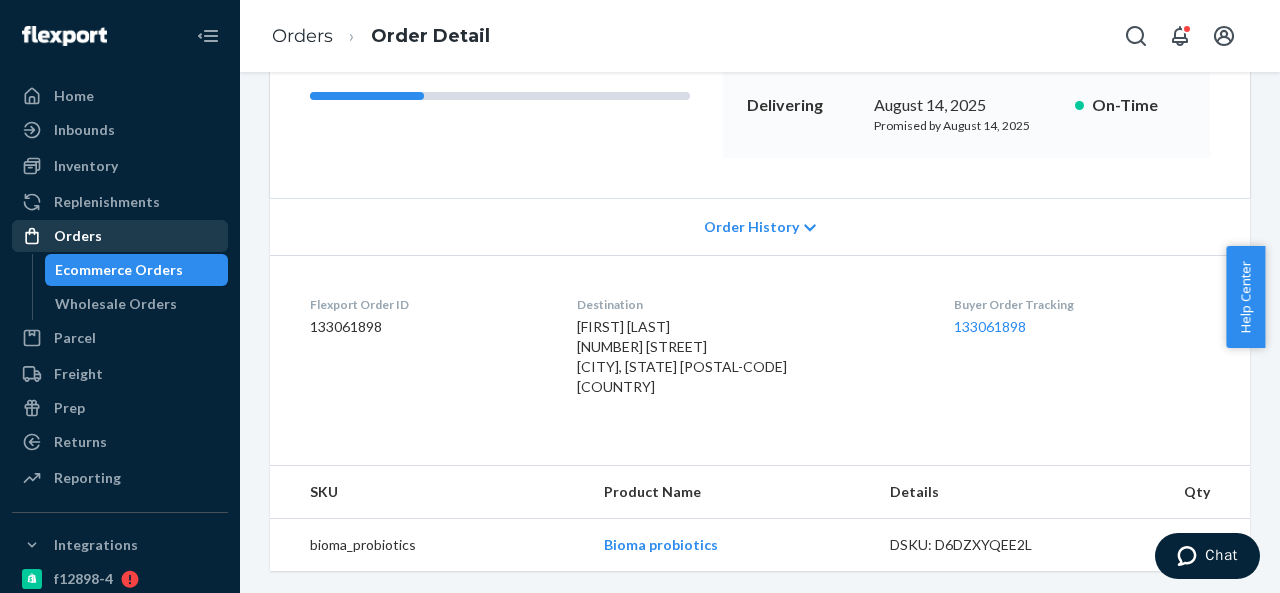 click on "Orders" at bounding box center (120, 236) 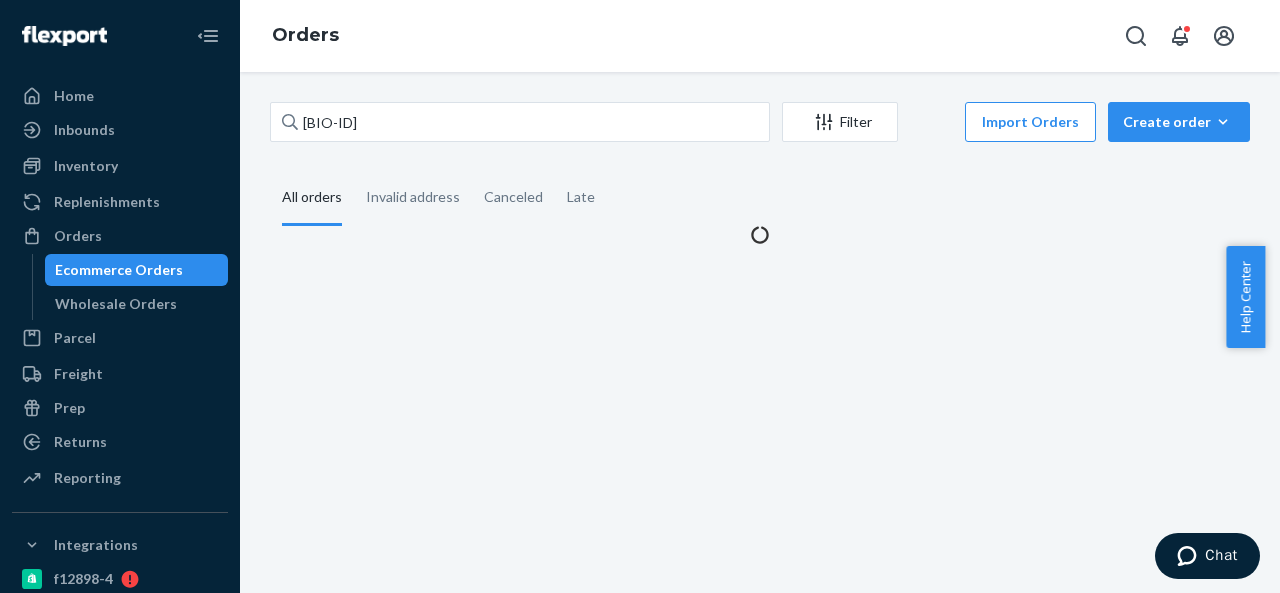 scroll, scrollTop: 0, scrollLeft: 0, axis: both 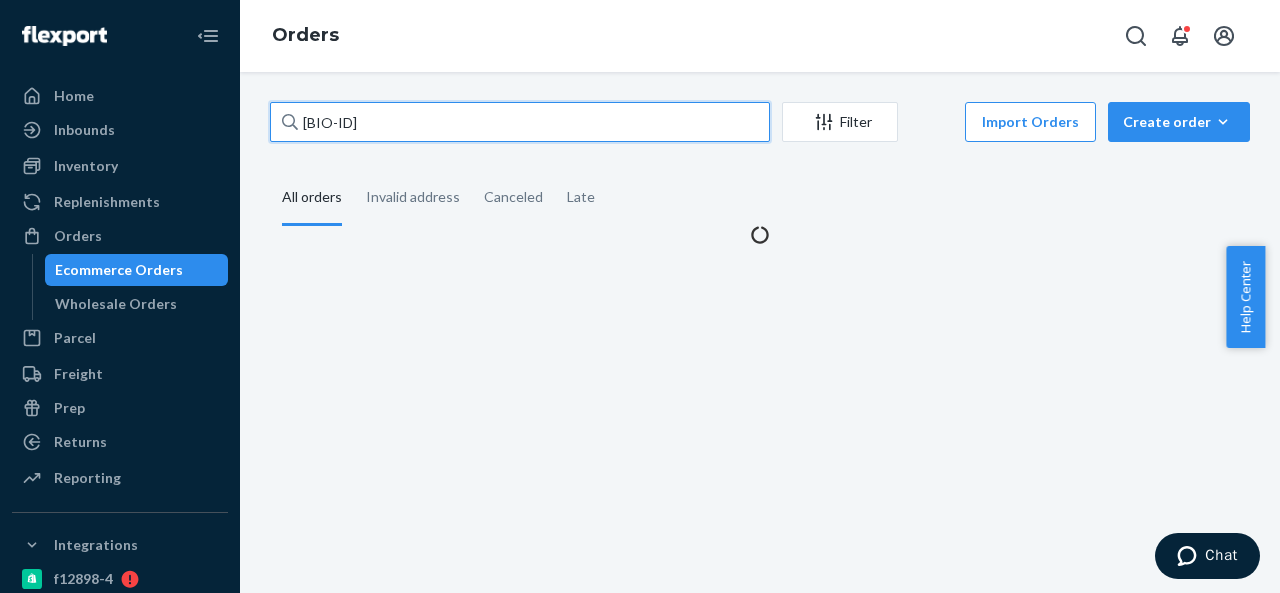click on "[BIO-ID]" at bounding box center (520, 122) 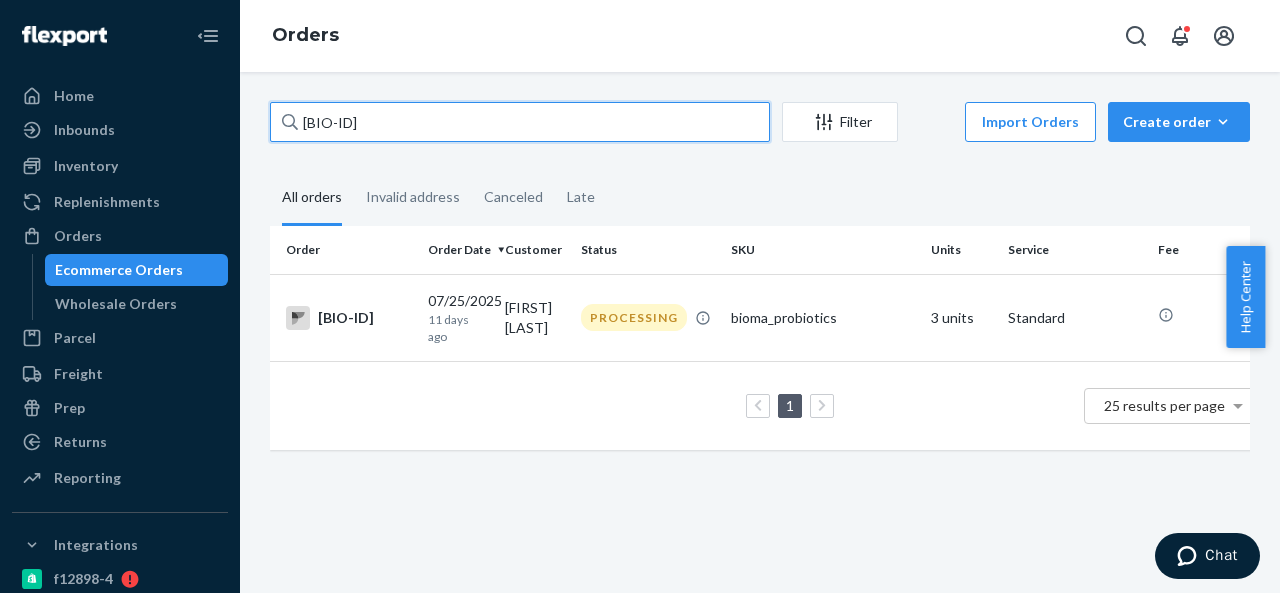 paste on "CB-3959419" 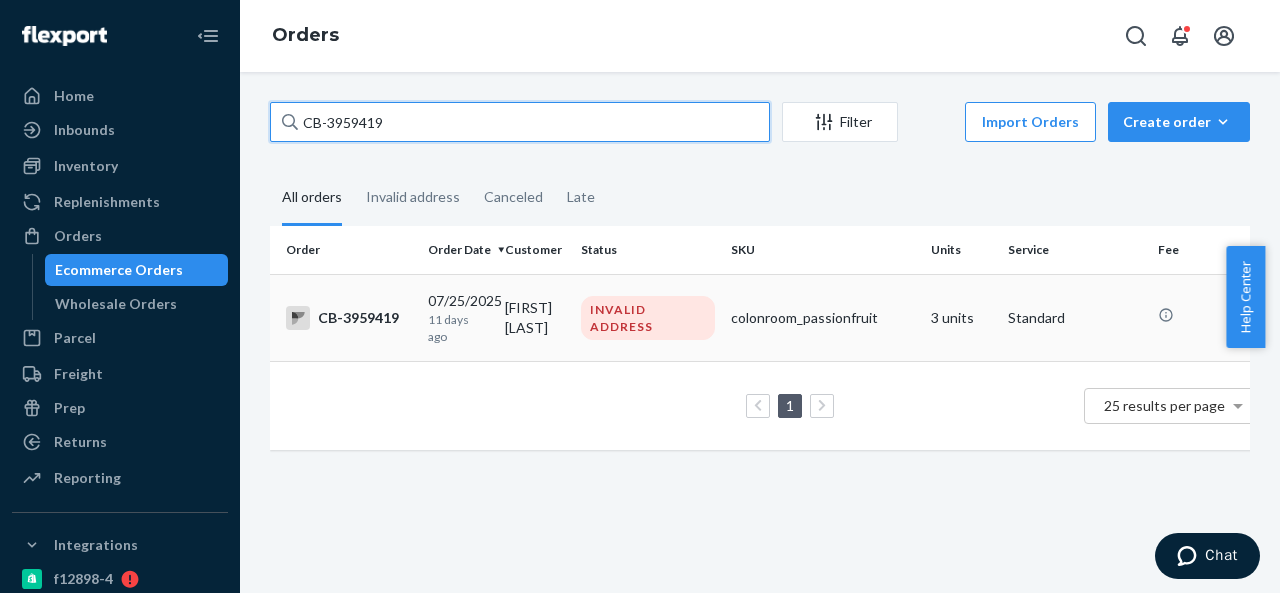 type on "CB-3959419" 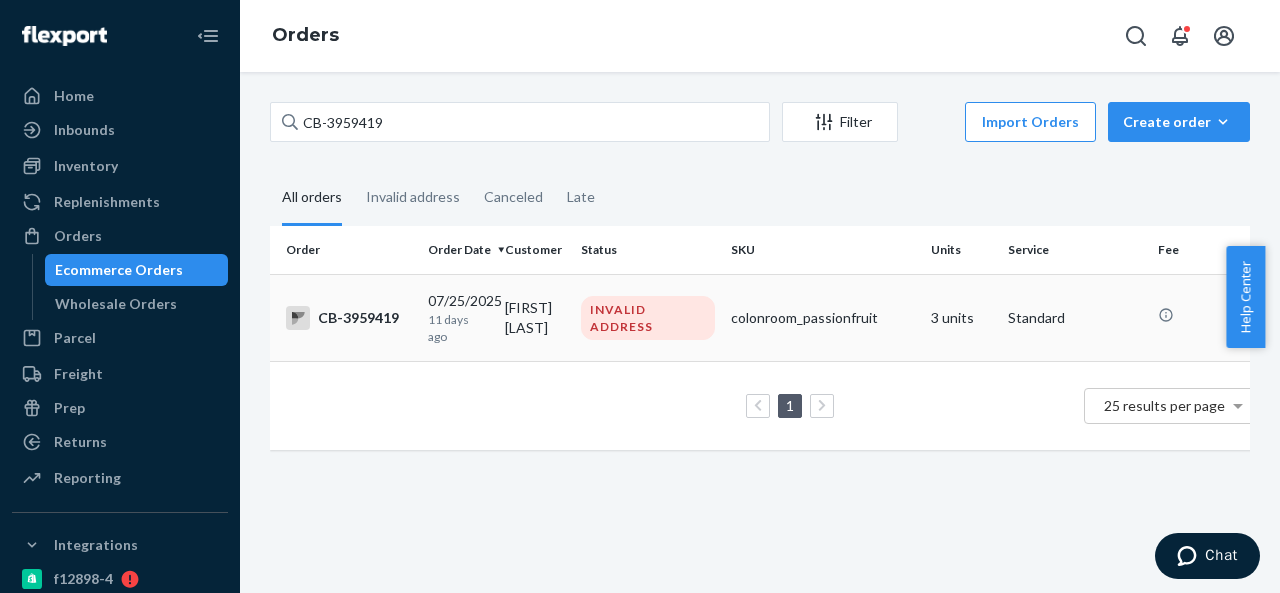 click on "[FIRST] [LAST]" at bounding box center (535, 317) 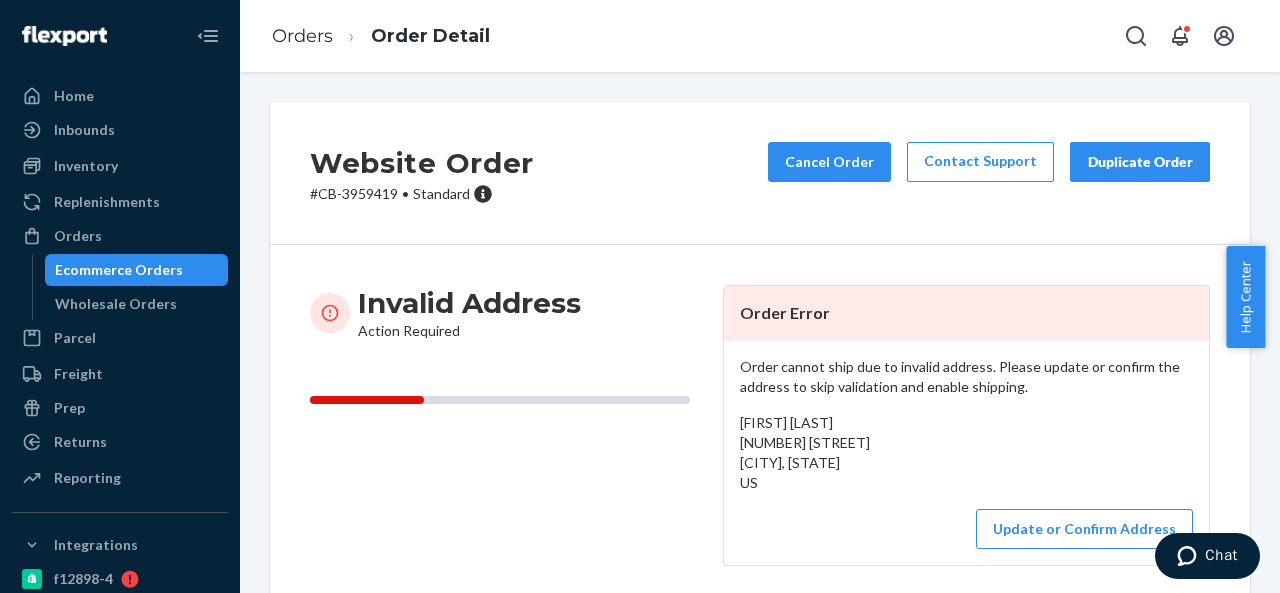 drag, startPoint x: 734, startPoint y: 441, endPoint x: 777, endPoint y: 476, distance: 55.443665 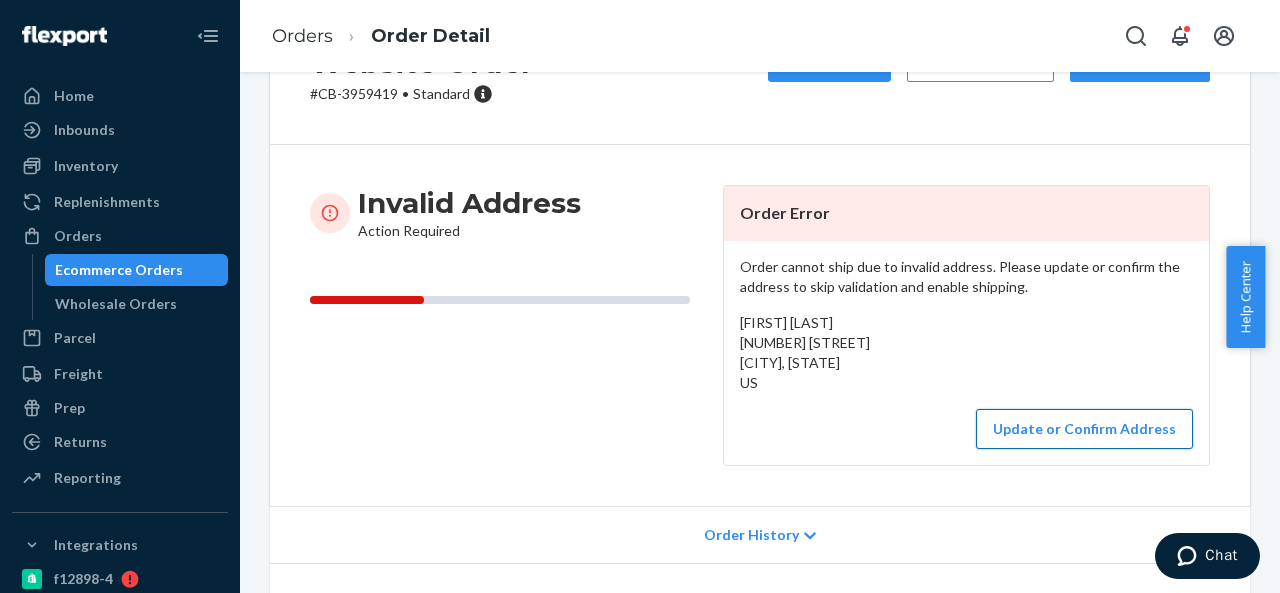 click on "Update or Confirm Address" at bounding box center [1084, 429] 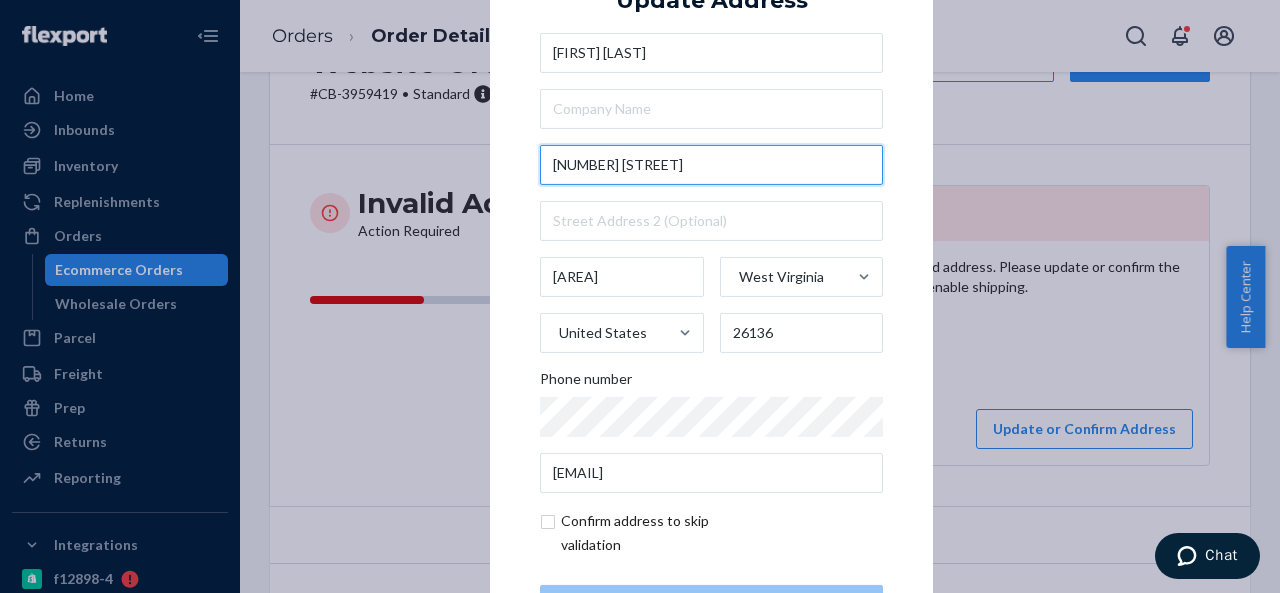 click on "[NUMBER] [STREET]" at bounding box center [711, 165] 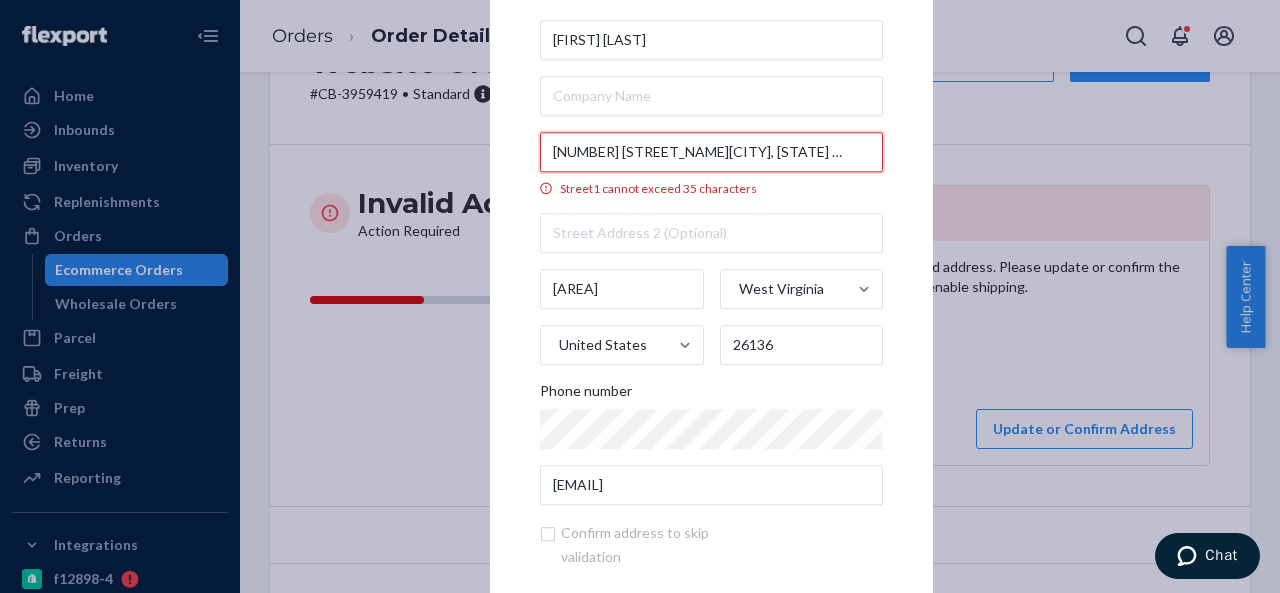 scroll, scrollTop: 0, scrollLeft: 25, axis: horizontal 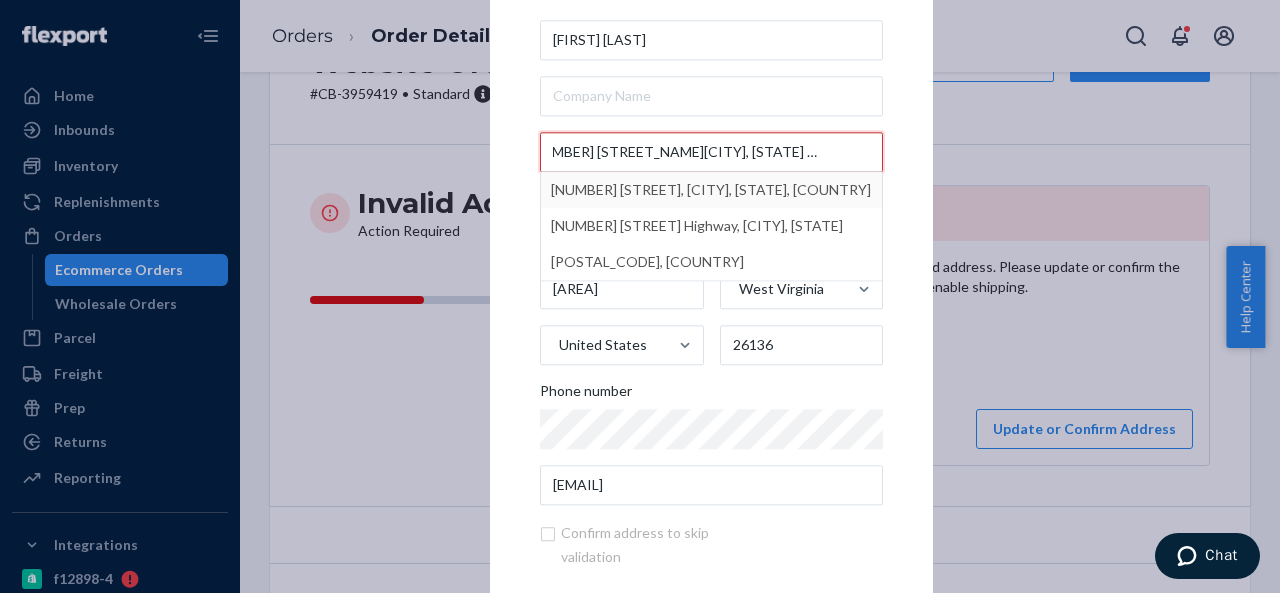 type on "[NUMBER] [STREET_NAME][CITY], [STATE] [POSTAL_CODE]" 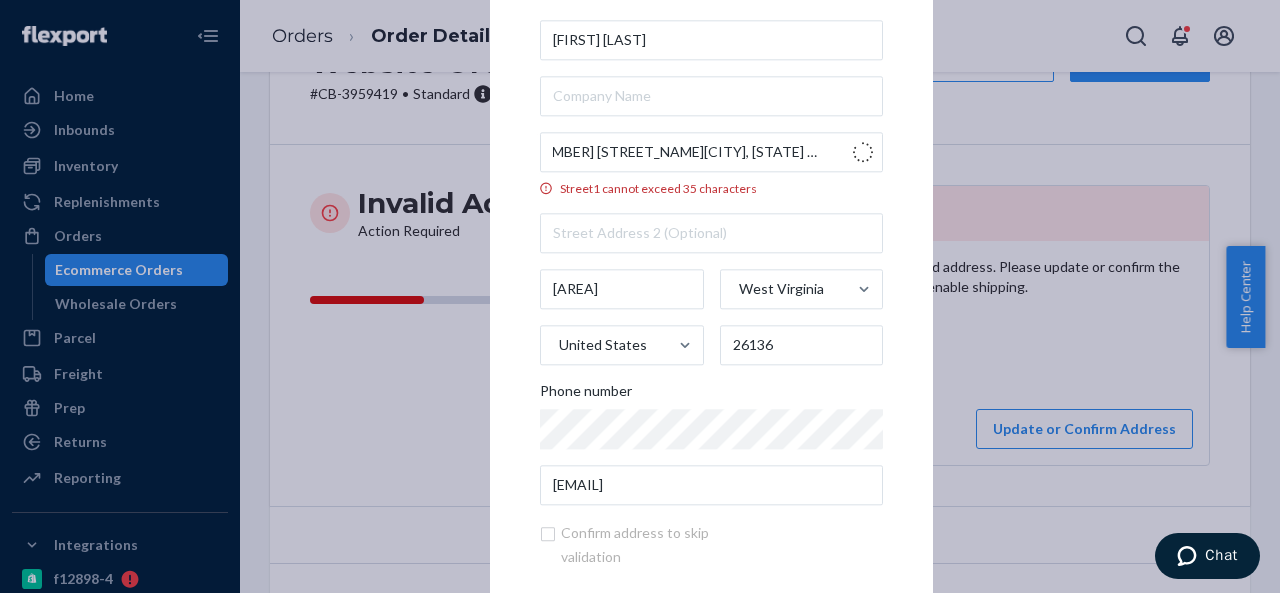 scroll, scrollTop: 0, scrollLeft: 0, axis: both 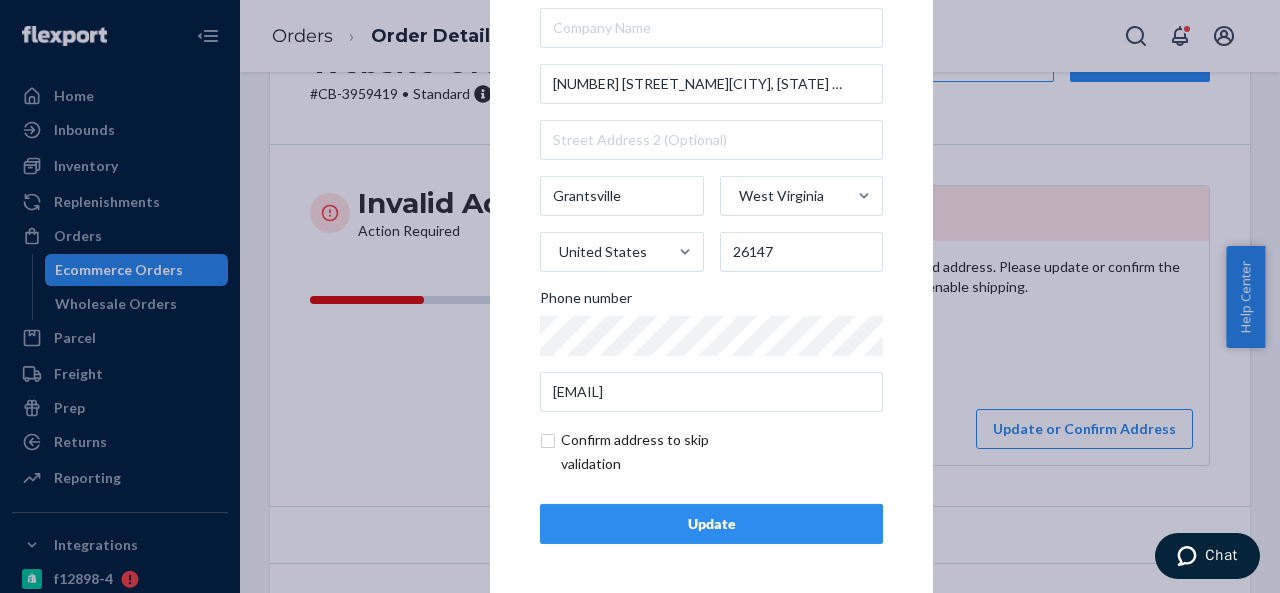 click on "Update" at bounding box center [711, 524] 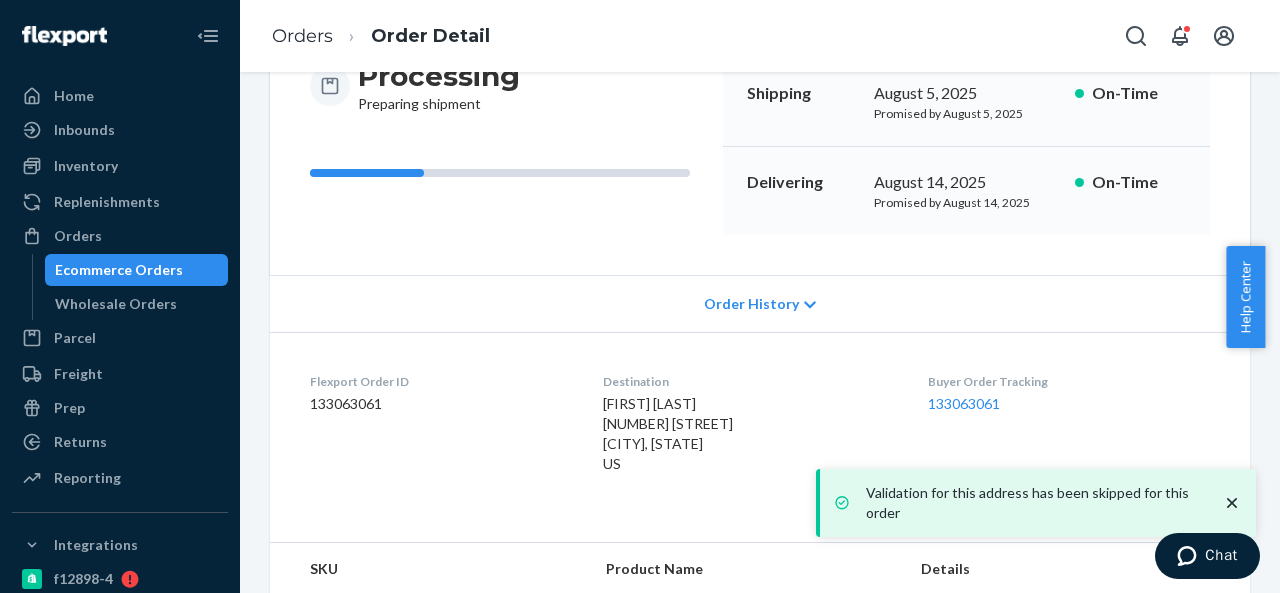scroll, scrollTop: 300, scrollLeft: 0, axis: vertical 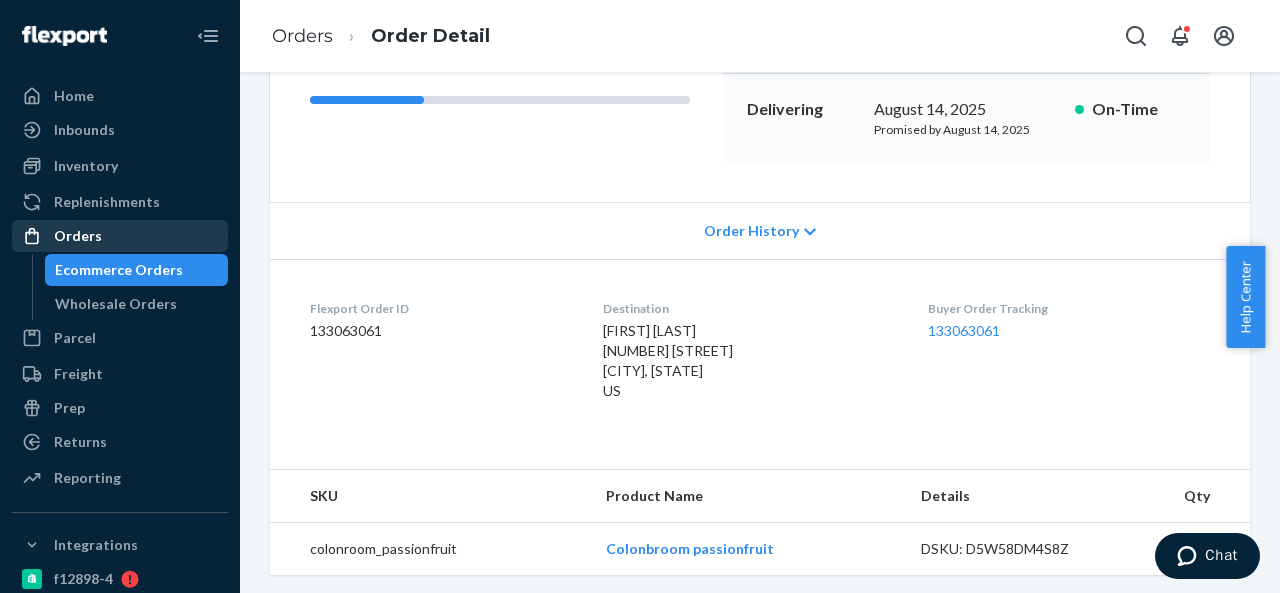 click on "Orders" at bounding box center [120, 236] 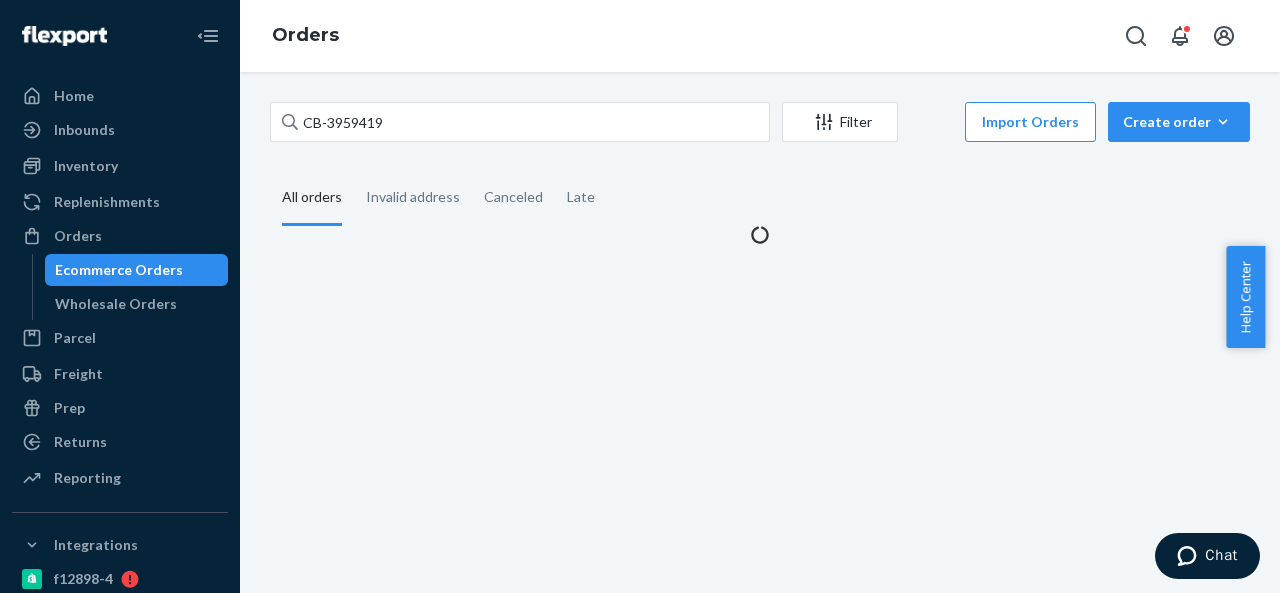 scroll, scrollTop: 0, scrollLeft: 0, axis: both 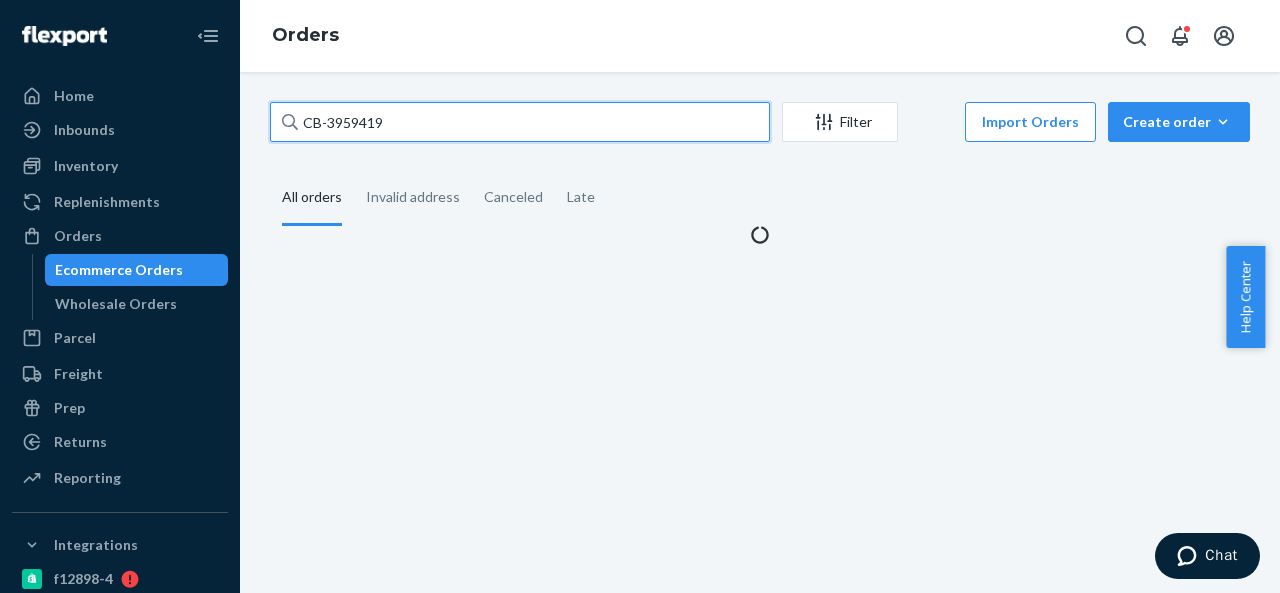 click on "CB-3959419" at bounding box center [520, 122] 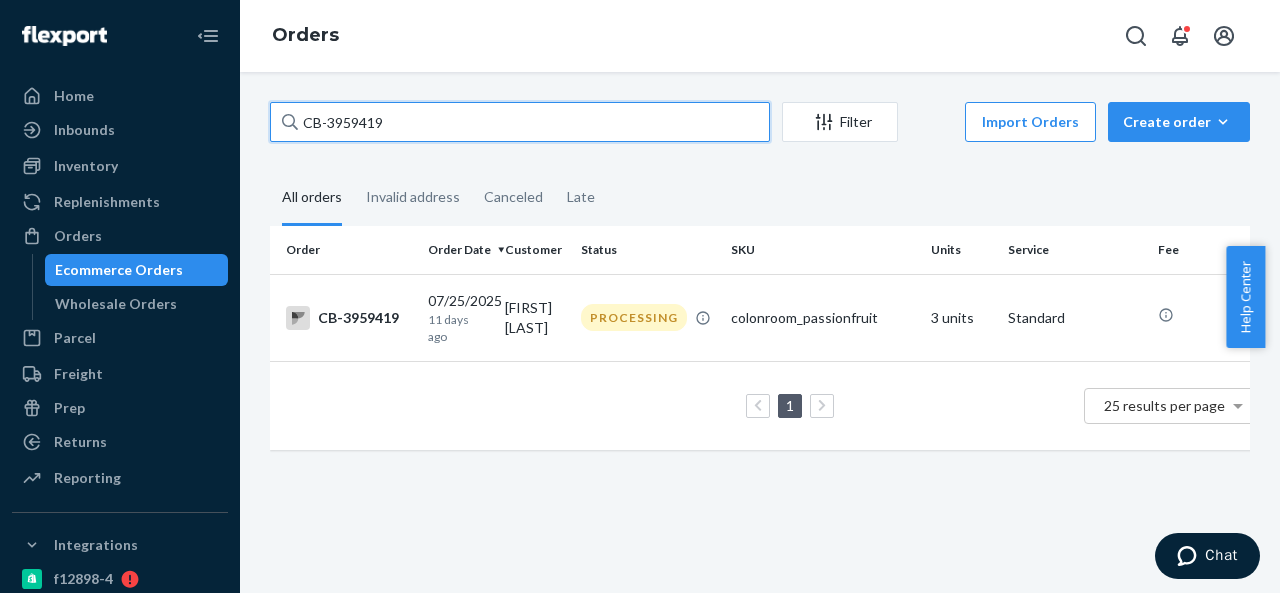 paste on "BIO-228027" 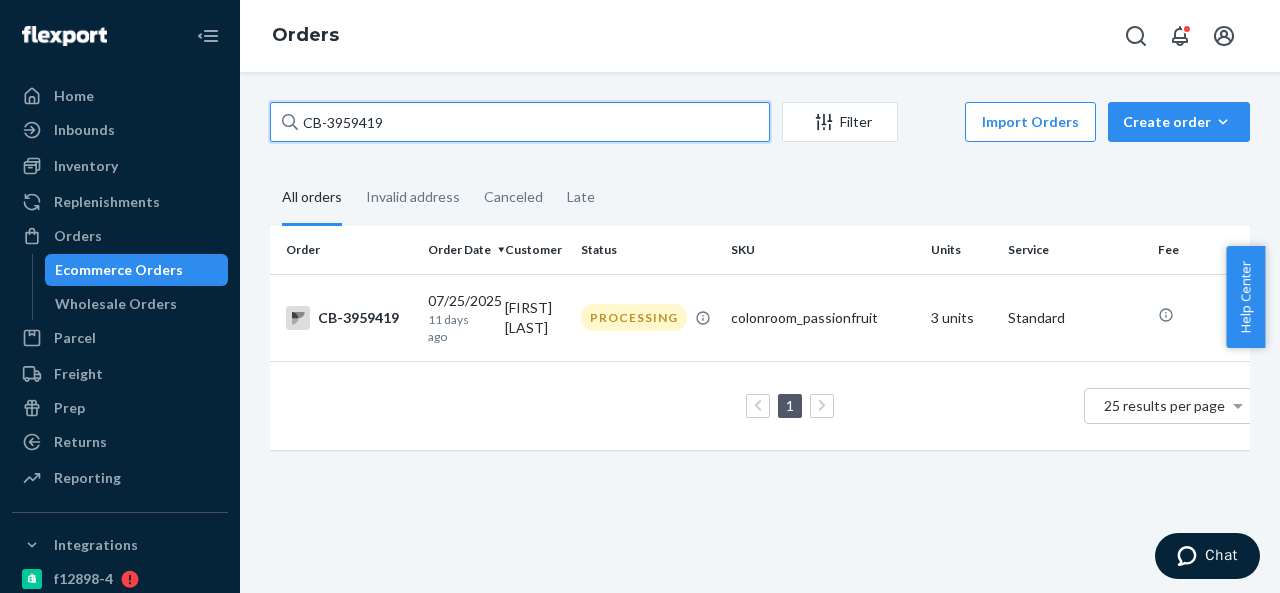 type on "BIO-2280279" 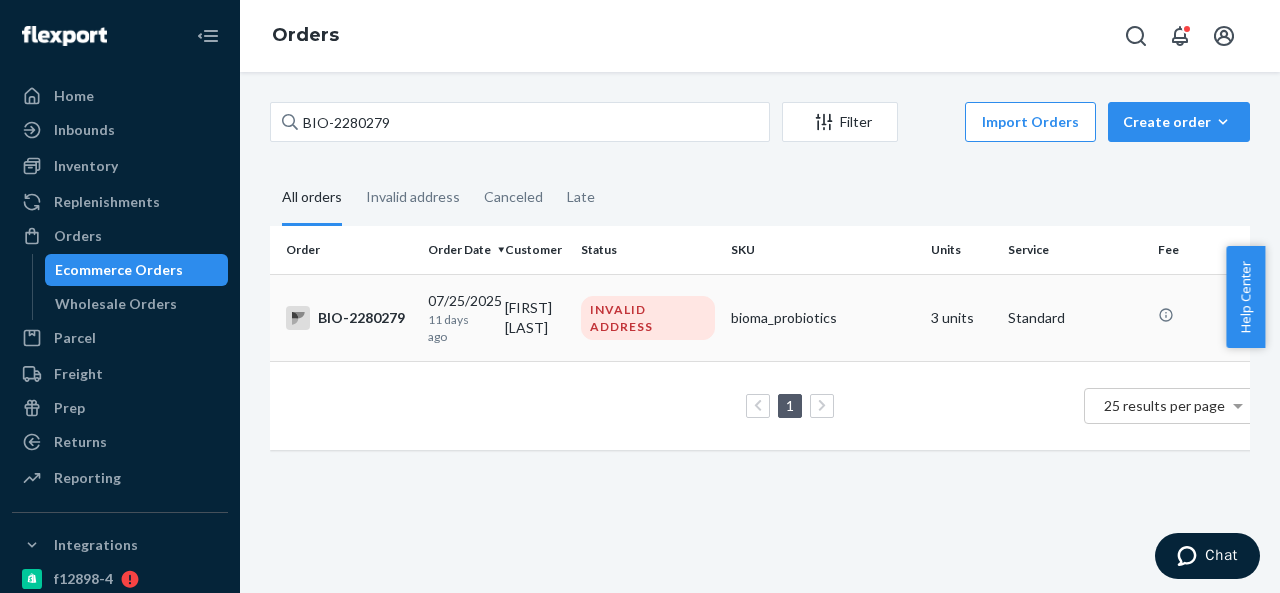 click on "[FIRST] [LAST]" at bounding box center (535, 317) 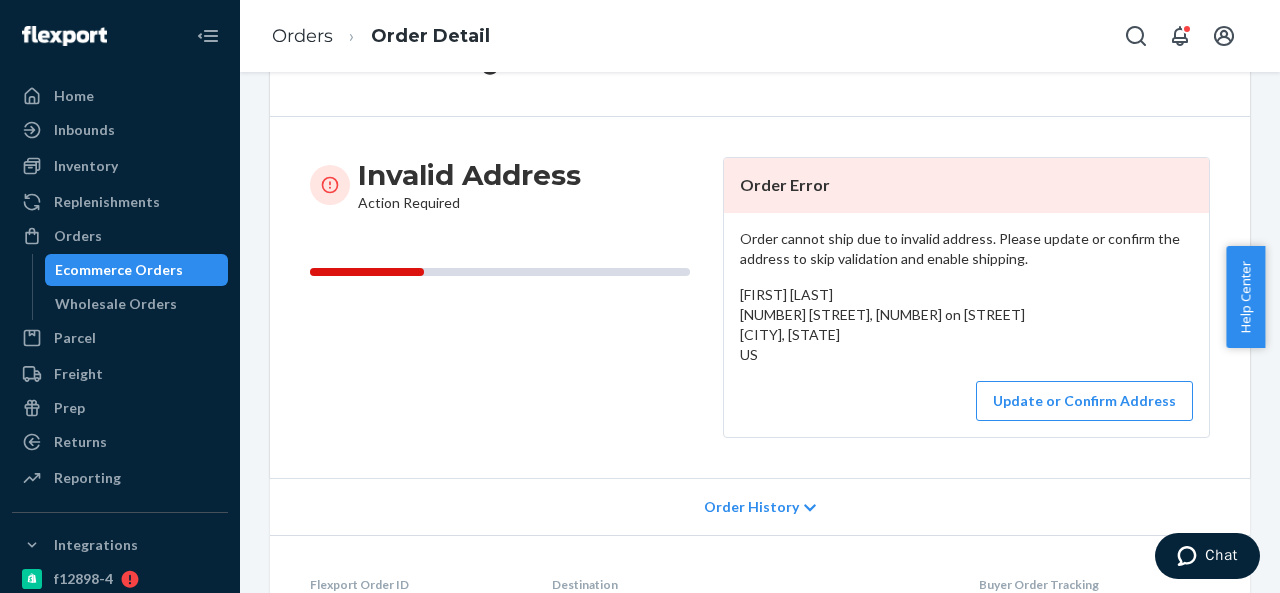 scroll, scrollTop: 200, scrollLeft: 0, axis: vertical 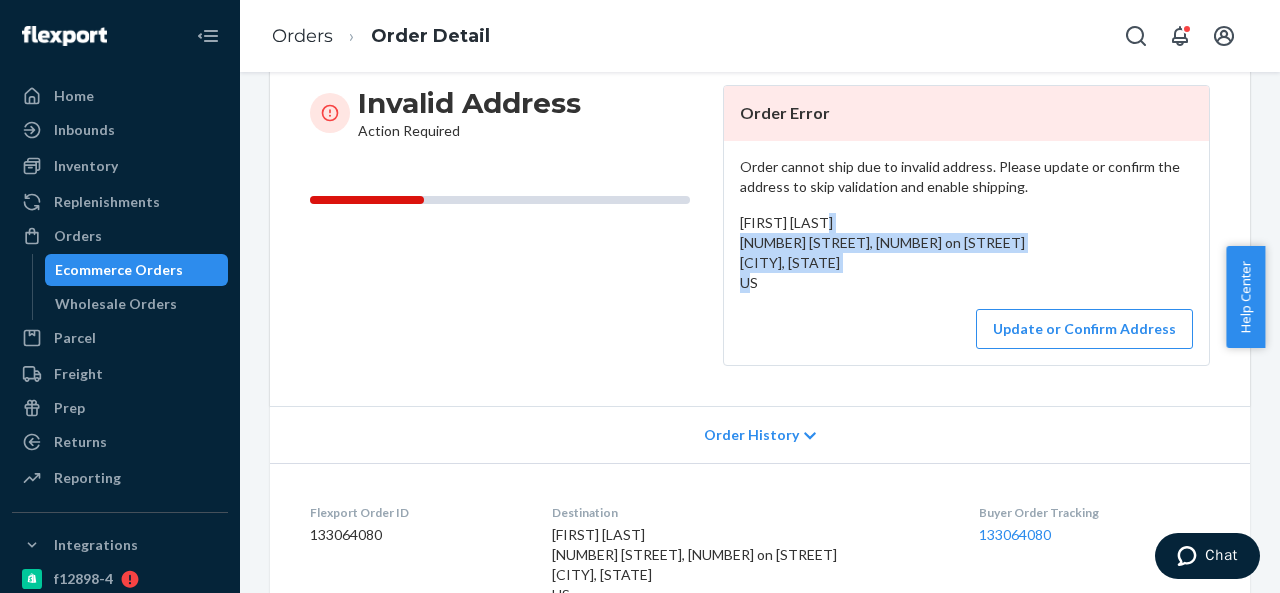 drag, startPoint x: 732, startPoint y: 245, endPoint x: 778, endPoint y: 291, distance: 65.053825 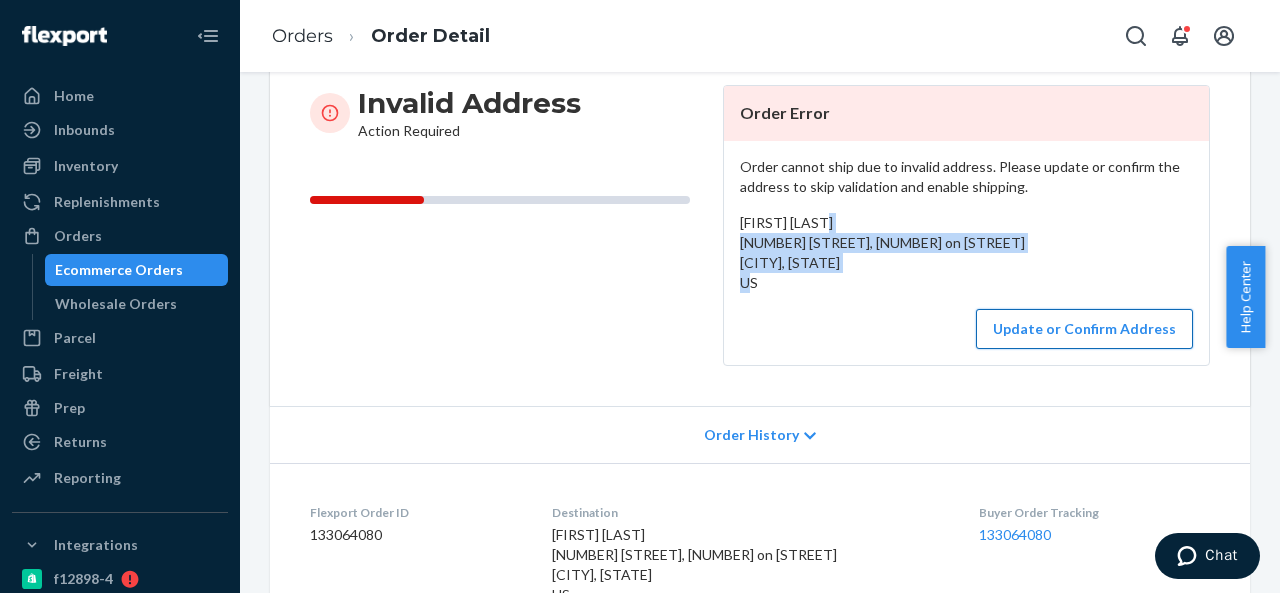 click on "Update or Confirm Address" at bounding box center [1084, 329] 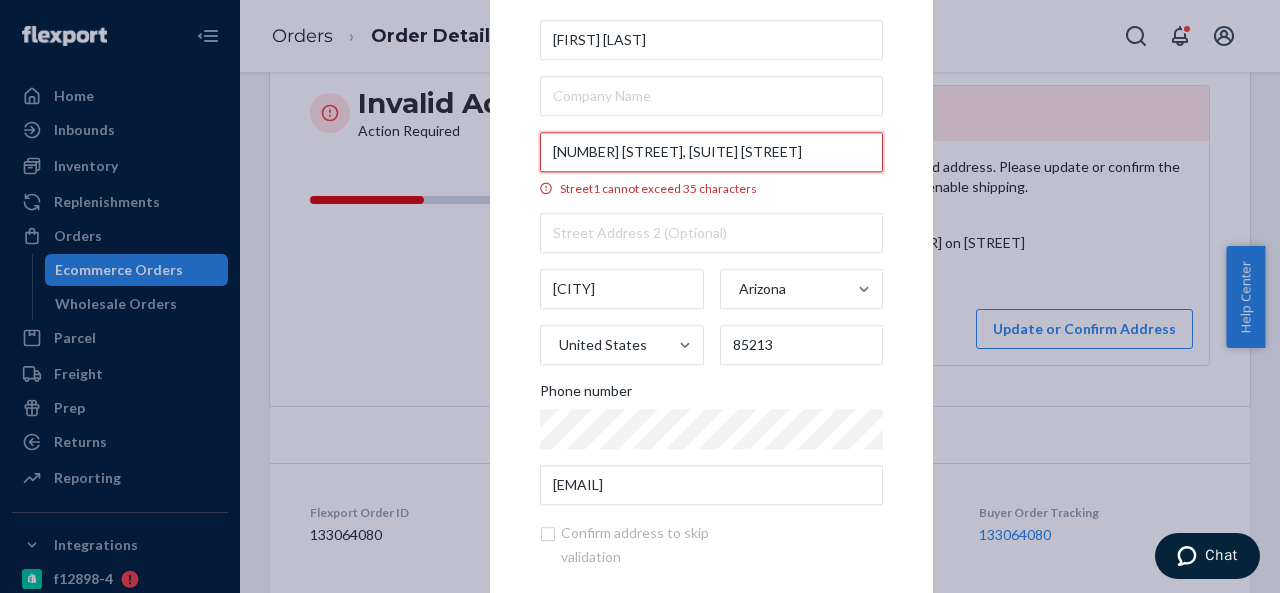 click on "[NUMBER] [STREET], [SUITE] [STREET]" at bounding box center [711, 152] 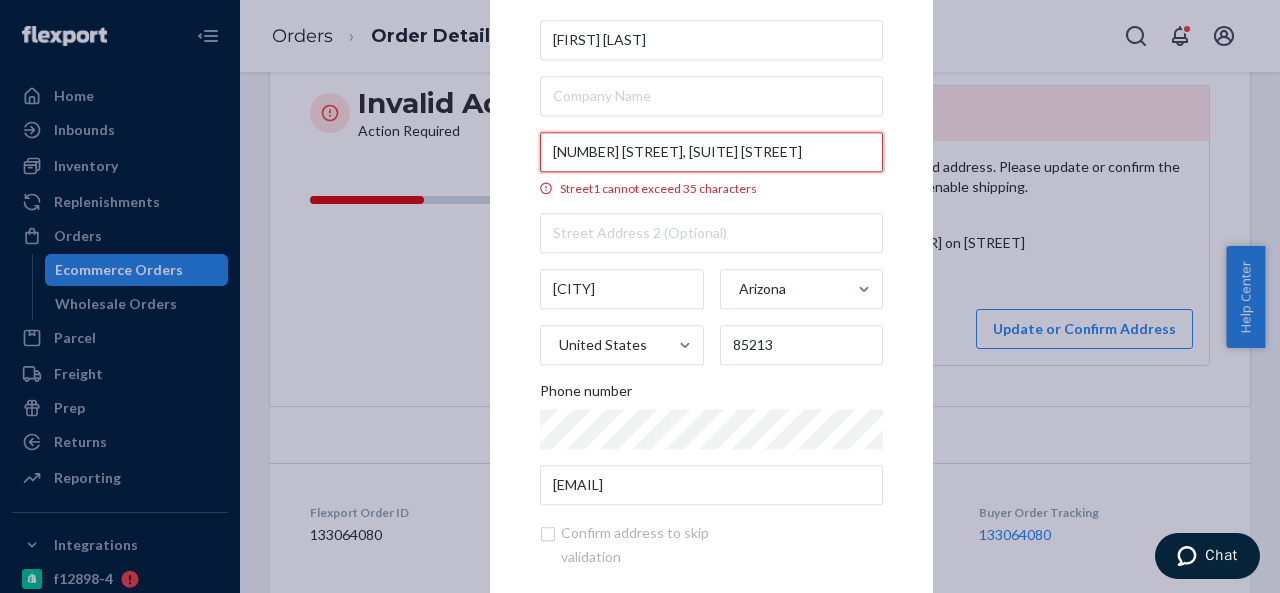 paste on "[STREET_NAME] [STREET_NAME], [CITY], [STATE] [POSTAL_CODE]" 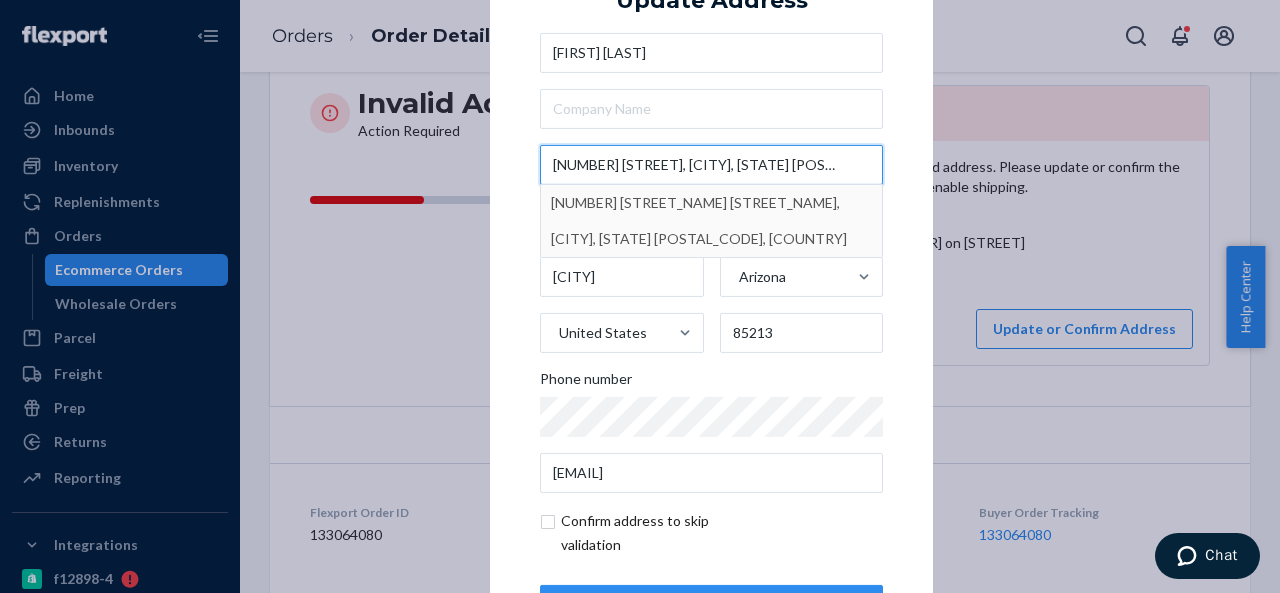type on "[NUMBER] [STREET], [CITY], [STATE] [POSTAL_CODE]" 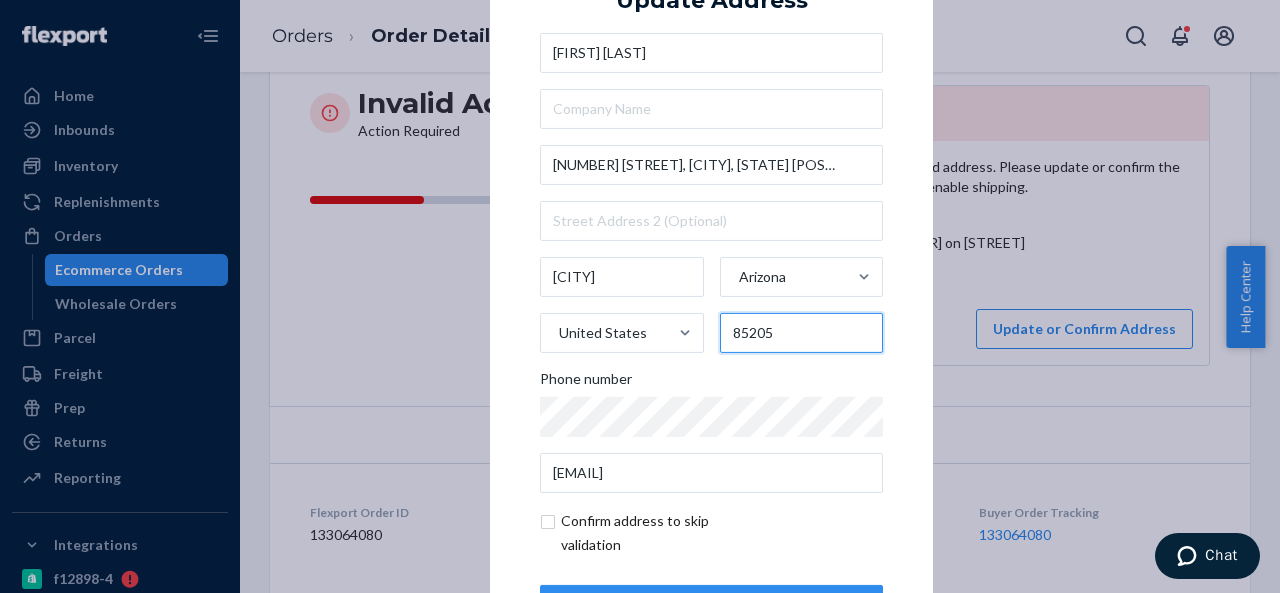 click on "85205" at bounding box center [802, 333] 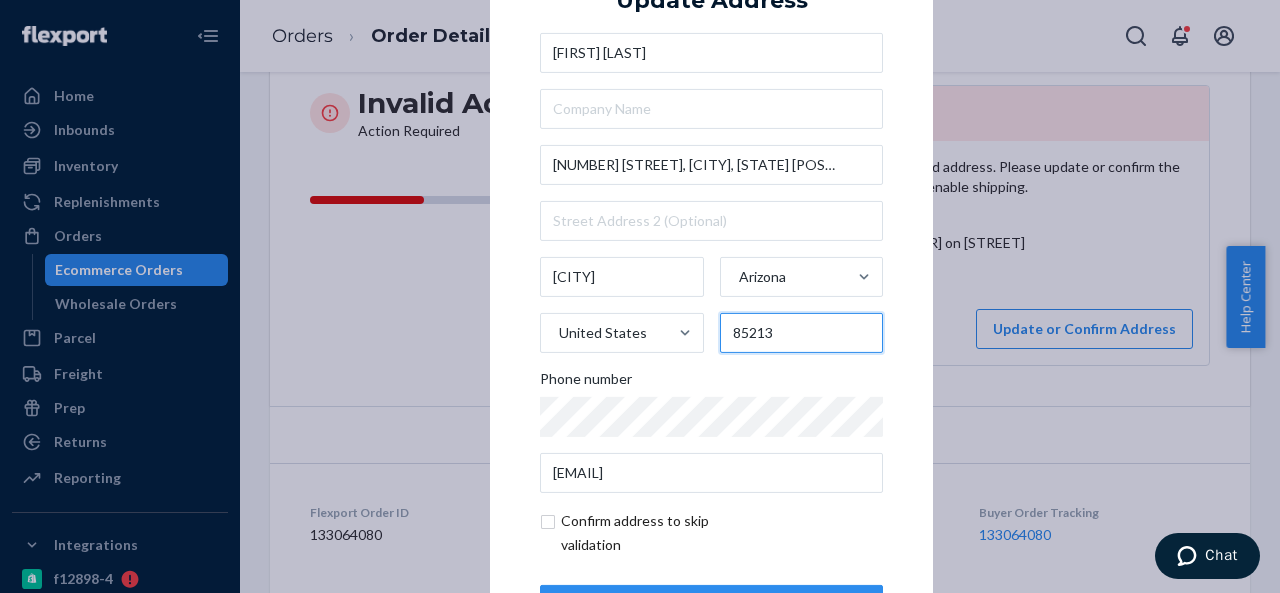 type on "85213" 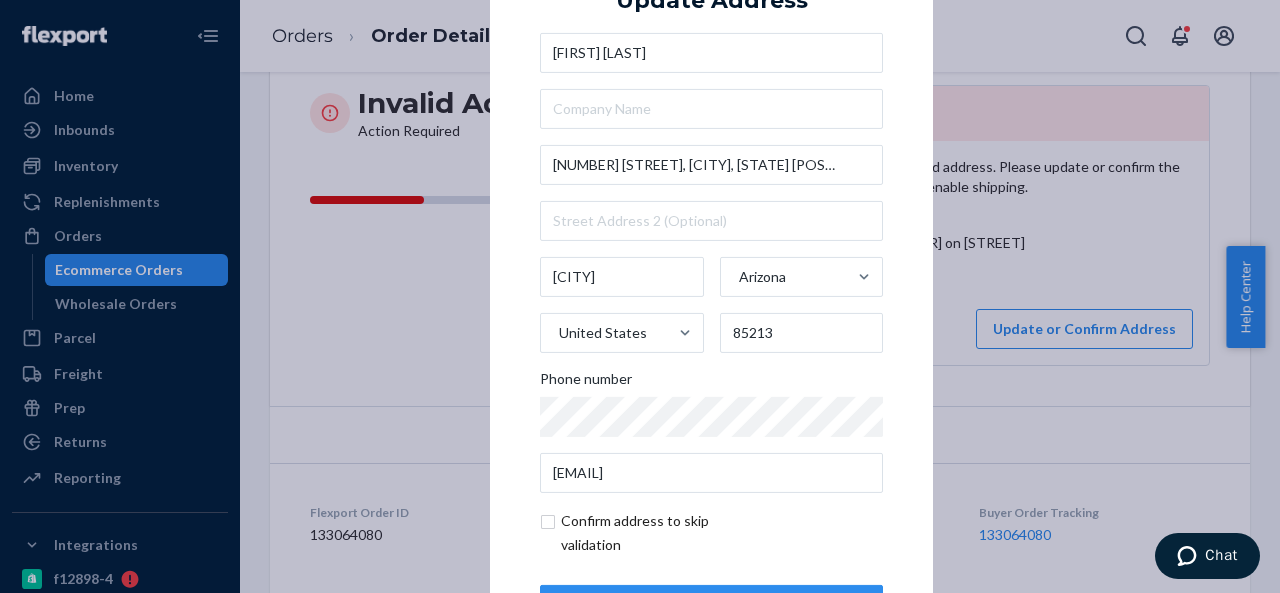 click on "× Update Address [FIRST] [LAST] [NUMBER] [STREET], [CITY], [STATE] [CITY] [STATE] [COUNTRY] [POSTAL_CODE] Phone number [EMAIL] Confirm address to skip validation Update" at bounding box center [711, 296] 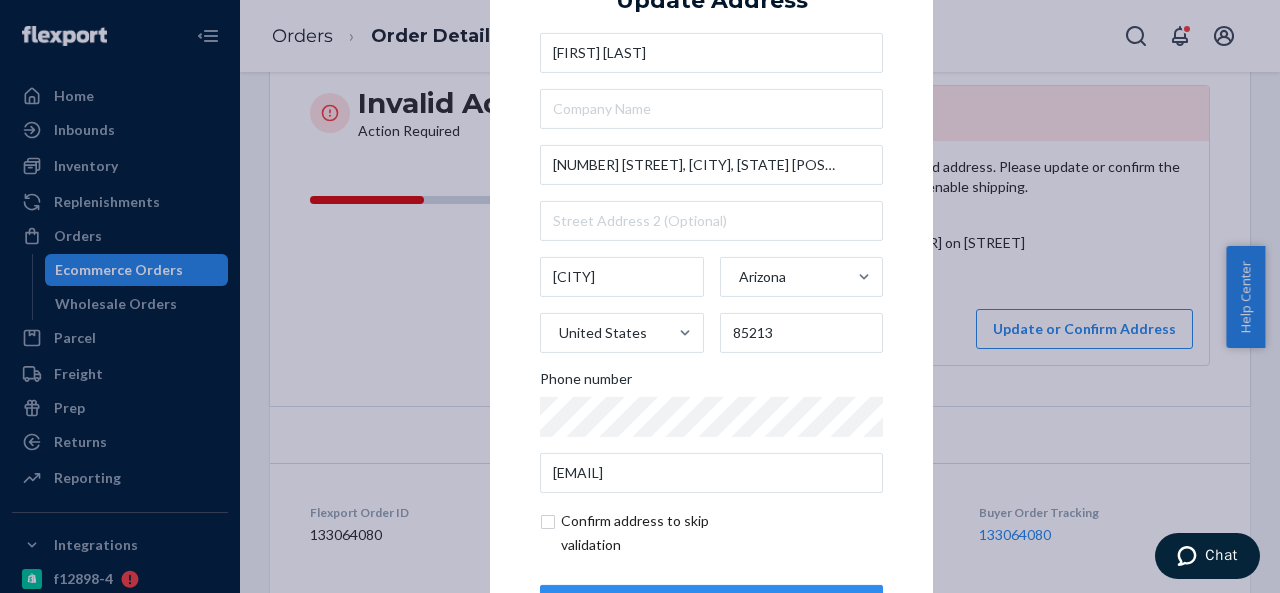 scroll, scrollTop: 81, scrollLeft: 0, axis: vertical 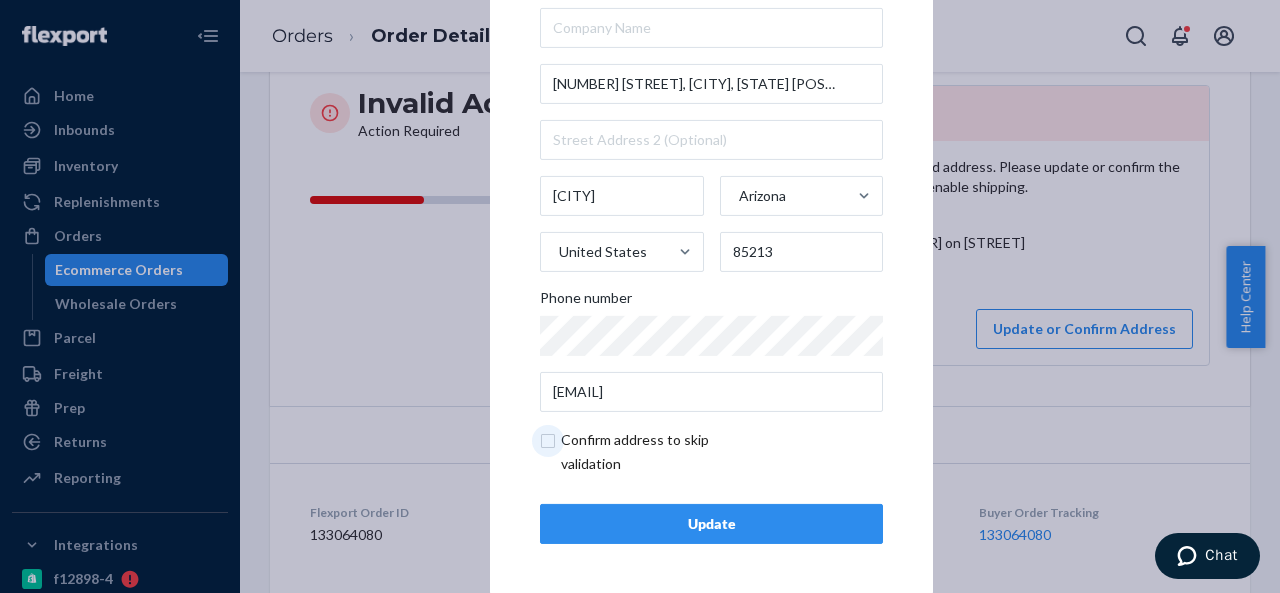 click at bounding box center (656, 452) 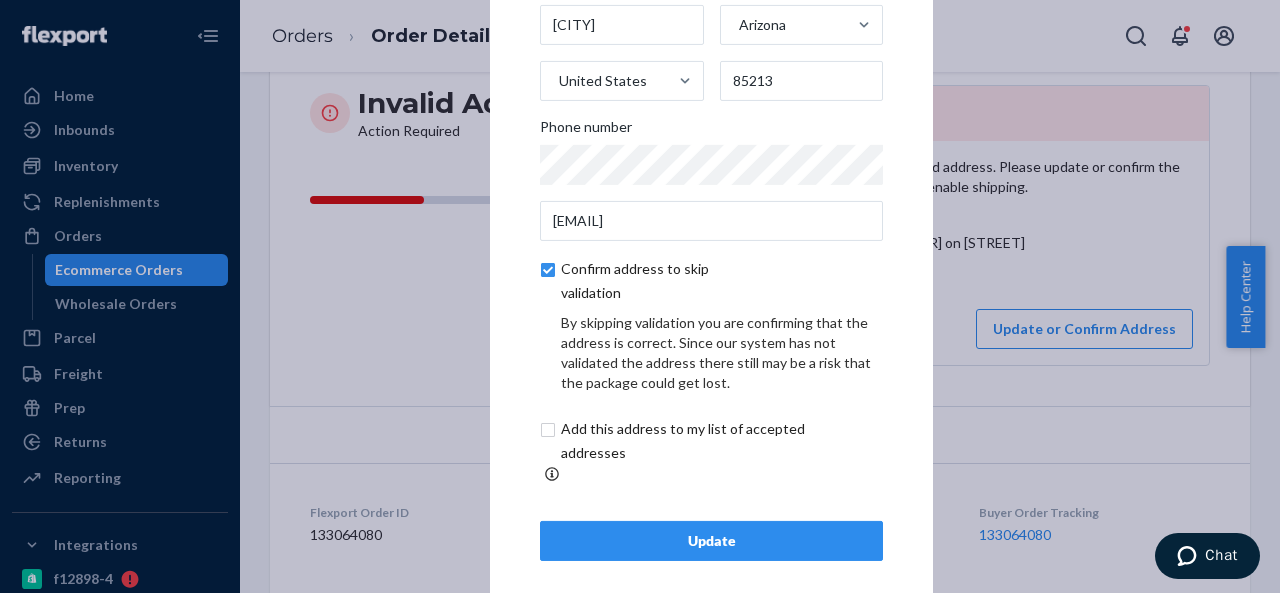 scroll, scrollTop: 165, scrollLeft: 0, axis: vertical 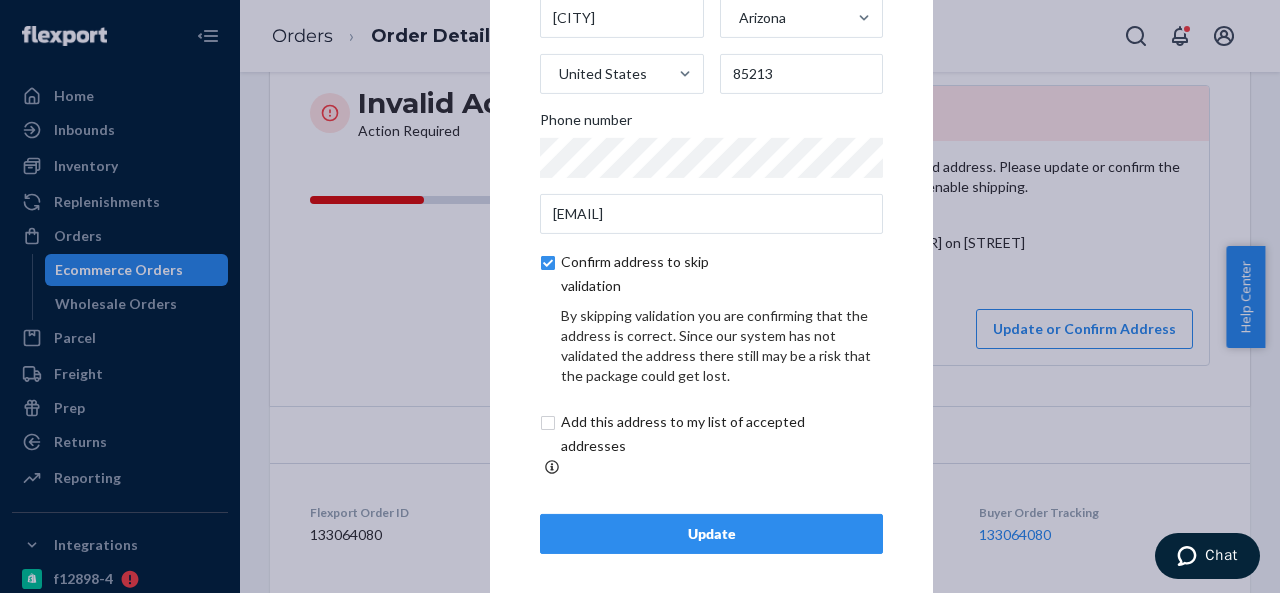 click on "Update" at bounding box center [711, 534] 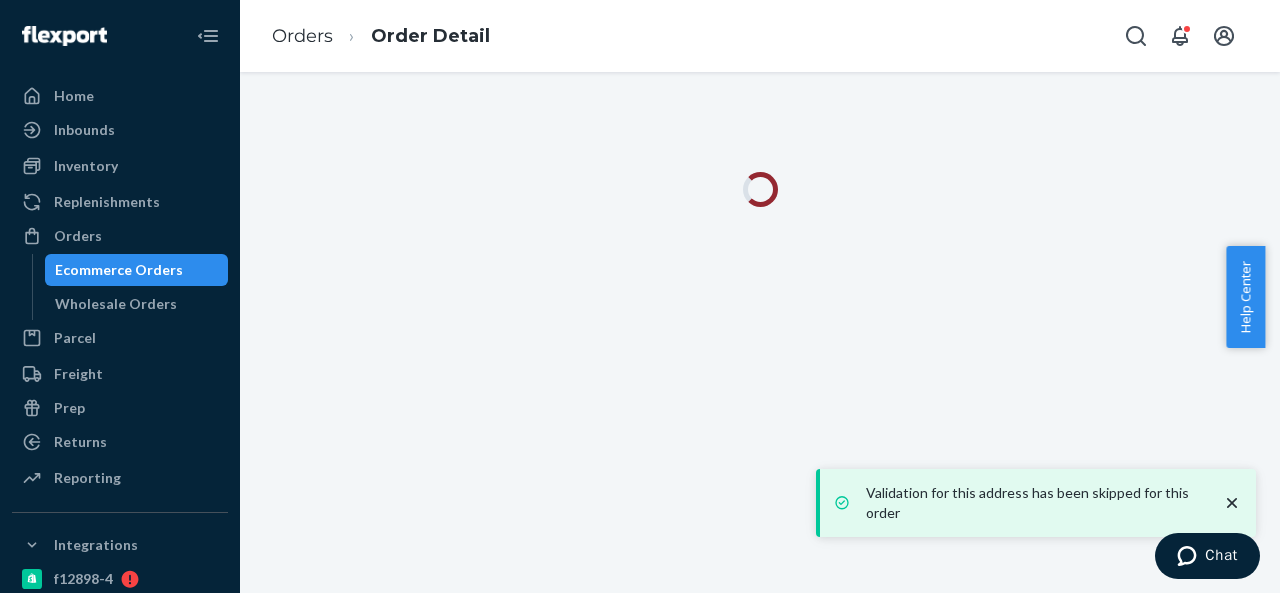 scroll, scrollTop: 0, scrollLeft: 0, axis: both 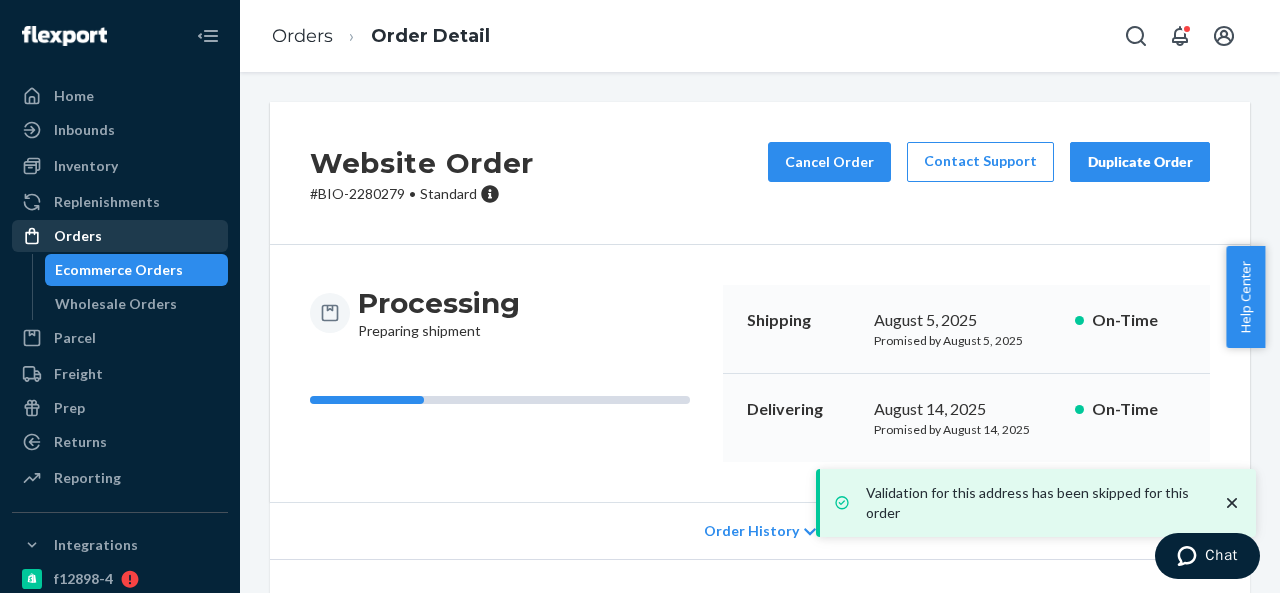 click on "Orders" at bounding box center (120, 236) 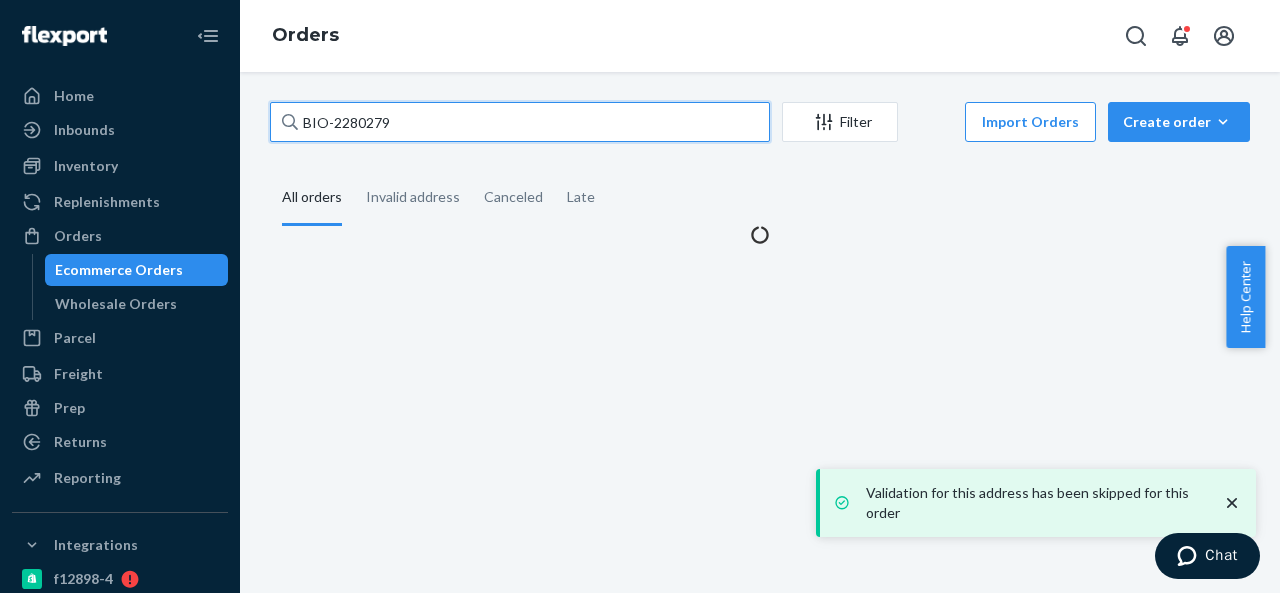 click on "BIO-2280279" at bounding box center (520, 122) 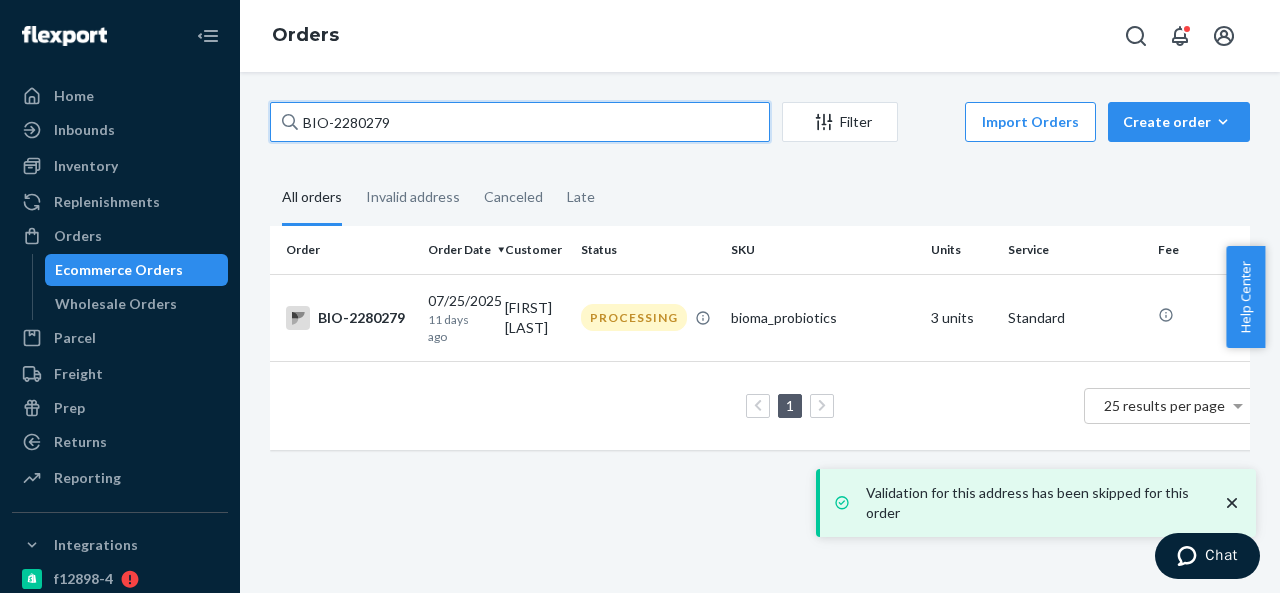 paste on "376" 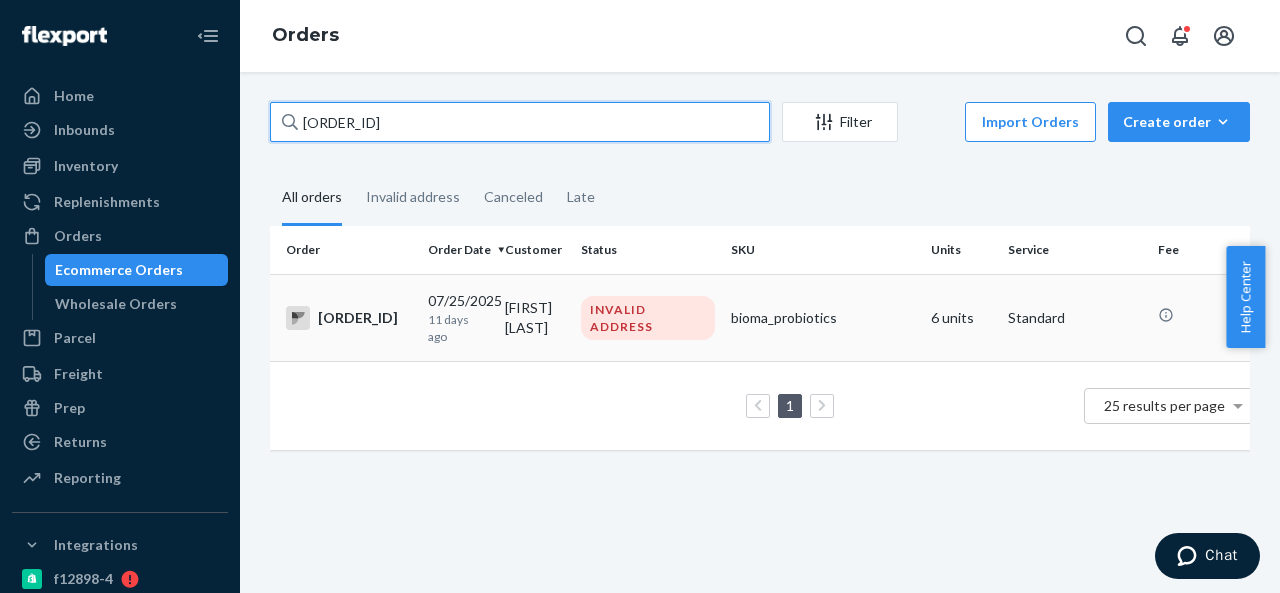 type on "[ORDER_ID]" 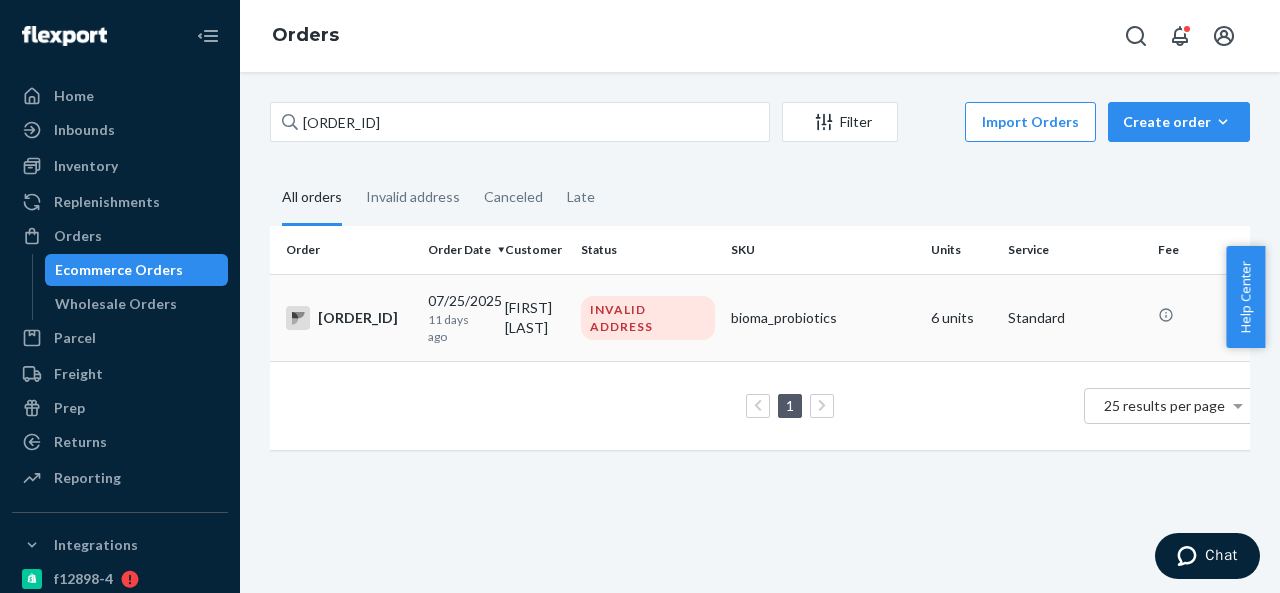 click on "[FIRST] [LAST]" at bounding box center [535, 317] 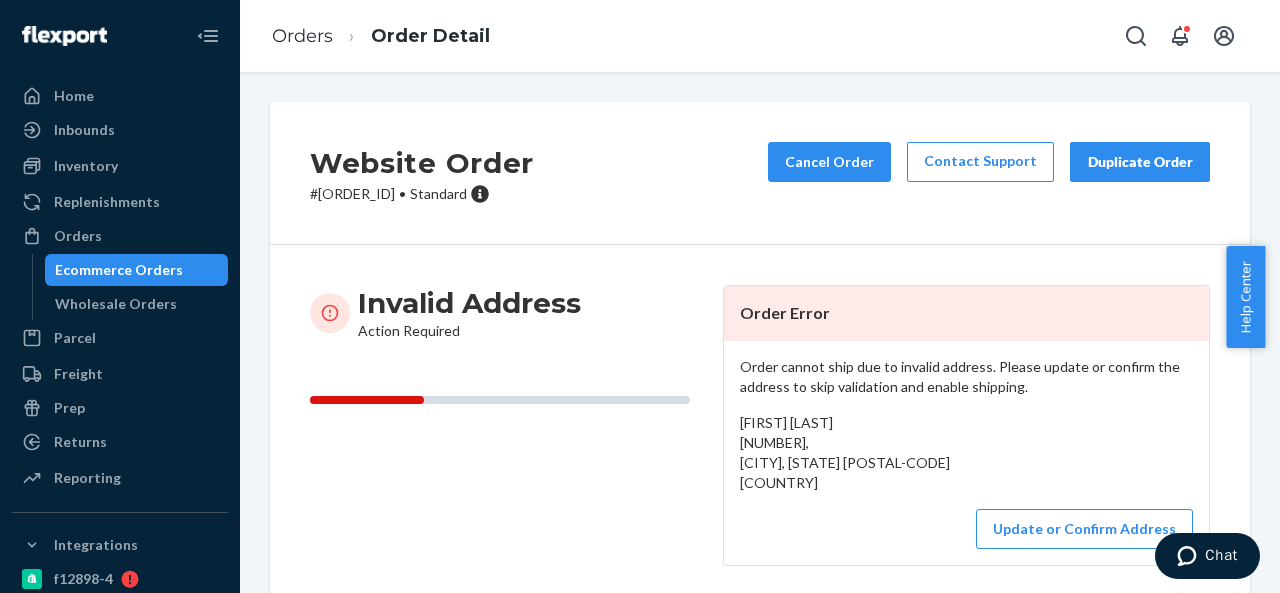 click on "[BIO-ID] • Standard" at bounding box center (422, 194) 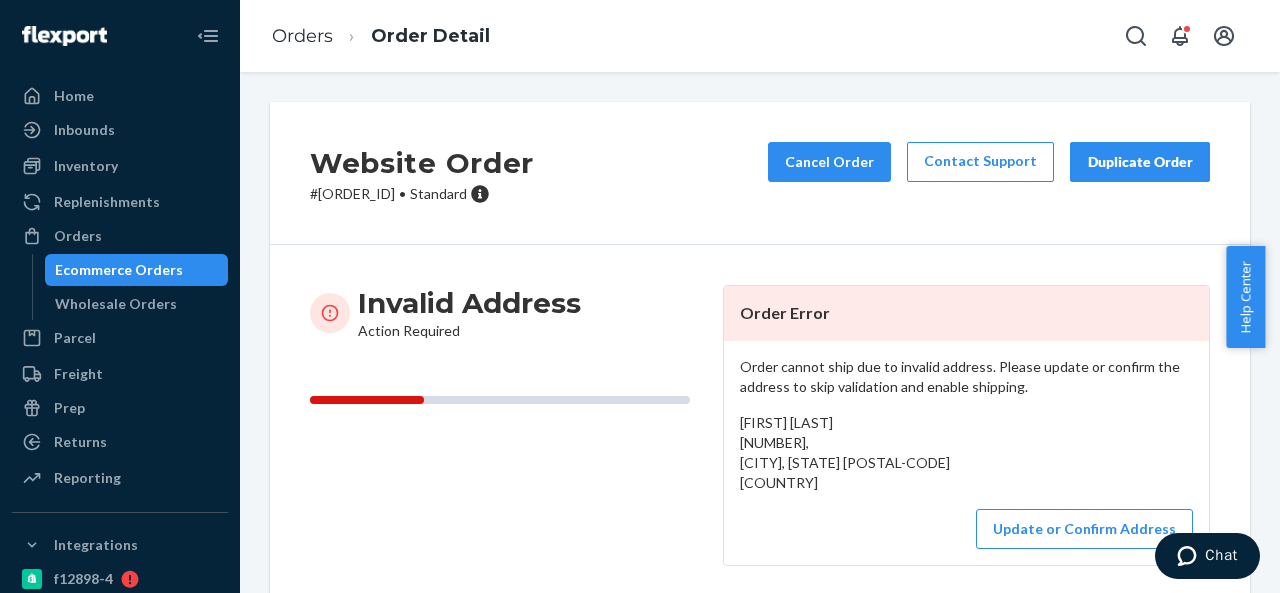 click on "[BIO-ID] • Standard" at bounding box center [422, 194] 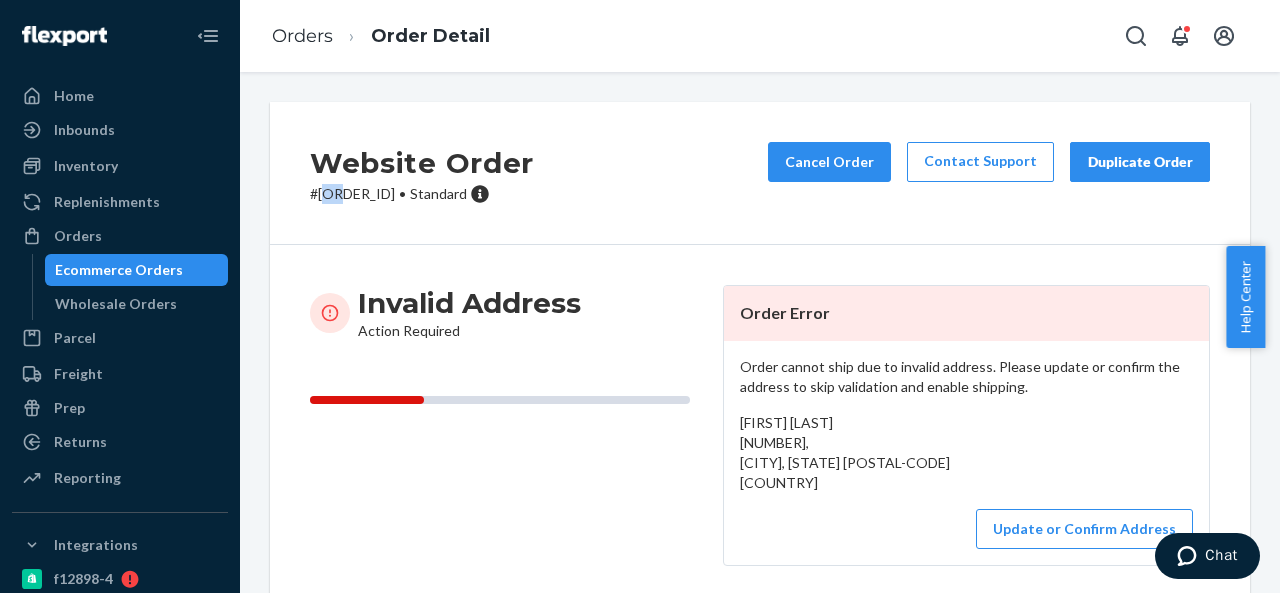 drag, startPoint x: 322, startPoint y: 197, endPoint x: 340, endPoint y: 193, distance: 18.439089 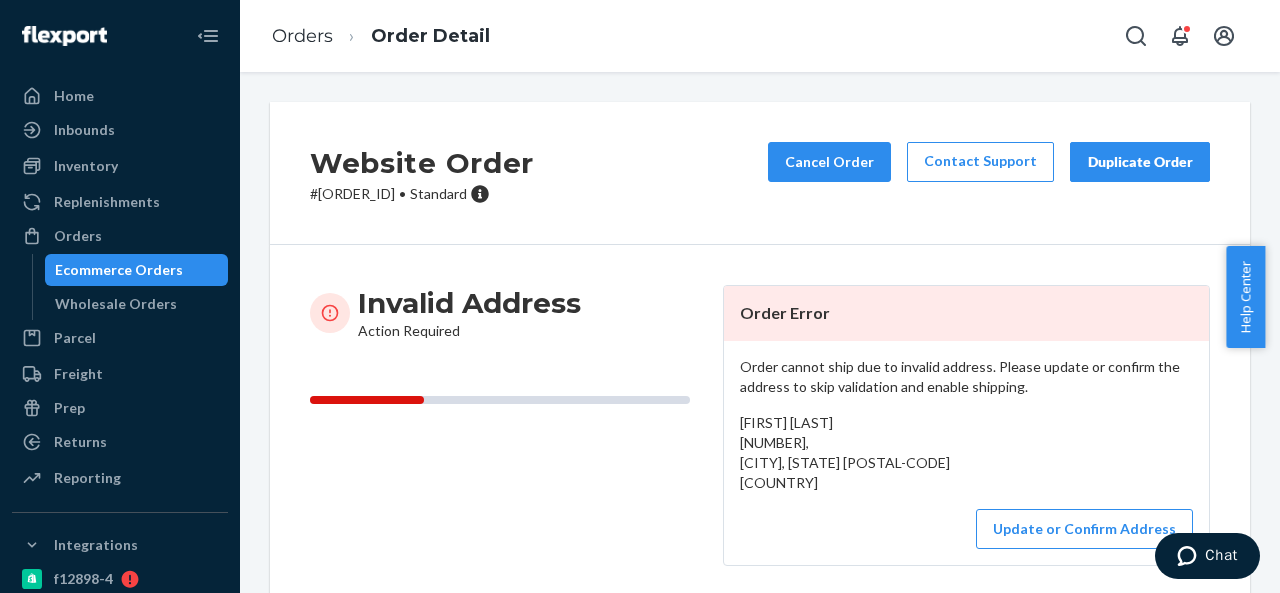 click on "[FIRST] [LAST]
[NUMBER],
[CITY], [STATE] [POSTAL-CODE]
[COUNTRY]" at bounding box center [845, 452] 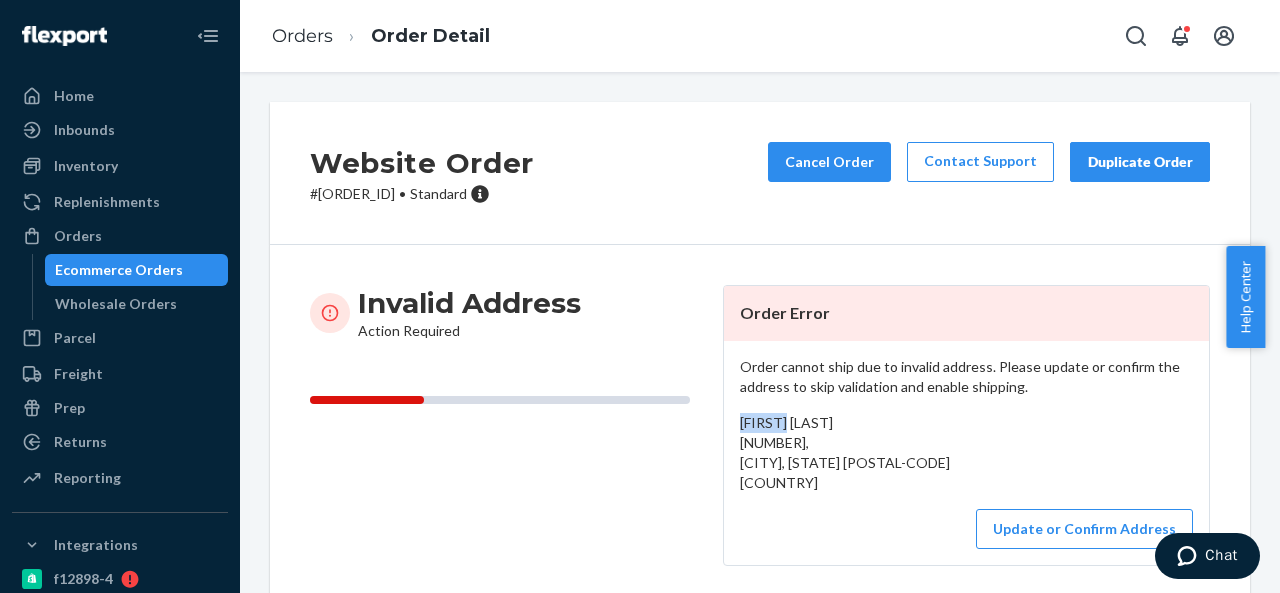 click on "[FIRST] [LAST]
[NUMBER],
[CITY], [STATE] [POSTAL-CODE]
[COUNTRY]" at bounding box center (845, 452) 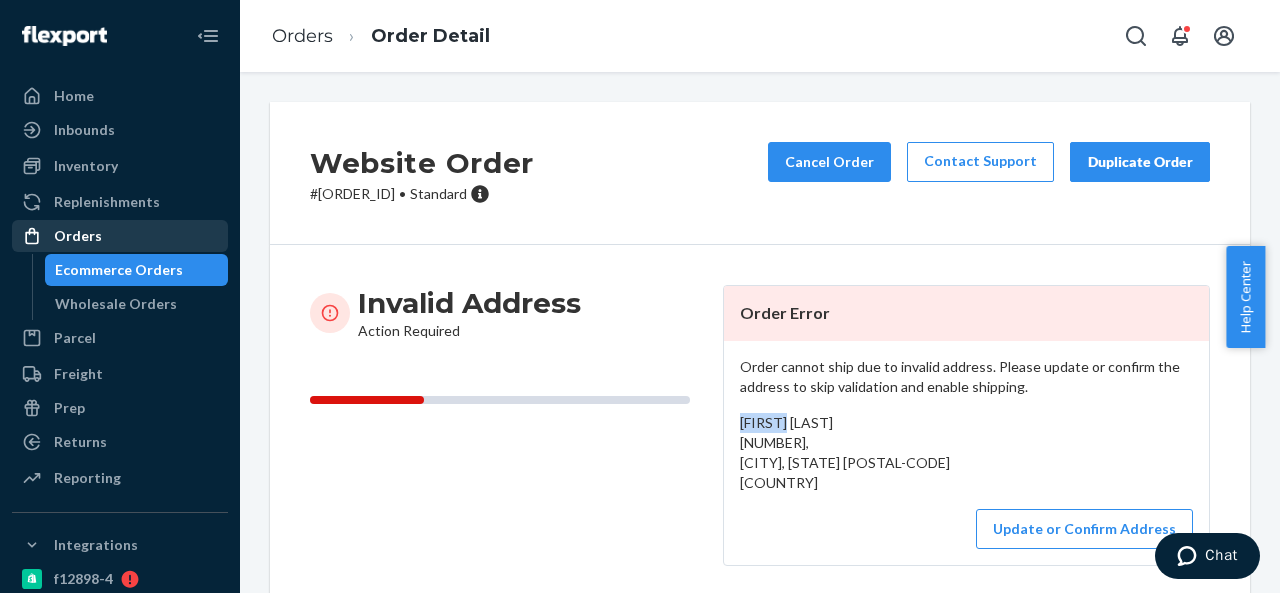 click on "Orders" at bounding box center [78, 236] 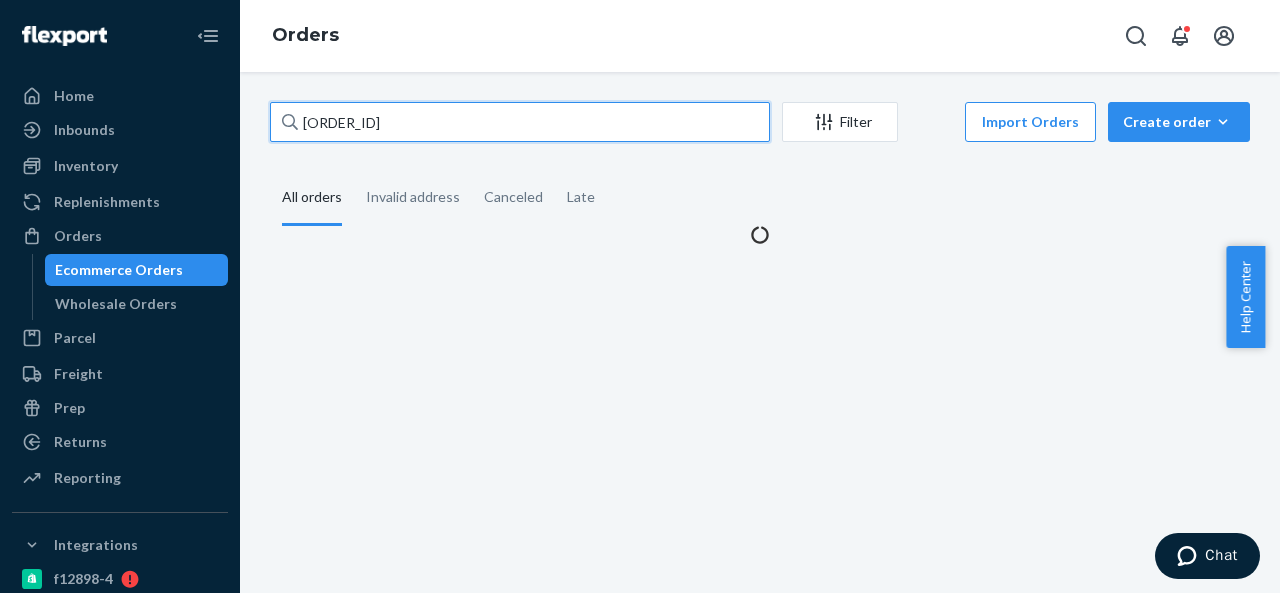 click on "[ORDER_ID]" at bounding box center [520, 122] 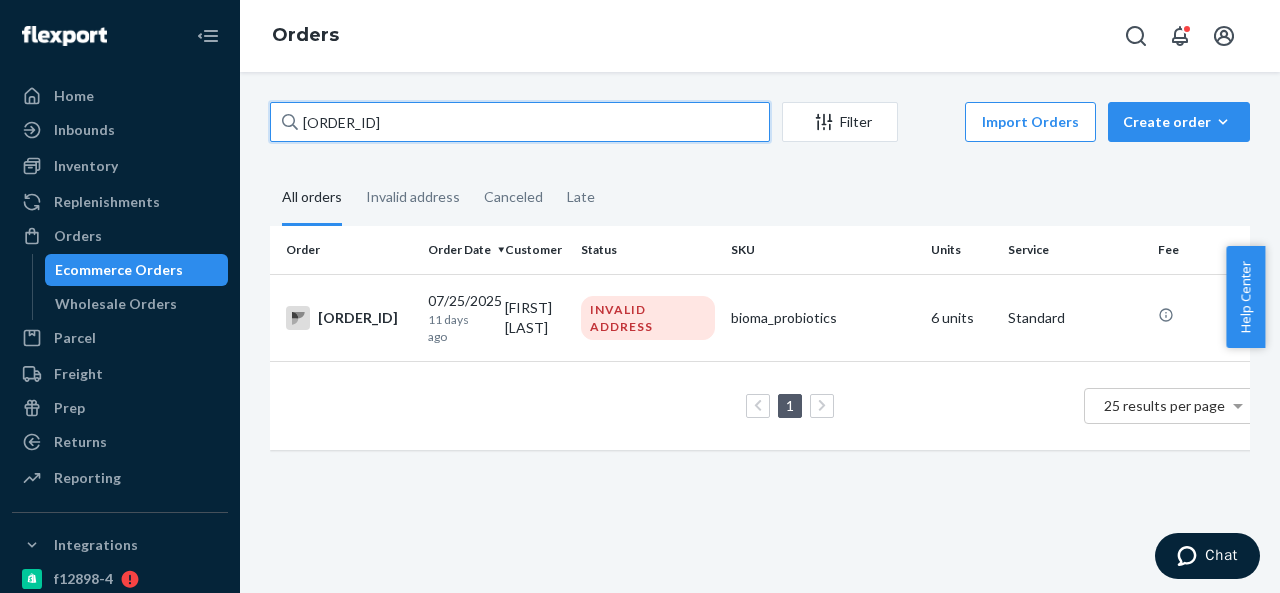 paste on "615" 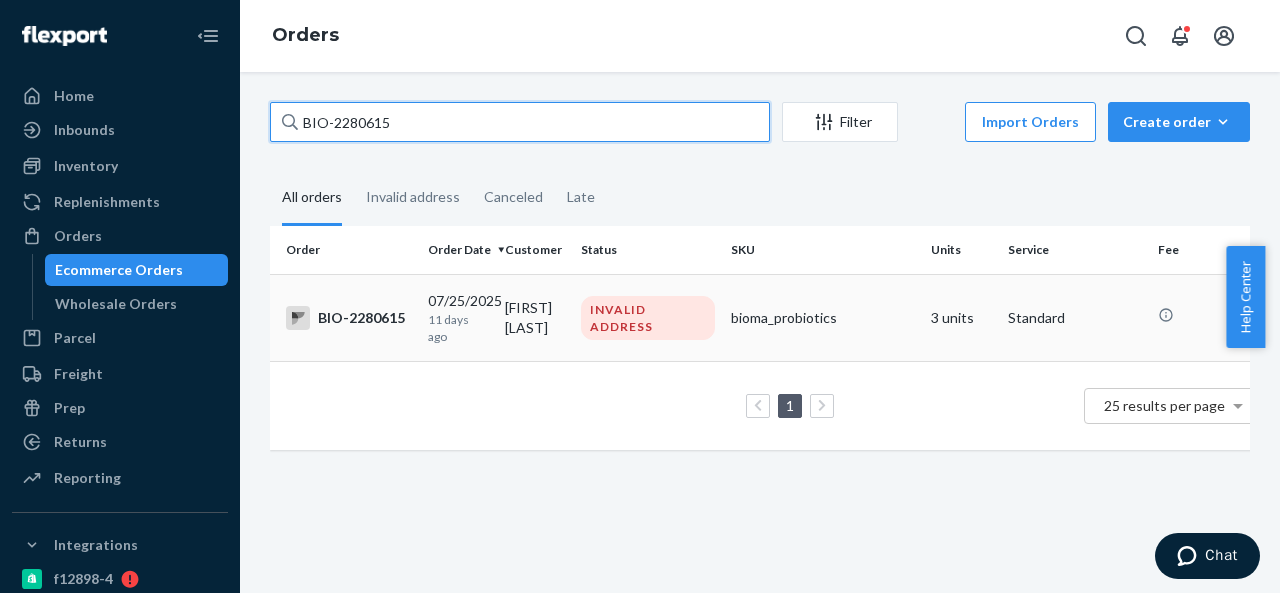 type on "BIO-2280615" 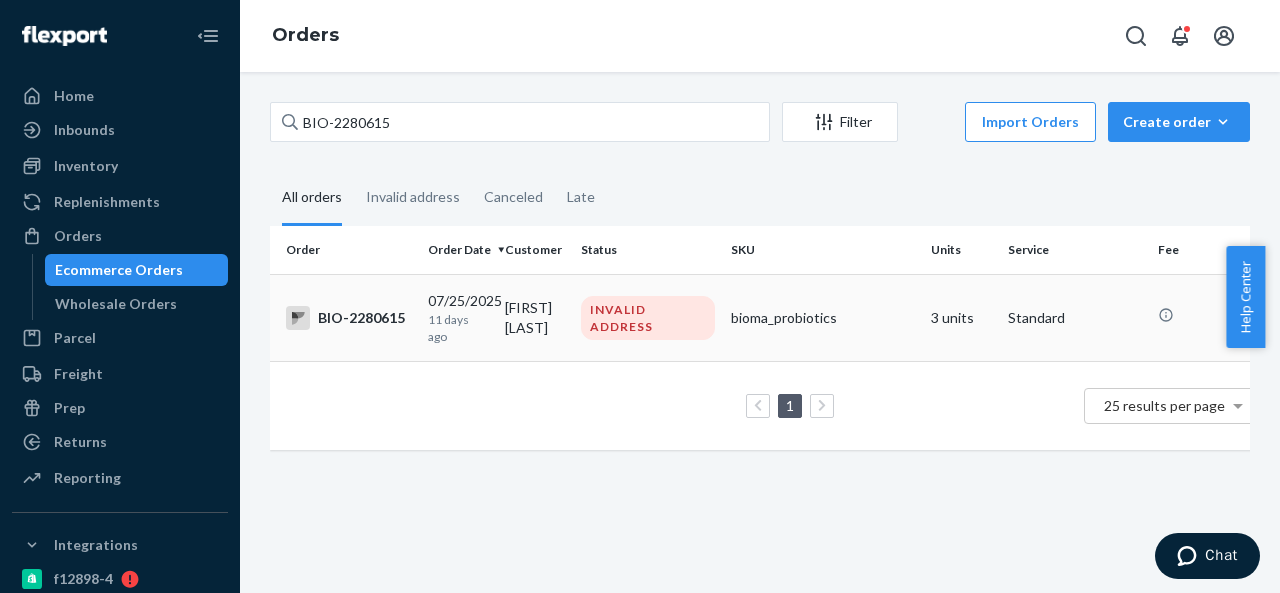 click on "[FIRST] [LAST]" at bounding box center (535, 317) 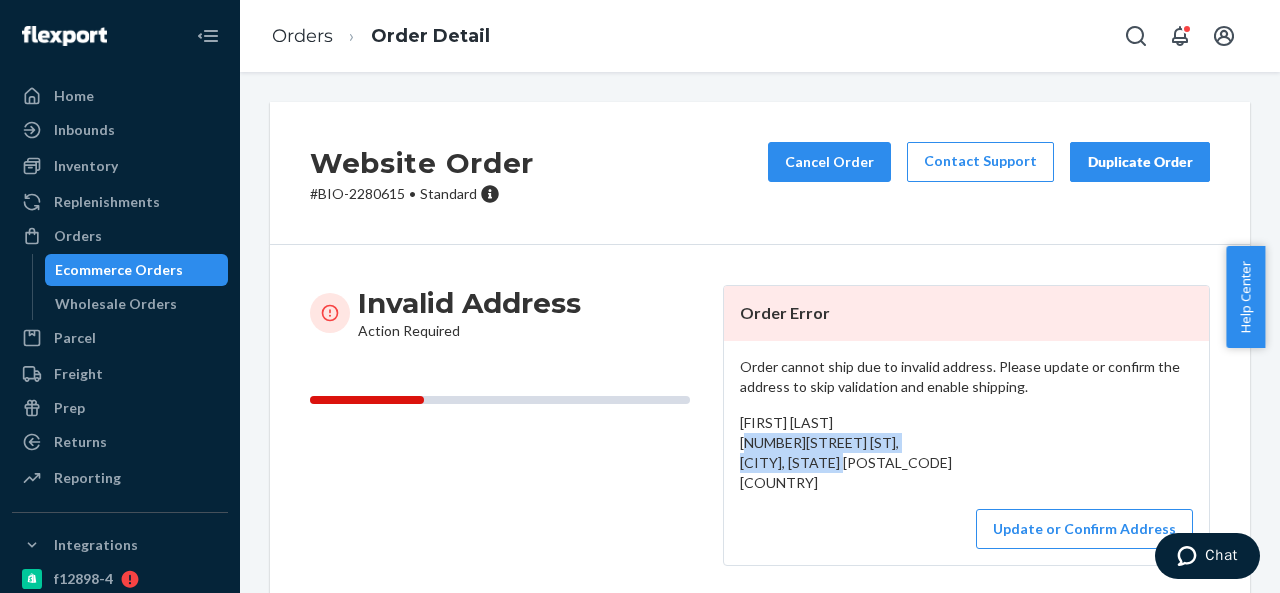 drag, startPoint x: 730, startPoint y: 441, endPoint x: 771, endPoint y: 473, distance: 52.009613 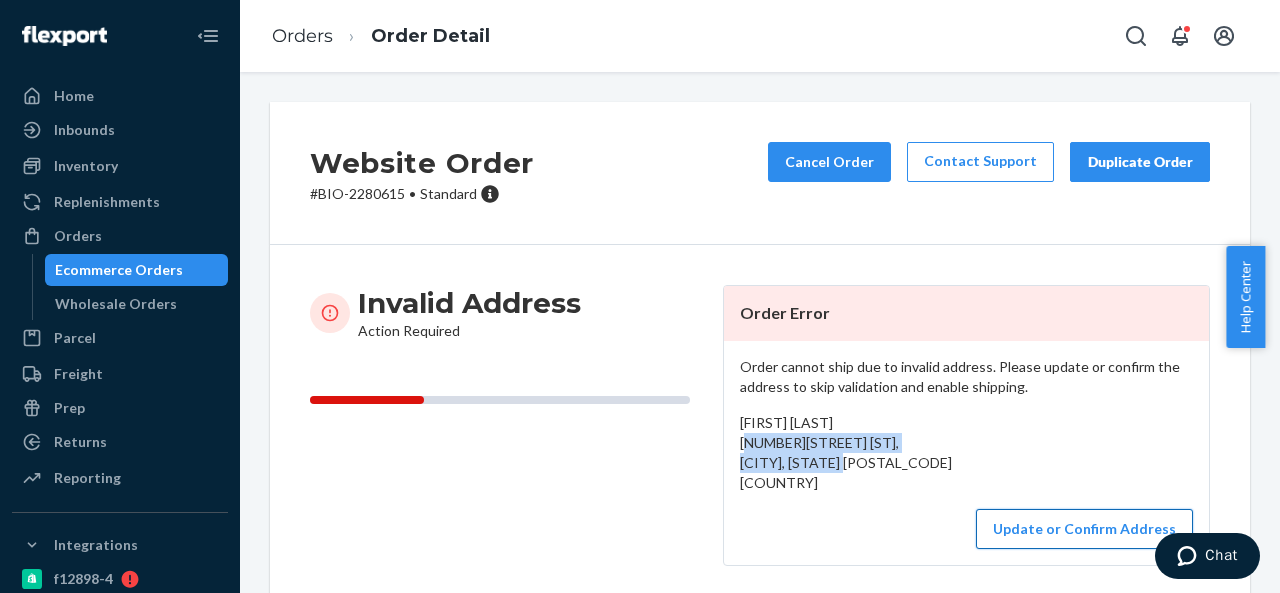 click on "Update or Confirm Address" at bounding box center [1084, 529] 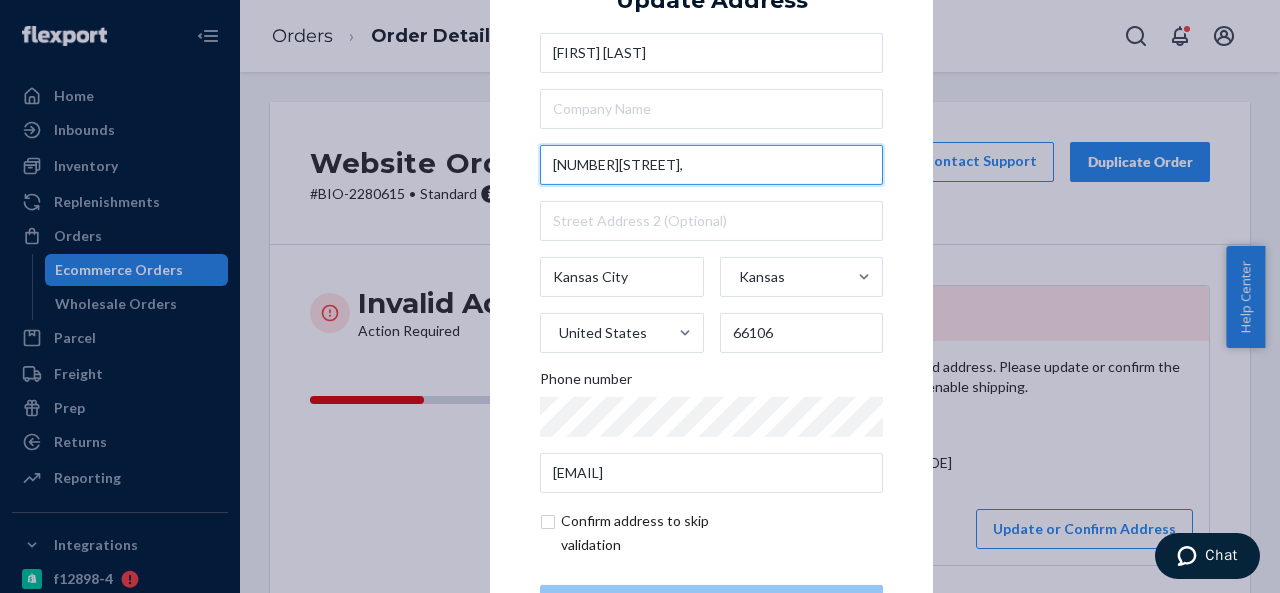 click on "[NUMBER][STREET]," at bounding box center (711, 165) 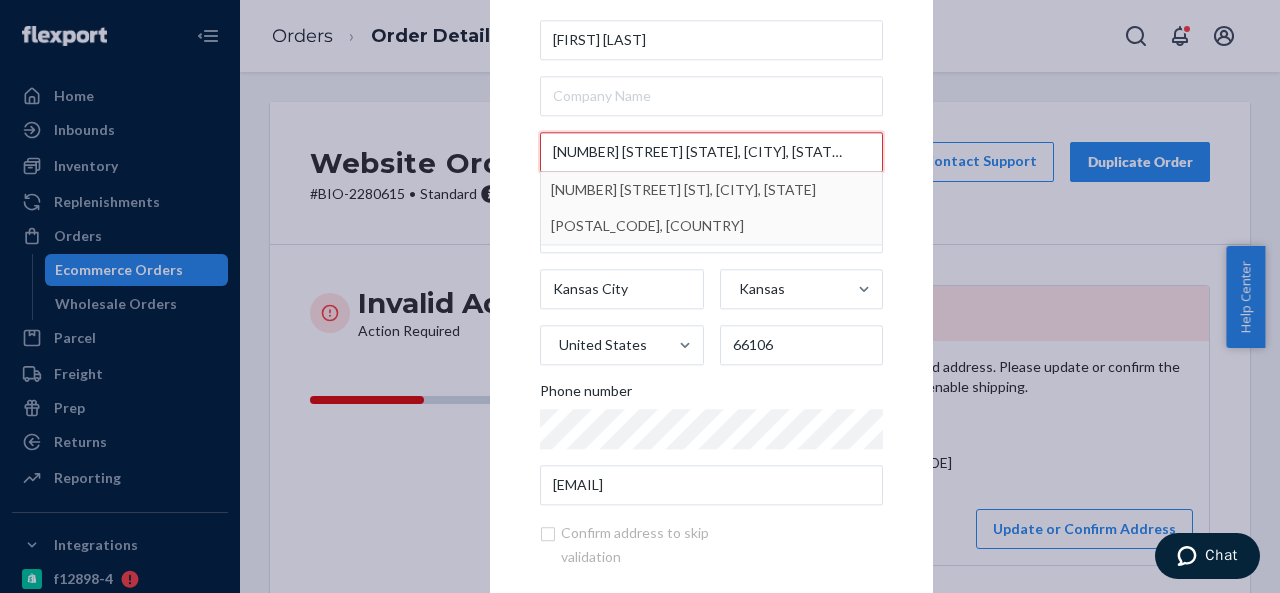 type on "[NUMBER] [STREET] [STATE], [CITY], [STATE] [POSTAL_CODE]" 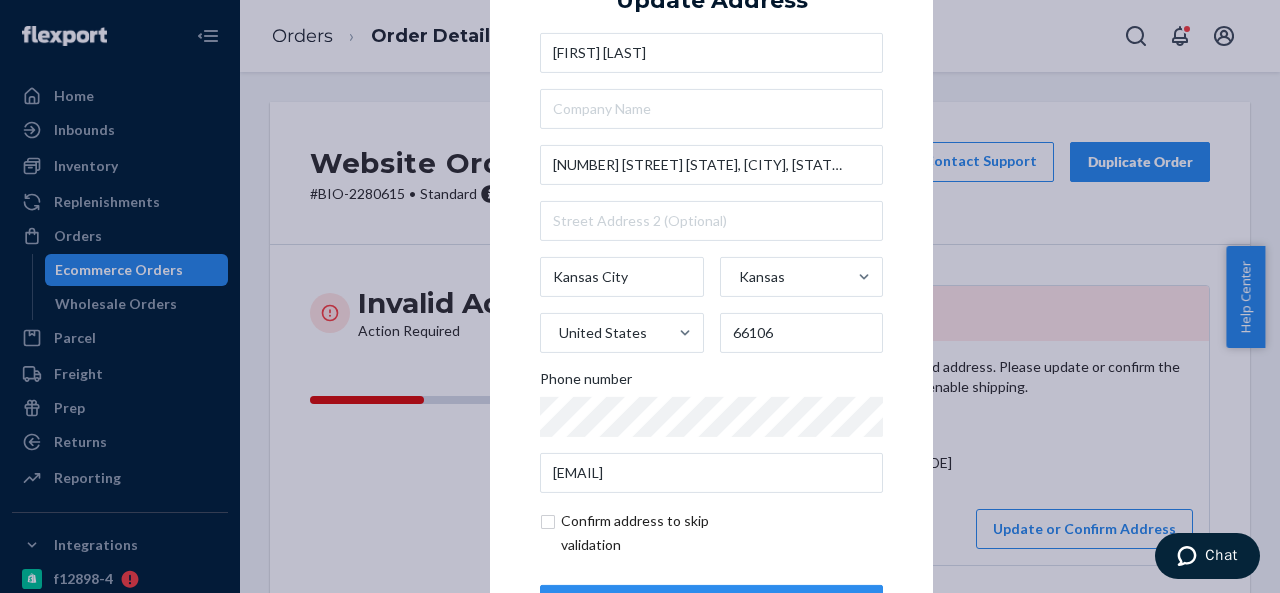 scroll, scrollTop: 81, scrollLeft: 0, axis: vertical 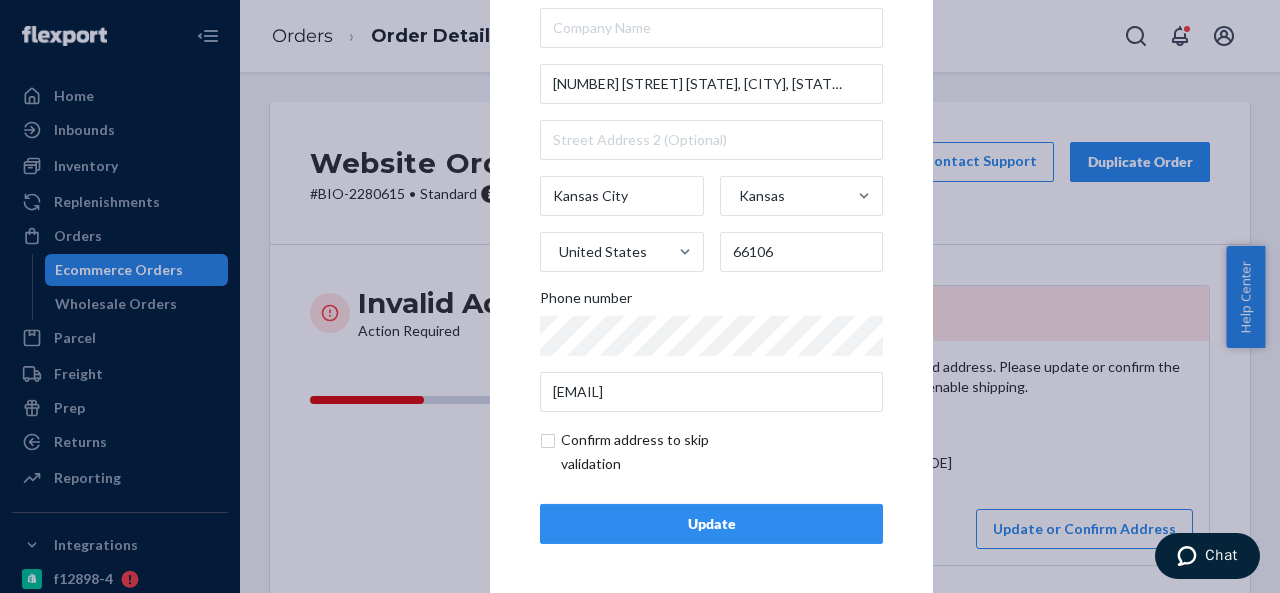 click on "Update" at bounding box center (711, 524) 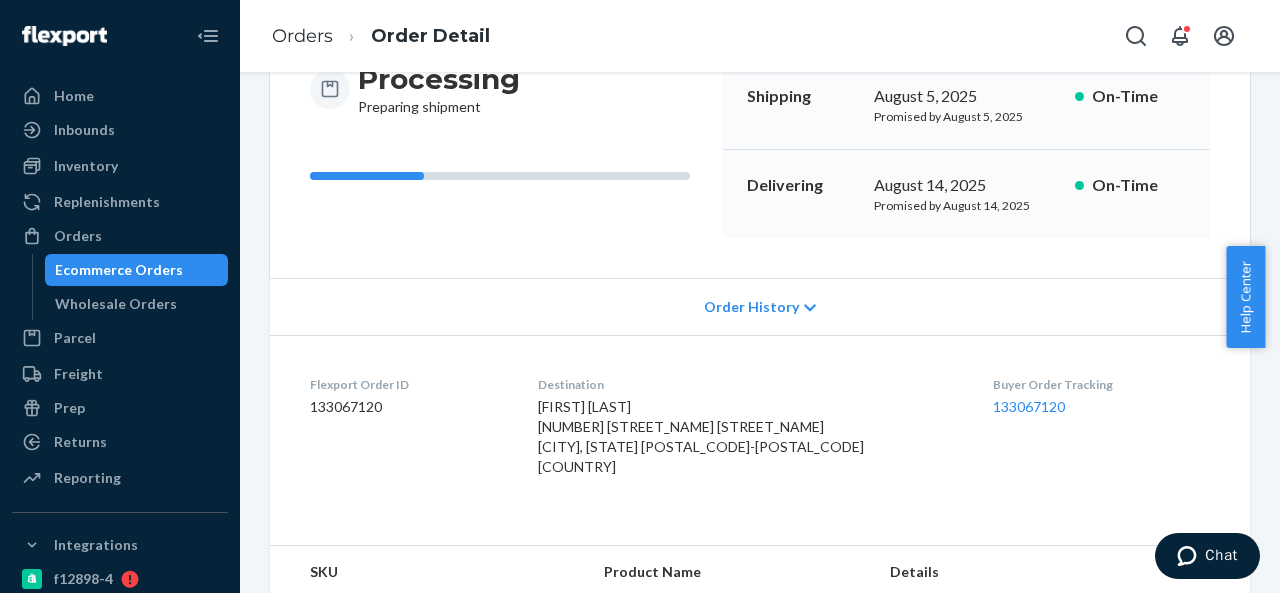 scroll, scrollTop: 300, scrollLeft: 0, axis: vertical 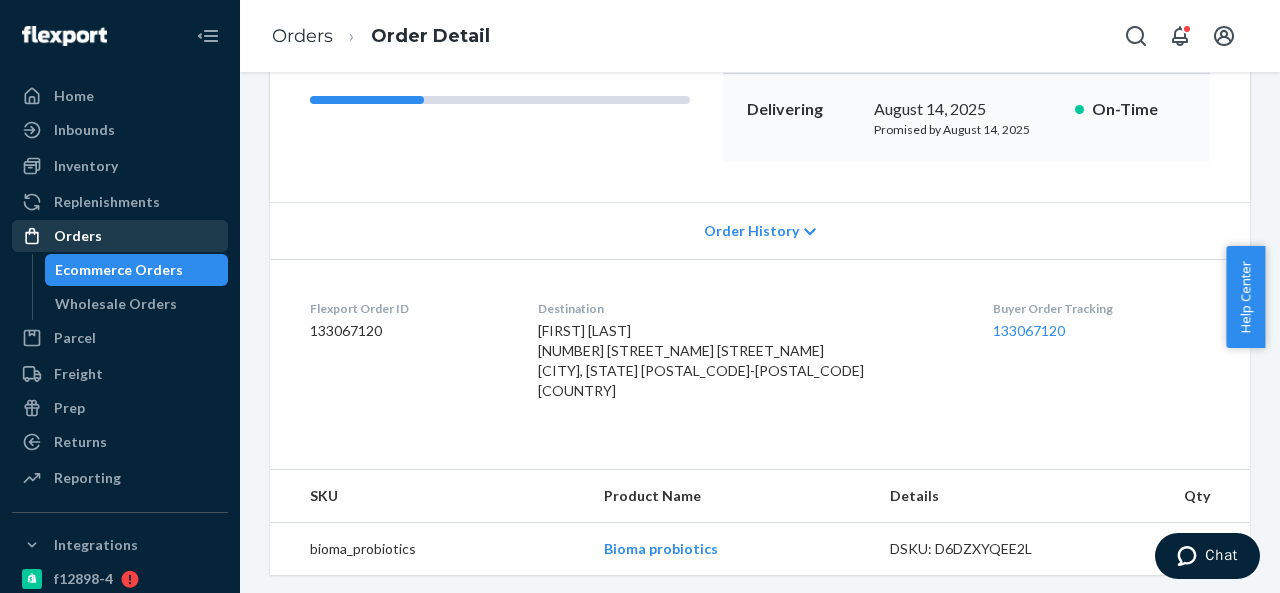 click on "Orders" at bounding box center (120, 236) 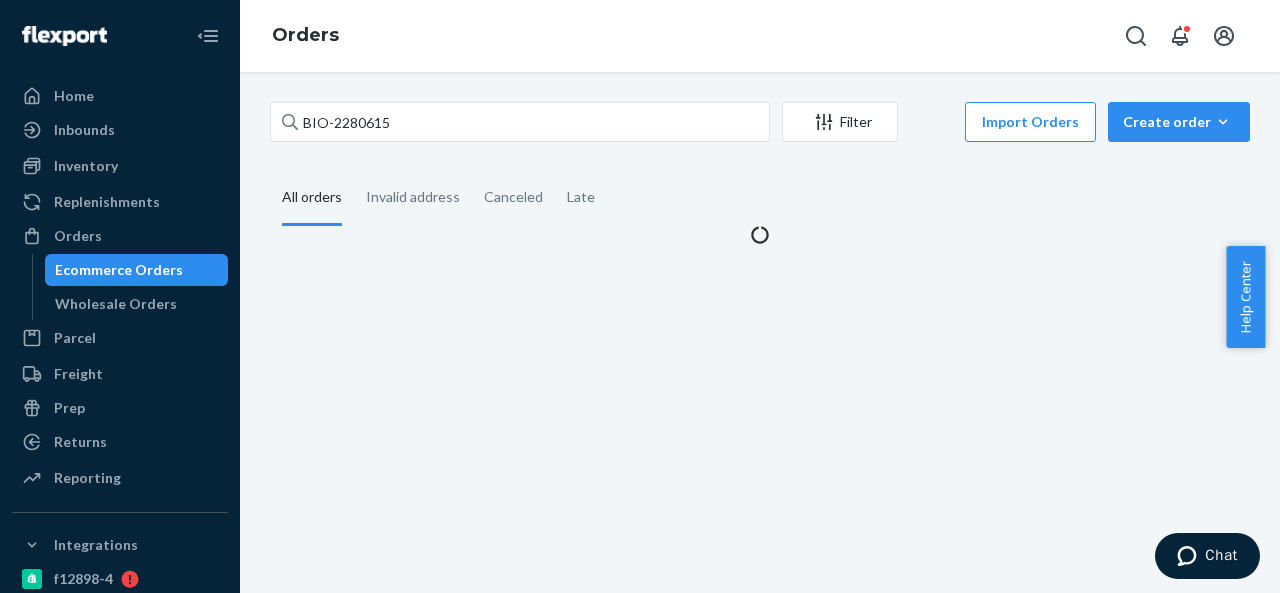 scroll, scrollTop: 0, scrollLeft: 0, axis: both 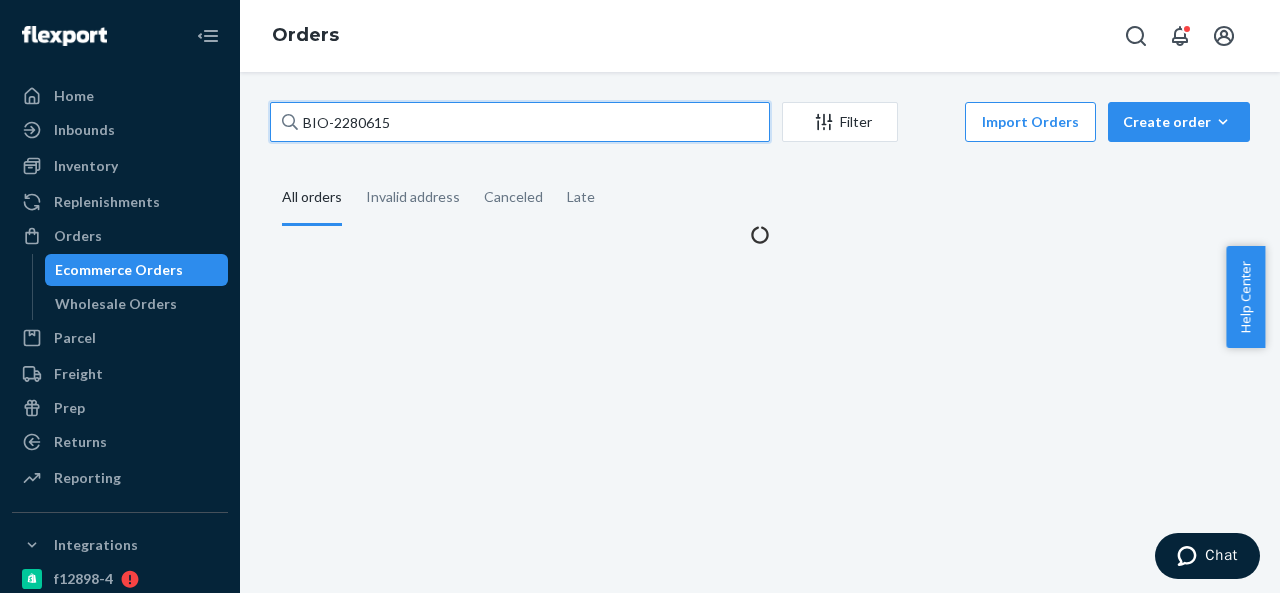click on "BIO-2280615" at bounding box center [520, 122] 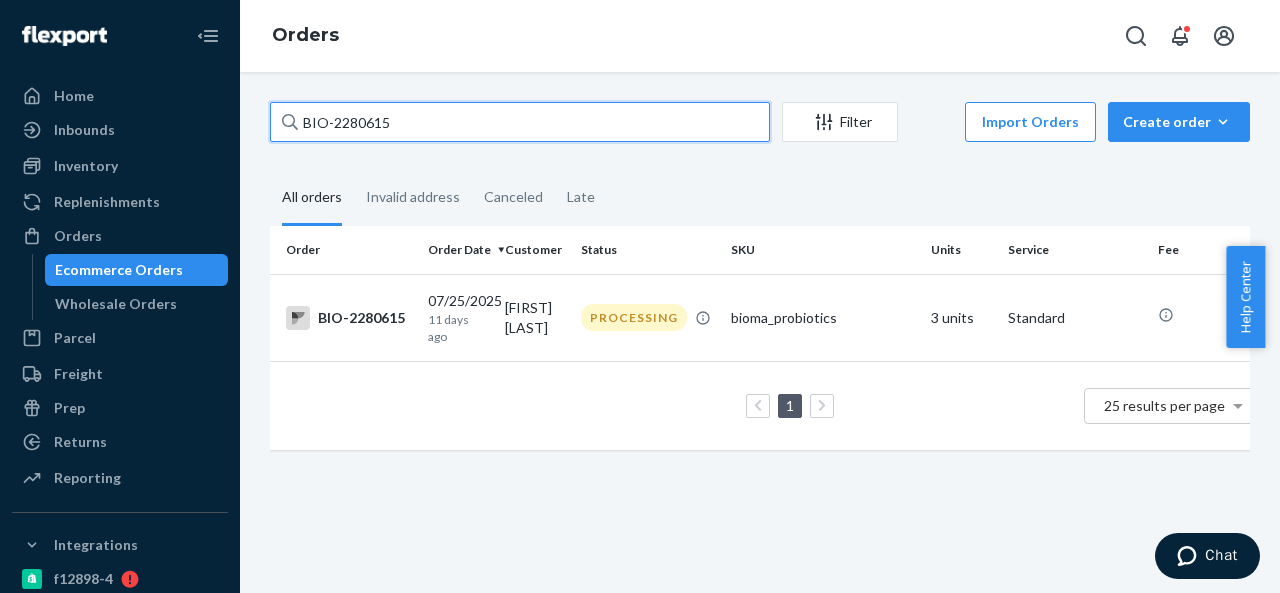 paste on "CB-395956" 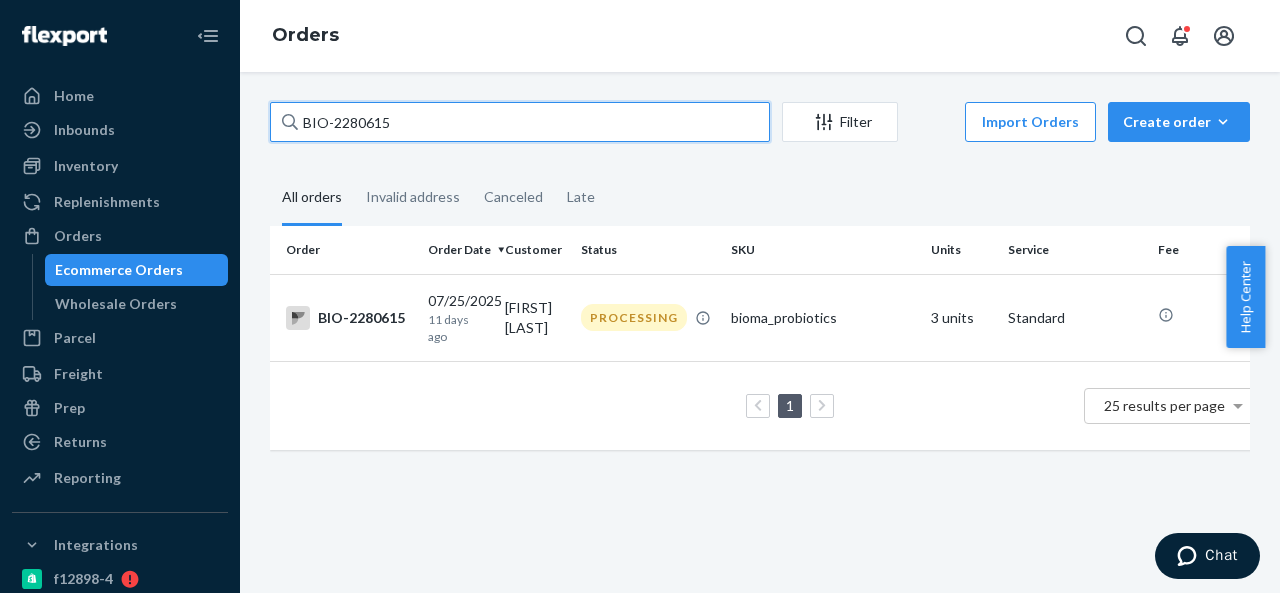 type on "[ID-PREFIX]-[NUMBER]" 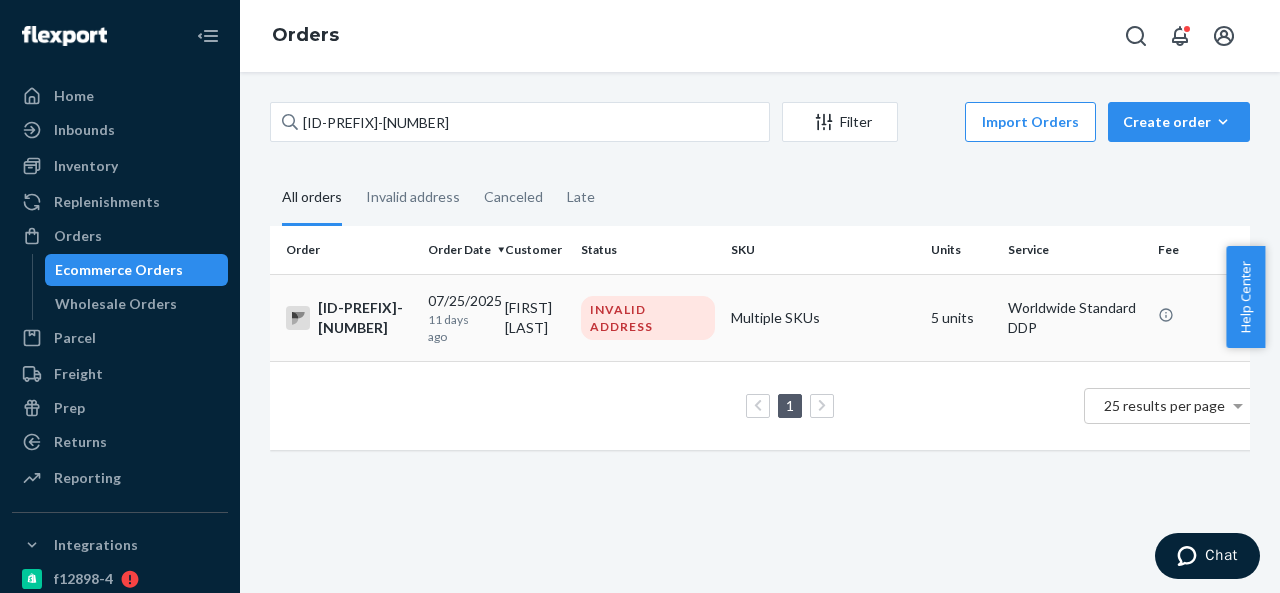 click on "INVALID ADDRESS" at bounding box center (648, 317) 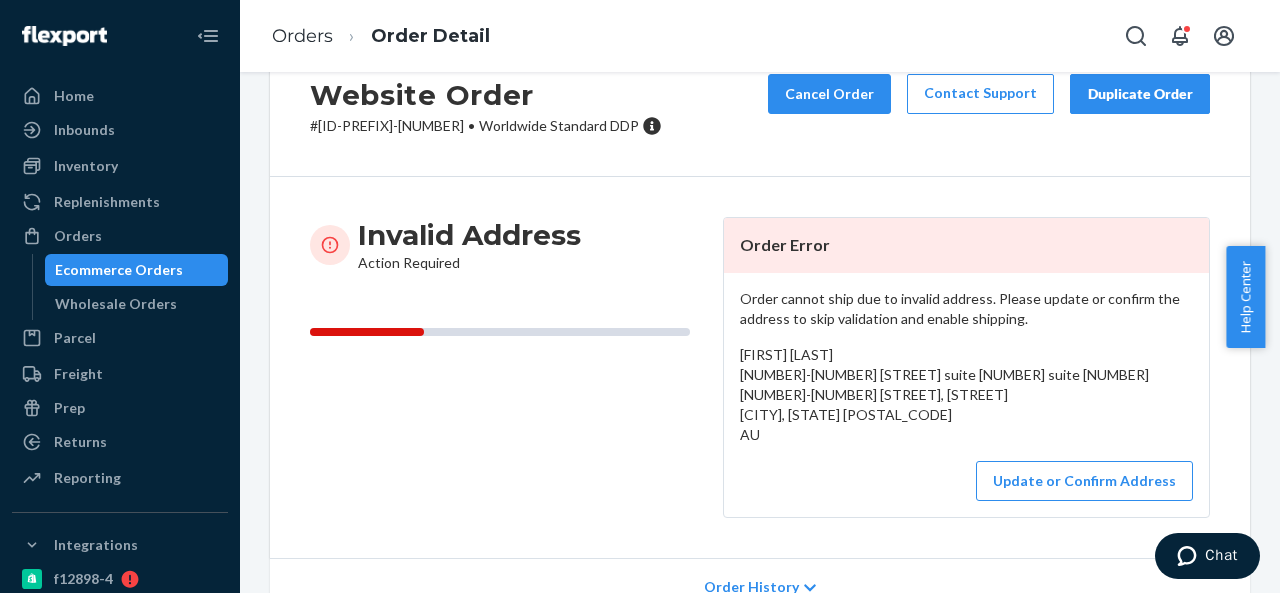 scroll, scrollTop: 100, scrollLeft: 0, axis: vertical 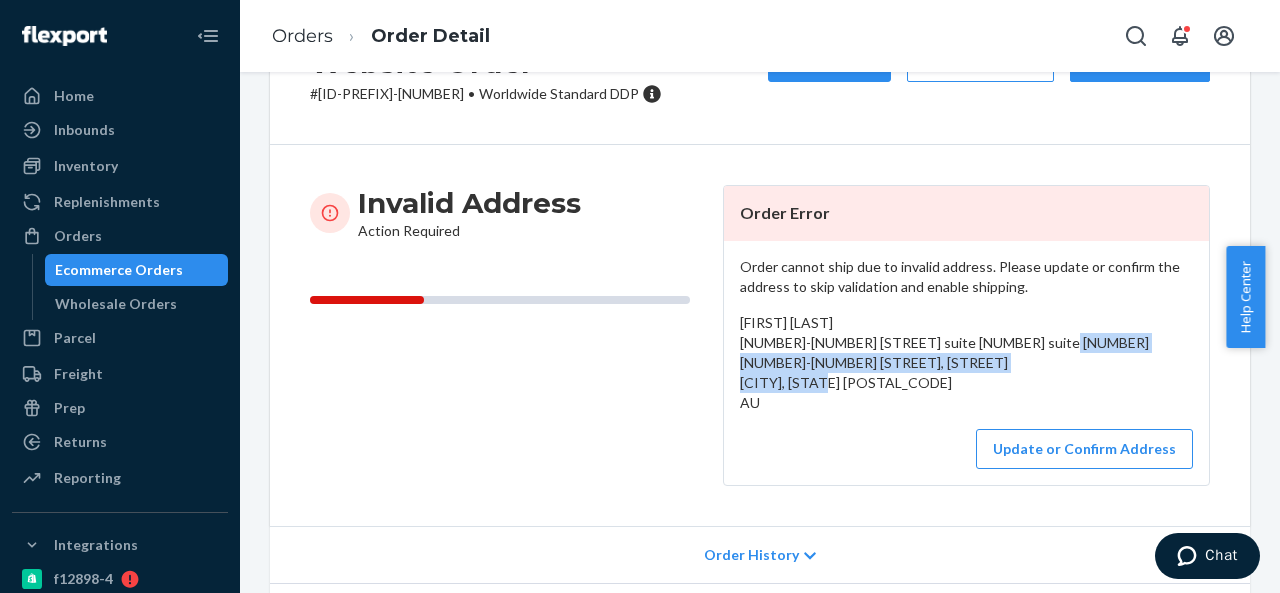 drag, startPoint x: 730, startPoint y: 364, endPoint x: 780, endPoint y: 399, distance: 61.03278 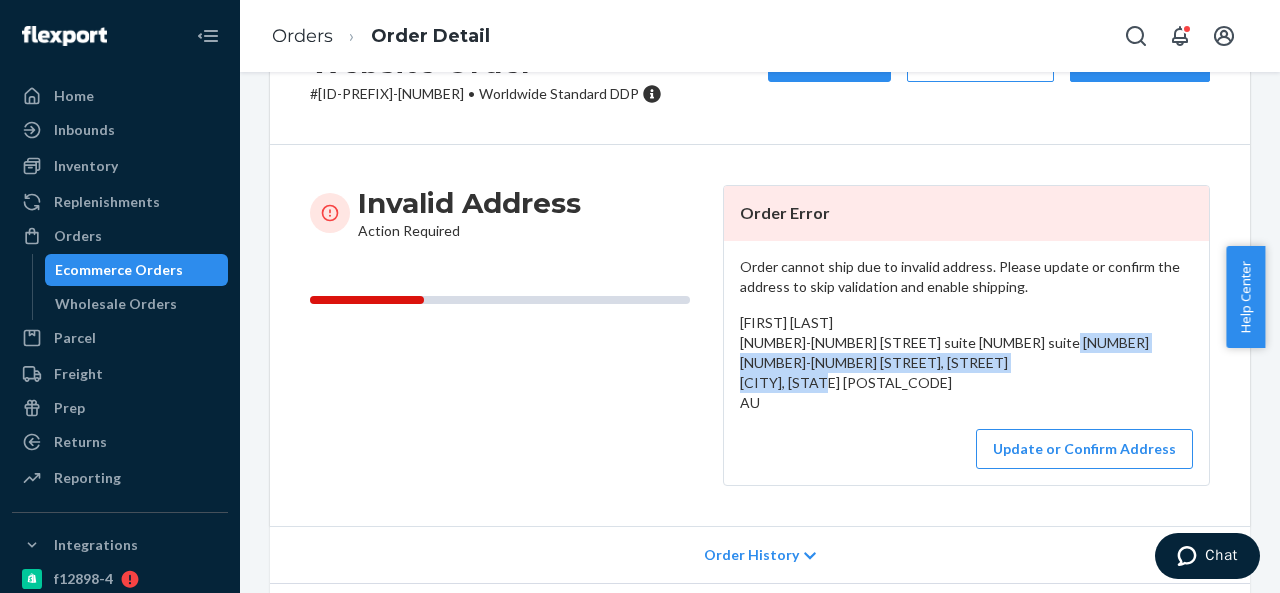 click on "Order cannot ship due to invalid address. Please update or confirm the address to skip validation and enable shipping. [FIRST] [LAST]
[NUMBER]-[NUMBER] [STREET] [SUITE] [SUITE]
[NUMBER]-[NUMBER] [STREET], [SUITE]
[CITY], [STATE] [POSTAL-CODE]
[COUNTRY] Update or Confirm Address" at bounding box center (966, 363) 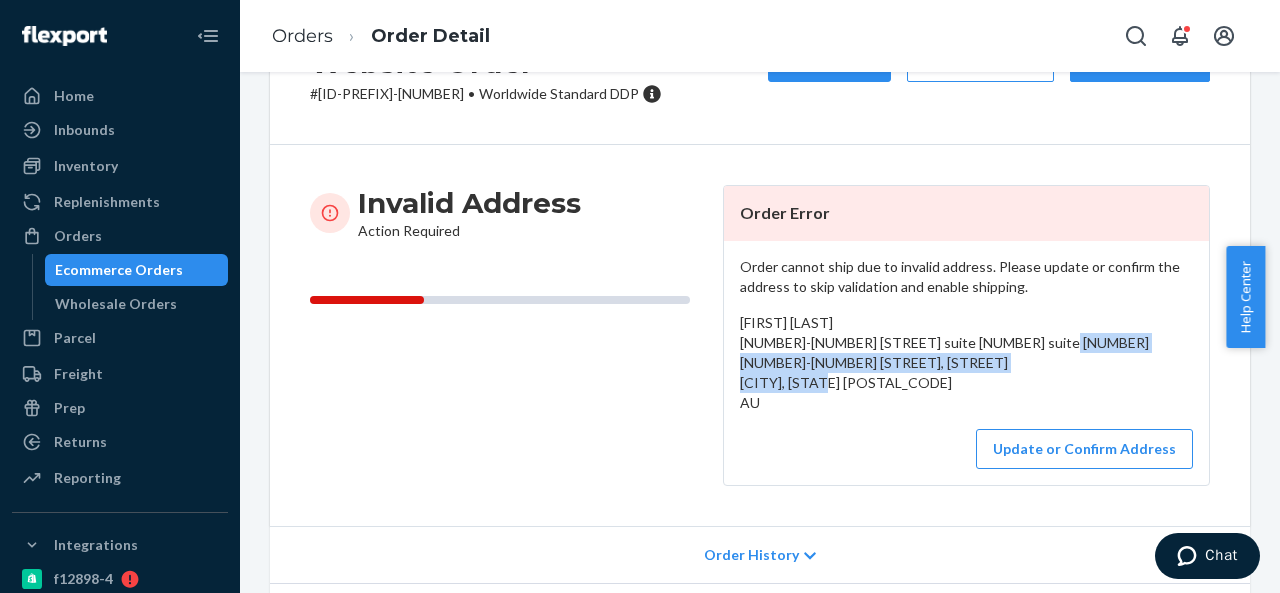 scroll, scrollTop: 200, scrollLeft: 0, axis: vertical 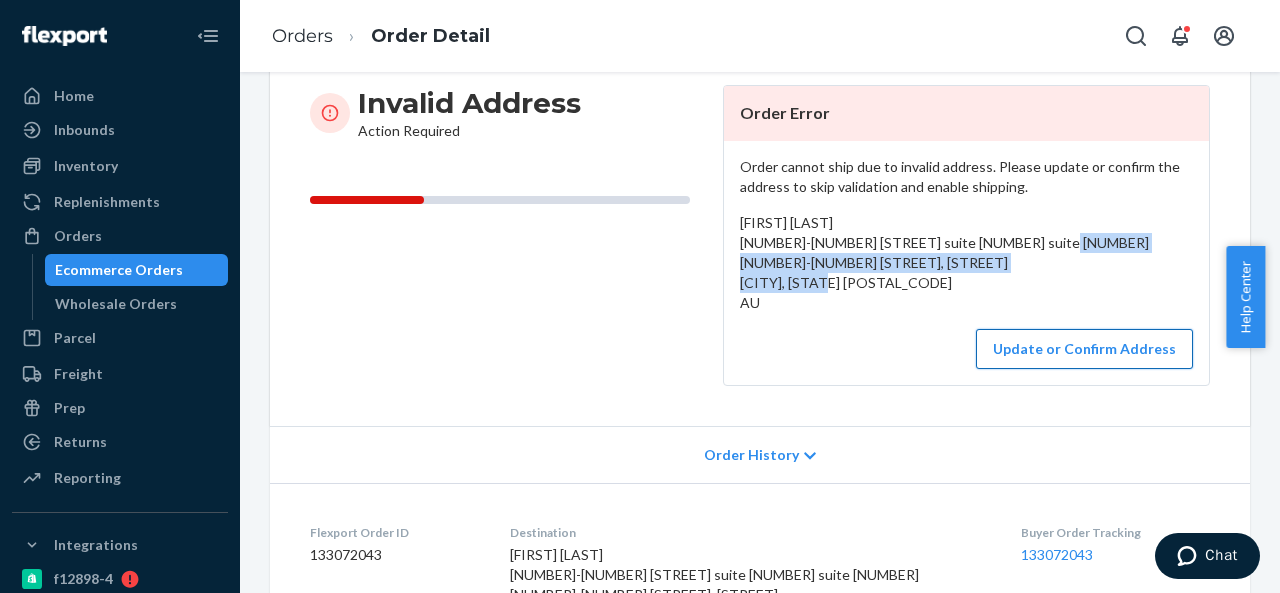 click on "Update or Confirm Address" at bounding box center (1084, 349) 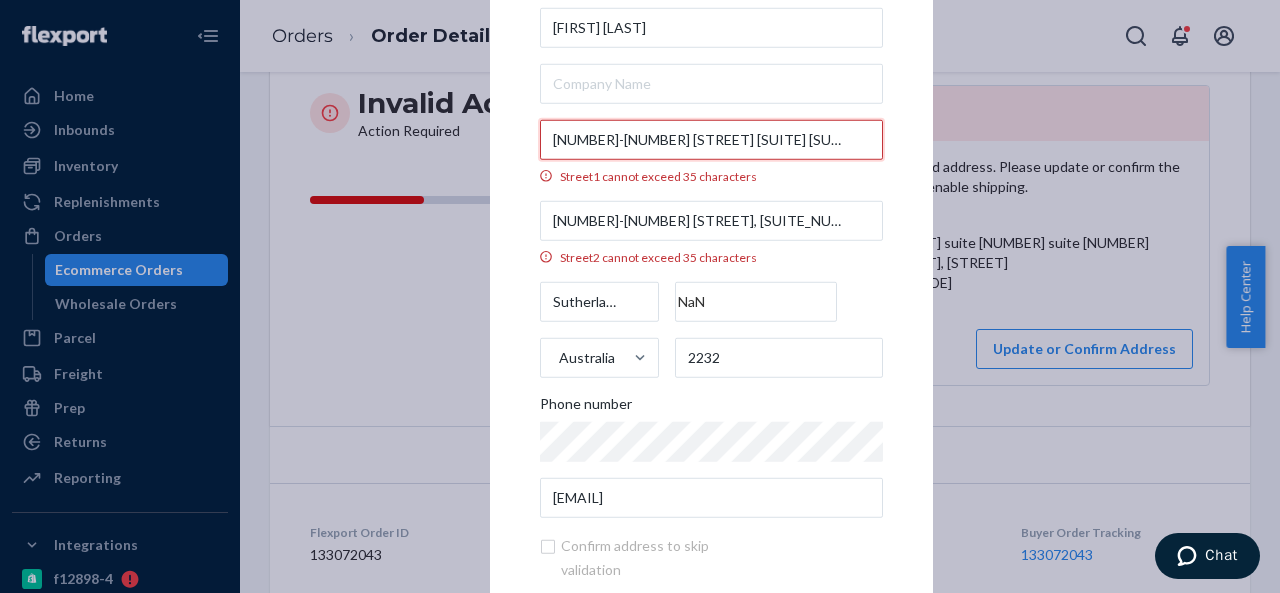 click on "[NUMBER]-[NUMBER] [STREET] [SUITE] [SUITE]" at bounding box center [711, 139] 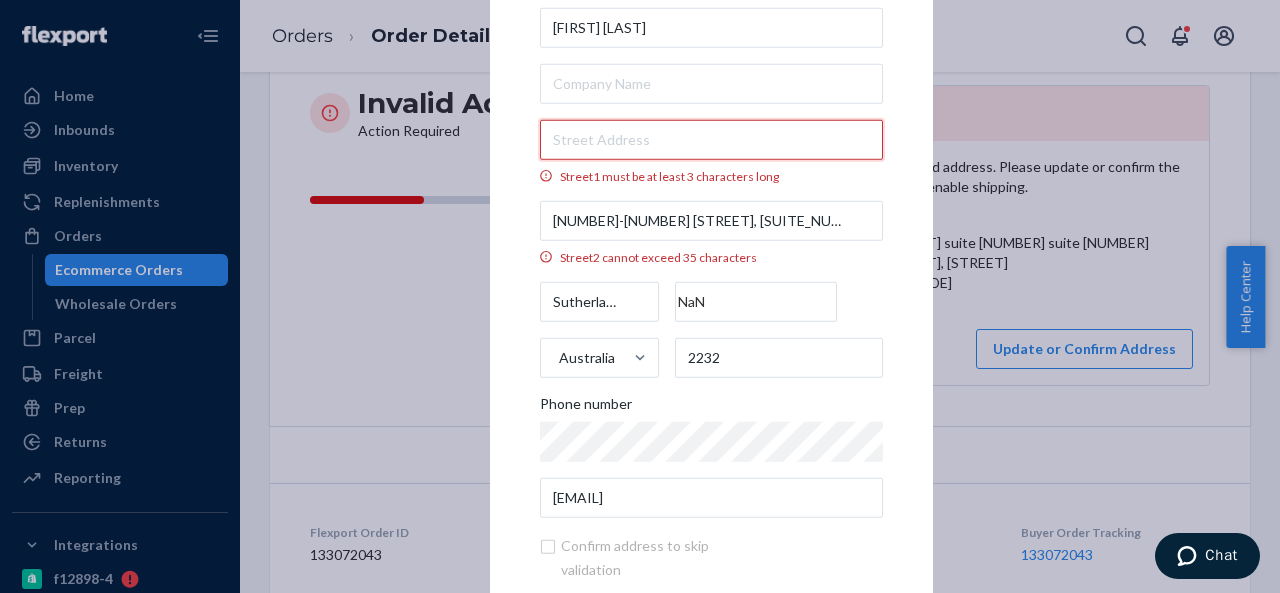 type 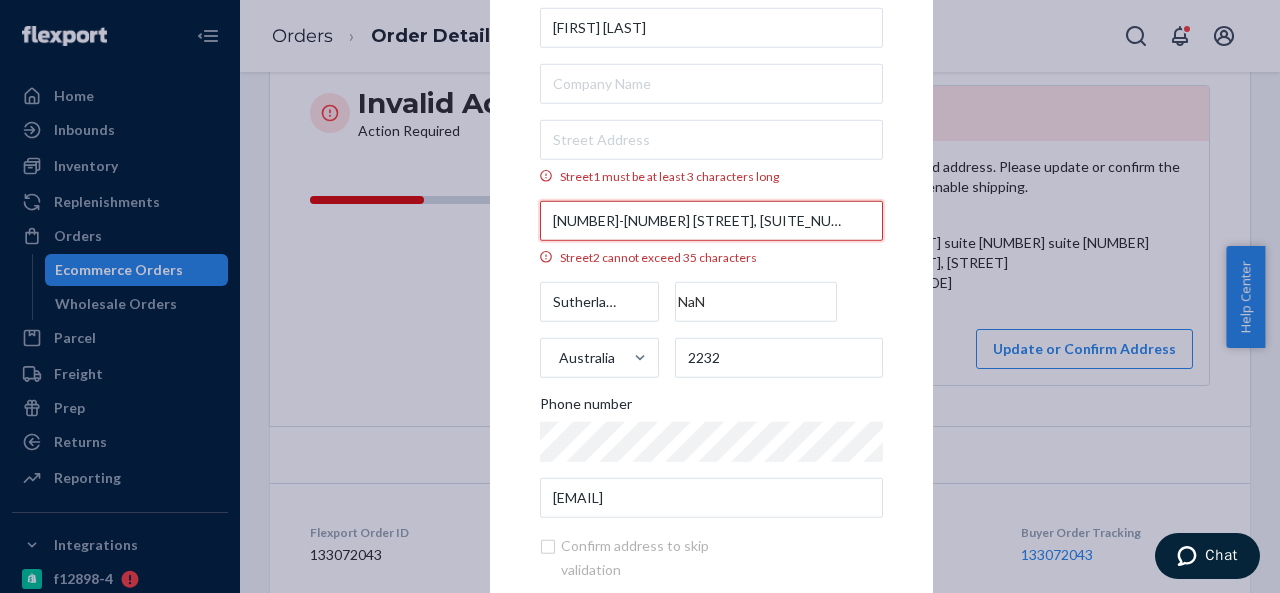 click on "[NUMBER]-[NUMBER] [STREET], [SUITE_NUMBER]" at bounding box center (711, 221) 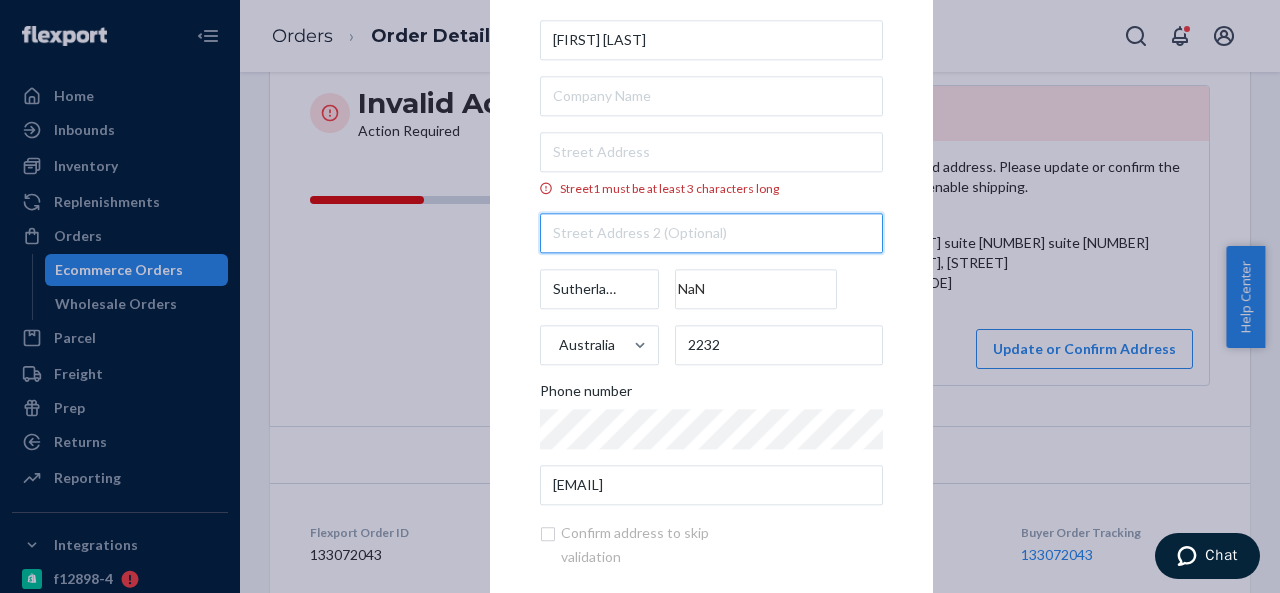 type 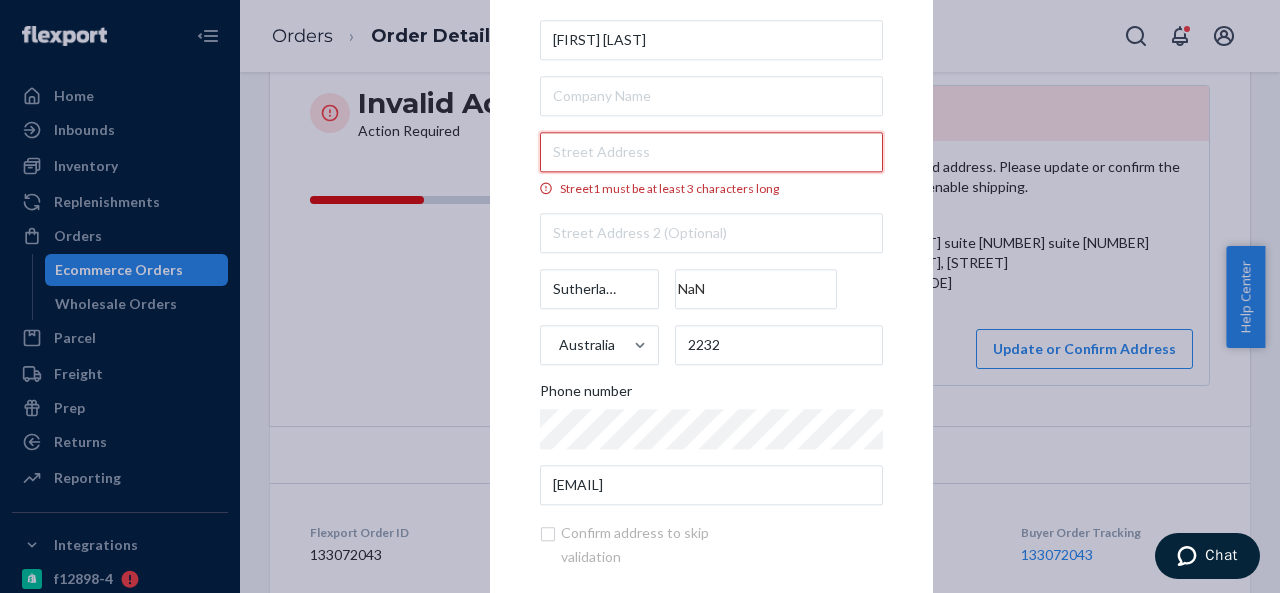 click on "Street1 must be at least 3 characters long" at bounding box center (711, 152) 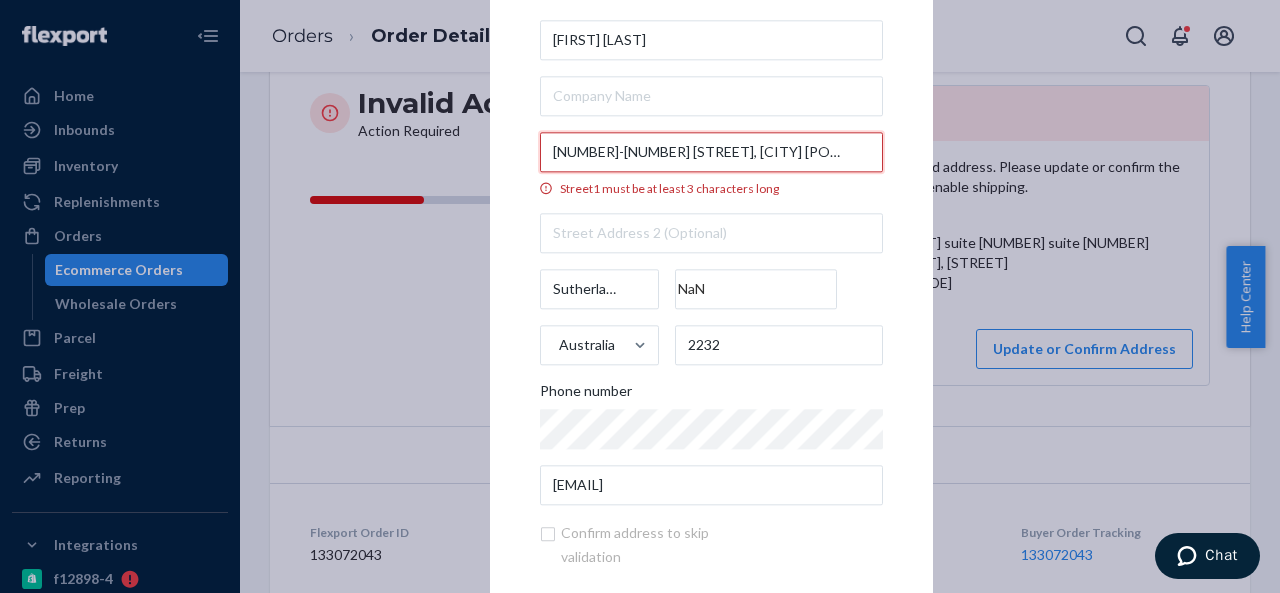 scroll, scrollTop: 0, scrollLeft: 66, axis: horizontal 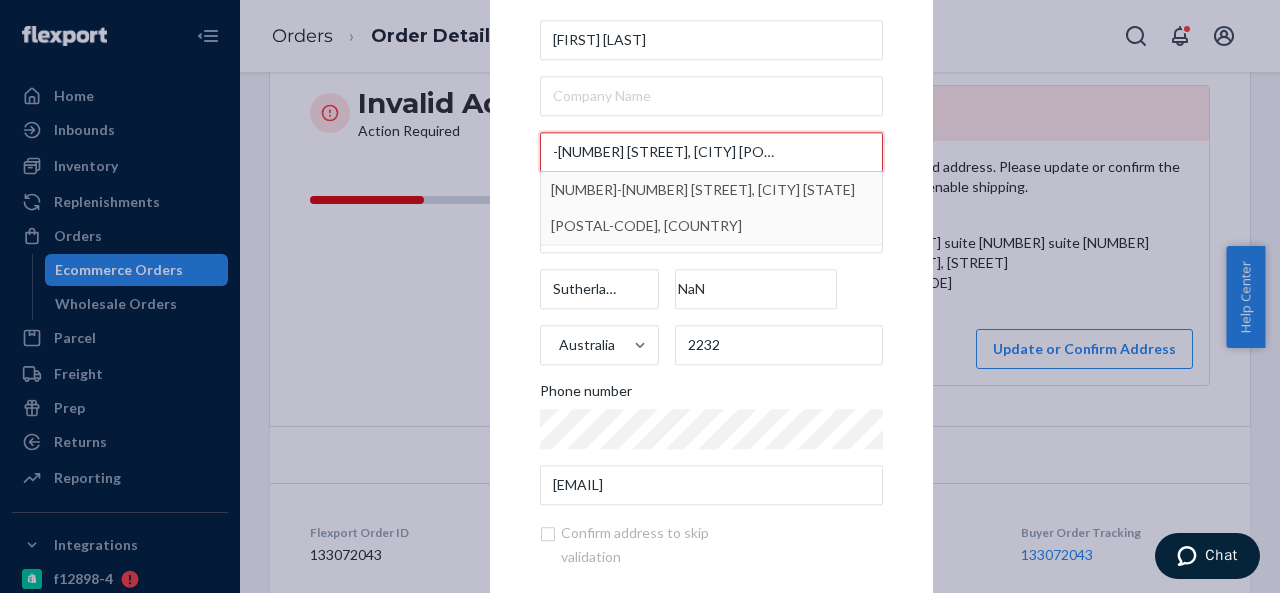 type on "[NUMBER]-[NUMBER] [STREET], [CITY] [POSTAL_CODE], [COUNTRY]" 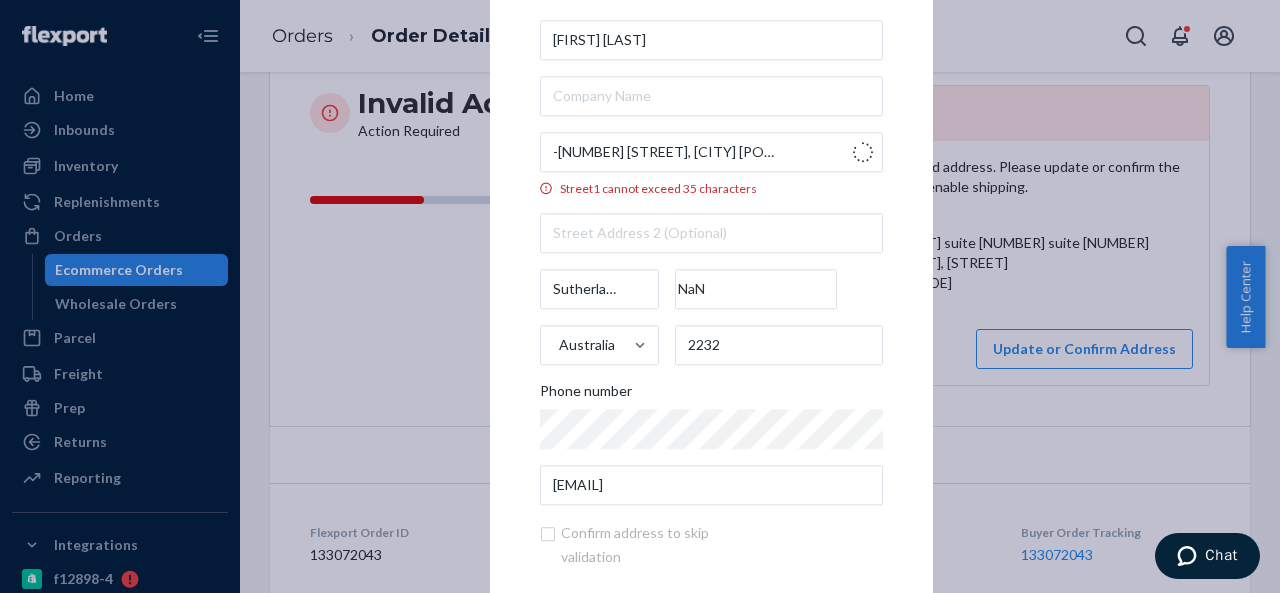 scroll, scrollTop: 0, scrollLeft: 0, axis: both 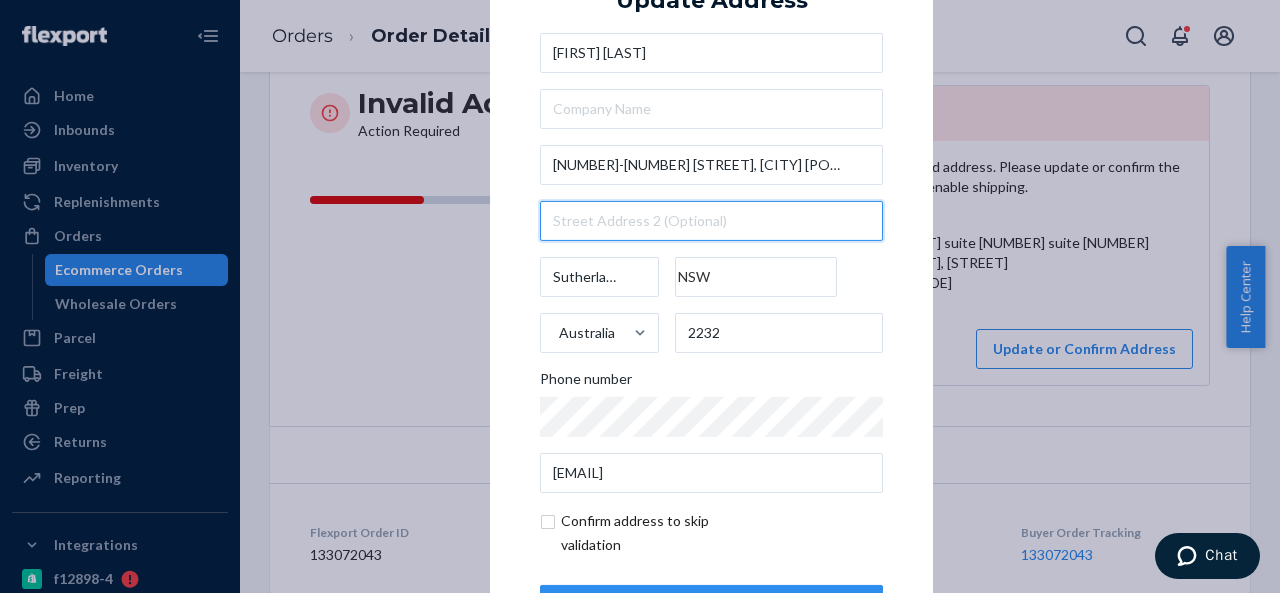 click at bounding box center (711, 221) 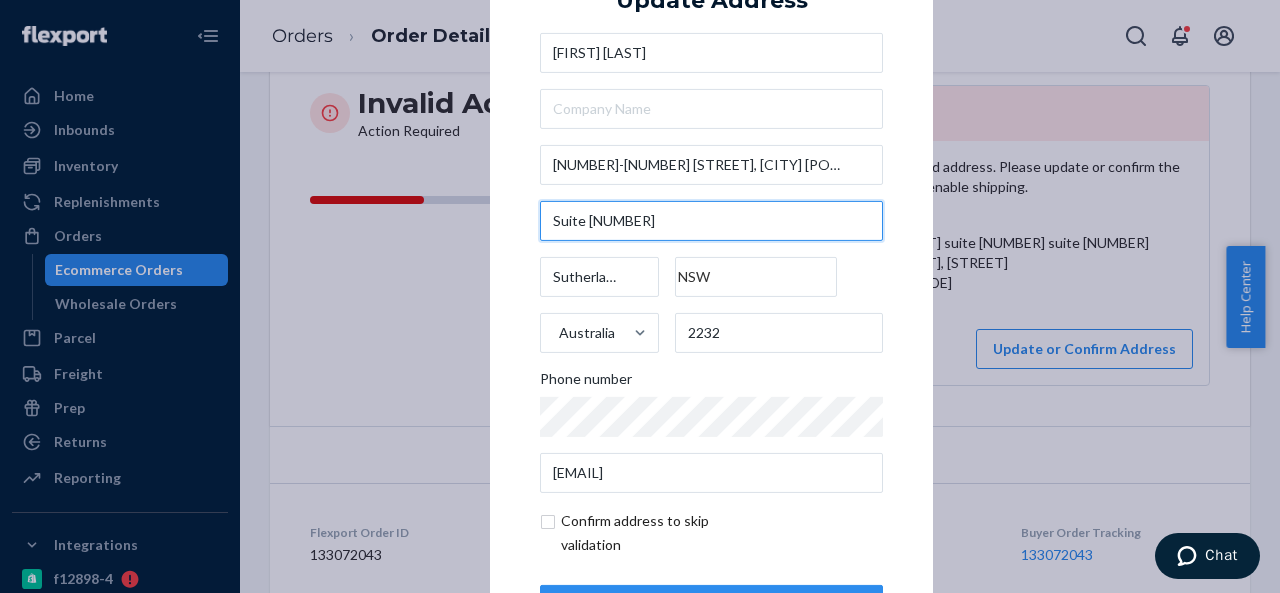 type on "Suite [NUMBER]" 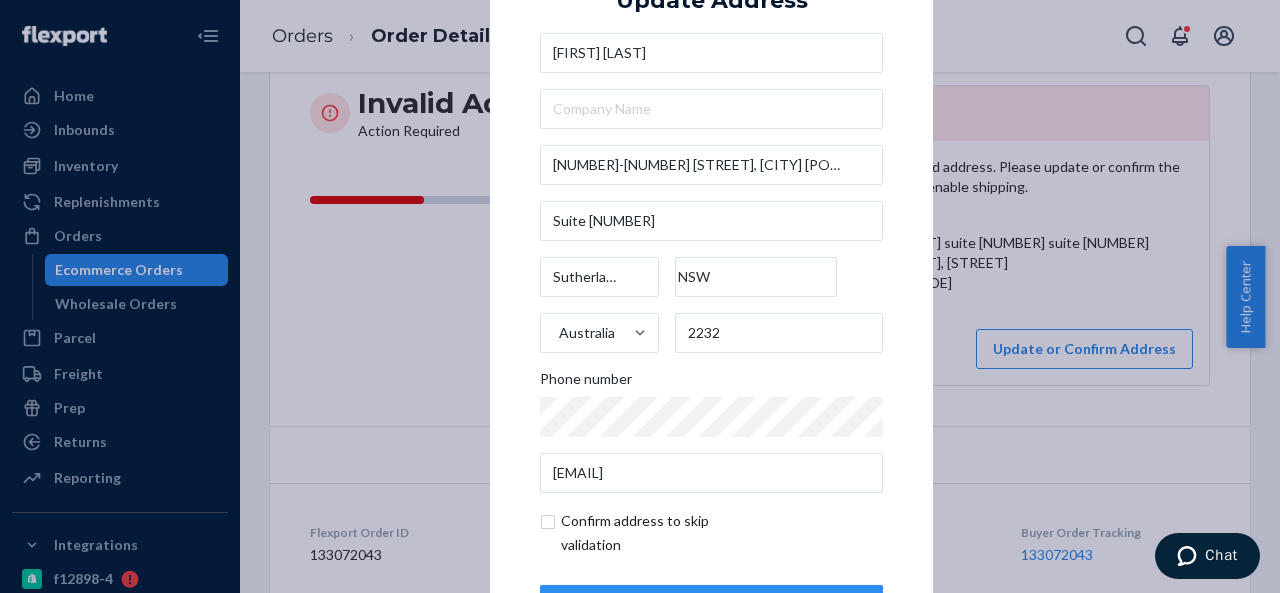 click on "× Update Address [FIRST] [LAST] [NUMBER]-[NUMBER] [STREET_NAME][CITY] [STATE] [POSTAL_CODE], [COUNTRY] Suite [NUMBER] [CITY] NaN [COUNTRY] [POSTAL_CODE] Phone number [EMAIL] Confirm address to skip validation Update" at bounding box center [711, 296] 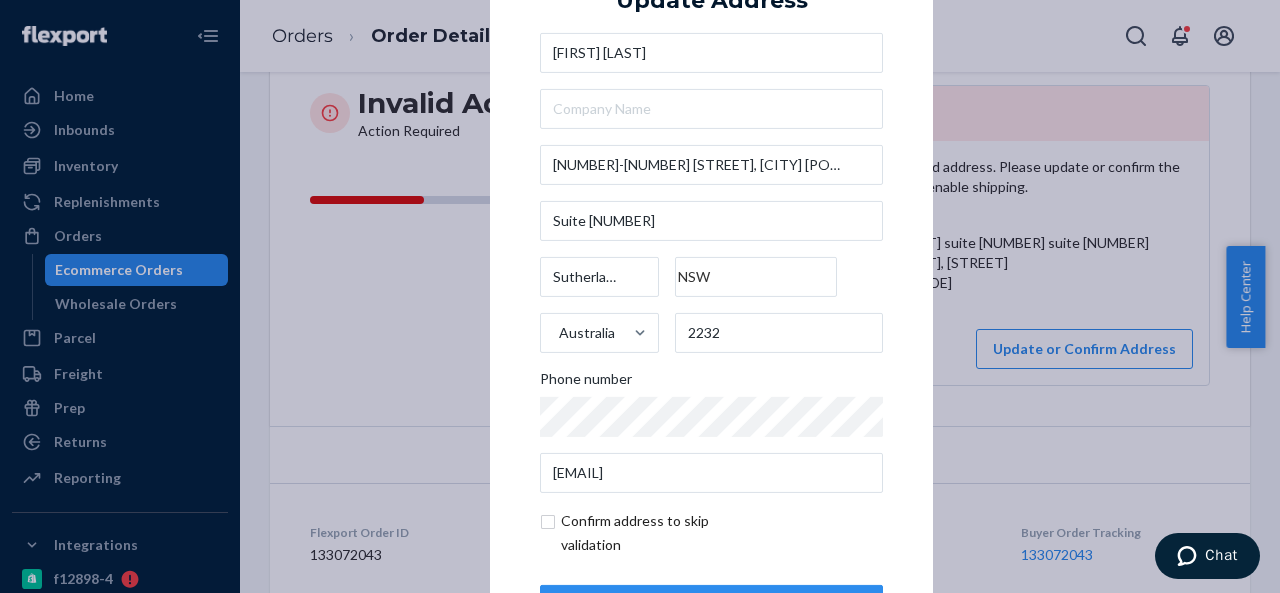 scroll, scrollTop: 81, scrollLeft: 0, axis: vertical 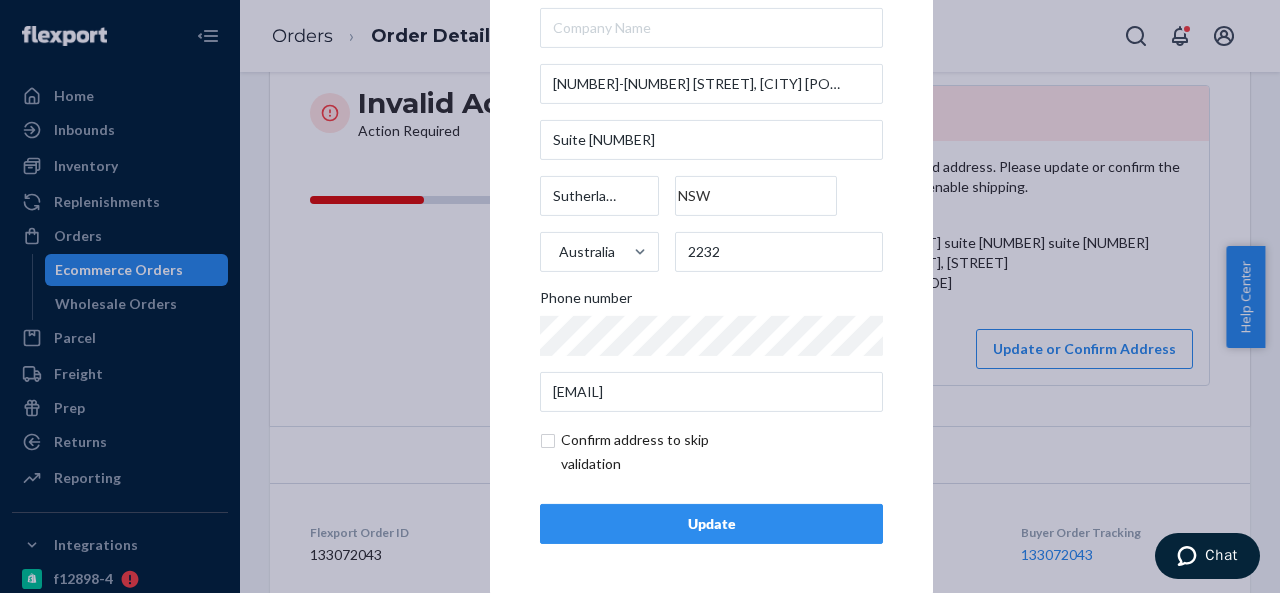 click on "Update" at bounding box center [711, 524] 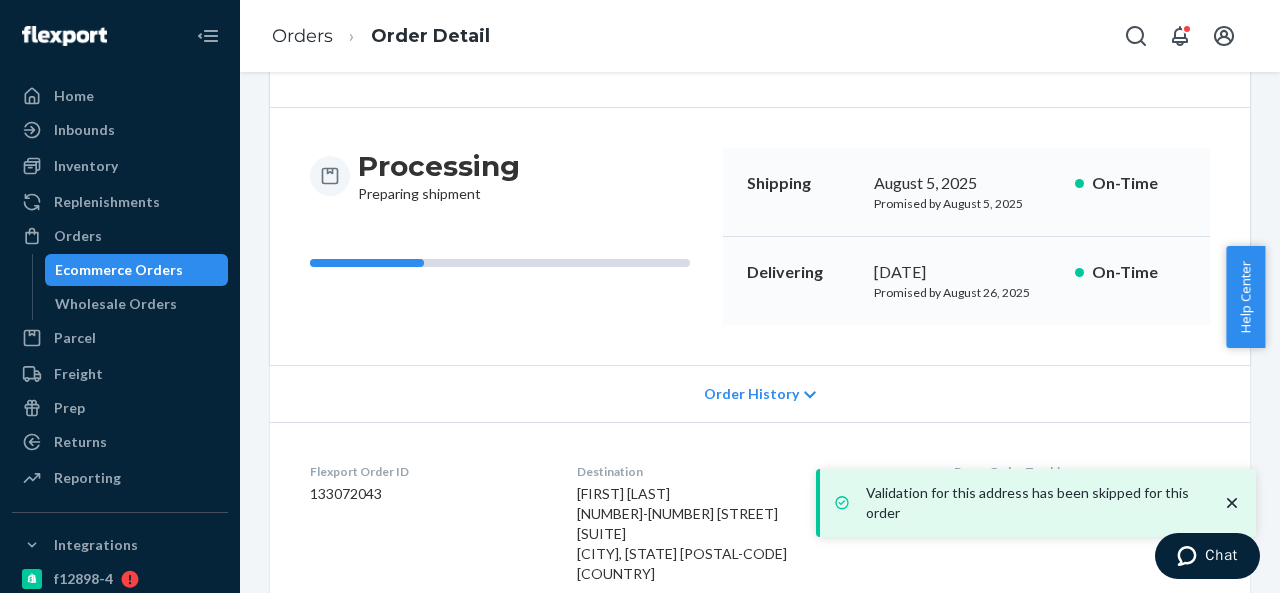 scroll, scrollTop: 300, scrollLeft: 0, axis: vertical 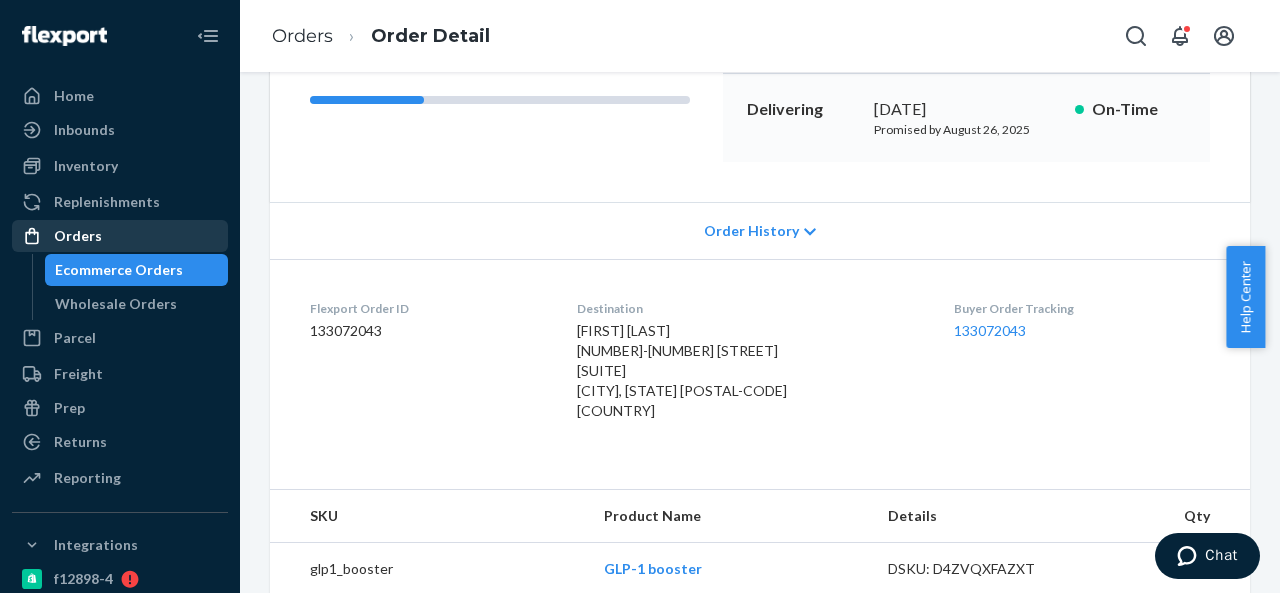 click on "Orders" at bounding box center [120, 236] 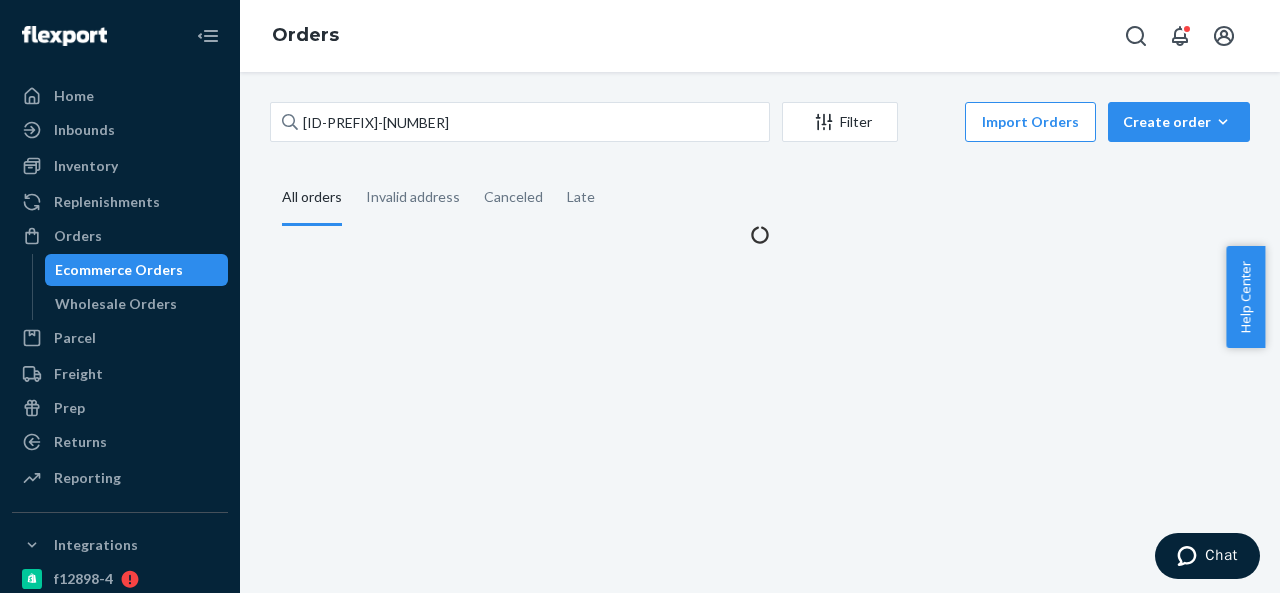 scroll, scrollTop: 0, scrollLeft: 0, axis: both 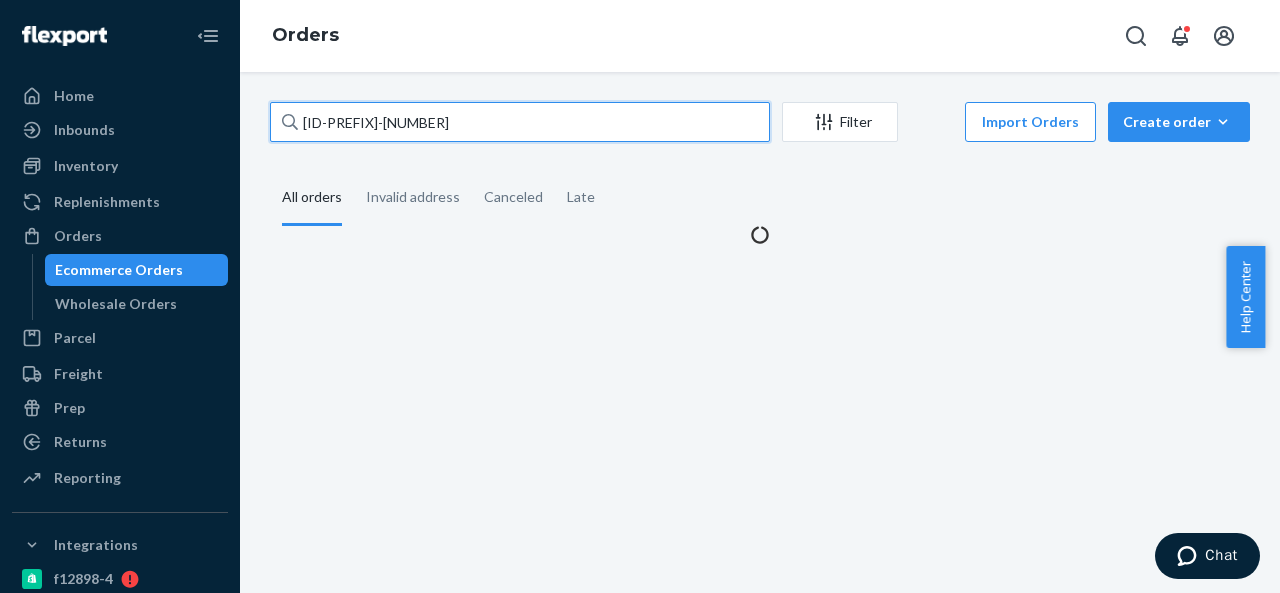 click on "[ID-PREFIX]-[NUMBER]" at bounding box center (520, 122) 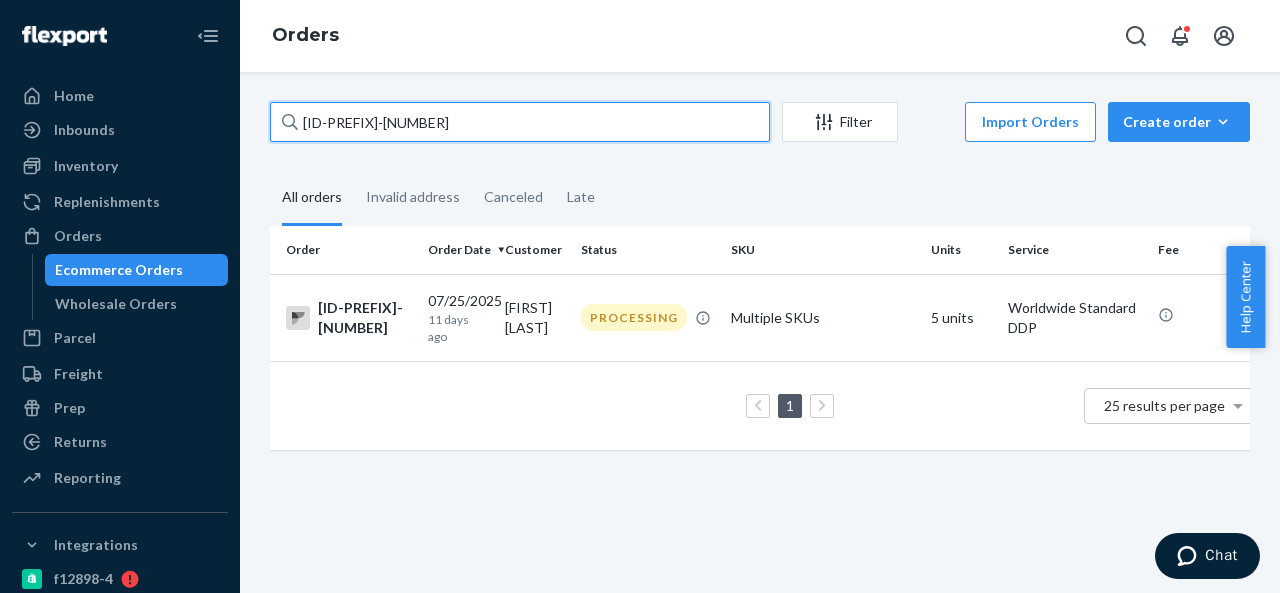 paste on "BIO-2282170" 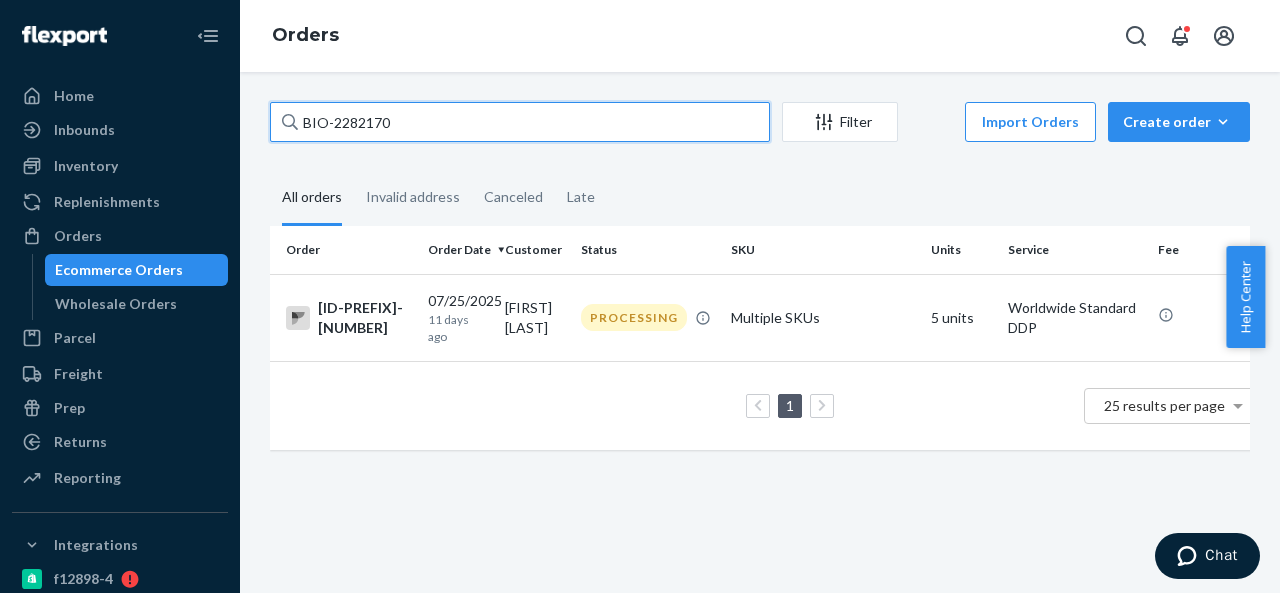 type on "BIO-2282170" 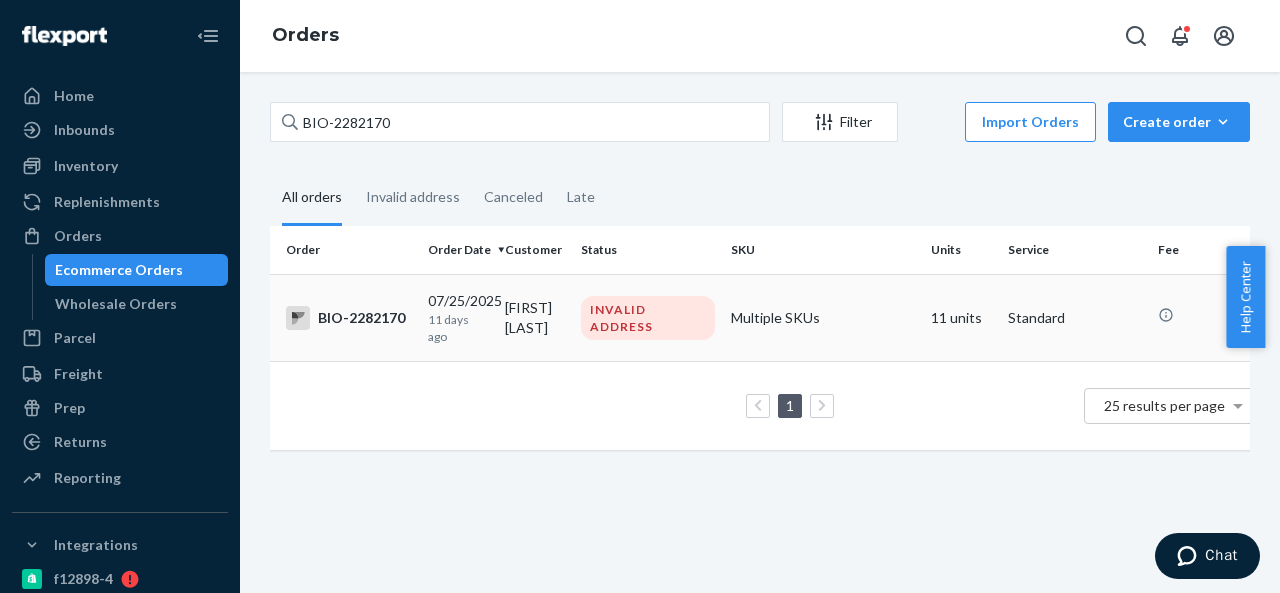 click on "[FIRST] [LAST]" at bounding box center [535, 317] 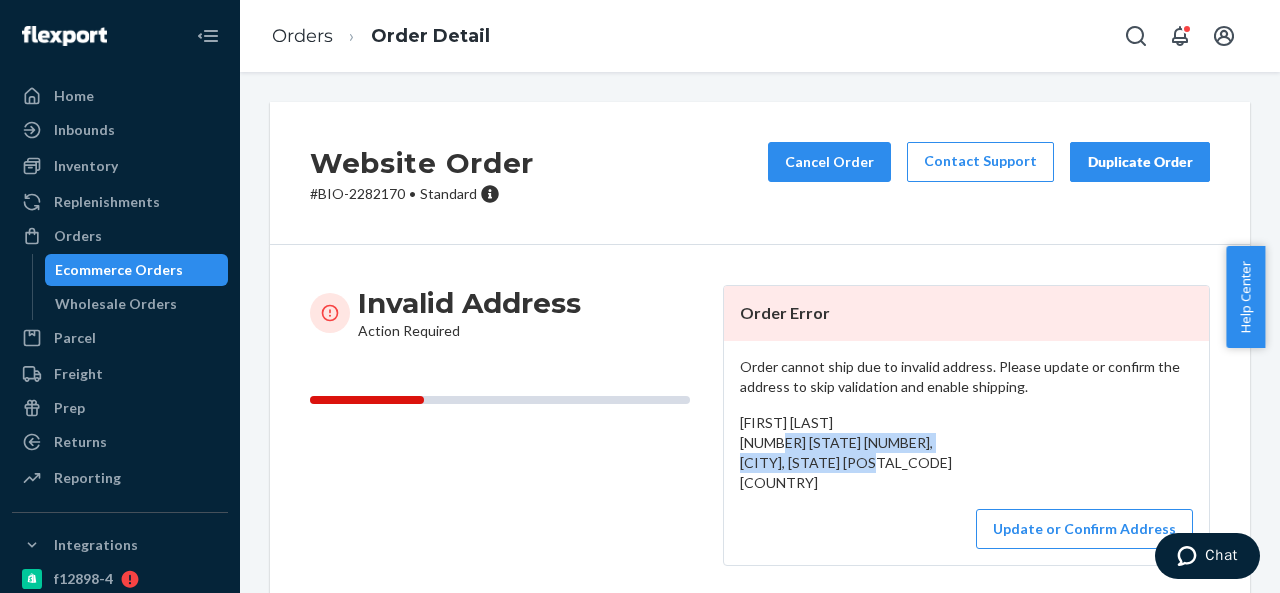 drag, startPoint x: 751, startPoint y: 445, endPoint x: 792, endPoint y: 480, distance: 53.90733 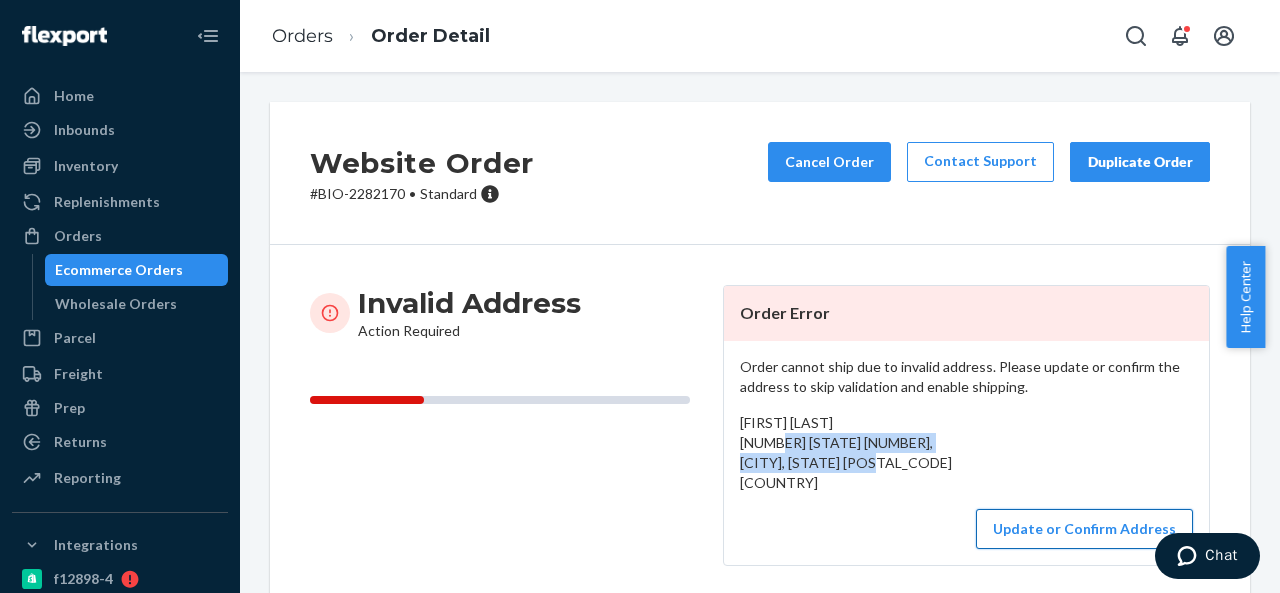 click on "Update or Confirm Address" at bounding box center (1084, 529) 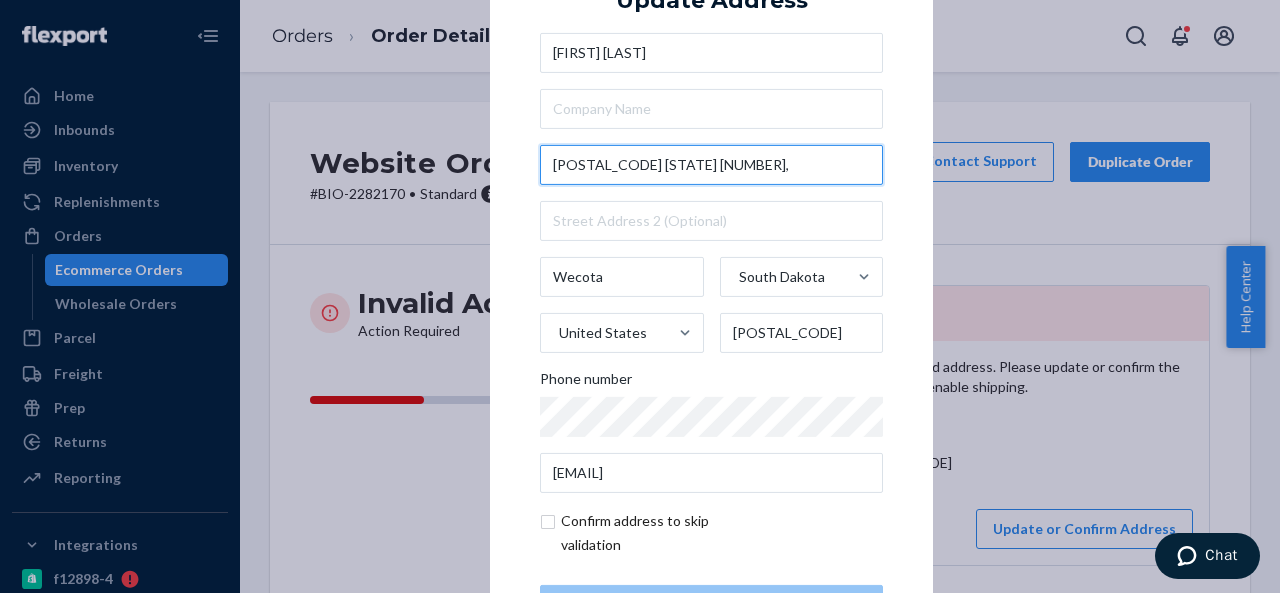 click on "[POSTAL_CODE] [STATE] [NUMBER]," at bounding box center [711, 165] 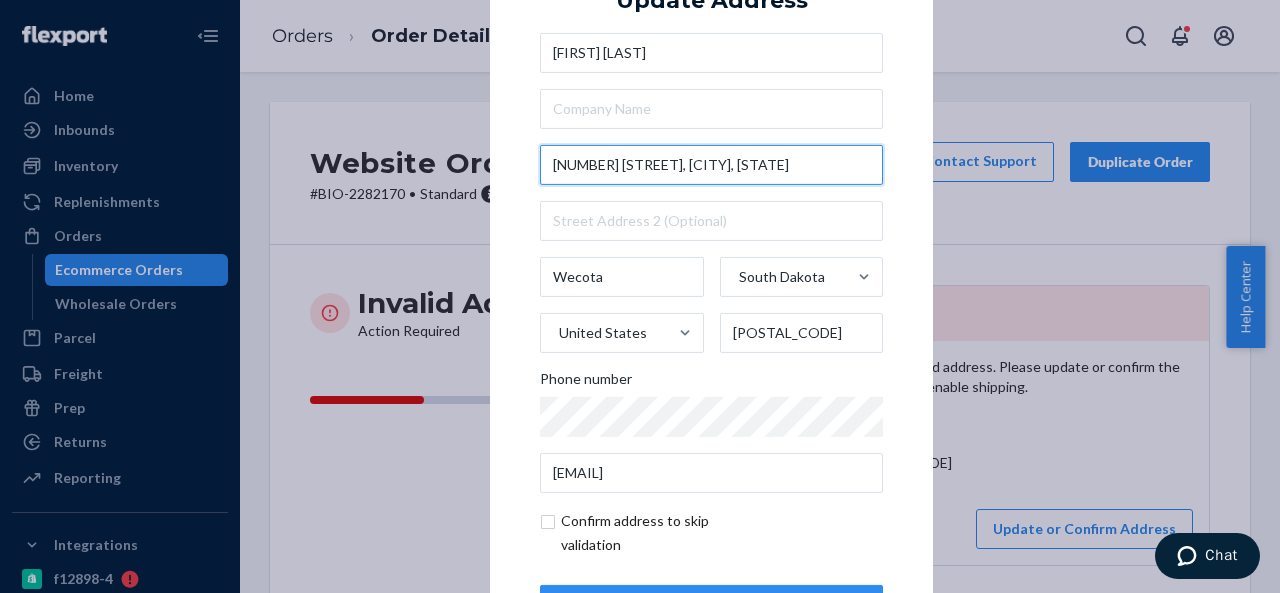 click on "[NUMBER] [STREET], [CITY], [STATE]" at bounding box center [711, 165] 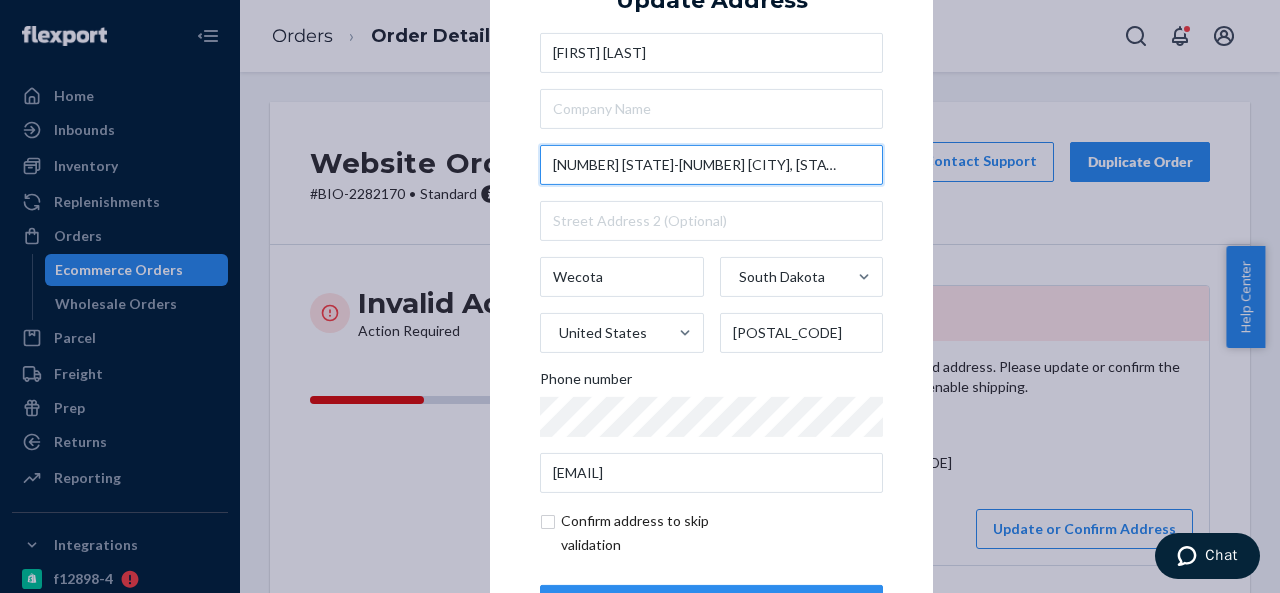 click on "[NUMBER] [STATE]-[NUMBER] [CITY], [STATE] [POSTAL-CODE]" at bounding box center [711, 165] 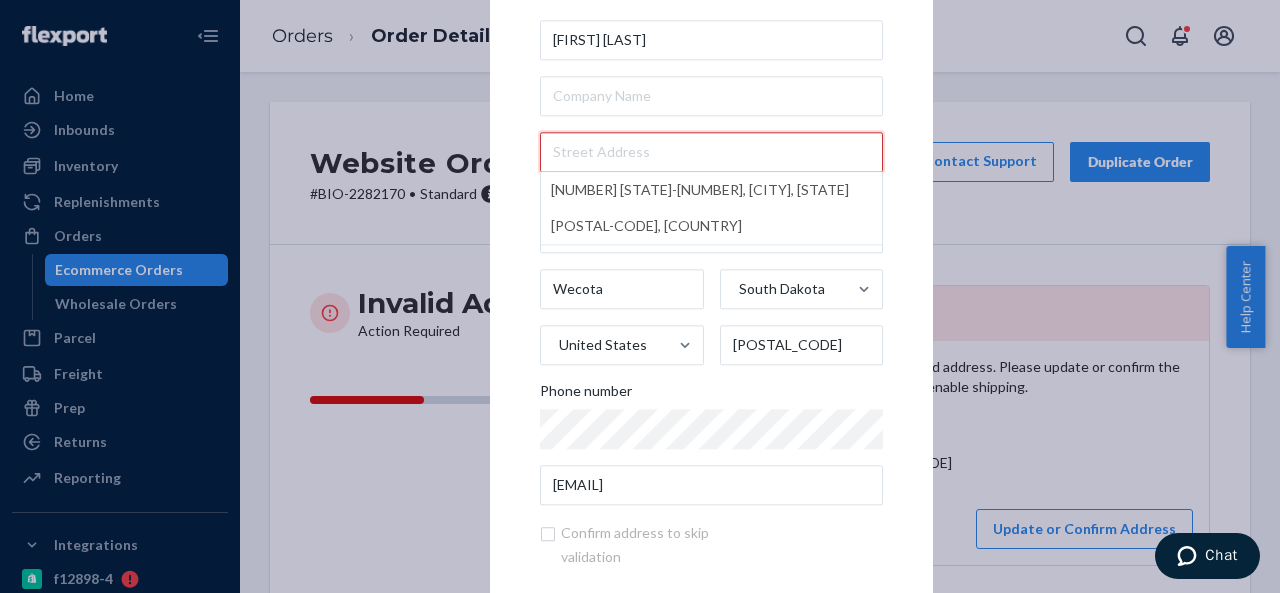 paste on "[NUMBER] [STATE]-[NUMBER] [CITY], [STATE] [POSTAL-CODE]" 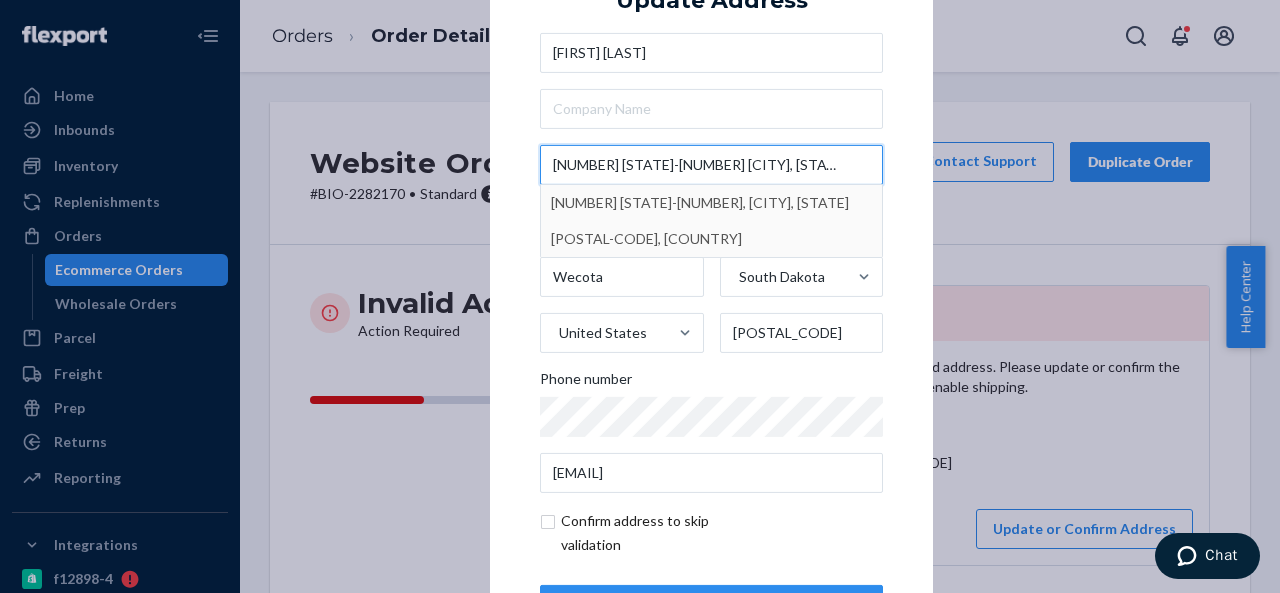 type on "[NUMBER] [STATE]-[NUMBER] [CITY], [STATE] [POSTAL-CODE]" 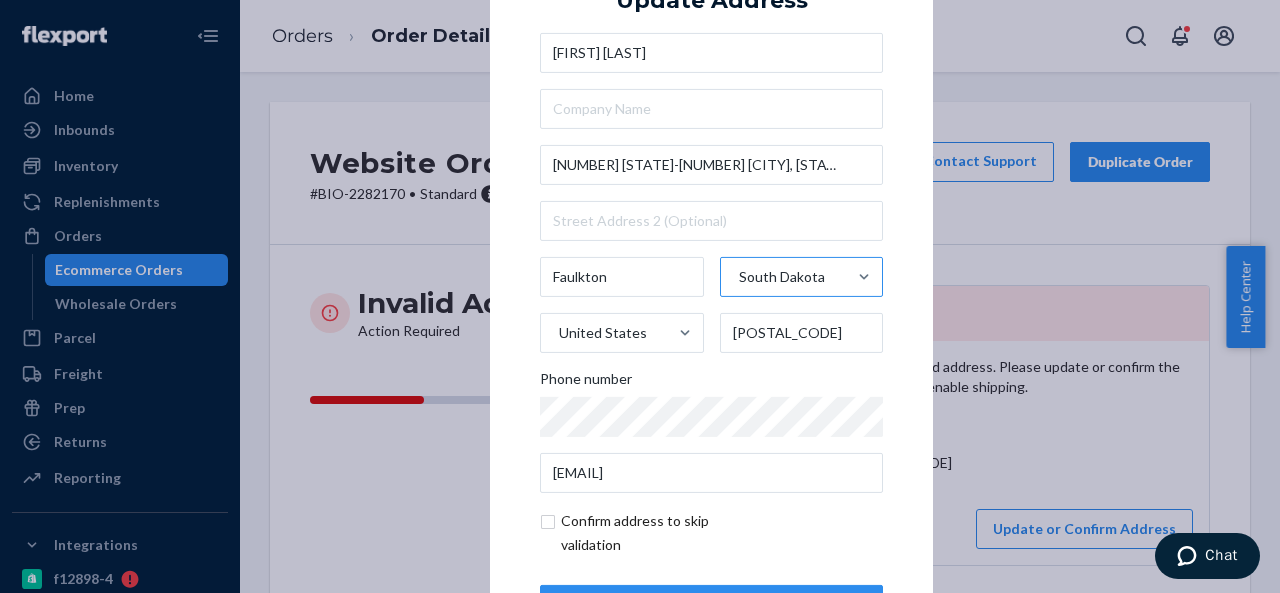 scroll, scrollTop: 81, scrollLeft: 0, axis: vertical 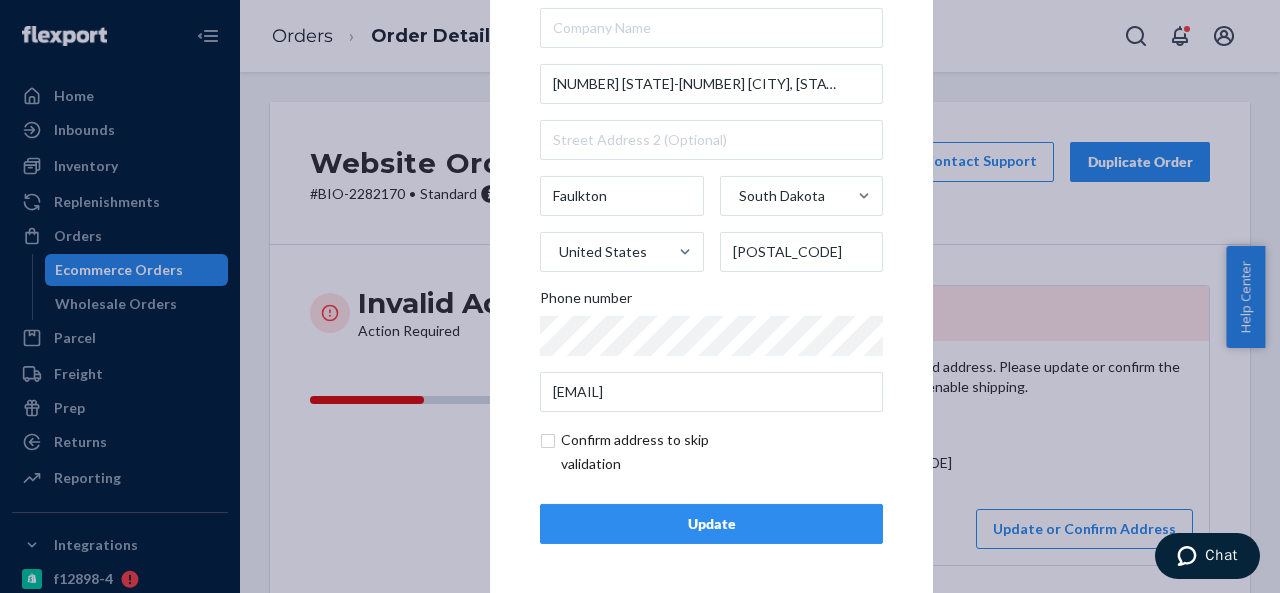 click on "Update" at bounding box center (711, 524) 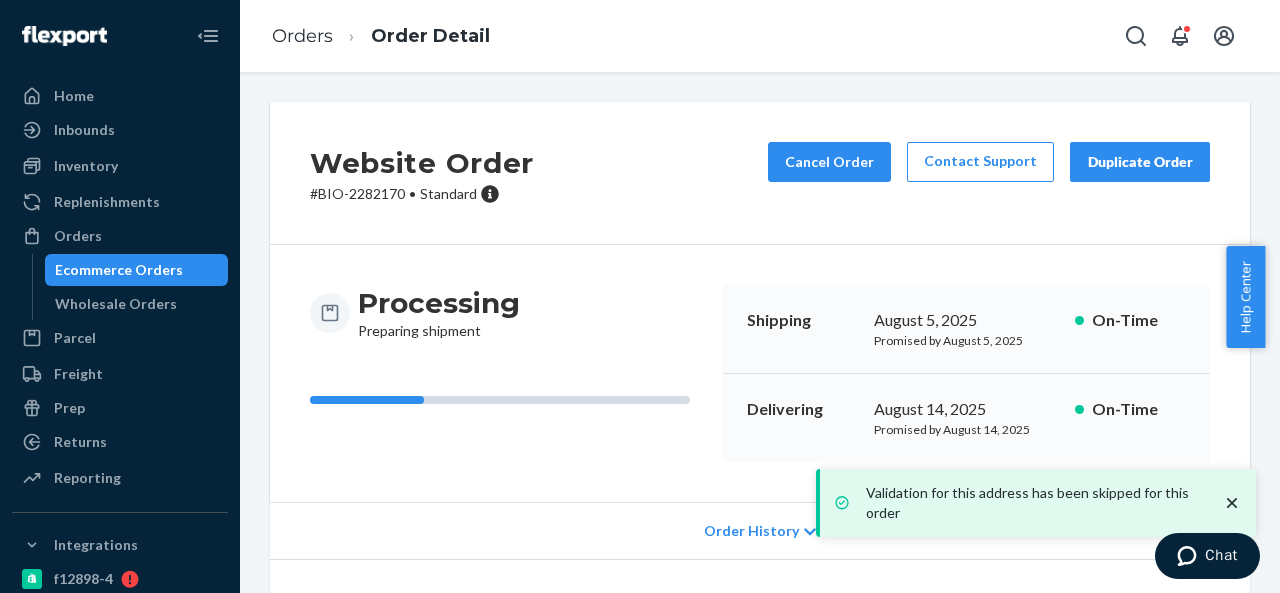 scroll, scrollTop: 200, scrollLeft: 0, axis: vertical 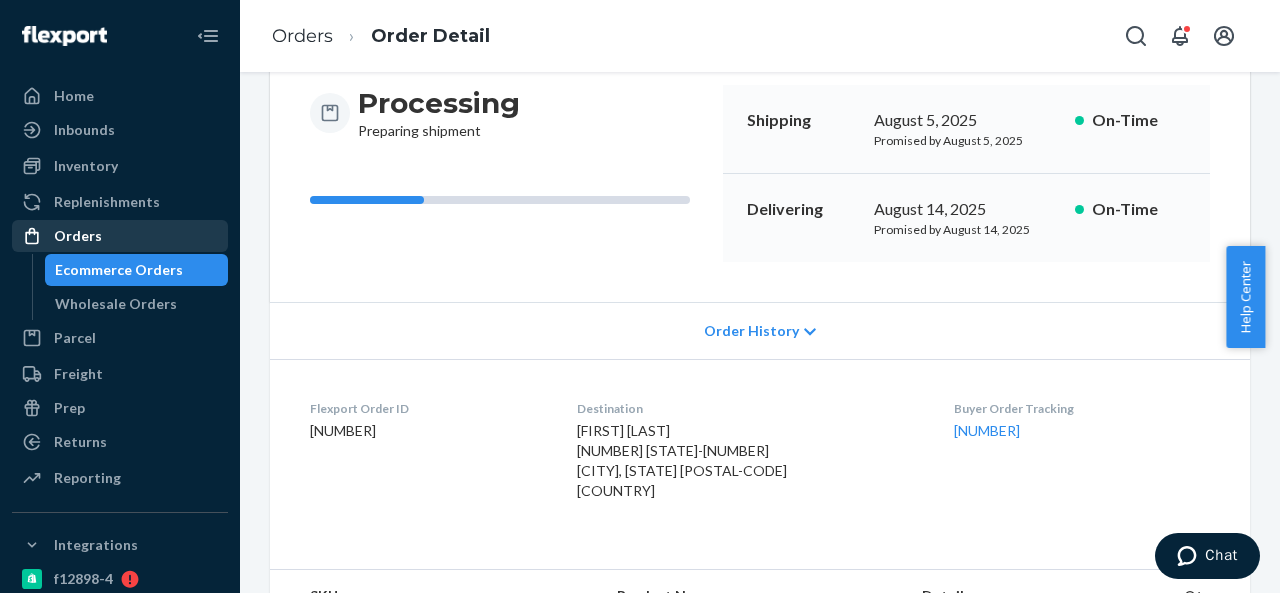 click on "Orders" at bounding box center (78, 236) 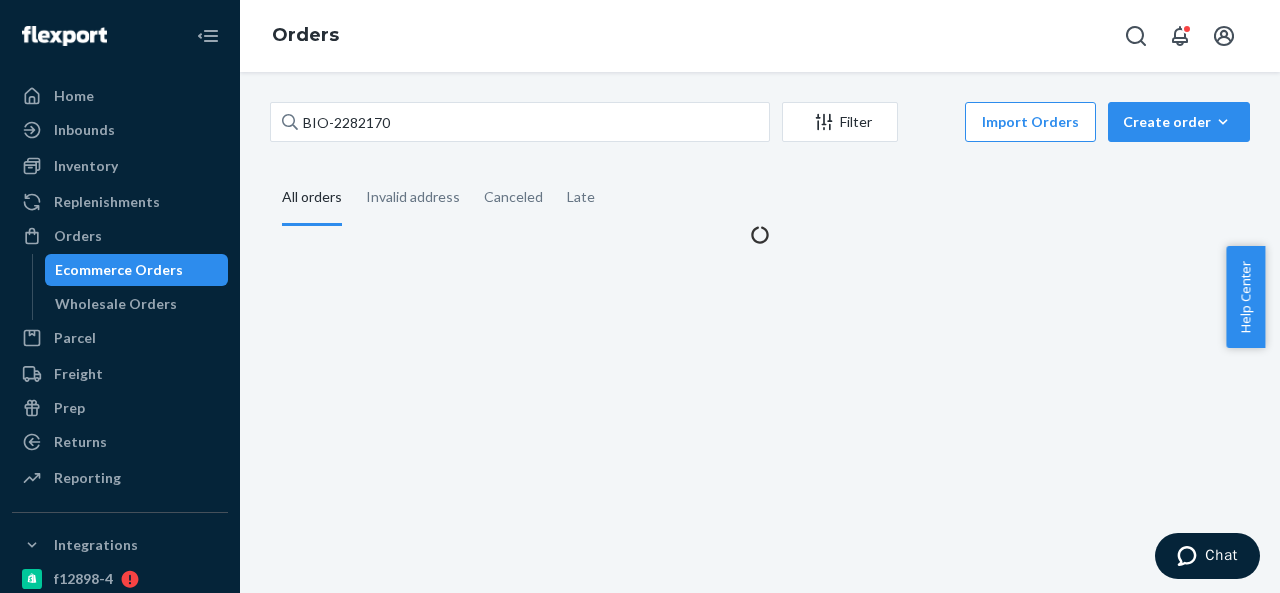 scroll, scrollTop: 0, scrollLeft: 0, axis: both 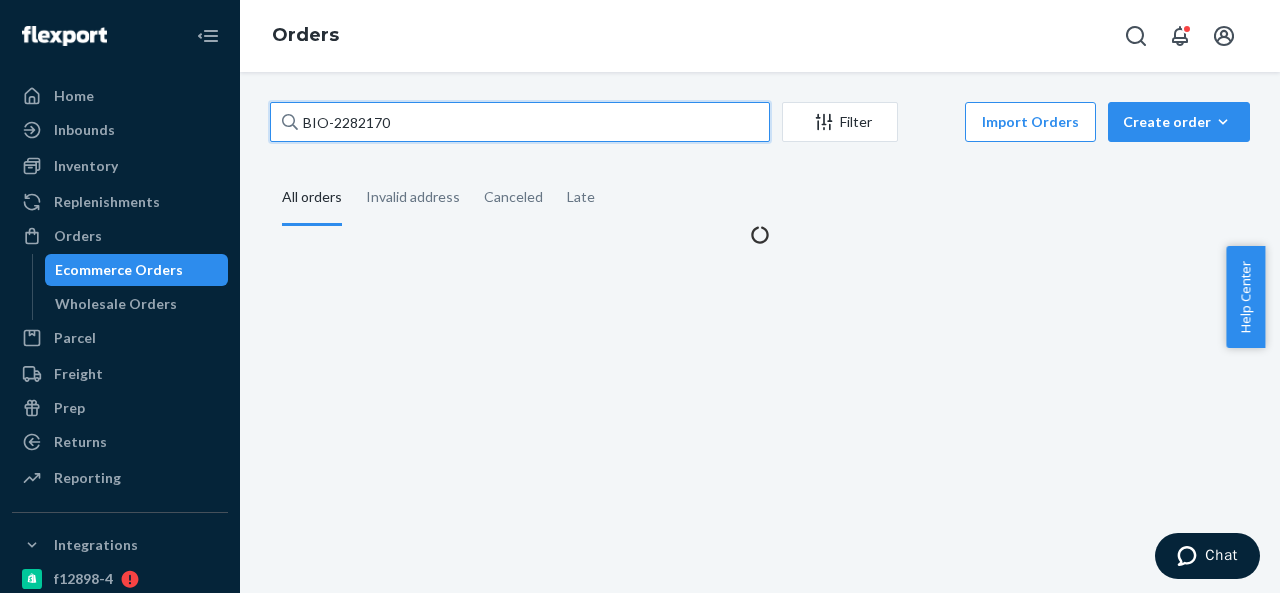 click on "BIO-2282170" at bounding box center [520, 122] 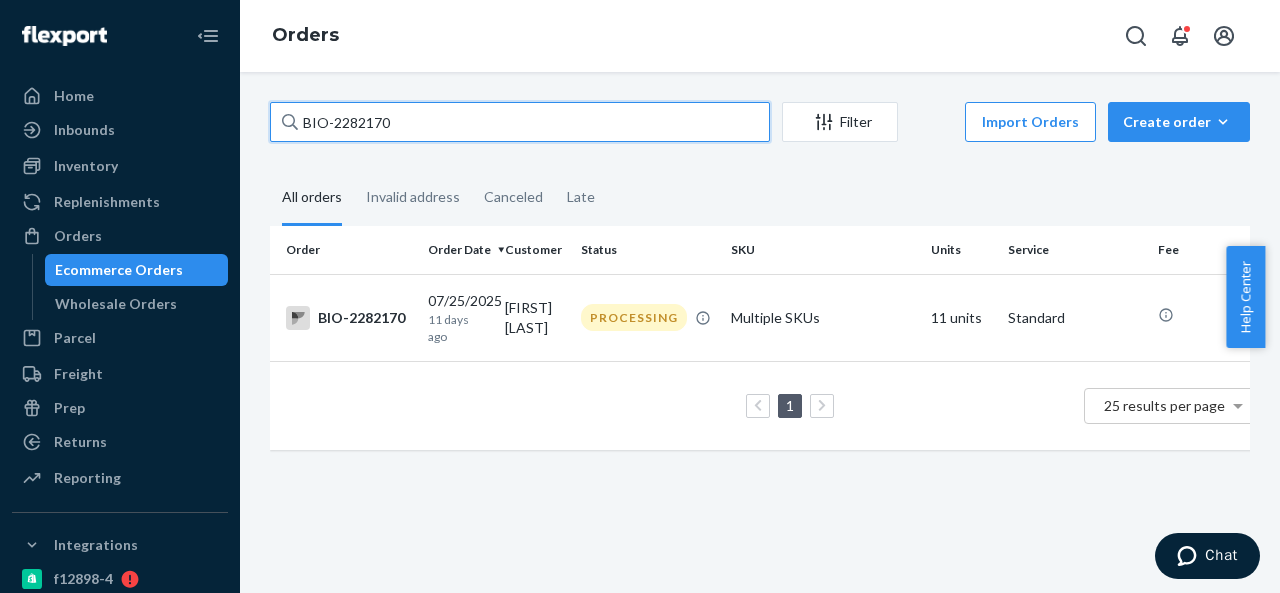 paste on "85" 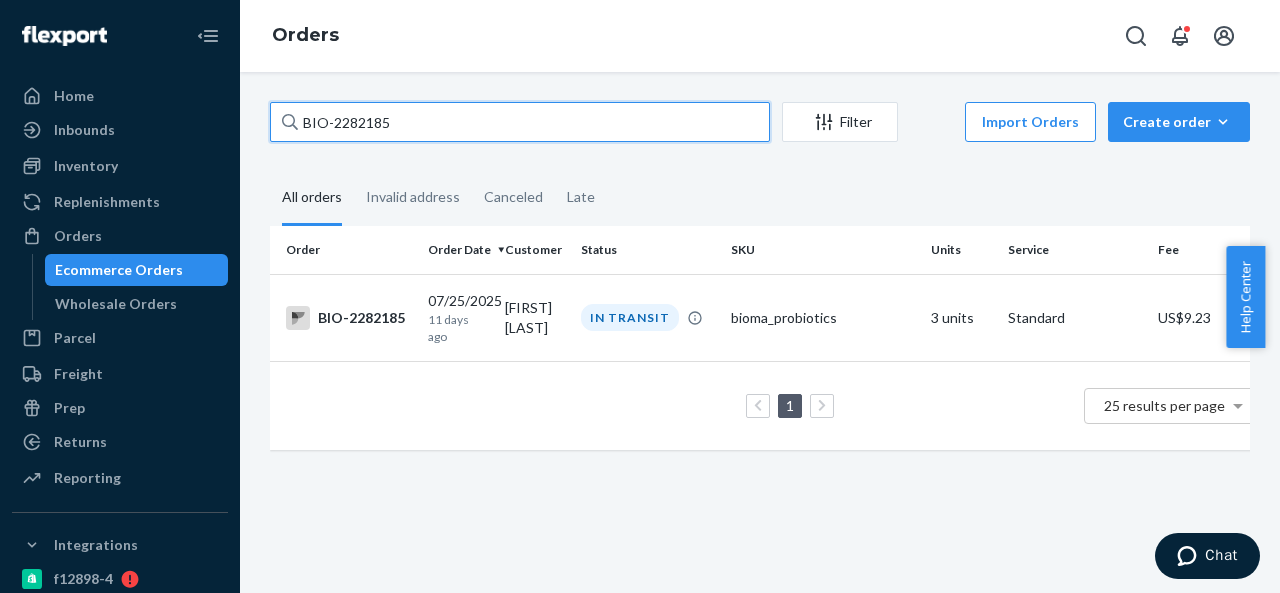 paste on "579" 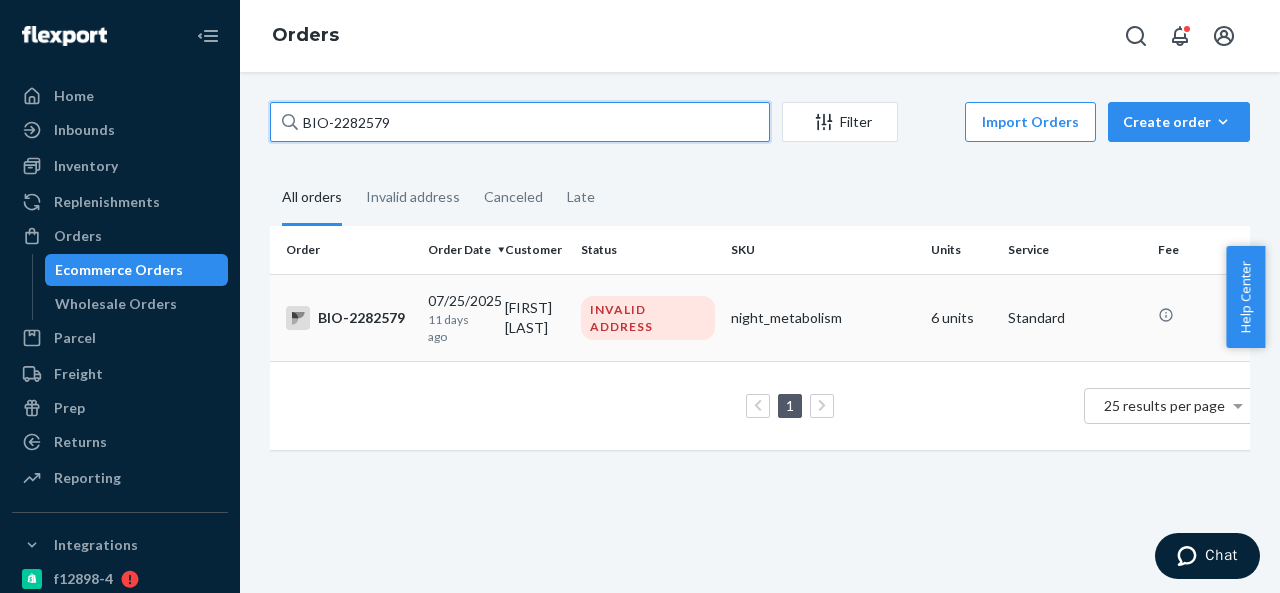 type on "BIO-2282579" 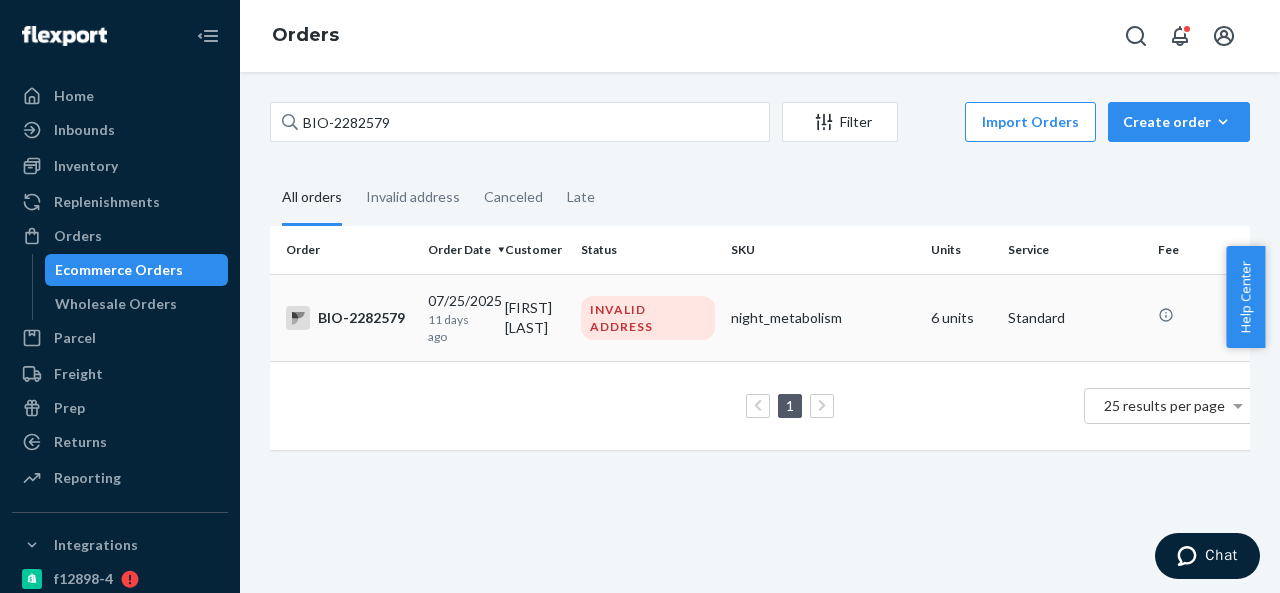 click on "[FIRST] [LAST]" at bounding box center [535, 317] 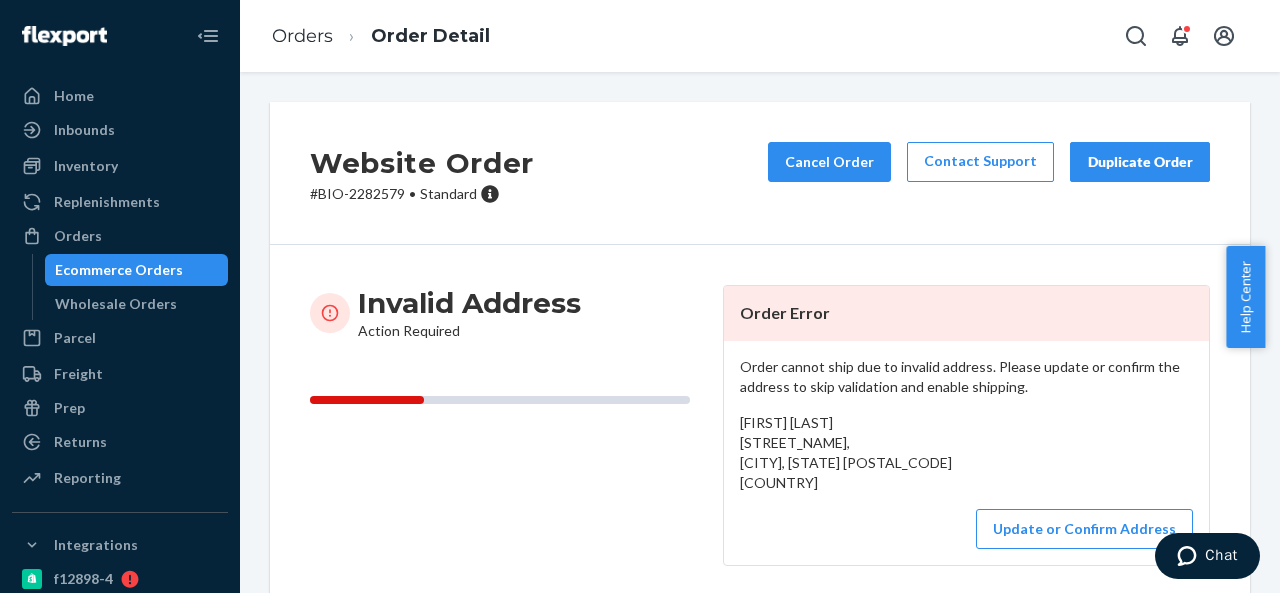 click on "# BIO-[NUMBER] • Standard" at bounding box center (422, 194) 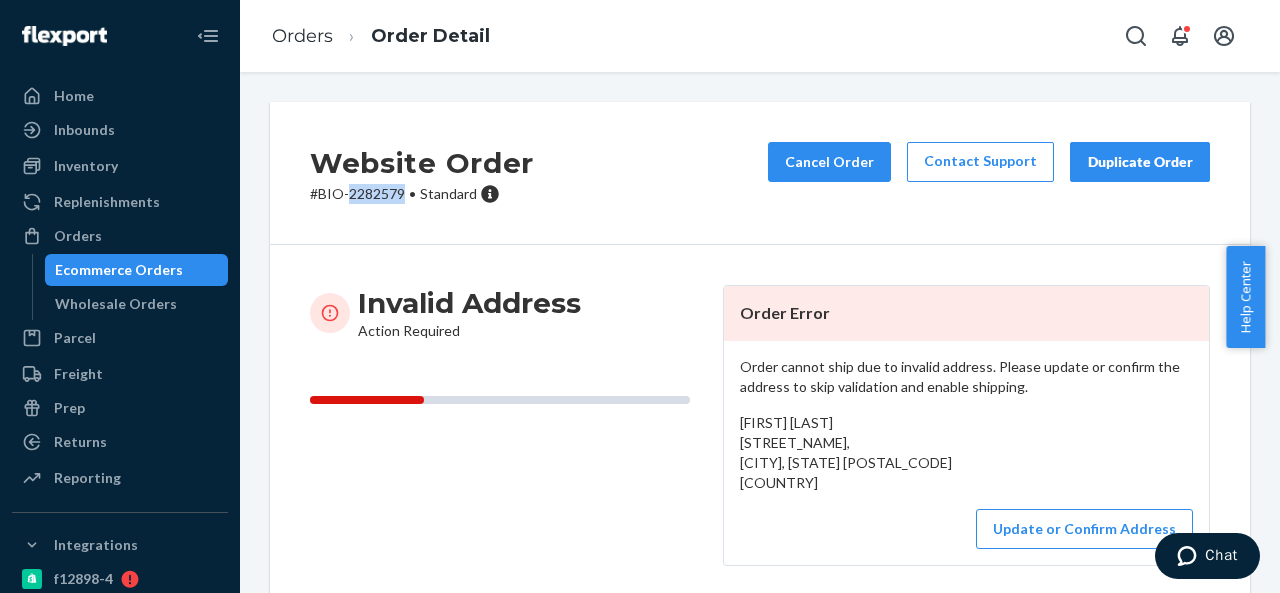 click on "# BIO-[NUMBER] • Standard" at bounding box center [422, 194] 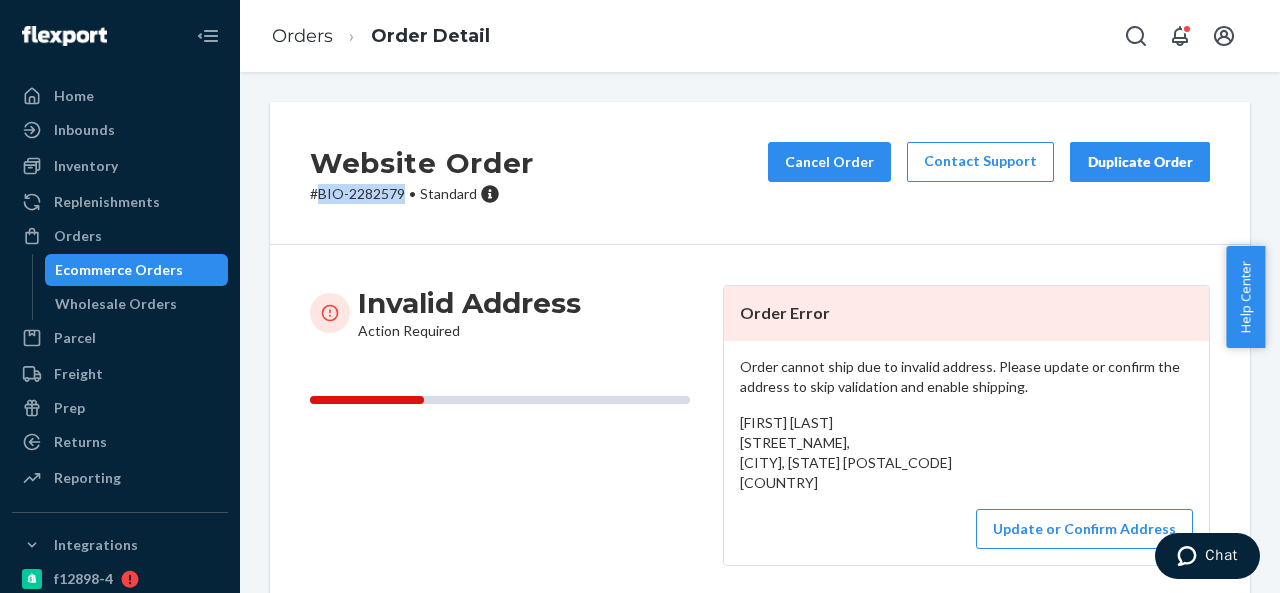 drag, startPoint x: 321, startPoint y: 192, endPoint x: 402, endPoint y: 196, distance: 81.09871 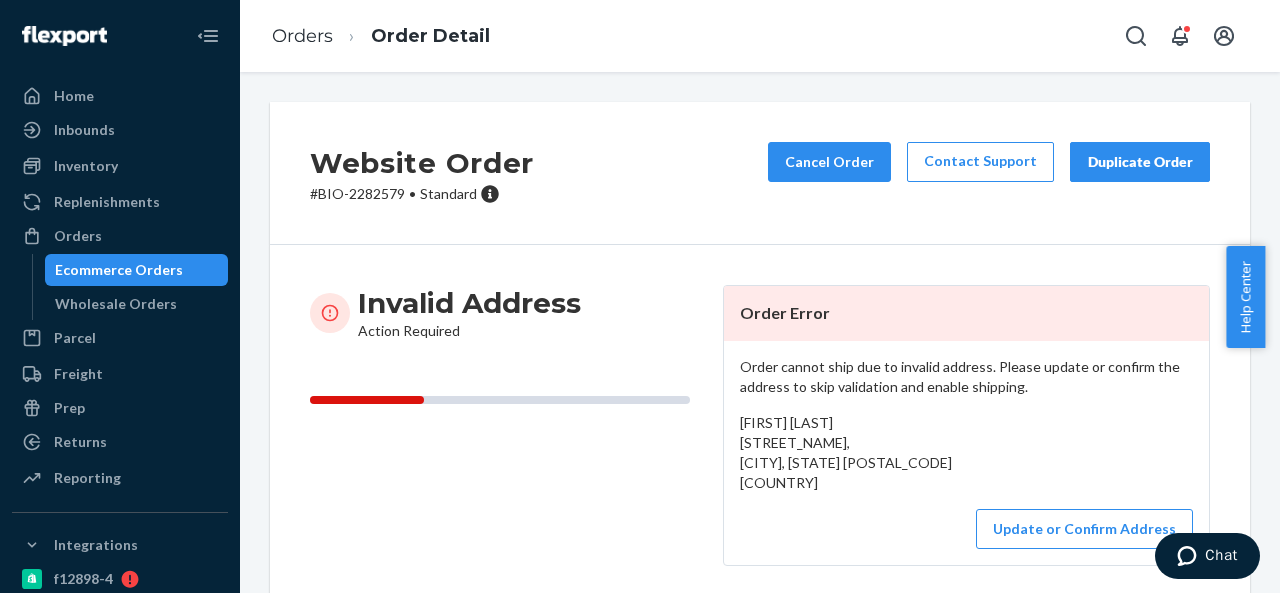 click on "[FIRST] [LAST]
[STREET_NAME],
[CITY], [STATE] [POSTAL_CODE]
[COUNTRY]" at bounding box center [846, 452] 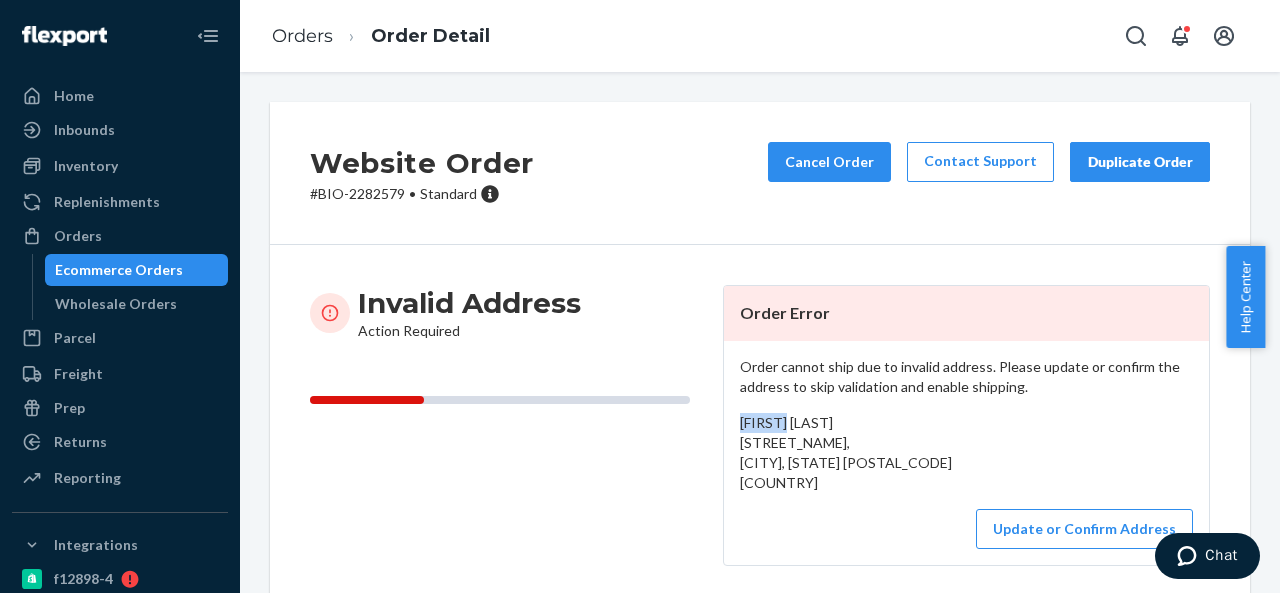 click on "[FIRST] [LAST]
[STREET_NAME],
[CITY], [STATE] [POSTAL_CODE]
[COUNTRY]" at bounding box center (846, 452) 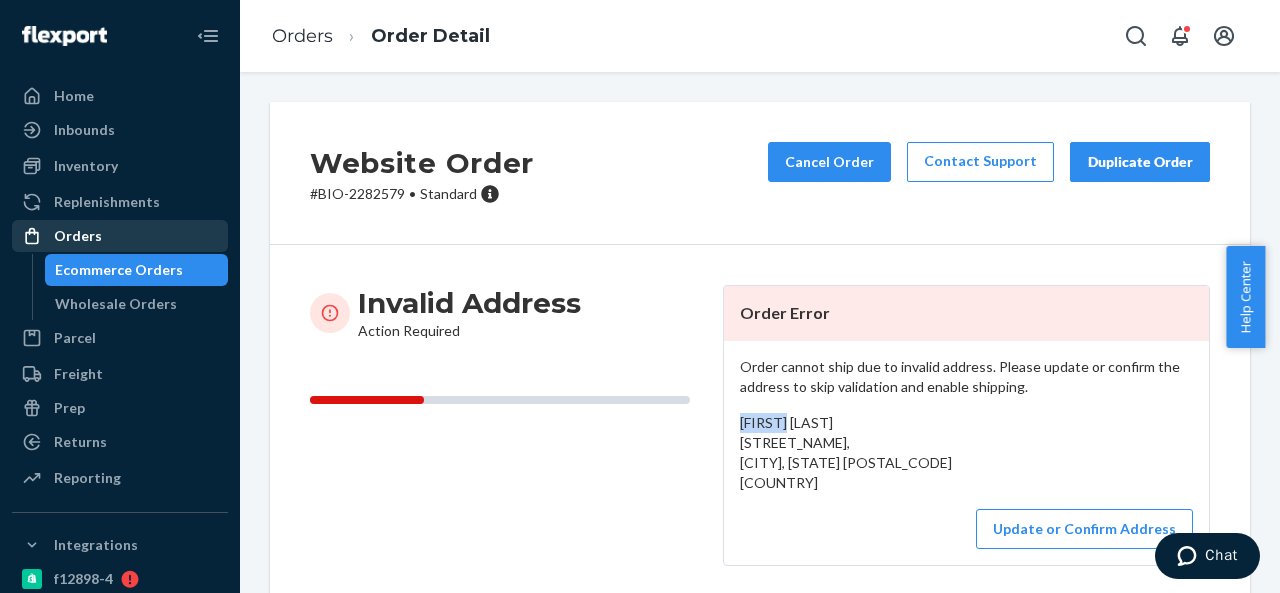 click on "Orders" at bounding box center (120, 236) 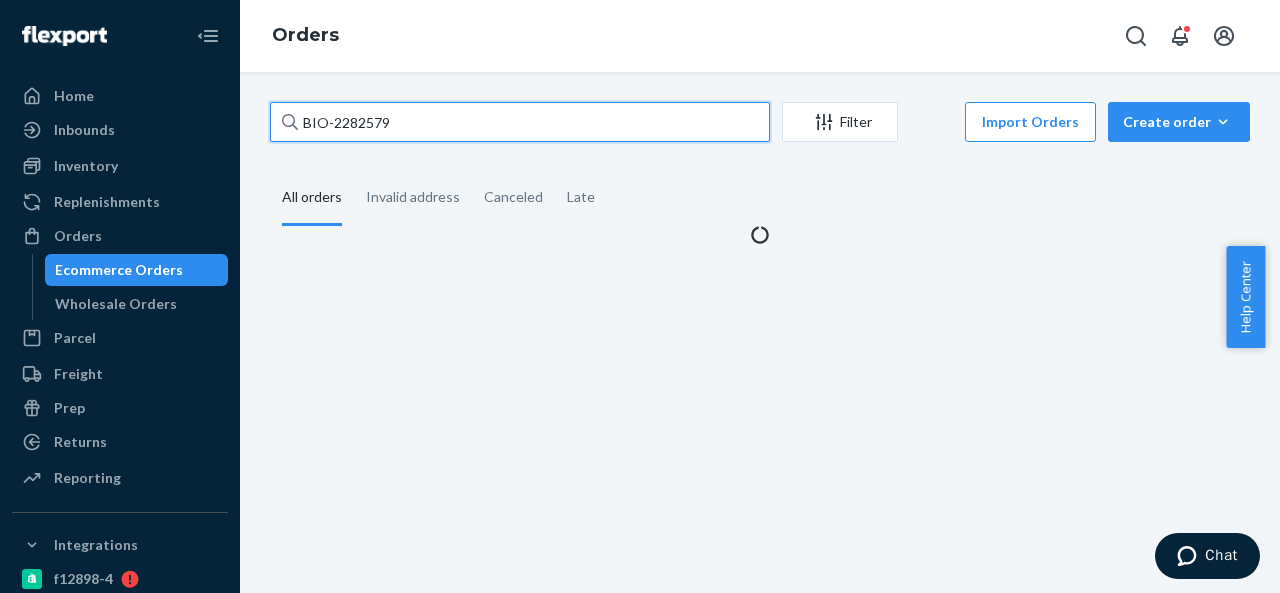 click on "BIO-2282579" at bounding box center [520, 122] 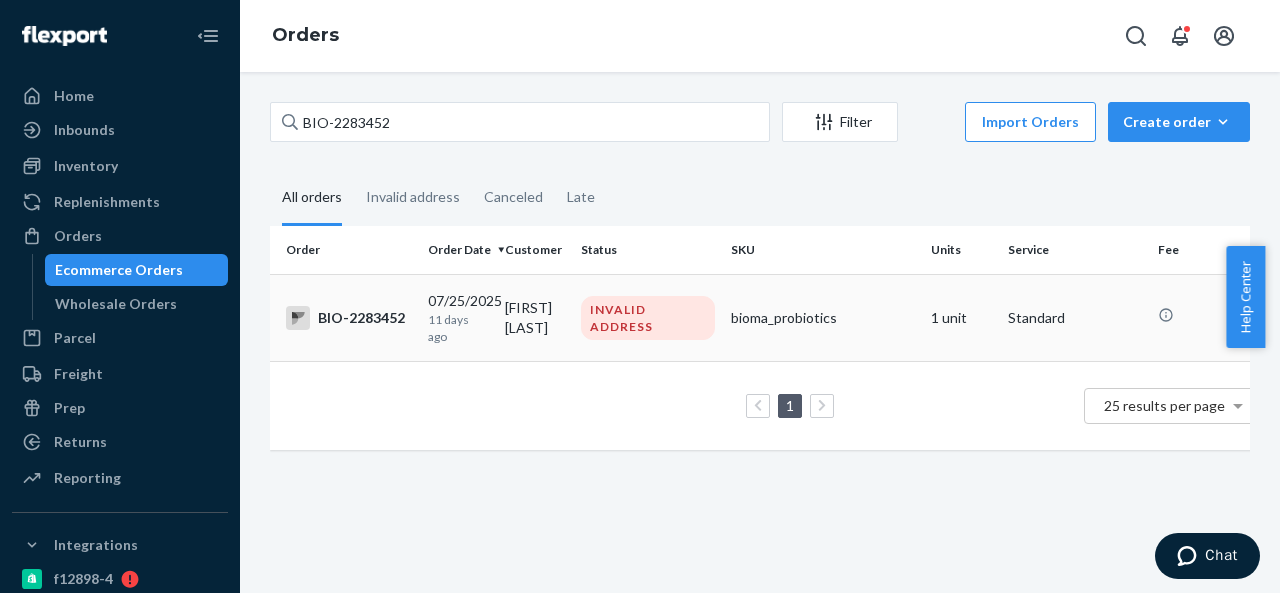 click on "[FIRST] [LAST]" at bounding box center [535, 317] 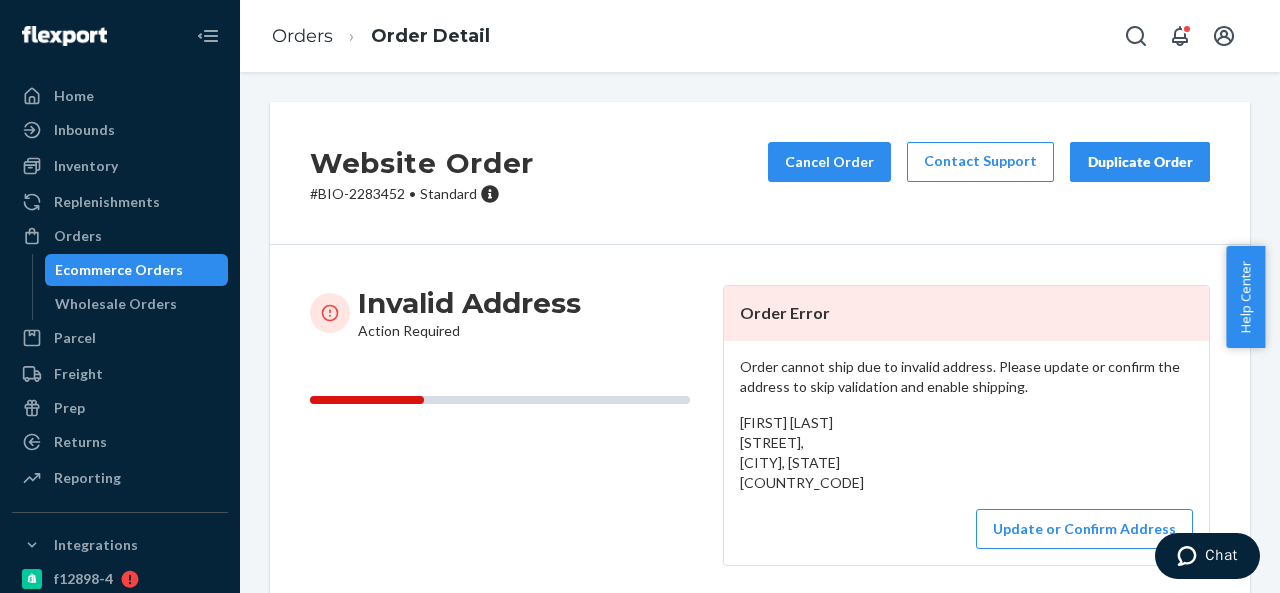 click on "# BIO-2283452 • Standard" at bounding box center (422, 194) 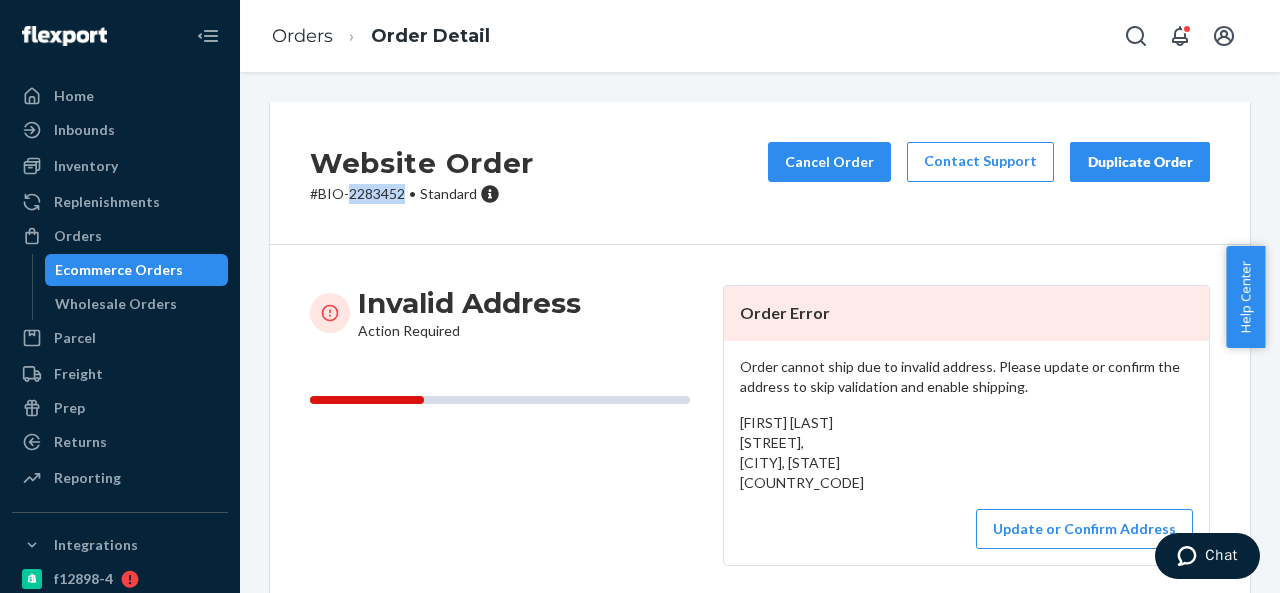 click on "# BIO-2283452 • Standard" at bounding box center [422, 194] 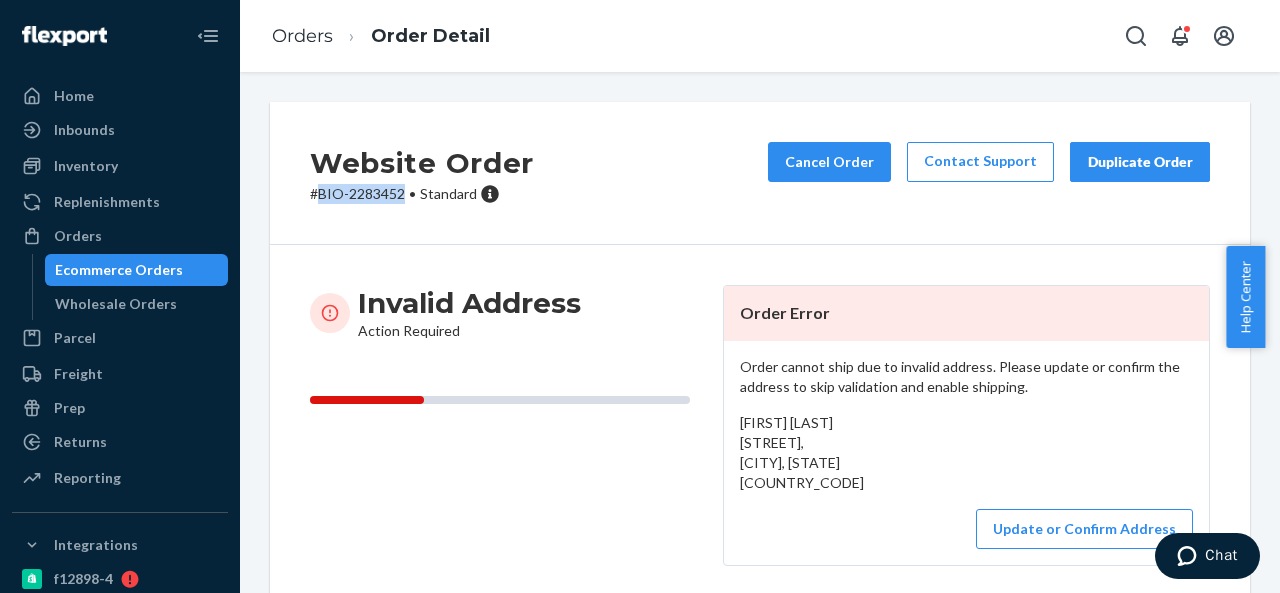 drag, startPoint x: 322, startPoint y: 195, endPoint x: 401, endPoint y: 190, distance: 79.15807 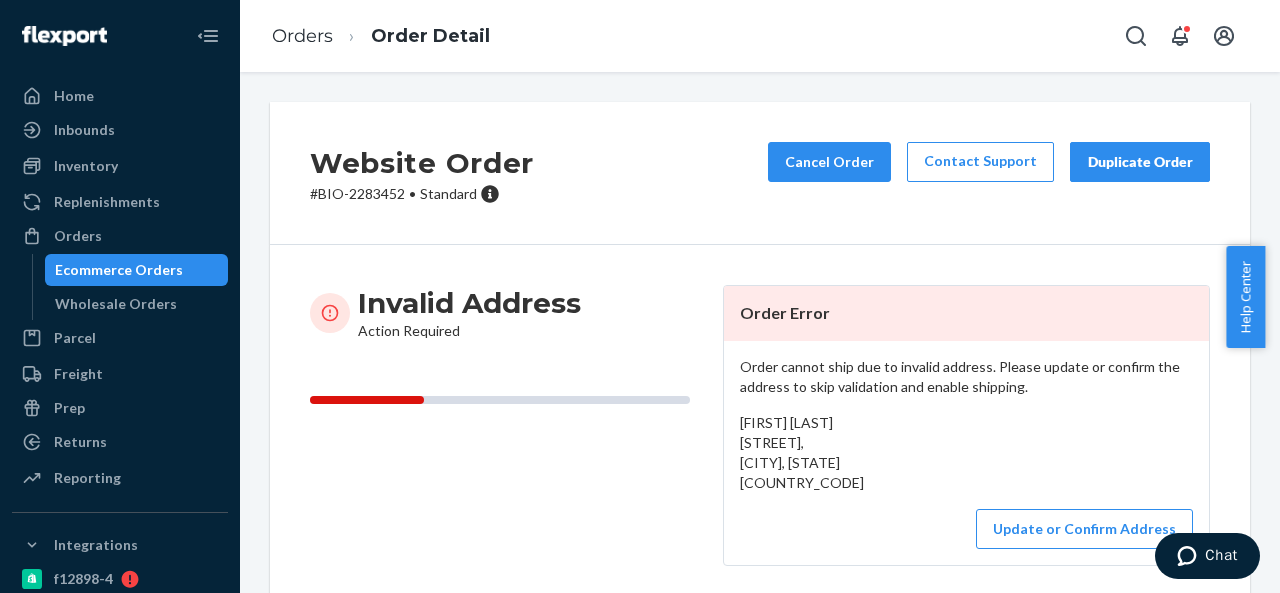 click on "[FIRST] [LAST]
[STREET],
[CITY], [STATE]
[COUNTRY_CODE]" at bounding box center [802, 452] 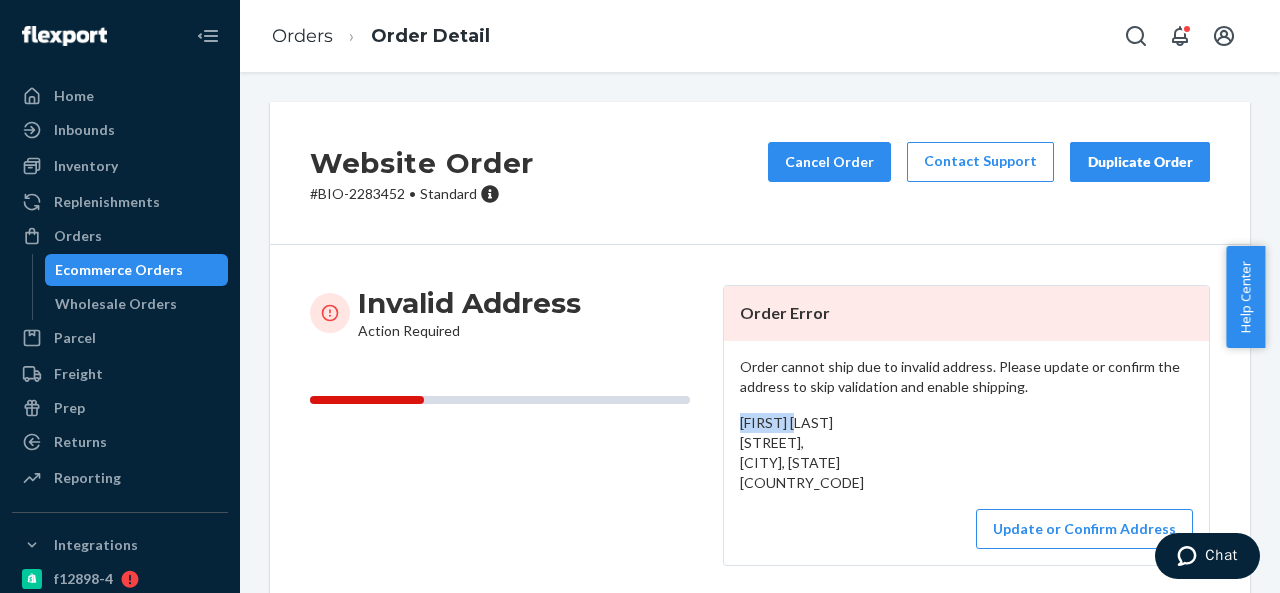 click on "[FIRST] [LAST]
[STREET],
[CITY], [STATE]
[COUNTRY_CODE]" at bounding box center (802, 452) 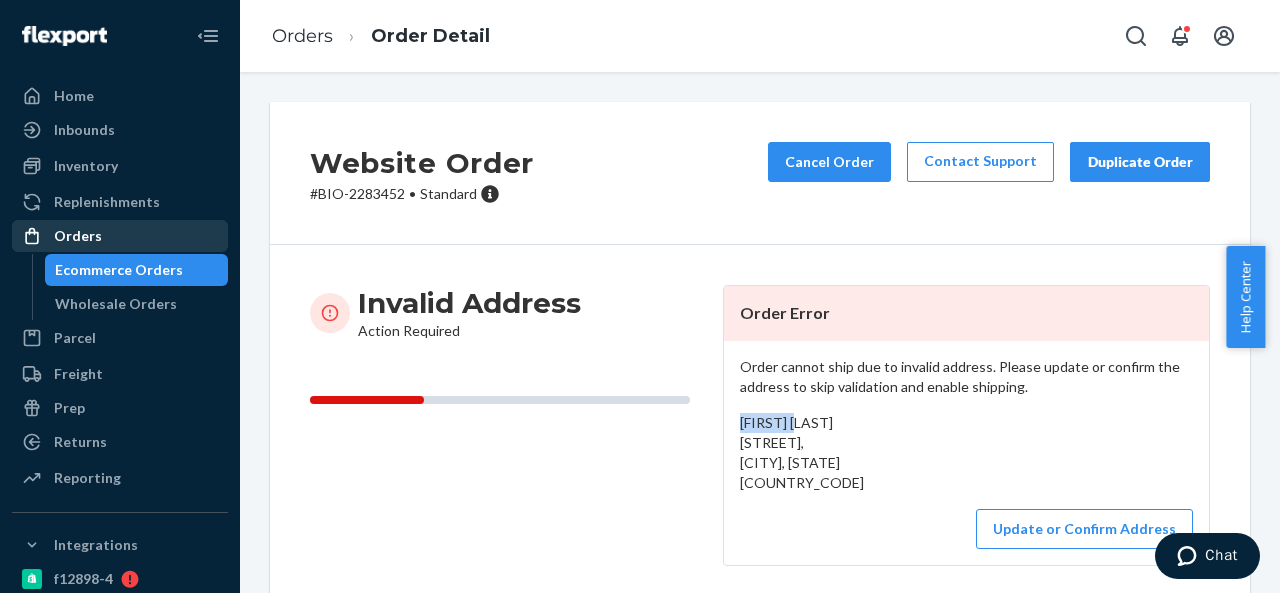 click on "Orders" at bounding box center (120, 236) 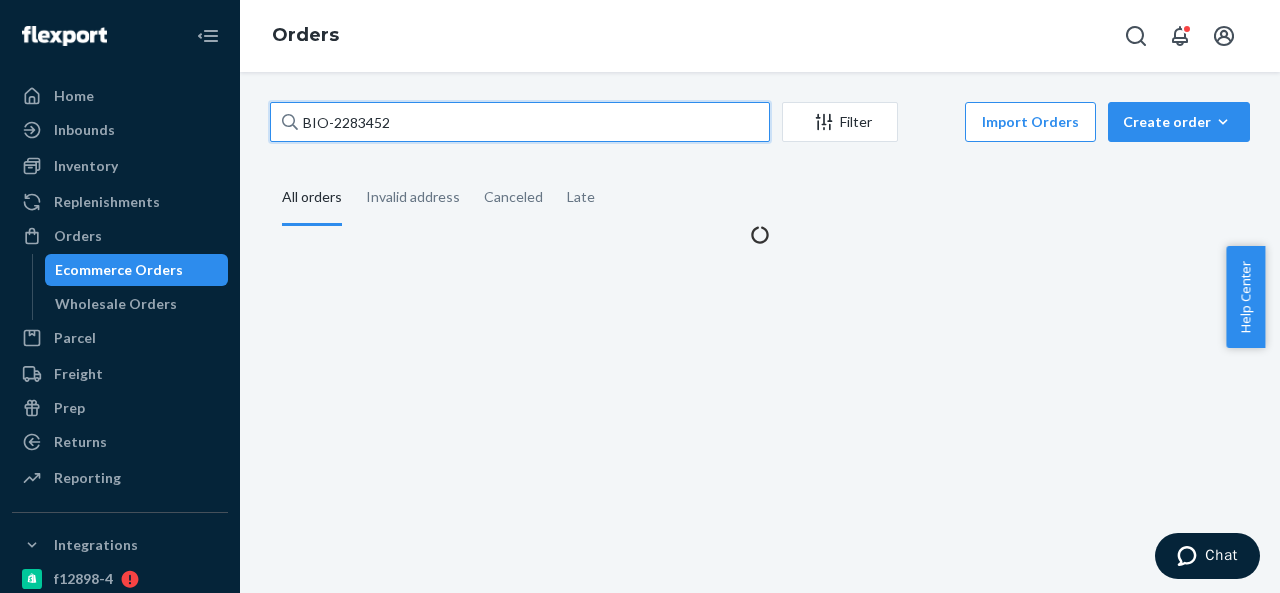 click on "BIO-2283452" at bounding box center [520, 122] 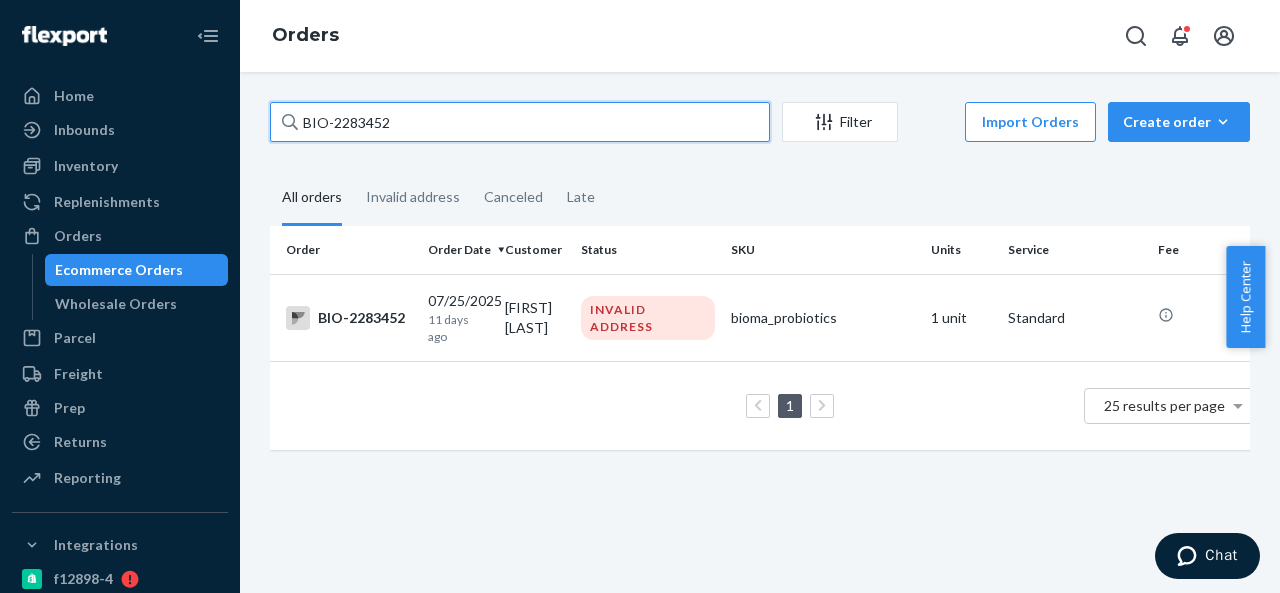 paste on "658" 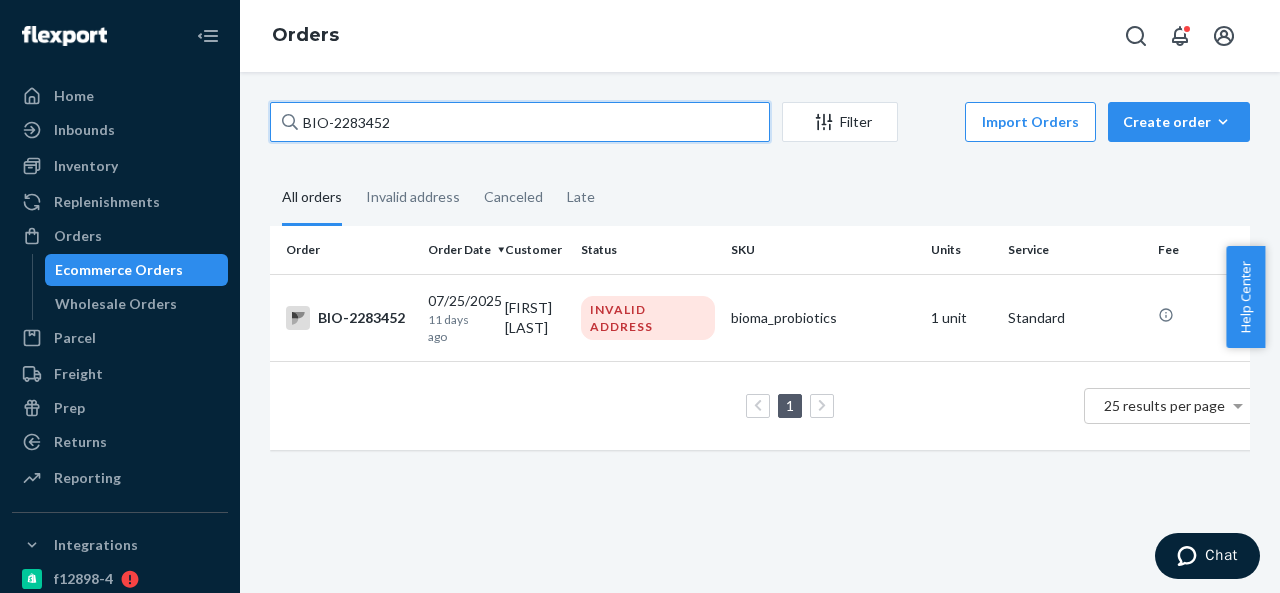 type on "BIO-2283658" 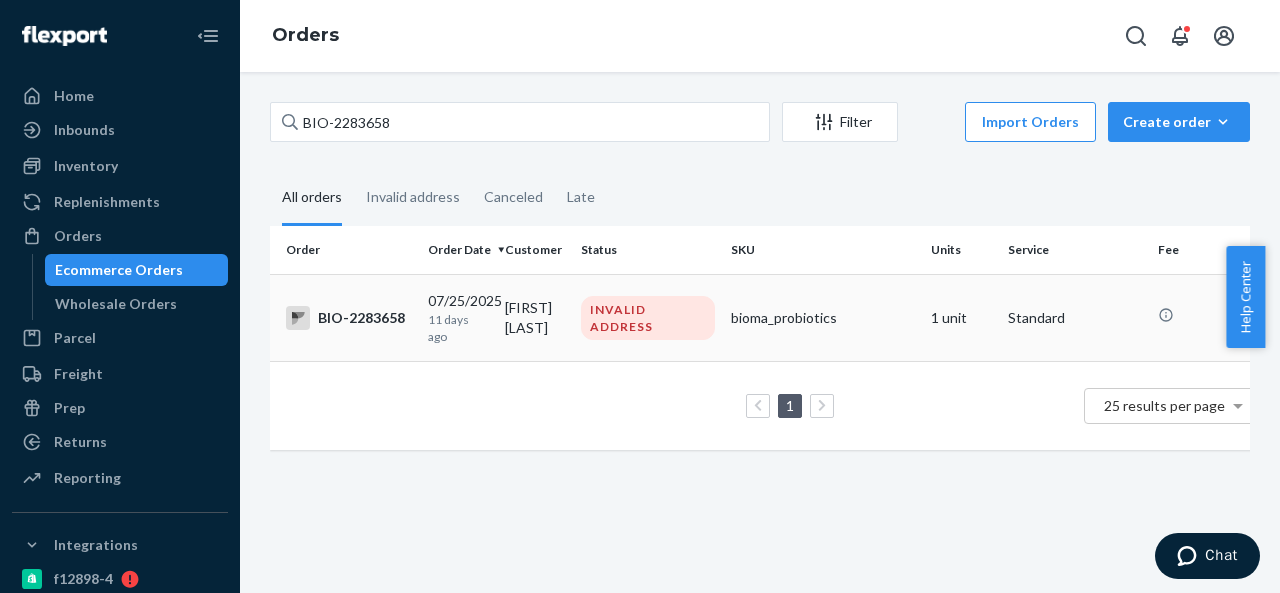 click on "[FIRST] [LAST]" at bounding box center (535, 317) 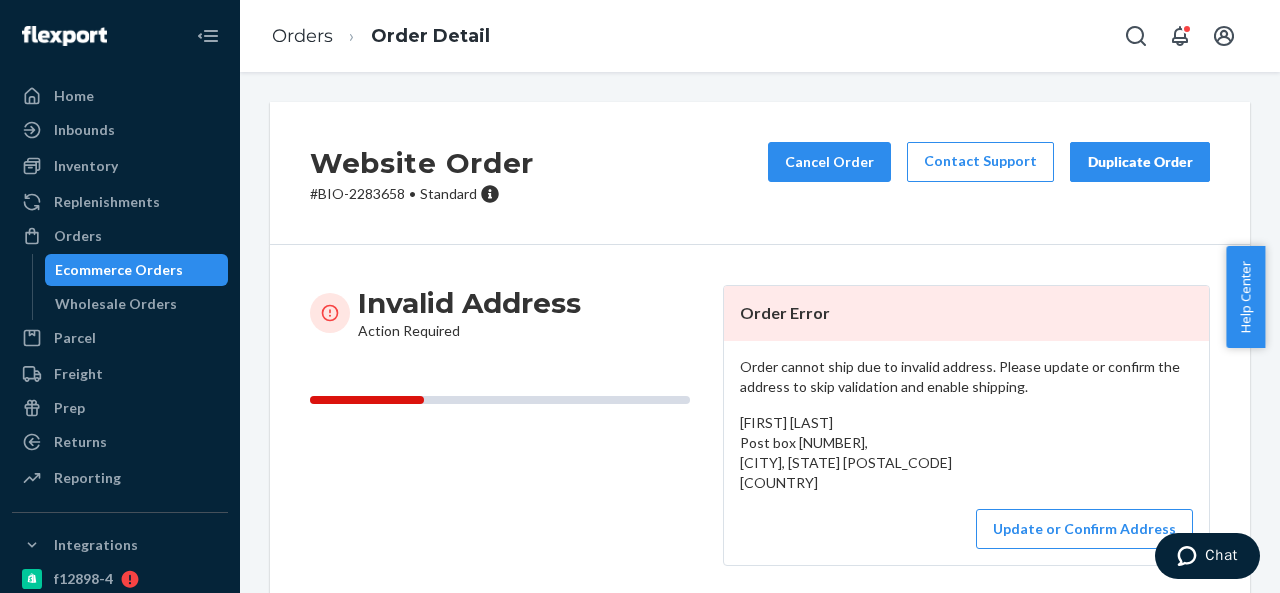 click on "# BIO-2283658 • Standard" at bounding box center [422, 194] 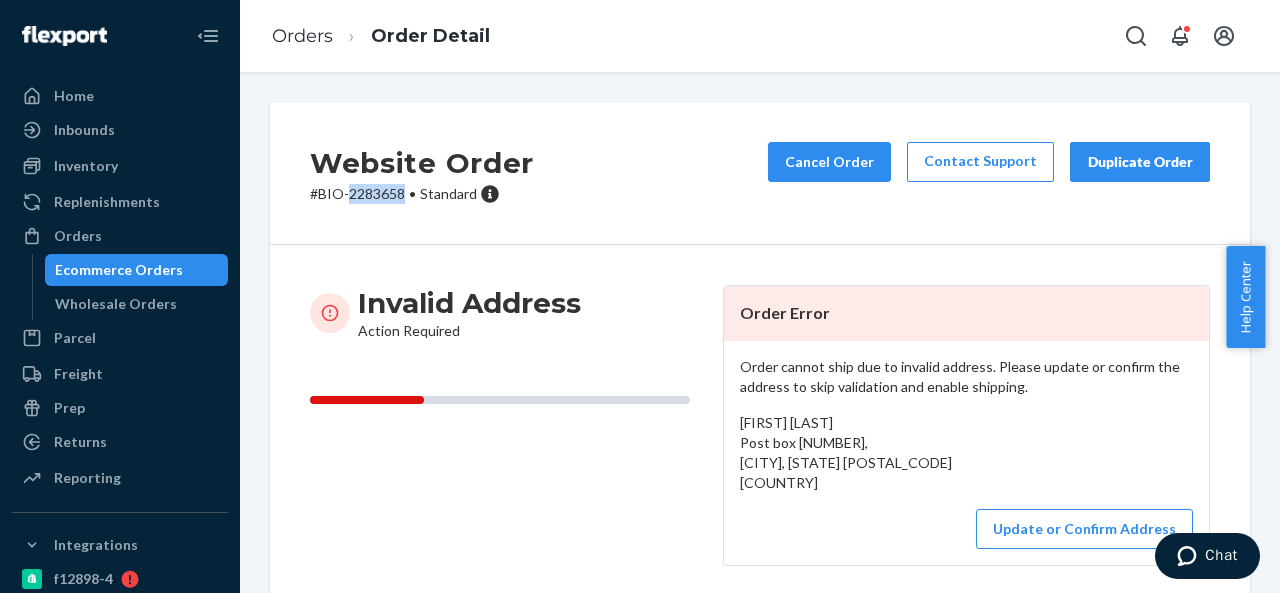 click on "# BIO-2283658 • Standard" at bounding box center [422, 194] 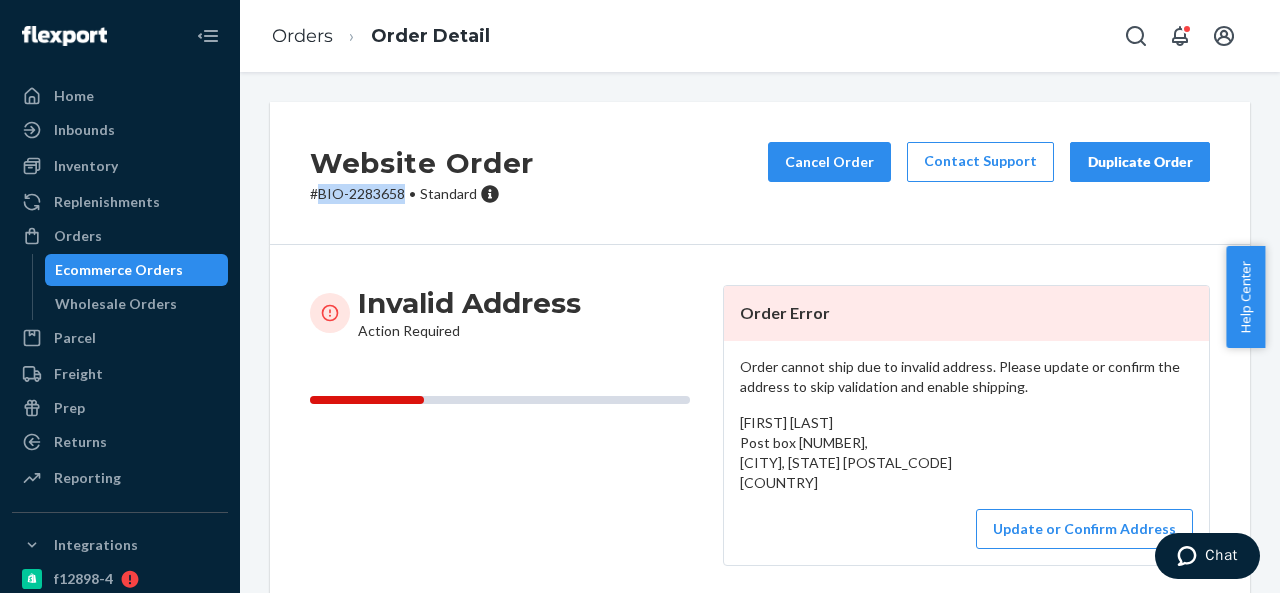 drag, startPoint x: 321, startPoint y: 191, endPoint x: 404, endPoint y: 192, distance: 83.00603 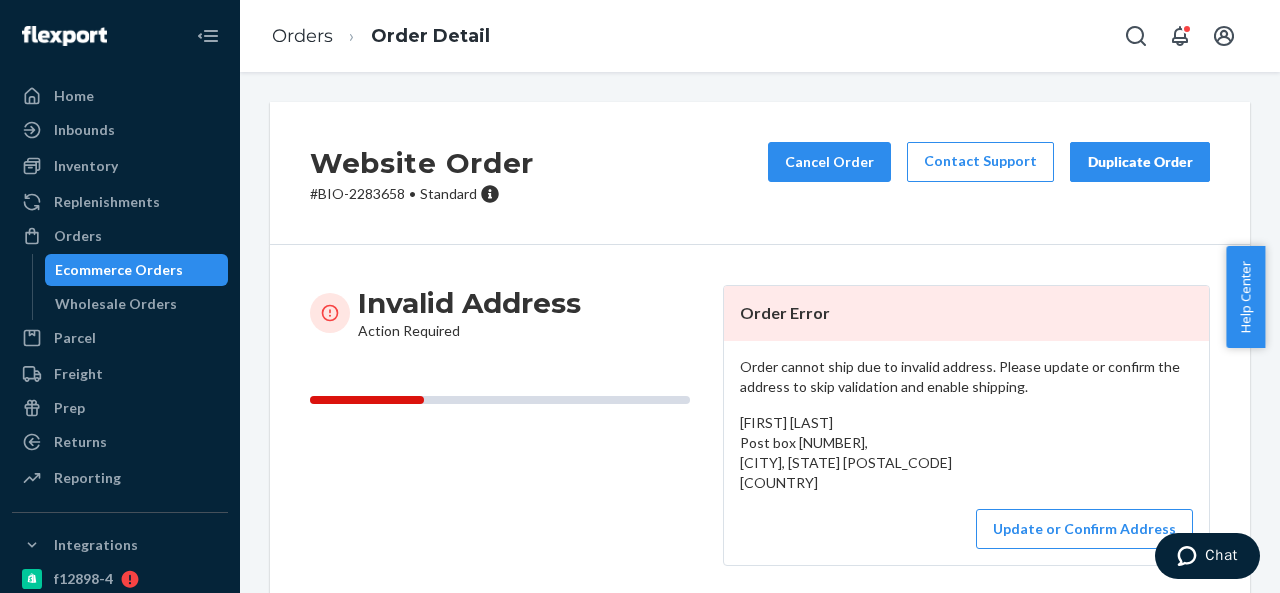 click on "[FIRST] [LAST]
Post box [NUMBER],
[CITY], [STATE] [POSTAL_CODE]
[COUNTRY]" at bounding box center [846, 452] 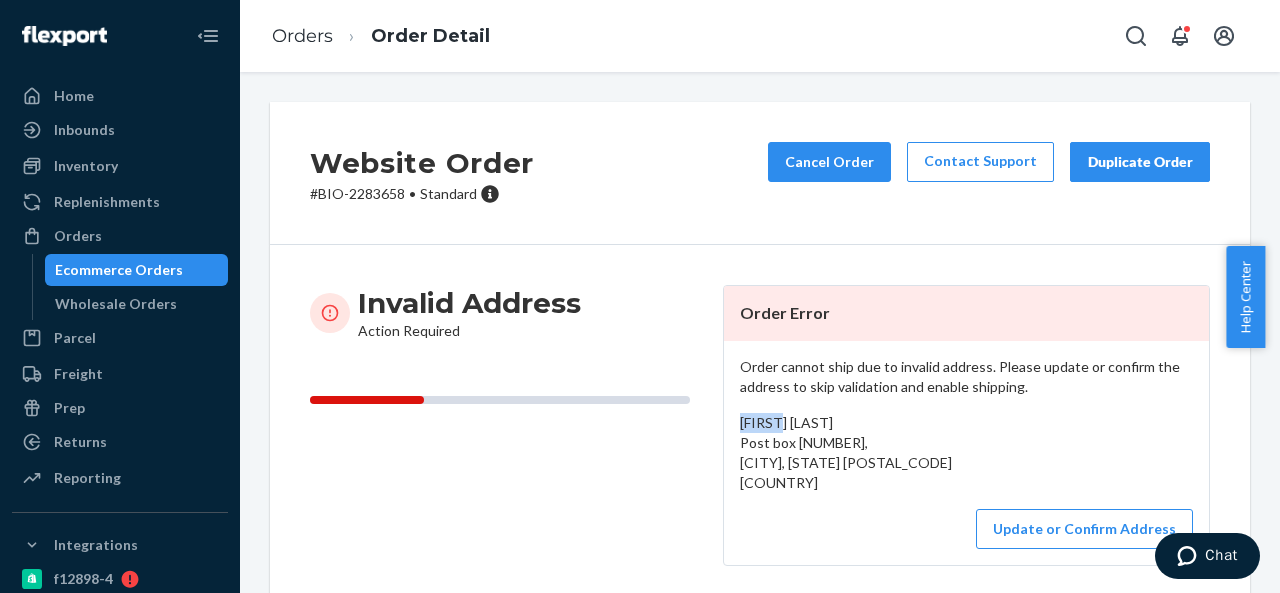 click on "[FIRST] [LAST]
Post box [NUMBER],
[CITY], [STATE] [POSTAL_CODE]
[COUNTRY]" at bounding box center (846, 452) 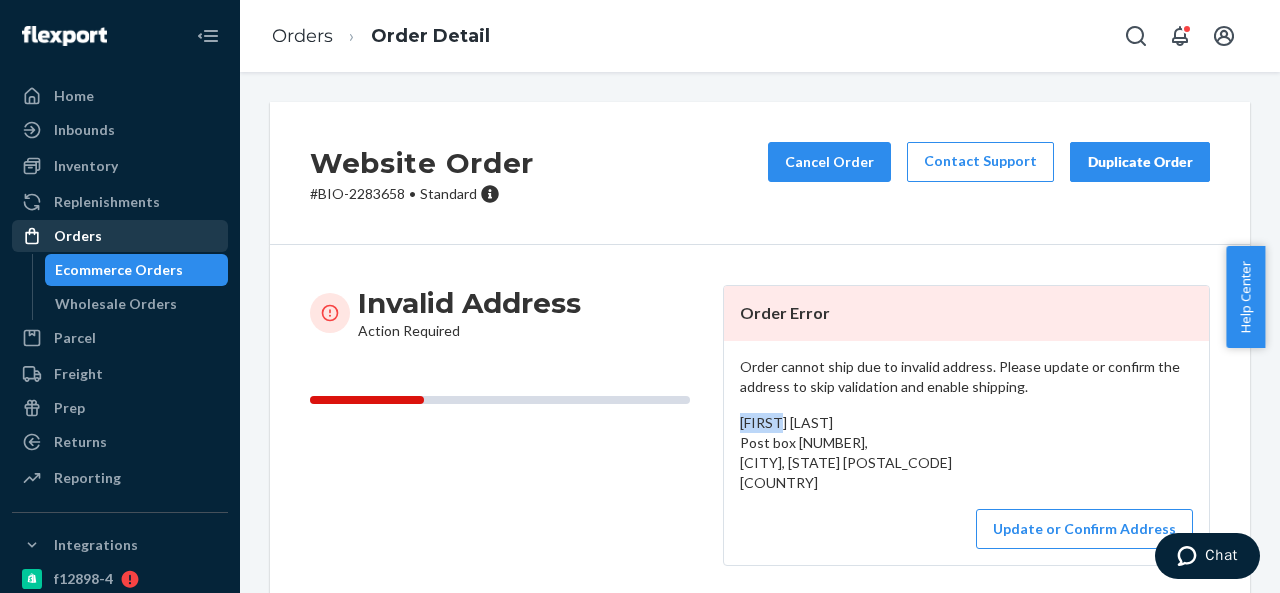 click on "Orders" at bounding box center (120, 236) 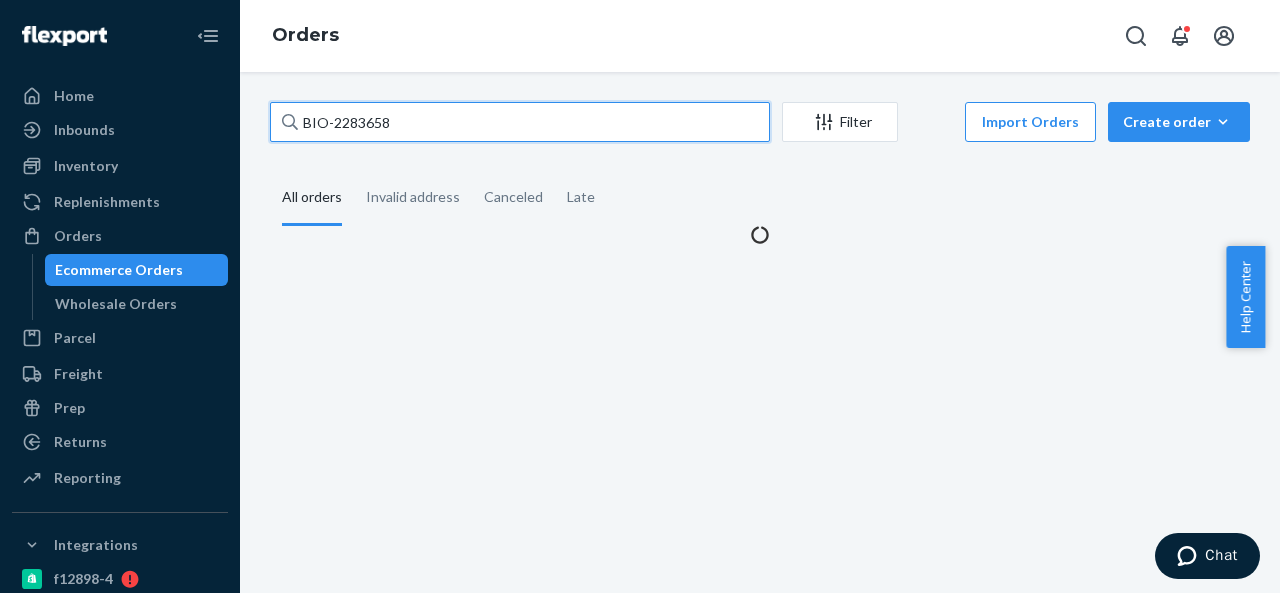 click on "BIO-2283658" at bounding box center (520, 122) 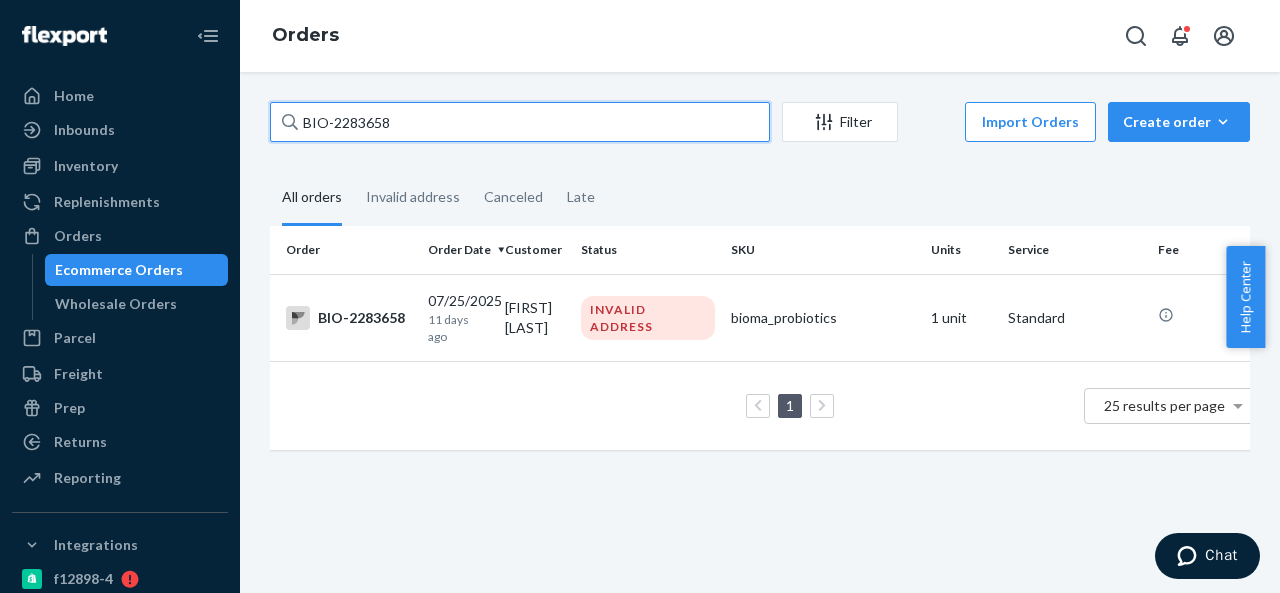 paste on "CB-39609" 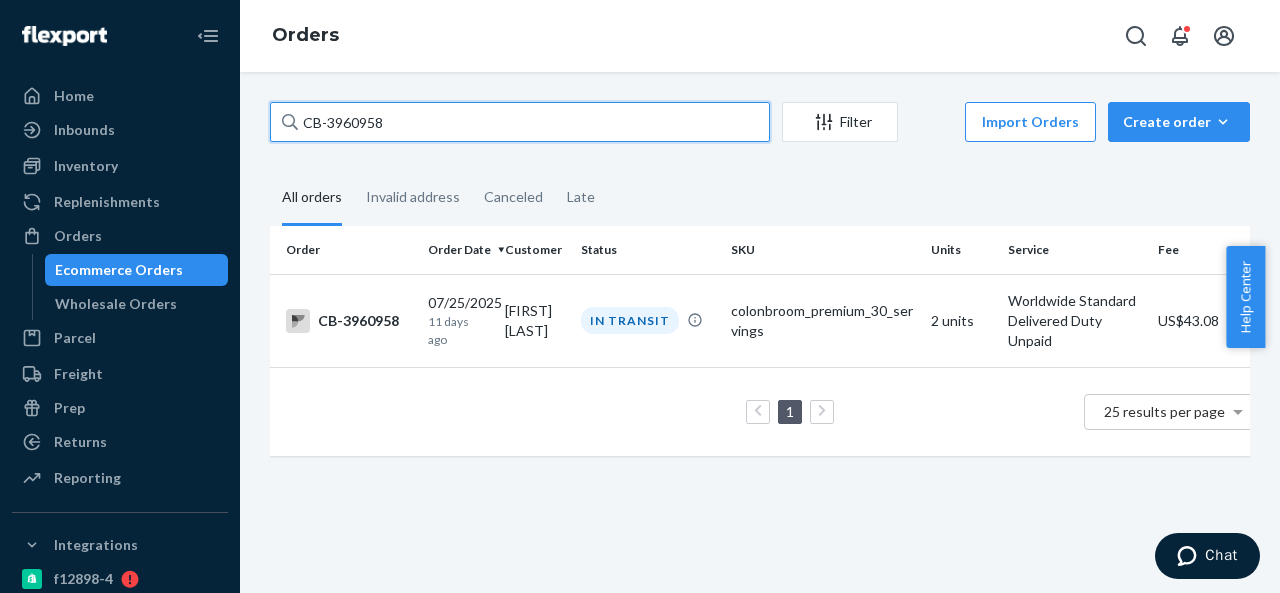 paste on "BIO-2283983" 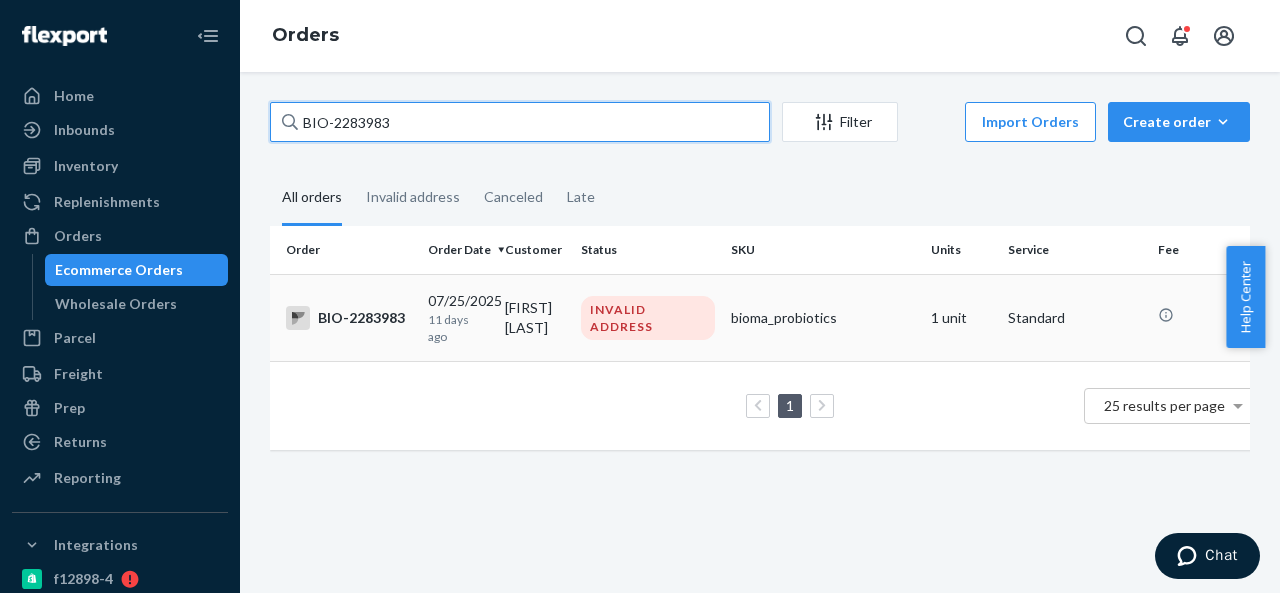 type on "BIO-2283983" 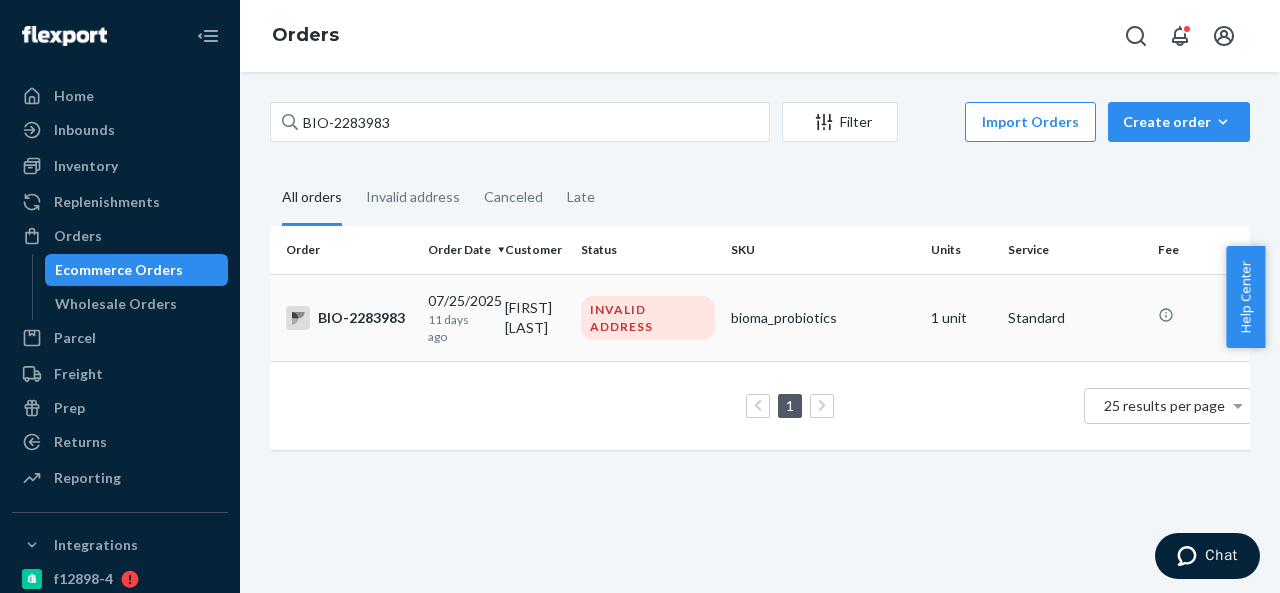 click on "[FIRST] [LAST]" at bounding box center [535, 317] 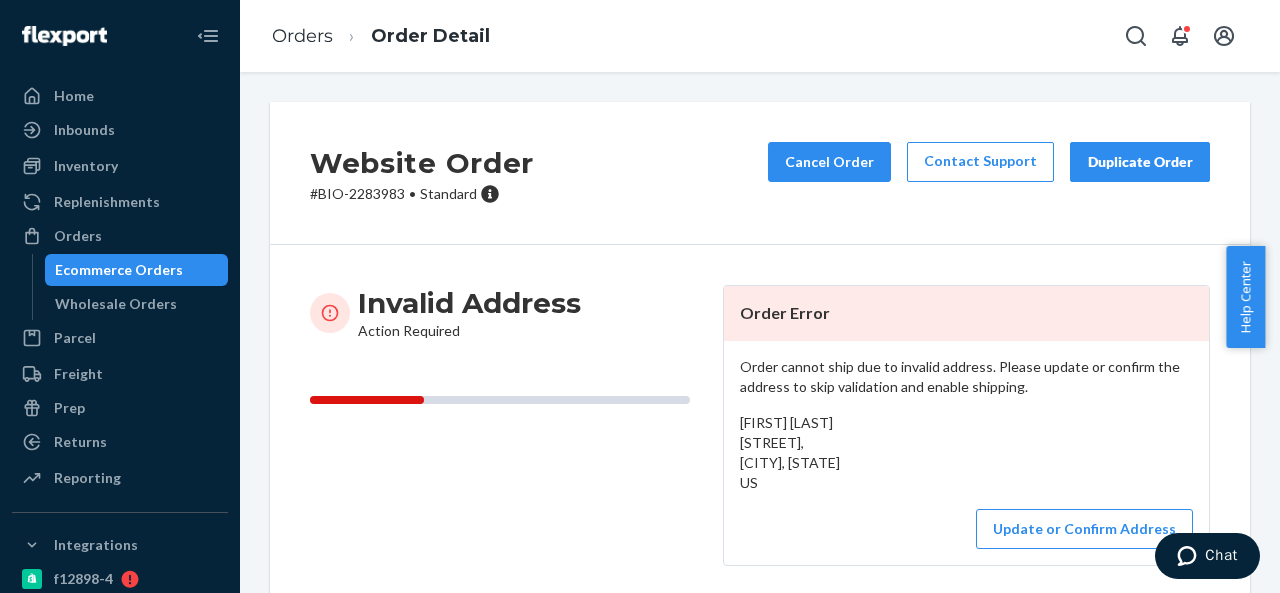 click on "# BIO-2283983 • Standard" at bounding box center (422, 194) 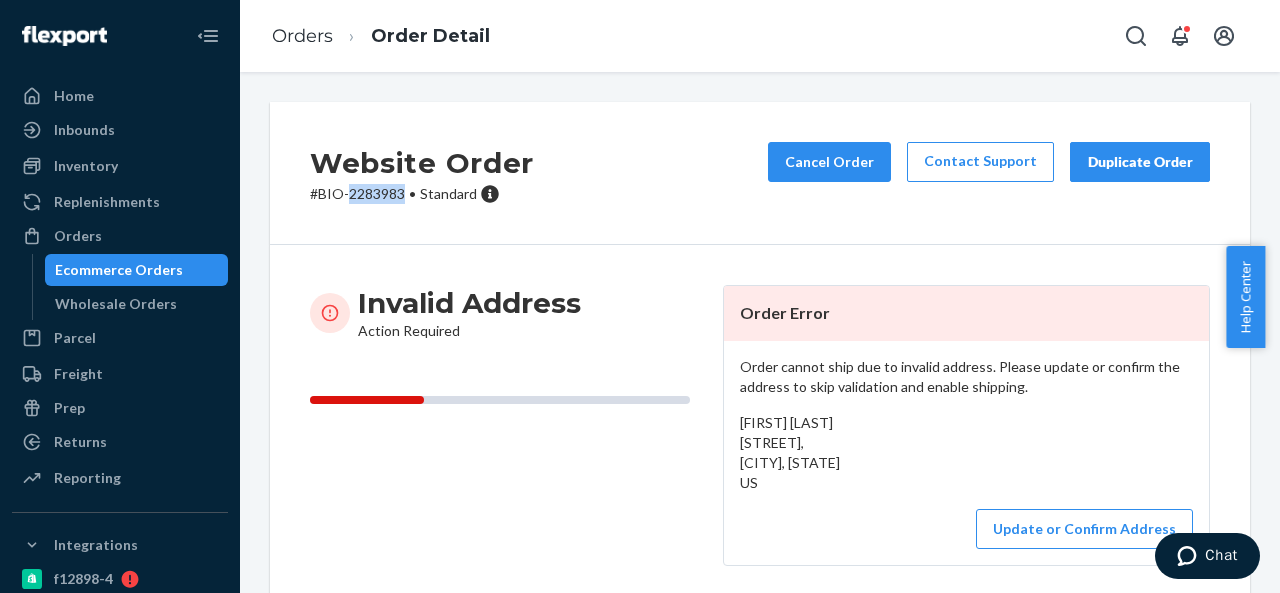 click on "# BIO-2283983 • Standard" at bounding box center [422, 194] 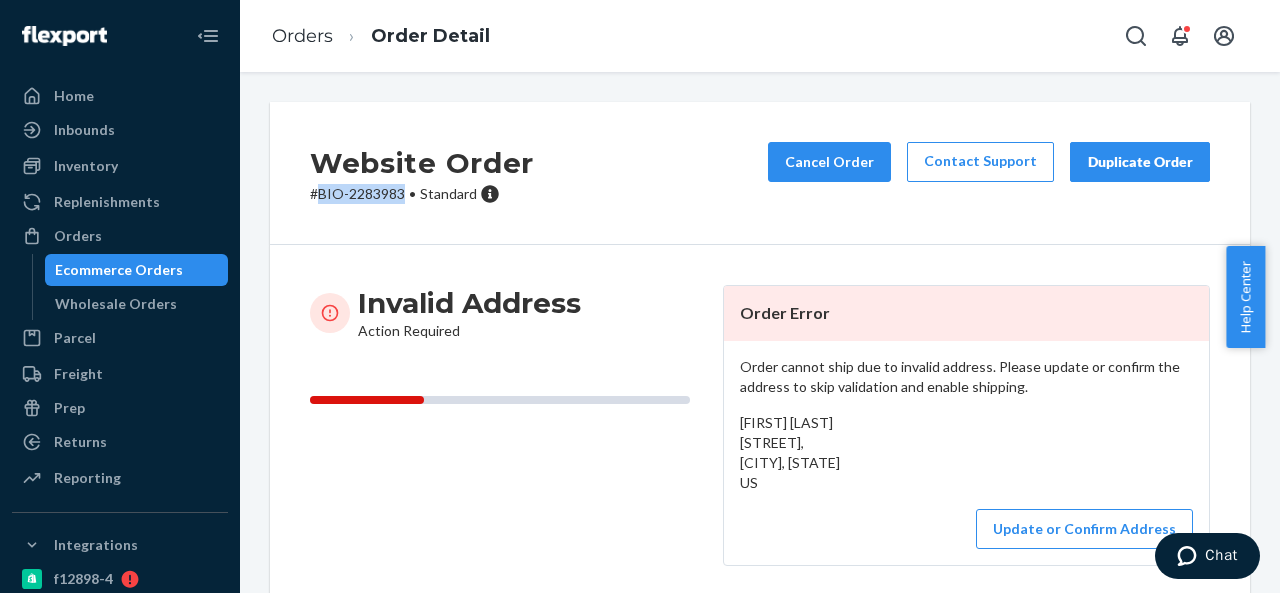 drag, startPoint x: 320, startPoint y: 190, endPoint x: 402, endPoint y: 195, distance: 82.1523 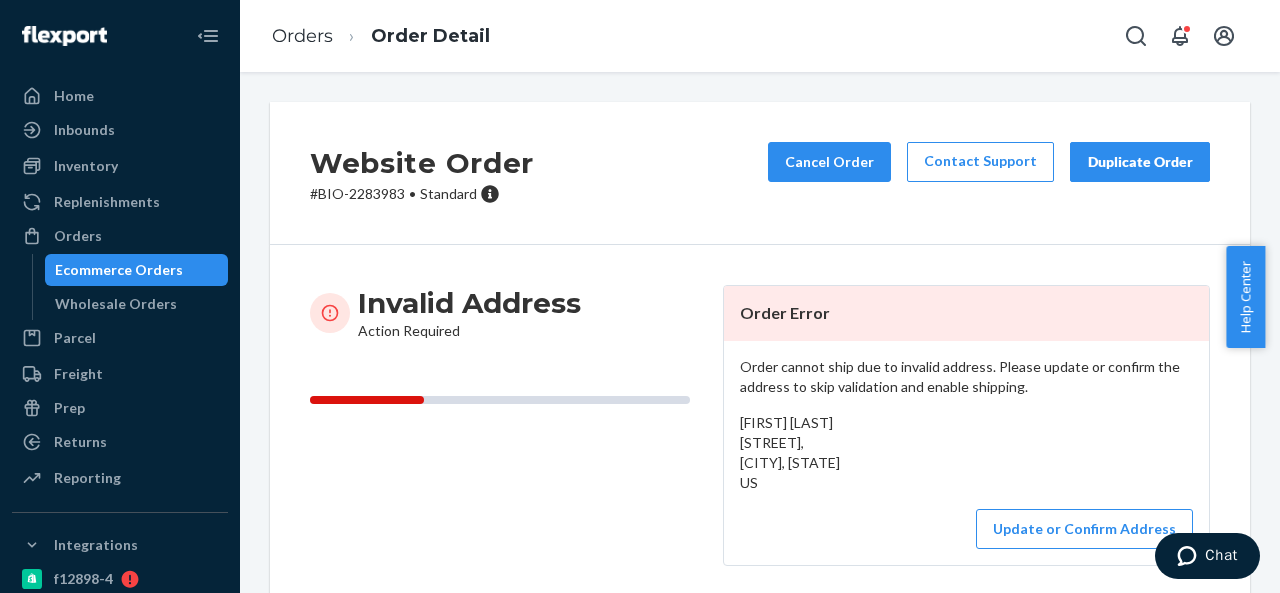 click on "[FIRST] [LAST]
[STREET],
[CITY], [STATE]
US" at bounding box center (790, 452) 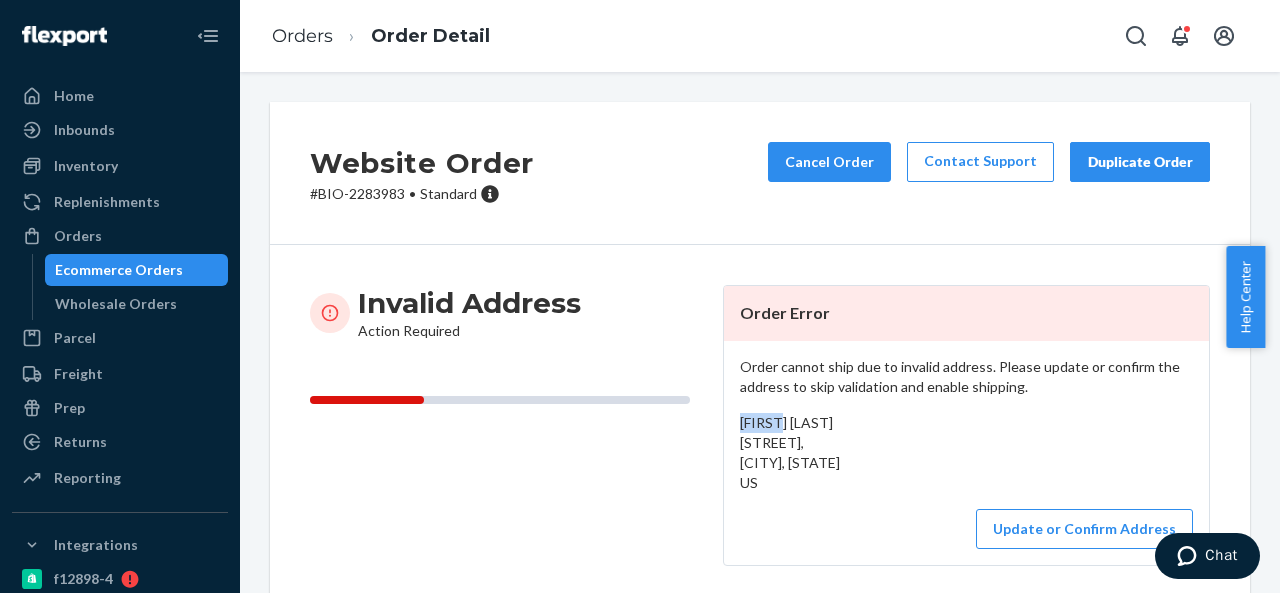 click on "[FIRST] [LAST]
[STREET],
[CITY], [STATE]
US" at bounding box center (790, 452) 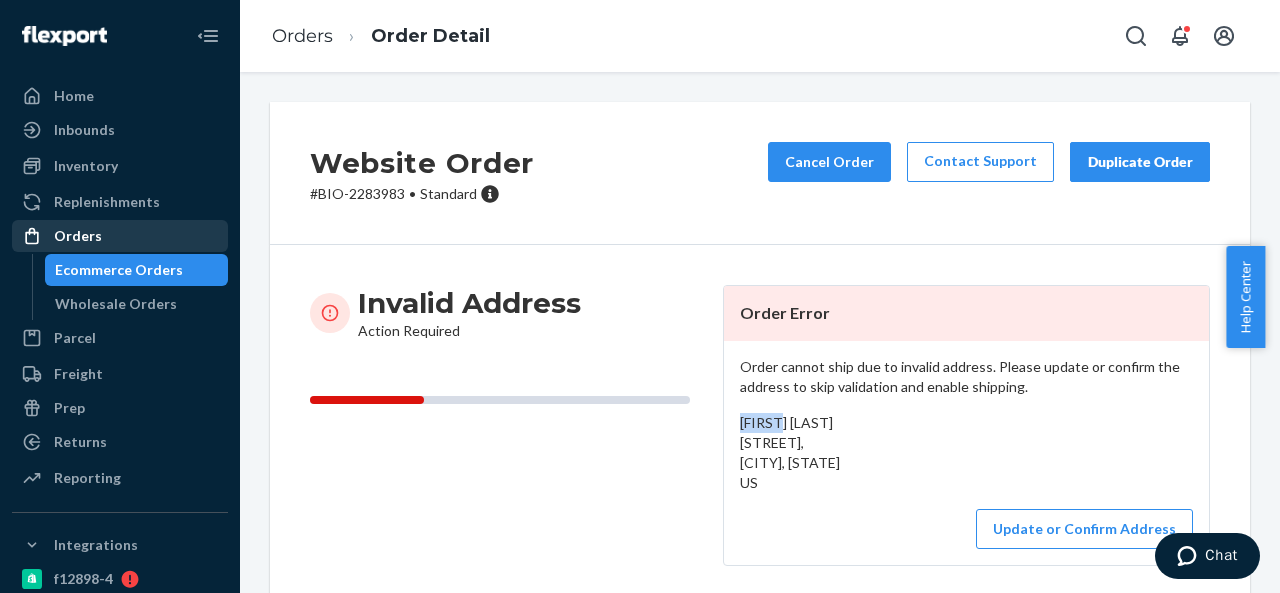 click on "Orders" at bounding box center [78, 236] 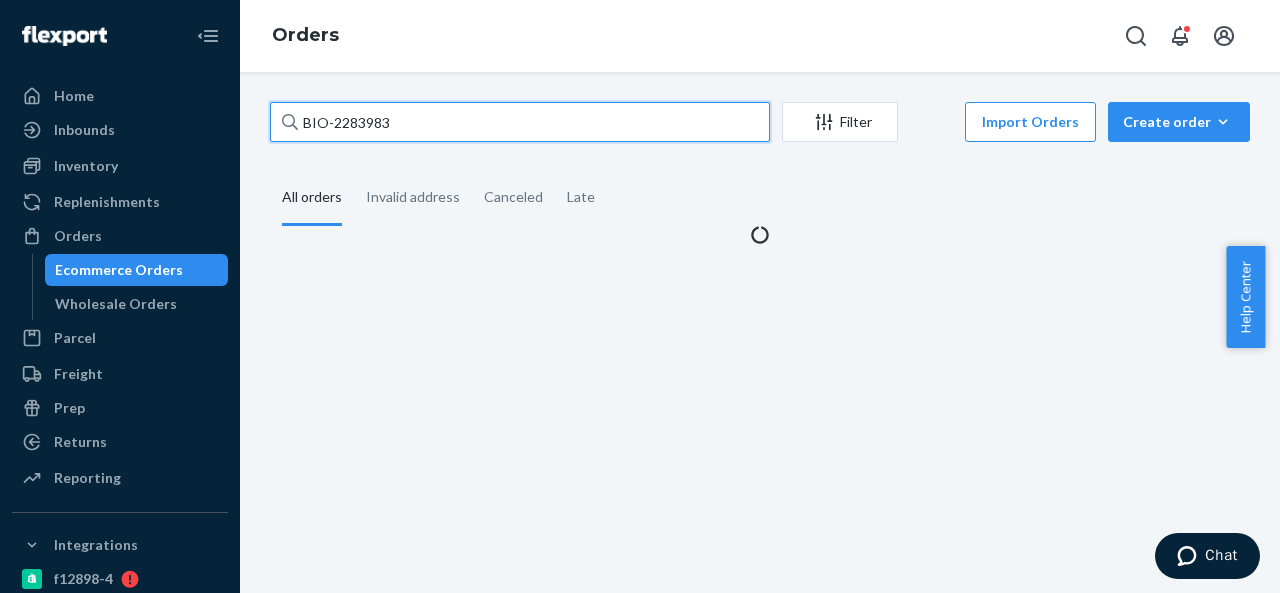click on "BIO-2283983" at bounding box center (520, 122) 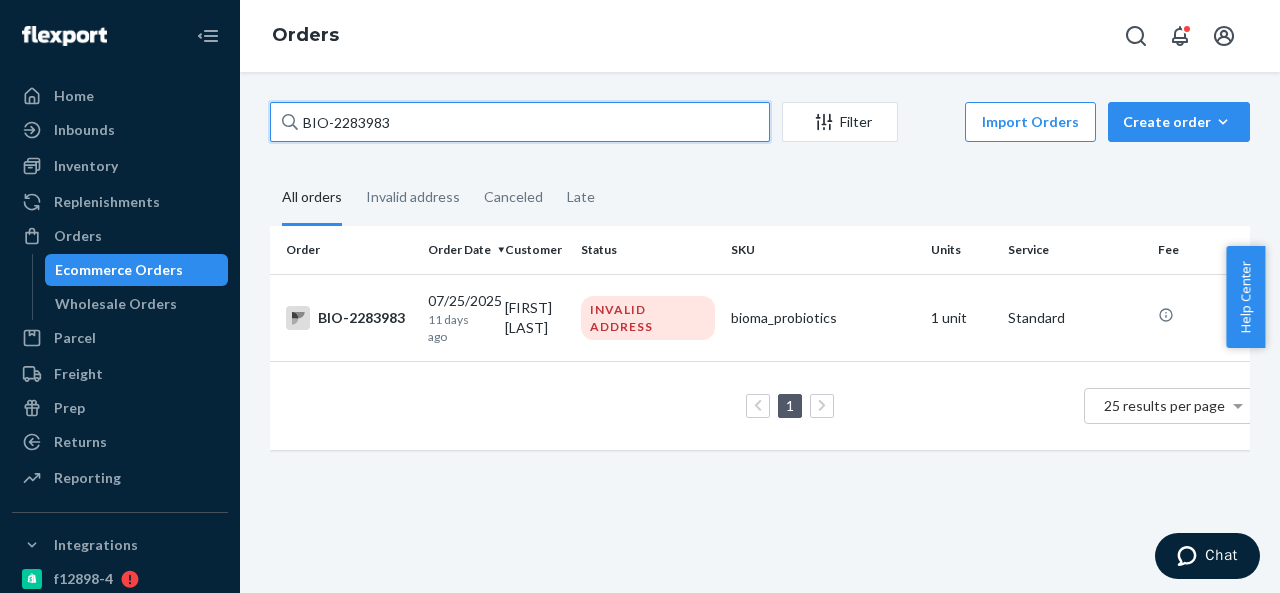 paste on "4527" 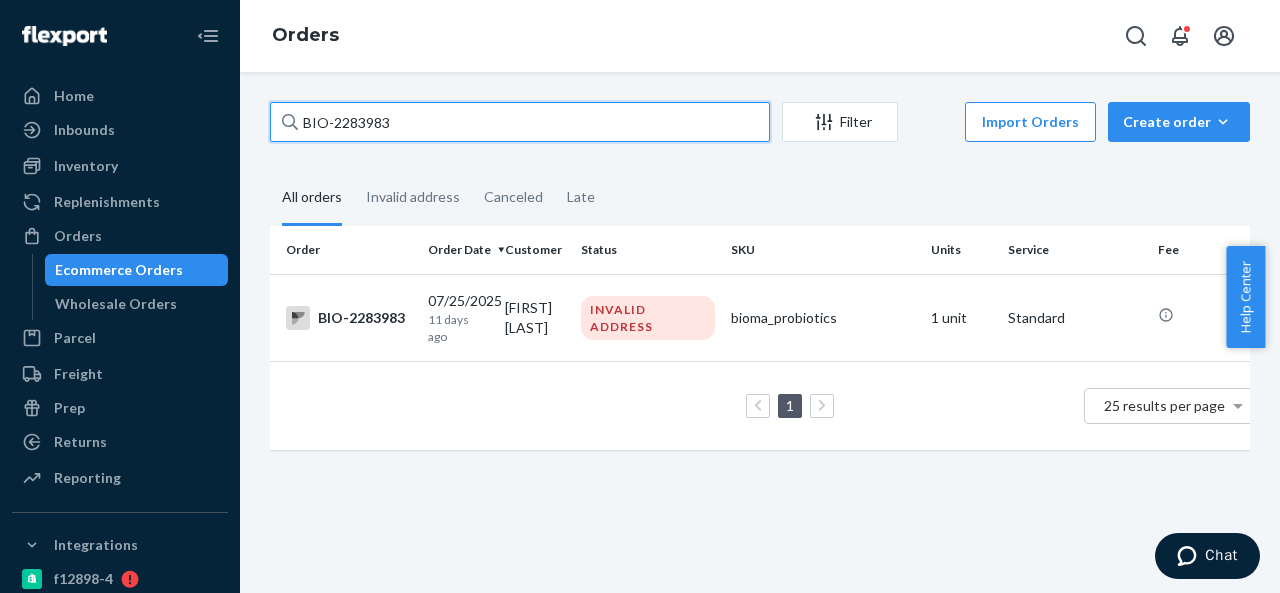 type on "[BIO-ID]" 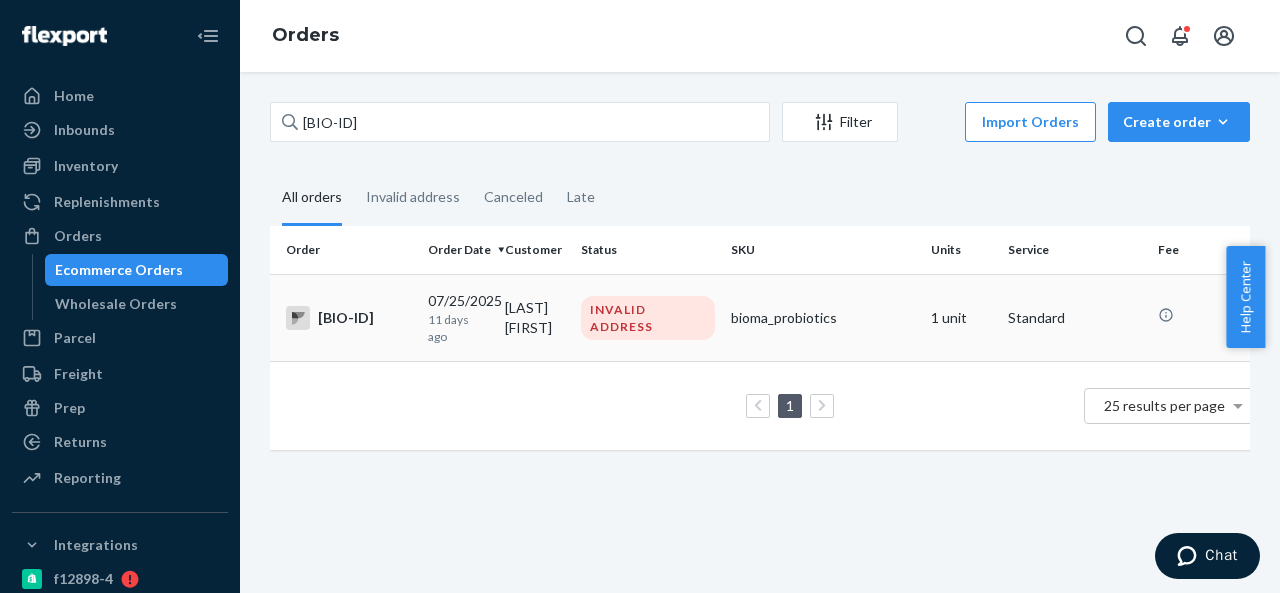 click on "[LAST] [FIRST]" at bounding box center [535, 317] 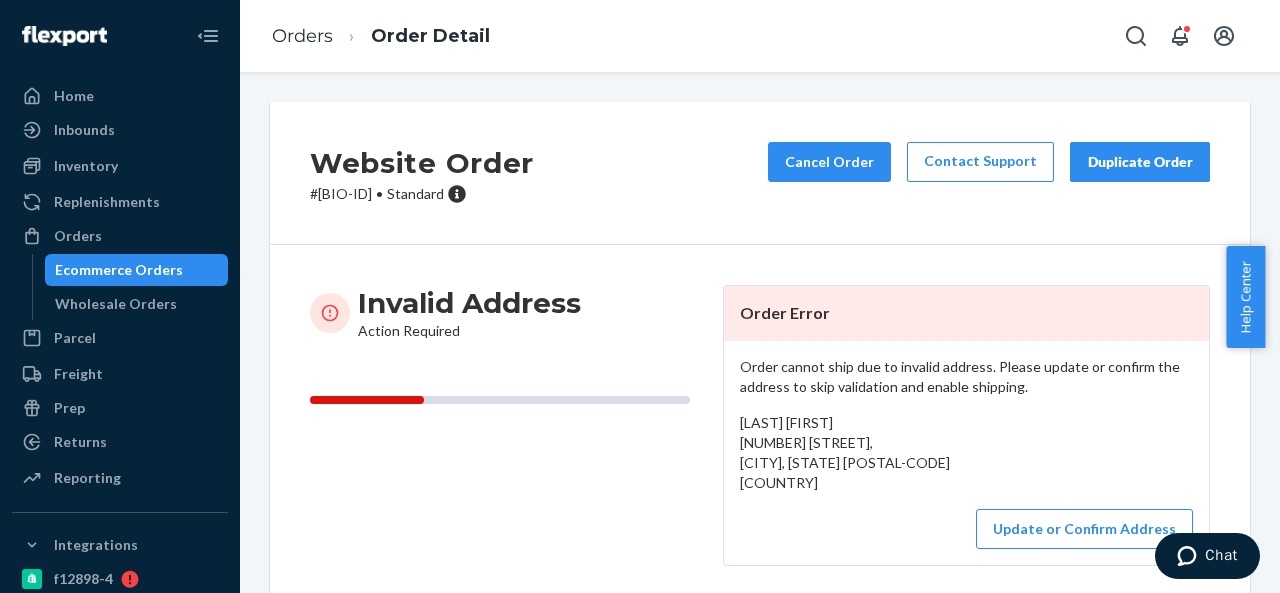 scroll, scrollTop: 100, scrollLeft: 0, axis: vertical 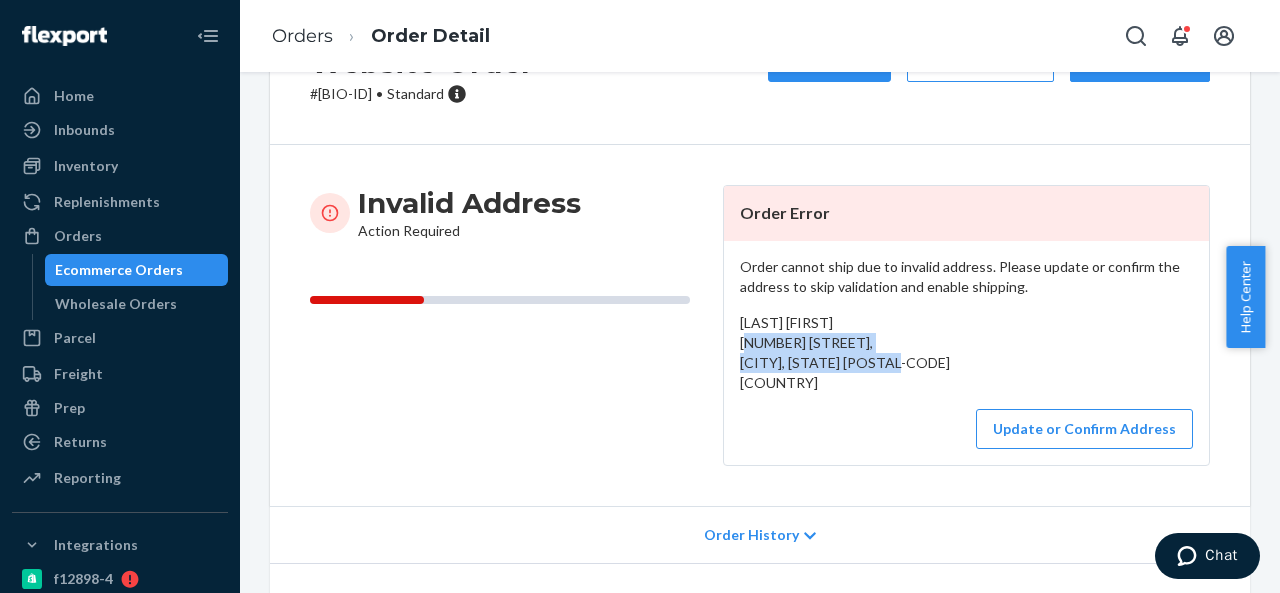 drag, startPoint x: 736, startPoint y: 340, endPoint x: 764, endPoint y: 377, distance: 46.400433 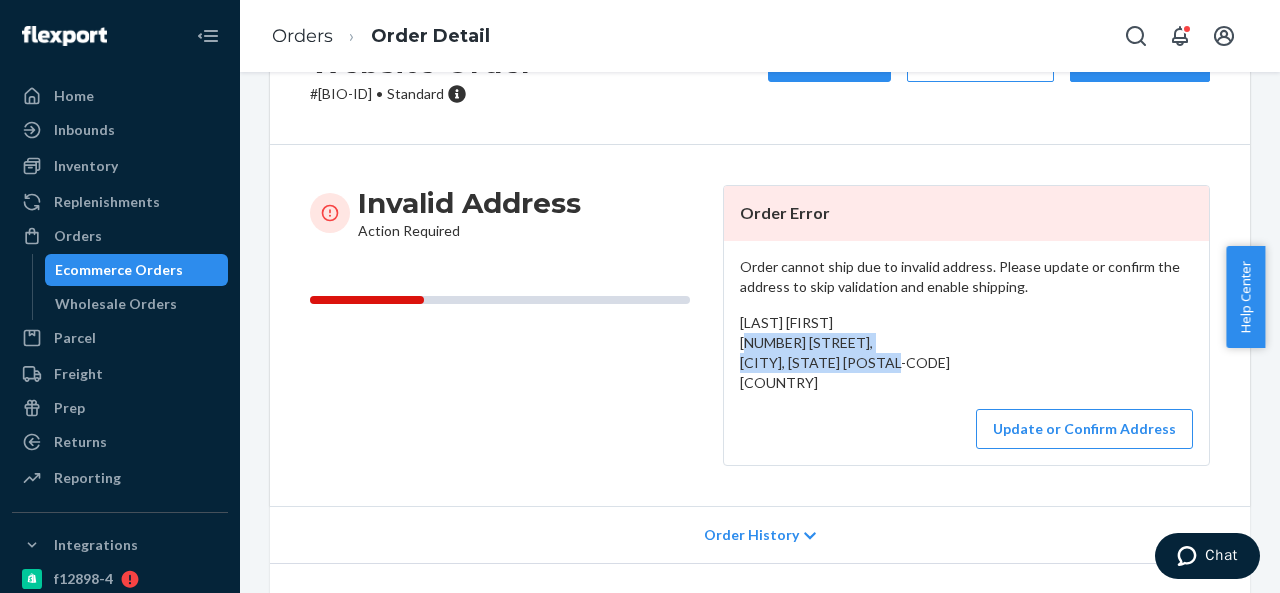click on "[LAST] [FIRST]
[NUMBER] [STREET],
[CITY], [STATE] [POSTAL-CODE]
[COUNTRY]" at bounding box center [966, 353] 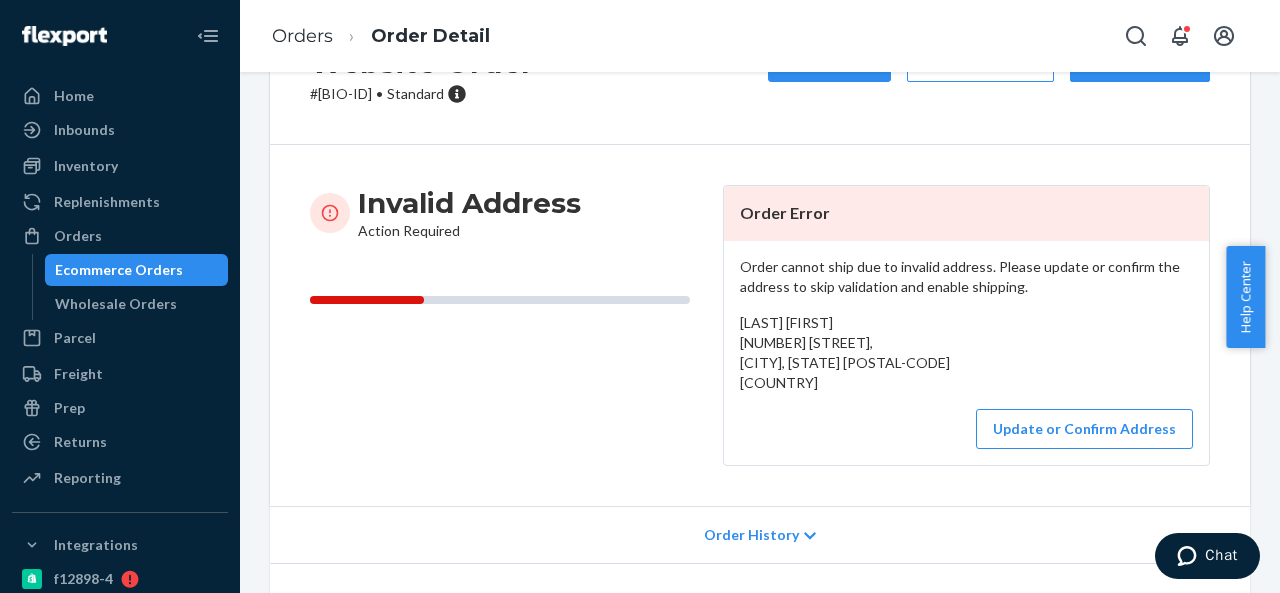 click on "# BIO-2284527 • Standard" at bounding box center (422, 94) 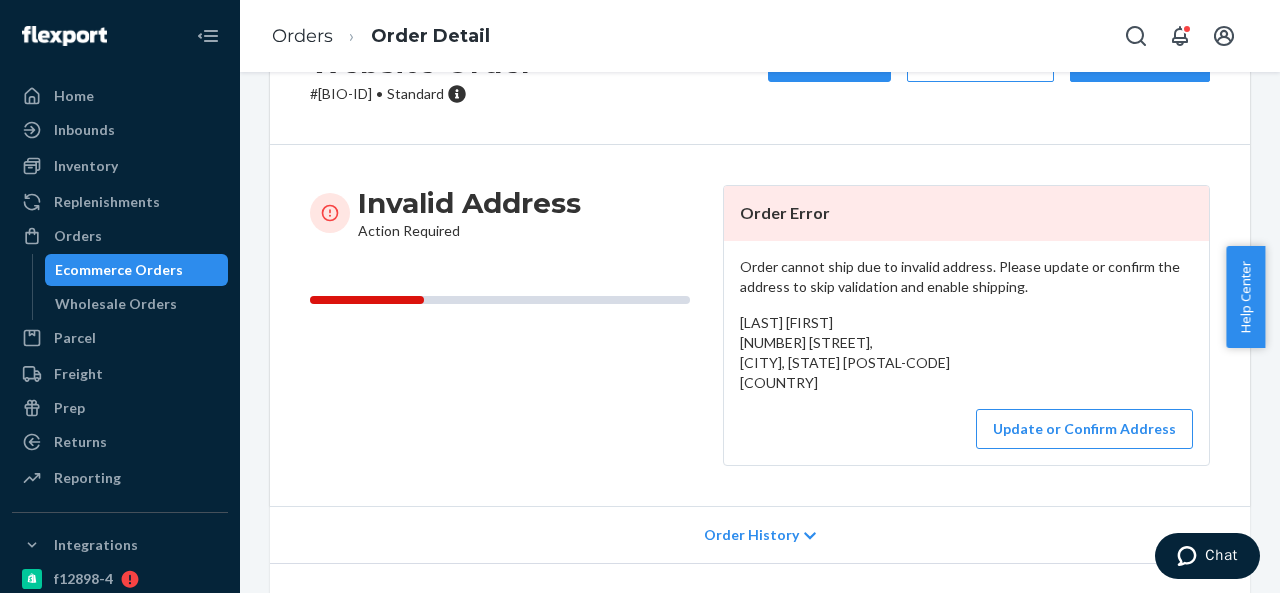 drag, startPoint x: 319, startPoint y: 99, endPoint x: 401, endPoint y: 91, distance: 82.38932 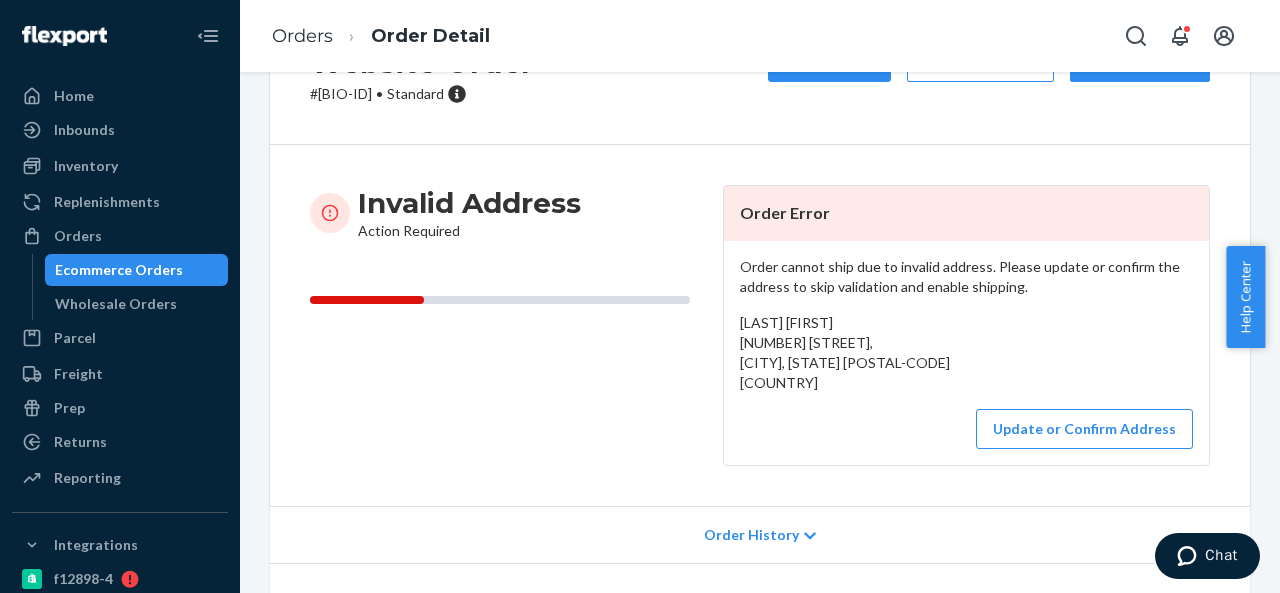 click on "# BIO-2284527 • Standard" at bounding box center [422, 94] 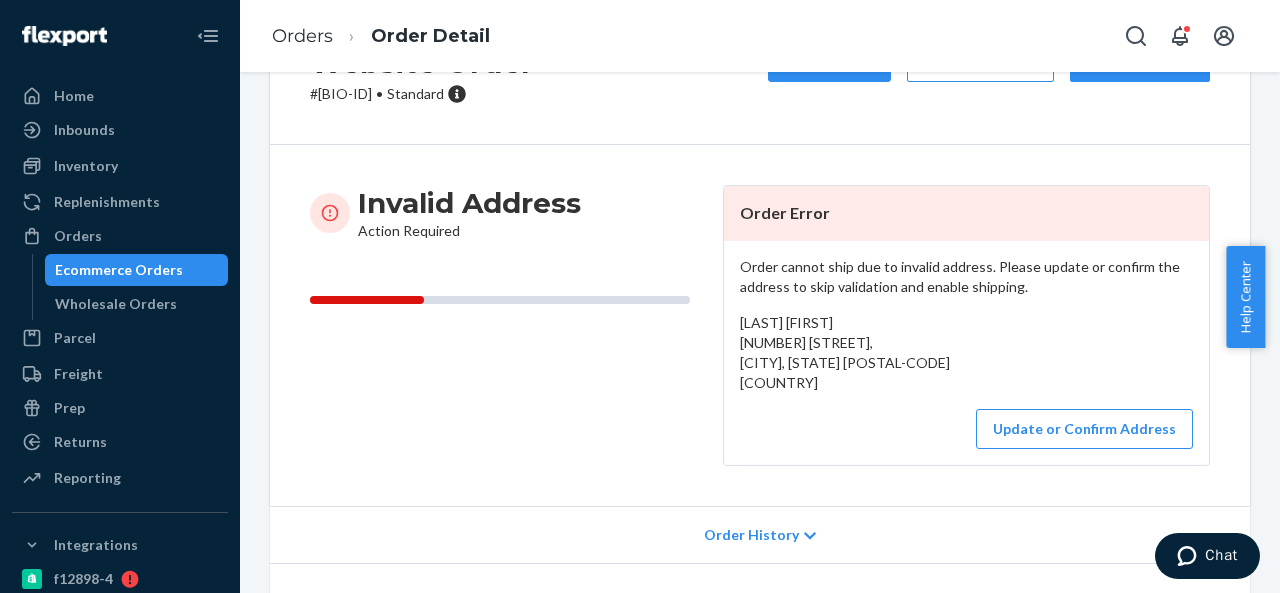 click on "[LAST] [FIRST]
[NUMBER] [STREET],
[CITY], [STATE] [POSTAL-CODE]
[COUNTRY]" at bounding box center [845, 352] 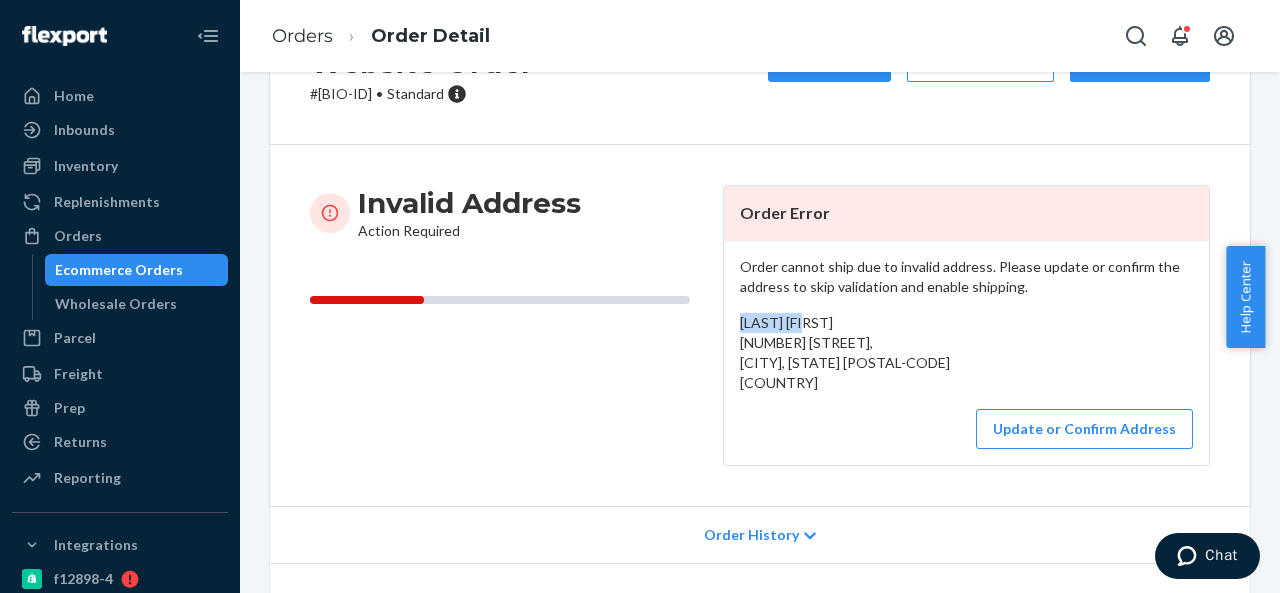 drag, startPoint x: 750, startPoint y: 316, endPoint x: 758, endPoint y: 306, distance: 12.806249 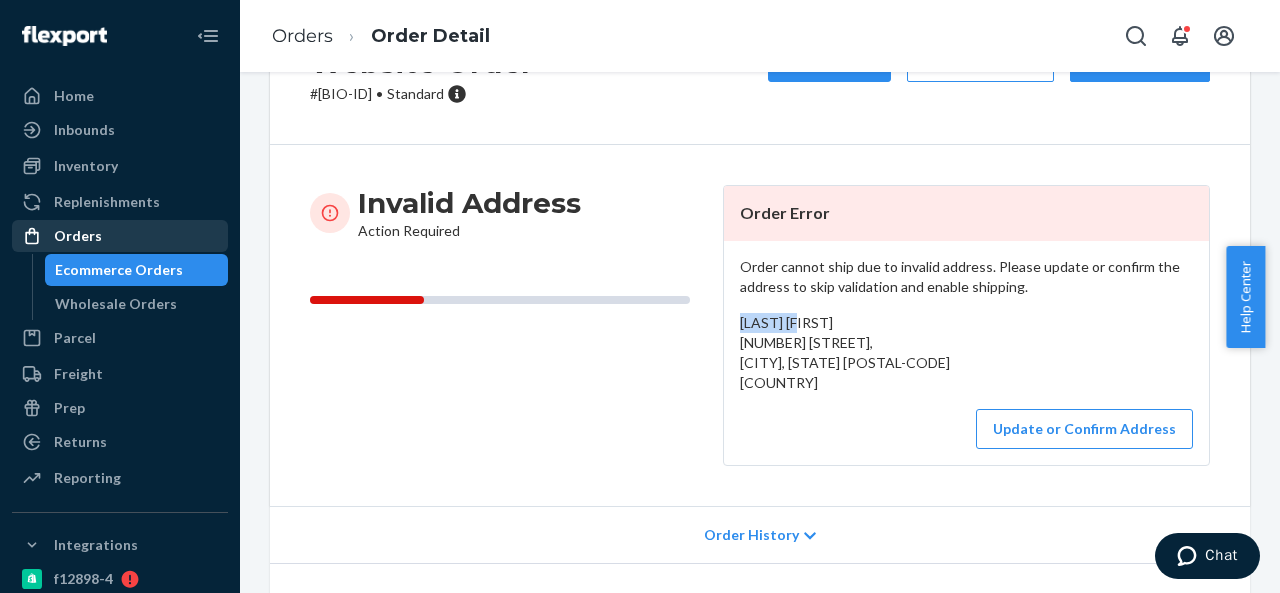 click on "Orders" at bounding box center [120, 236] 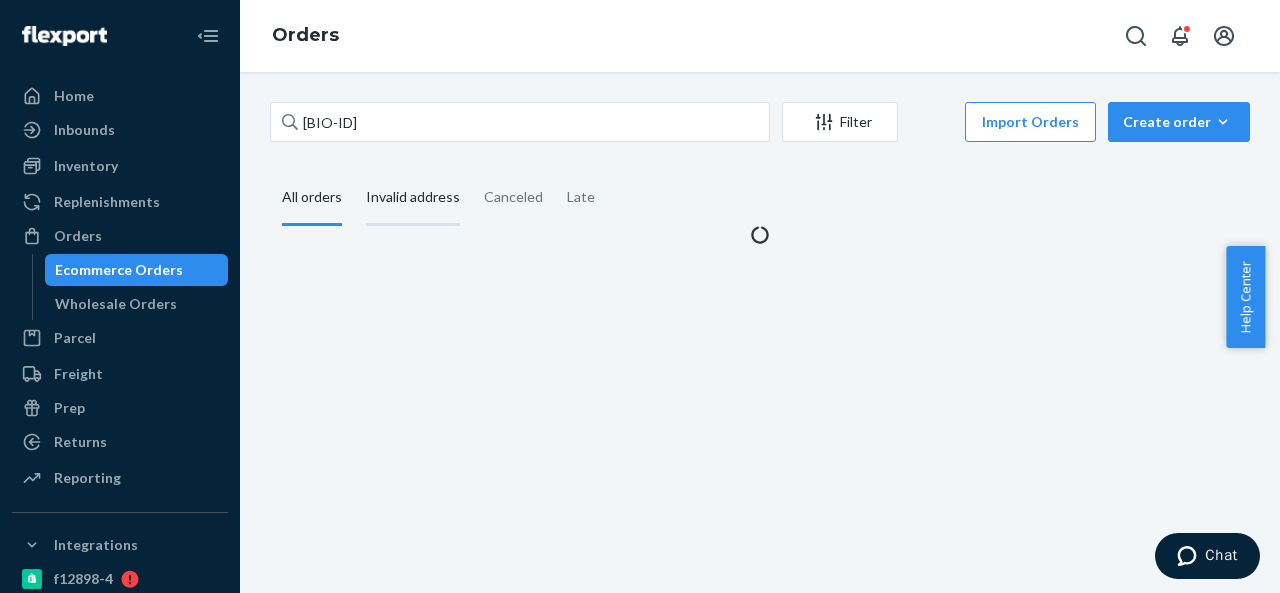 scroll, scrollTop: 0, scrollLeft: 0, axis: both 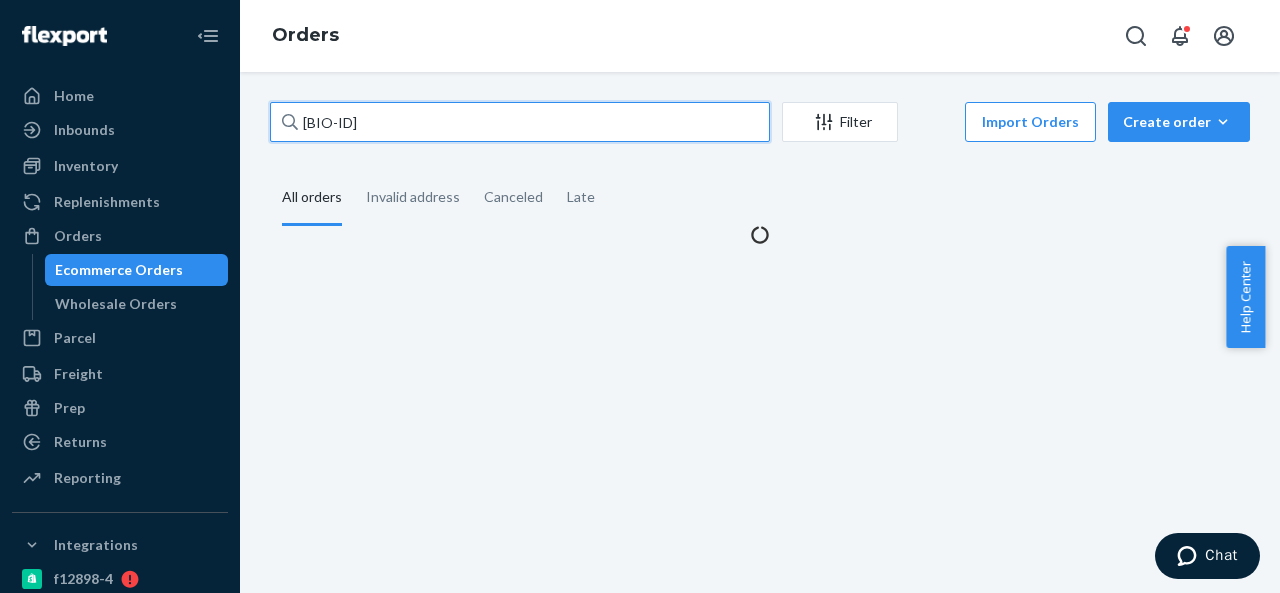 click on "[BIO-ID]" at bounding box center [520, 122] 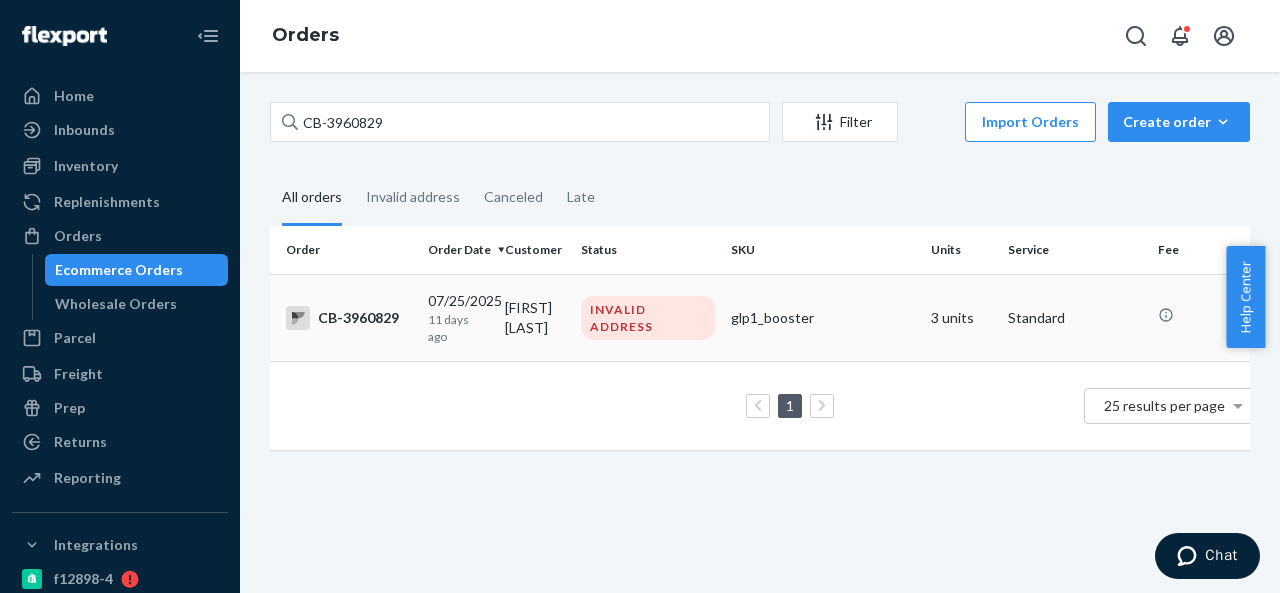 click on "[FIRST] [LAST]" at bounding box center (535, 317) 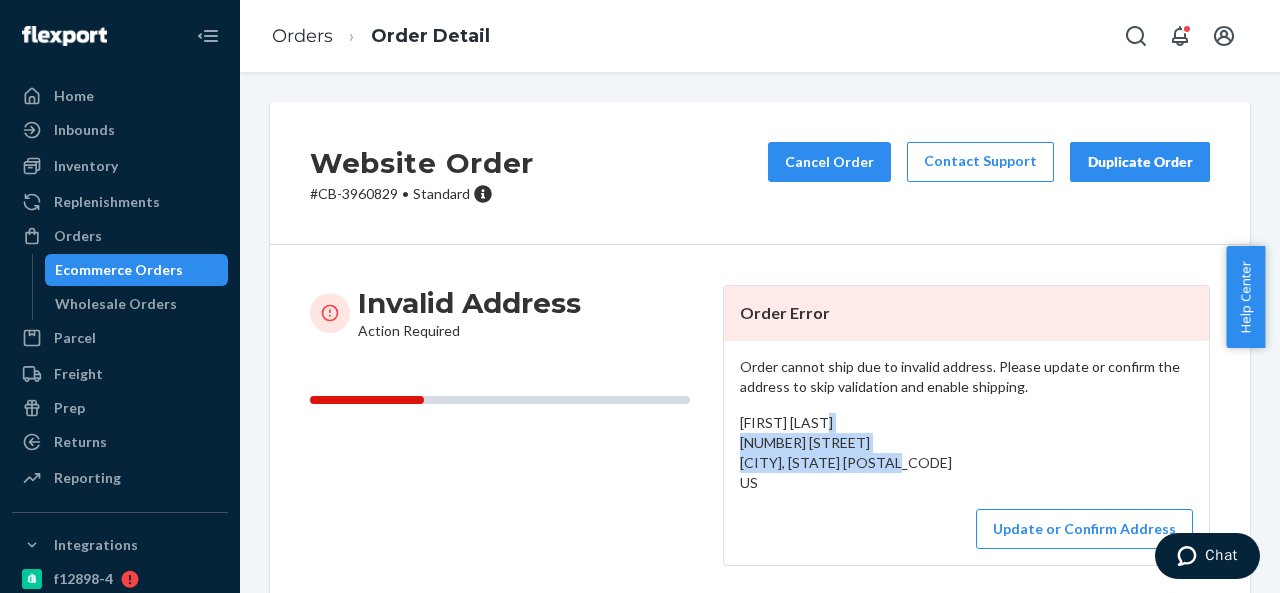 drag, startPoint x: 732, startPoint y: 445, endPoint x: 782, endPoint y: 478, distance: 59.908264 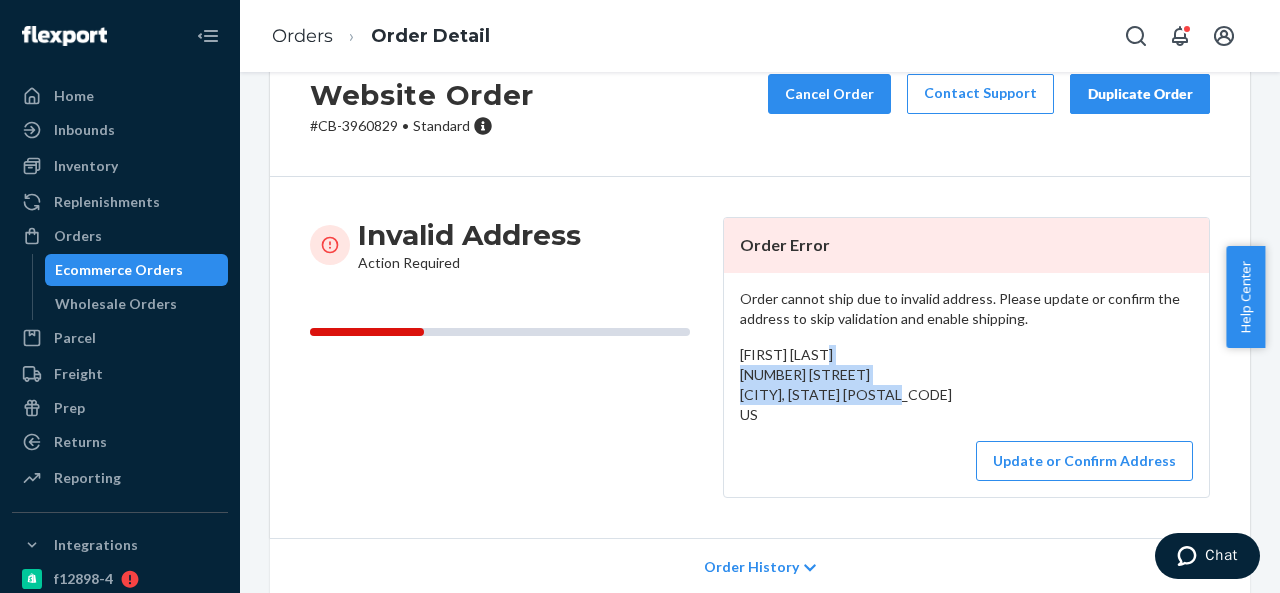 scroll, scrollTop: 100, scrollLeft: 0, axis: vertical 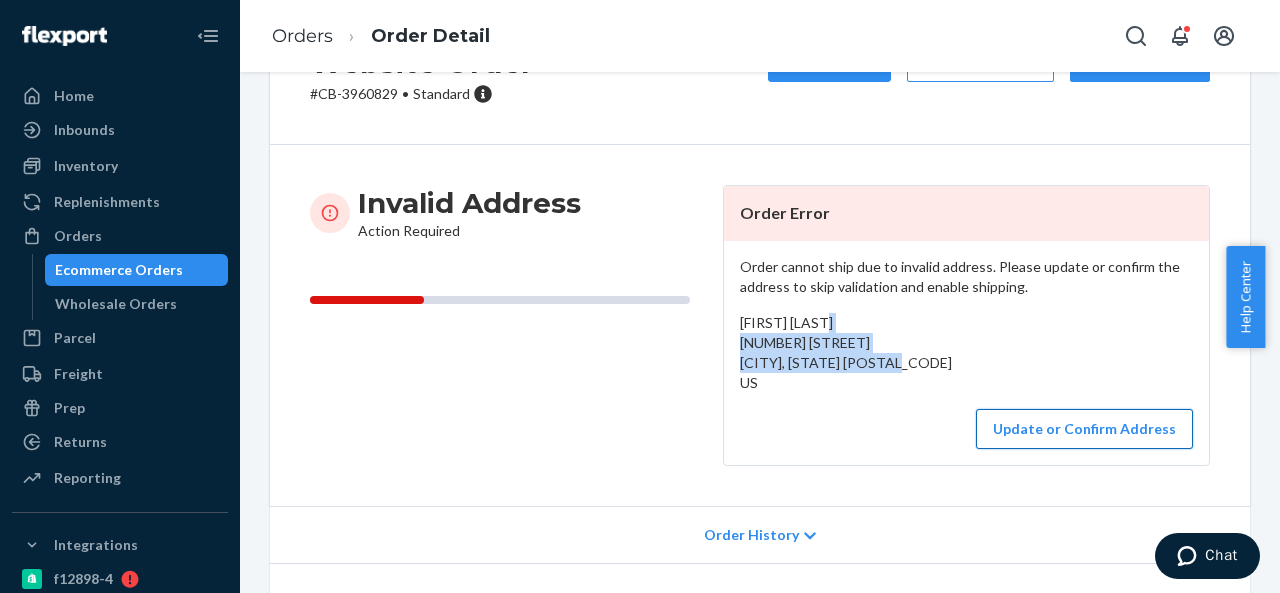 click on "Update or Confirm Address" at bounding box center (1084, 429) 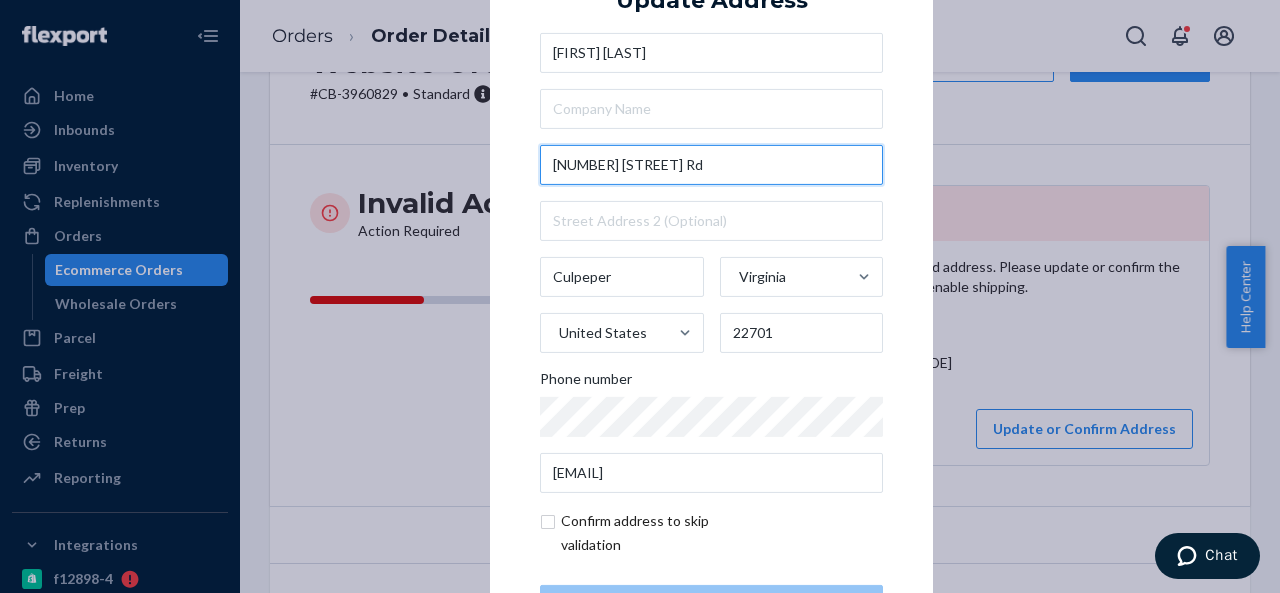click on "[NUMBER] [STREET] Rd" at bounding box center (711, 165) 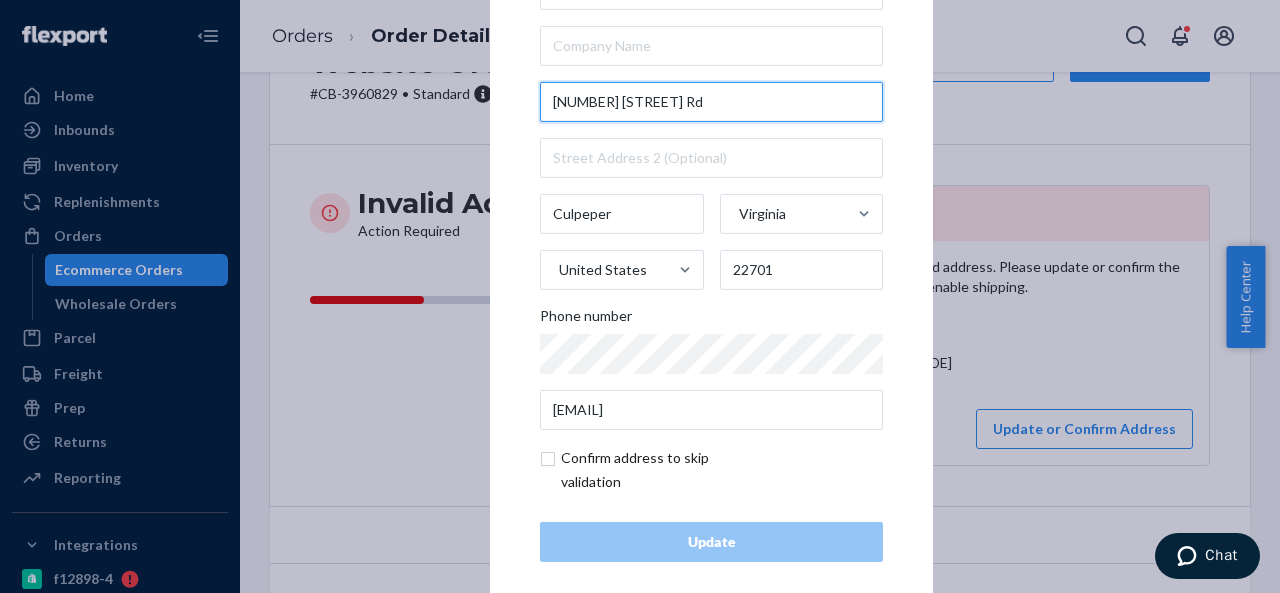 scroll, scrollTop: 81, scrollLeft: 0, axis: vertical 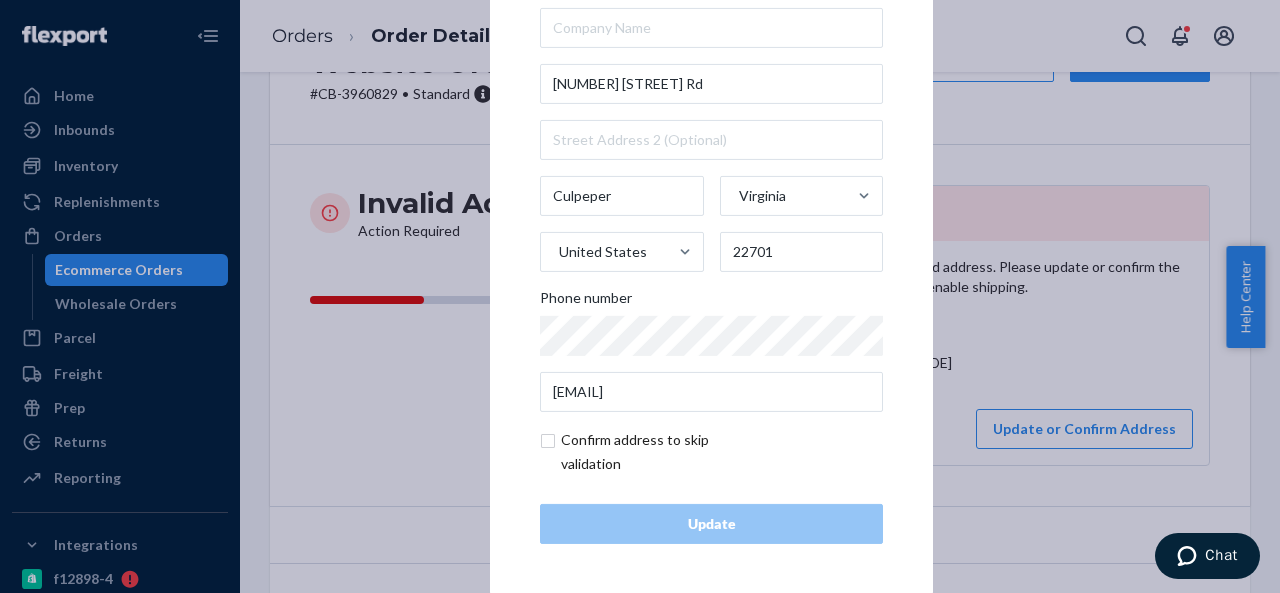 click at bounding box center [656, 452] 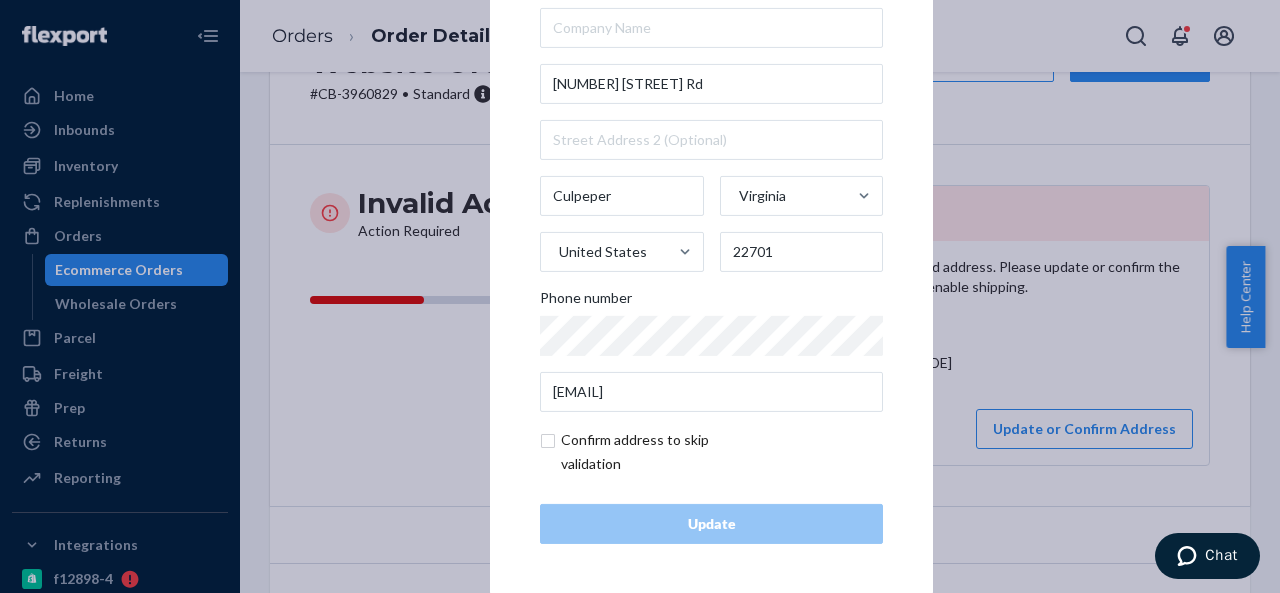 checkbox on "true" 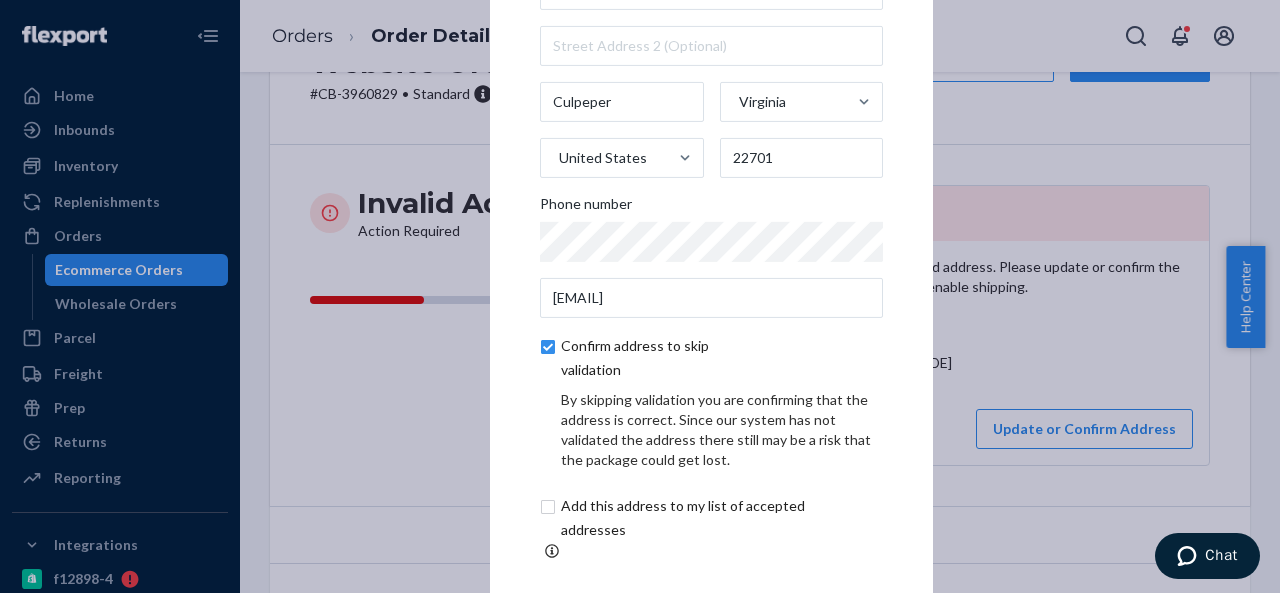 scroll, scrollTop: 0, scrollLeft: 0, axis: both 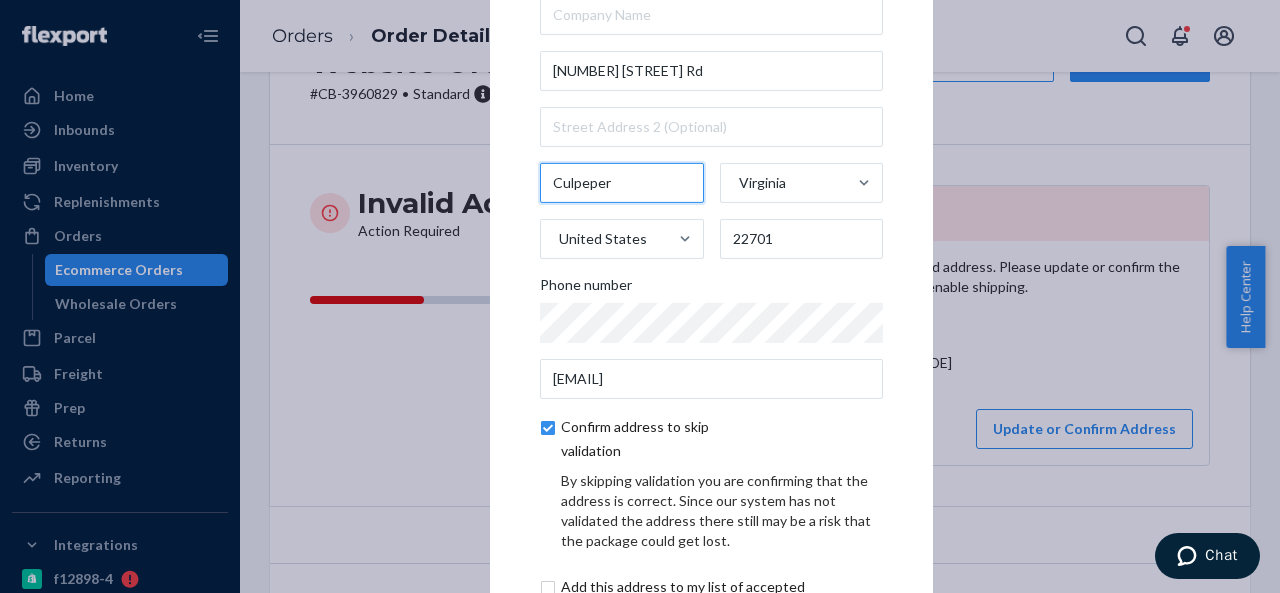 click on "Culpeper" at bounding box center (622, 183) 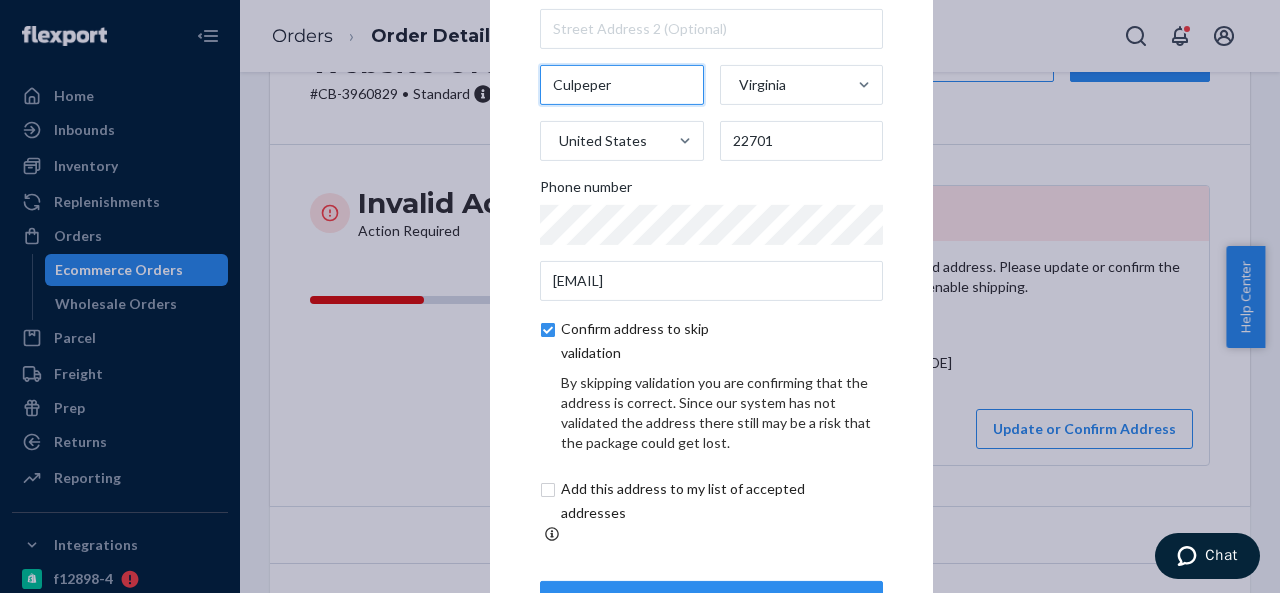 scroll, scrollTop: 165, scrollLeft: 0, axis: vertical 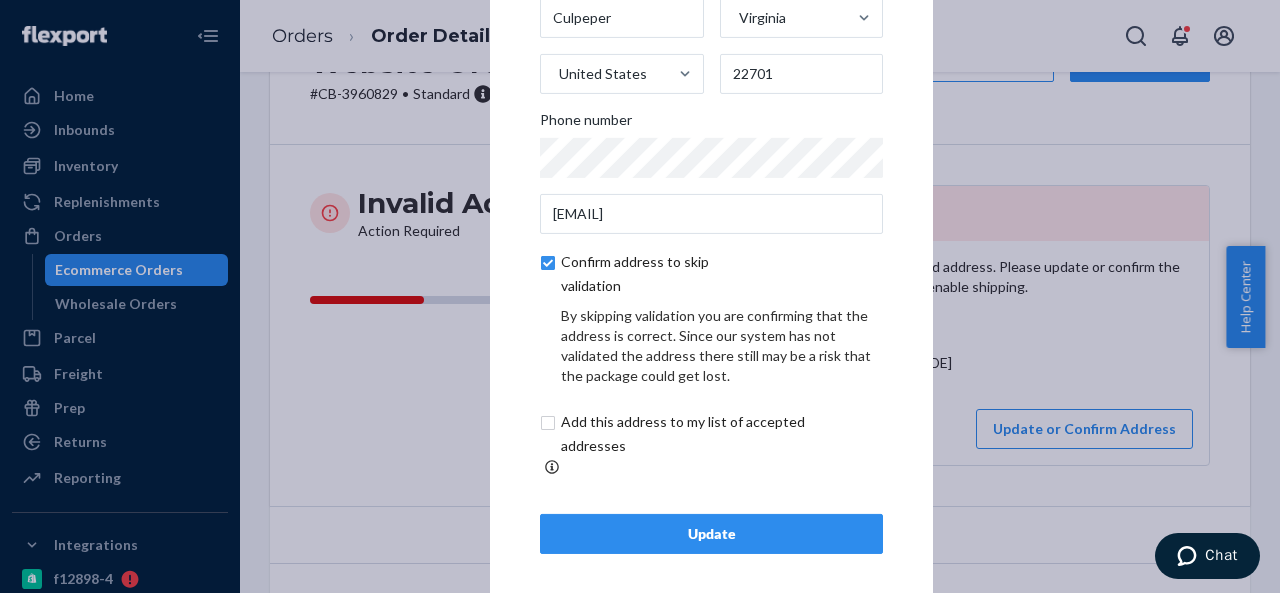 click on "Update" at bounding box center (711, 534) 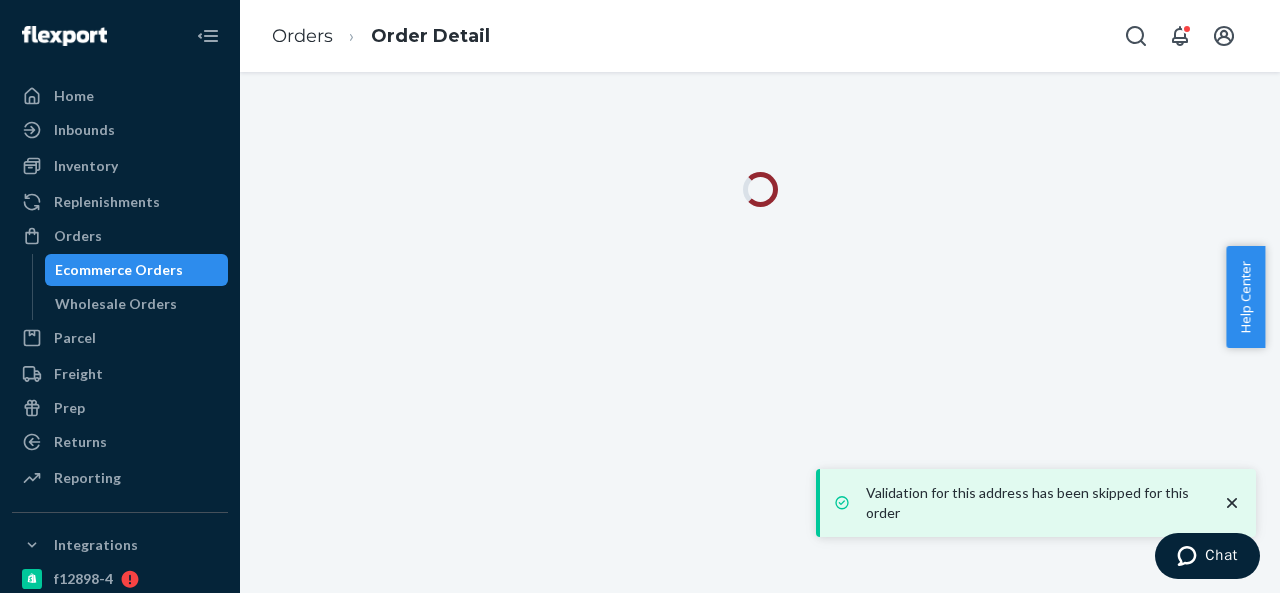 scroll, scrollTop: 0, scrollLeft: 0, axis: both 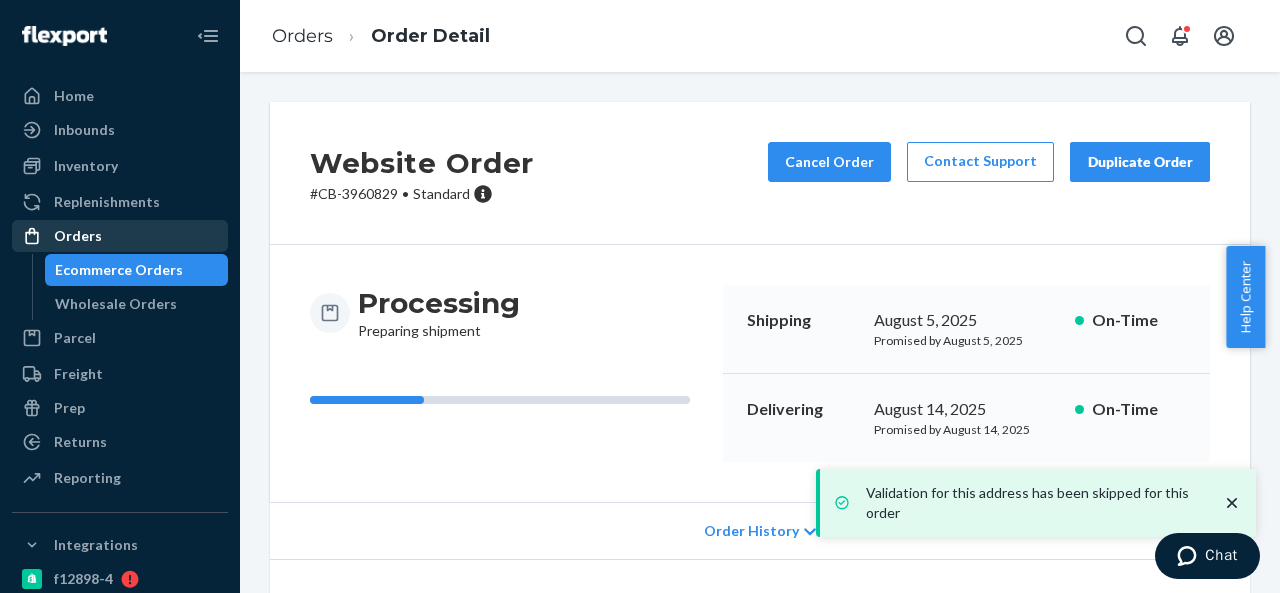 click on "Orders" at bounding box center (120, 236) 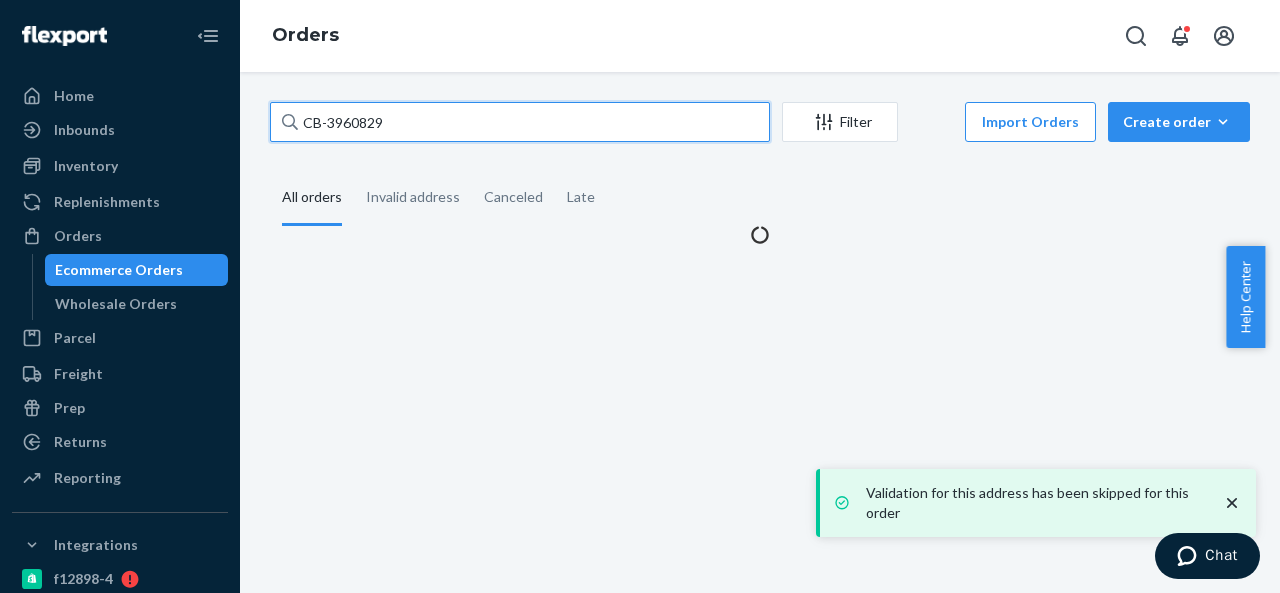 click on "CB-3960829" at bounding box center (520, 122) 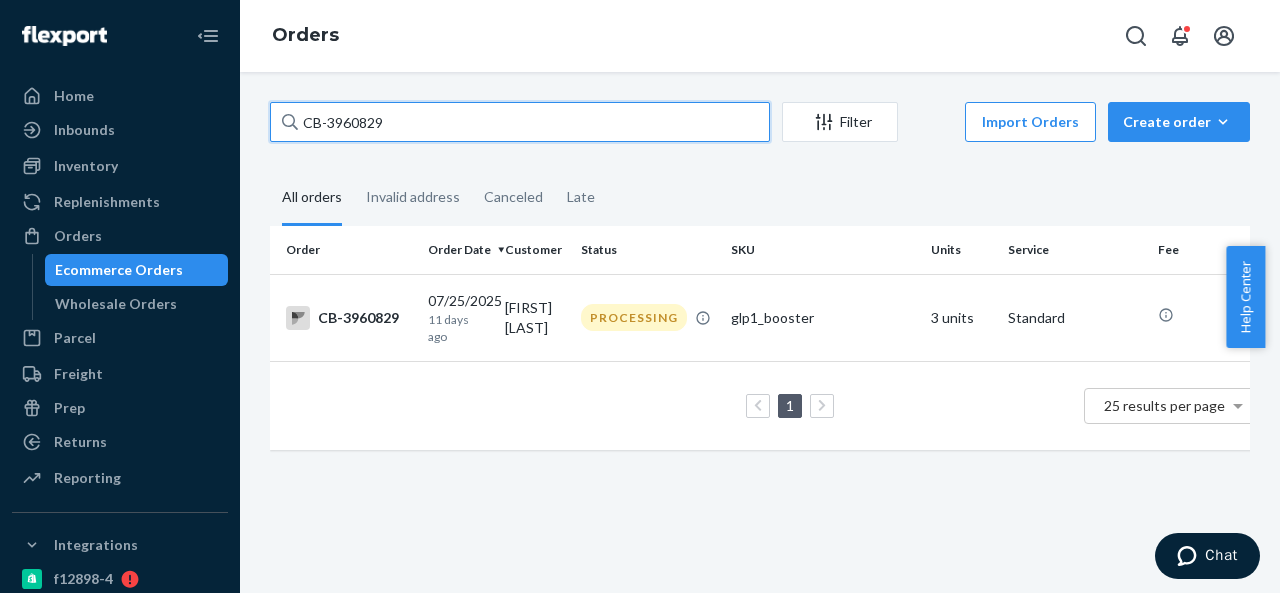 paste on "BIO-[NUMBER]" 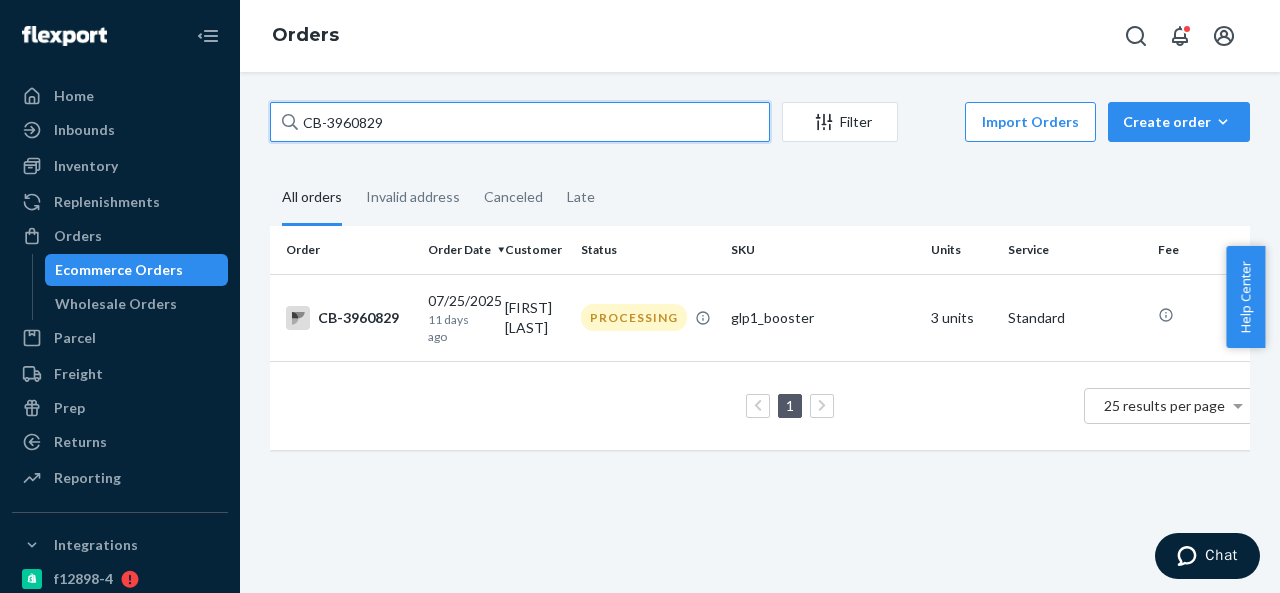 type on "BIO-[NUMBER]" 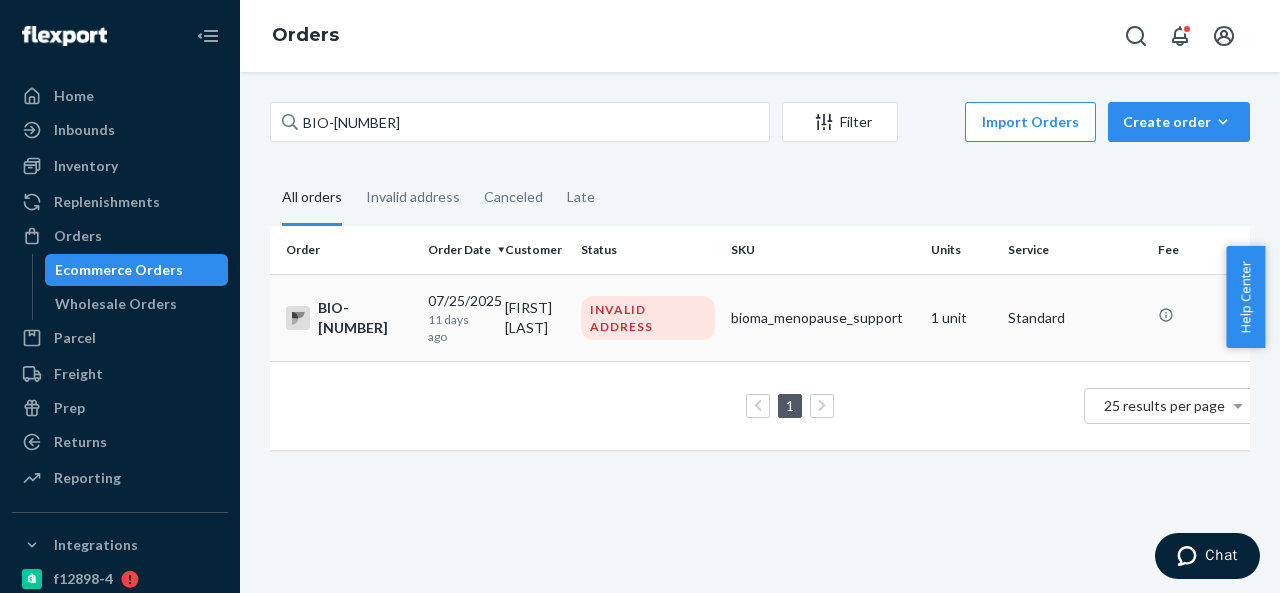 click on "[FIRST] [LAST]" at bounding box center [535, 317] 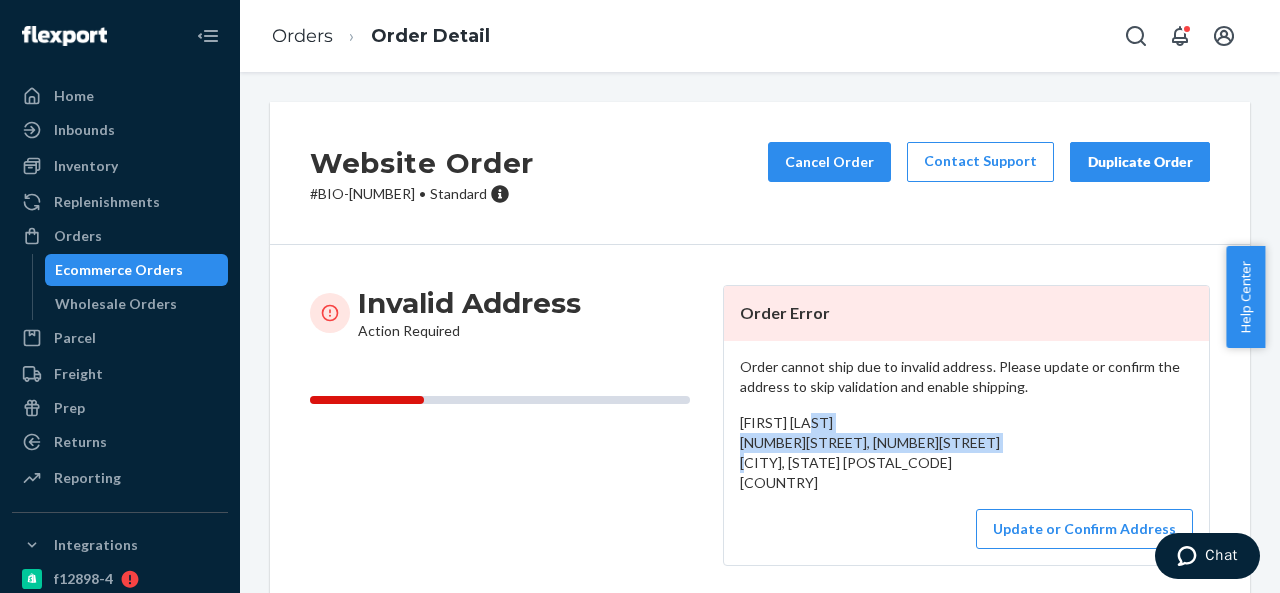 drag, startPoint x: 734, startPoint y: 439, endPoint x: 770, endPoint y: 483, distance: 56.85068 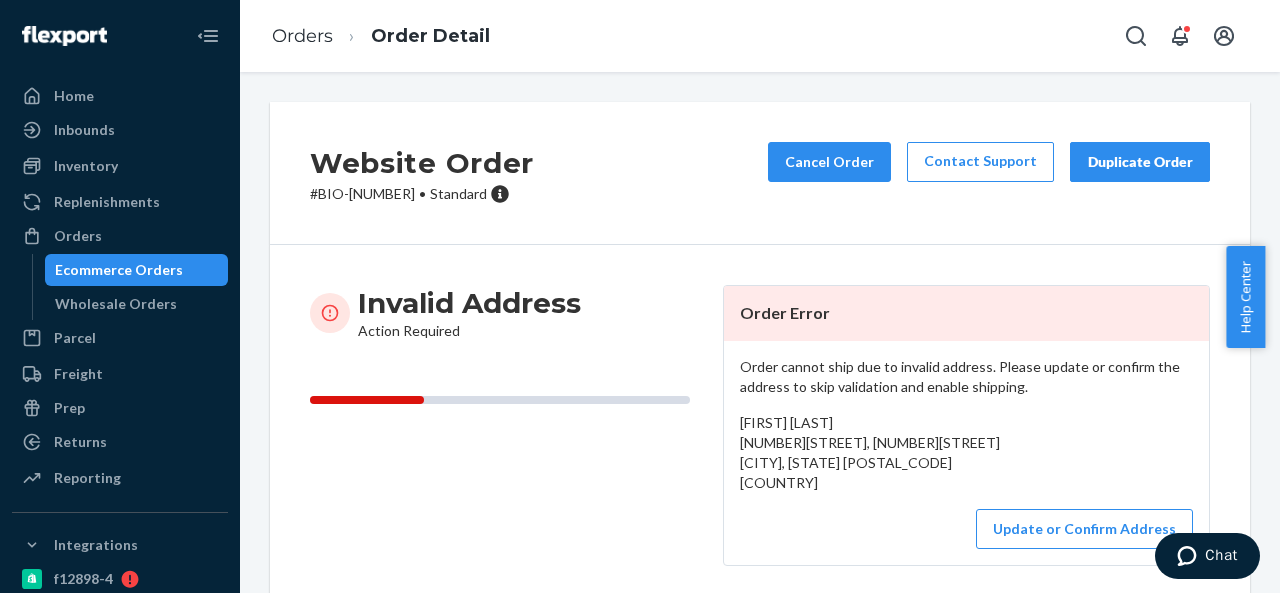 click on "# BIO-[NUMBER] • Standard" at bounding box center [422, 194] 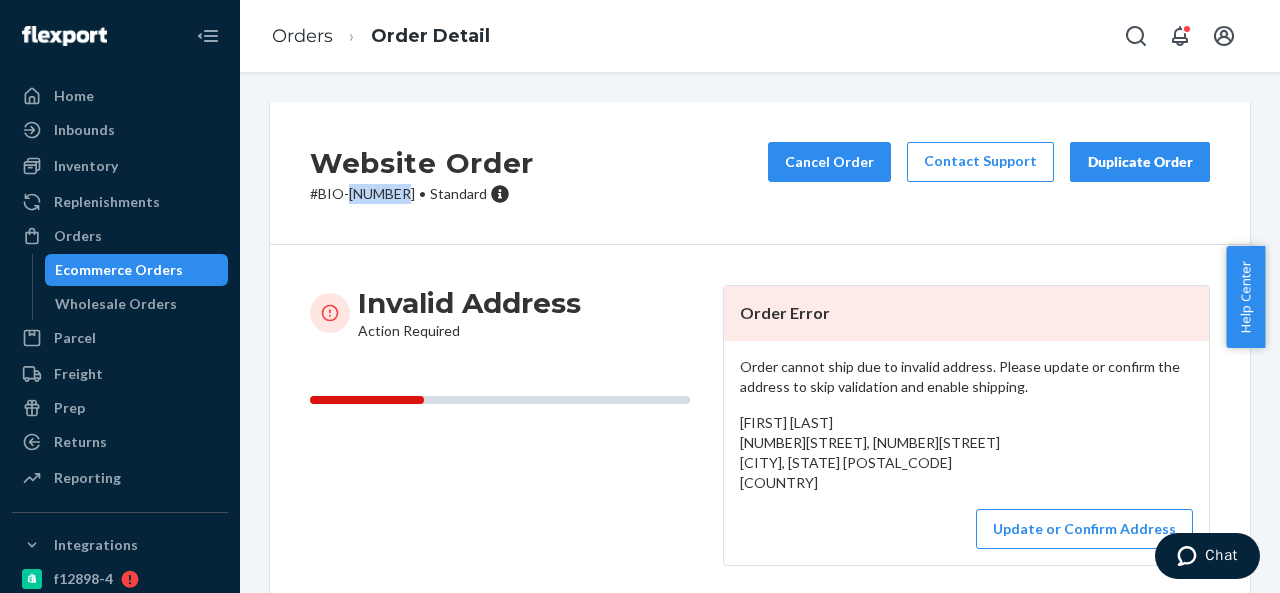 click on "# BIO-[NUMBER] • Standard" at bounding box center (422, 194) 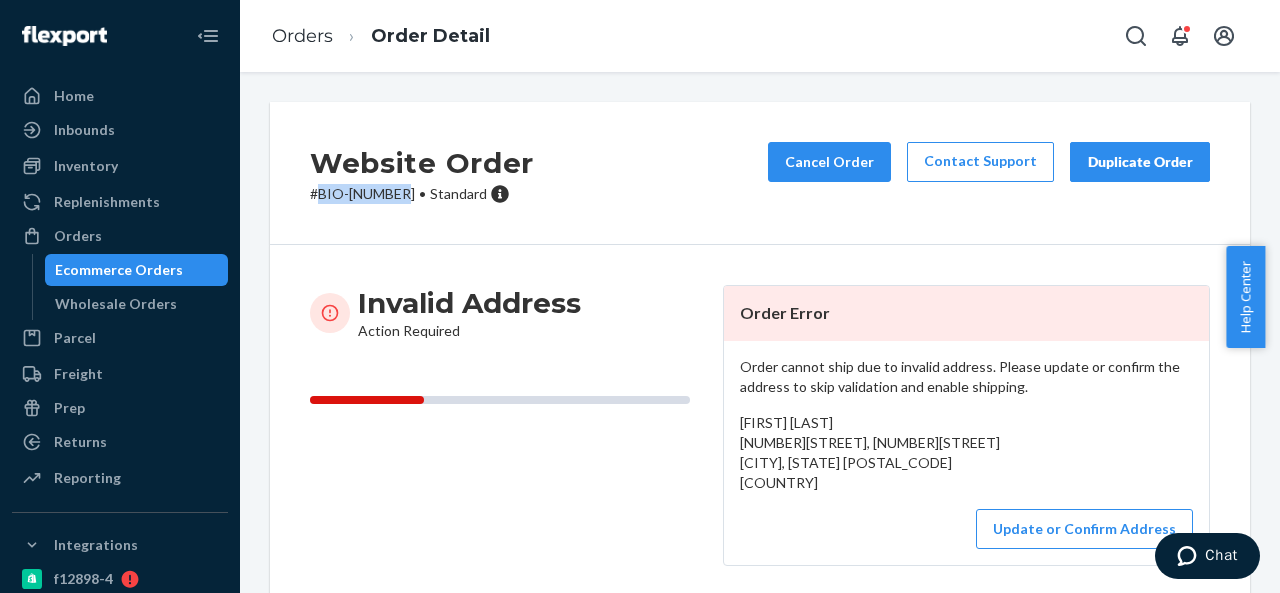 drag, startPoint x: 320, startPoint y: 194, endPoint x: 402, endPoint y: 198, distance: 82.0975 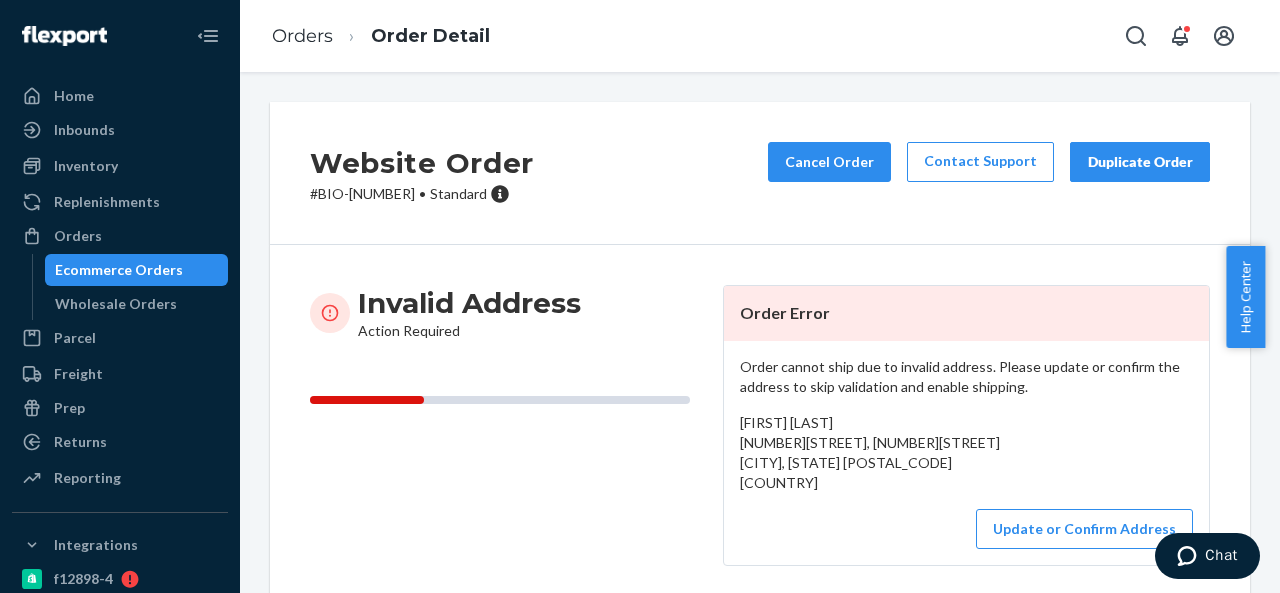 click on "[FIRST] [LAST]
[NUMBER][STREET], [NUMBER][STREET]
[CITY], [STATE] [POSTAL_CODE]
[COUNTRY]" at bounding box center (870, 452) 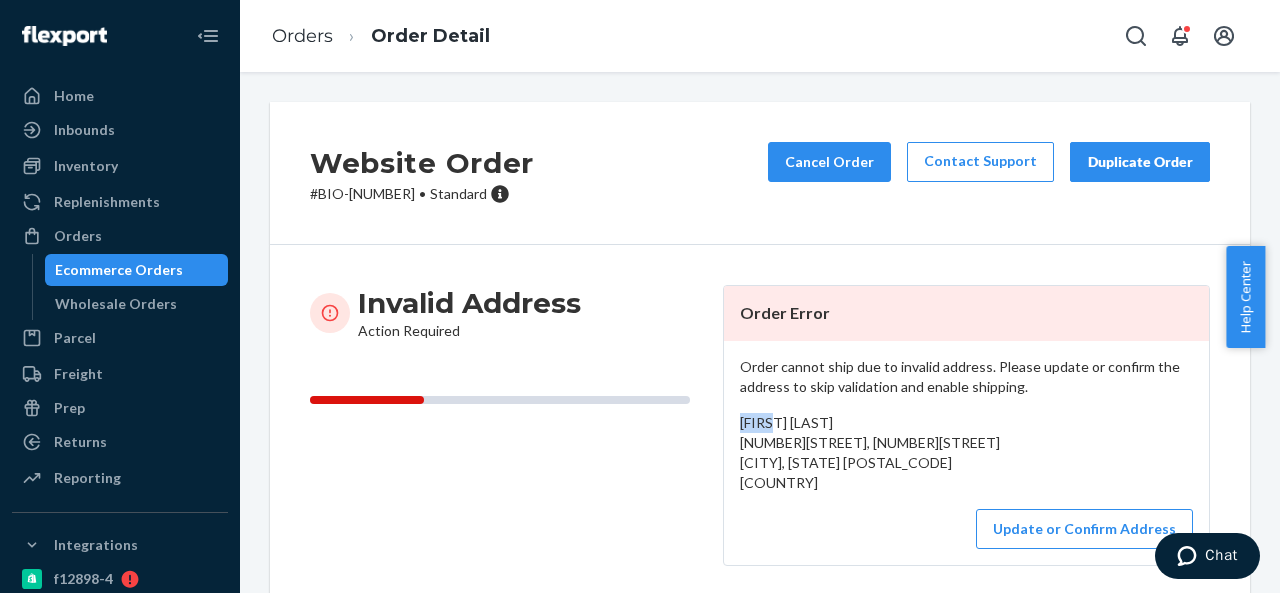 click on "[FIRST] [LAST]
[NUMBER][STREET], [NUMBER][STREET]
[CITY], [STATE] [POSTAL_CODE]
[COUNTRY]" at bounding box center [870, 452] 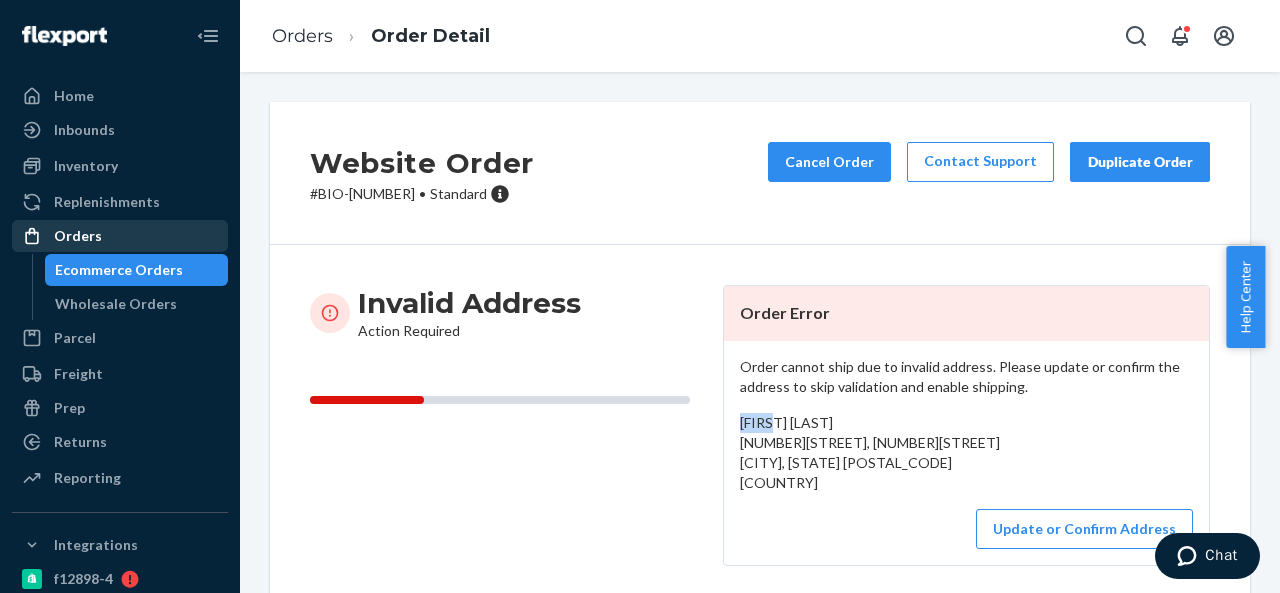 click on "Orders" at bounding box center (120, 236) 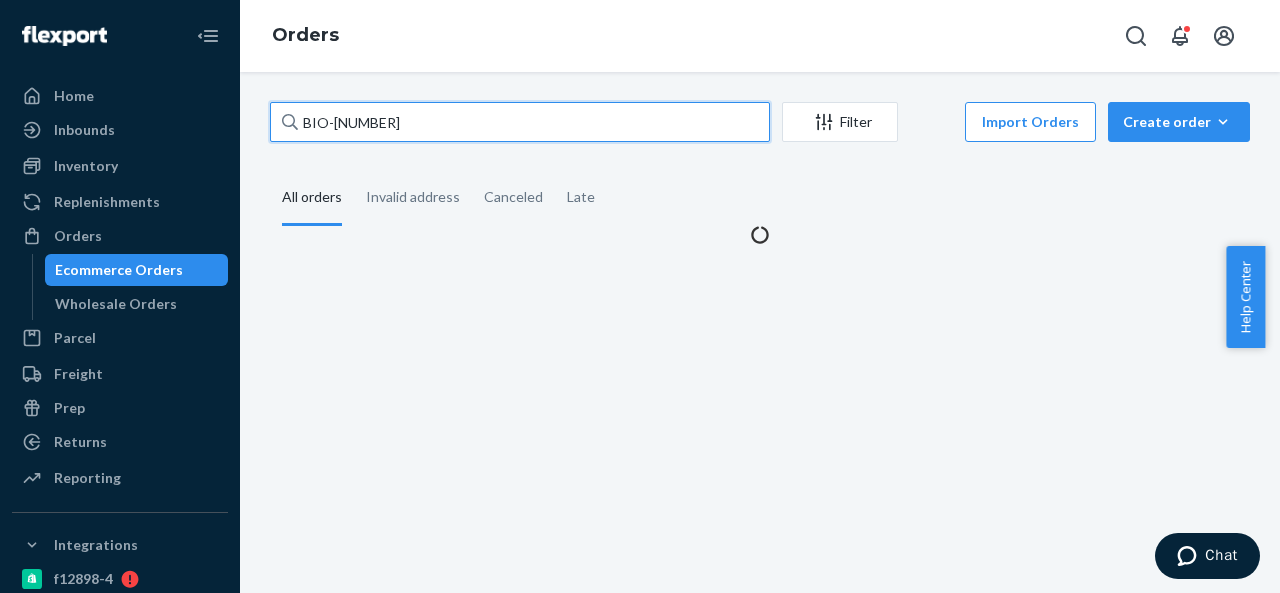 click on "BIO-[NUMBER]" at bounding box center [520, 122] 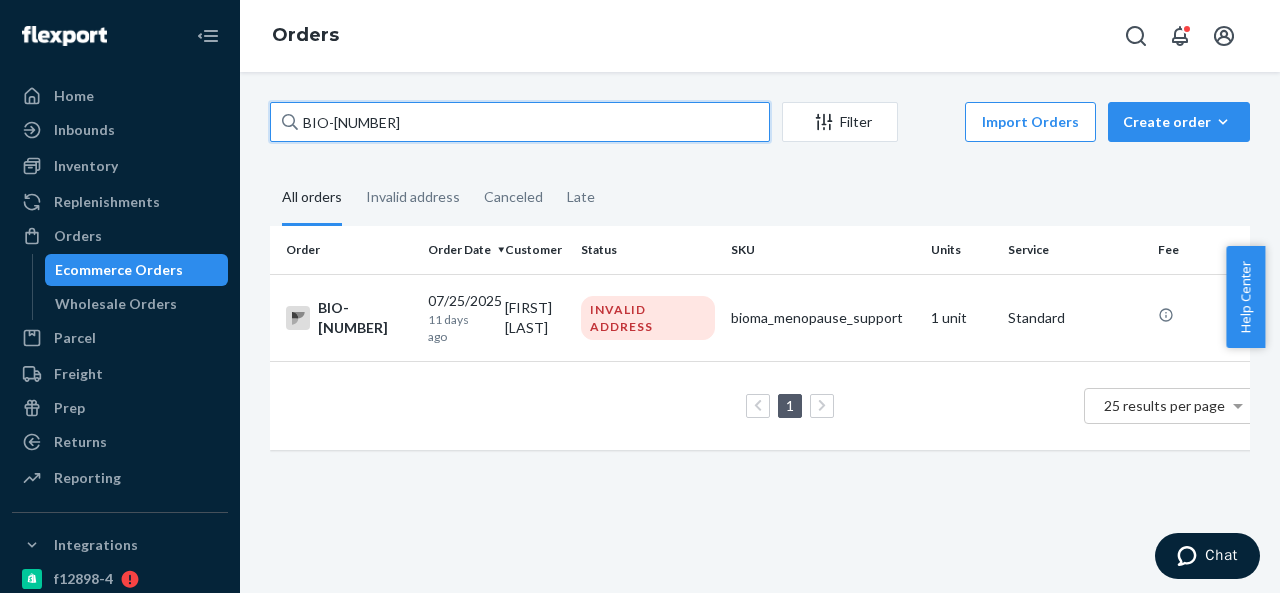 paste on "5431" 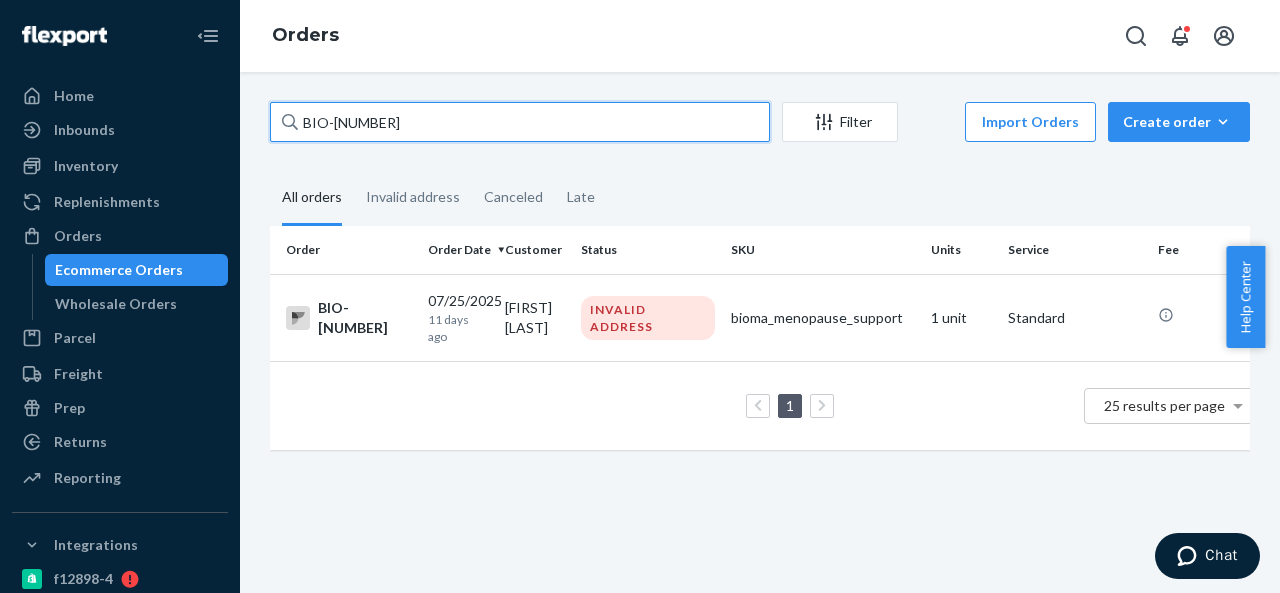 type on "BIO-2285431" 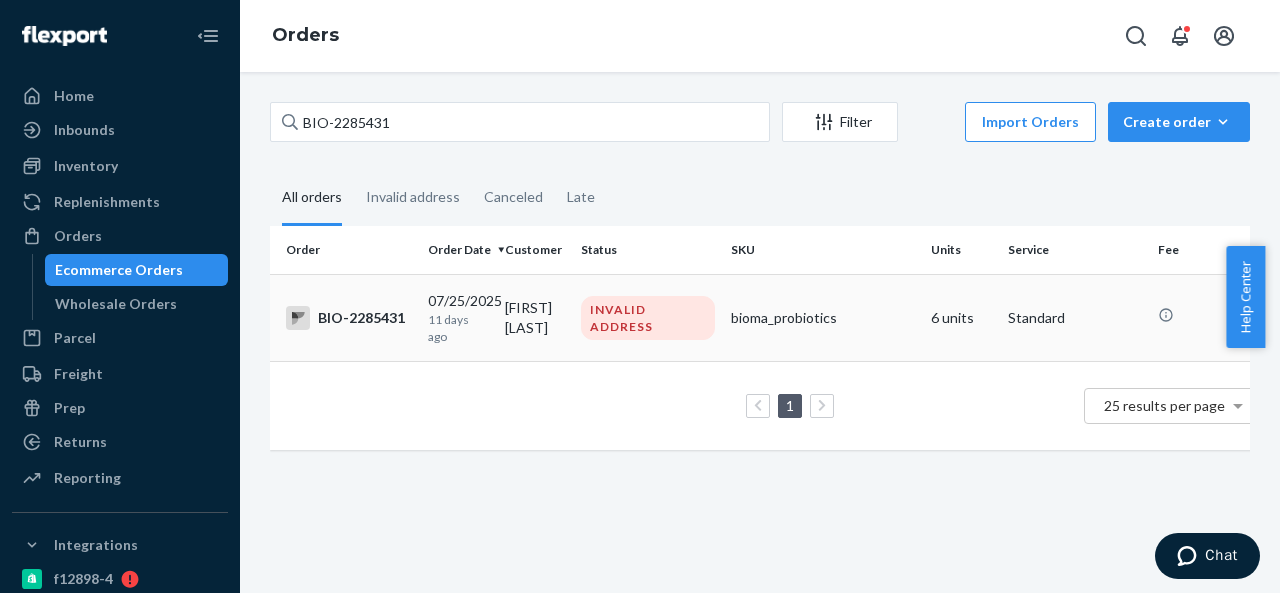 click on "[FIRST] [LAST]" at bounding box center (535, 317) 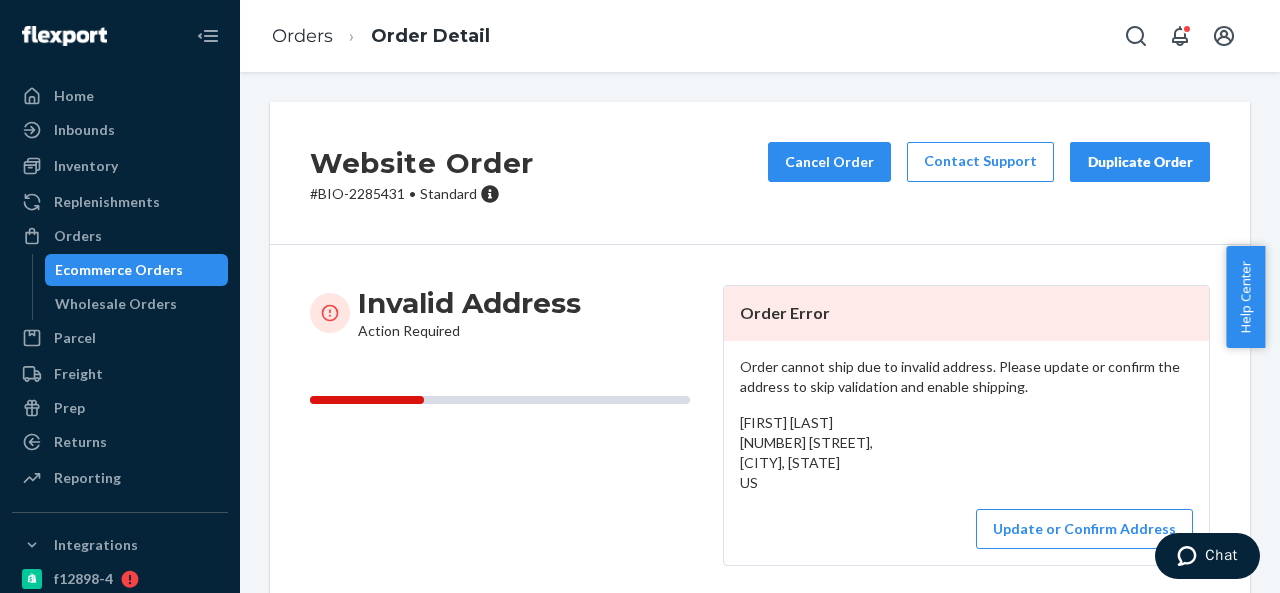 drag, startPoint x: 746, startPoint y: 453, endPoint x: 783, endPoint y: 485, distance: 48.9183 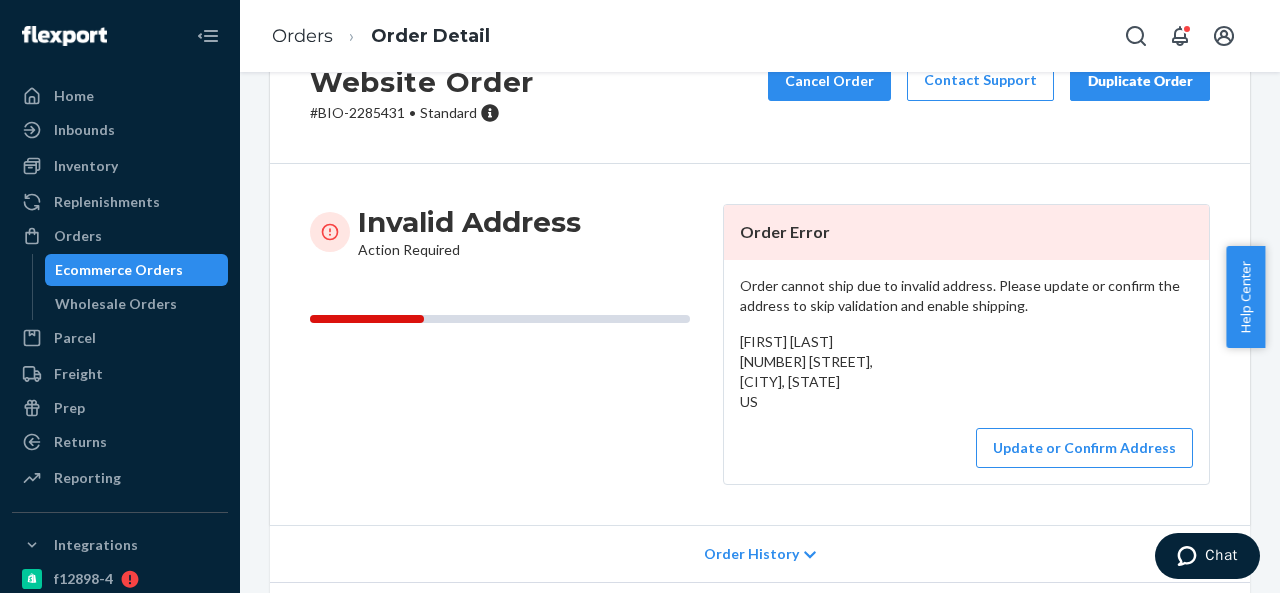 scroll, scrollTop: 100, scrollLeft: 0, axis: vertical 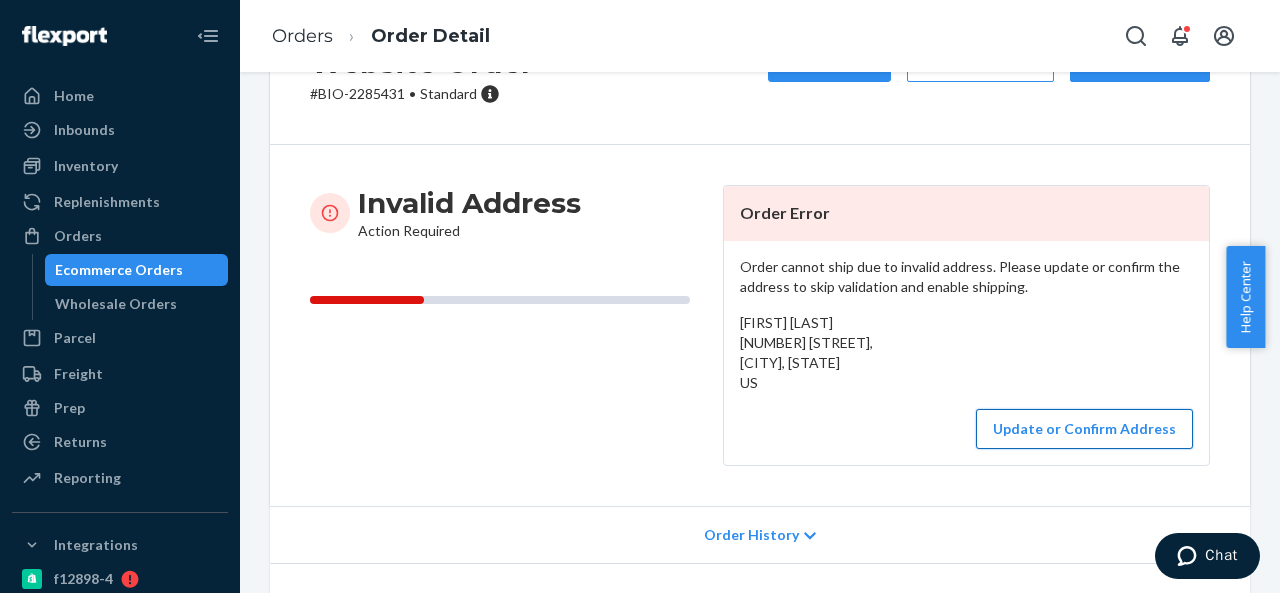 click on "Update or Confirm Address" at bounding box center (1084, 429) 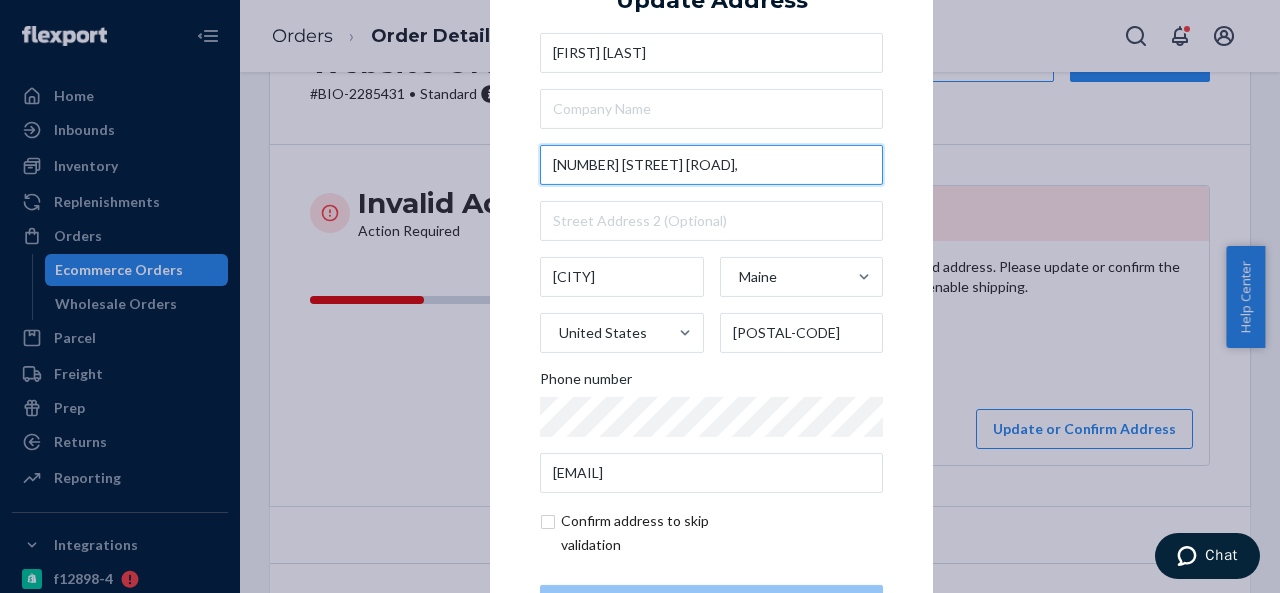 click on "[NUMBER] [STREET] [ROAD]," at bounding box center (711, 165) 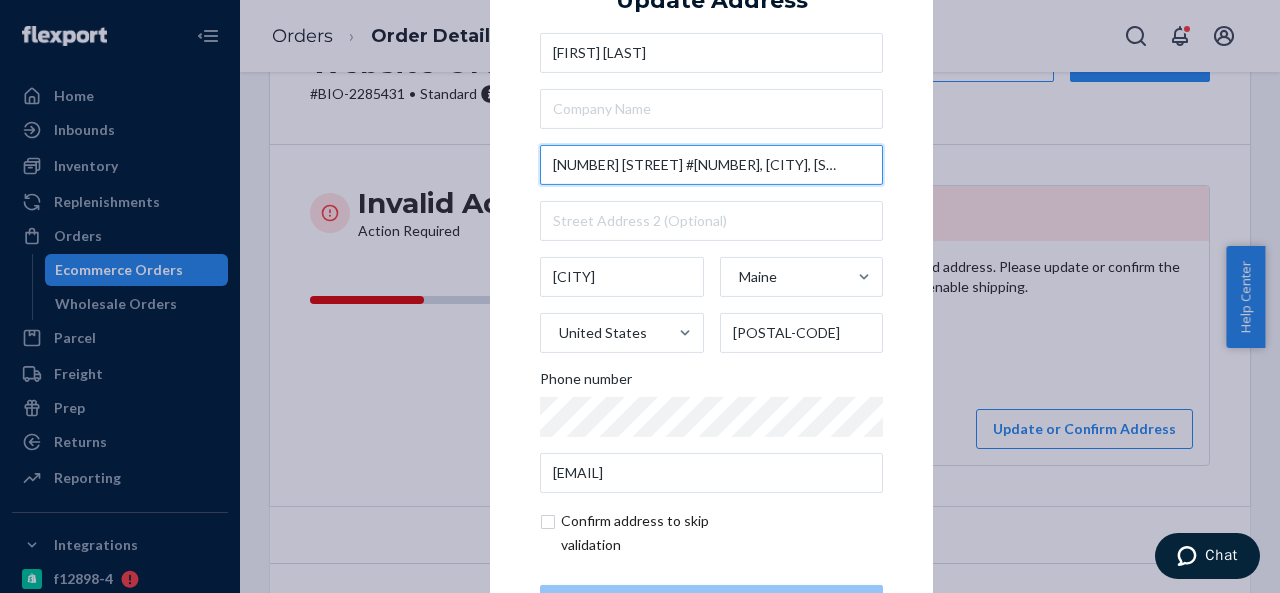 scroll, scrollTop: 0, scrollLeft: 36, axis: horizontal 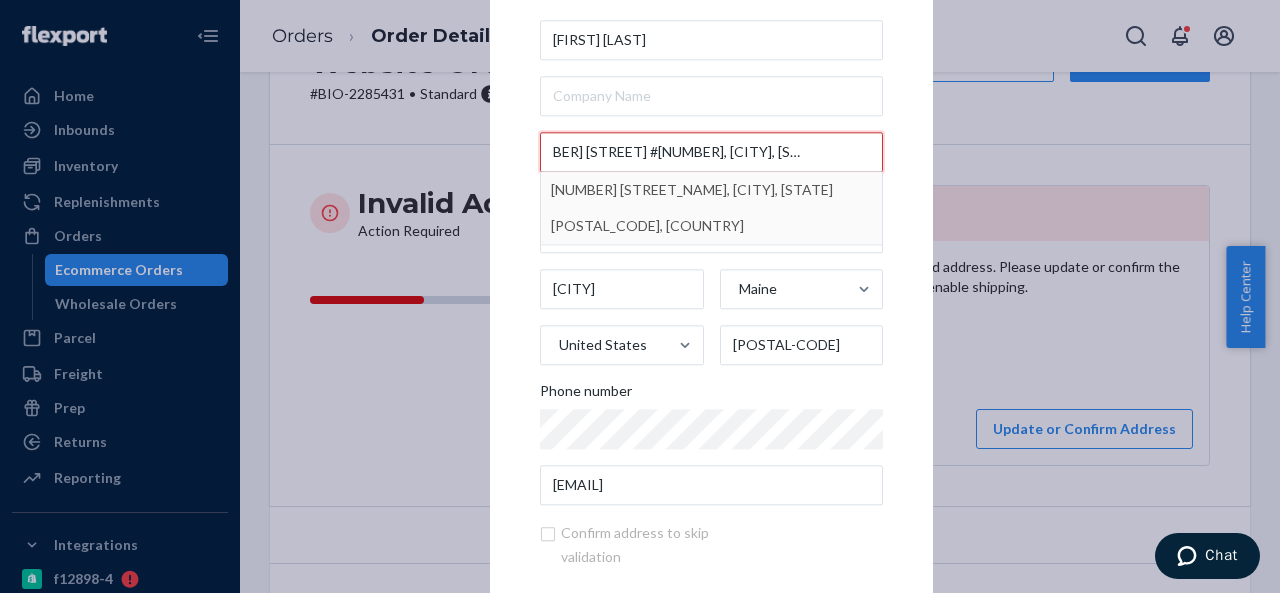 type on "[NUMBER] [STREET] #[NUMBER], [CITY], [STATE] [POSTAL_CODE]" 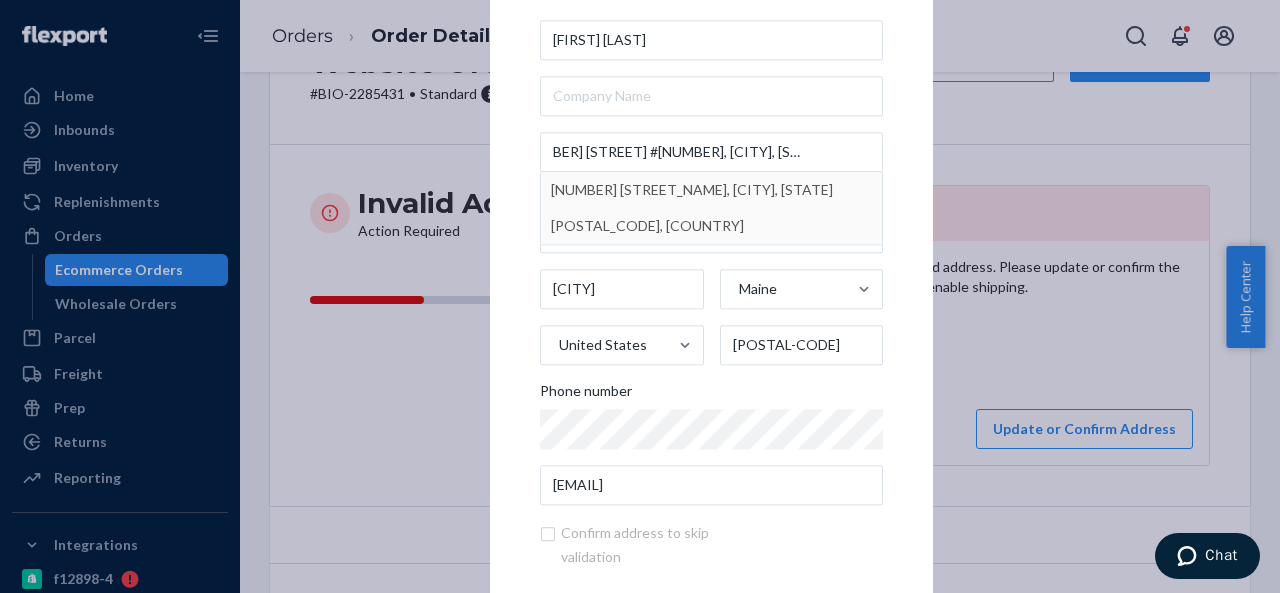 scroll, scrollTop: 0, scrollLeft: 0, axis: both 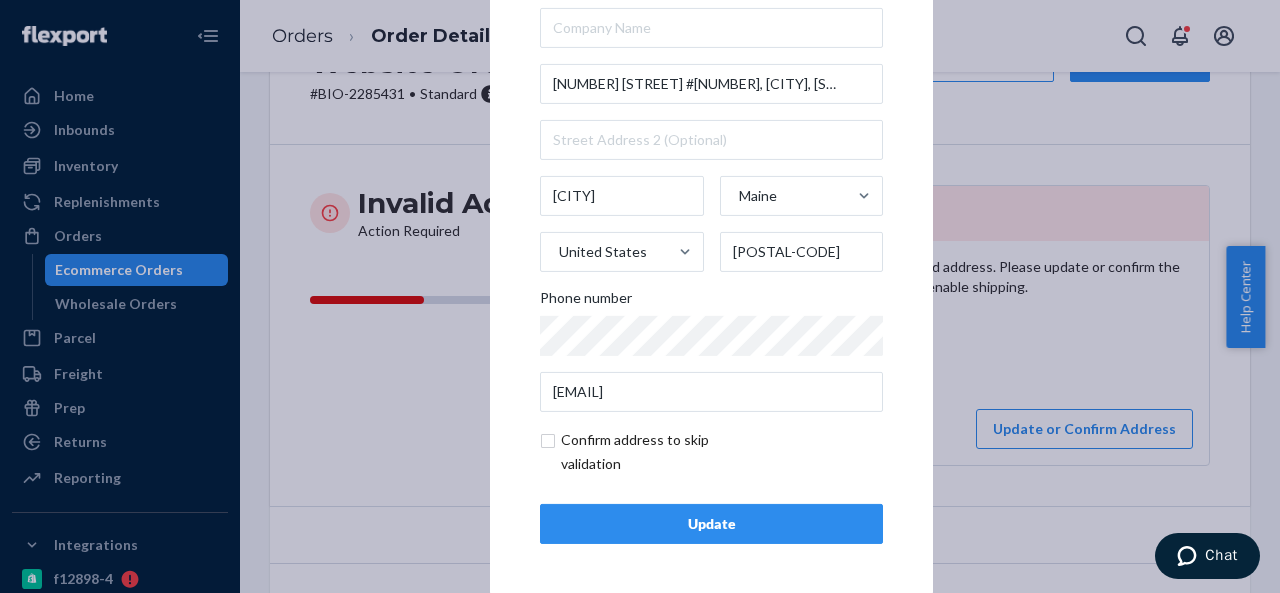 click on "Update" at bounding box center [711, 524] 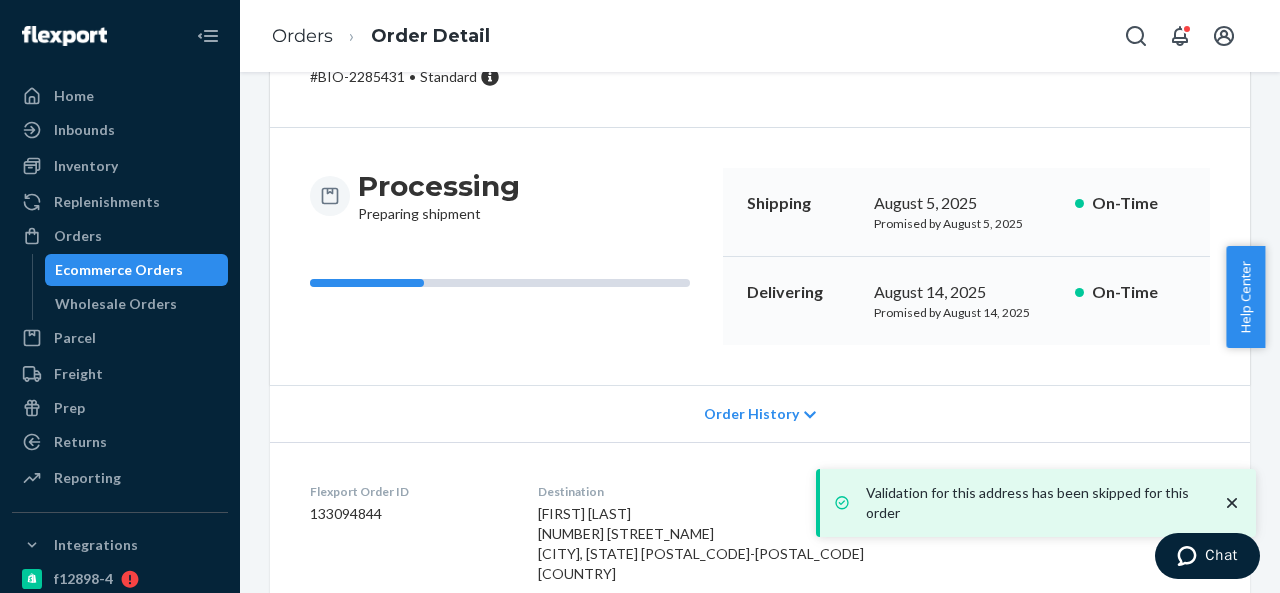 scroll, scrollTop: 200, scrollLeft: 0, axis: vertical 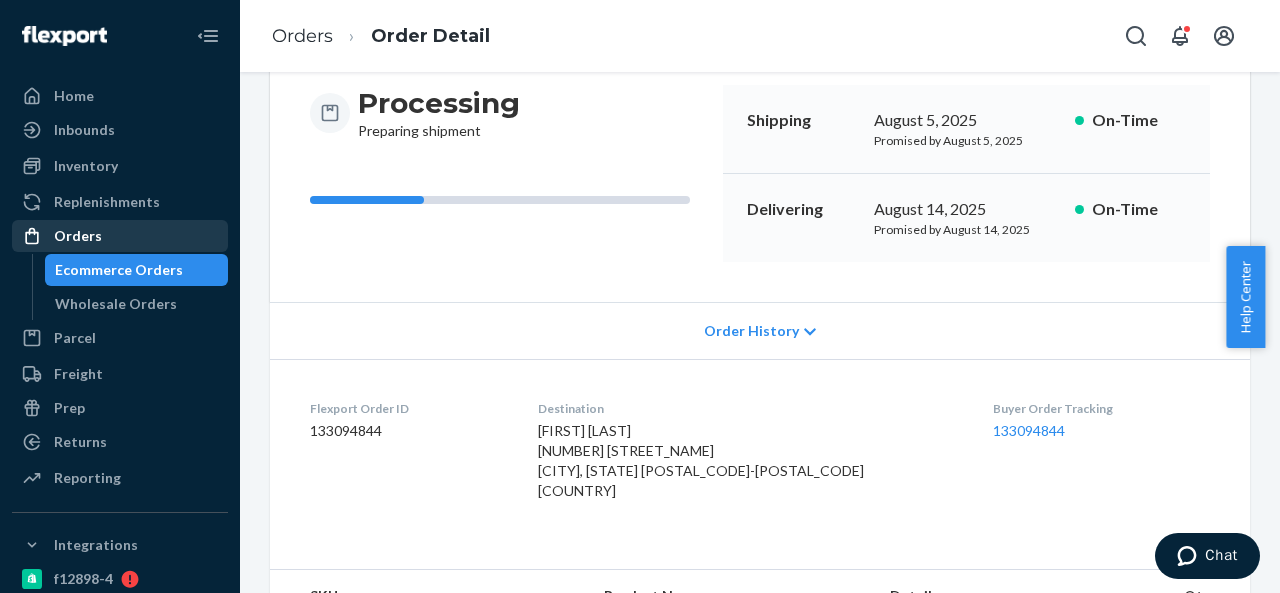 click on "Orders" at bounding box center [120, 236] 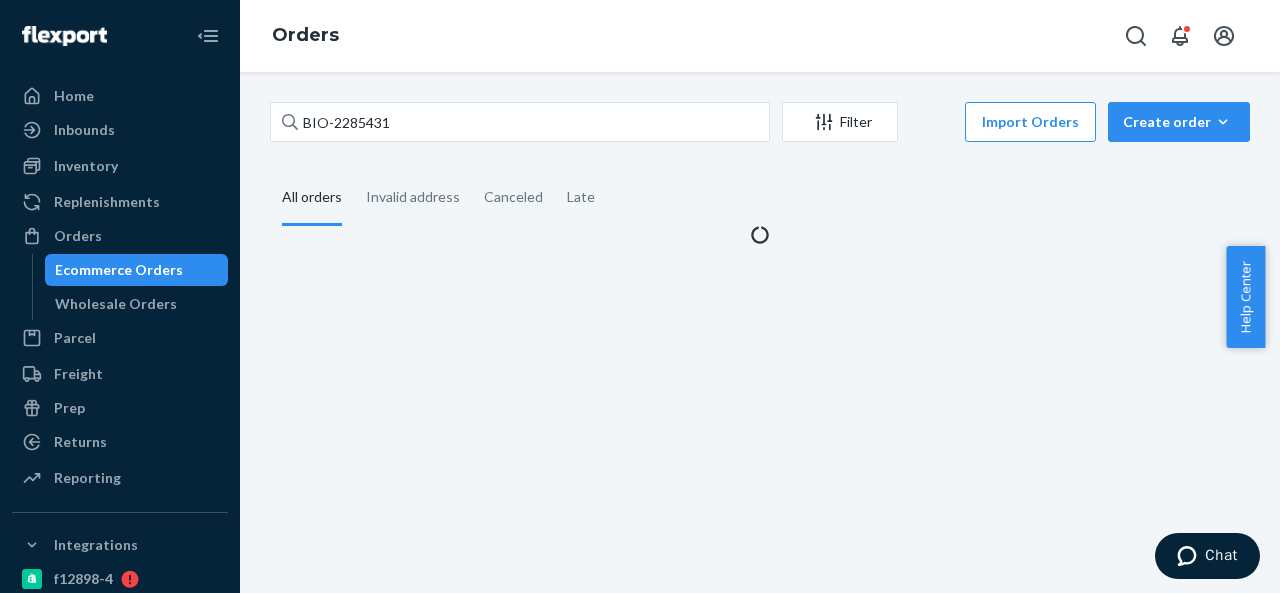 scroll, scrollTop: 0, scrollLeft: 0, axis: both 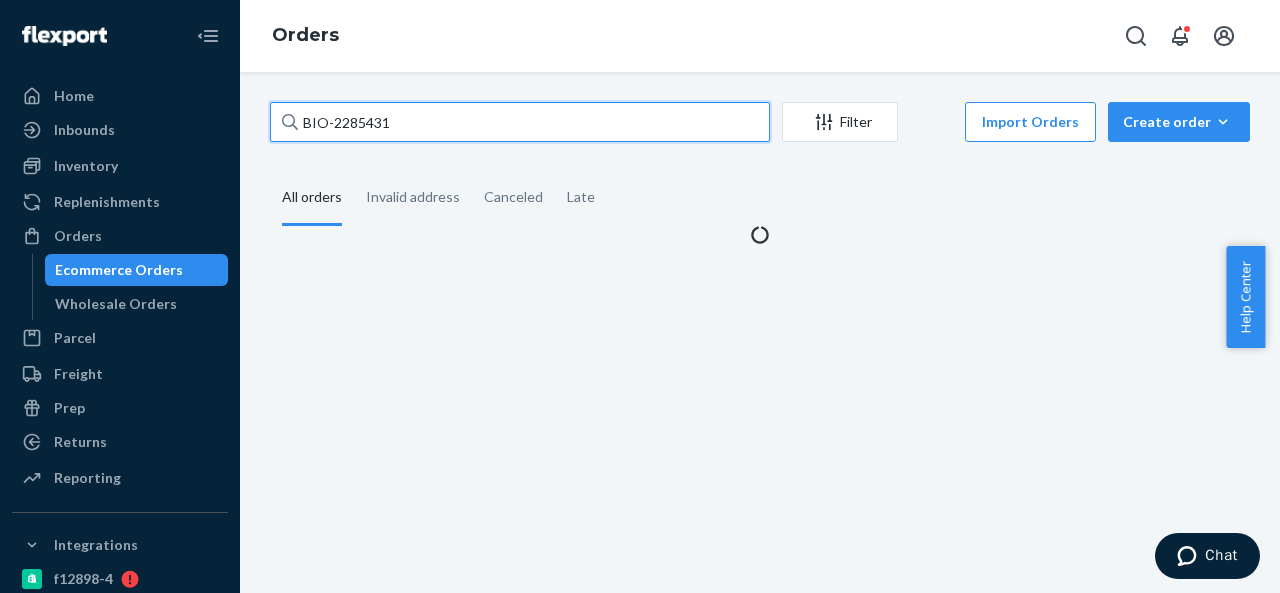 click on "BIO-2285431" at bounding box center (520, 122) 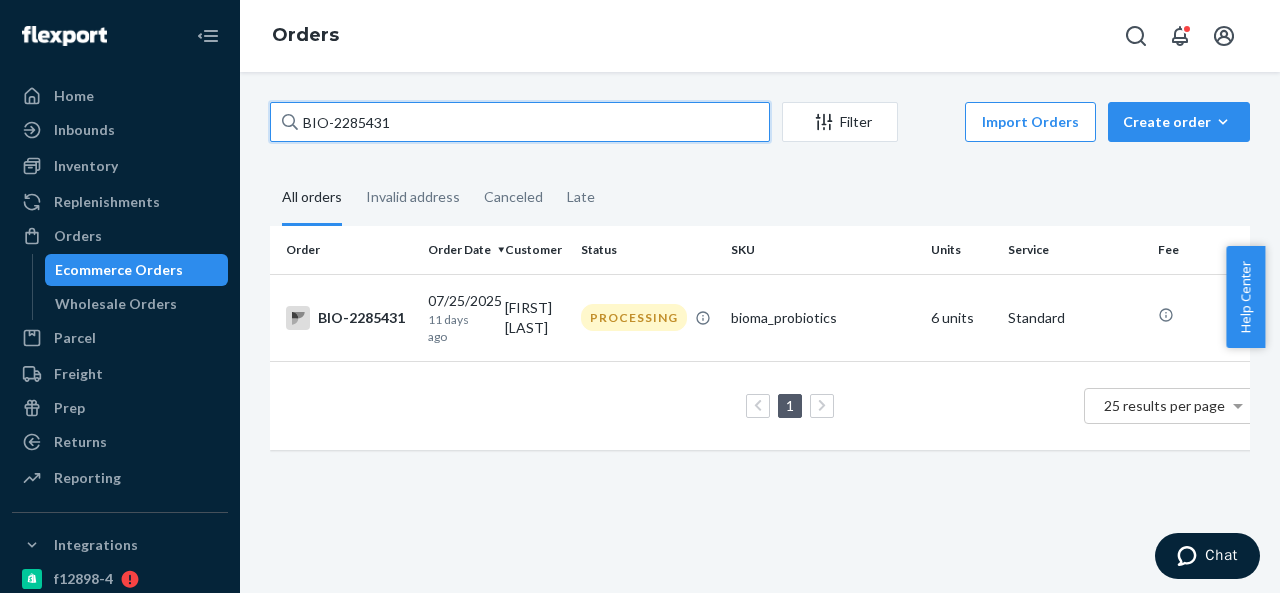 paste 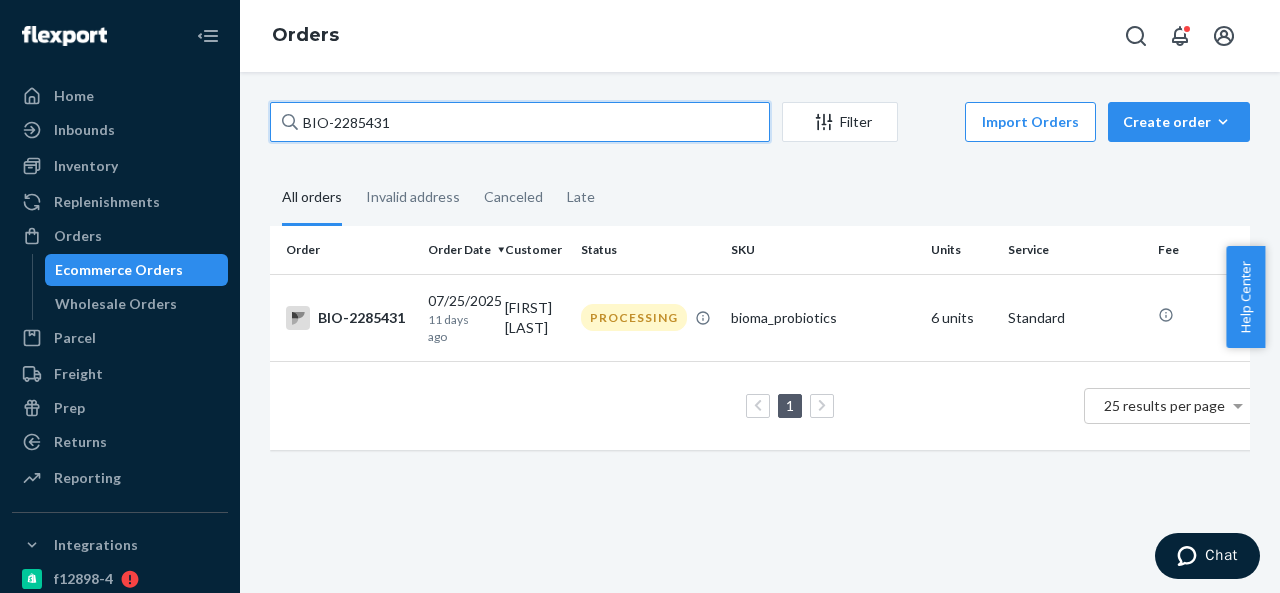type on "[BIO-ID]" 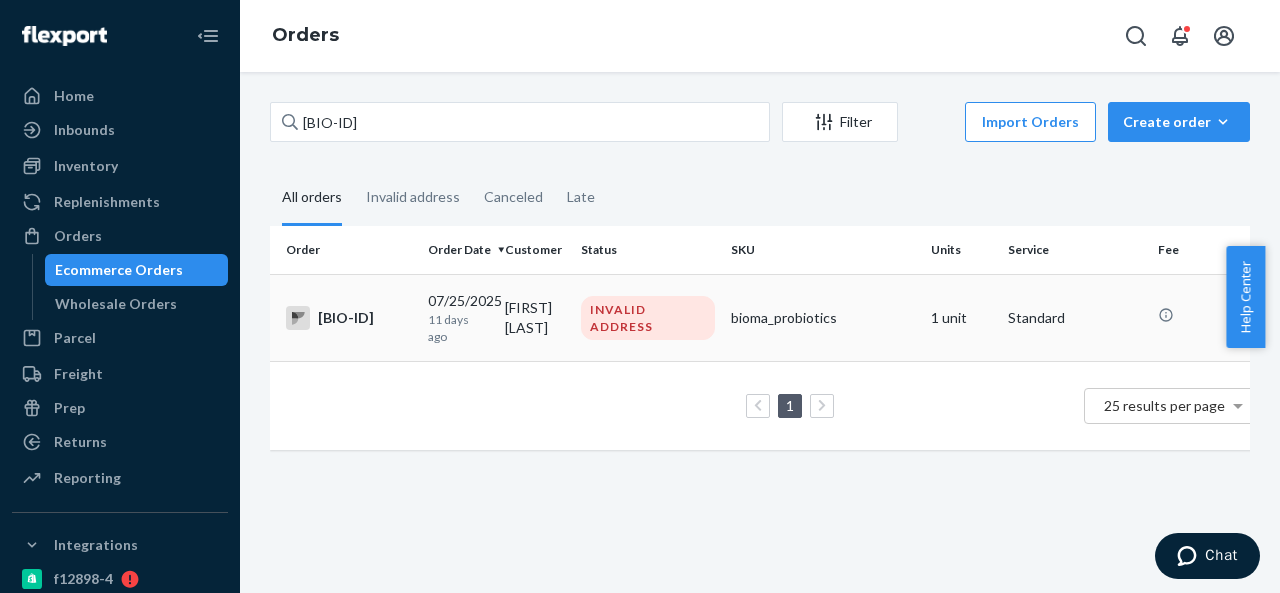 click on "[FIRST] [LAST]" at bounding box center [535, 317] 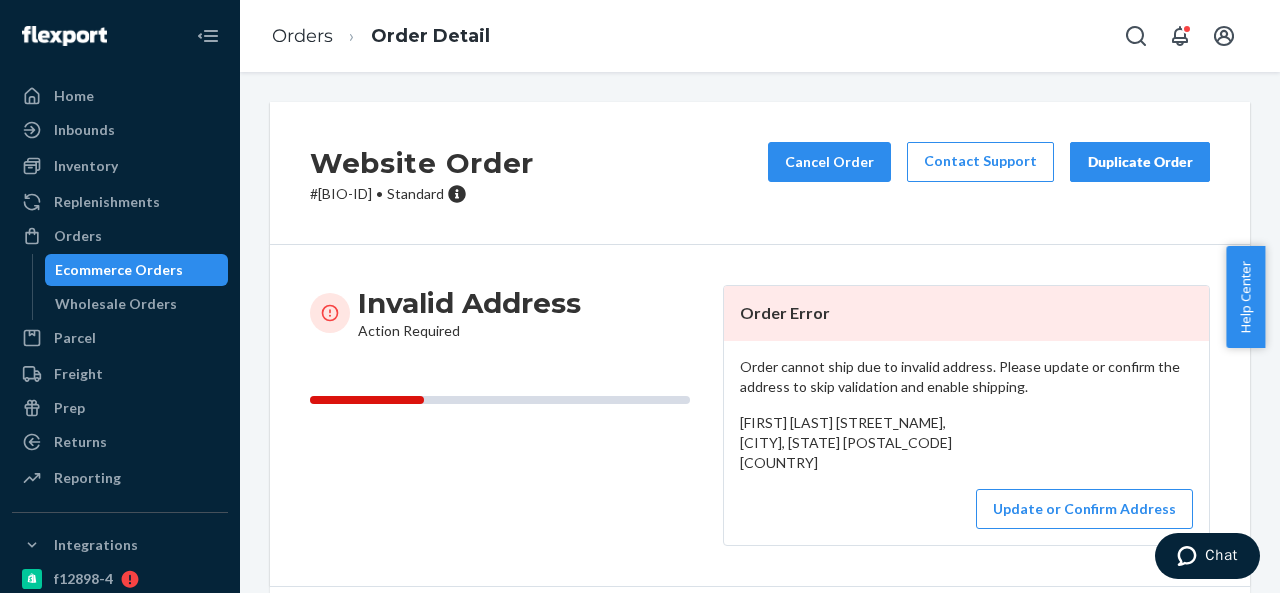 click on "# BIO-2285897 • Standard" at bounding box center (422, 194) 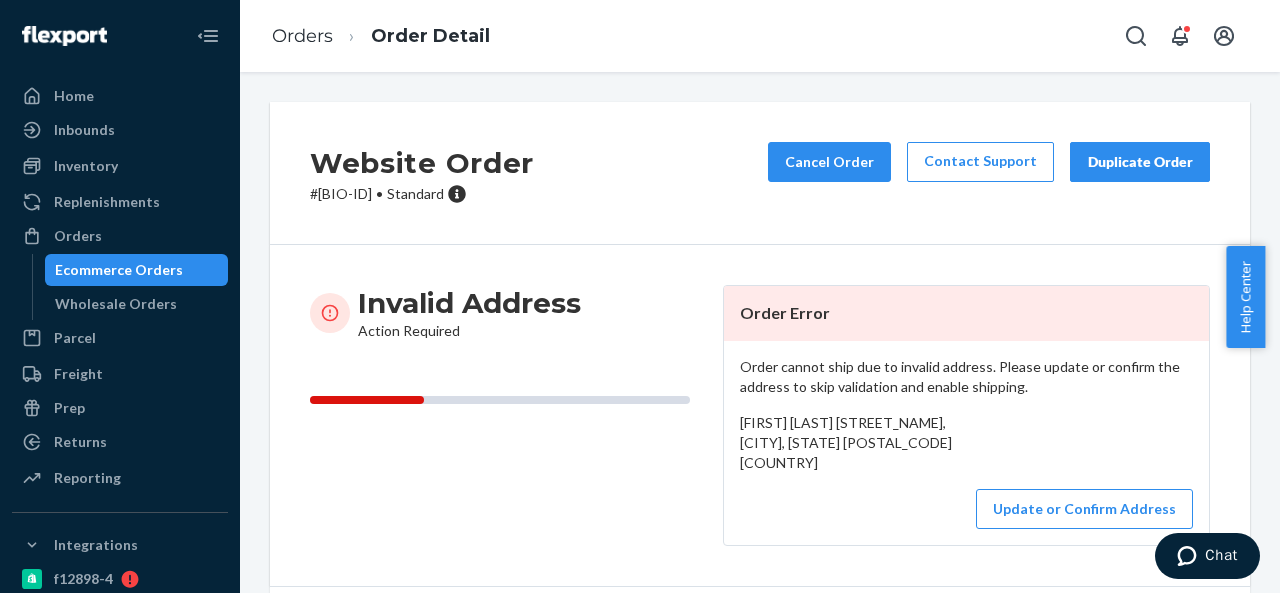 drag, startPoint x: 321, startPoint y: 191, endPoint x: 402, endPoint y: 195, distance: 81.09871 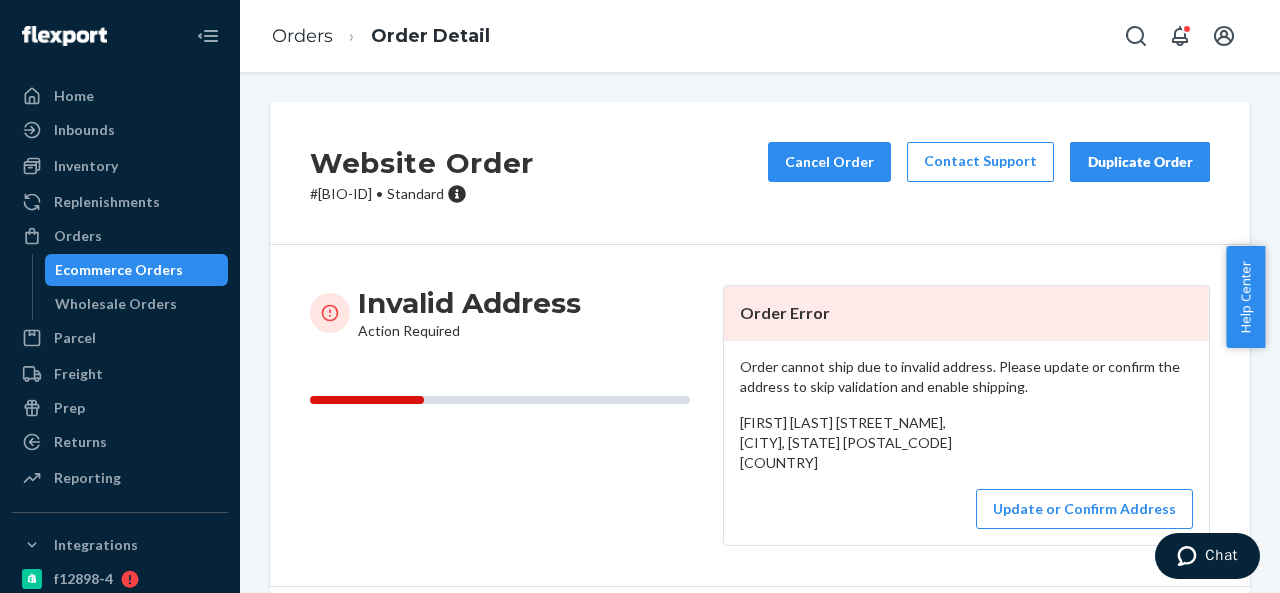 click on "# BIO-2285897 • Standard" at bounding box center (422, 194) 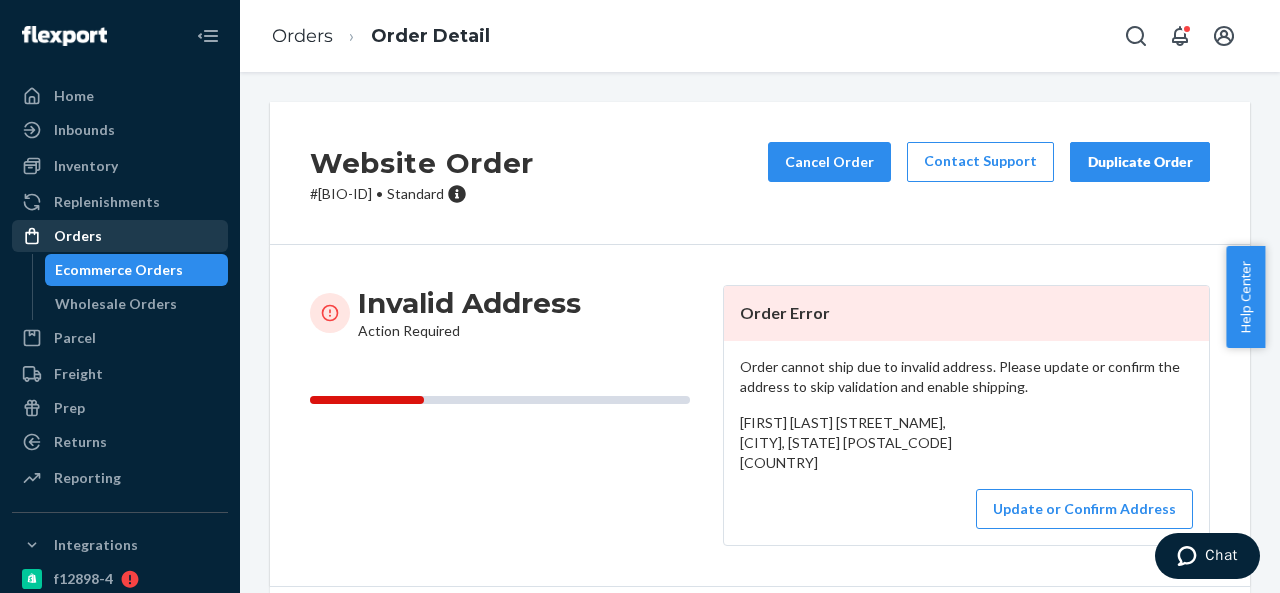 click on "Orders" at bounding box center [120, 236] 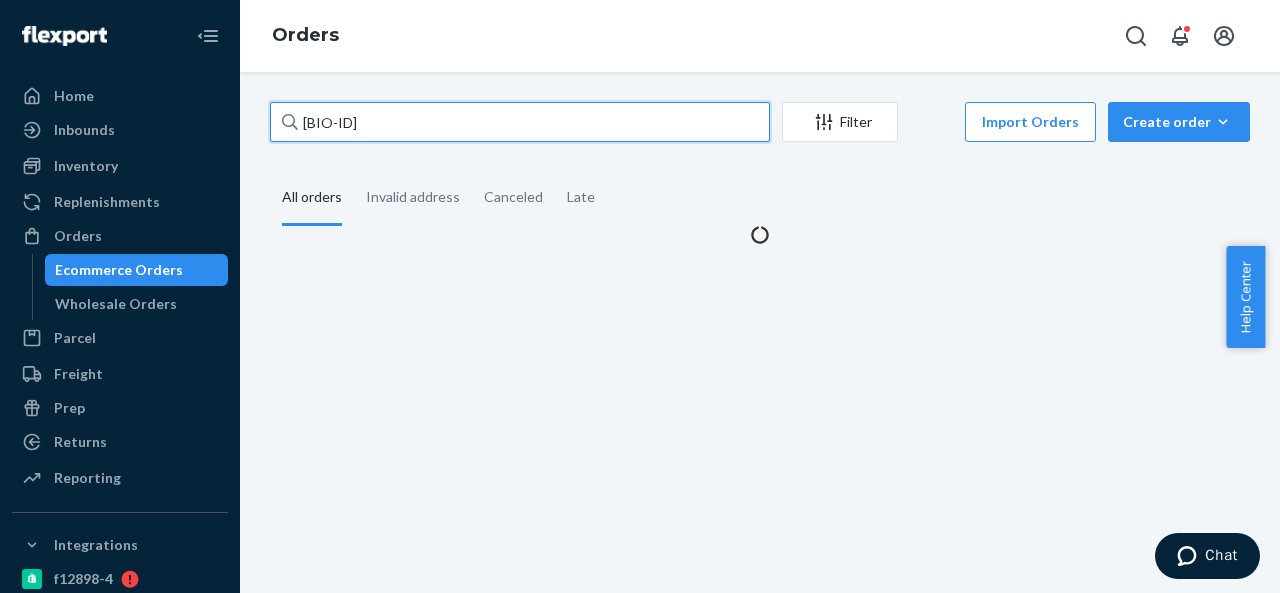 click on "[BIO-ID]" at bounding box center [520, 122] 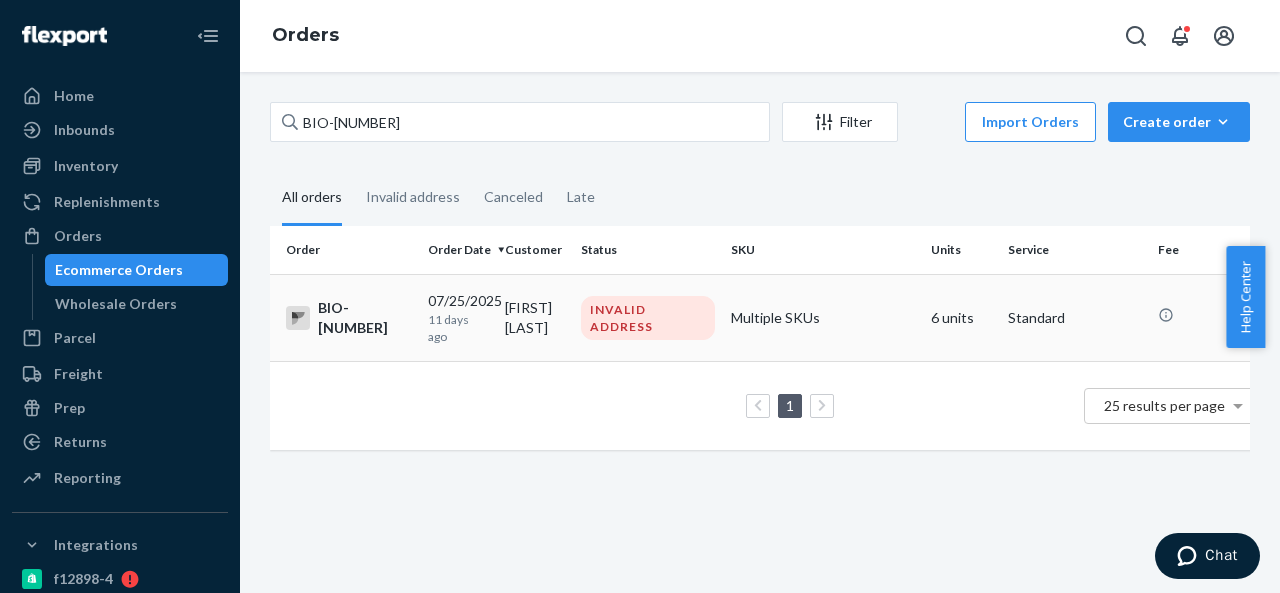 click on "[FIRST] [LAST]" at bounding box center [535, 317] 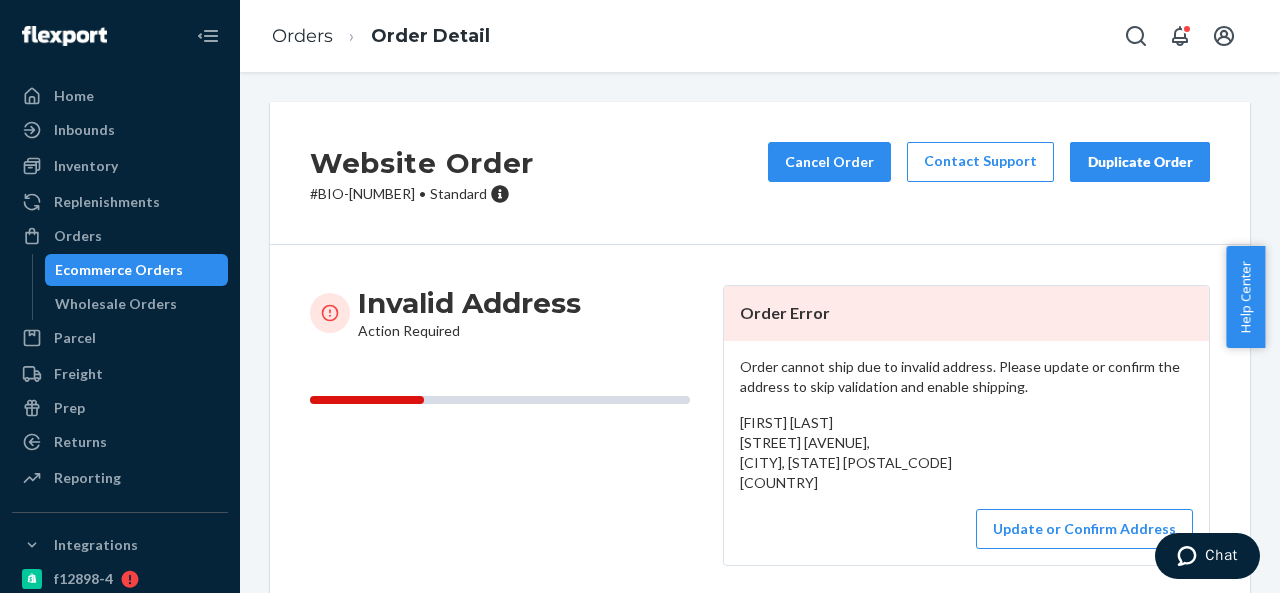 click on "# BIO-2285979 • Standard" at bounding box center (422, 194) 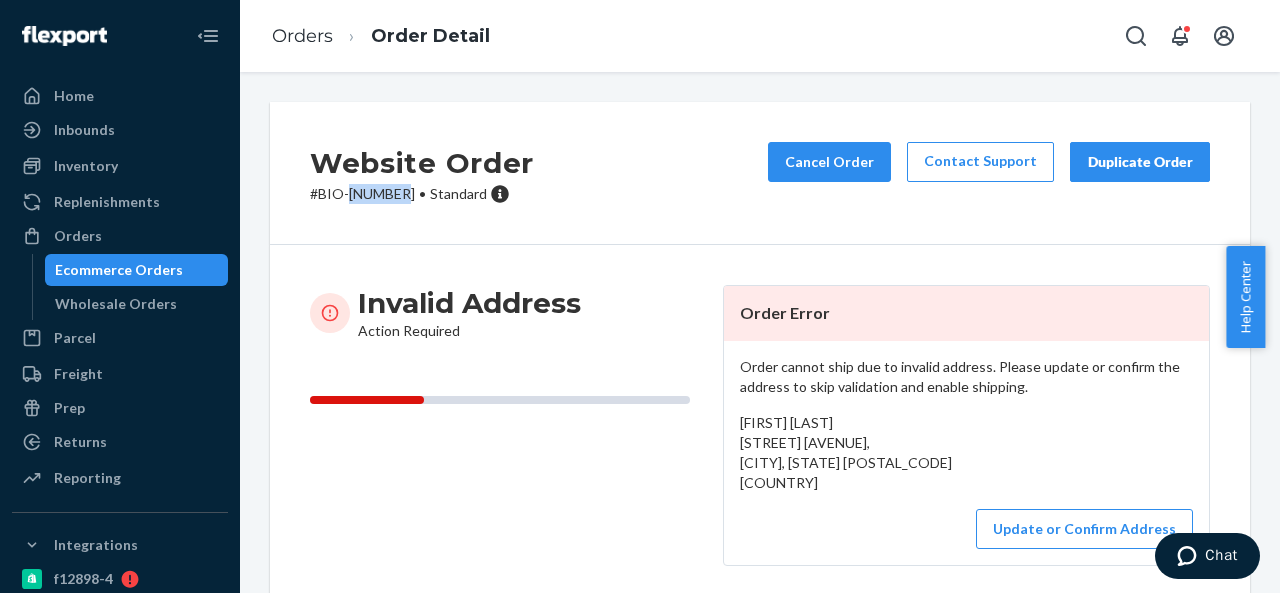 click on "# BIO-2285979 • Standard" at bounding box center (422, 194) 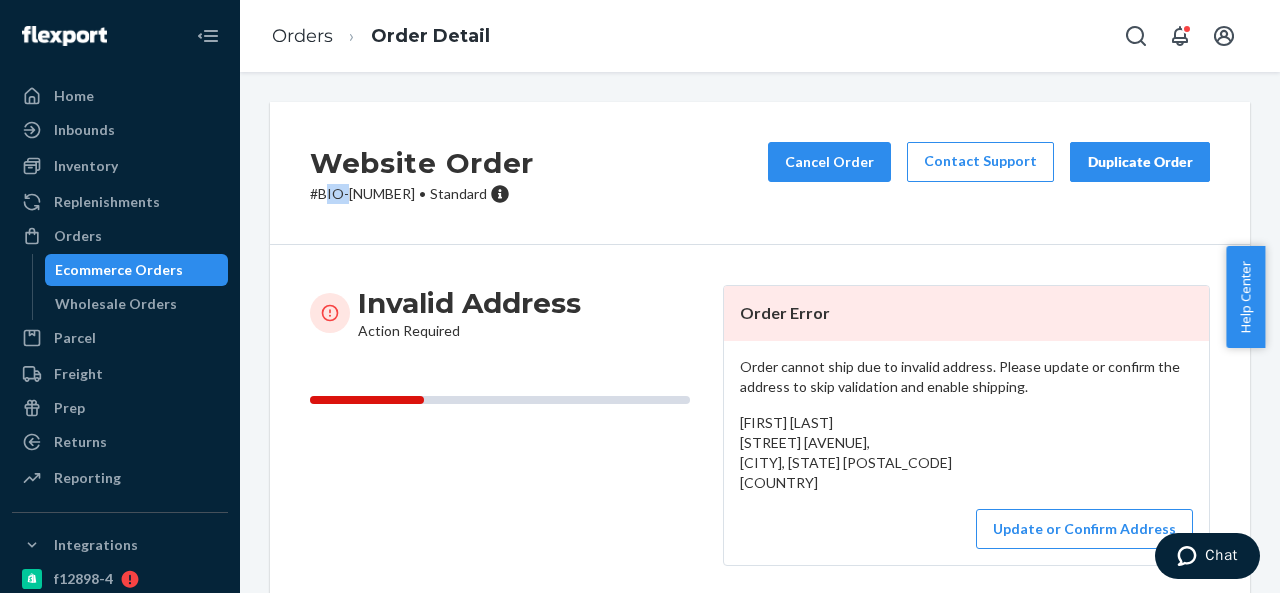 drag, startPoint x: 322, startPoint y: 193, endPoint x: 348, endPoint y: 193, distance: 26 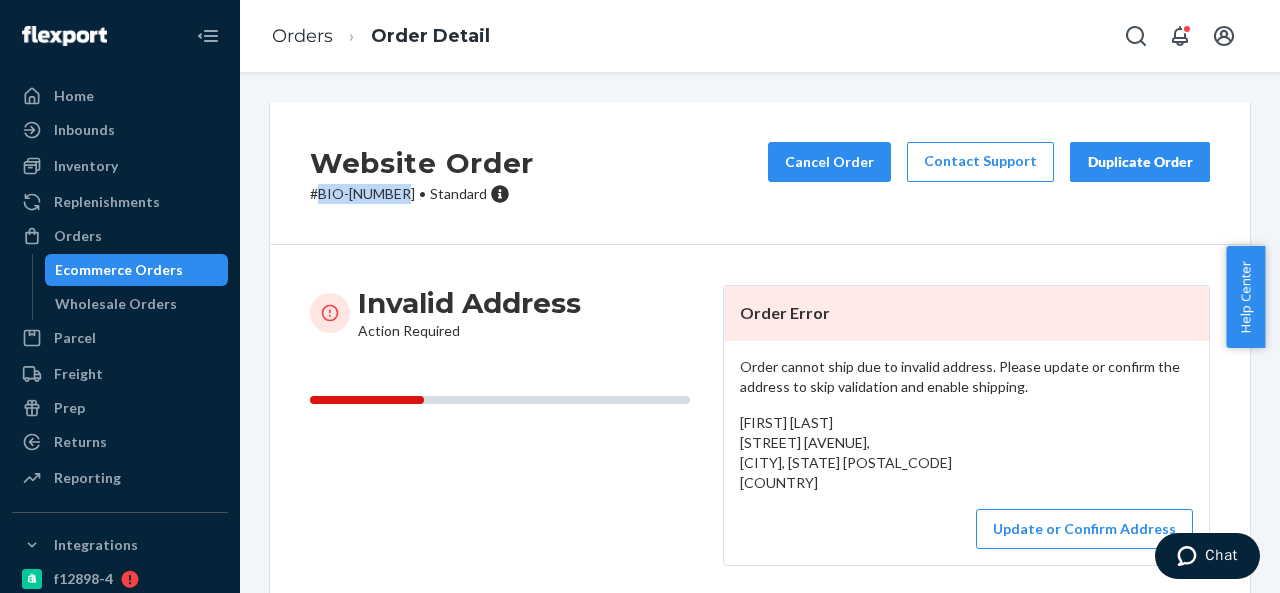 drag, startPoint x: 322, startPoint y: 195, endPoint x: 403, endPoint y: 193, distance: 81.02469 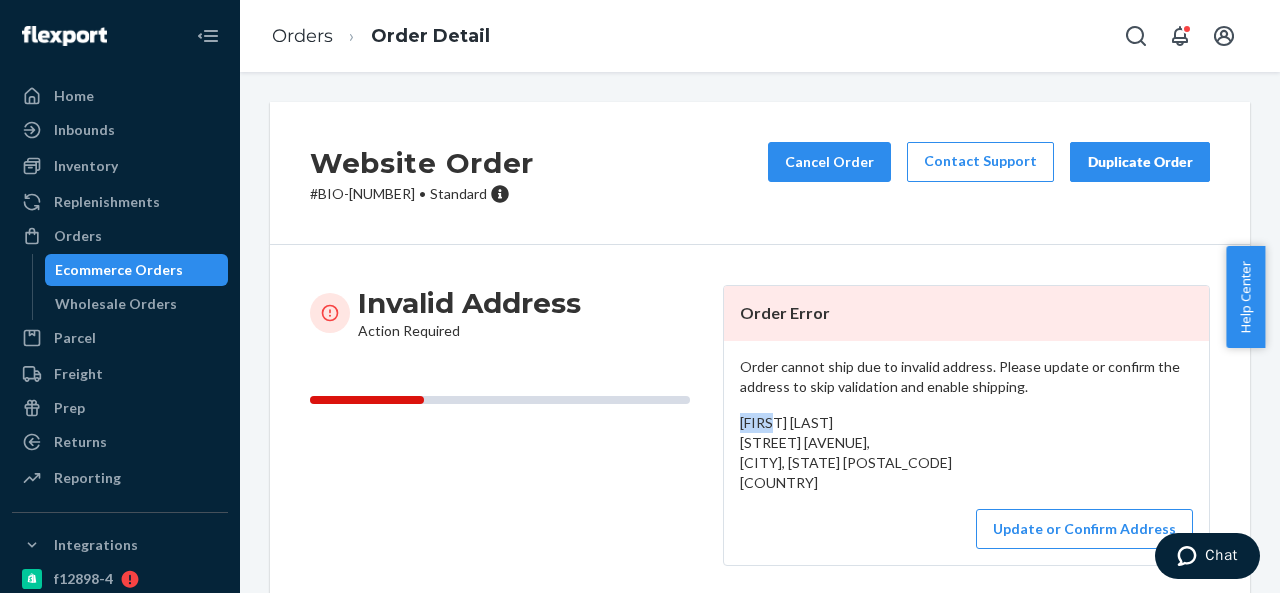 click on "[FIRST] [LAST]
[STREET] [AVENUE],
[CITY], [STATE] [POSTAL_CODE]
[COUNTRY]" at bounding box center [846, 452] 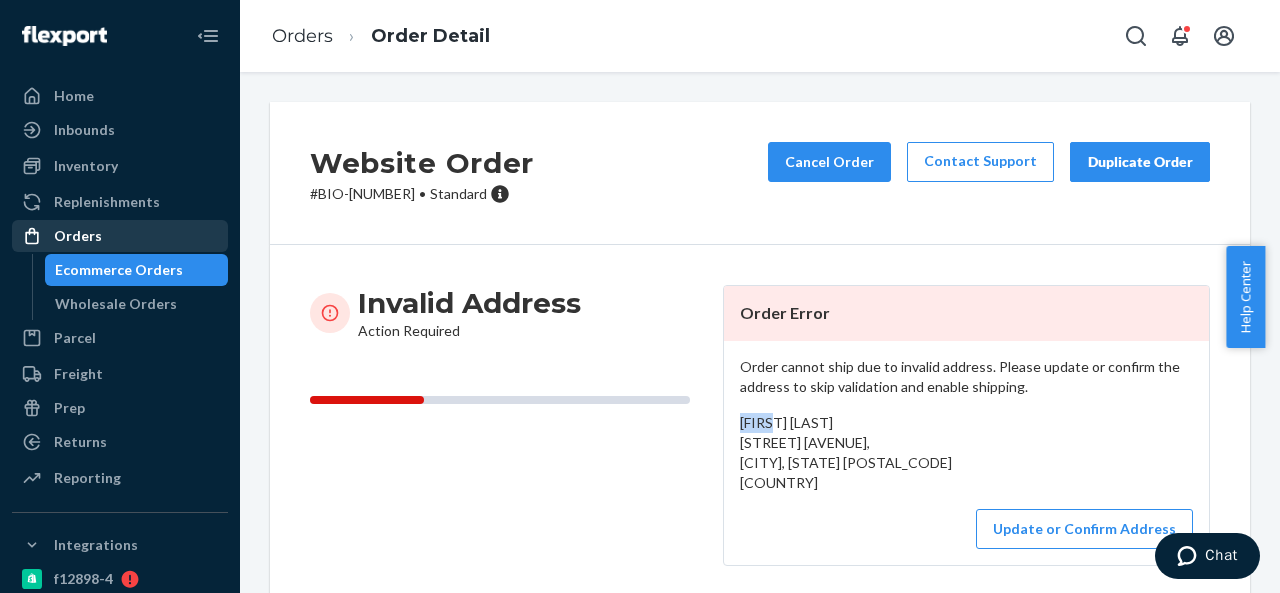 click on "Orders" at bounding box center (120, 236) 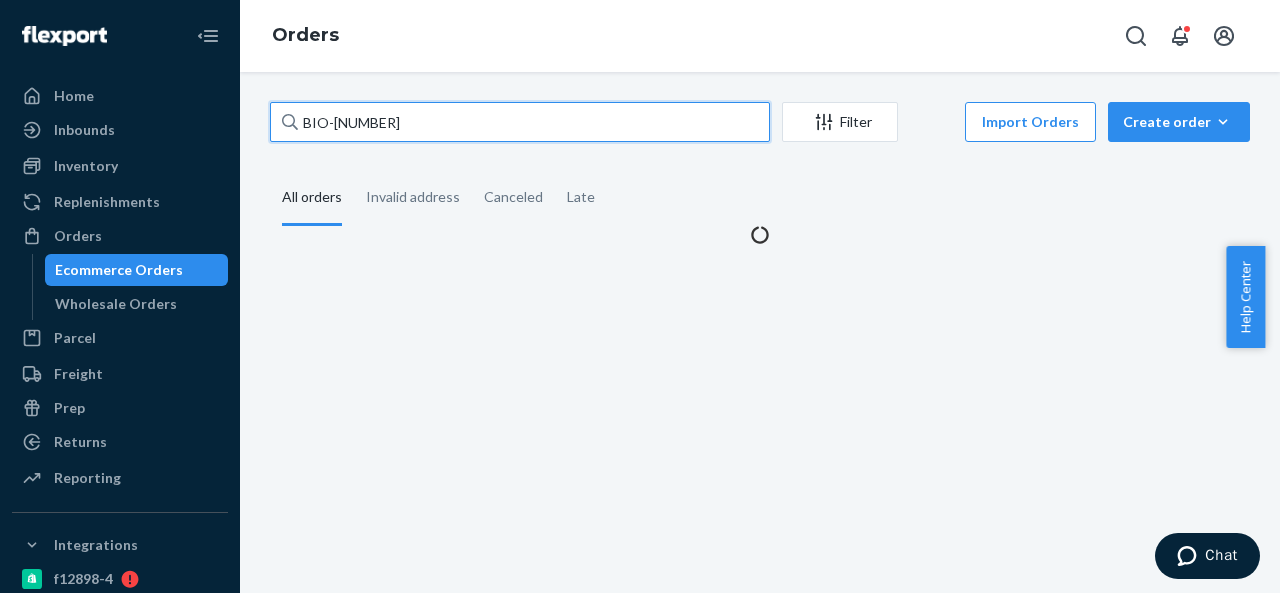 click on "BIO-[NUMBER]" at bounding box center (520, 122) 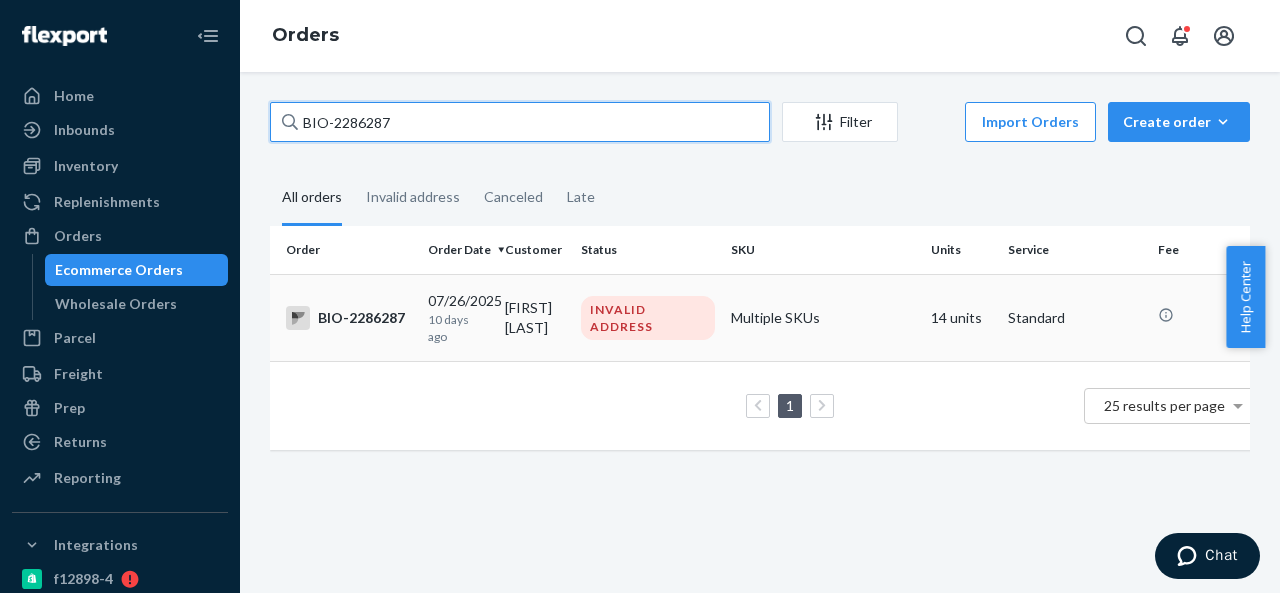 type on "BIO-2286287" 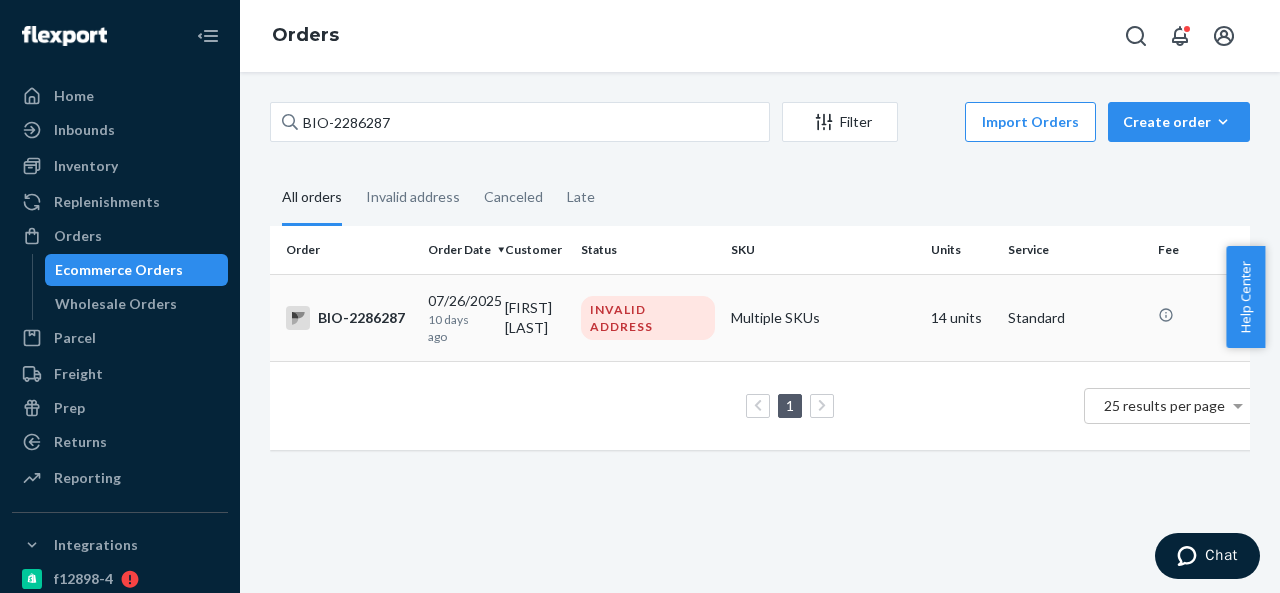 click on "[FIRST] [LAST]" at bounding box center (535, 317) 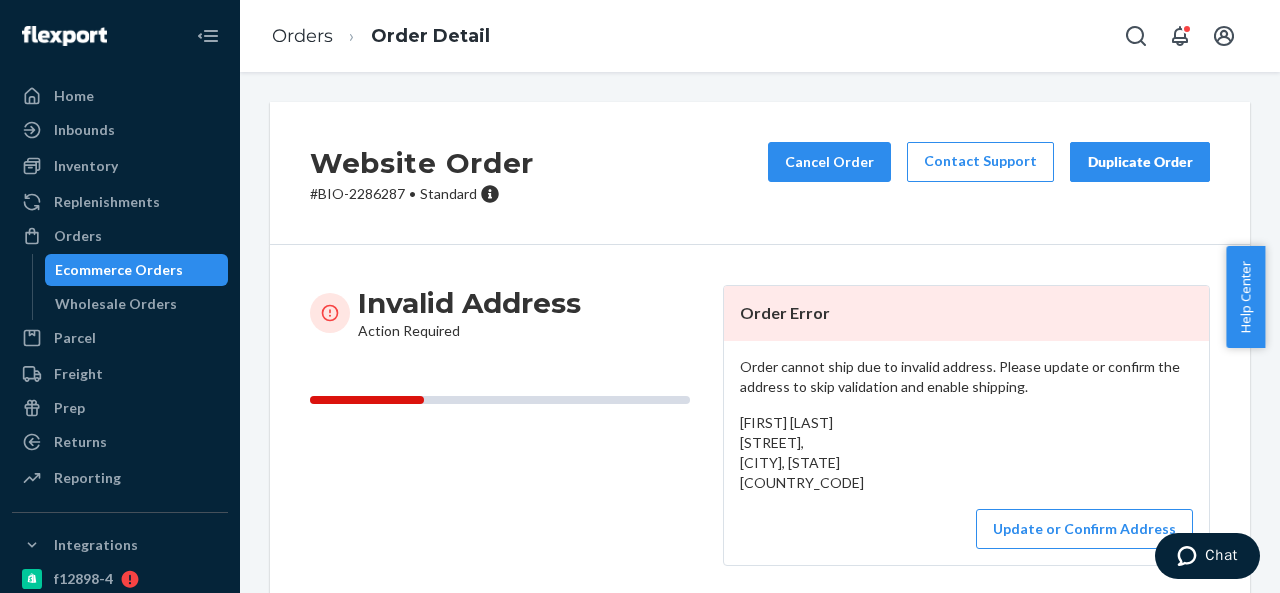 click on "# BIO-2286287 • Standard" at bounding box center [422, 194] 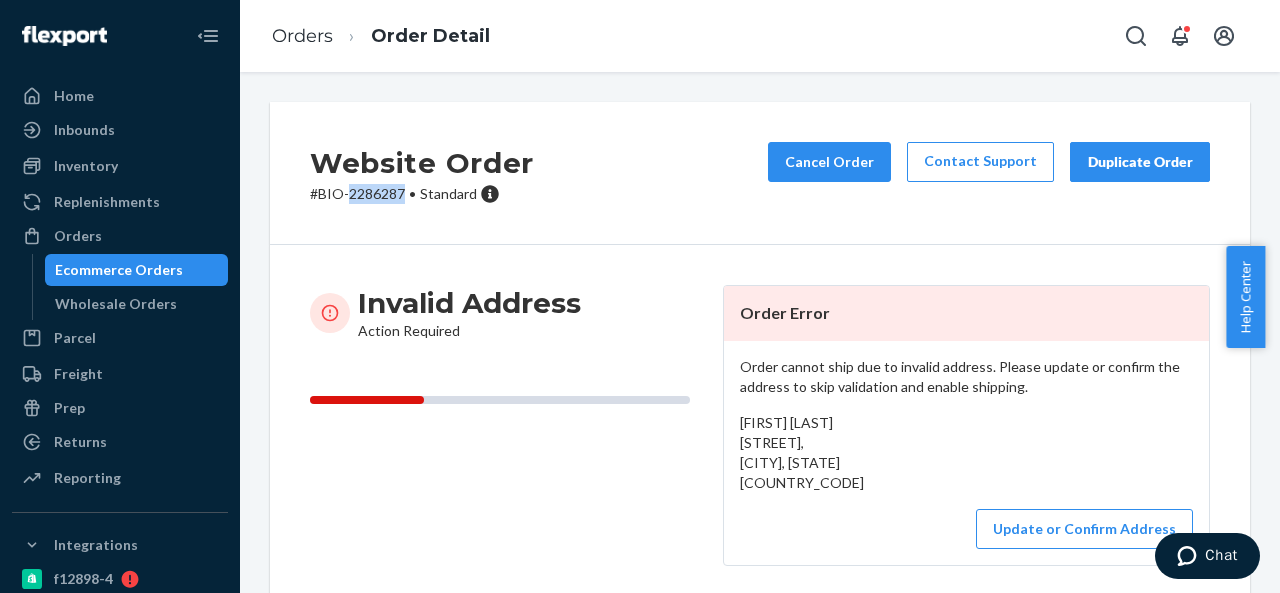 click on "# BIO-2286287 • Standard" at bounding box center (422, 194) 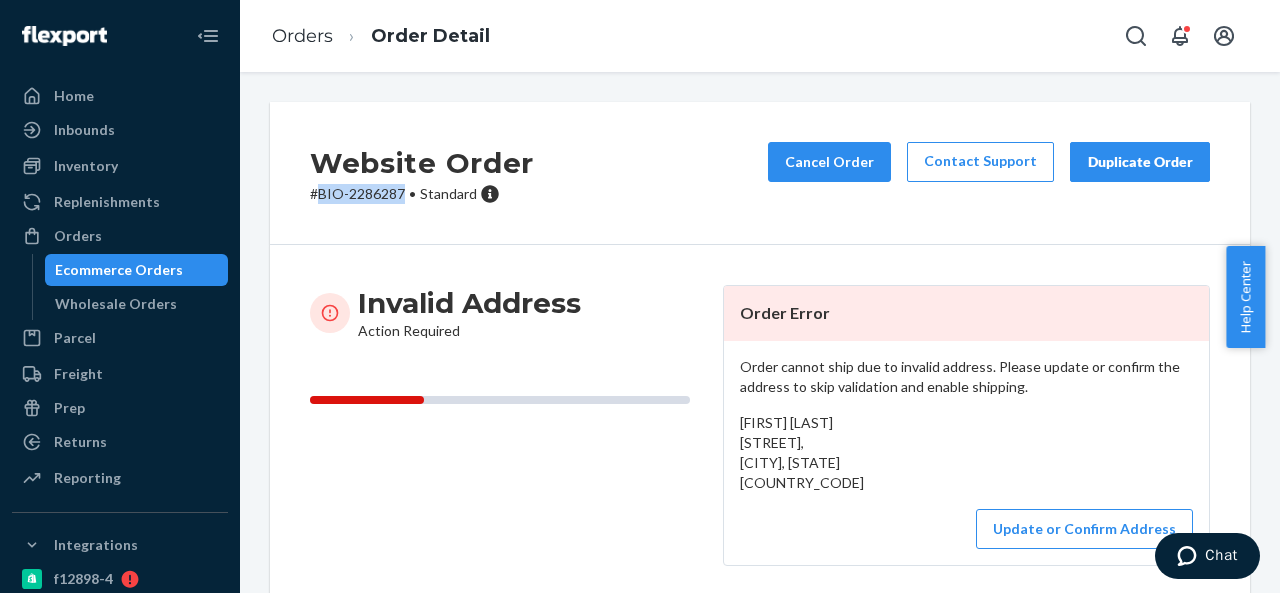 drag, startPoint x: 320, startPoint y: 193, endPoint x: 402, endPoint y: 194, distance: 82.006096 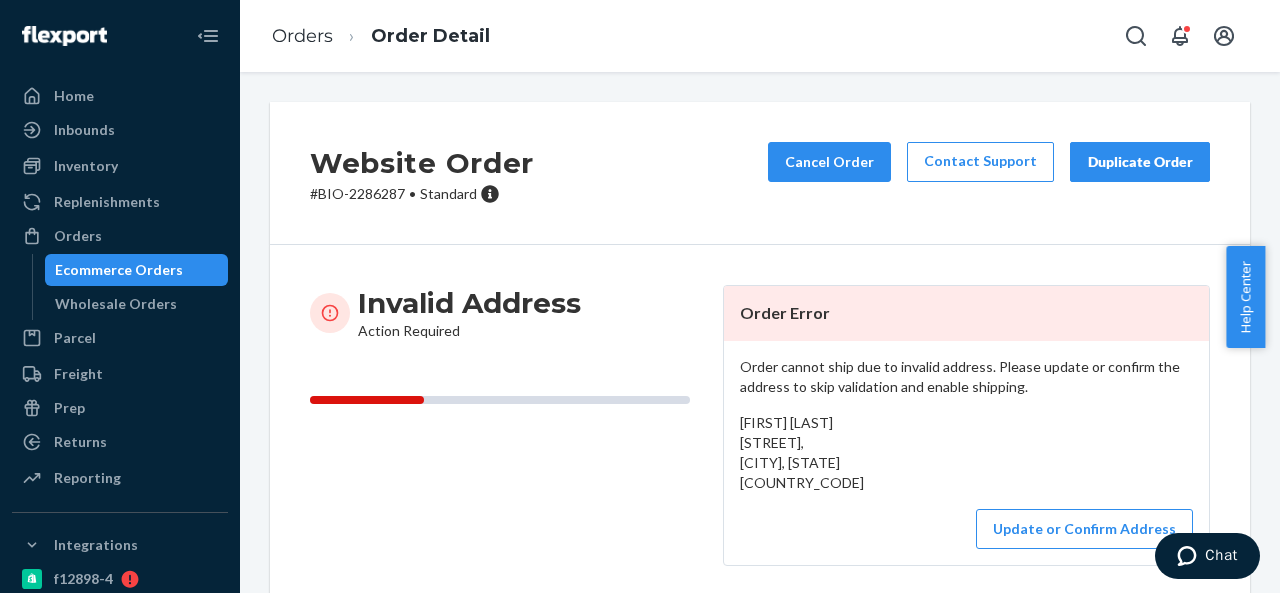 click on "[FIRST] [LAST]
[STREET],
[CITY], [STATE]
[COUNTRY_CODE]" at bounding box center [802, 452] 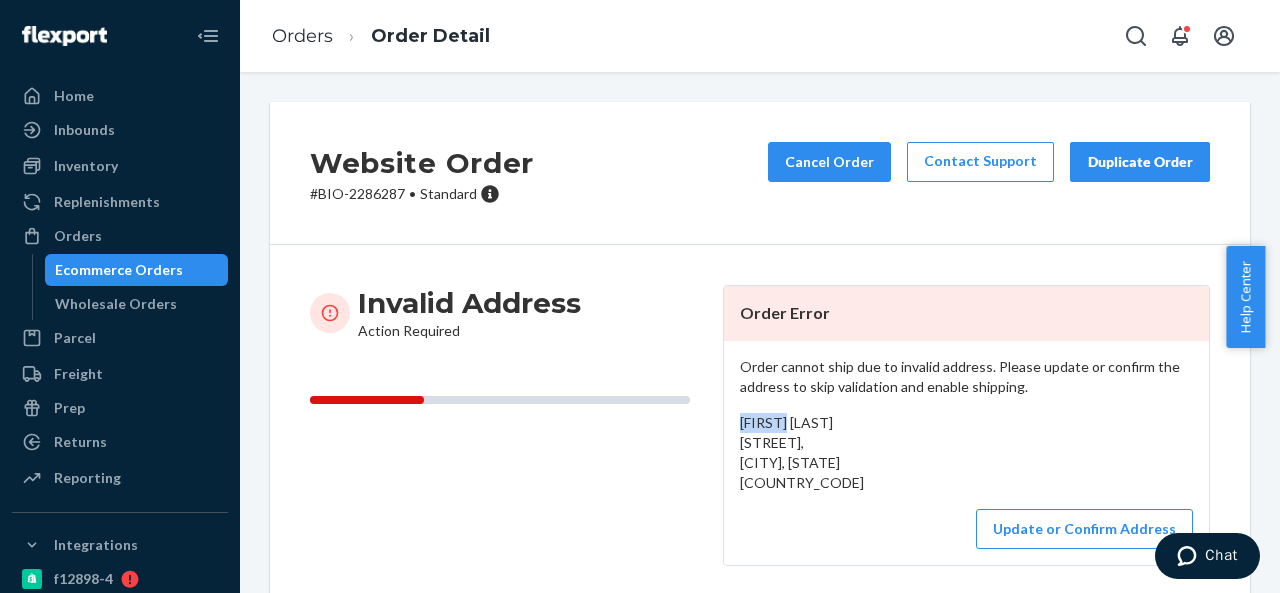 click on "[FIRST] [LAST]
[STREET],
[CITY], [STATE]
[COUNTRY_CODE]" at bounding box center (802, 452) 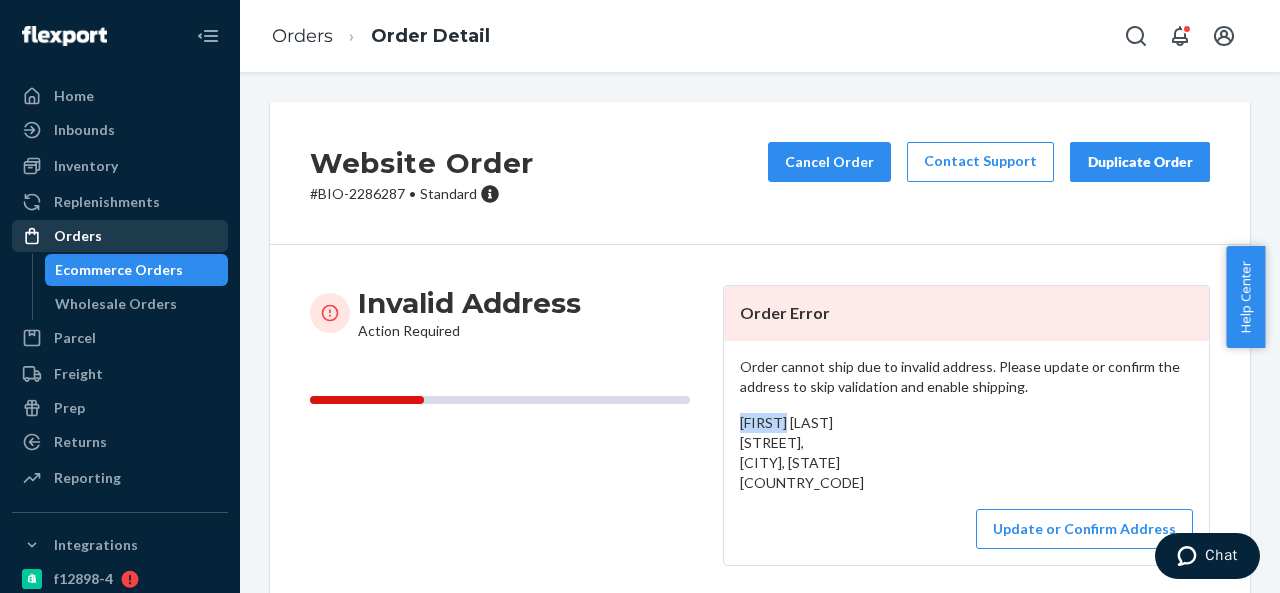 click on "Orders" at bounding box center [120, 236] 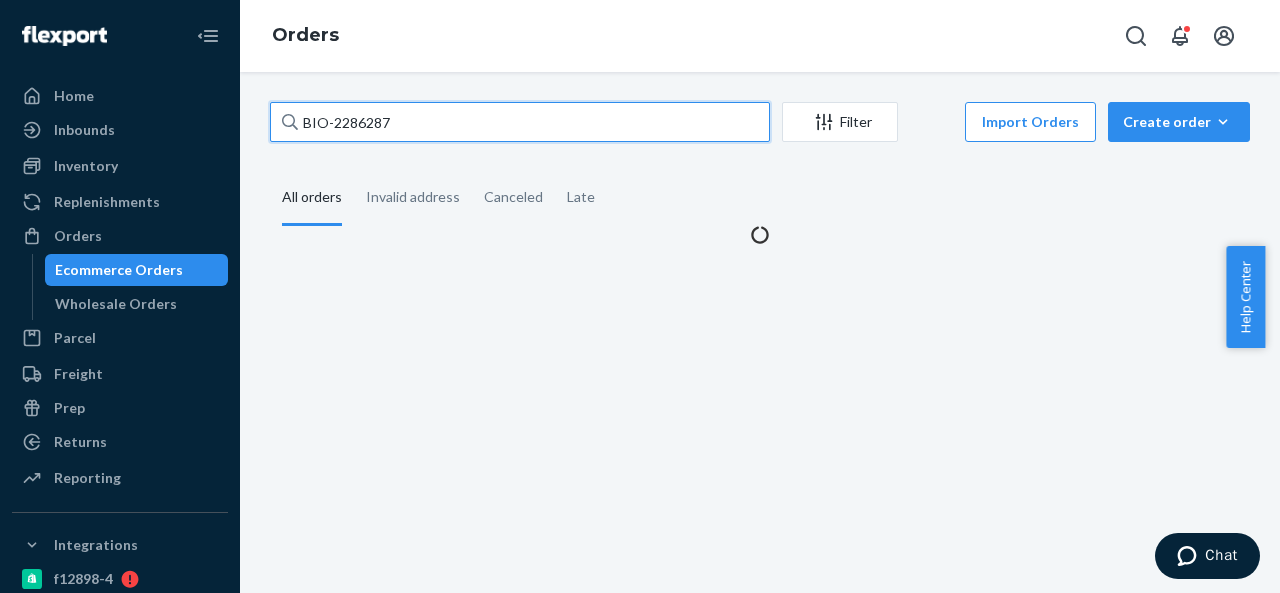click on "BIO-2286287" at bounding box center [520, 122] 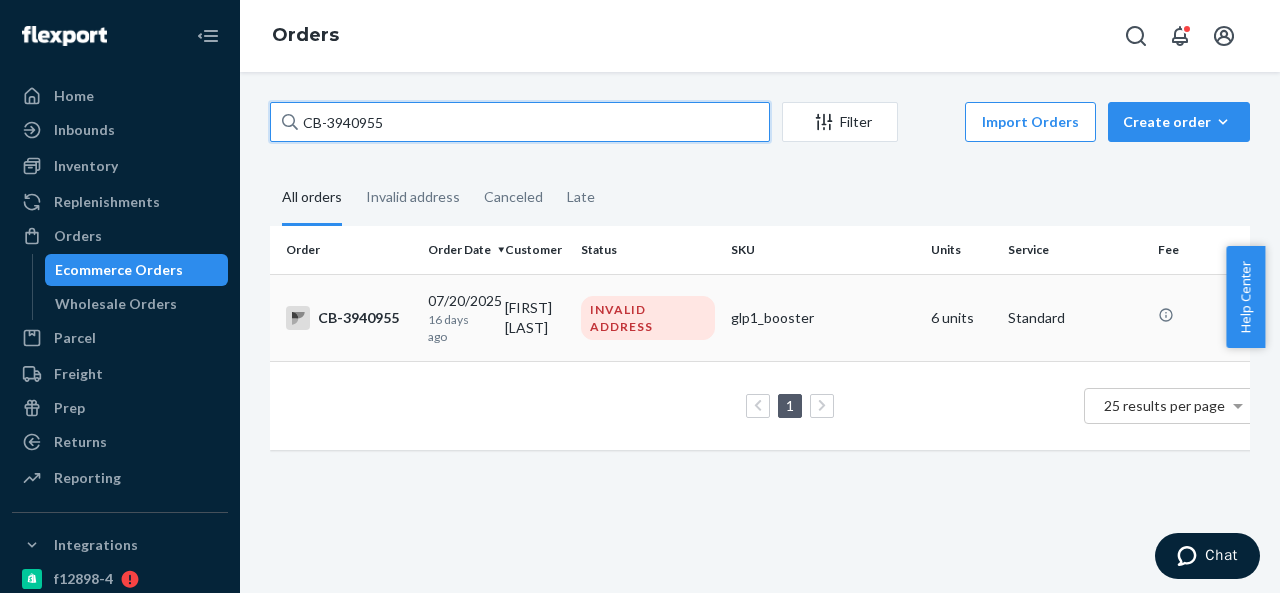 type on "CB-3940955" 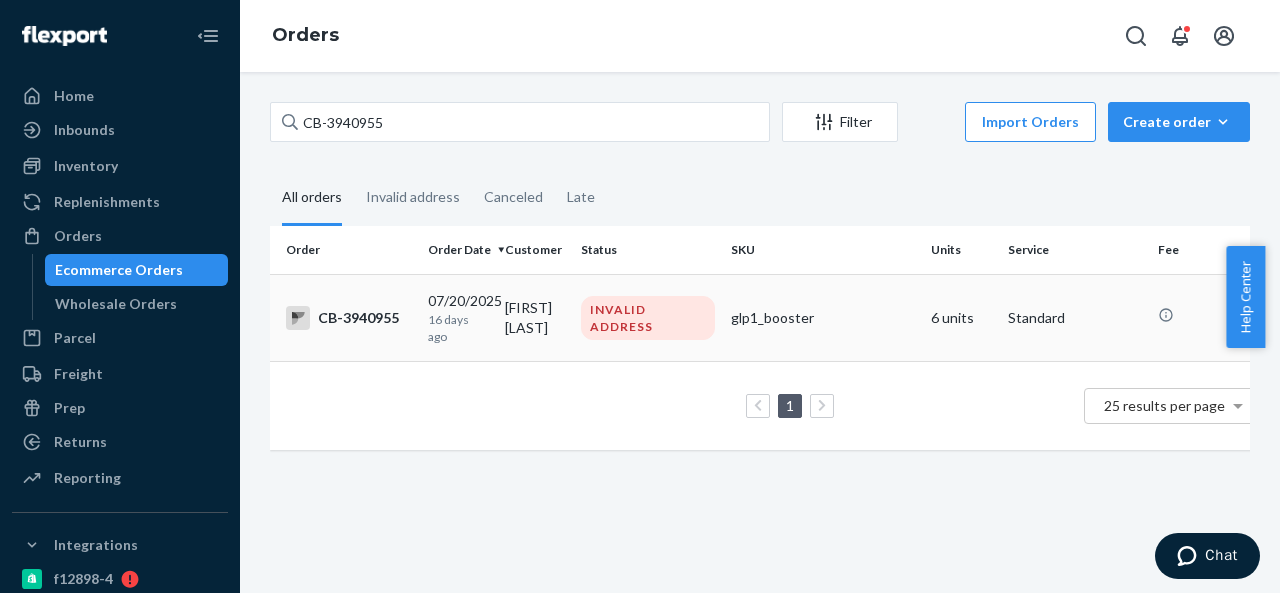 click on "[FIRST] [LAST]" at bounding box center [535, 317] 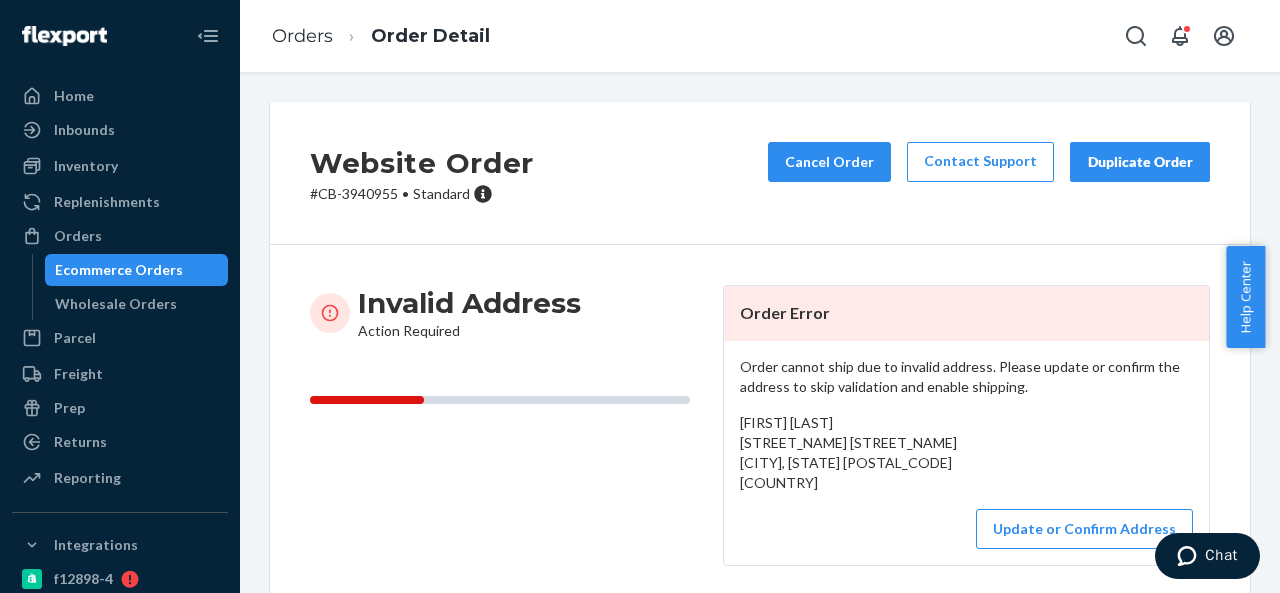 click on "# CB-3940955 • Standard" at bounding box center [422, 194] 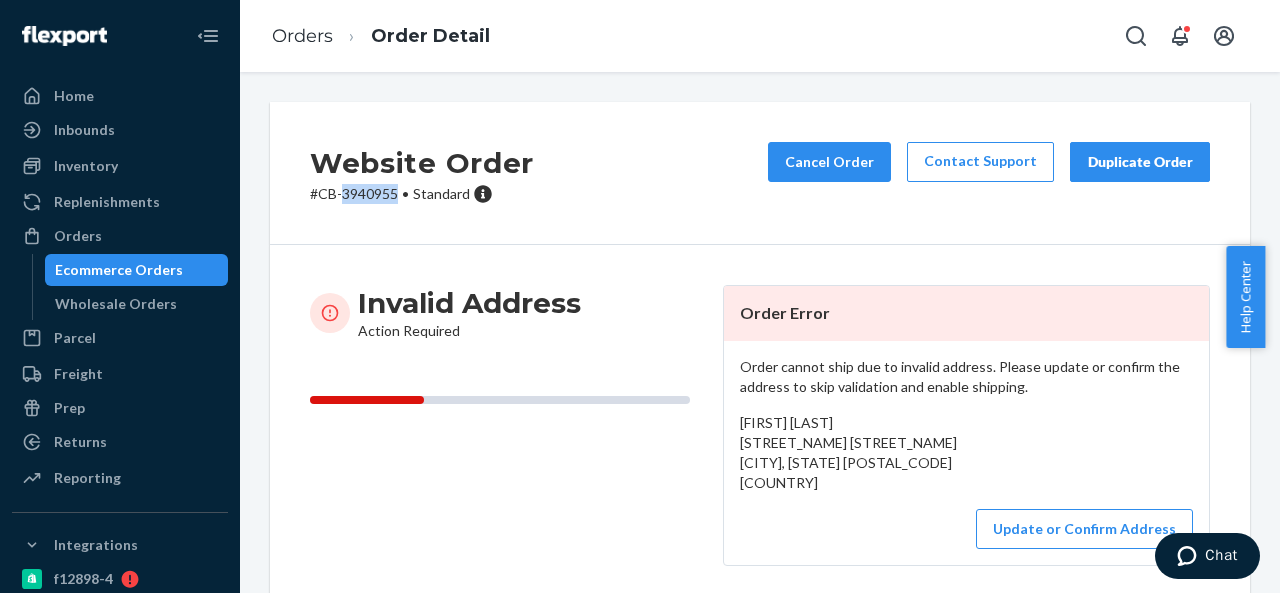 click on "# CB-3940955 • Standard" at bounding box center (422, 194) 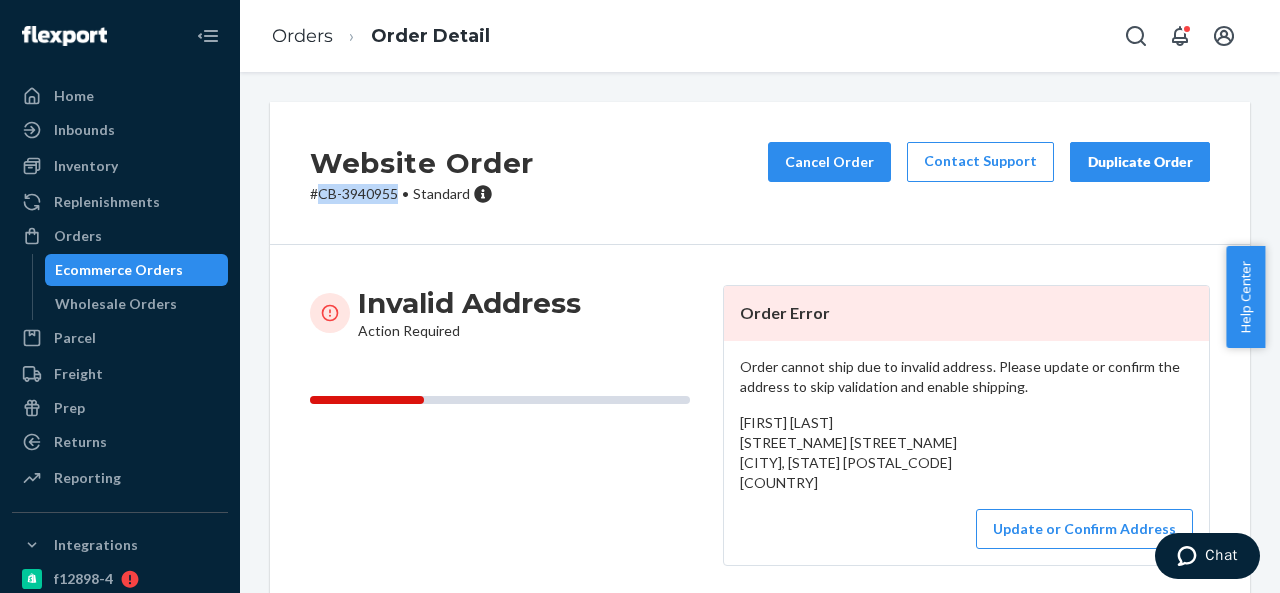 drag, startPoint x: 320, startPoint y: 190, endPoint x: 396, endPoint y: 197, distance: 76.321686 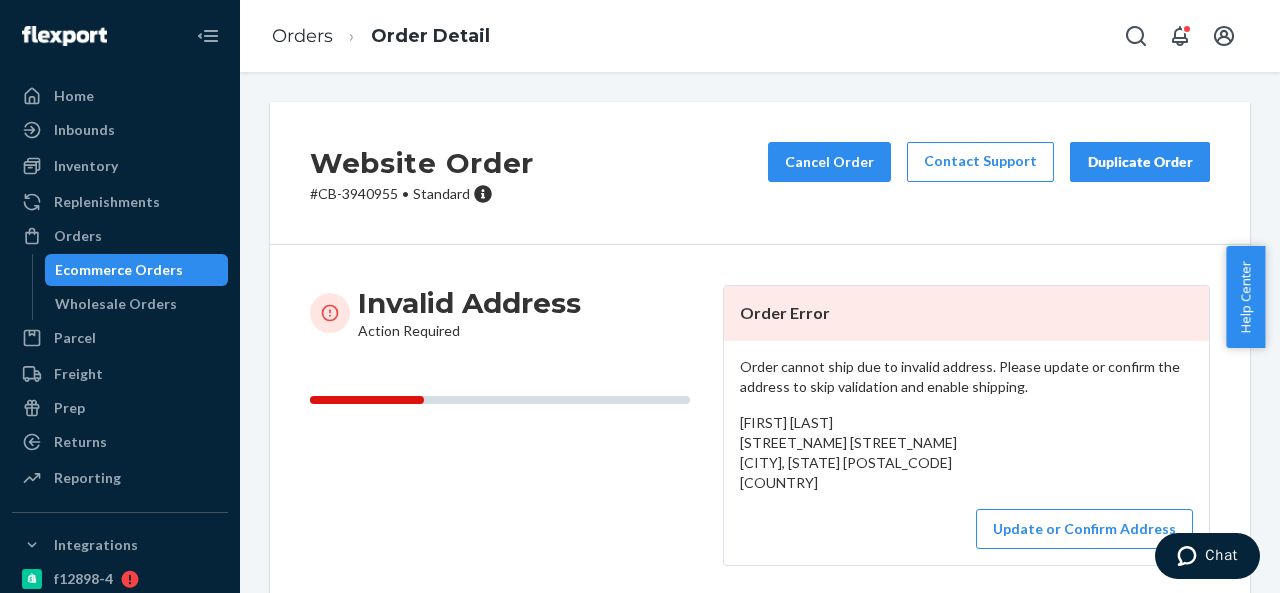 click on "[FIRST] [LAST]
[STREET_NAME] [STREET_NAME]
[CITY], [STATE] [POSTAL_CODE]
[COUNTRY]" at bounding box center (848, 452) 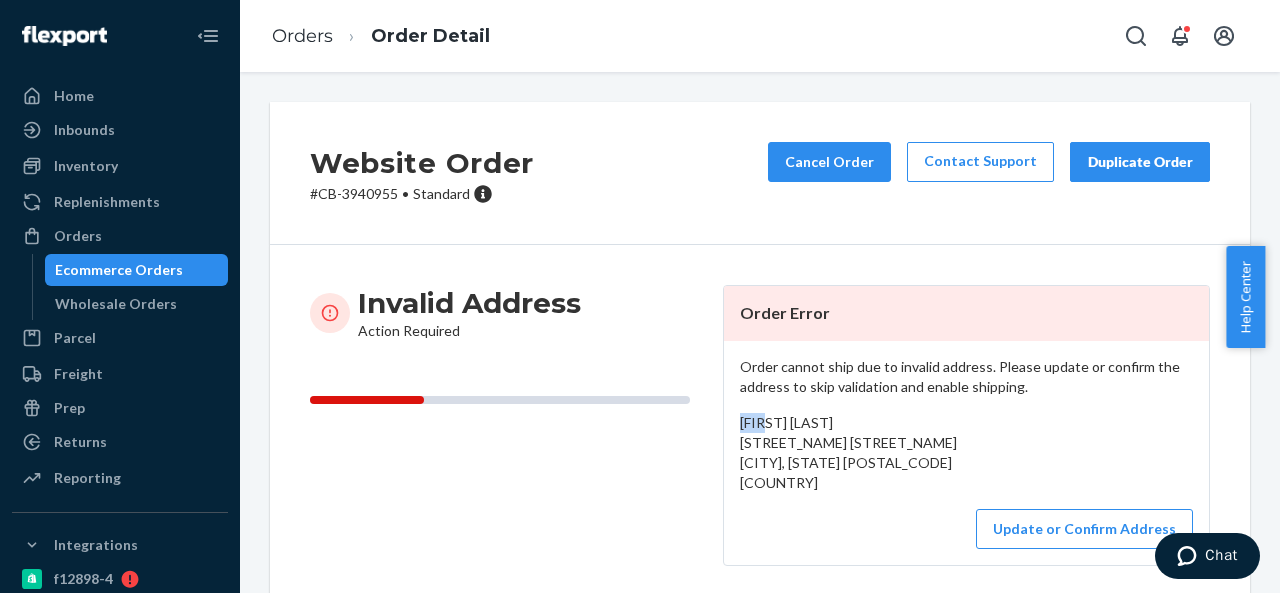 click on "[FIRST] [LAST]
[STREET_NAME] [STREET_NAME]
[CITY], [STATE] [POSTAL_CODE]
[COUNTRY]" at bounding box center [848, 452] 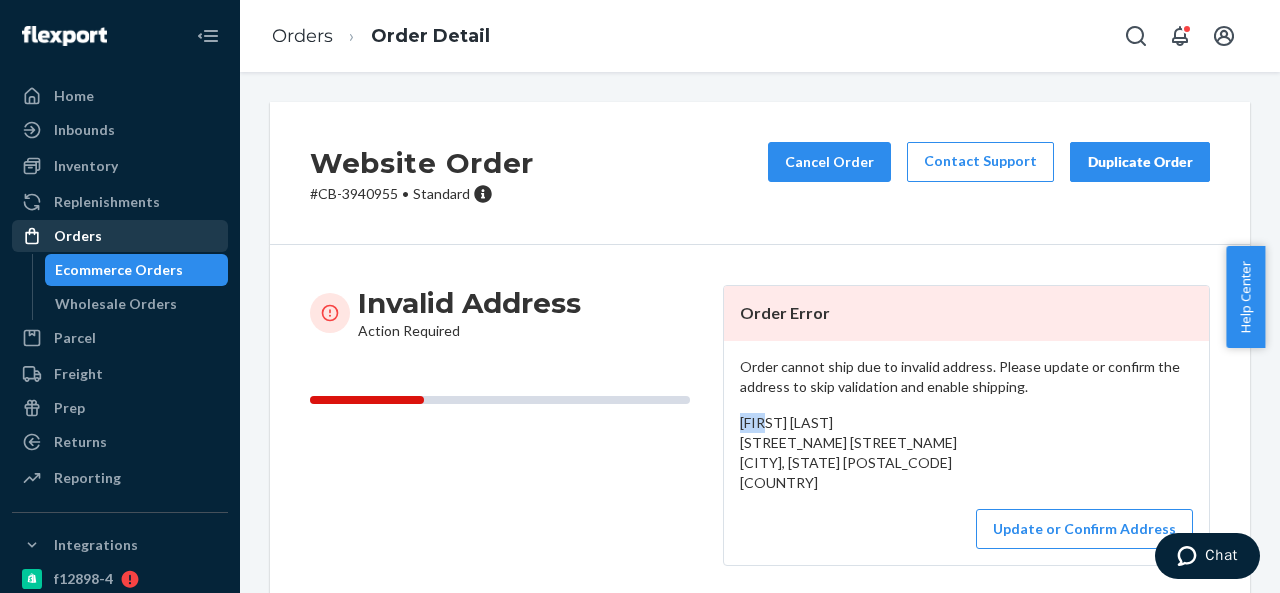 click on "Orders" at bounding box center (78, 236) 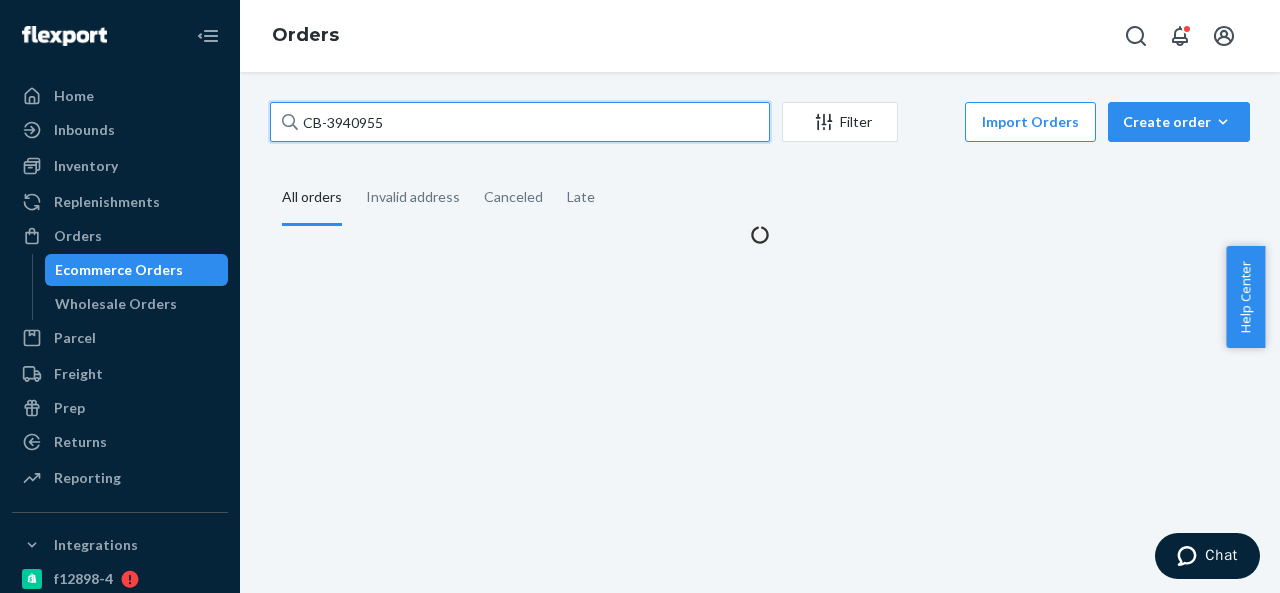 click on "CB-3940955" at bounding box center [520, 122] 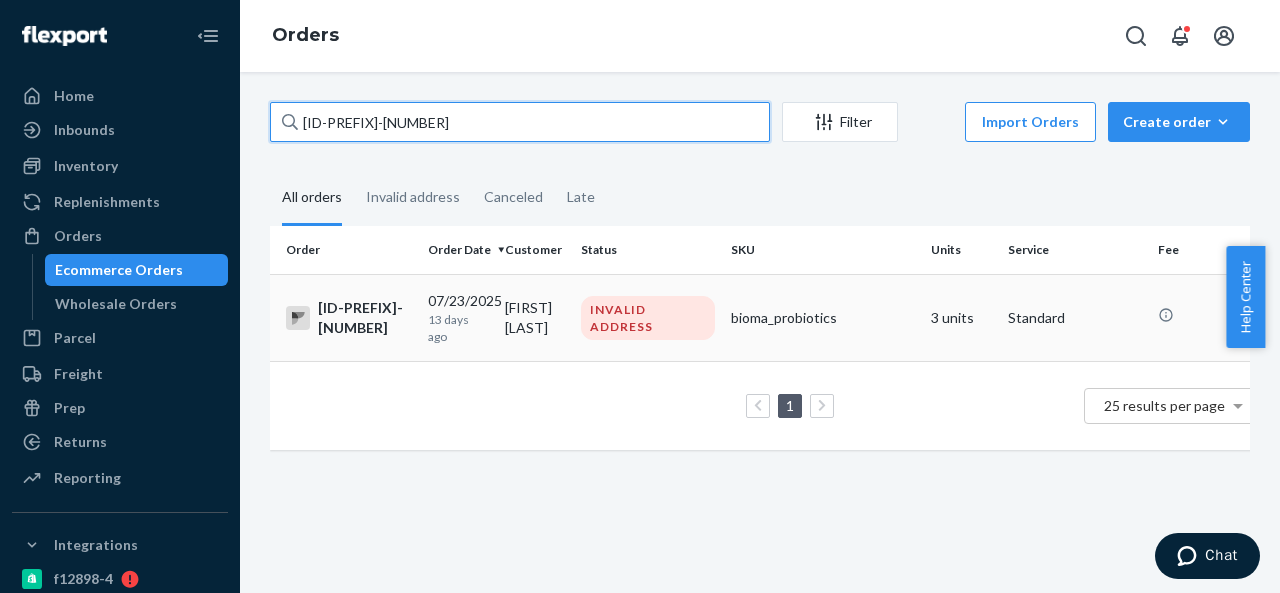 type on "[ID-PREFIX]-[NUMBER]" 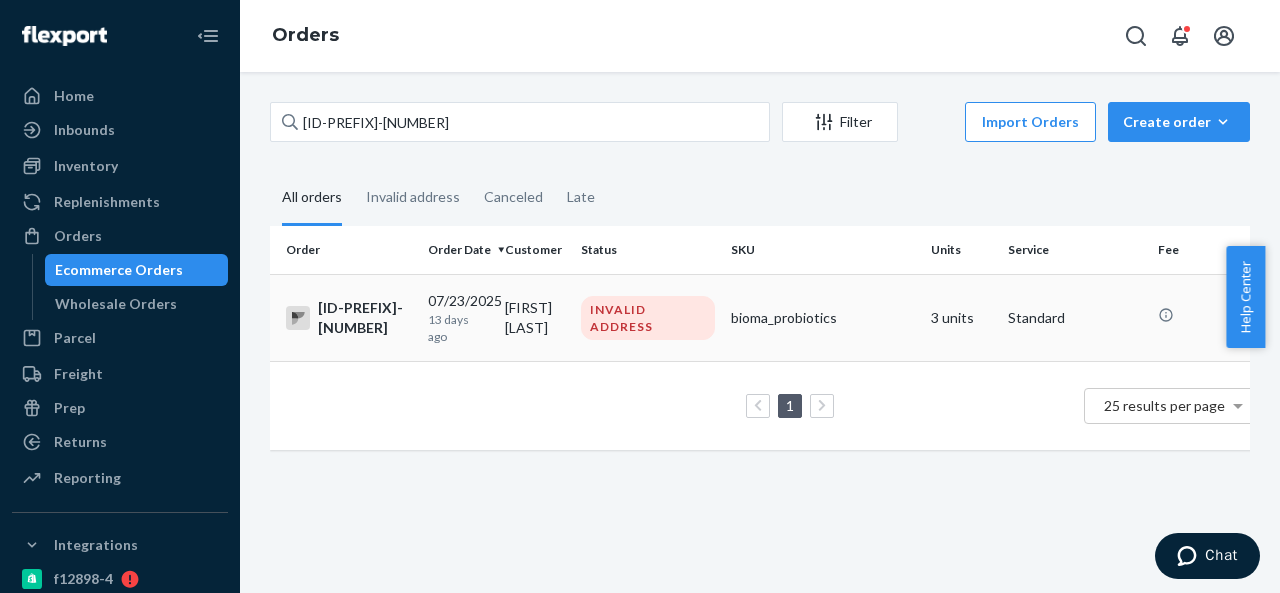click on "[FIRST] [LAST]" at bounding box center (535, 317) 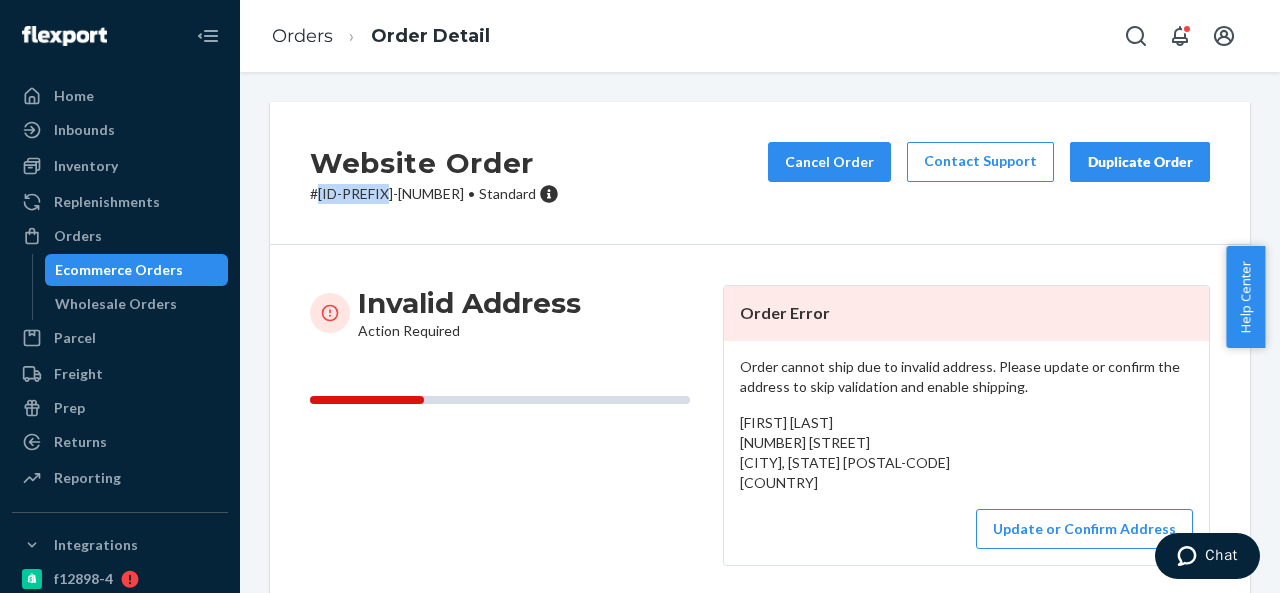 drag, startPoint x: 318, startPoint y: 193, endPoint x: 395, endPoint y: 199, distance: 77.23341 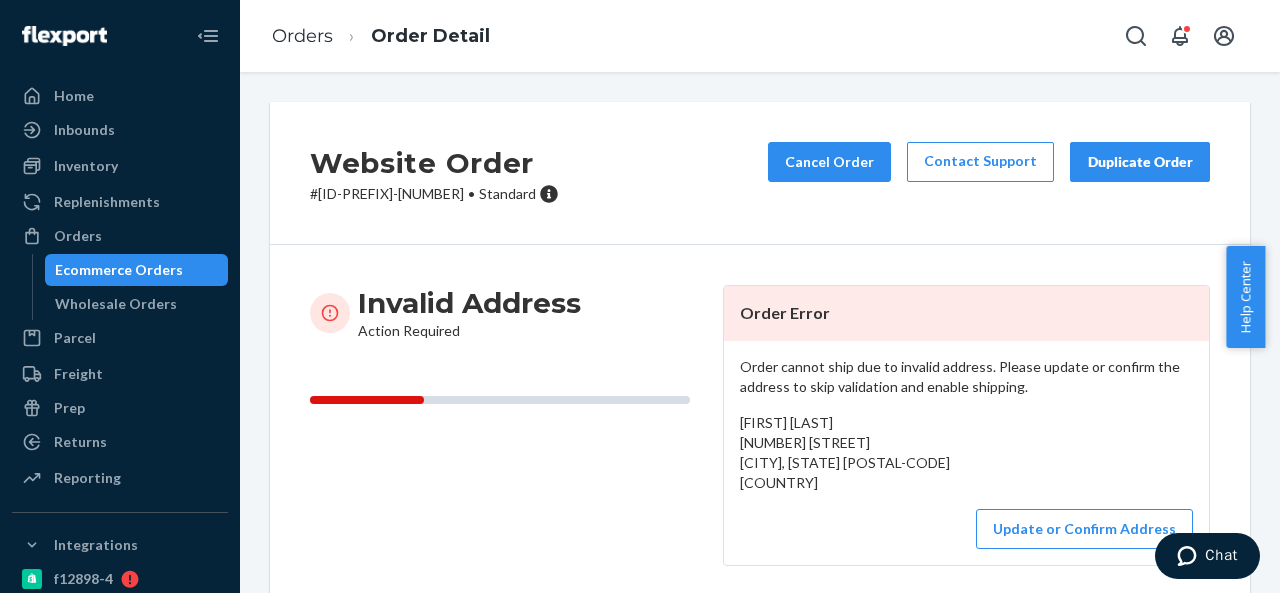 click on "[FIRST] [LAST]
[NUMBER] [STREET]
[CITY], [STATE] [POSTAL-CODE]
[COUNTRY]" at bounding box center [845, 452] 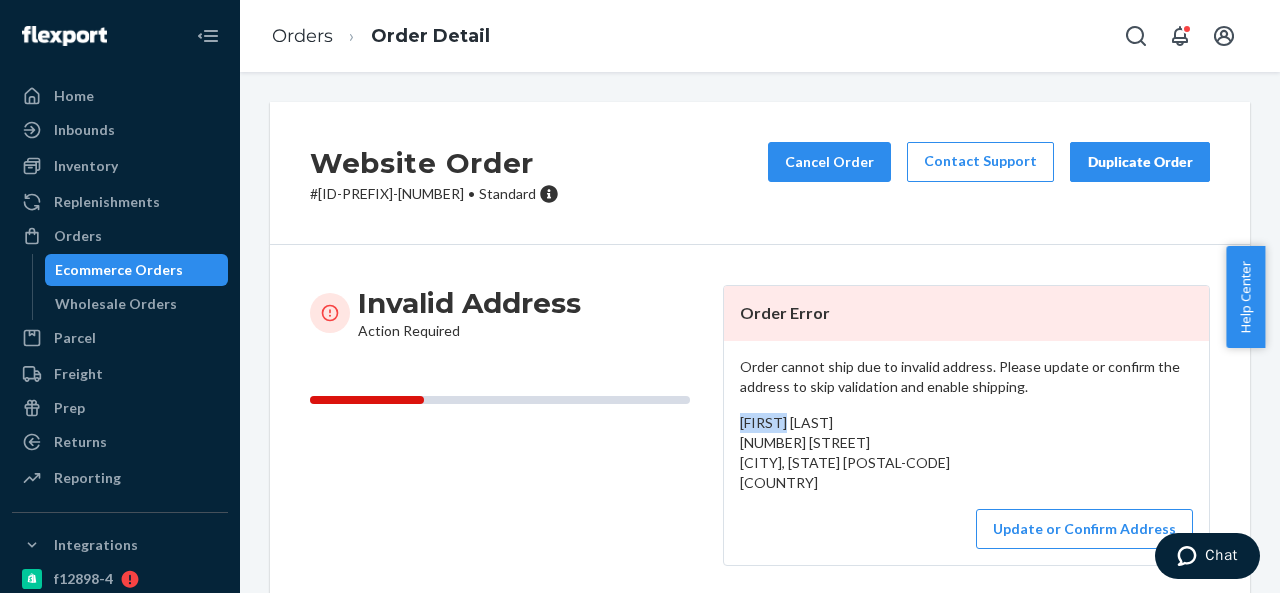 click on "[FIRST] [LAST]
[NUMBER] [STREET]
[CITY], [STATE] [POSTAL-CODE]
[COUNTRY]" at bounding box center [845, 452] 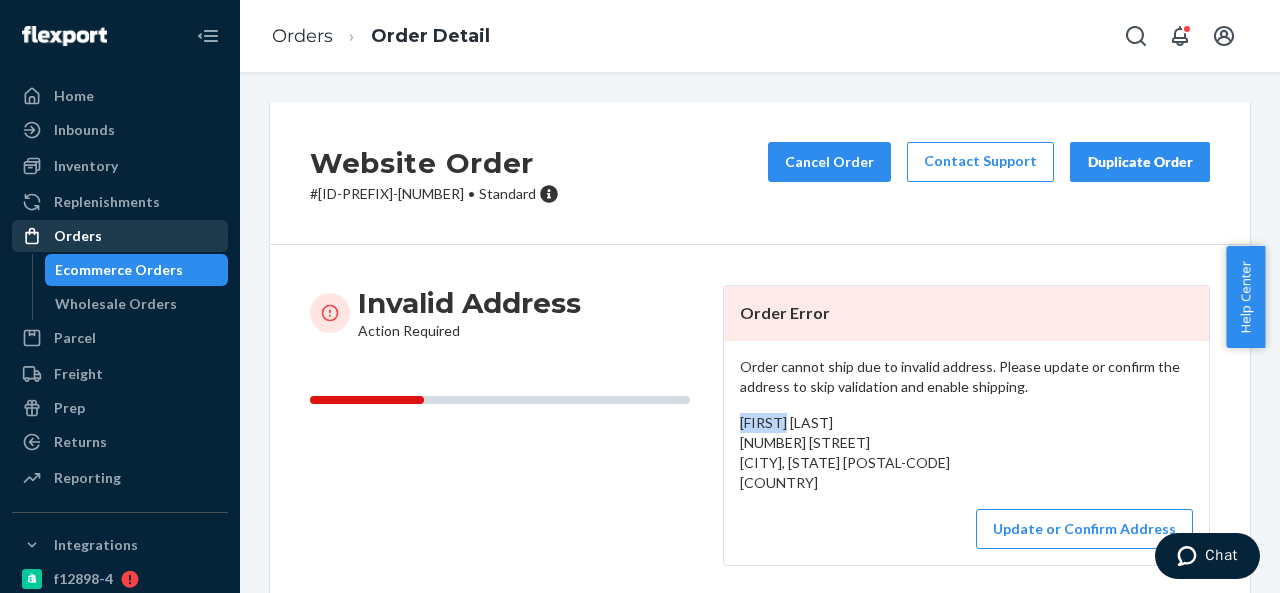 click on "Orders" at bounding box center [120, 236] 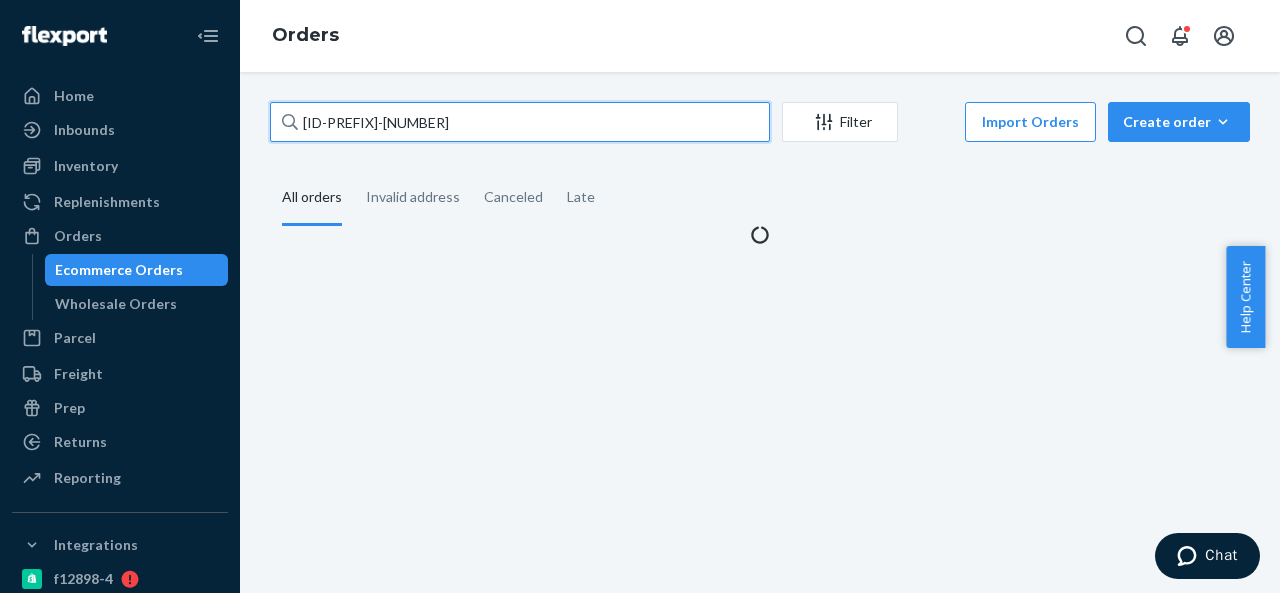 click on "[ID-PREFIX]-[NUMBER]" at bounding box center [520, 122] 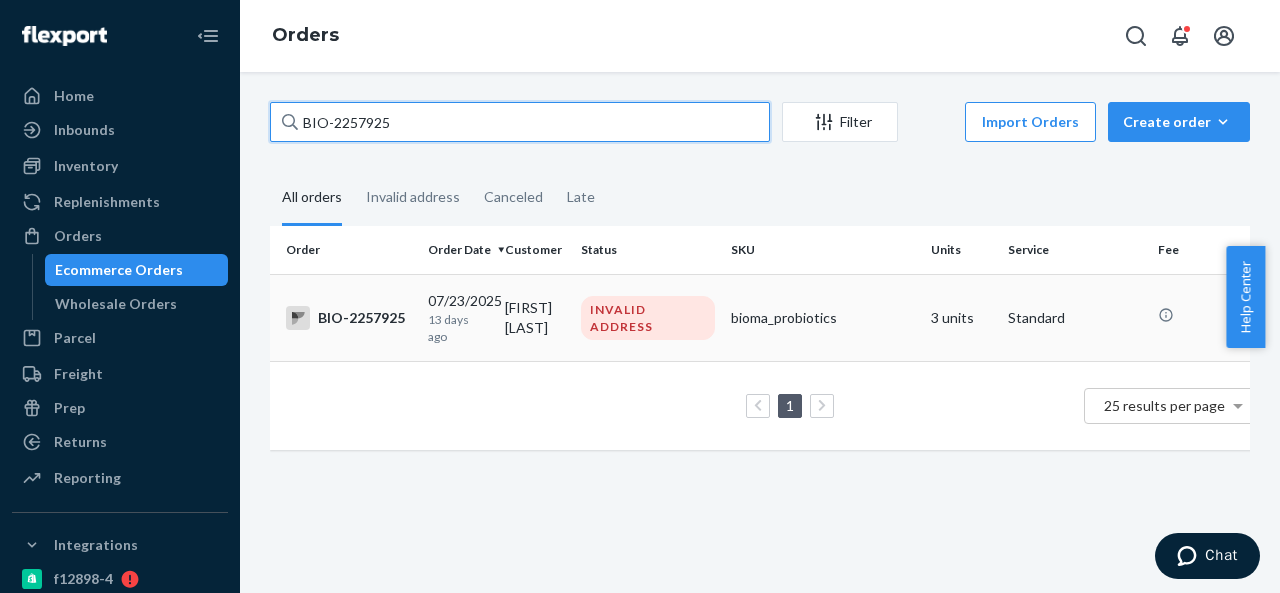type on "BIO-2257925" 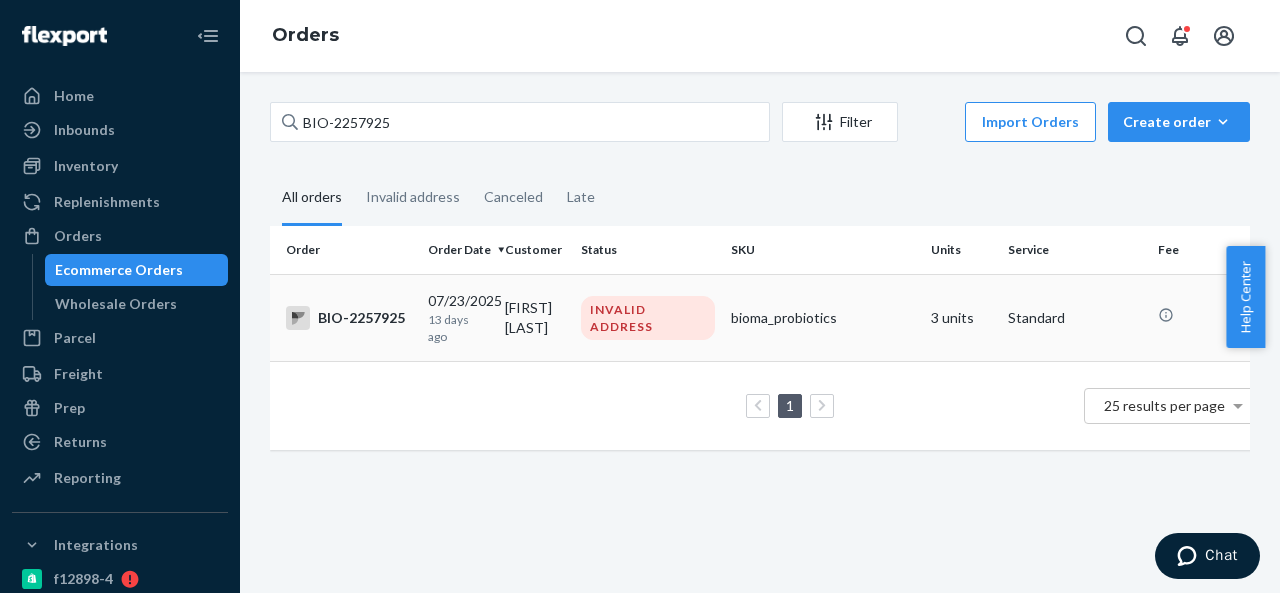 click on "[FIRST] [LAST]" at bounding box center (535, 317) 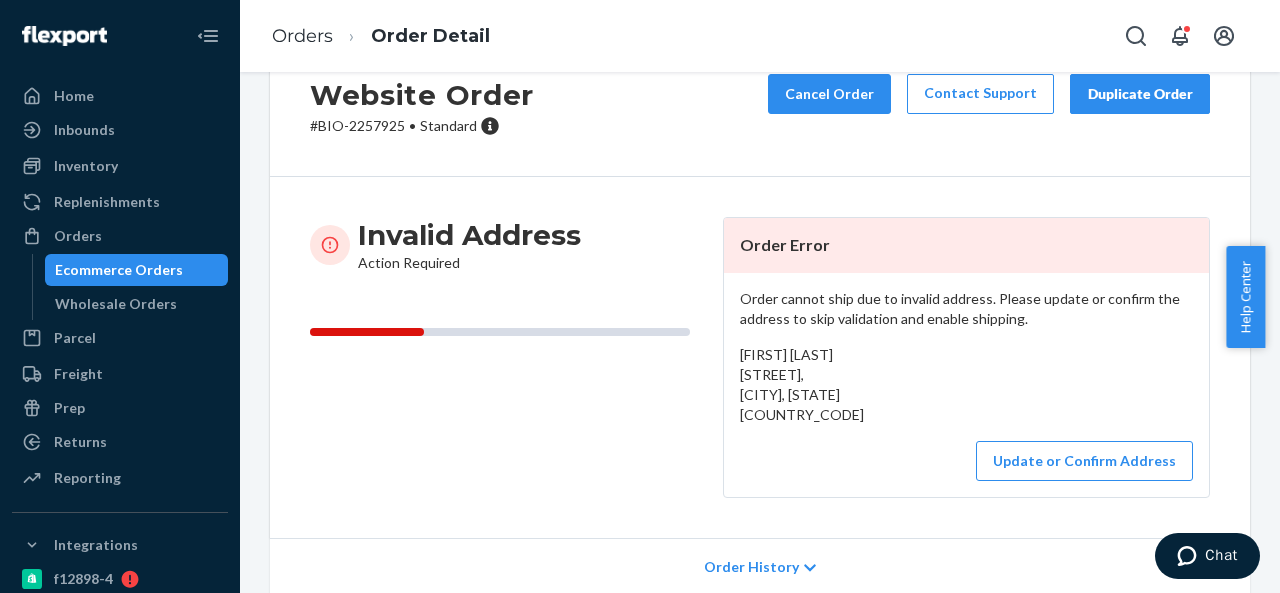 scroll, scrollTop: 100, scrollLeft: 0, axis: vertical 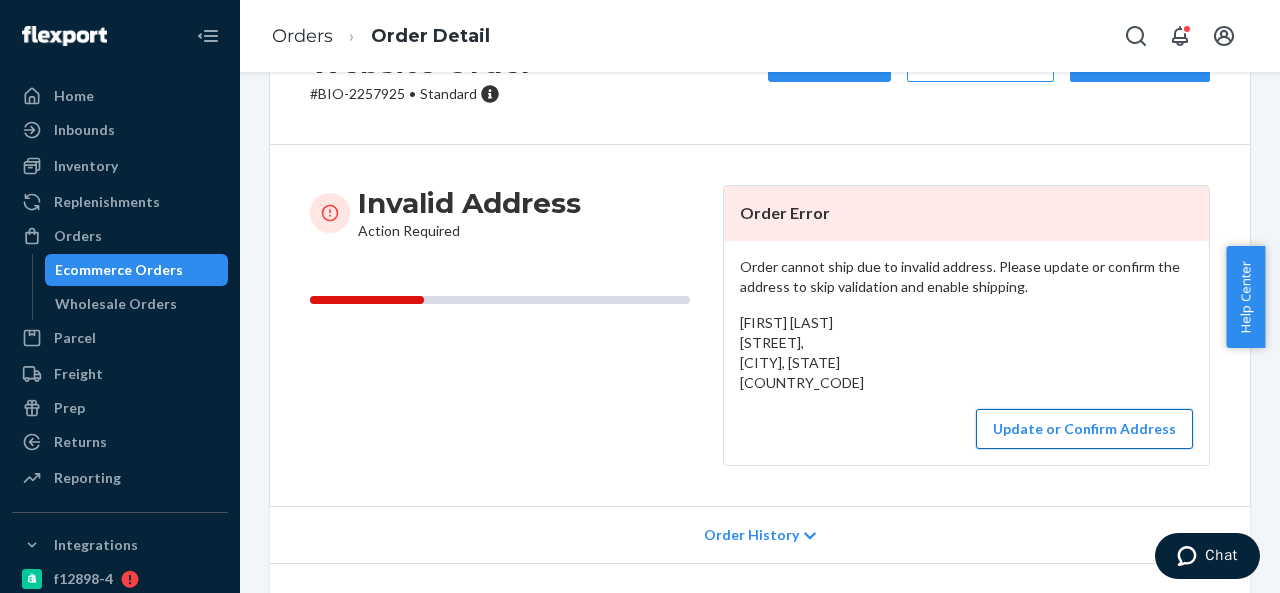 click on "Update or Confirm Address" at bounding box center [1084, 429] 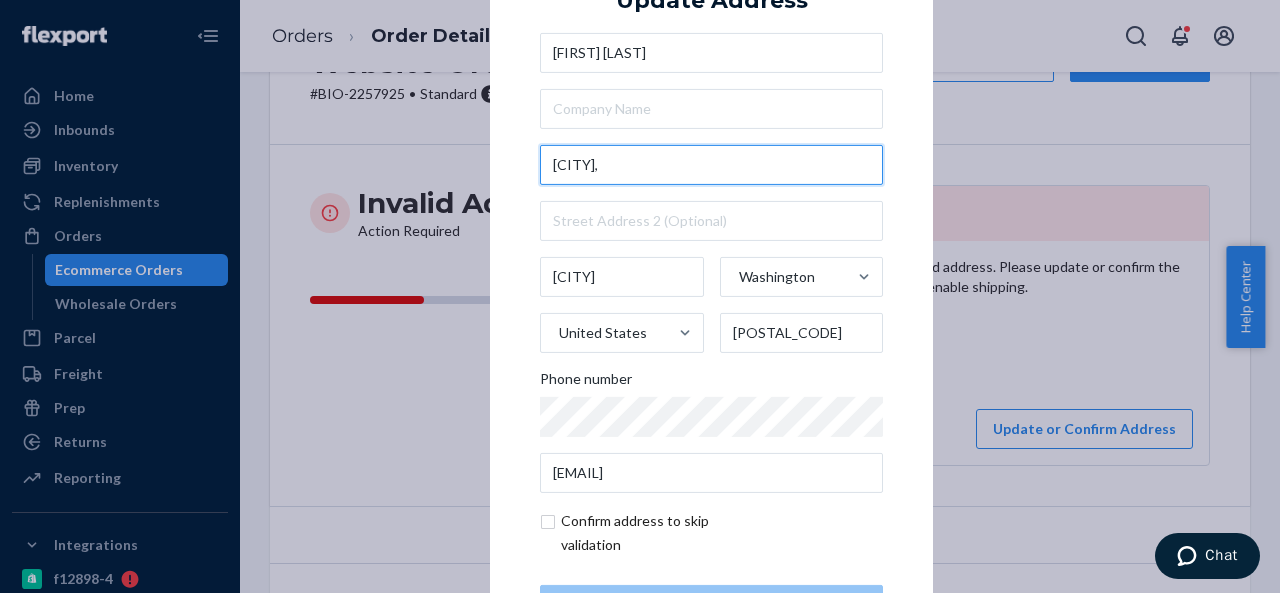 click on "[CITY]," at bounding box center [711, 165] 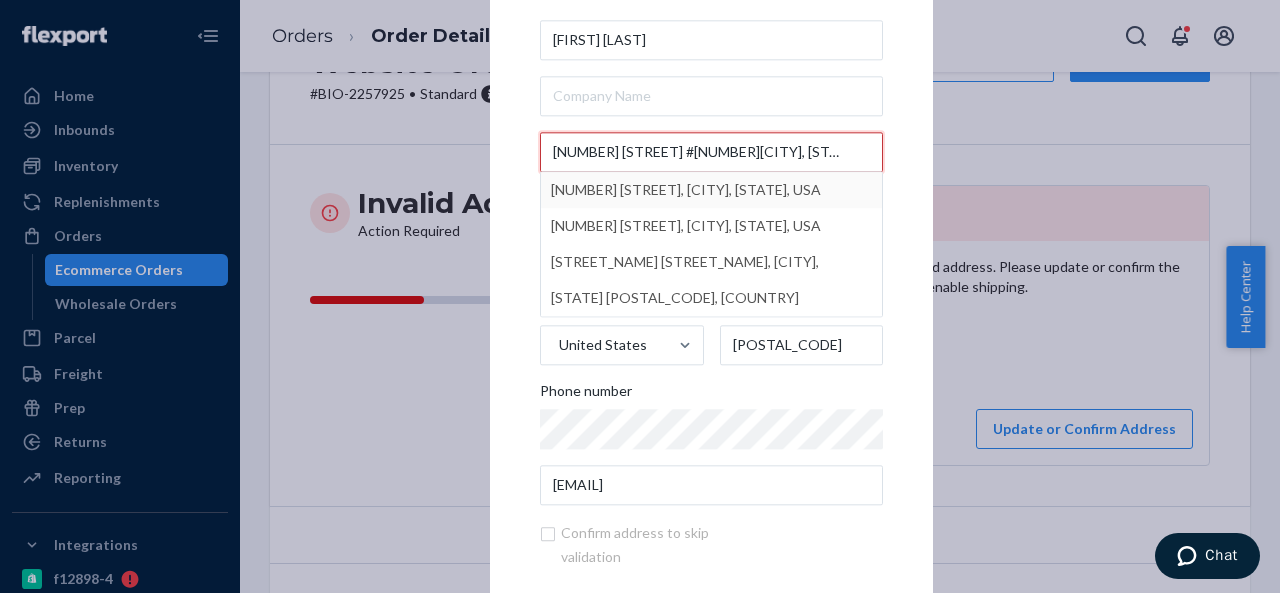 type on "[NUMBER] [STREET] #[NUMBER][CITY], [STATE] [POSTAL_CODE]" 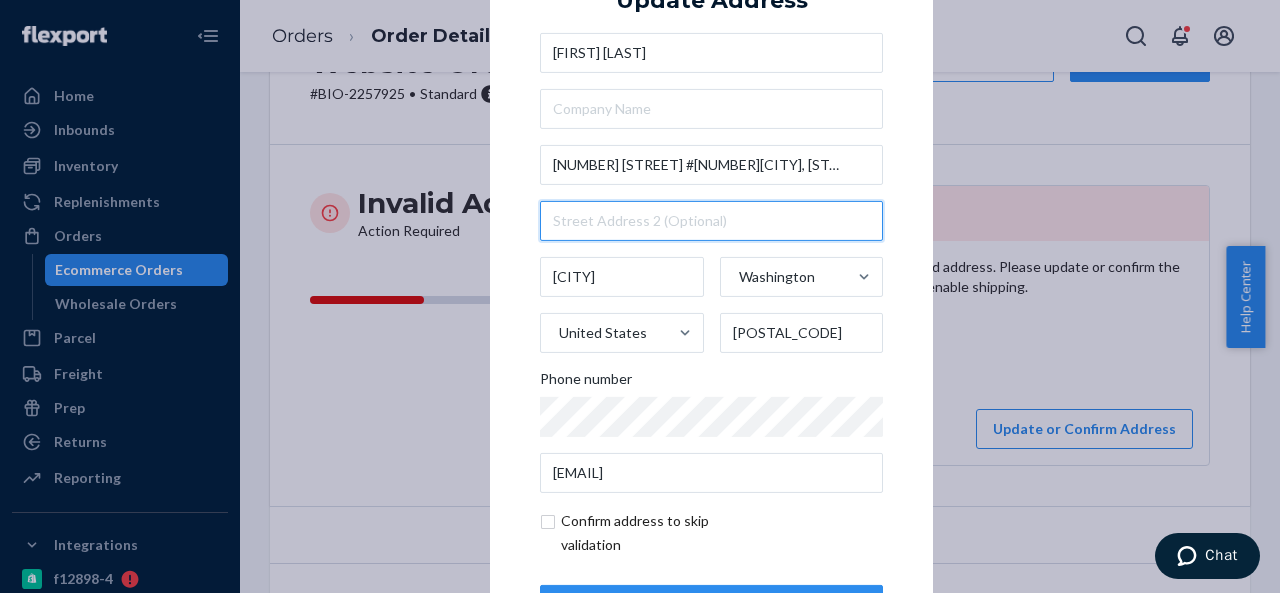 click at bounding box center (711, 221) 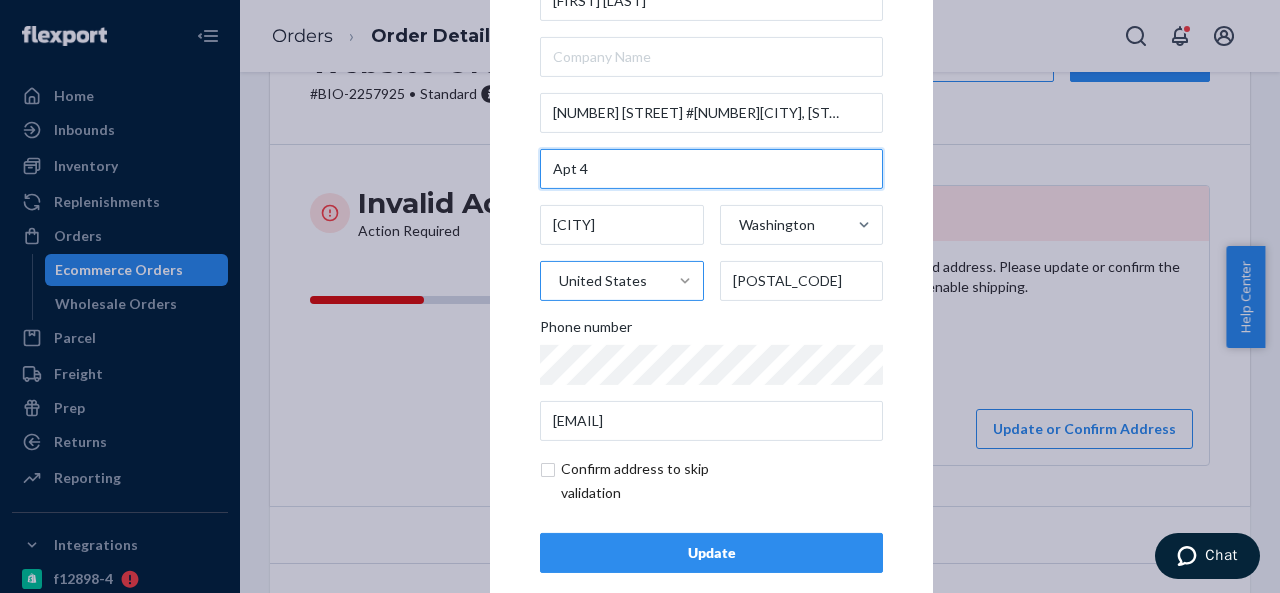 scroll, scrollTop: 81, scrollLeft: 0, axis: vertical 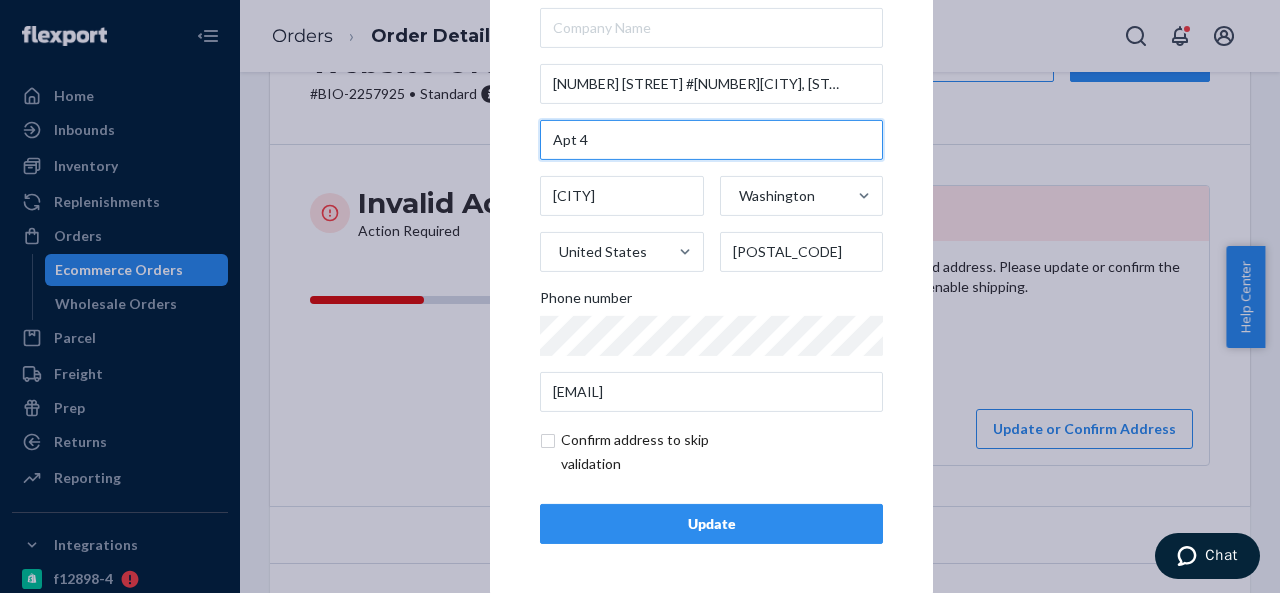 type on "Apt 4" 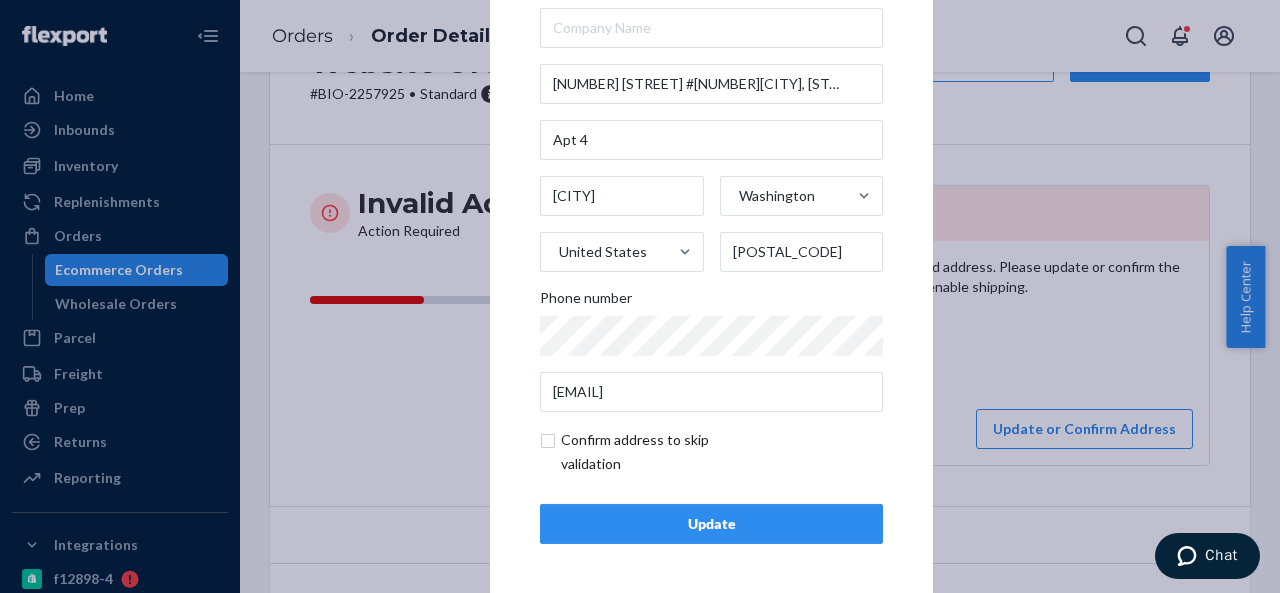 click on "Update" at bounding box center (711, 524) 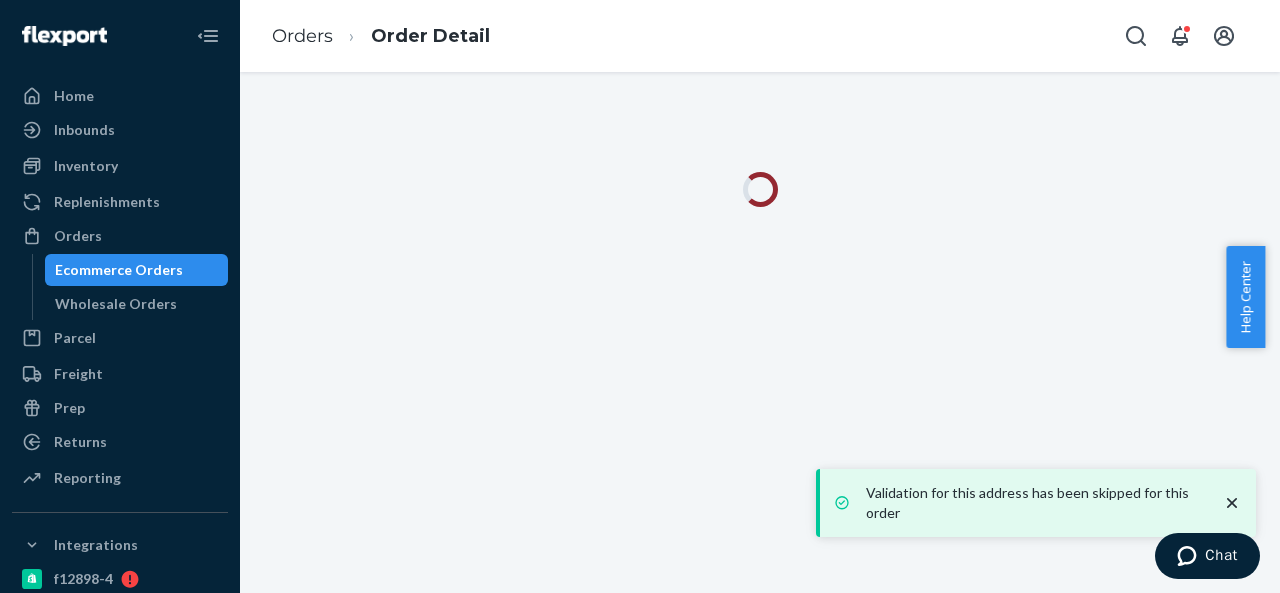 scroll, scrollTop: 0, scrollLeft: 0, axis: both 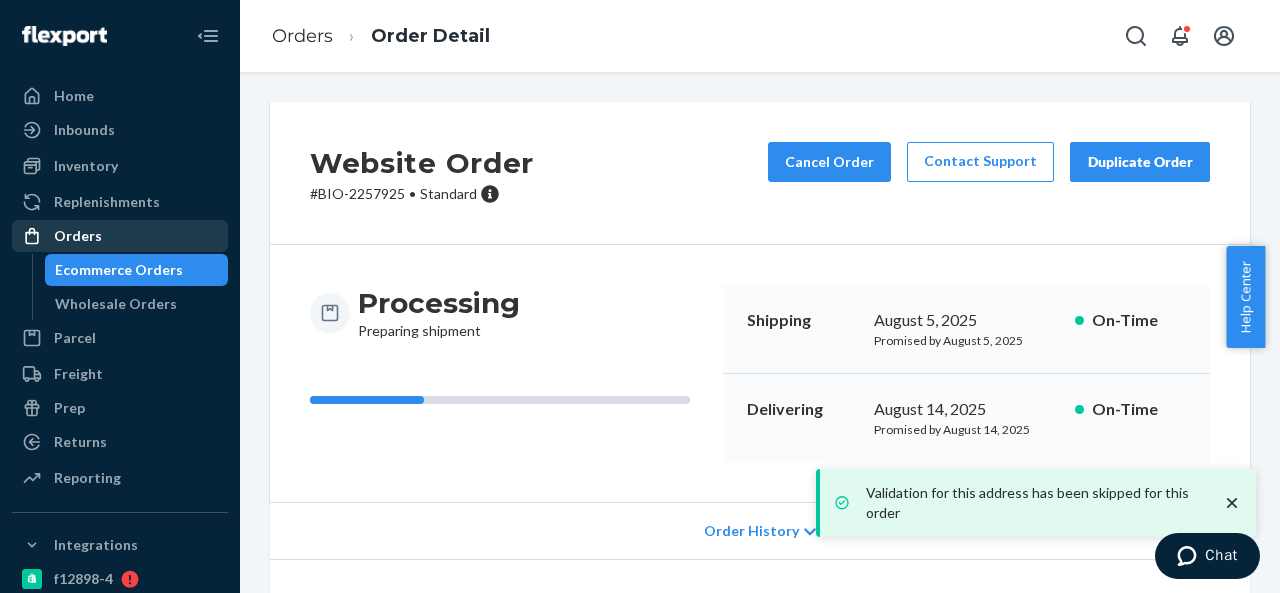 click on "Orders" at bounding box center (120, 236) 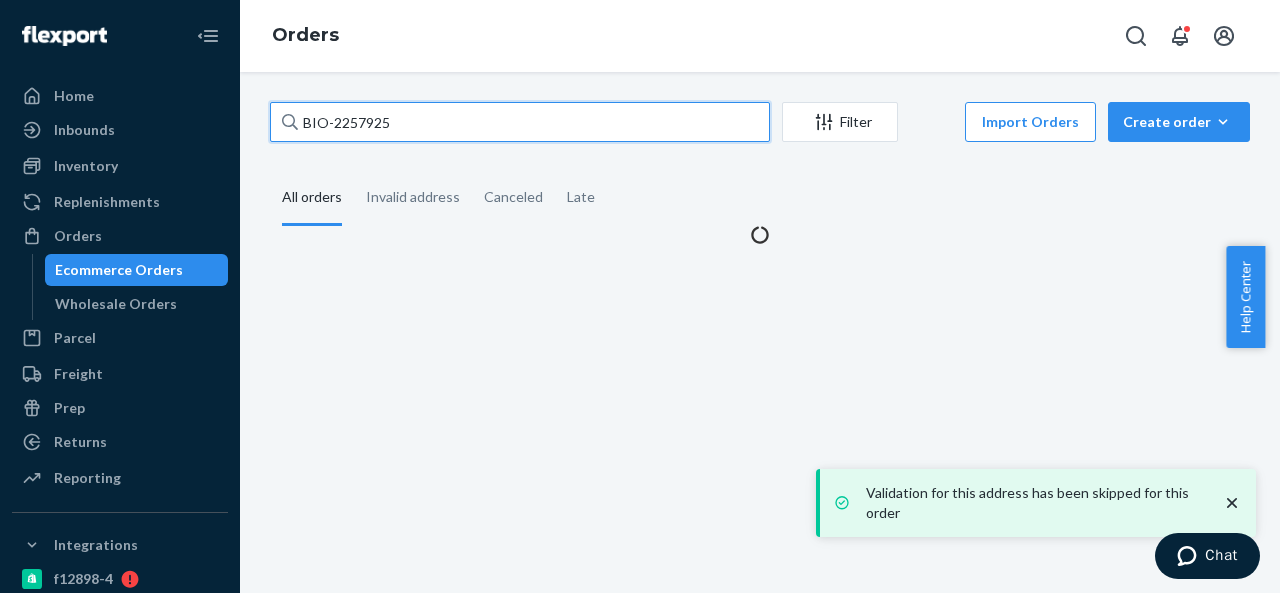 click on "BIO-2257925" at bounding box center [520, 122] 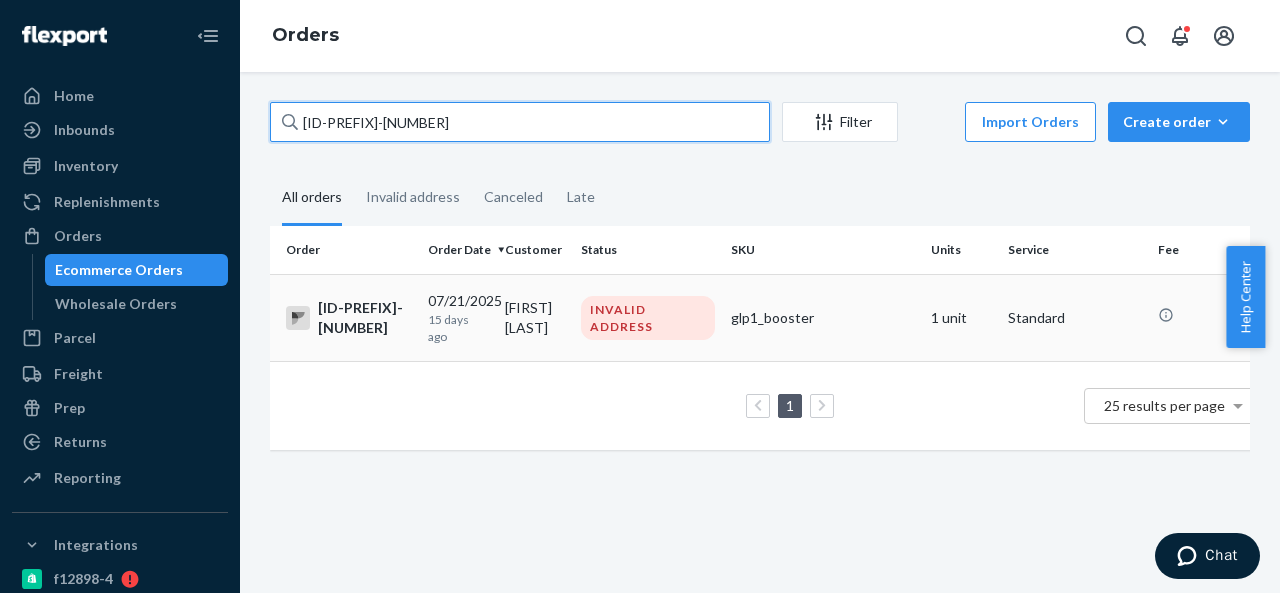 type on "[ID-PREFIX]-[NUMBER]" 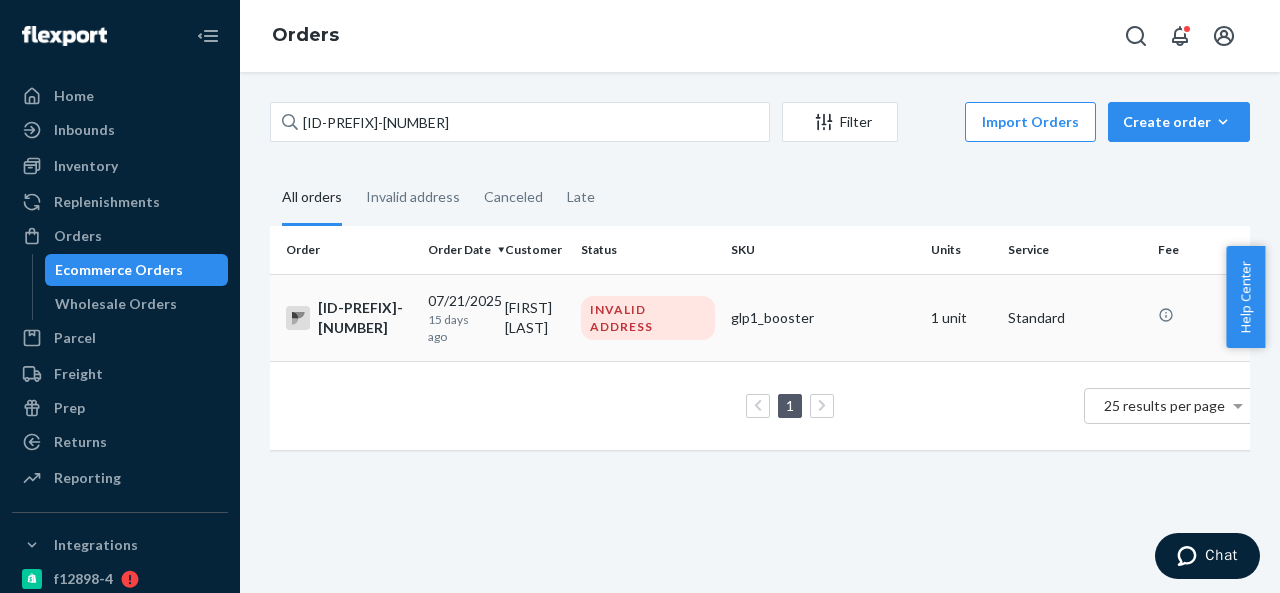 click on "[FIRST] [LAST]" at bounding box center (535, 317) 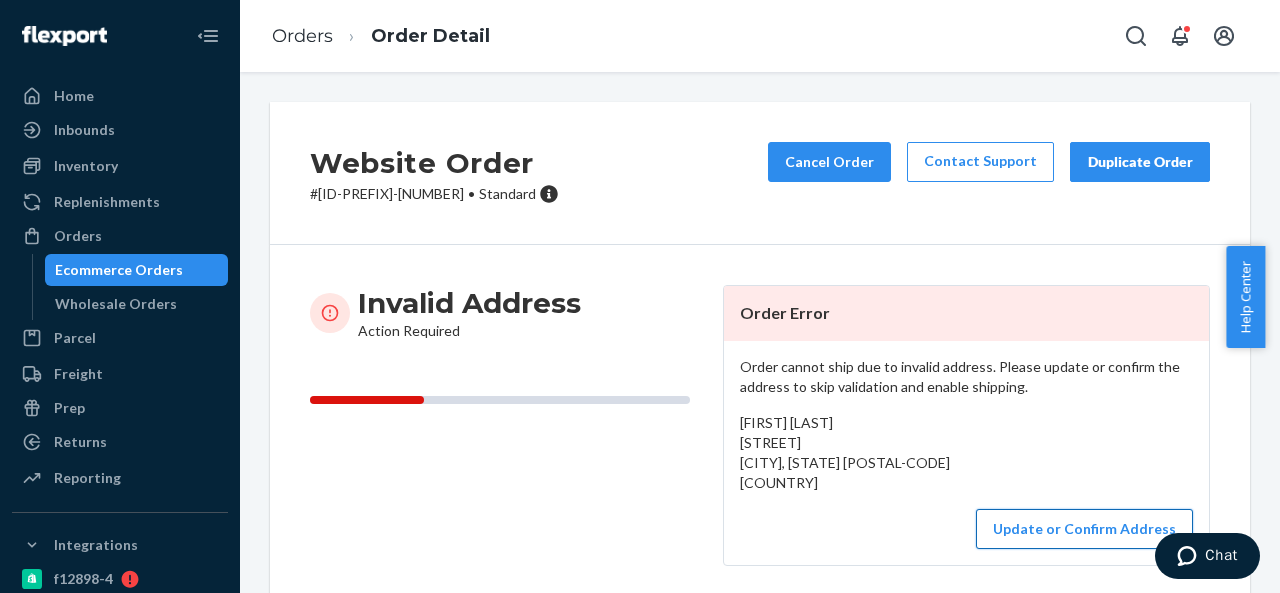 click on "Update or Confirm Address" at bounding box center [1084, 529] 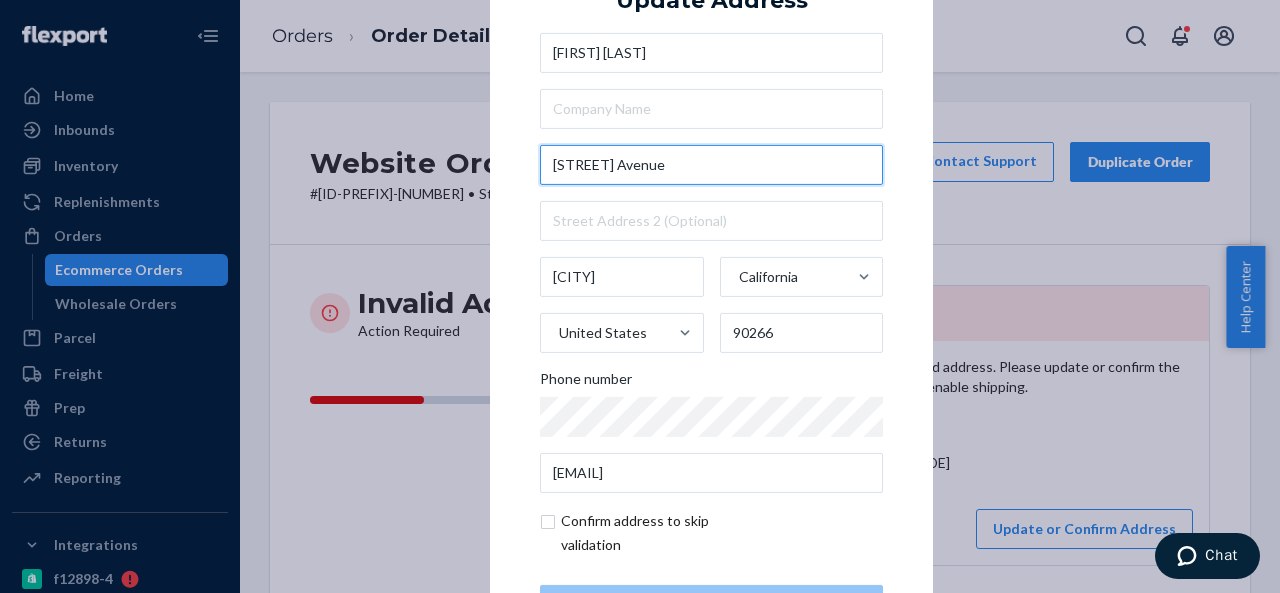 click on "[STREET] Avenue" at bounding box center [711, 165] 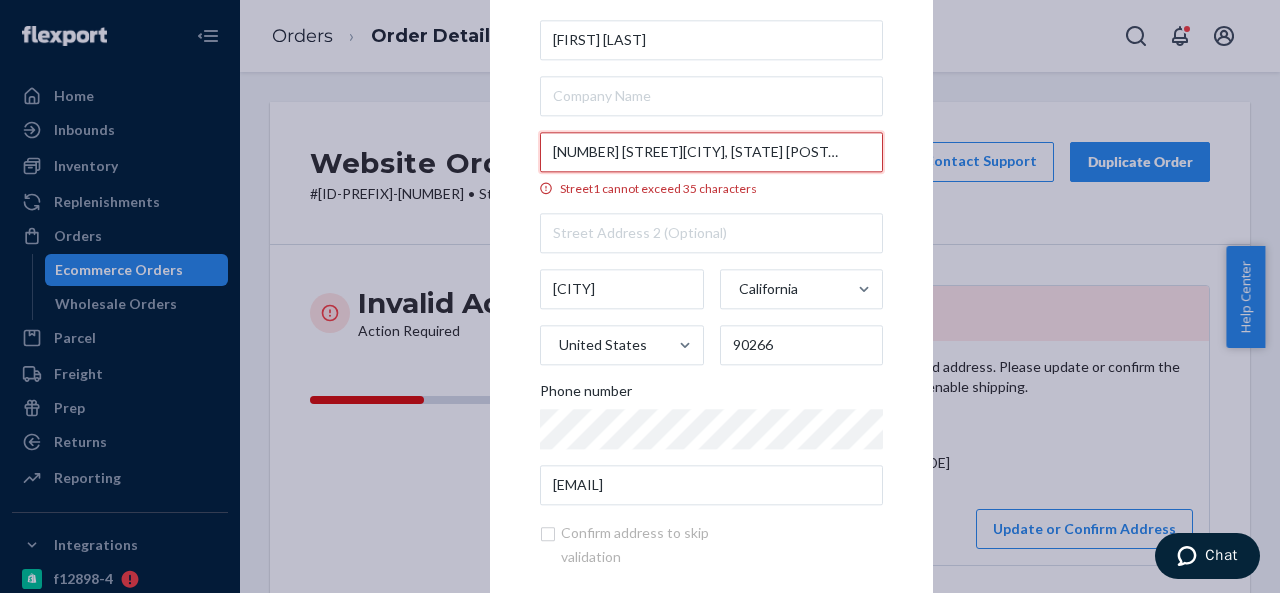 scroll, scrollTop: 0, scrollLeft: 4, axis: horizontal 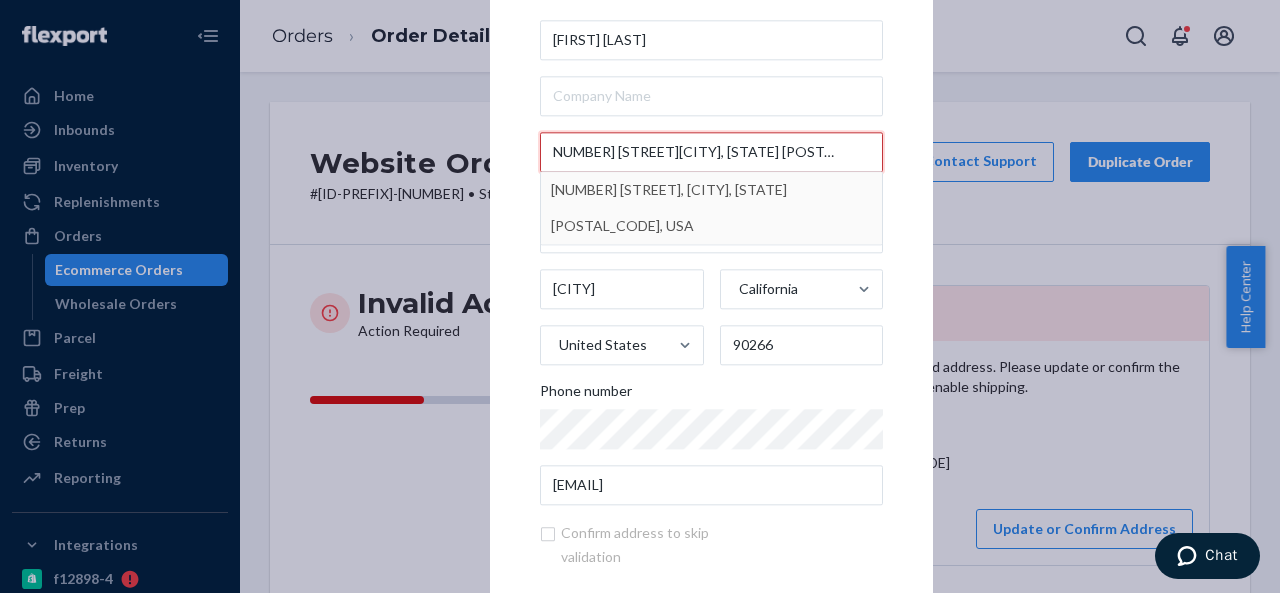 type on "[NUMBER] [STREET][CITY], [STATE] [POSTAL_CODE]" 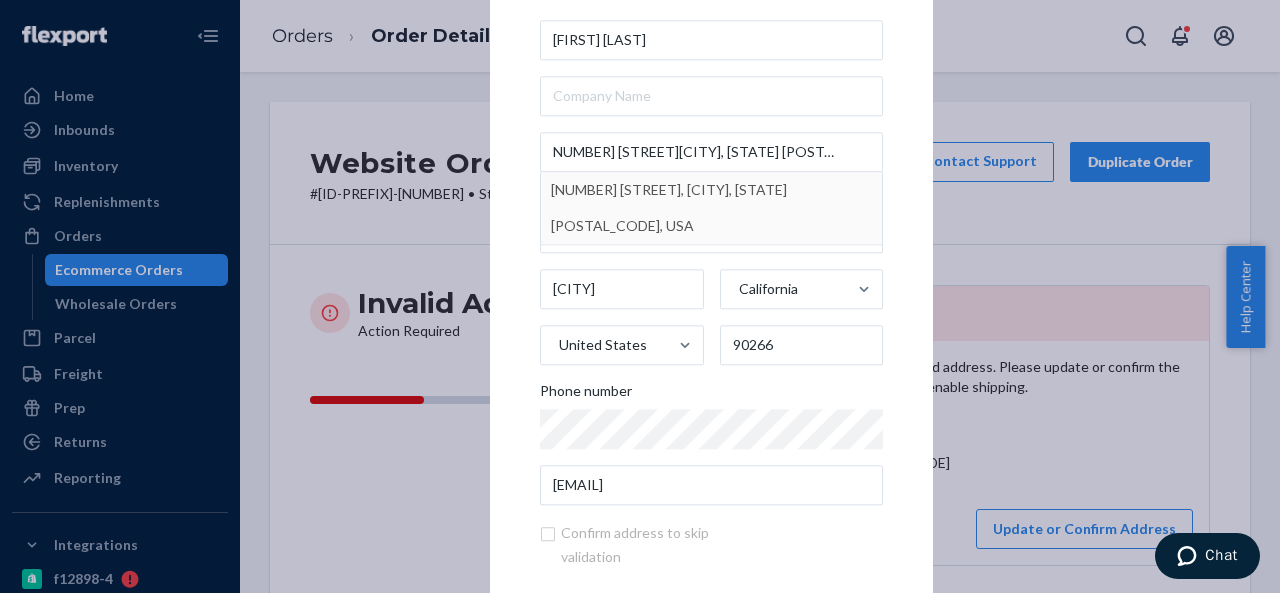 scroll, scrollTop: 0, scrollLeft: 0, axis: both 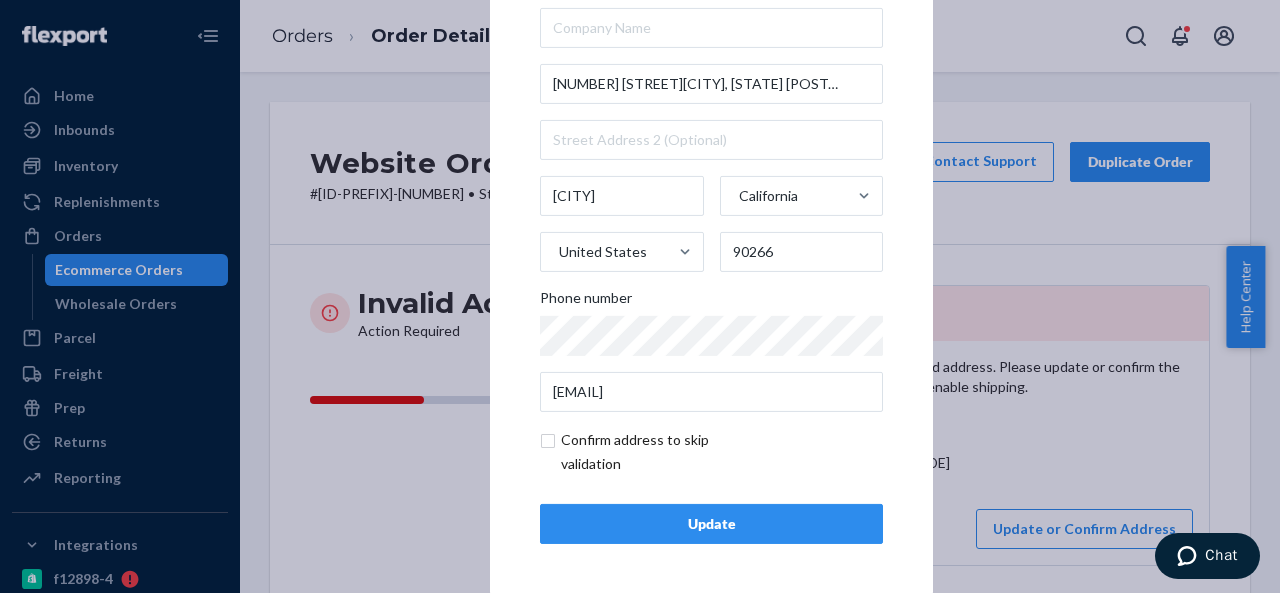 click on "Update" at bounding box center [711, 524] 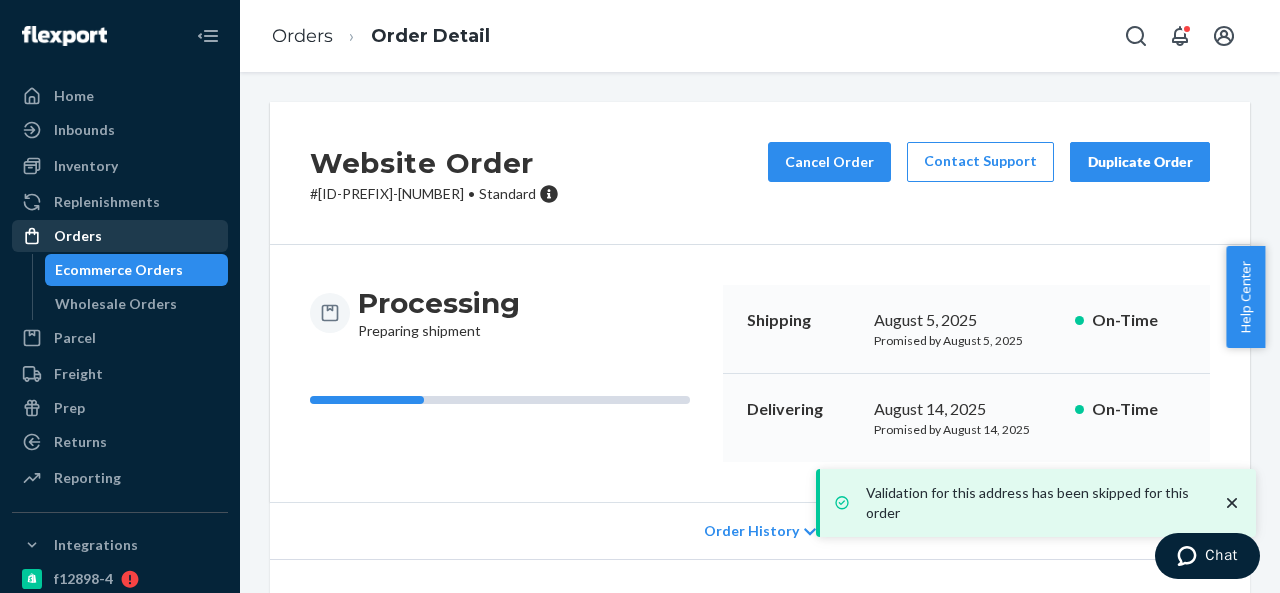 click on "Orders" at bounding box center [78, 236] 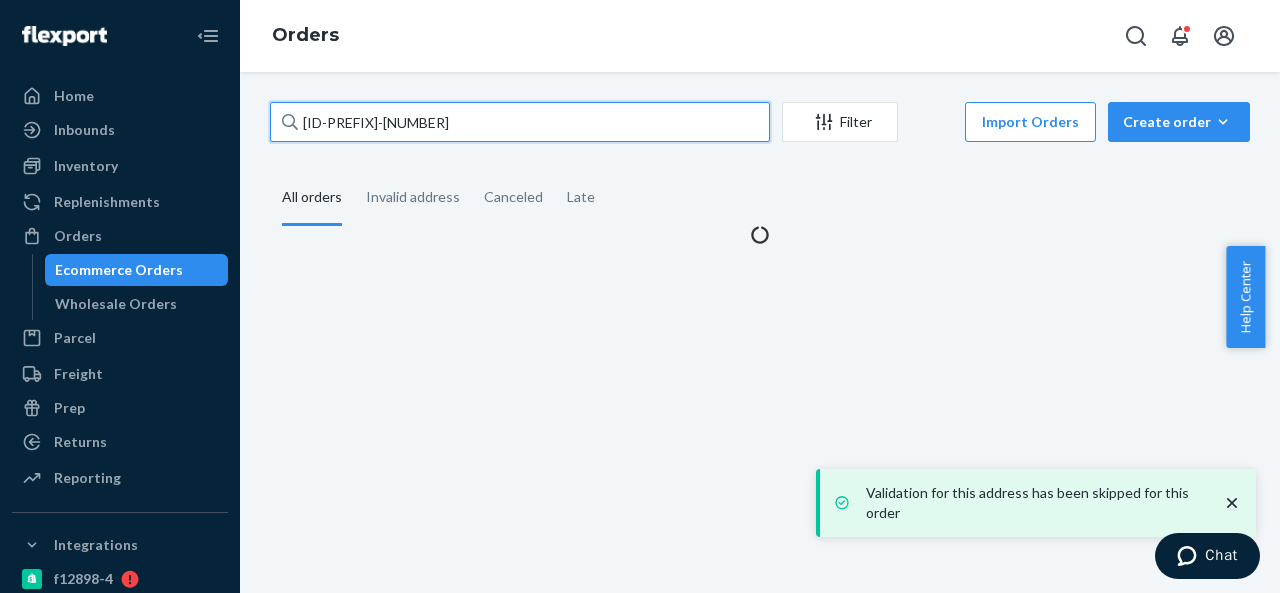 click on "[ID-PREFIX]-[NUMBER]" at bounding box center (520, 122) 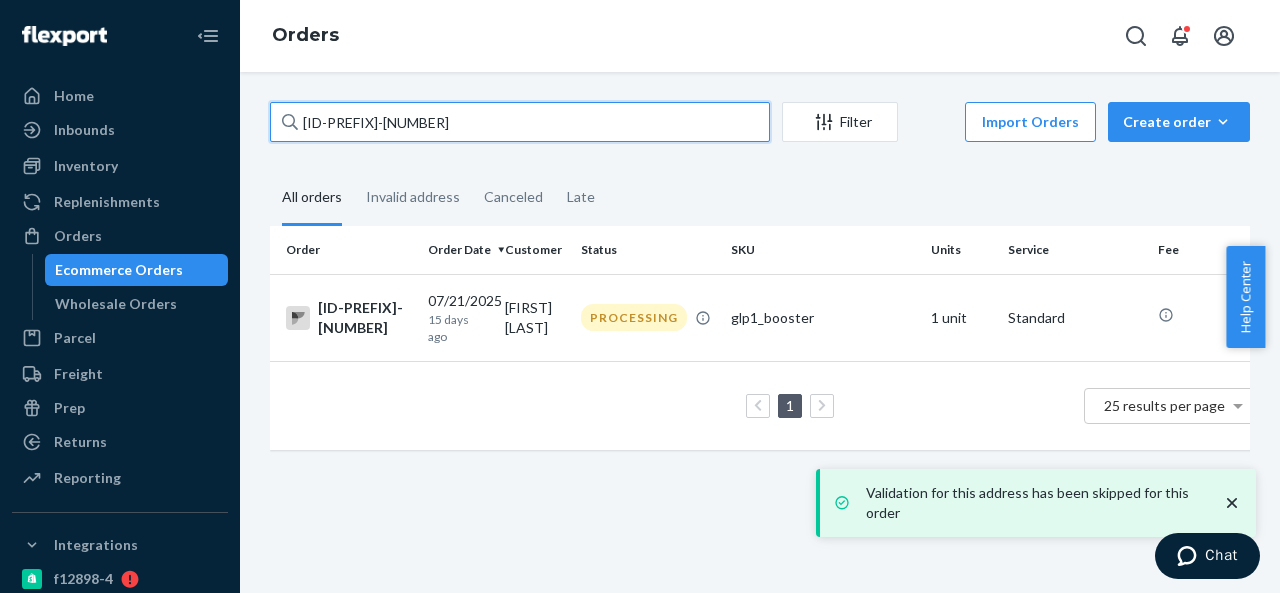type on "BIO-2261673" 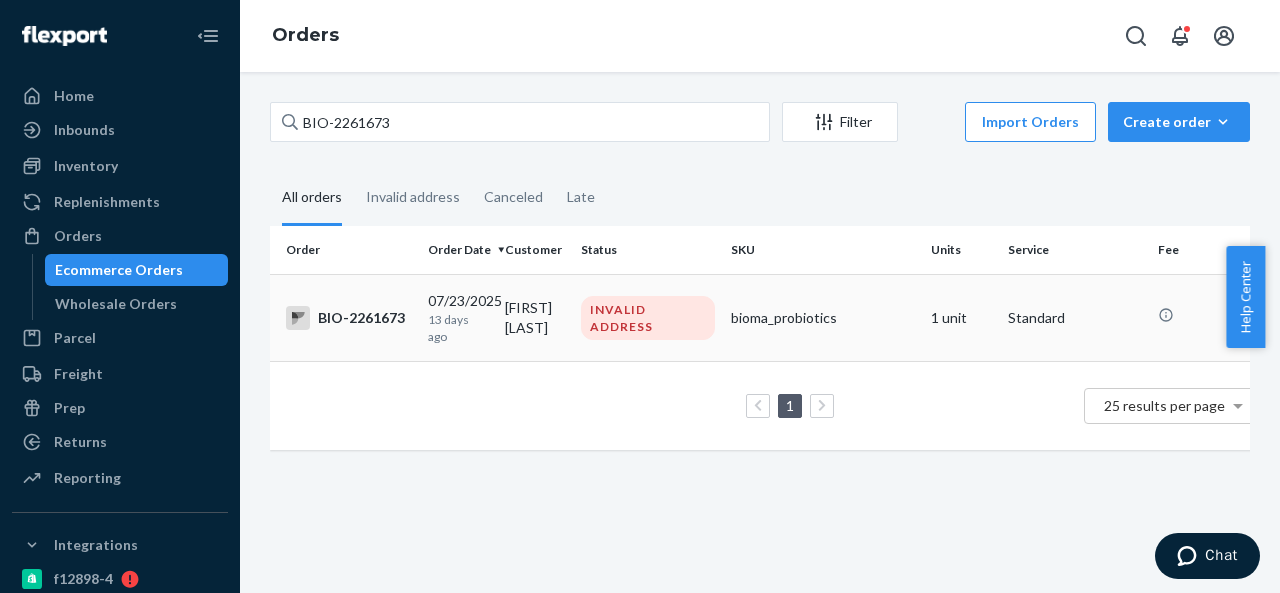 click on "[FIRST] [LAST]" at bounding box center (535, 317) 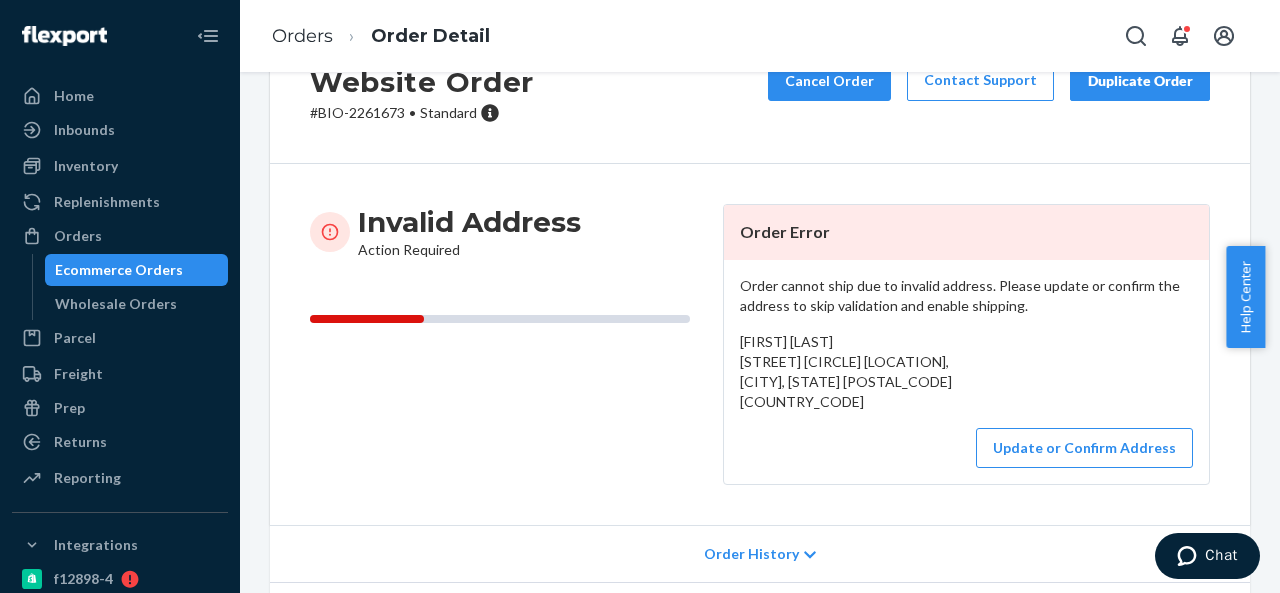 scroll, scrollTop: 100, scrollLeft: 0, axis: vertical 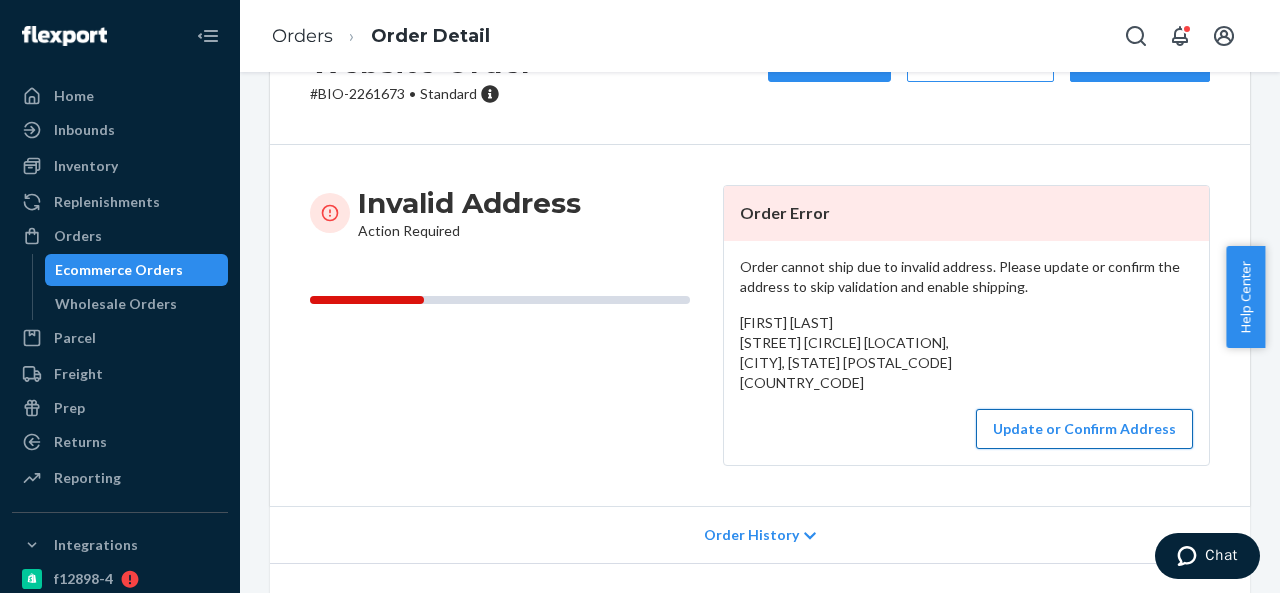 click on "Update or Confirm Address" at bounding box center (1084, 429) 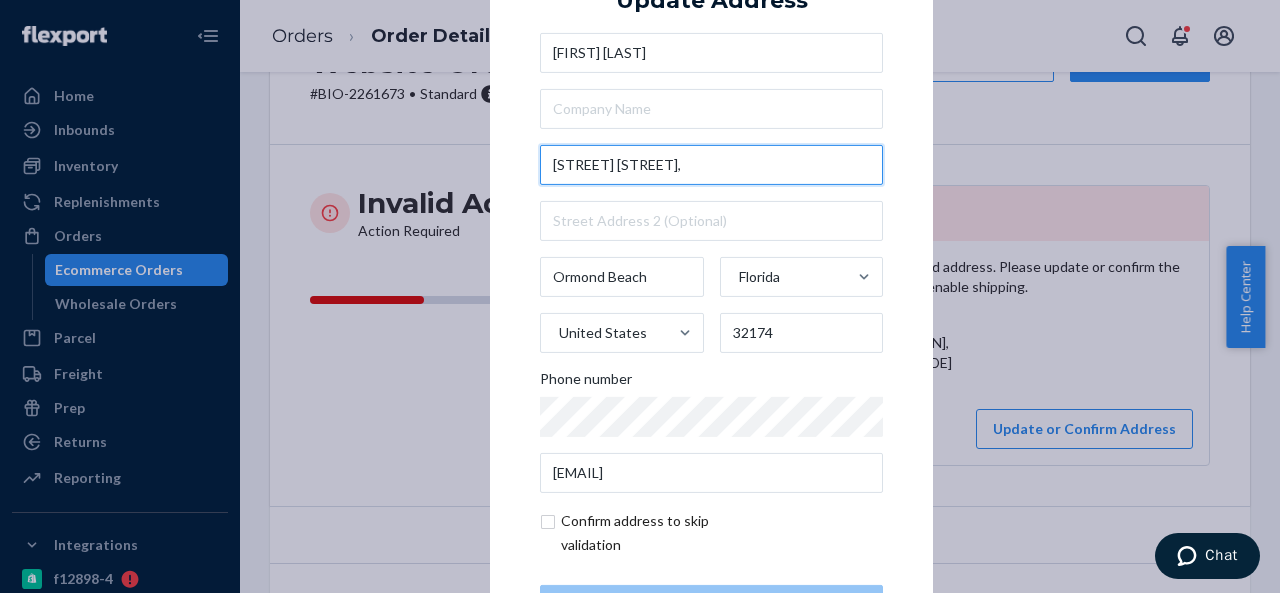 click on "[STREET] [STREET]," at bounding box center (711, 165) 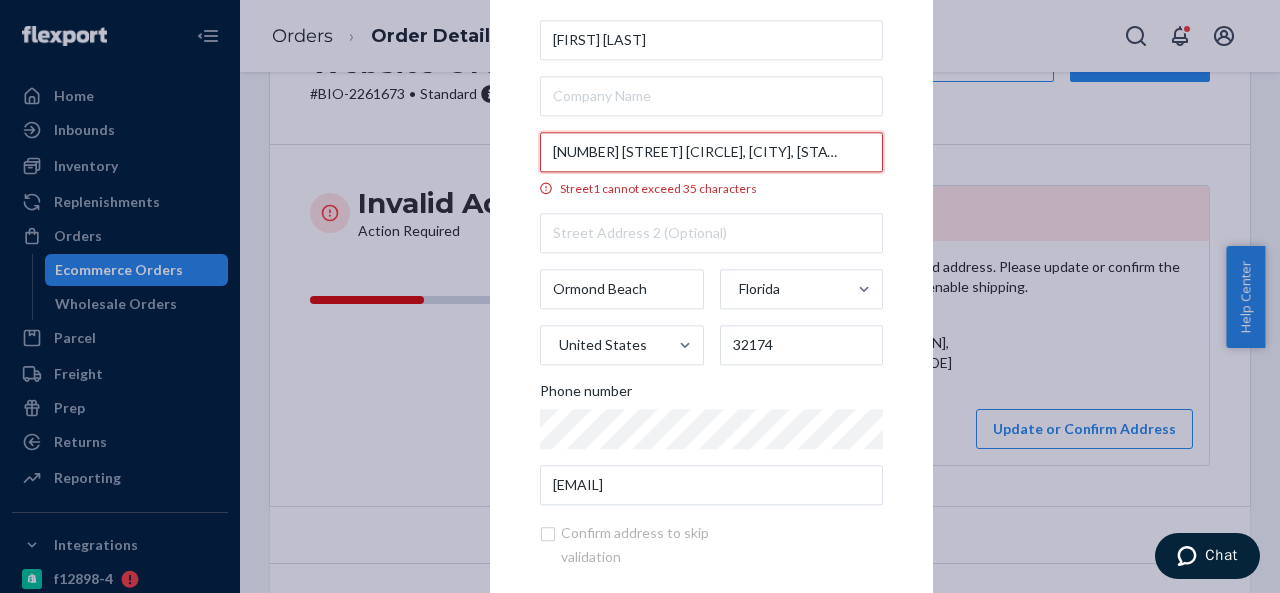 scroll, scrollTop: 0, scrollLeft: 12, axis: horizontal 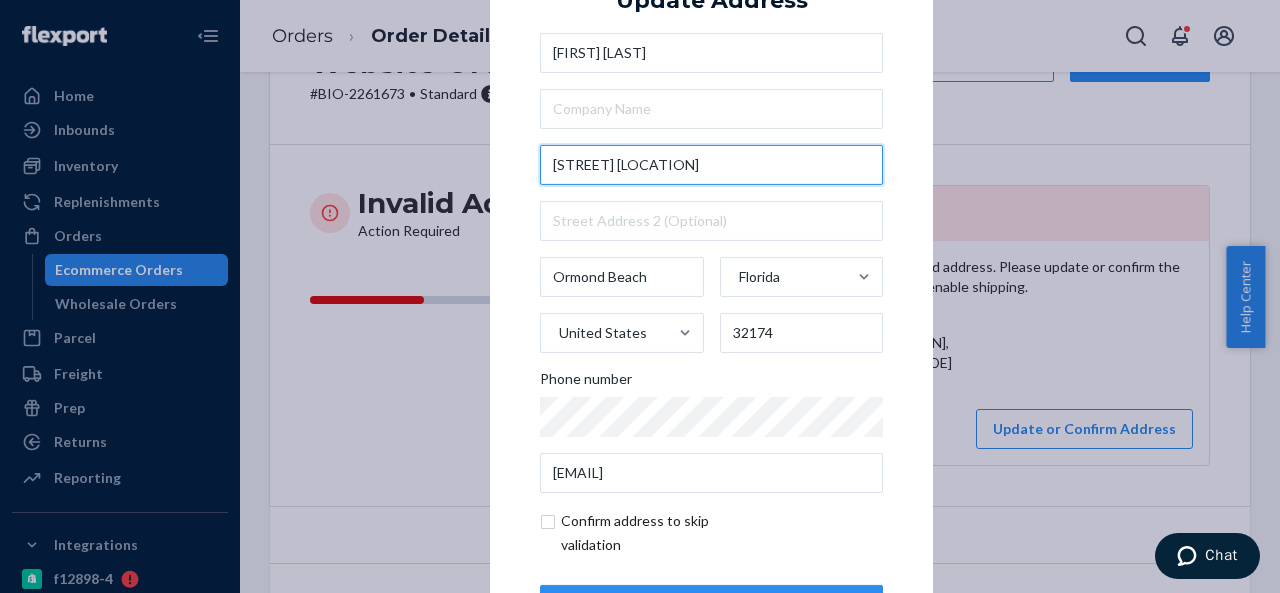 click on "[STREET] [LOCATION]" at bounding box center [711, 165] 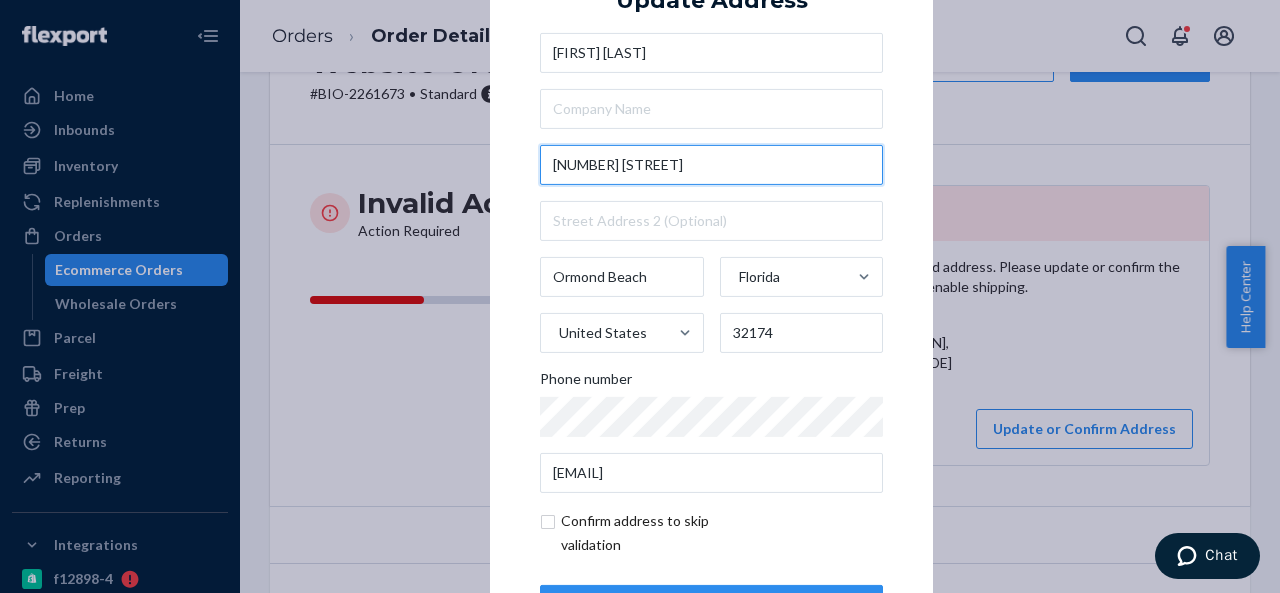 type on "[NUMBER] [STREET]" 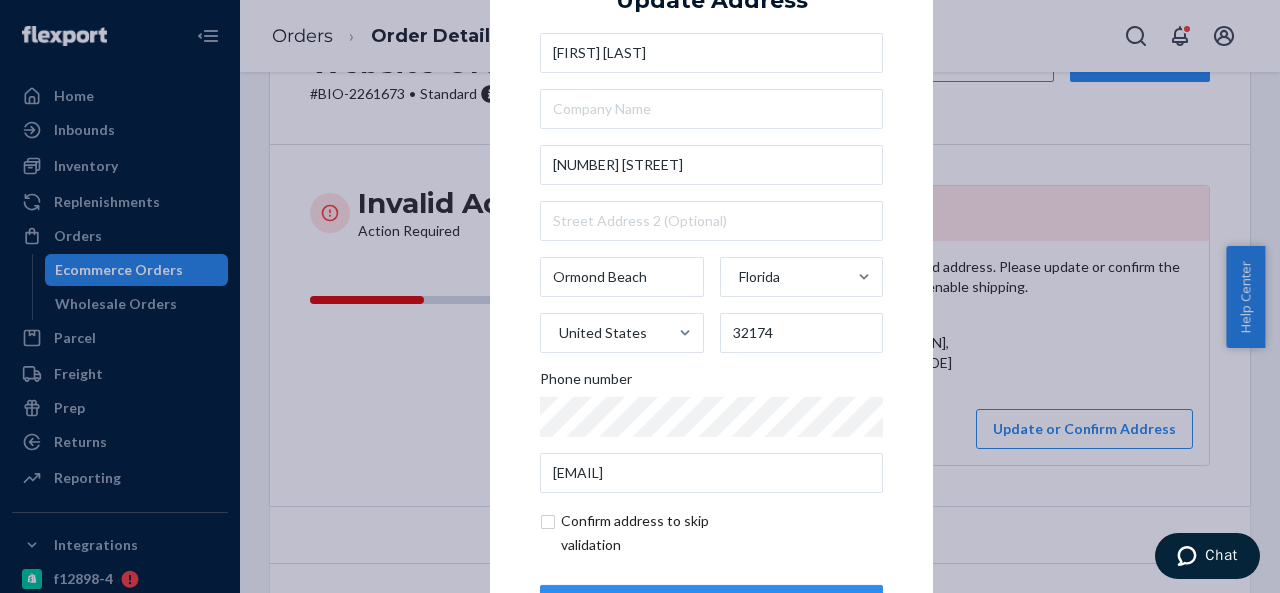 click on "Update Address [FIRST] [LAST] [NUMBER] [STREET] [CITY] [STATE] United States [POSTAL_CODE] Phone number [EMAIL] Confirm address to skip validation Update" at bounding box center [711, 296] 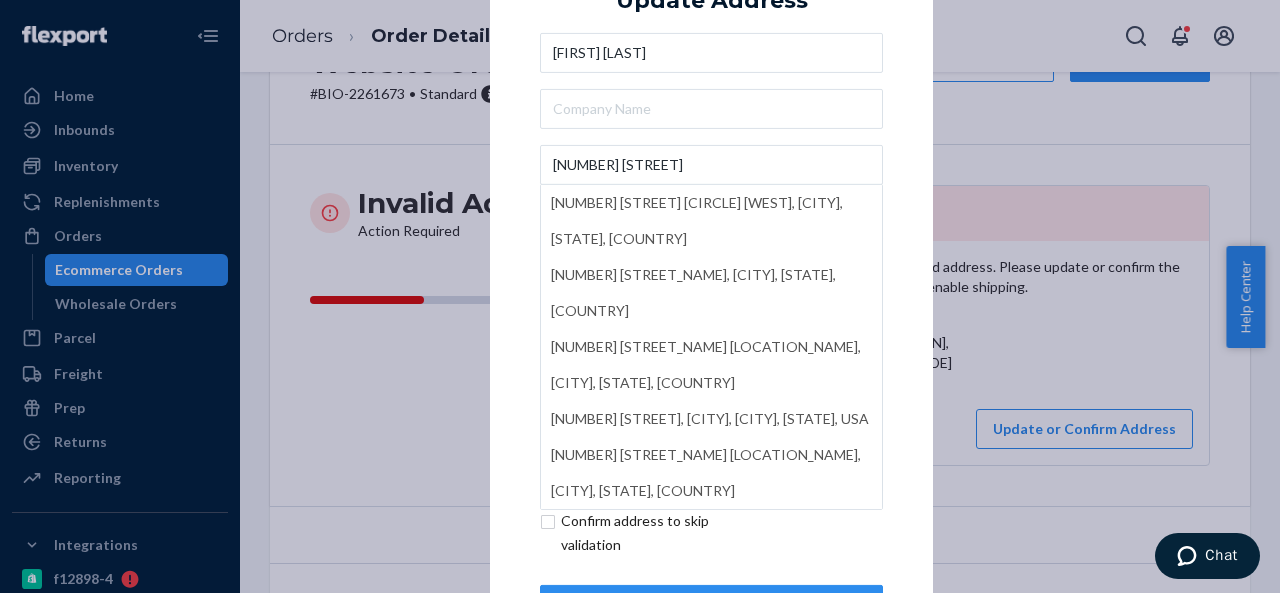 click on "× Update Address [FIRST] [LAST] [NUMBER] [STREET] [STATE] [NUMBER] [STREET] [STATE], [CITY], [STATE], USA [NUMBER] [STREET] [STATE], [CITY], [STATE], [COUNTRY] [NUMBER] [STREET] [STATE], [CITY], [STATE], [COUNTRY] [NUMBER] [STREET] [STATE], [CITY], [STATE], [COUNTRY] [CITY] [STATE] [COUNTRY] [POSTAL_CODE] Phone number [EMAIL] Confirm address to skip validation Update" at bounding box center (711, 296) 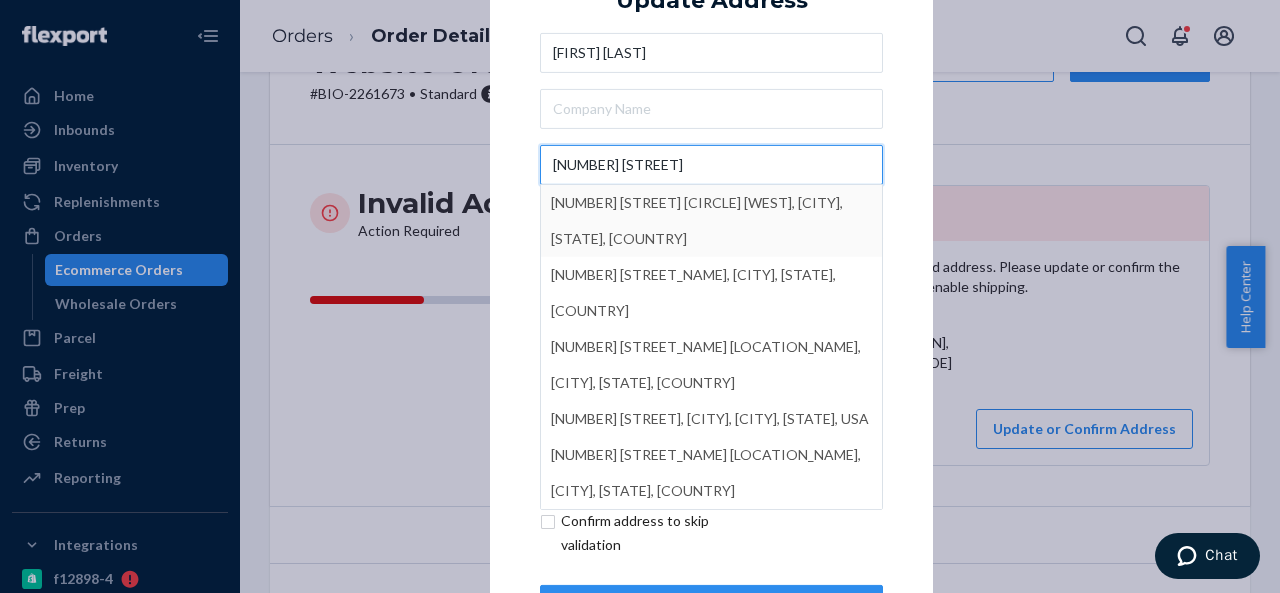 click on "[NUMBER] [STREET]" at bounding box center (711, 165) 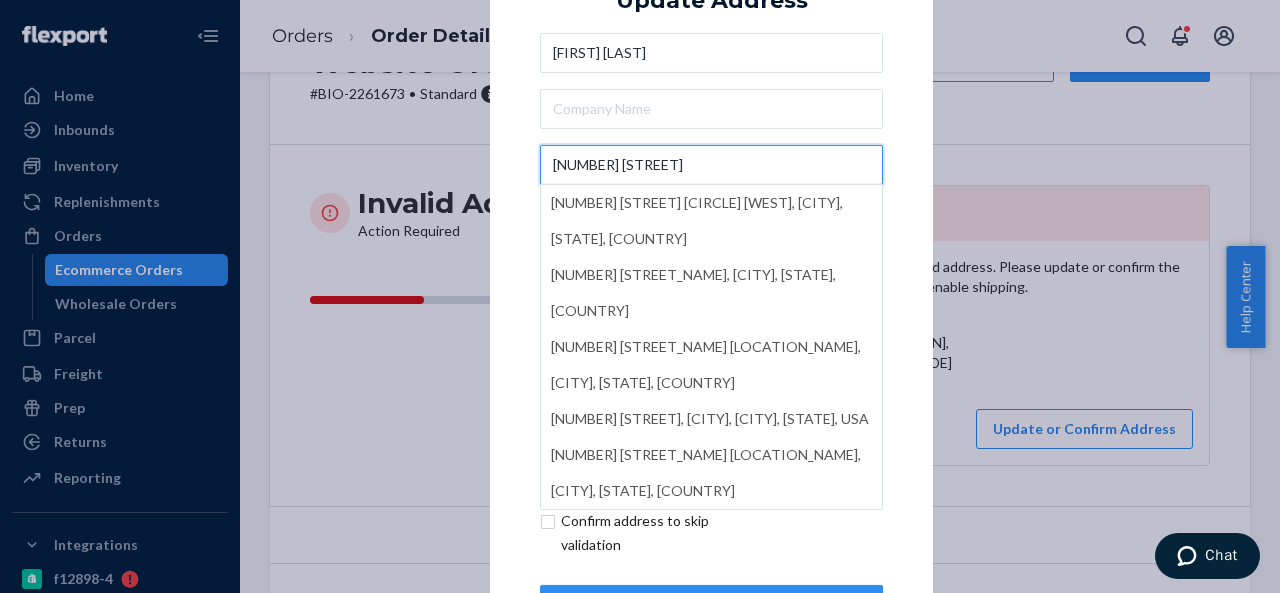 type on "[NUMBER] [STREET]" 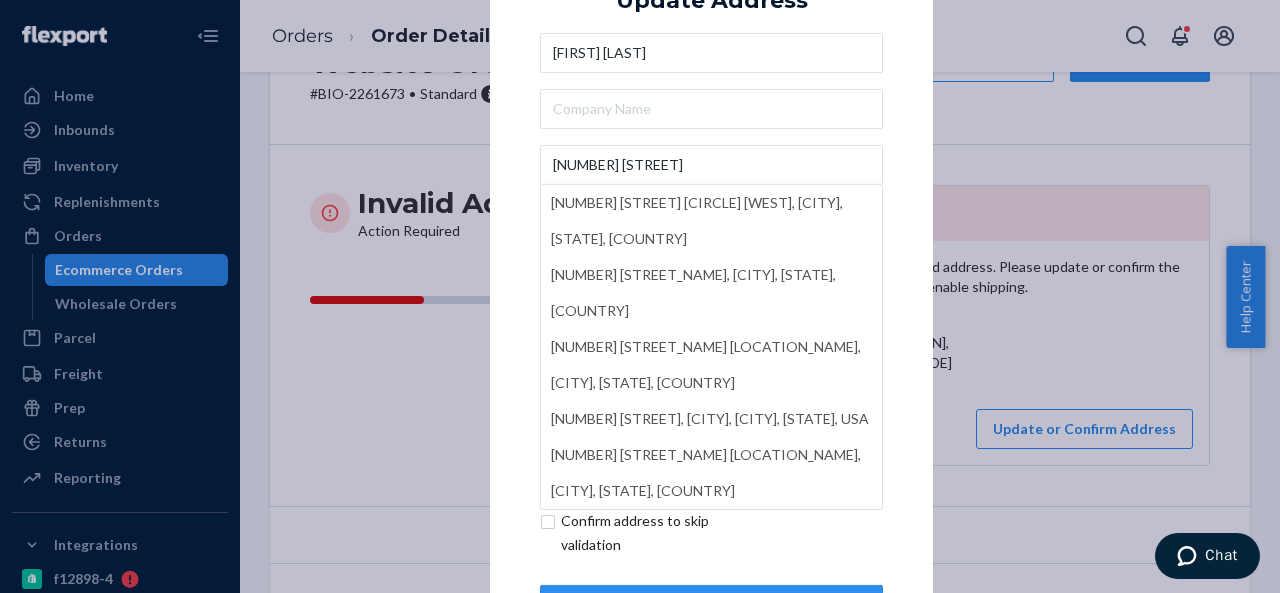 click on "× Update Address [FIRST] [LAST] [NUMBER] [STREET] [STATE] [NUMBER] [STREET] [STATE], [CITY], [STATE], USA [NUMBER] [STREET] [STATE], [CITY], [STATE], [COUNTRY] [NUMBER] [STREET] [STATE], [CITY], [STATE], [COUNTRY] [NUMBER] [STREET] [STATE], [CITY], [STATE], [COUNTRY] [CITY] [STATE] [COUNTRY] [POSTAL_CODE] Phone number [EMAIL] Confirm address to skip validation Update" at bounding box center [711, 296] 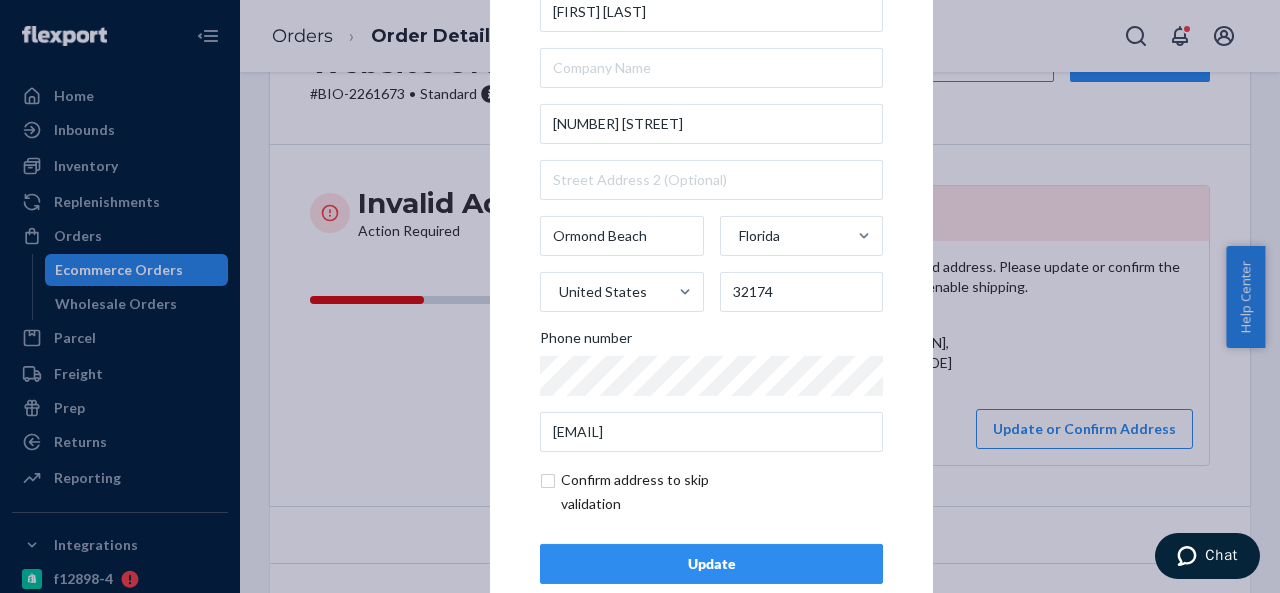 scroll, scrollTop: 81, scrollLeft: 0, axis: vertical 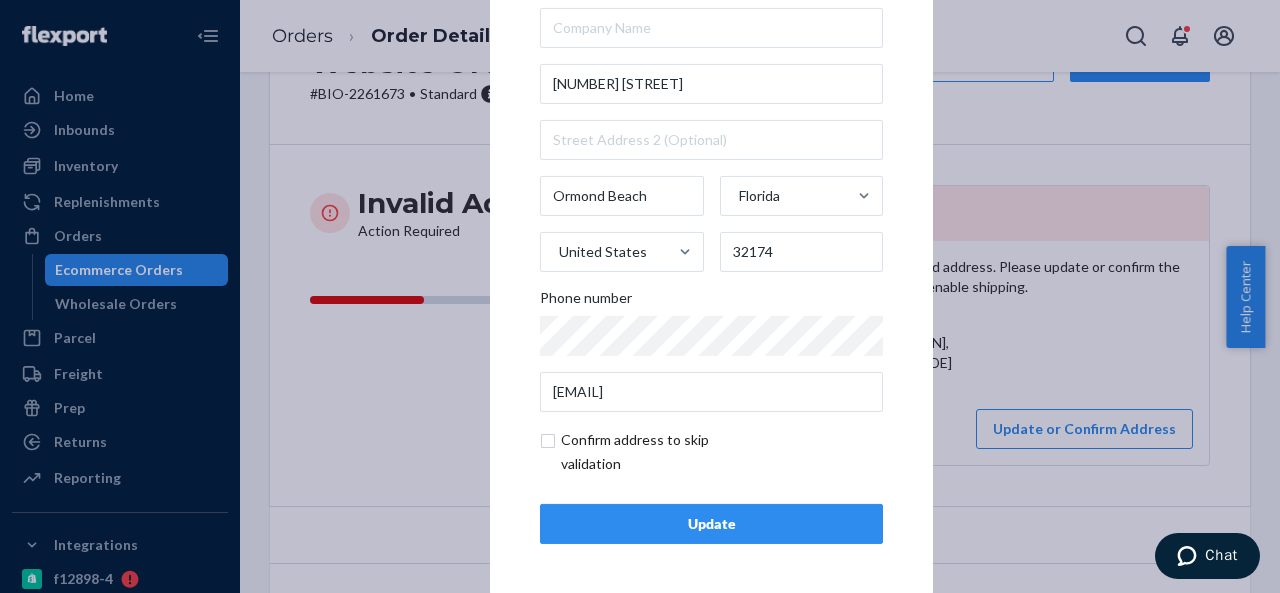 click at bounding box center [656, 452] 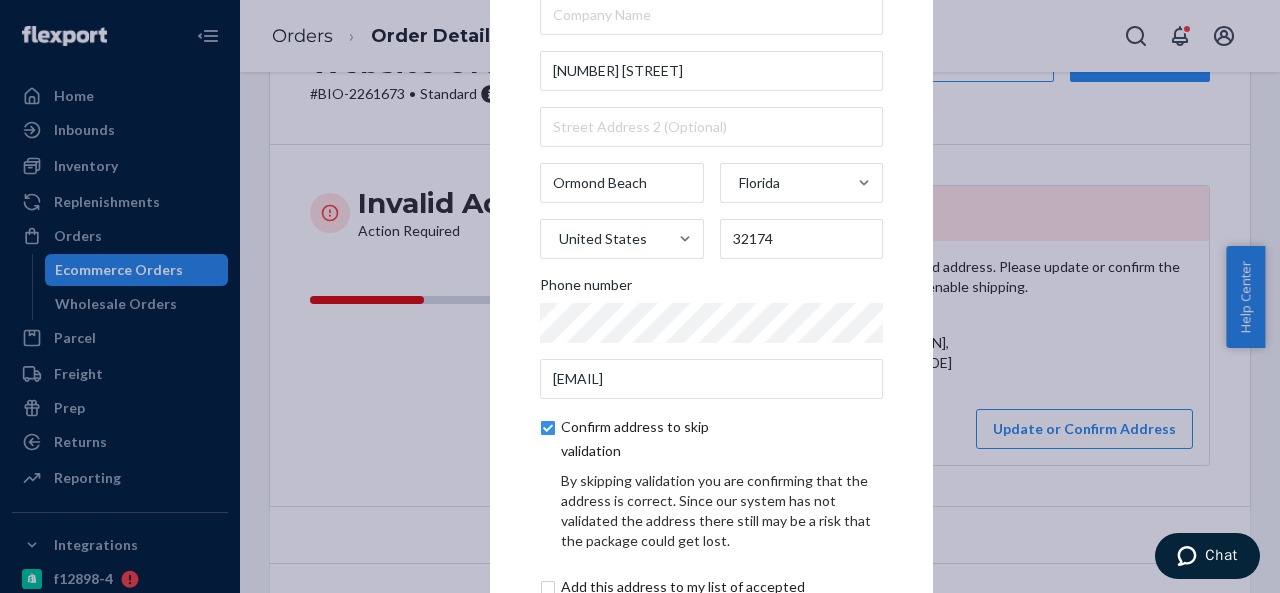 scroll, scrollTop: 165, scrollLeft: 0, axis: vertical 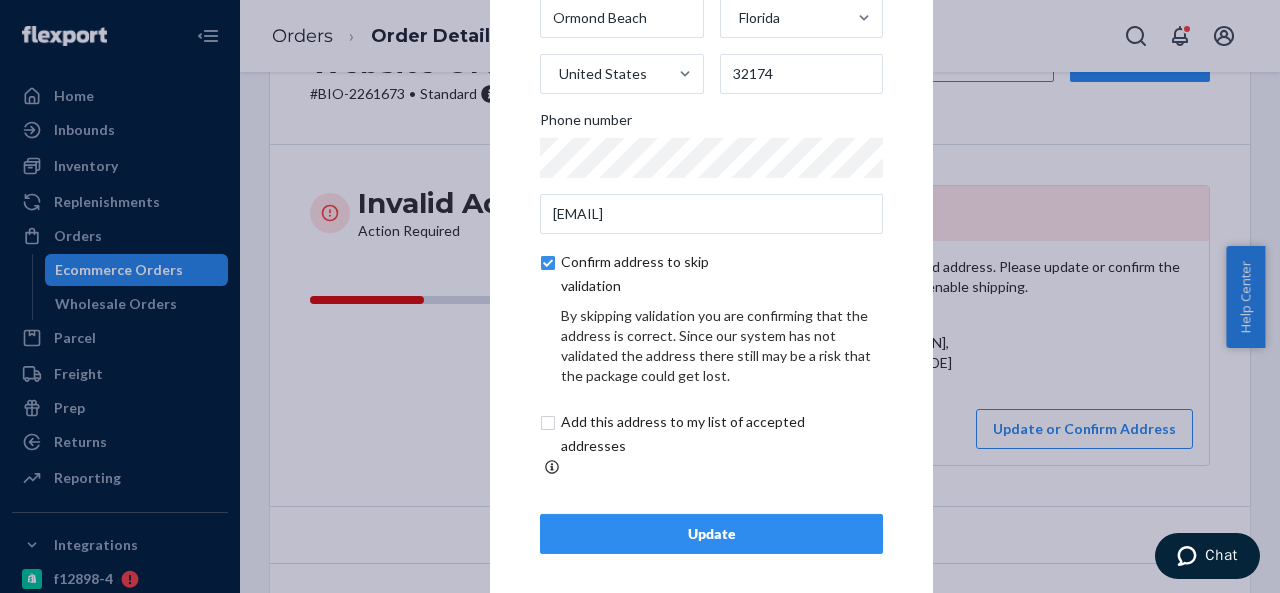 click on "Update" at bounding box center [711, 534] 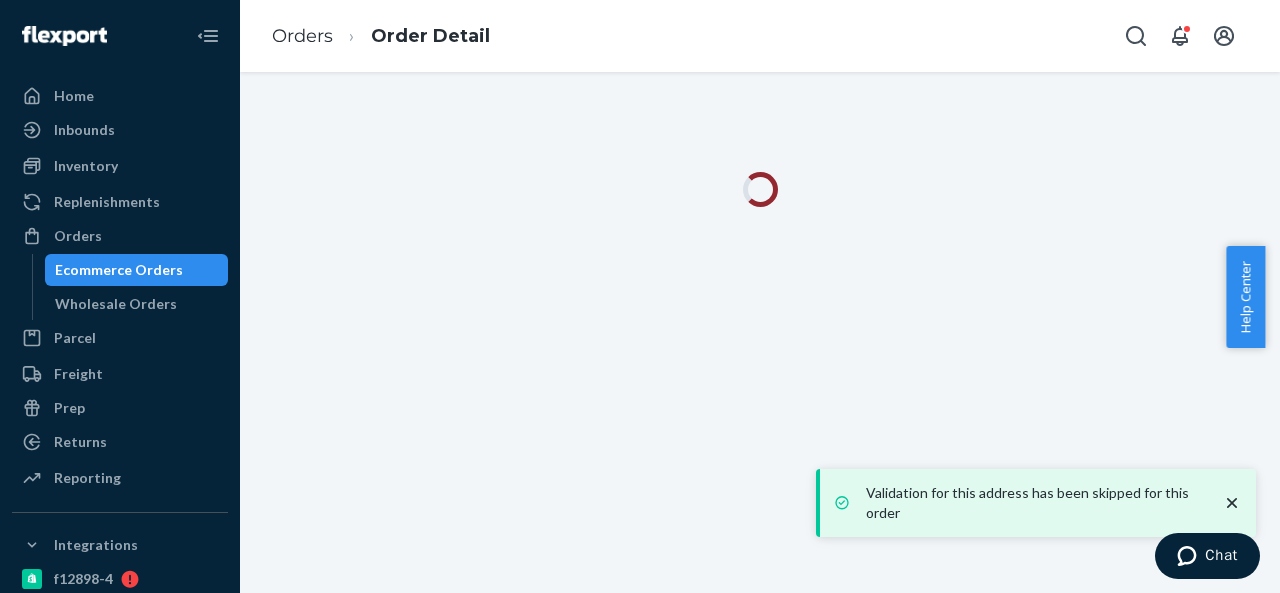 scroll, scrollTop: 0, scrollLeft: 0, axis: both 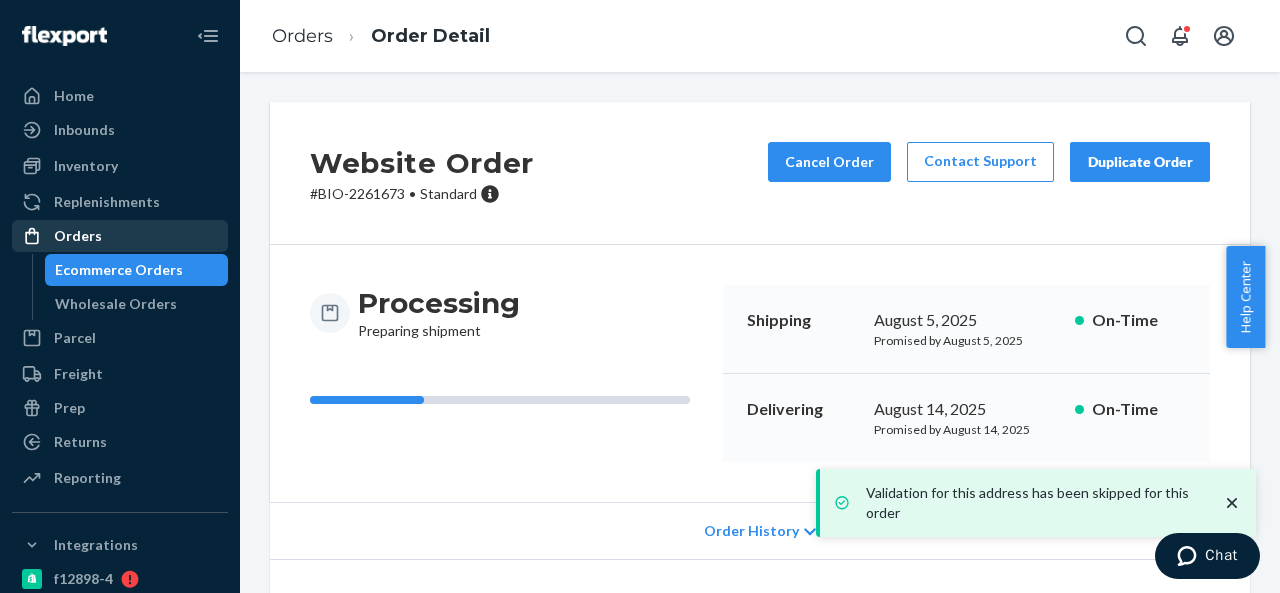 click on "Orders" at bounding box center (120, 236) 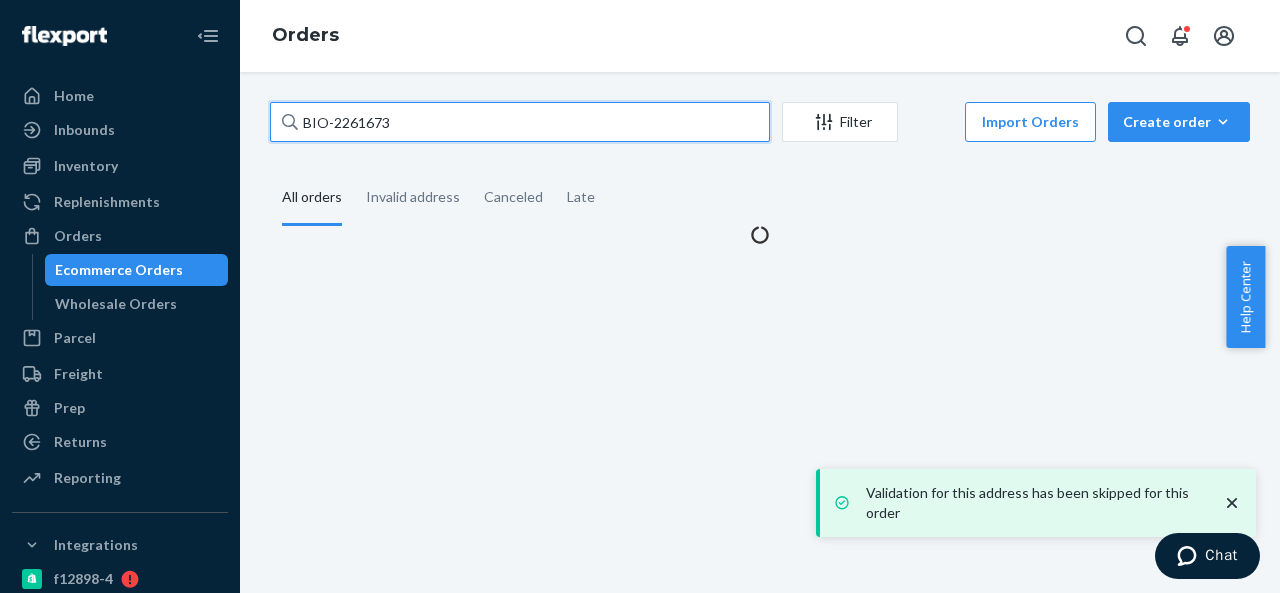 click on "BIO-2261673" at bounding box center [520, 122] 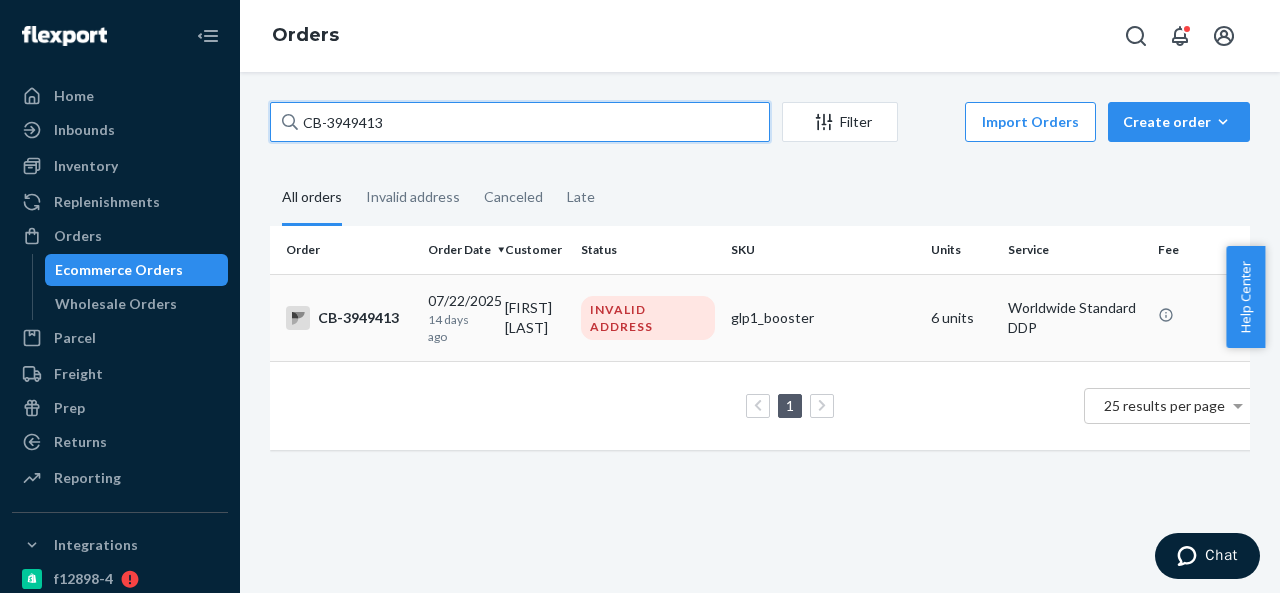 type on "CB-3949413" 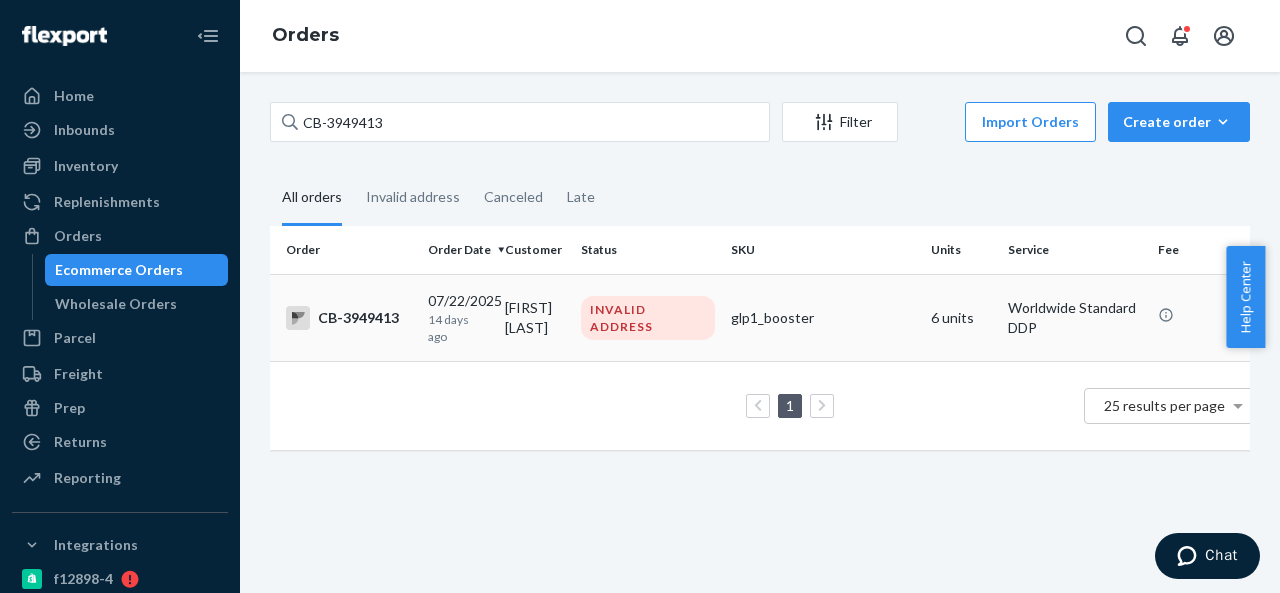 click on "[FIRST] [LAST]" at bounding box center [535, 317] 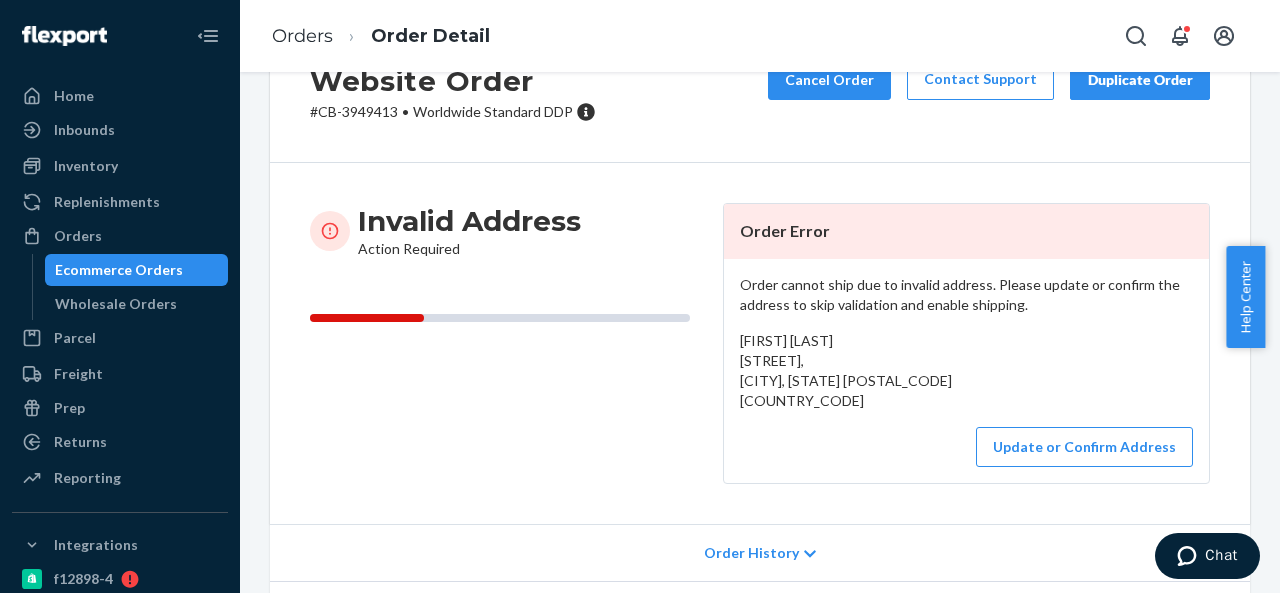 scroll, scrollTop: 100, scrollLeft: 0, axis: vertical 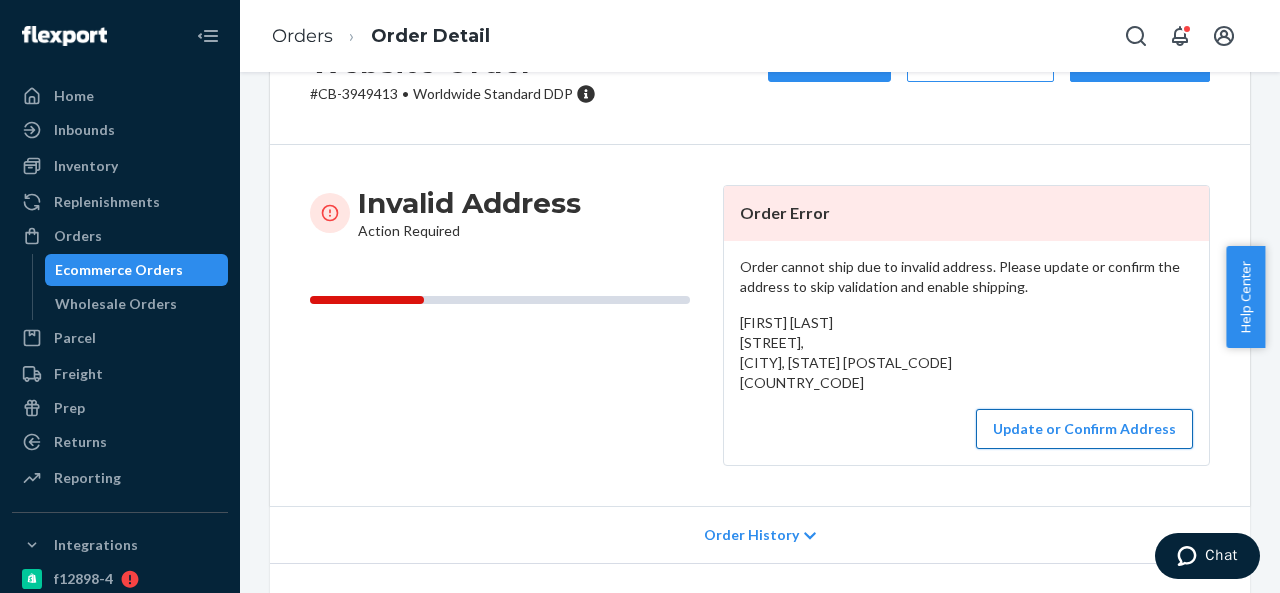 click on "Update or Confirm Address" at bounding box center [1084, 429] 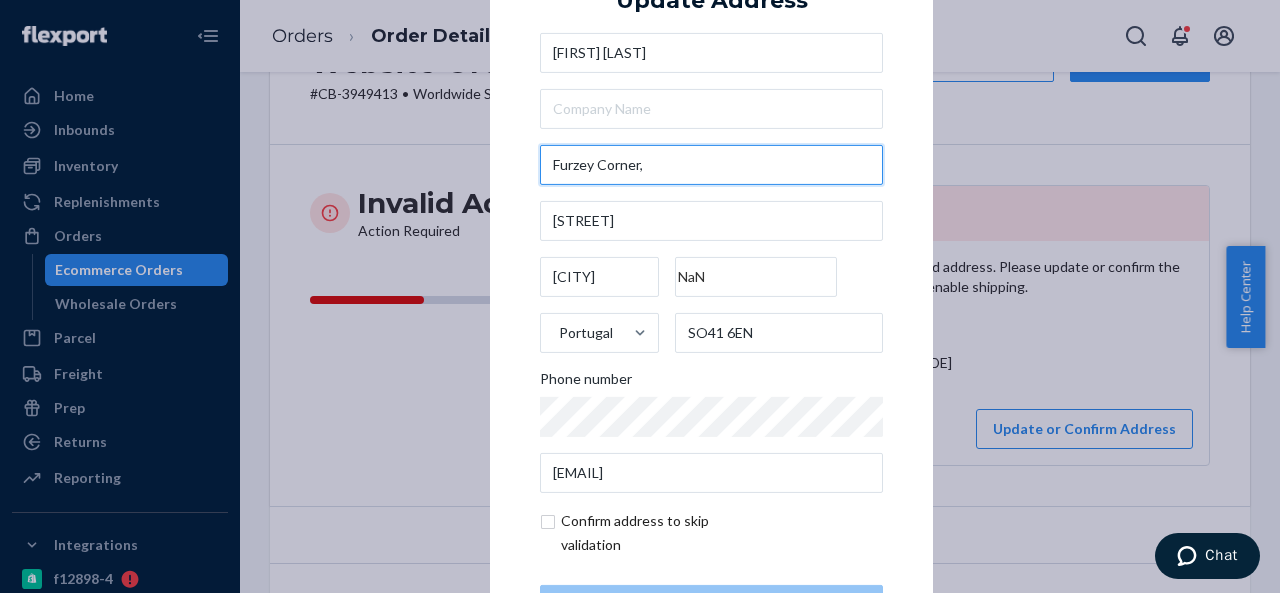 click on "Furzey Corner," at bounding box center (711, 165) 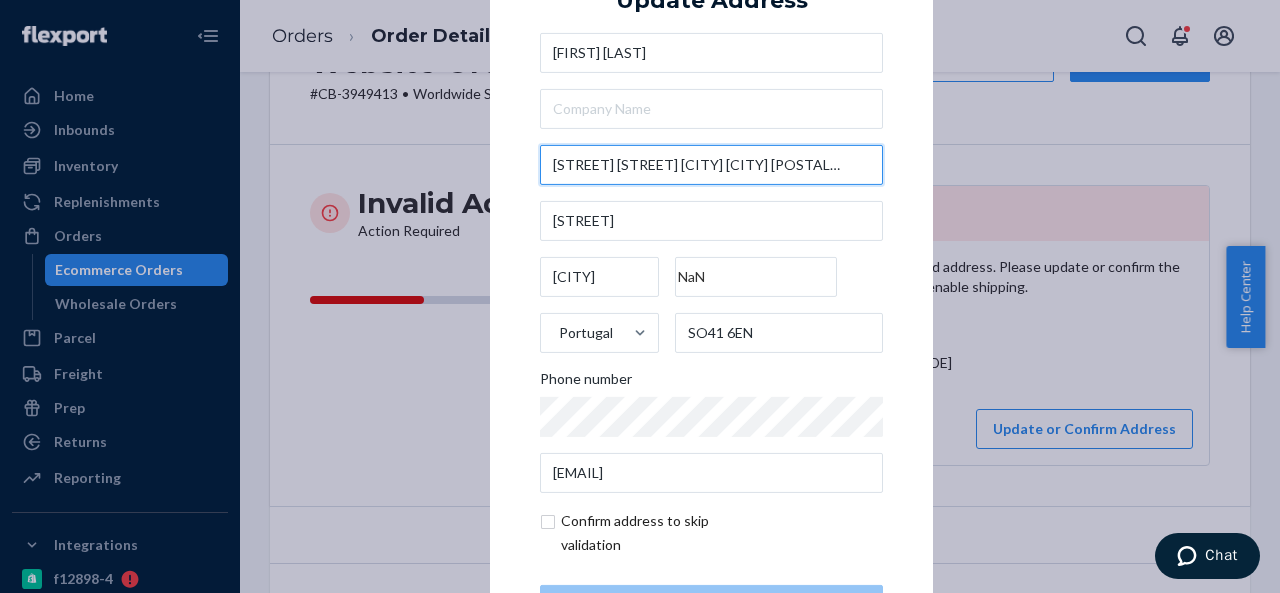 scroll, scrollTop: 0, scrollLeft: 84, axis: horizontal 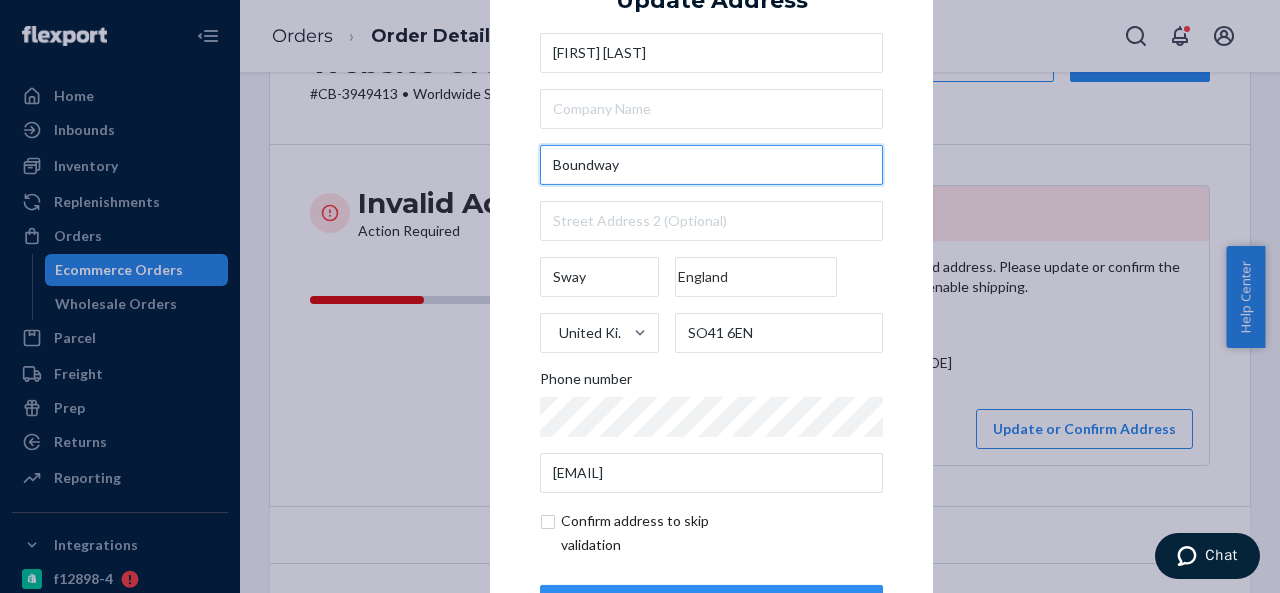 click on "Boundway" at bounding box center [711, 165] 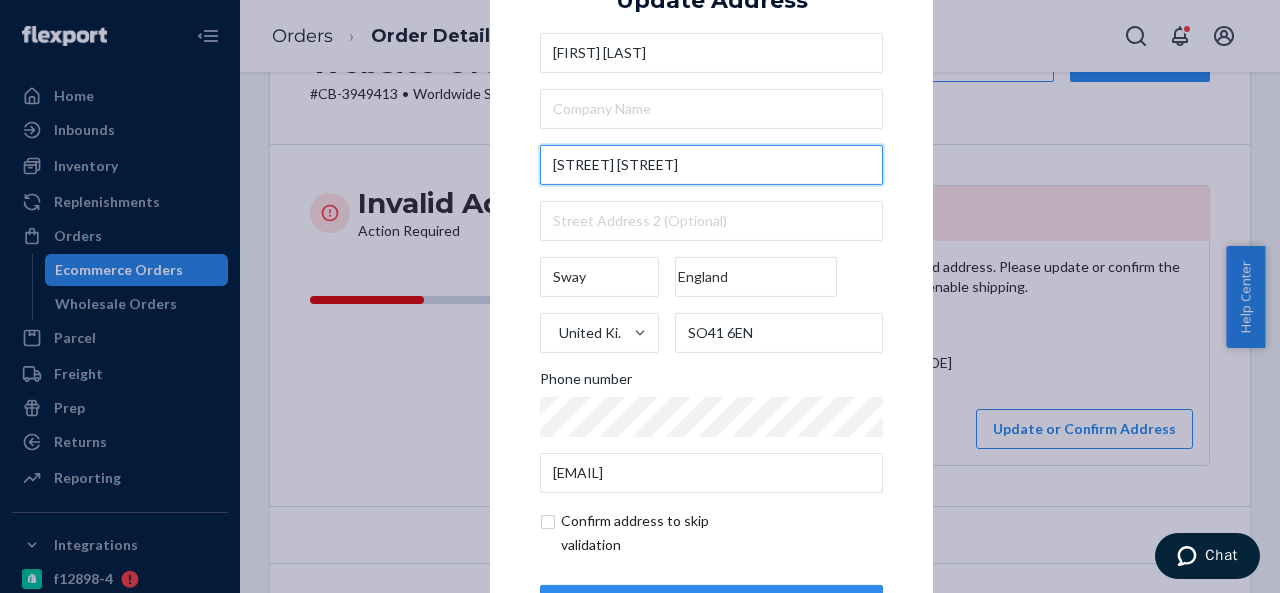 type on "[STREET] [STREET]" 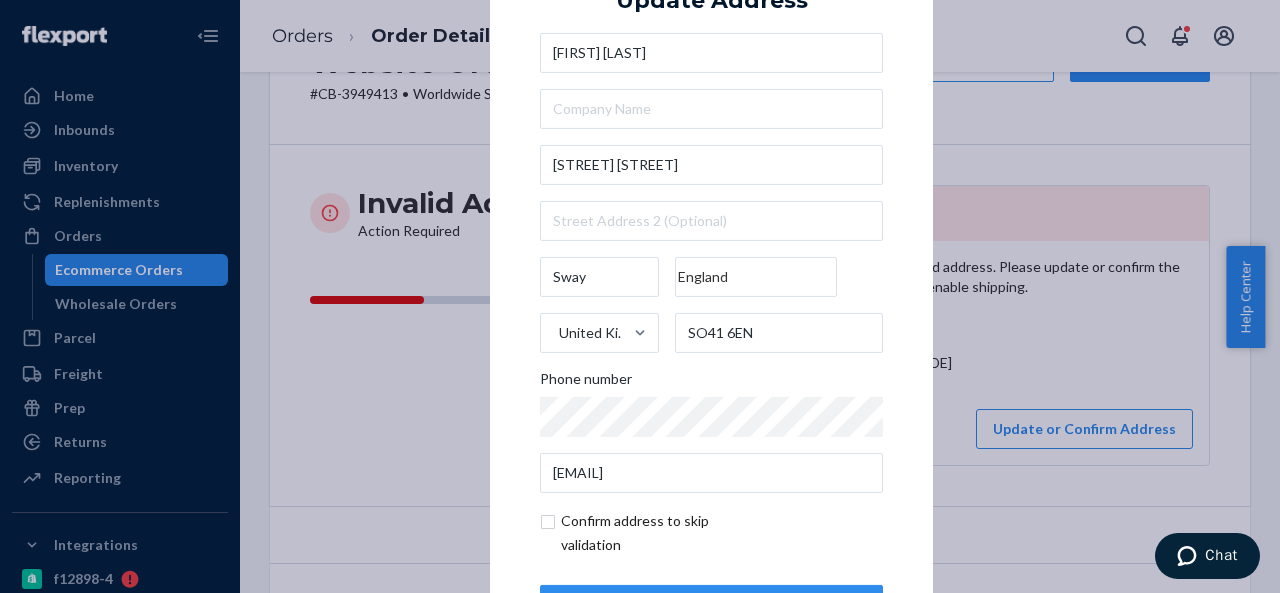 click on "× Update Address [FIRST] [LAST] [STREET] [STREET] [STREET] [CITY] NaN [COUNTRY] [POSTAL_CODE] Phone number [EMAIL] Confirm address to skip validation Update" at bounding box center (711, 296) 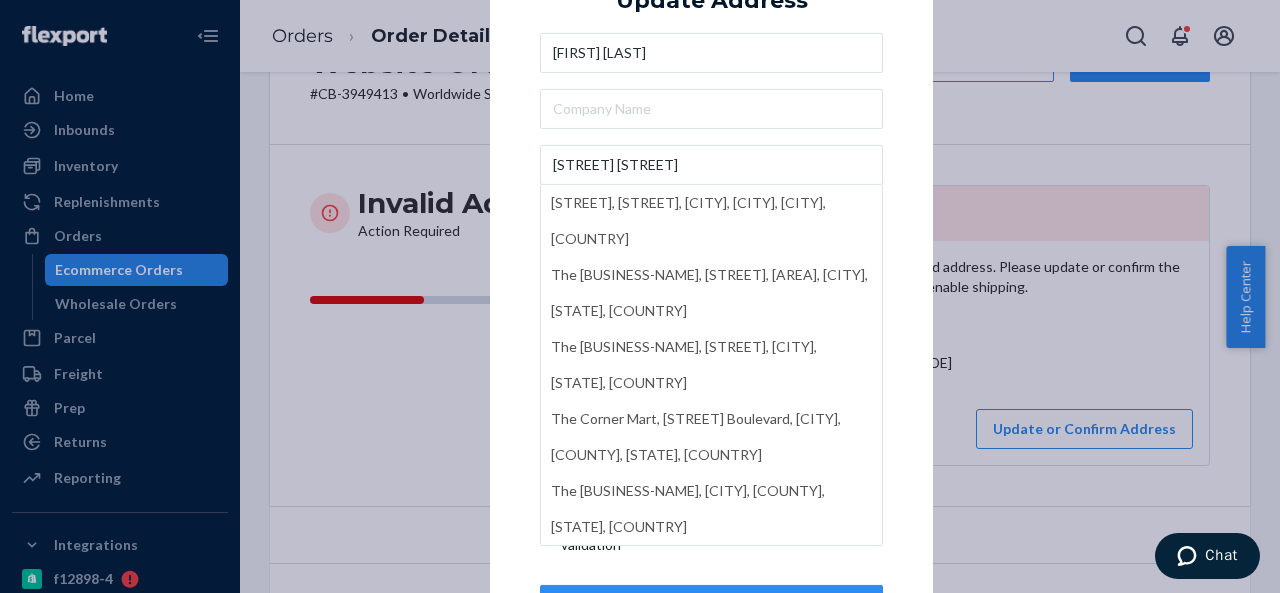 click on "× Update Address [FIRST] [LAST] [STREET_NAME] [STREET_NAME], [STREET_NAME], [CITY], [CITY], [COUNTRY] [COMPANY_NAME], [STREET_NAME], [CITY], [CITY], [STATE], [COUNTRY] [COMPANY_NAME], [STREET_NAME], [CITY], [STATE], [COUNTRY] [COMPANY_NAME], [STREET_NAME], [CITY], [STATE], [COUNTRY] [COMPANY_NAME], [CITY], [STATE], [COUNTRY] [POSTAL_CODE] Phone number [EMAIL] Confirm address to skip validation Update" at bounding box center [711, 296] 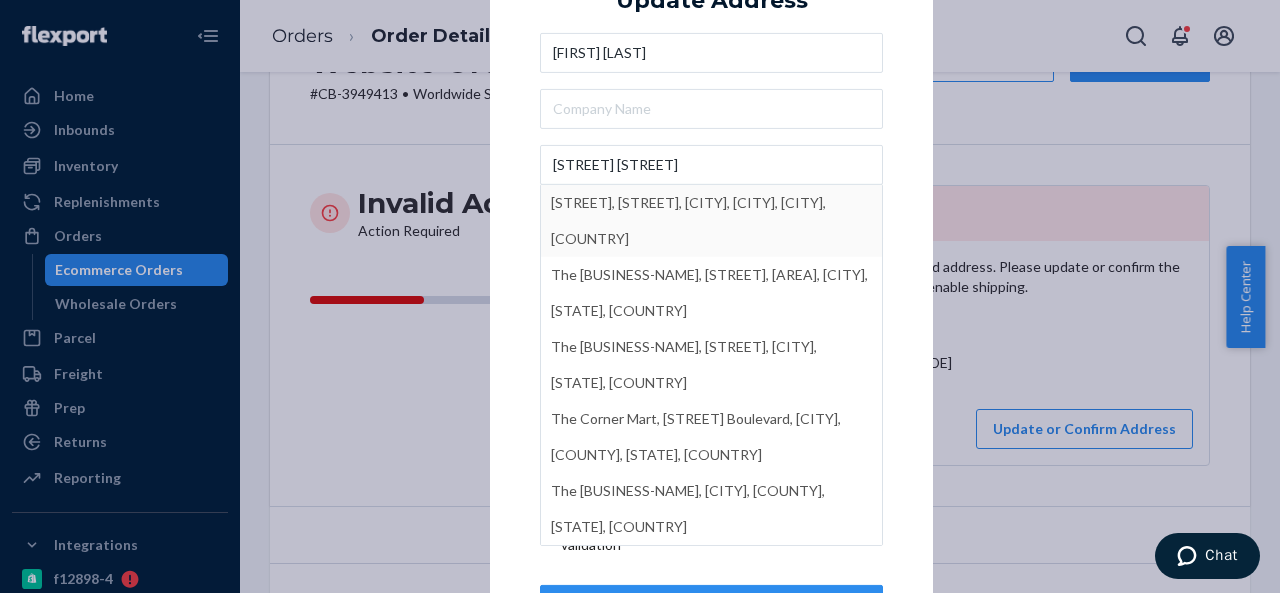 click on "× Update Address [FIRST] [LAST] [STREET_NAME] [STREET_NAME], [STREET_NAME], [CITY], [CITY], [COUNTRY] [COMPANY_NAME], [STREET_NAME], [CITY], [CITY], [STATE], [COUNTRY] [COMPANY_NAME], [STREET_NAME], [CITY], [STATE], [COUNTRY] [COMPANY_NAME], [STREET_NAME], [CITY], [STATE], [COUNTRY] [COMPANY_NAME], [CITY], [STATE], [COUNTRY] [POSTAL_CODE] Phone number [EMAIL] Confirm address to skip validation Update" at bounding box center [711, 296] 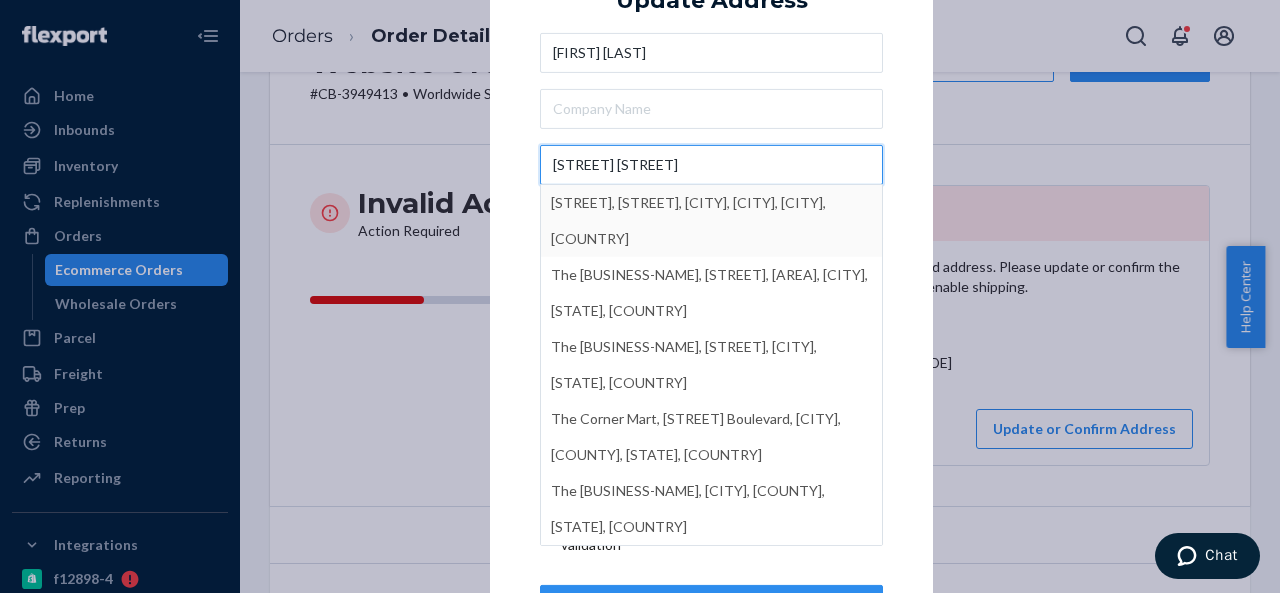 click on "[STREET] [STREET]" at bounding box center (711, 165) 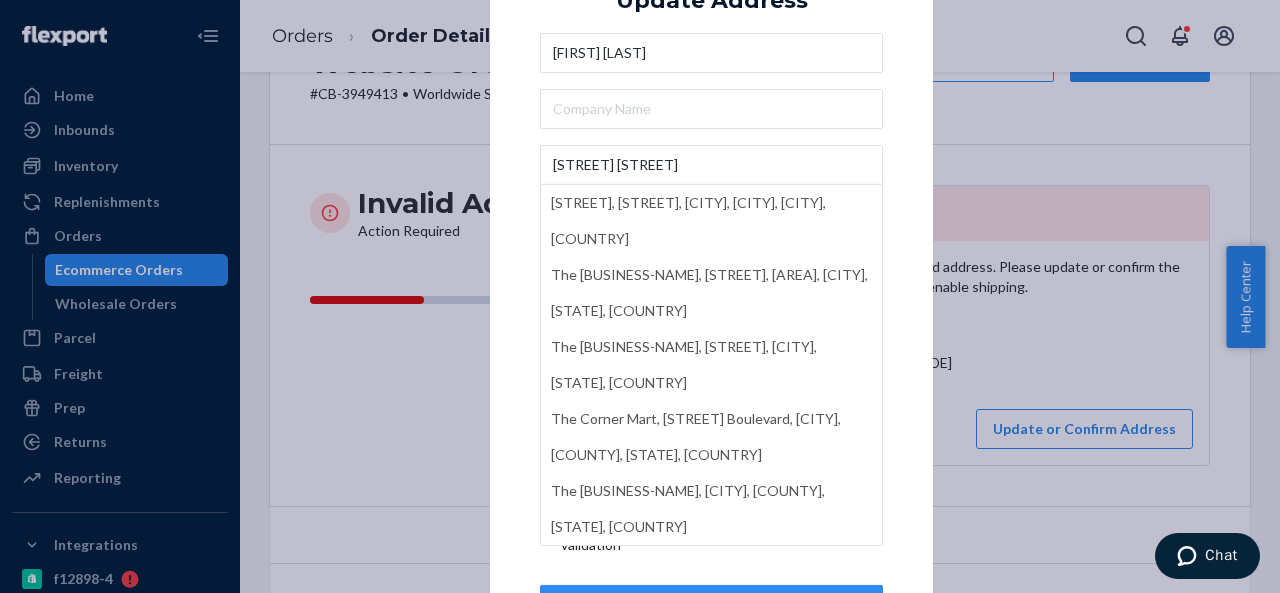 click on "× Update Address [FIRST] [LAST] [STREET_NAME] [STREET_NAME], [STREET_NAME], [CITY], [CITY], [COUNTRY] [COMPANY_NAME], [STREET_NAME], [CITY], [CITY], [STATE], [COUNTRY] [COMPANY_NAME], [STREET_NAME], [CITY], [STATE], [COUNTRY] [COMPANY_NAME], [STREET_NAME], [CITY], [STATE], [COUNTRY] [COMPANY_NAME], [CITY], [STATE], [COUNTRY] [POSTAL_CODE] Phone number [EMAIL] Confirm address to skip validation Update" at bounding box center (711, 296) 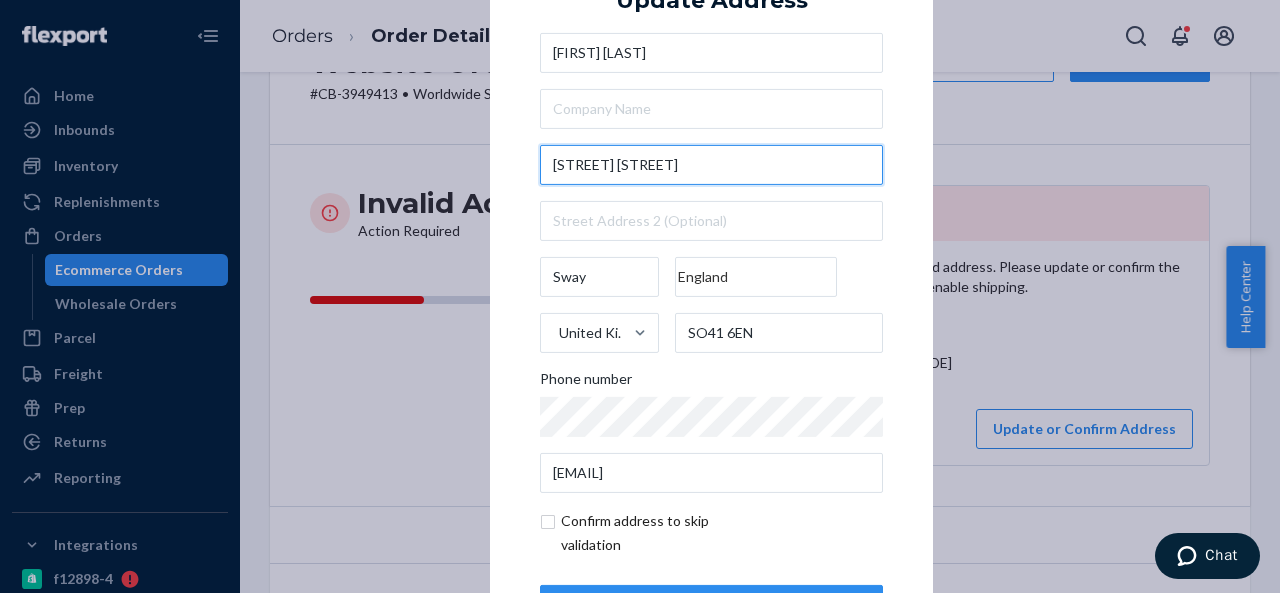 click on "[STREET] [STREET]" at bounding box center [711, 165] 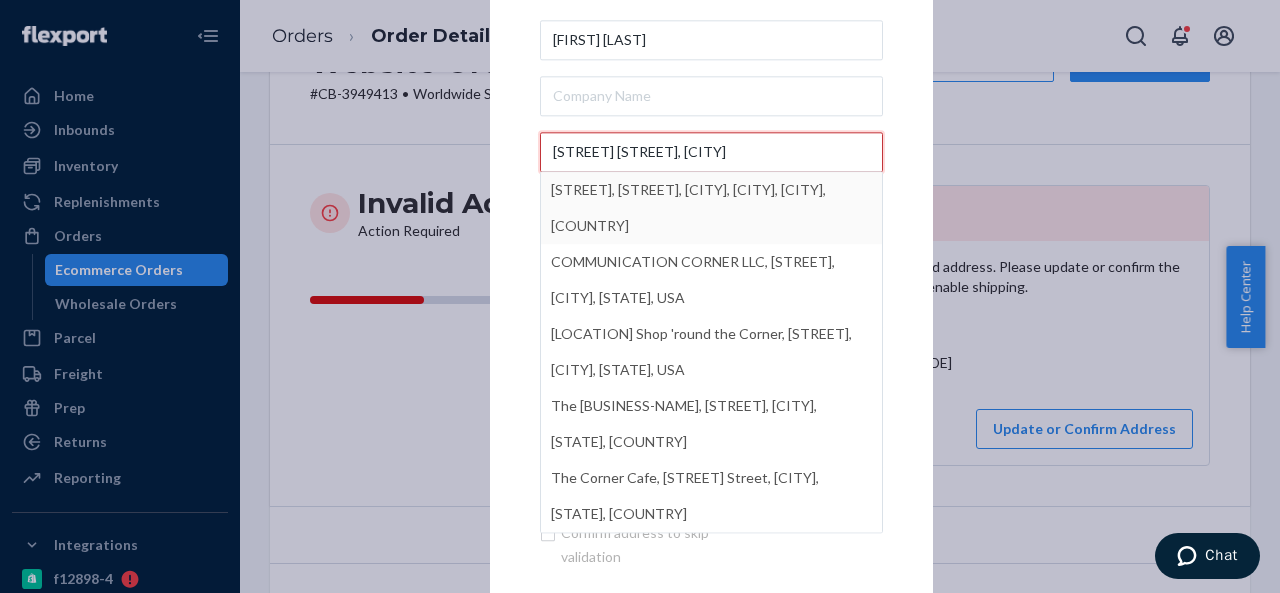 type on "[STREET] [STREET], [CITY]" 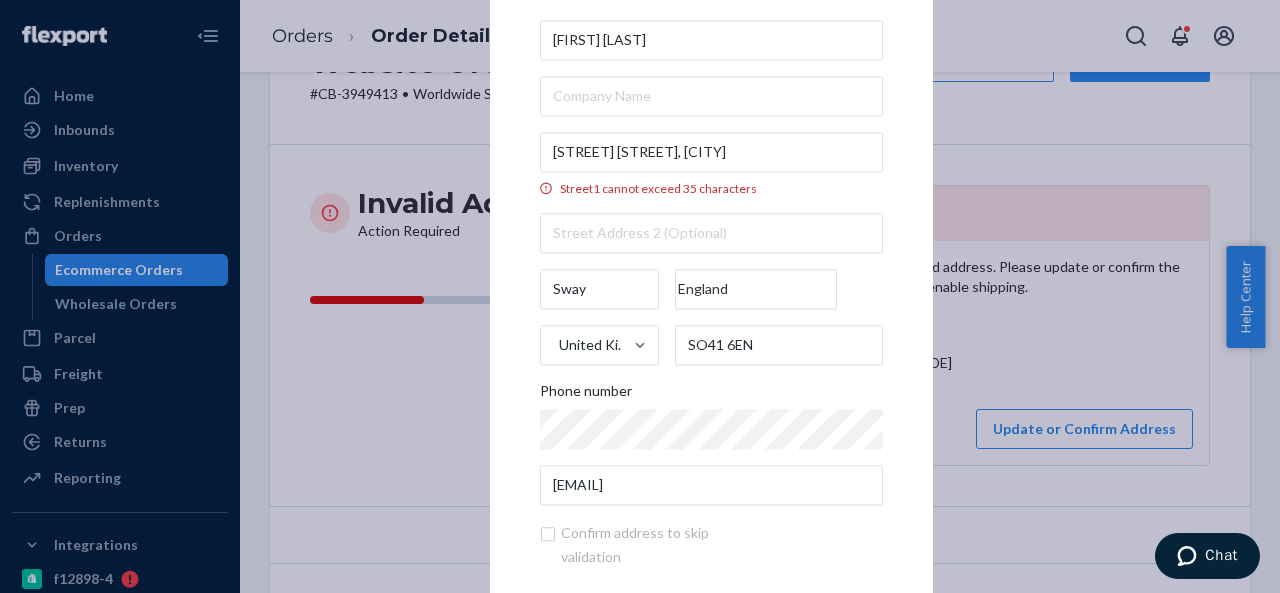 click on "× Update Address [FIRST] [LAST] [STREET] [STREET], [CITY] Street1 cannot exceed 35 characters [STREET] [CITY] [STATE] [COUNTRY] Phone number [EMAIL] Confirm address to skip validation Update" at bounding box center [711, 296] 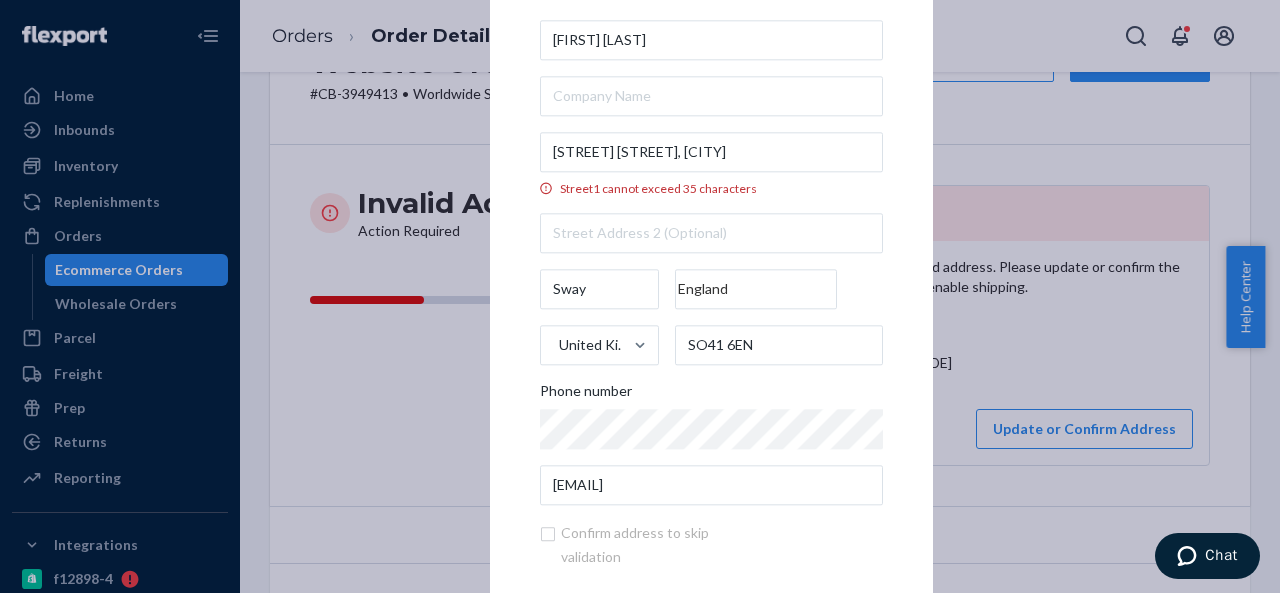 click on "England" at bounding box center [756, 289] 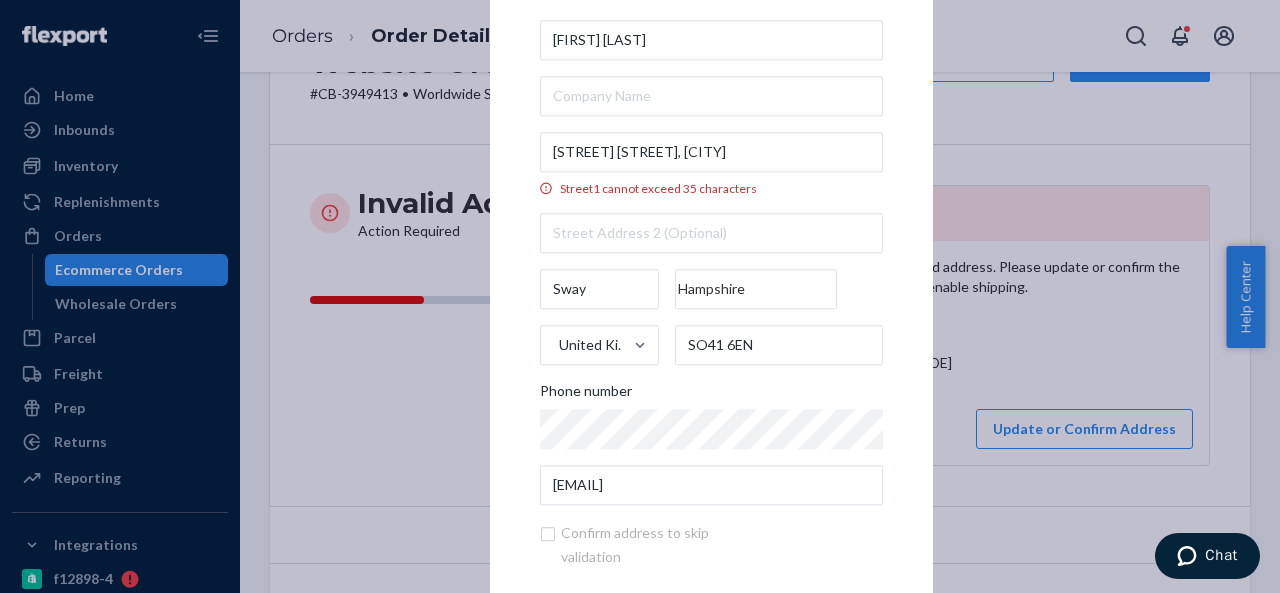 type on "Hampshire" 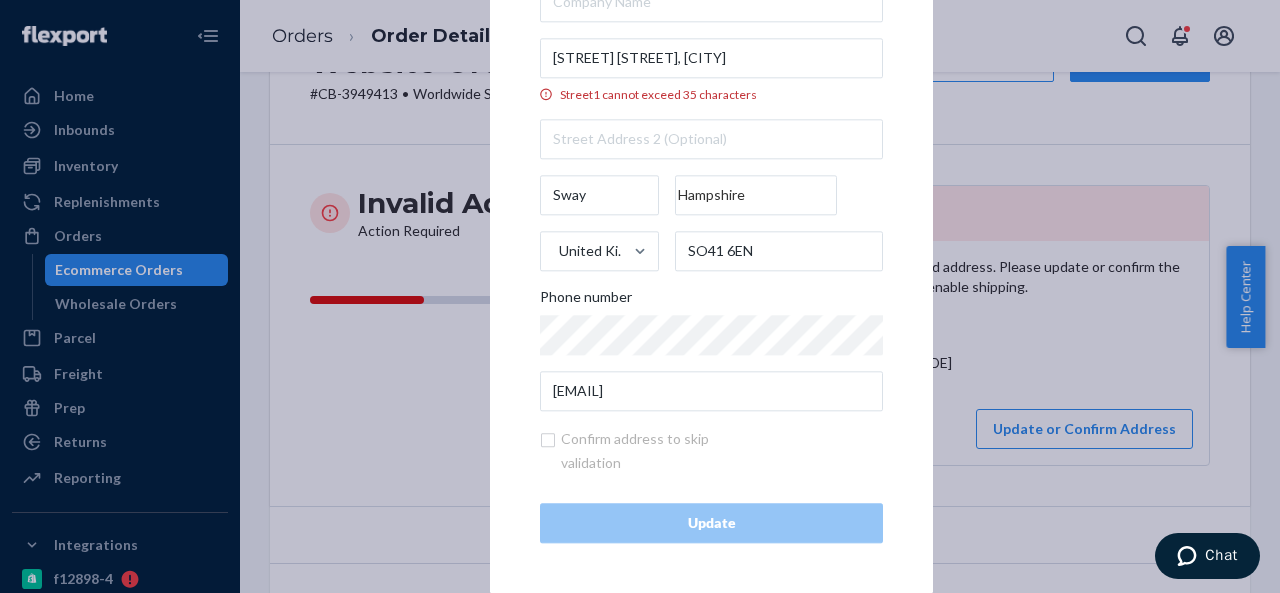 scroll, scrollTop: 0, scrollLeft: 0, axis: both 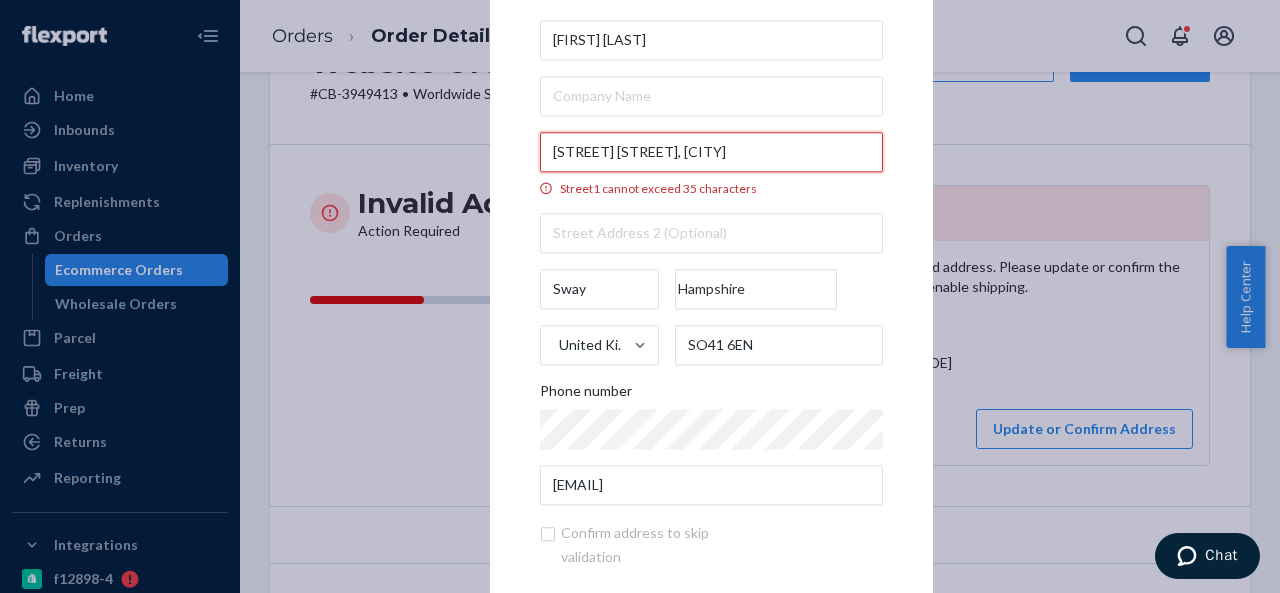 click on "[STREET] [STREET], [CITY]" at bounding box center (711, 152) 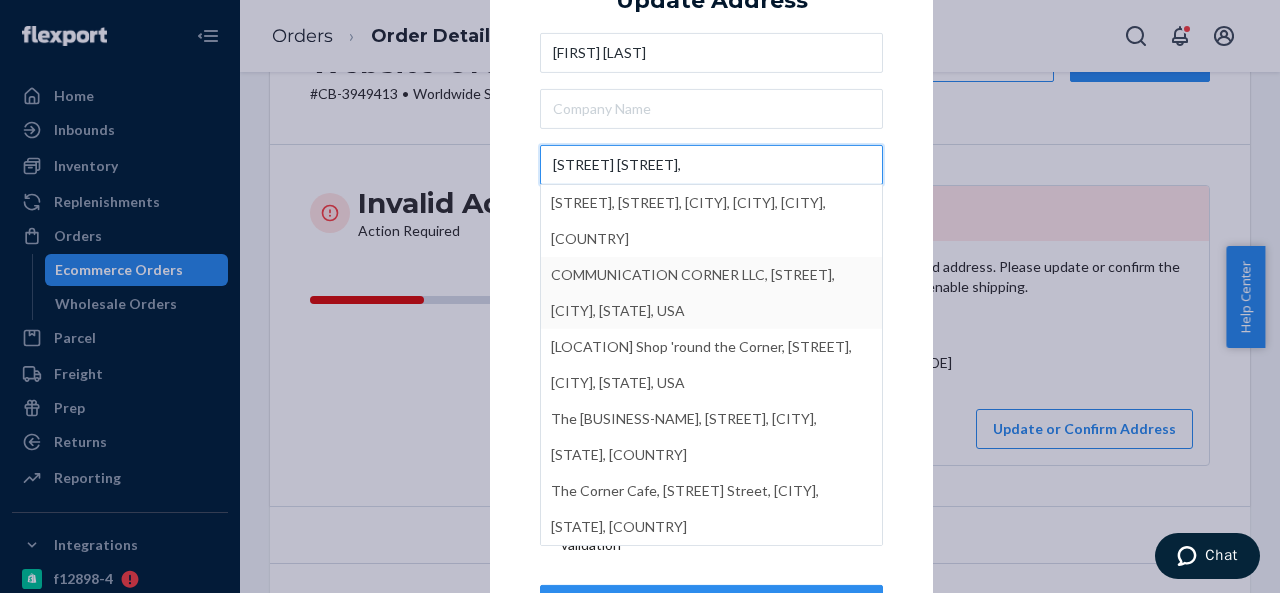 type on "[STREET] [STREET]," 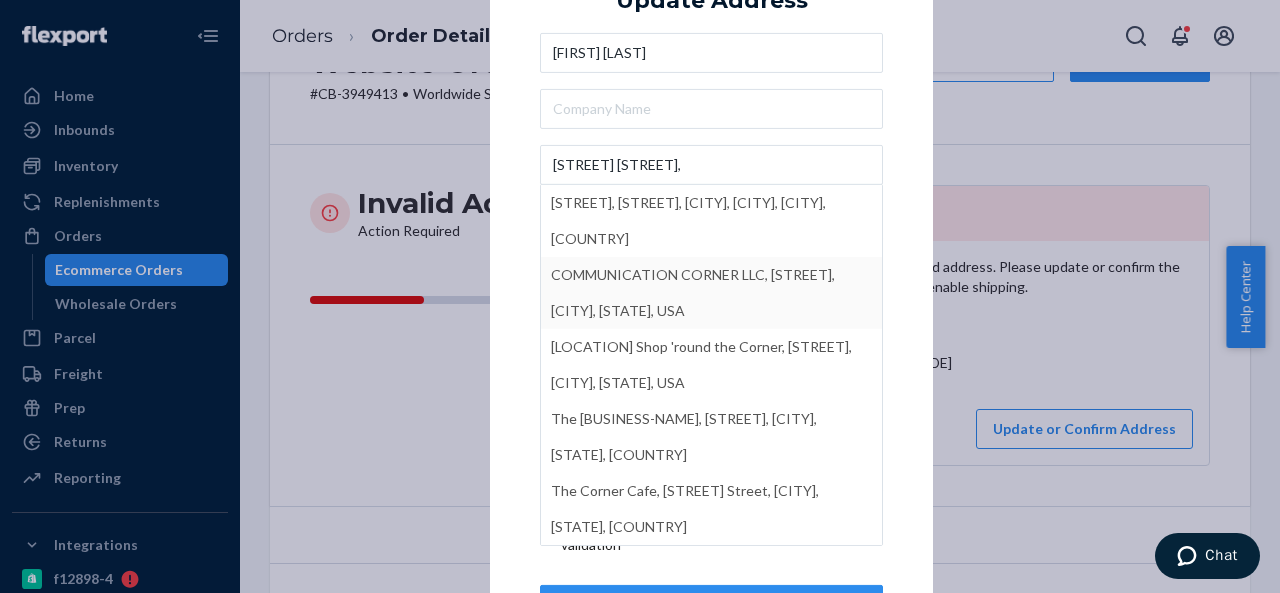click on "× Update Address [FIRST] [LAST] [STREET_NAME] [STREET_NAME], [STREET_NAME], [CITY], [CITY], [COUNTRY] [COMPANY_NAME], [STREET_NAME], [CITY], [STATE], [COUNTRY] [COMPANY_NAME], [STREET_NAME], [CITY], [STATE], [COUNTRY] [COMPANY_NAME], [STREET_NAME], [CITY], [STATE], [COUNTRY] [COMPANY_NAME], [STREET_NAME], [CITY], [STATE], [COUNTRY] [STREET_NAME] [CITY] [STATE] [COUNTRY] [POSTAL_CODE] Phone number [EMAIL] Confirm address to skip validation Update" at bounding box center [711, 296] 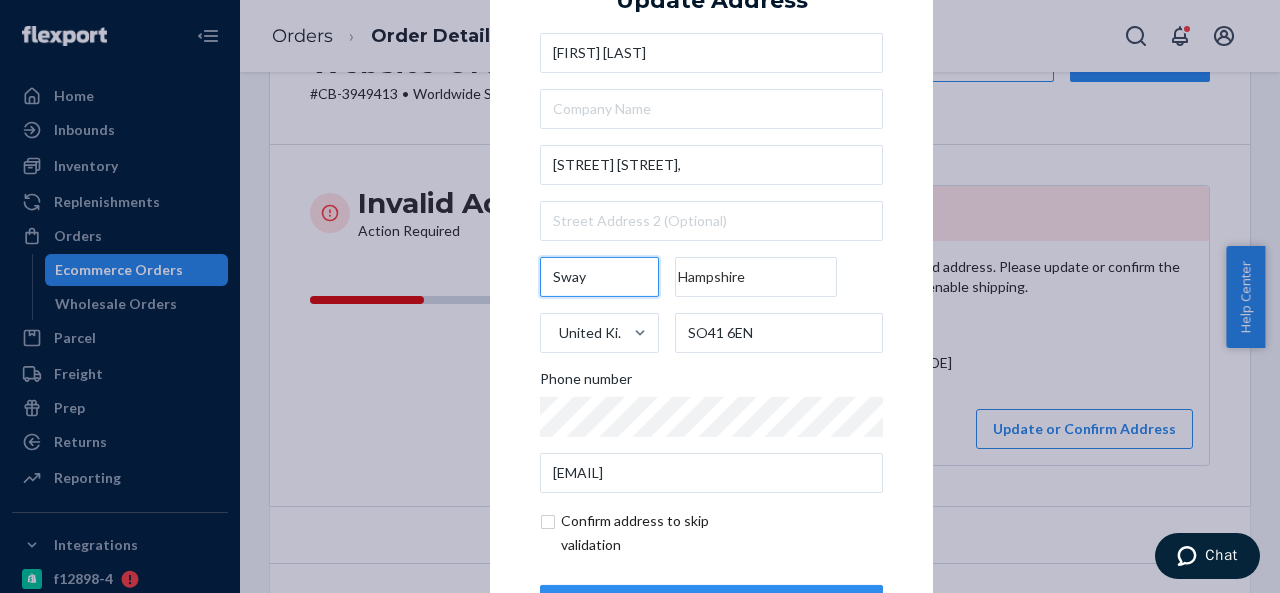 click on "[CITY]" at bounding box center (599, 277) 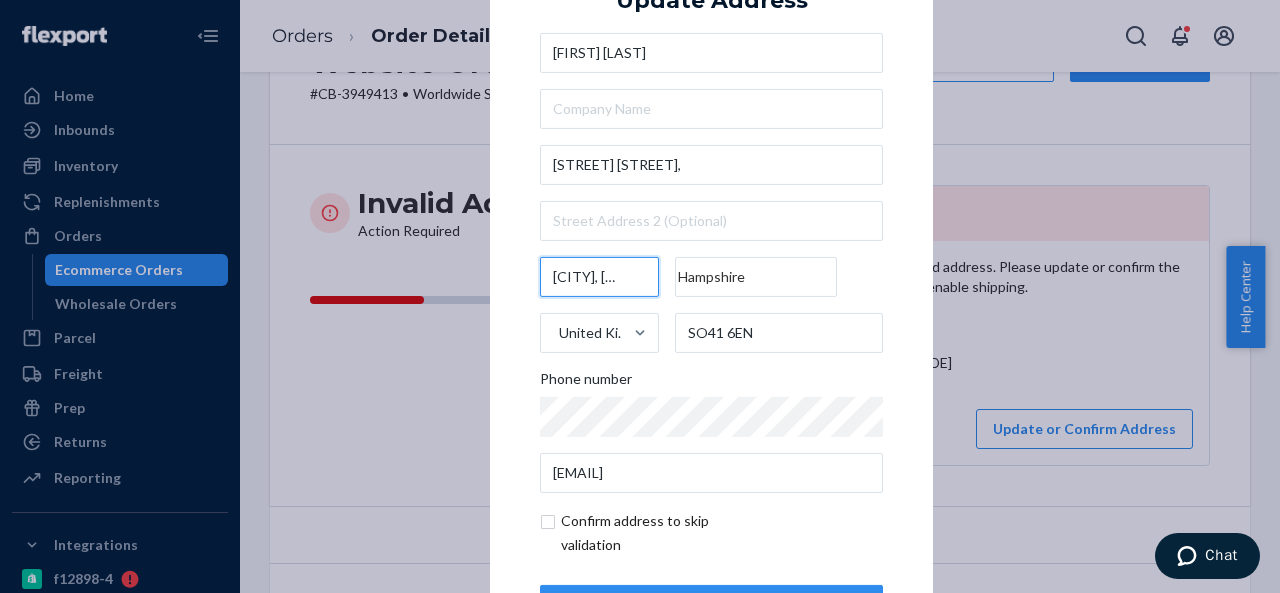 click on "[CITY], [CITY]" at bounding box center (599, 277) 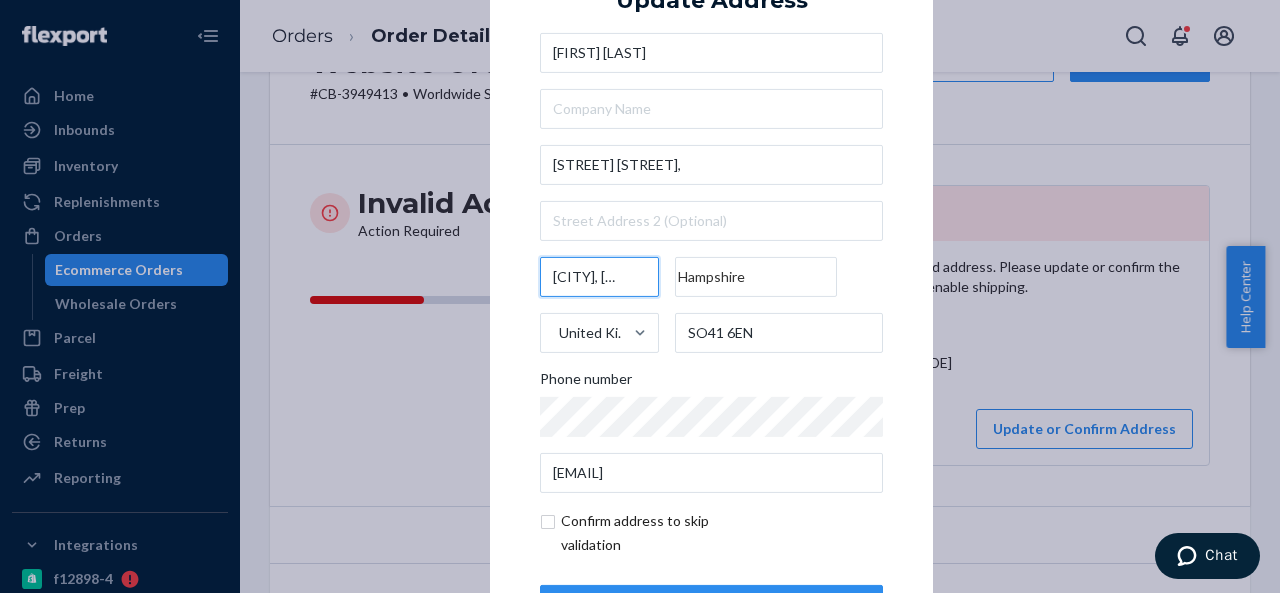 click on "[CITY], [CITY]" at bounding box center [599, 277] 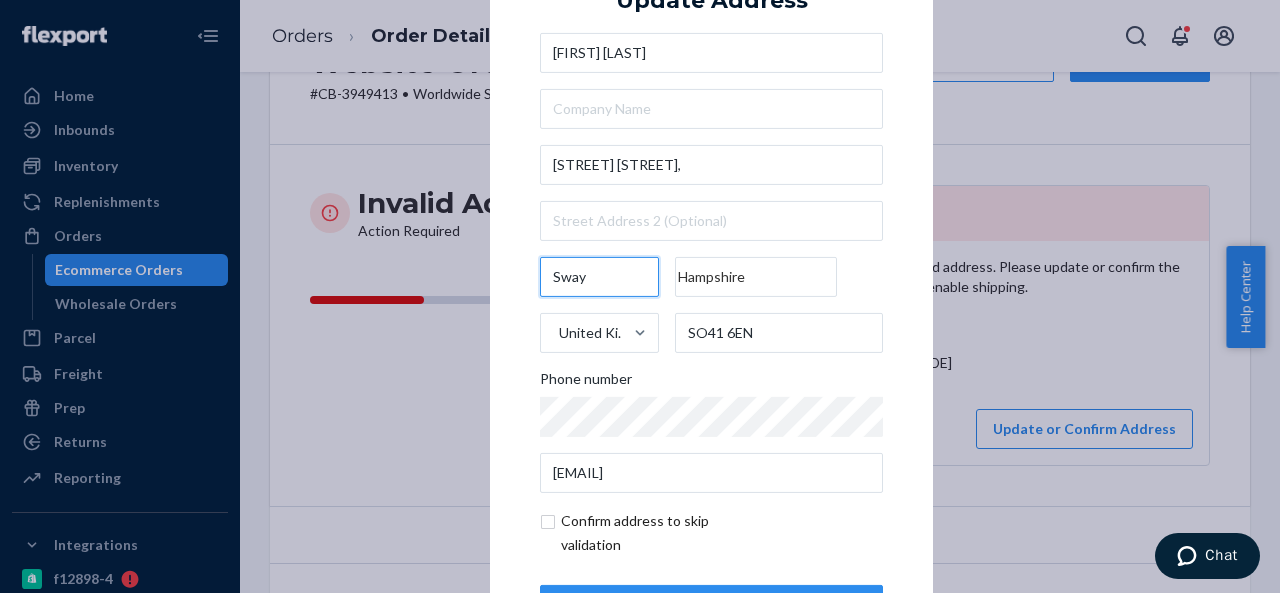 click on "Sway" at bounding box center (599, 277) 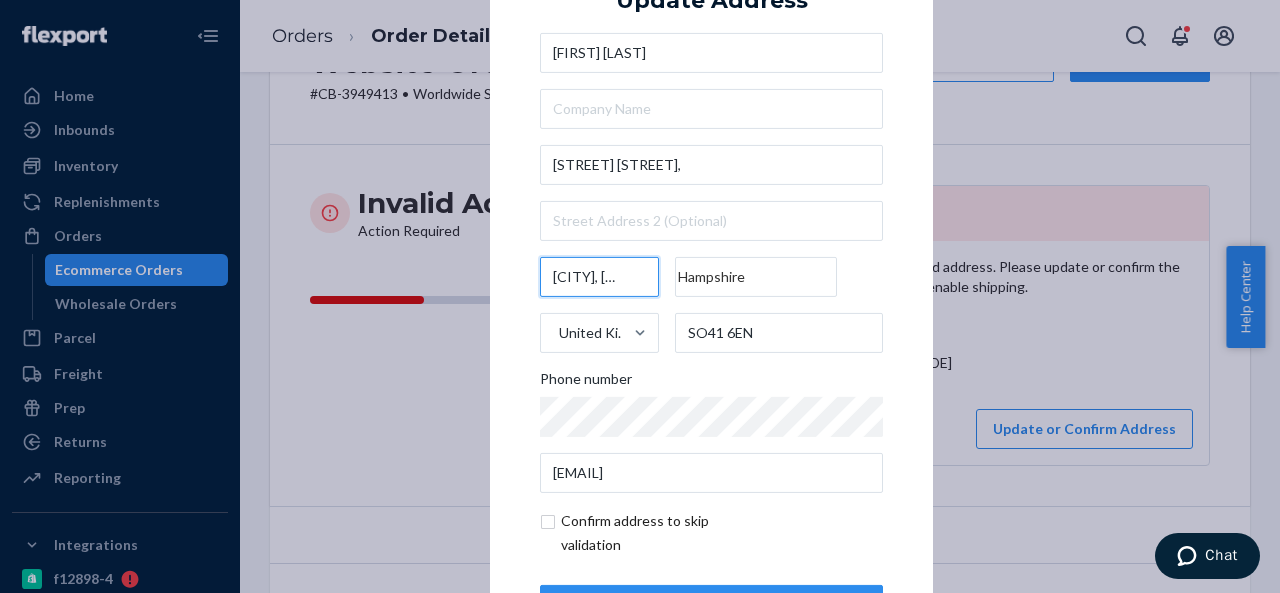 type on "[CITY], [CITY]" 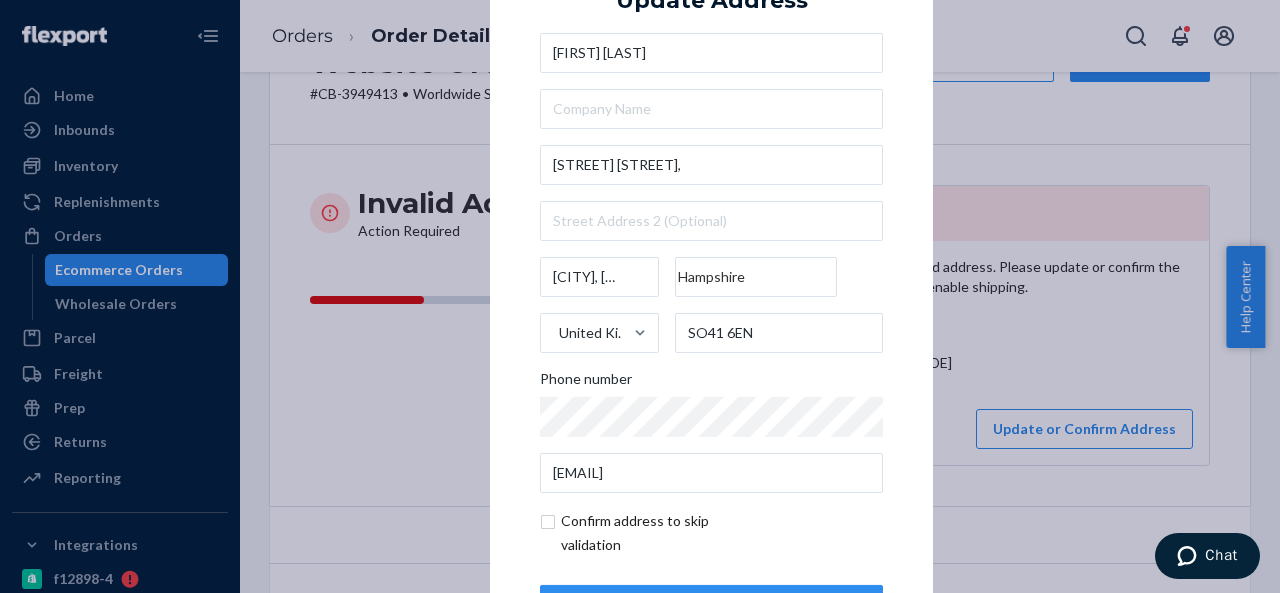click on "× Update Address [FIRST] [LAST] [STREET] [STREET], [STREET] [CITY], [STATE] [POSTAL-CODE] Phone number [EMAIL] Confirm address to skip validation Update" at bounding box center (711, 296) 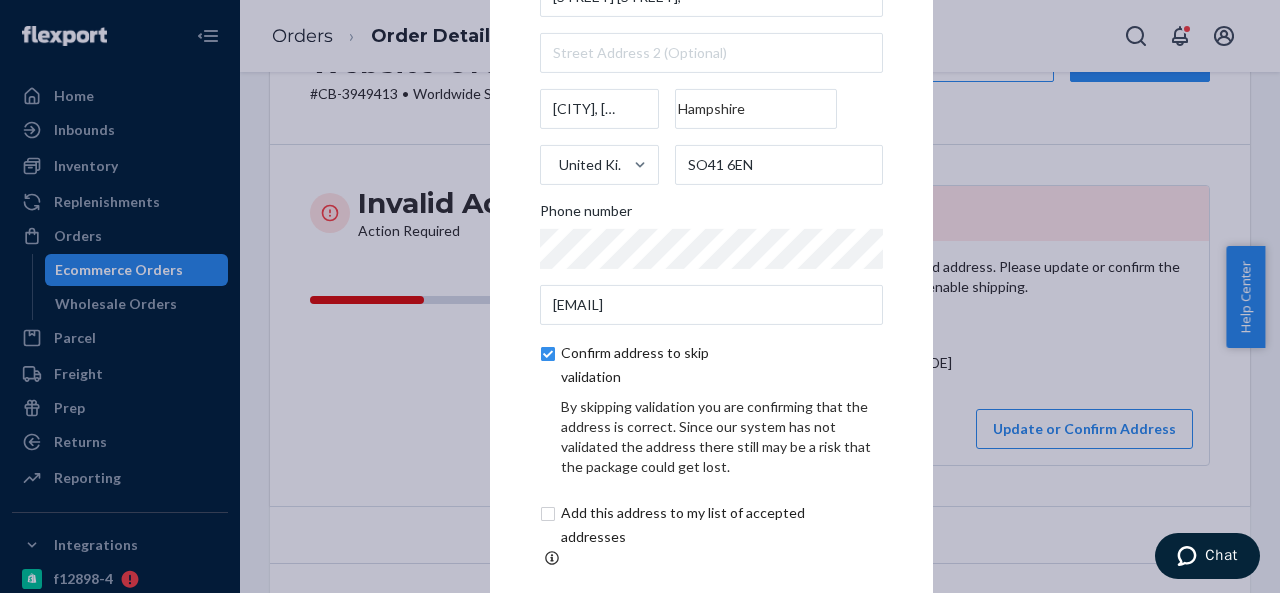 scroll, scrollTop: 165, scrollLeft: 0, axis: vertical 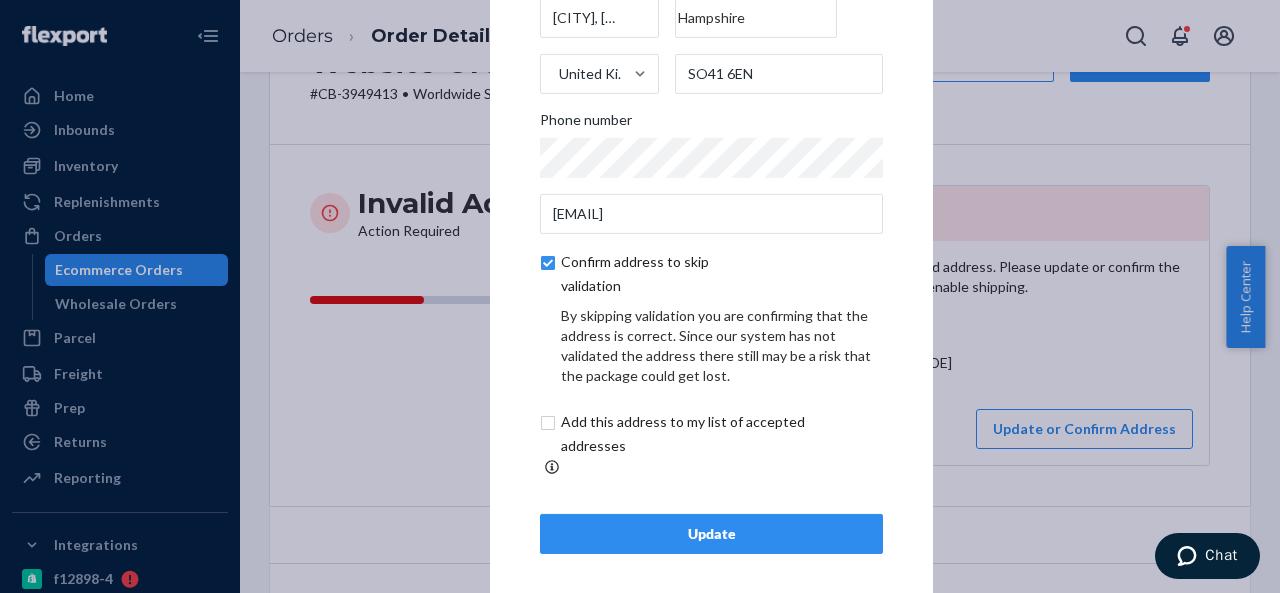 click on "Update" at bounding box center (711, 534) 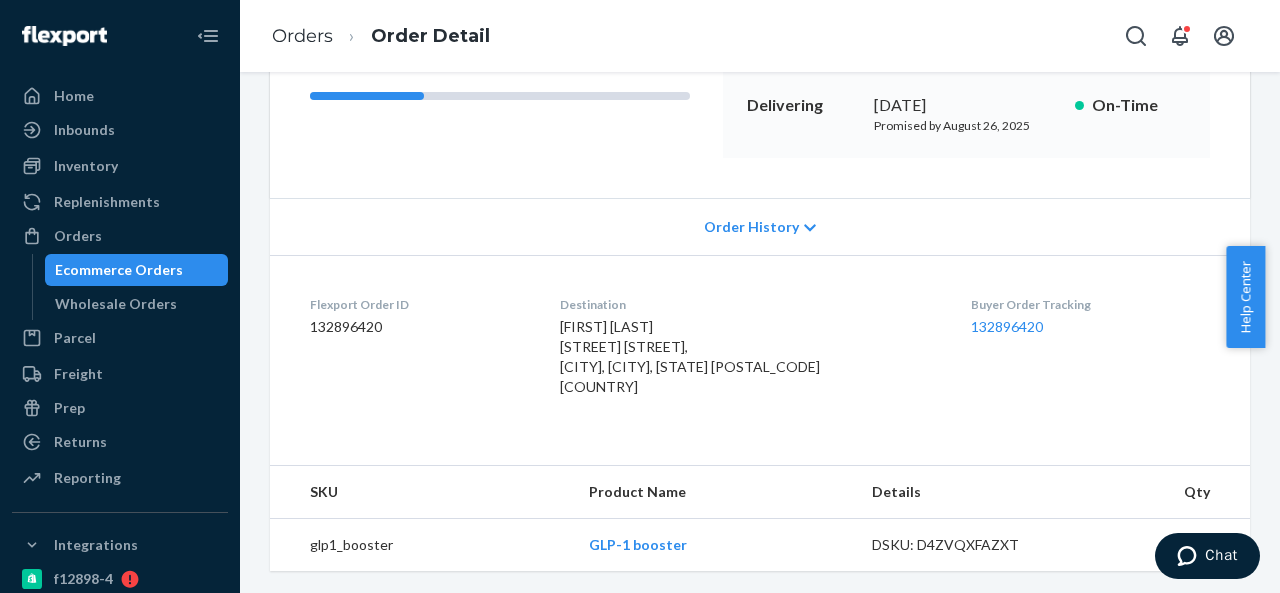 scroll, scrollTop: 4, scrollLeft: 0, axis: vertical 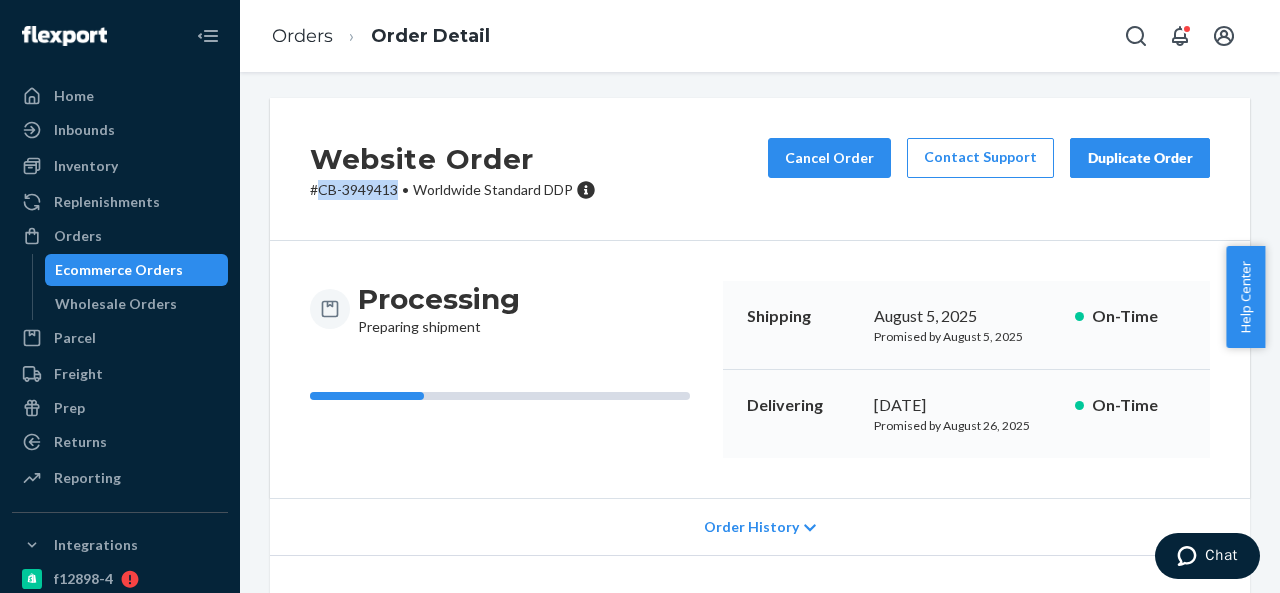 drag, startPoint x: 320, startPoint y: 189, endPoint x: 396, endPoint y: 191, distance: 76.02631 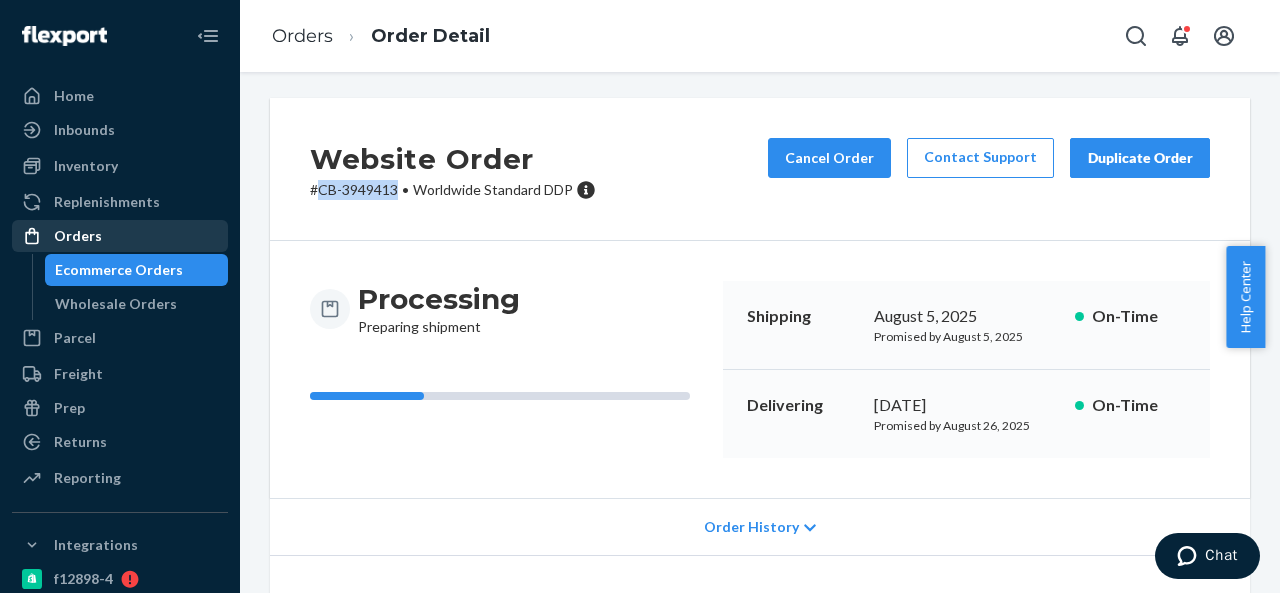 click on "Orders" at bounding box center [78, 236] 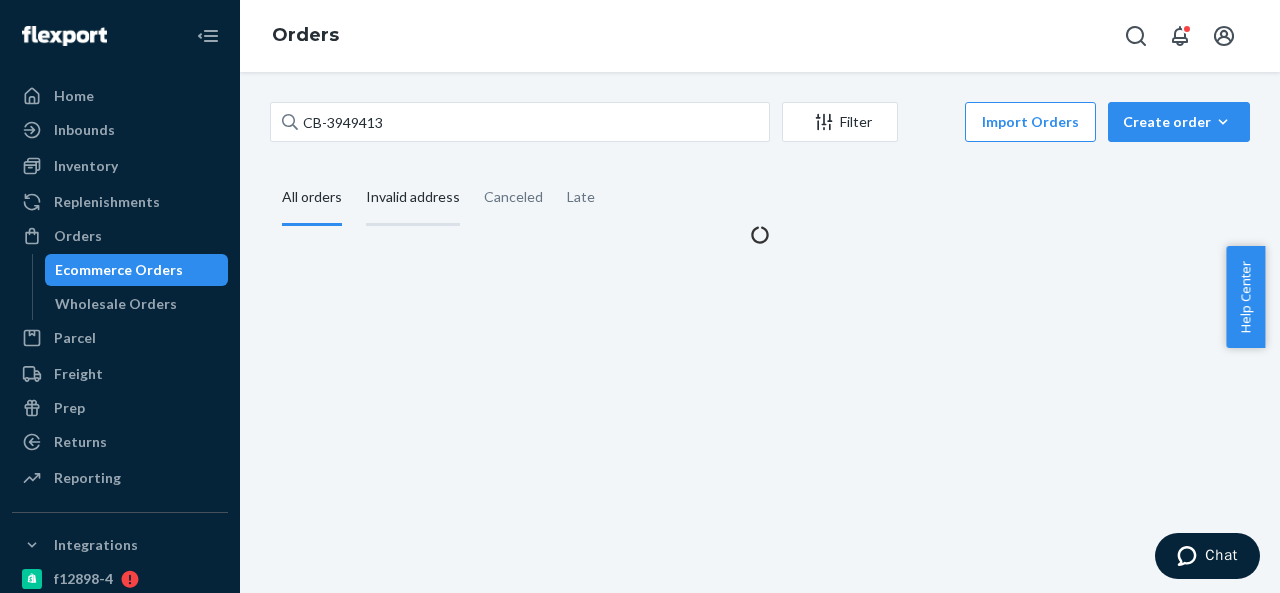 scroll, scrollTop: 0, scrollLeft: 0, axis: both 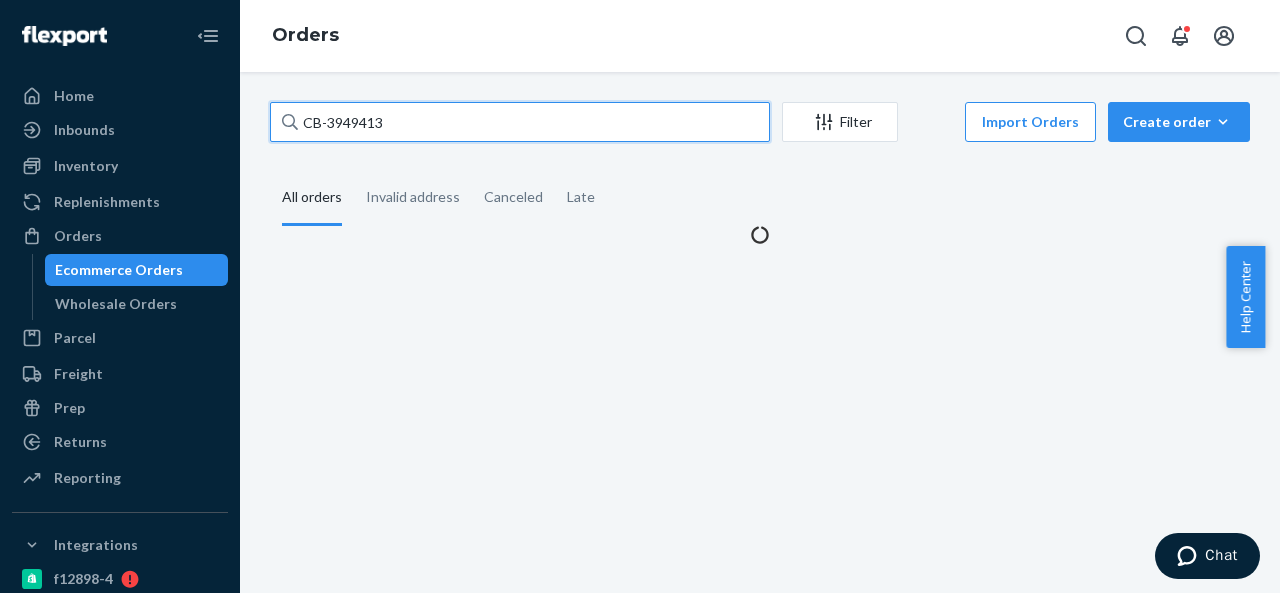 click on "CB-3949413" at bounding box center (520, 122) 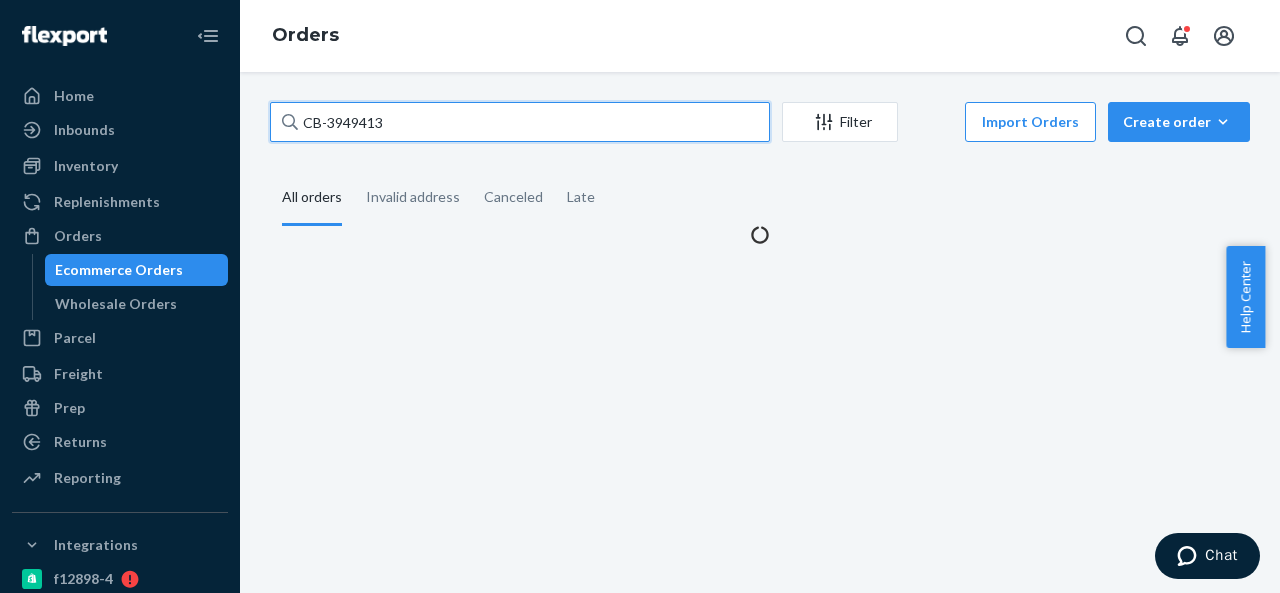 type on "CB-3953566" 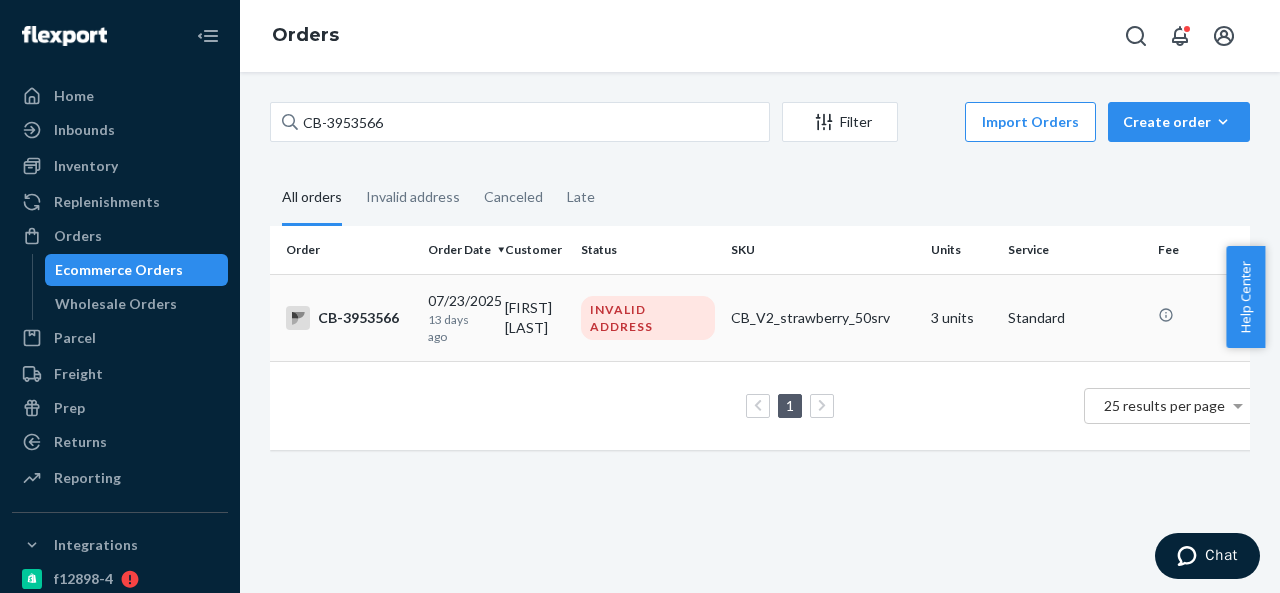 click on "[FIRST] [LAST]" at bounding box center [535, 317] 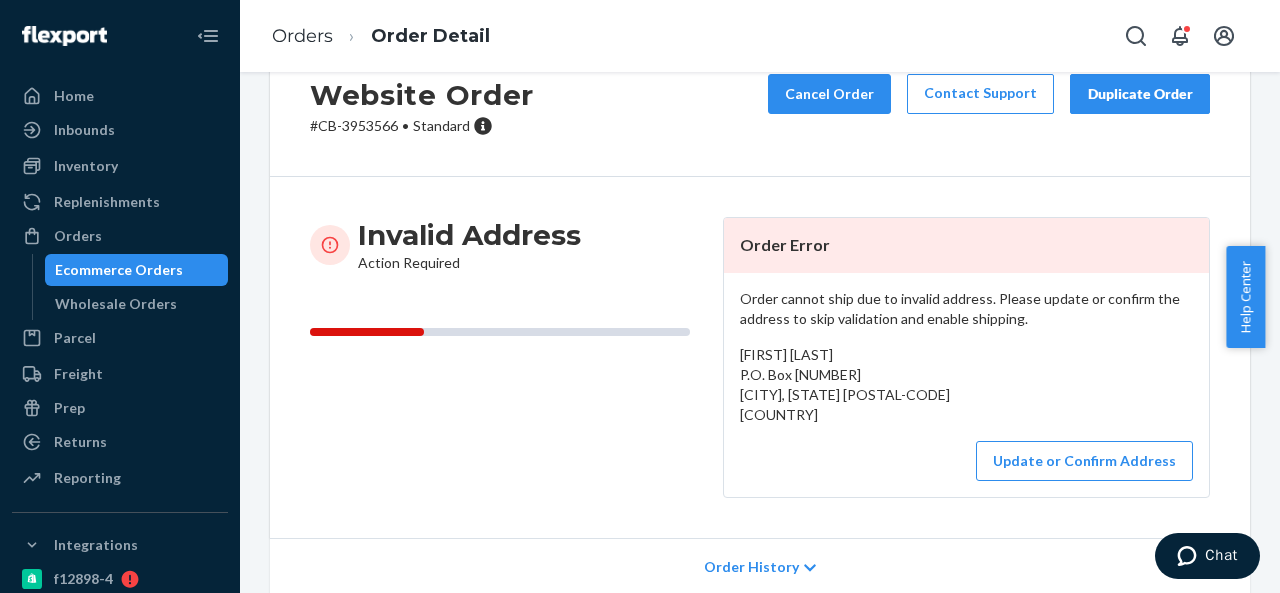scroll, scrollTop: 100, scrollLeft: 0, axis: vertical 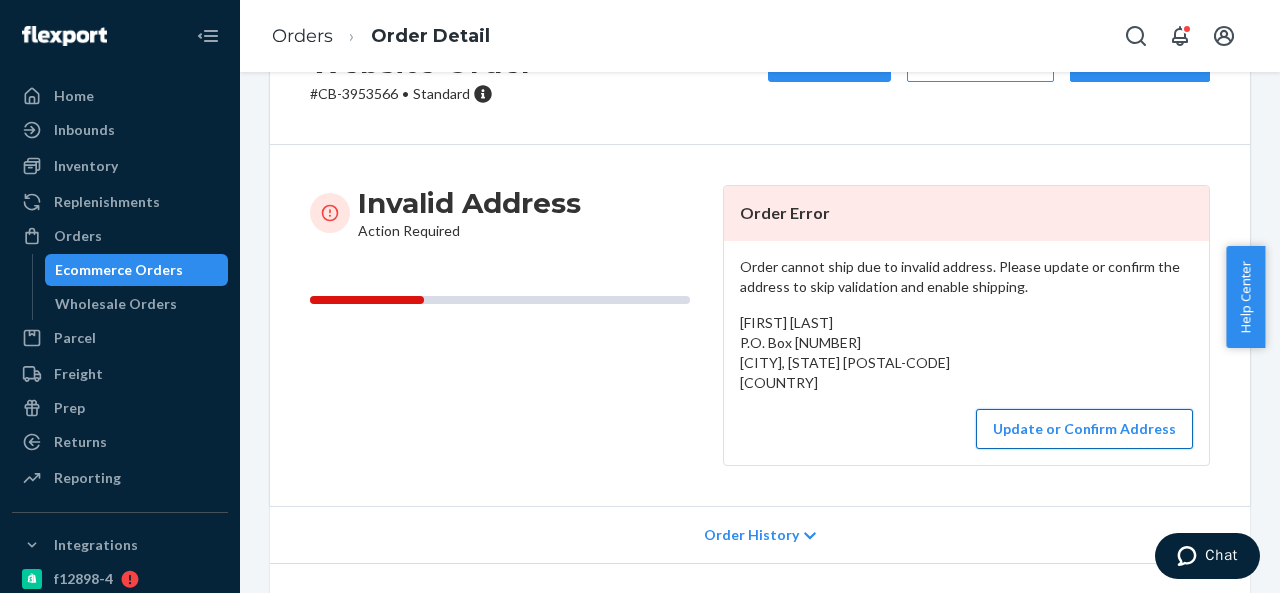 click on "Update or Confirm Address" at bounding box center (1084, 429) 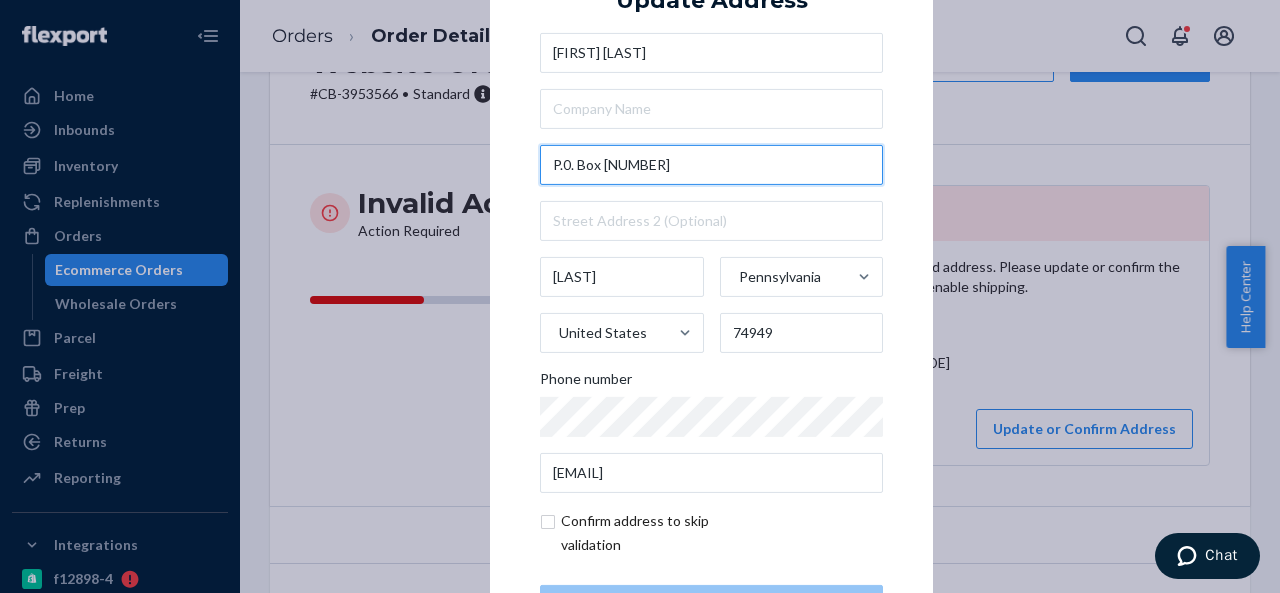 drag, startPoint x: 590, startPoint y: 168, endPoint x: 546, endPoint y: 165, distance: 44.102154 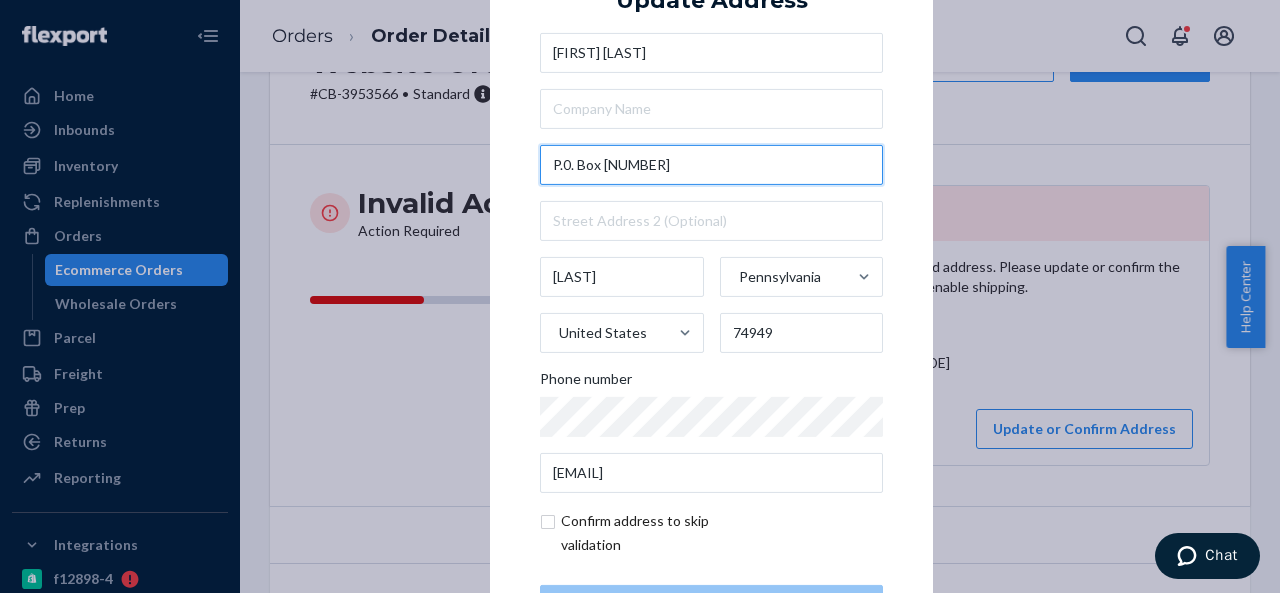 click on "P.0. Box [NUMBER]" at bounding box center [711, 165] 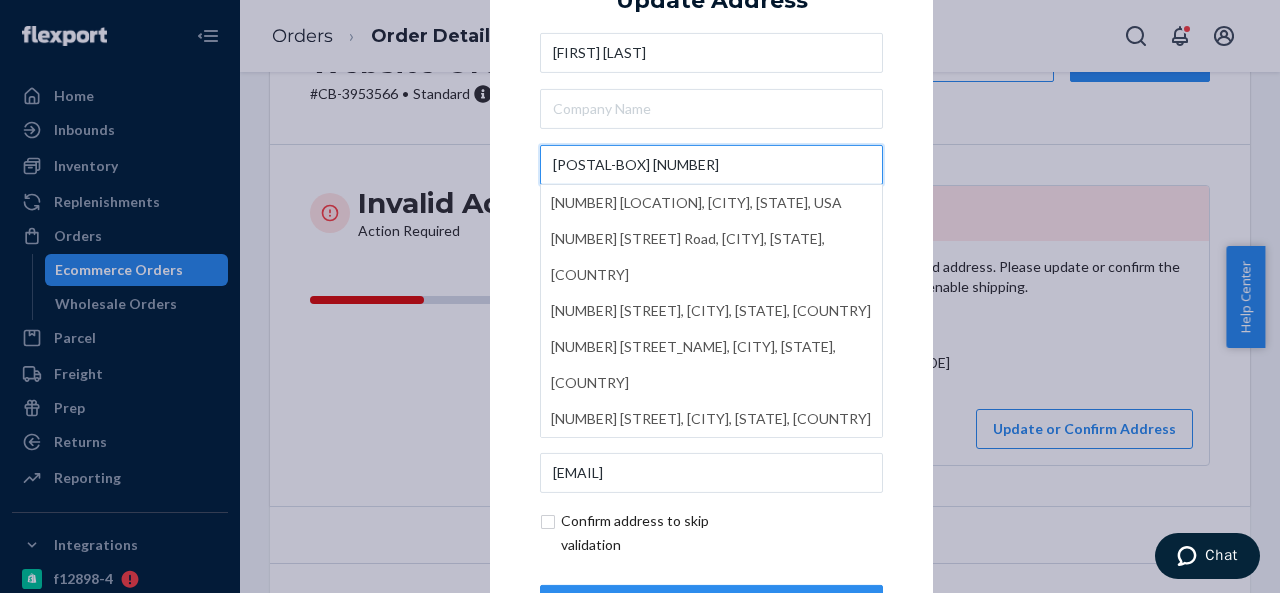 type on "[POSTAL-BOX] [NUMBER]" 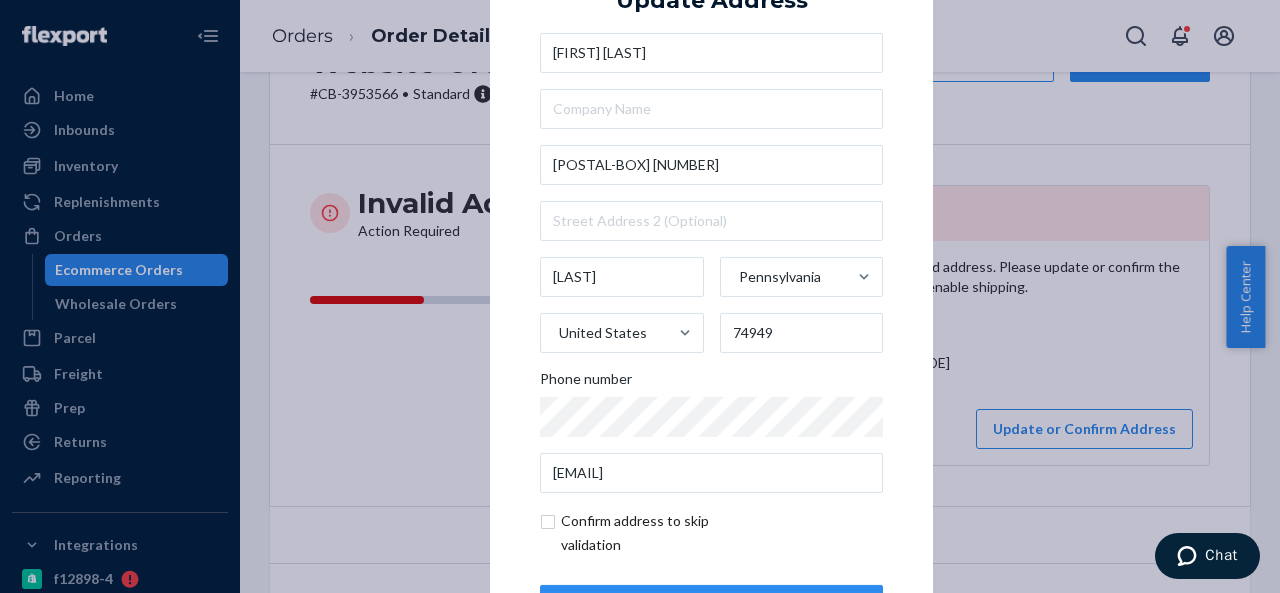 click on "× Update Address [FIRST] [LAST] [COUNTRY] [POSTAL_SERVICE] [NUMBER] [STREET] [CITY] [STATE] [POSTAL_CODE] Phone number [EMAIL] Confirm address to skip validation Update" at bounding box center [711, 296] 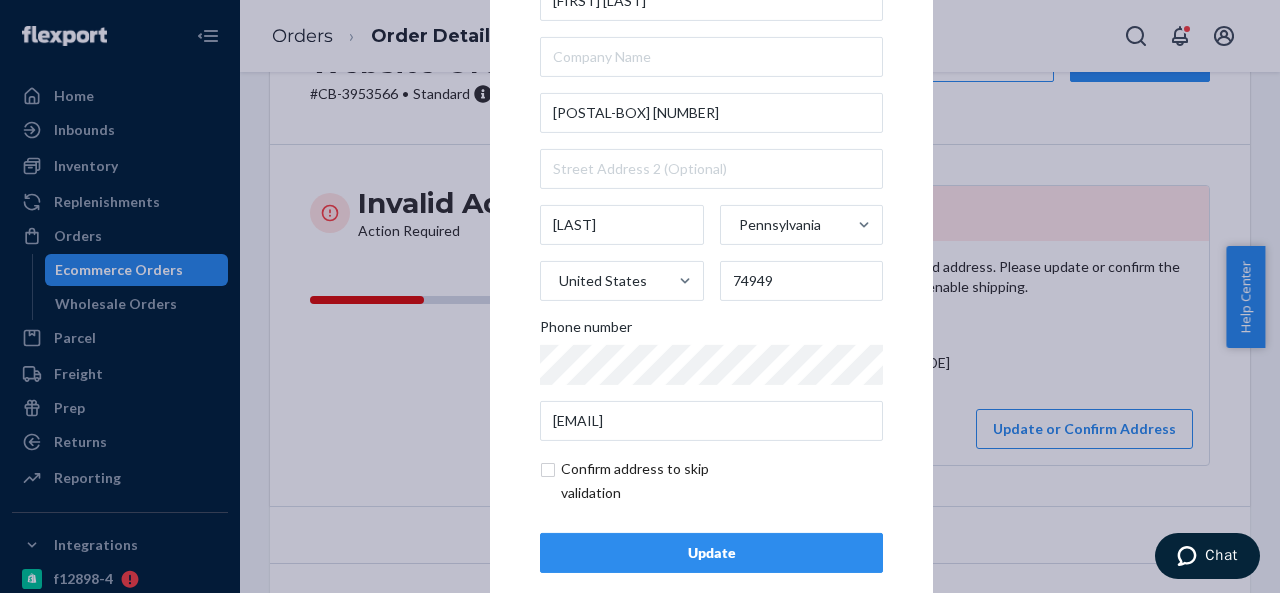 scroll, scrollTop: 81, scrollLeft: 0, axis: vertical 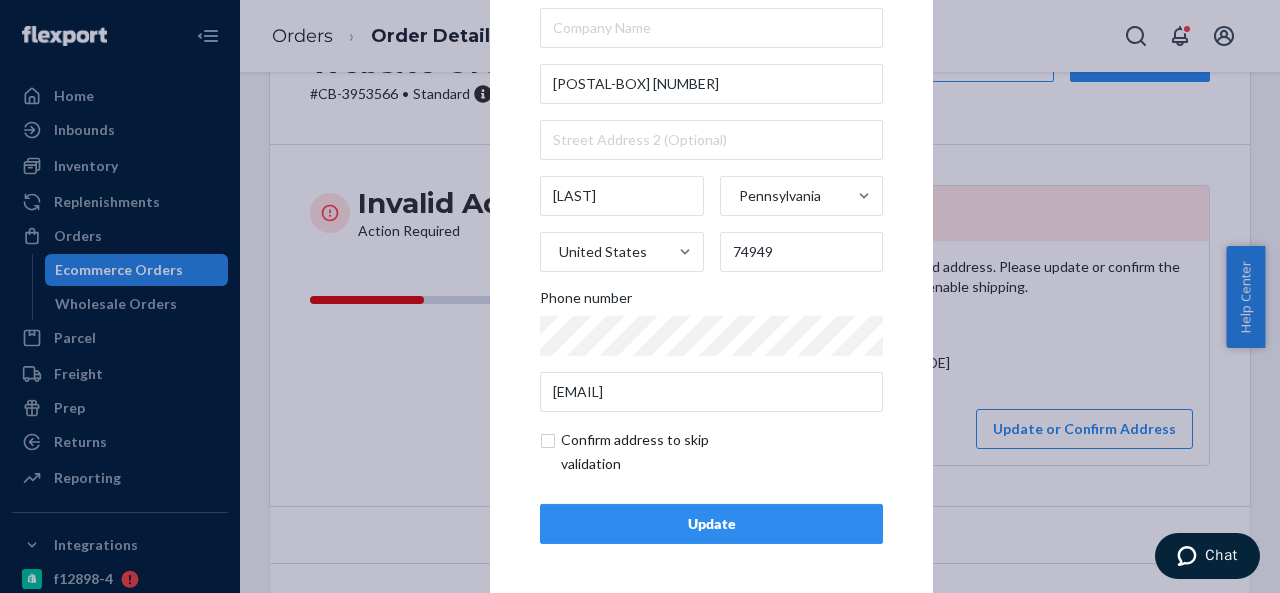 click at bounding box center [656, 452] 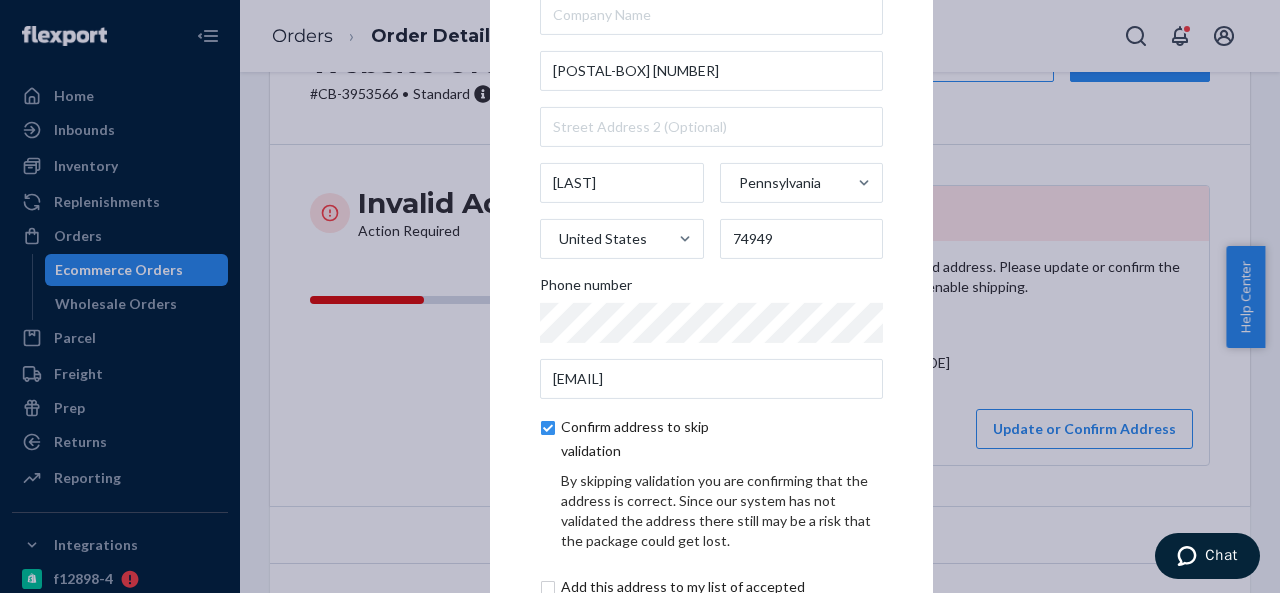 scroll, scrollTop: 165, scrollLeft: 0, axis: vertical 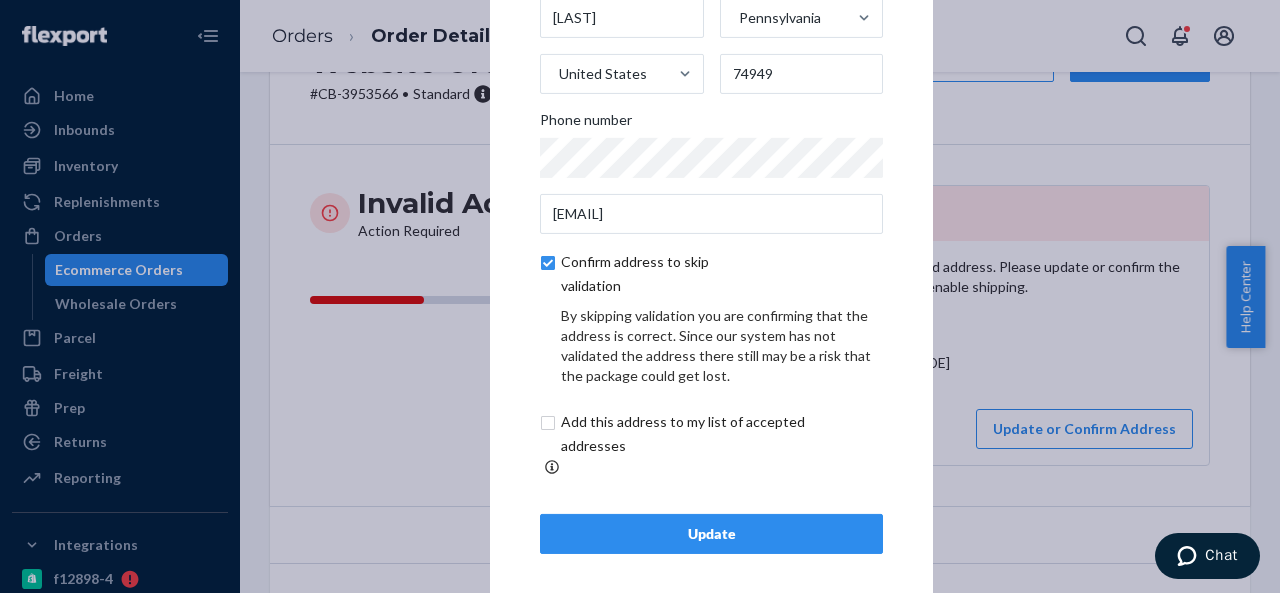click on "Update" at bounding box center [711, 534] 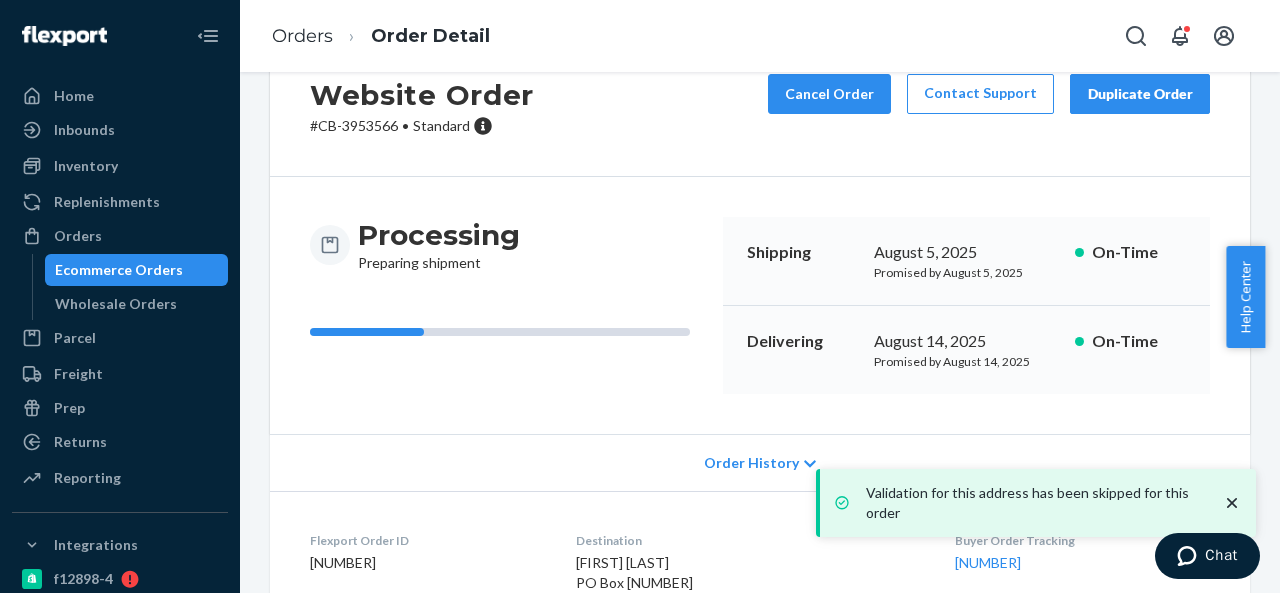 scroll, scrollTop: 200, scrollLeft: 0, axis: vertical 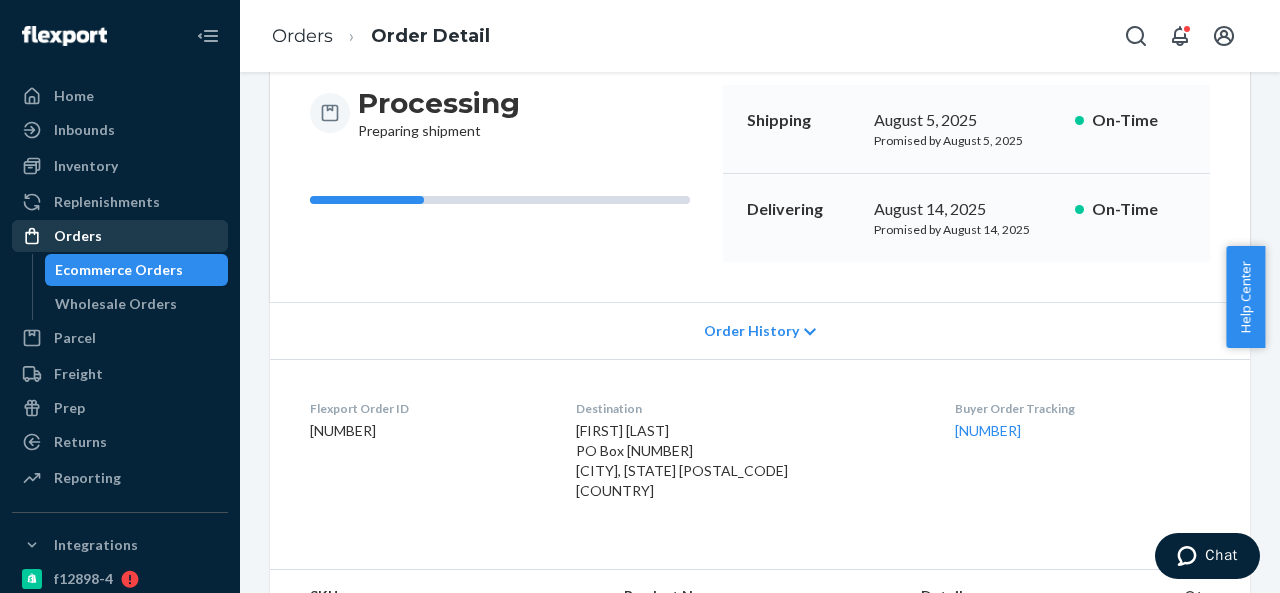 click on "Orders" at bounding box center (78, 236) 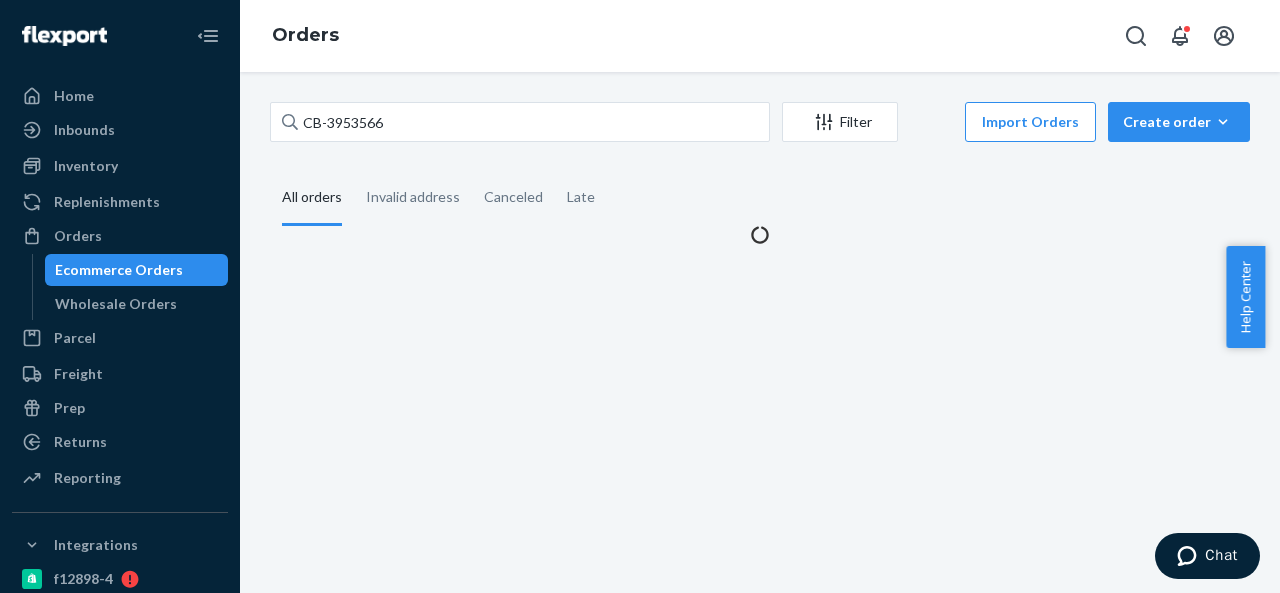 scroll, scrollTop: 0, scrollLeft: 0, axis: both 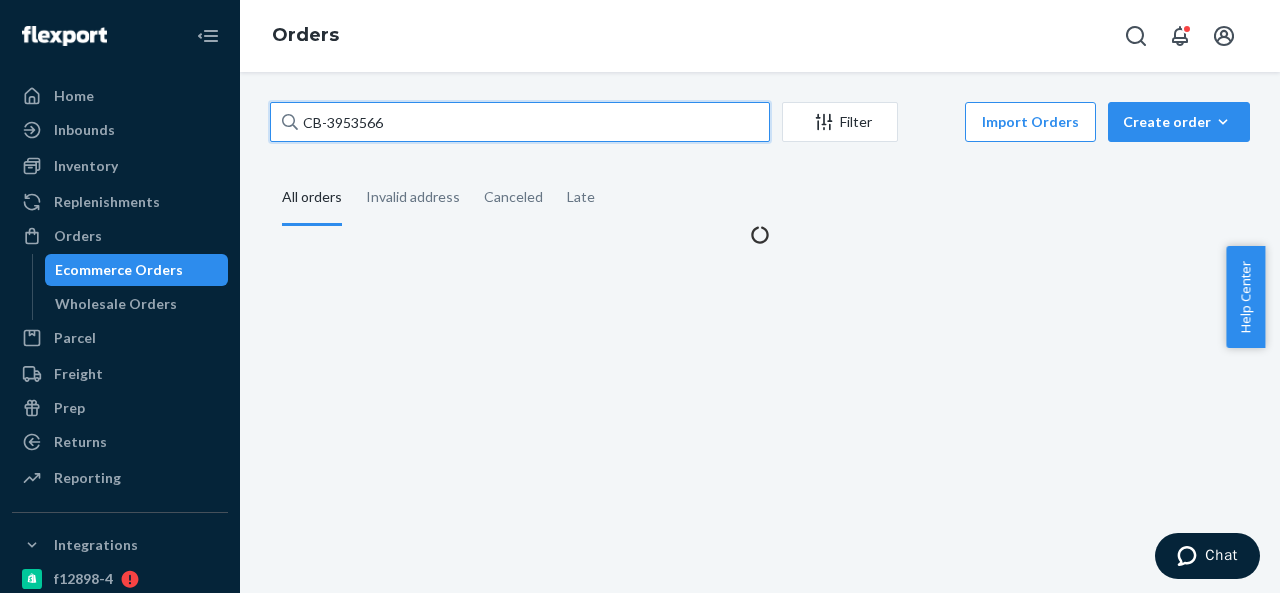 click on "CB-3953566" at bounding box center [520, 122] 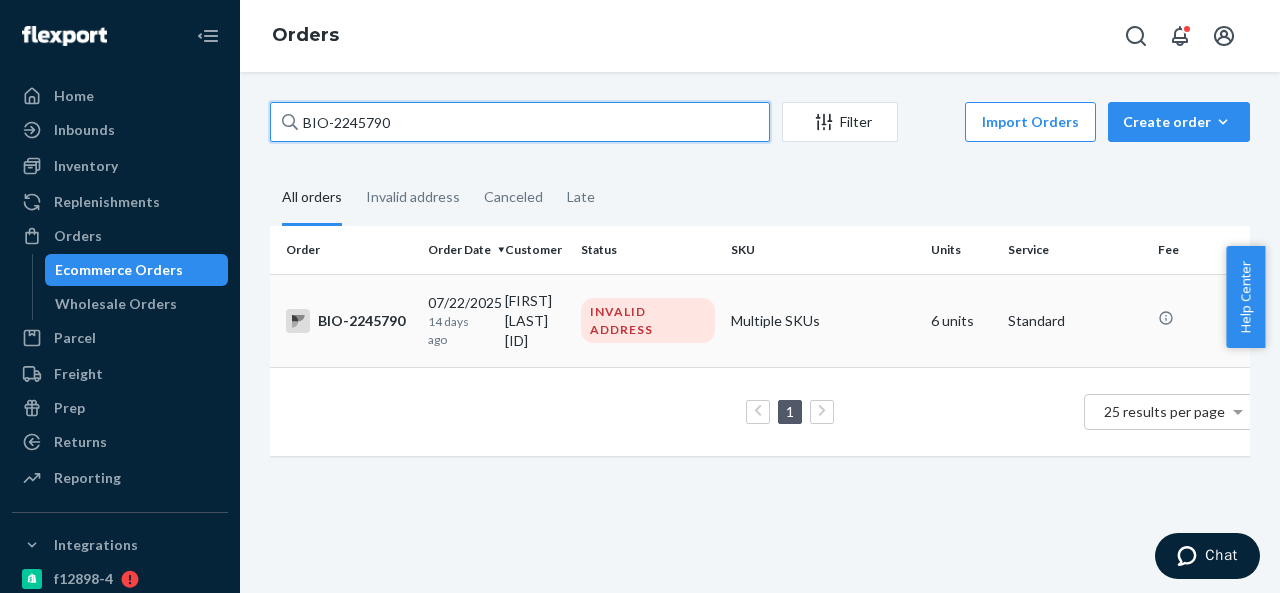 type on "BIO-2245790" 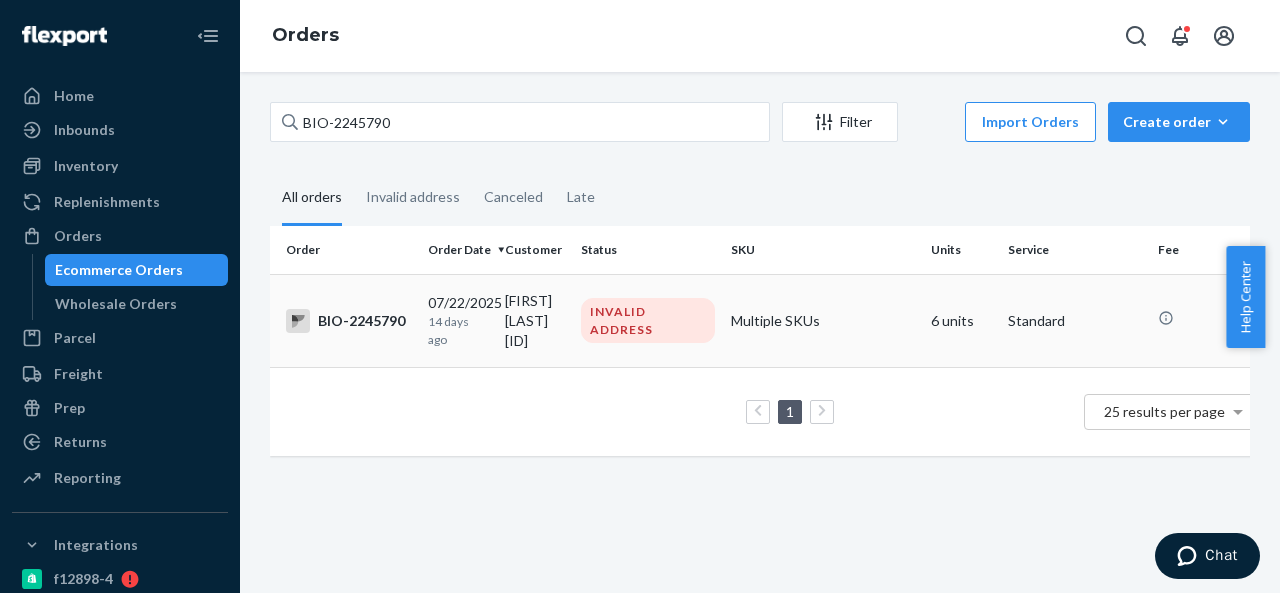 click on "INVALID ADDRESS" at bounding box center [648, 320] 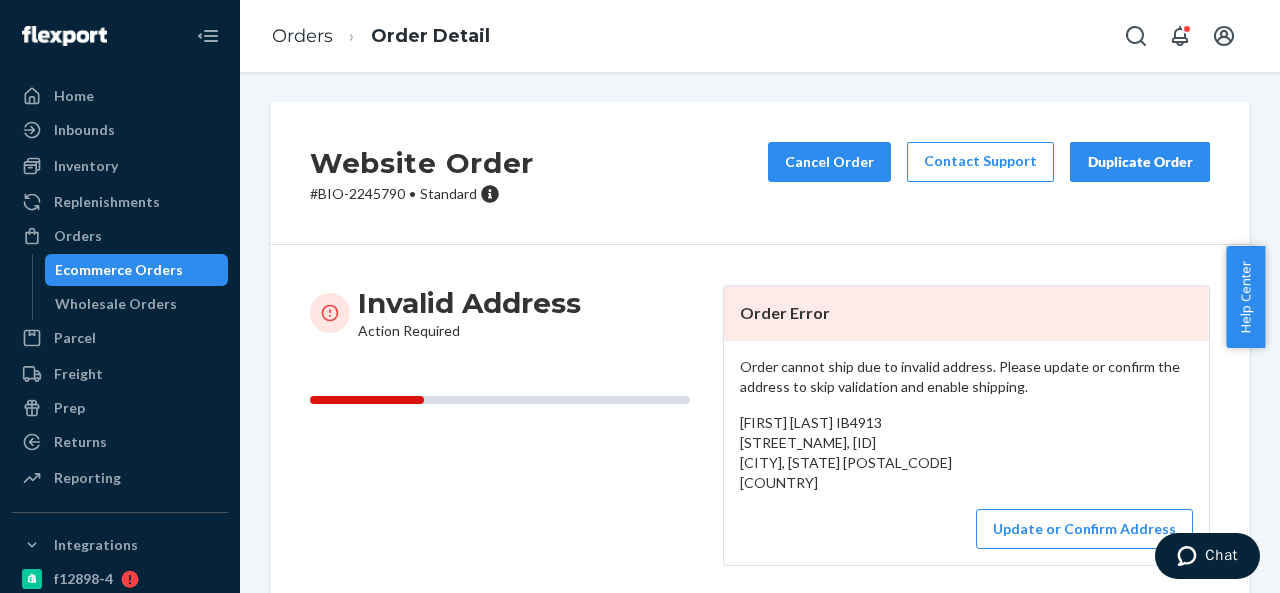 scroll, scrollTop: 100, scrollLeft: 0, axis: vertical 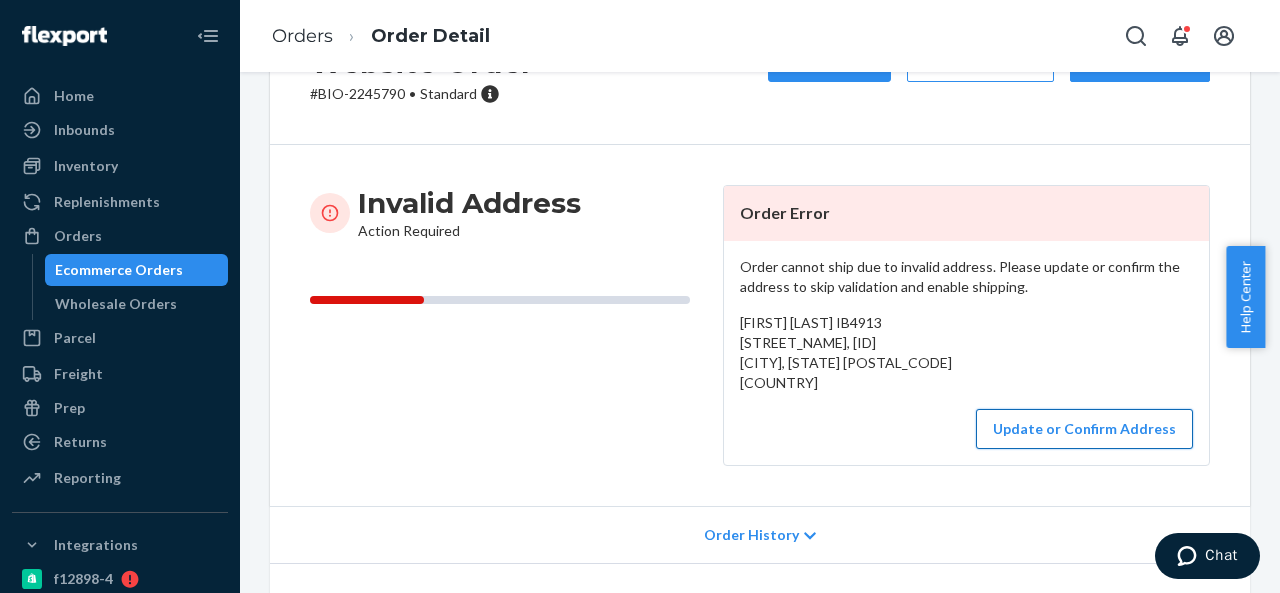 click on "Update or Confirm Address" at bounding box center (1084, 429) 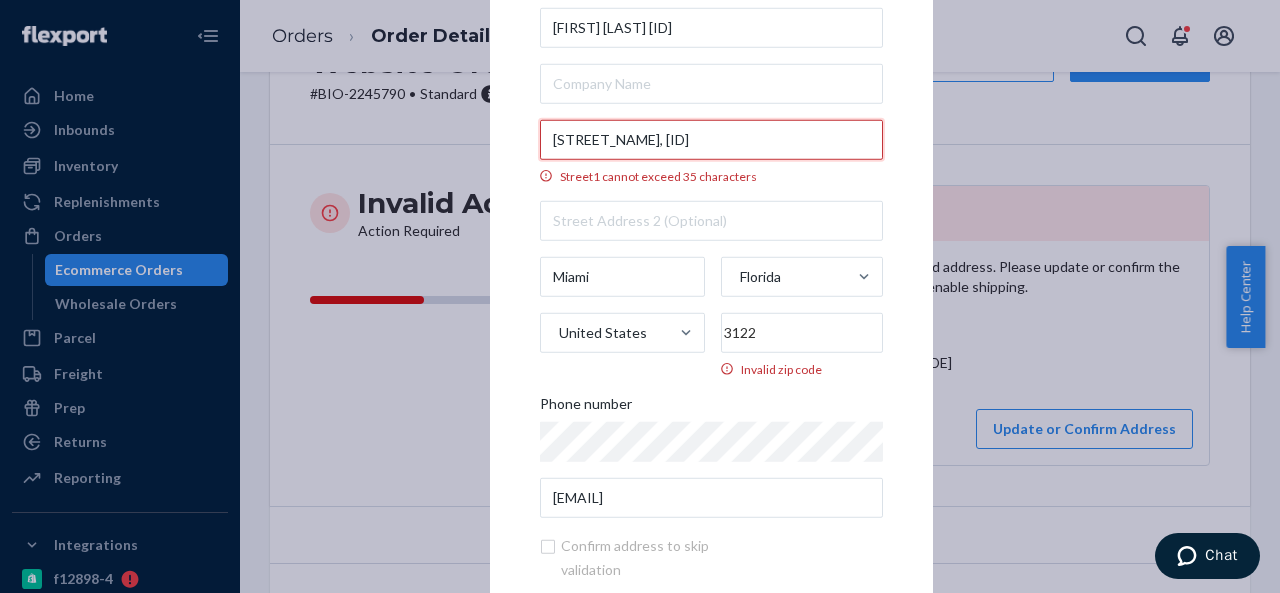 click on "[STREET_NAME], [ID]" at bounding box center (711, 139) 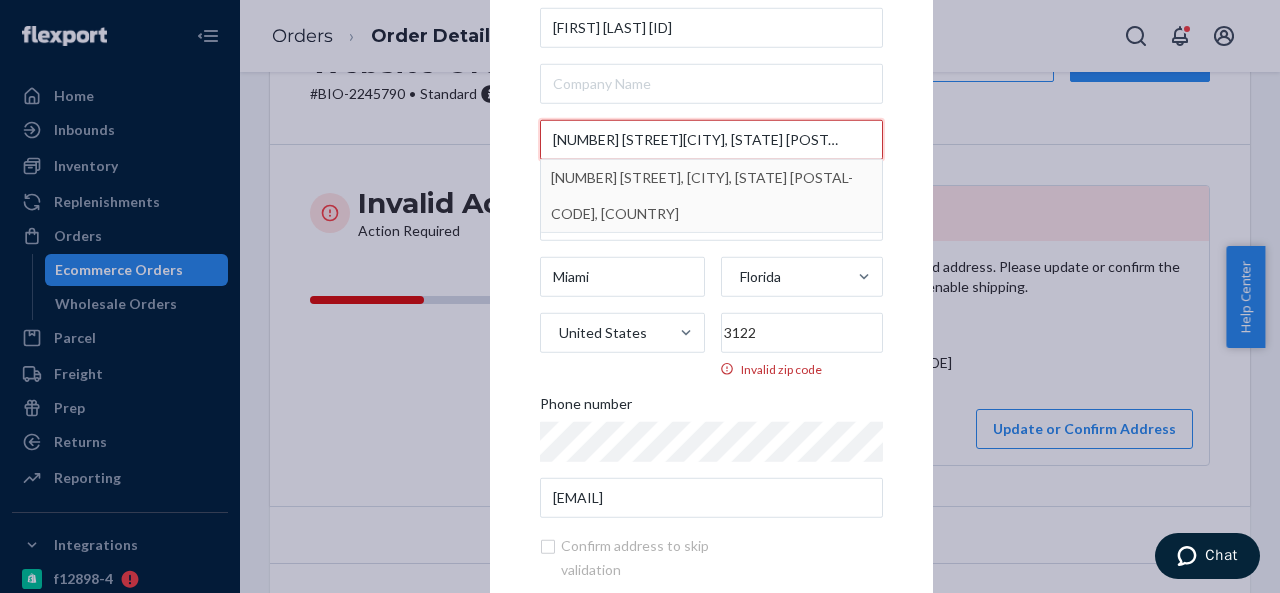 type on "[NUMBER] [STREET][CITY], [STATE] [POSTAL-CODE], [COUNTRY]" 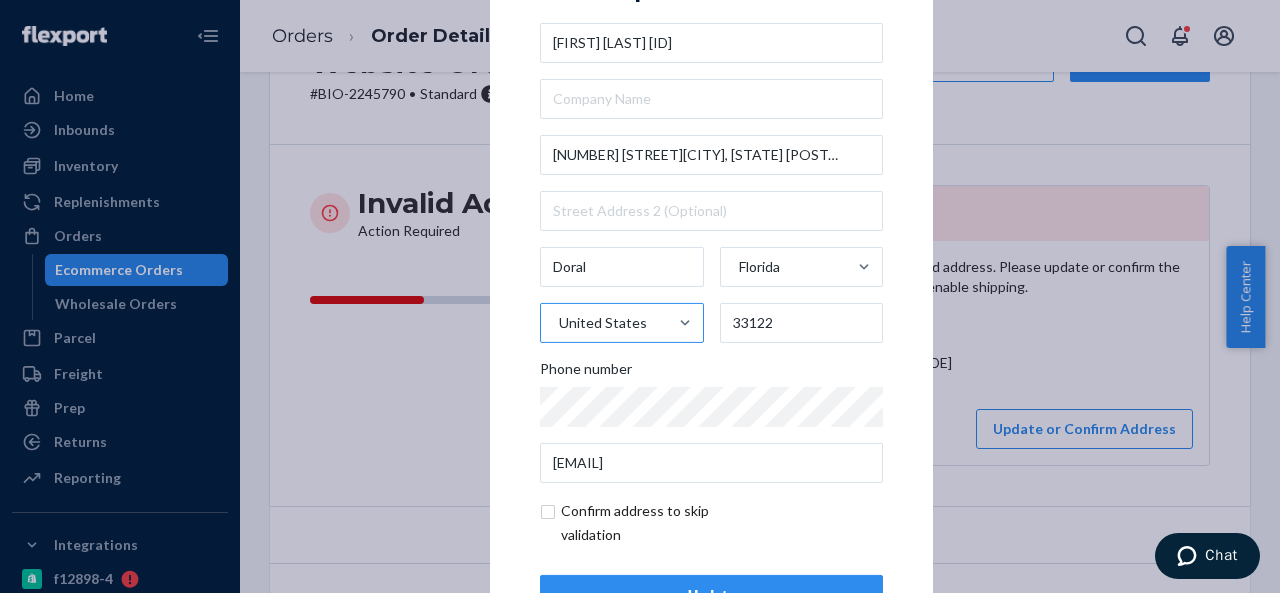 scroll, scrollTop: 0, scrollLeft: 0, axis: both 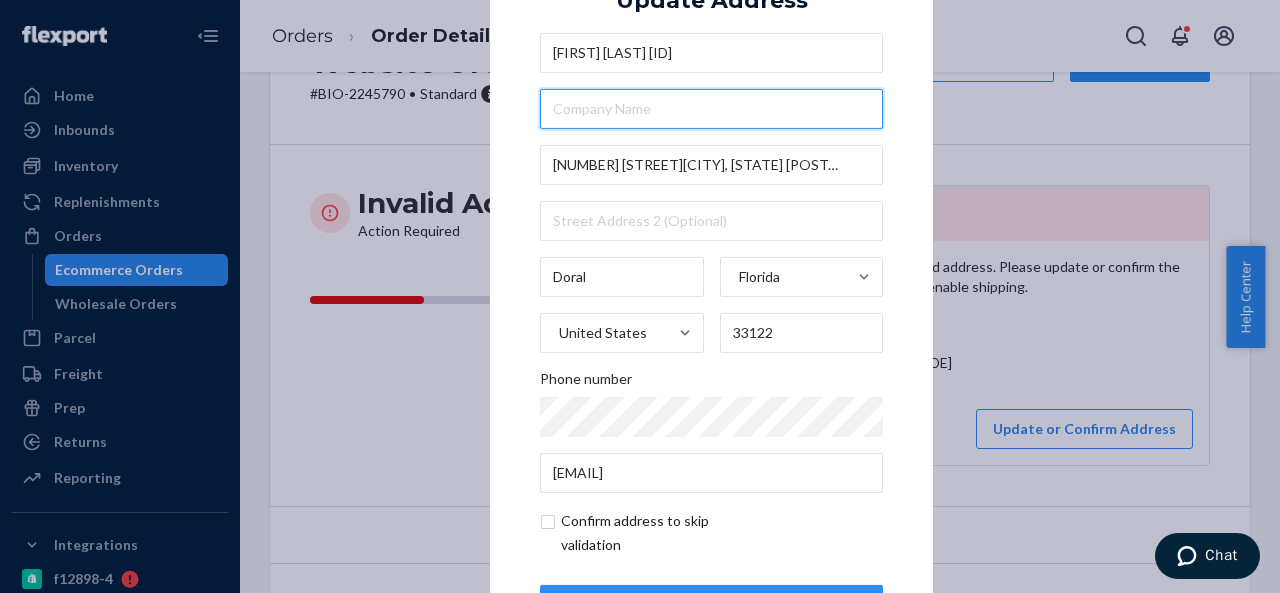 click at bounding box center (711, 109) 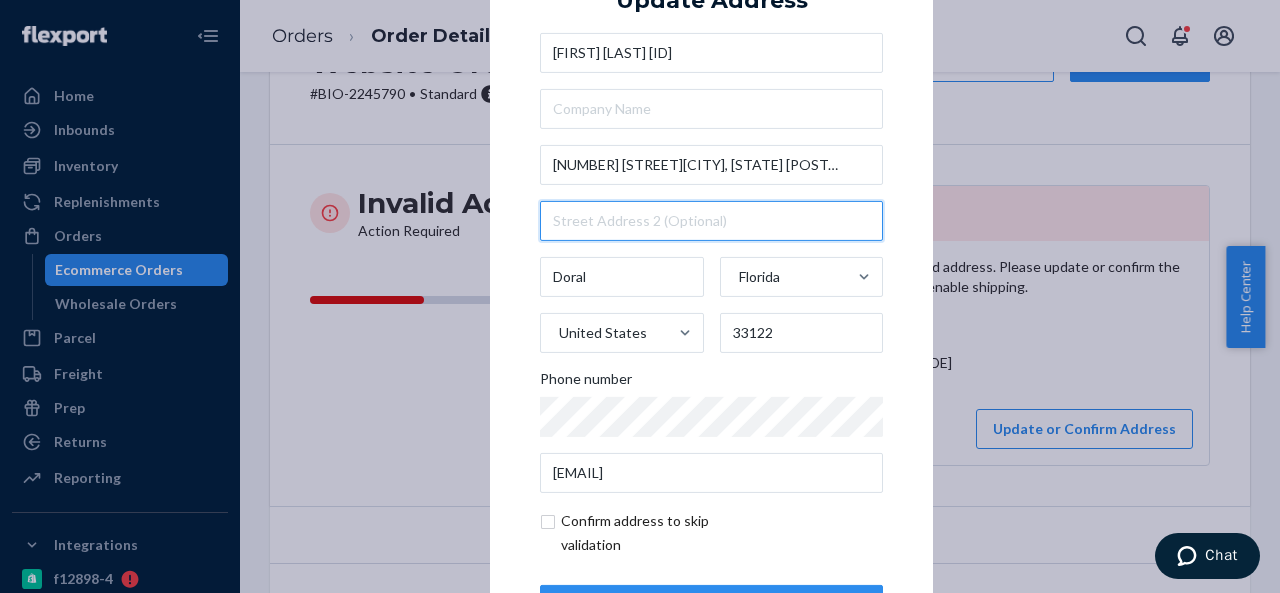 click at bounding box center [711, 221] 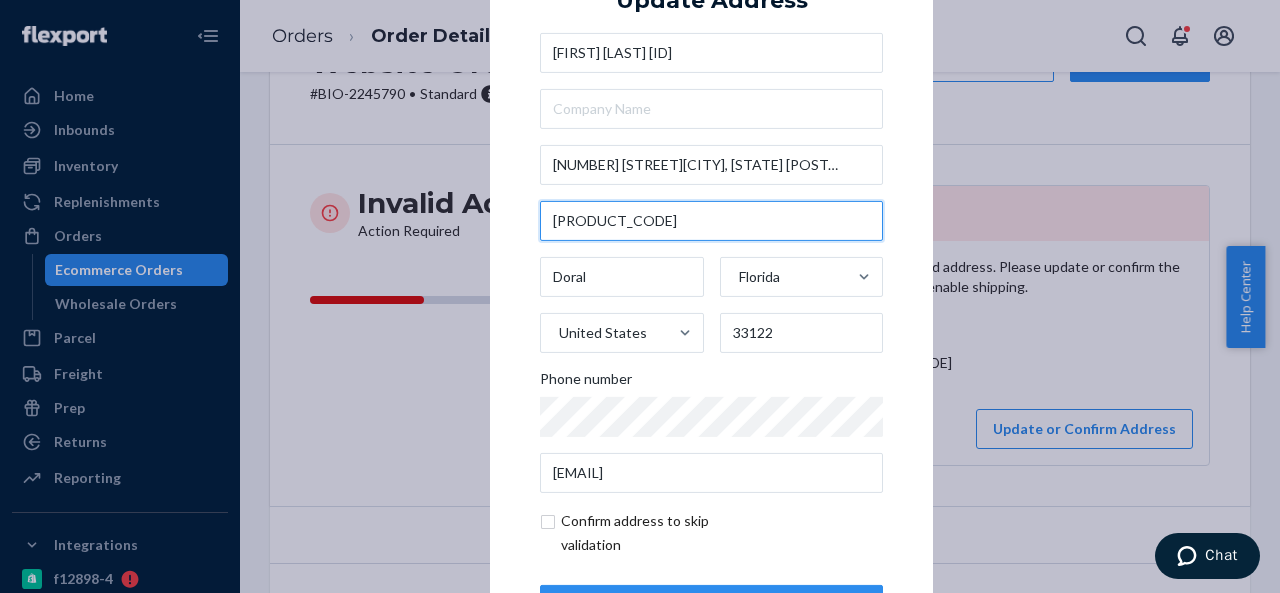 type on "[PRODUCT_CODE]" 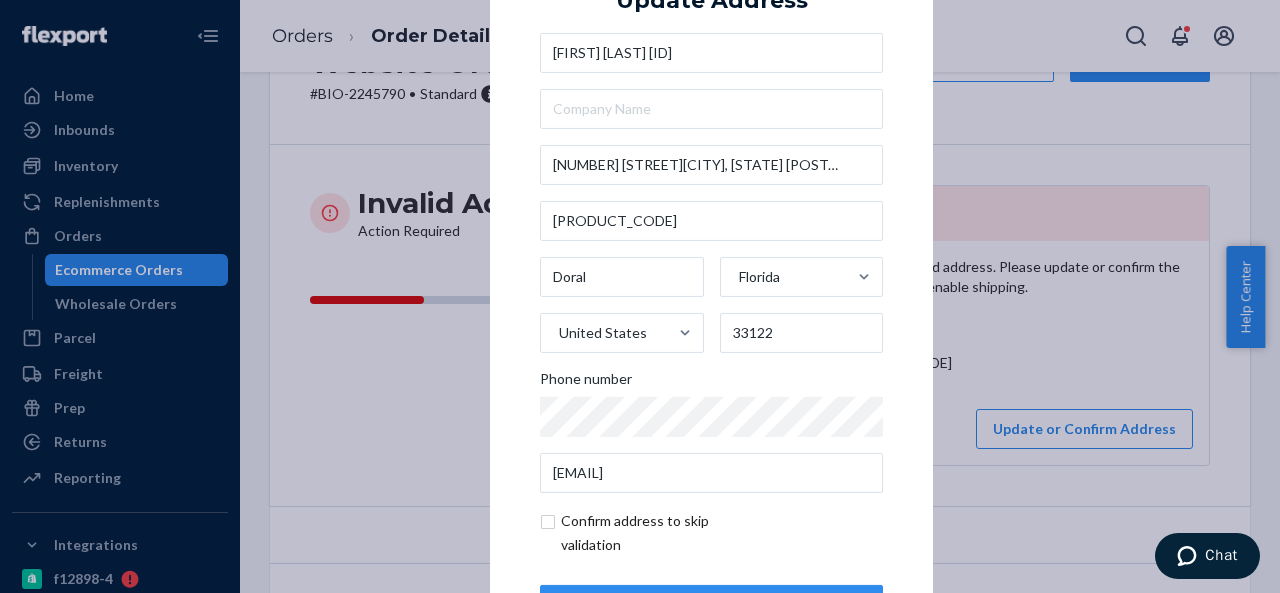 click on "× Update Address [FIRST] [LAST] IB4913 [NUMBER] [STREET_NAME][CITY], [STATE] [POSTAL_CODE], [COUNTRY] [COMPANY_NAME]-[ID] [CITY] [STATE] [COUNTRY] [POSTAL_CODE] Phone number [EMAIL] Confirm address to skip validation Update" at bounding box center [711, 296] 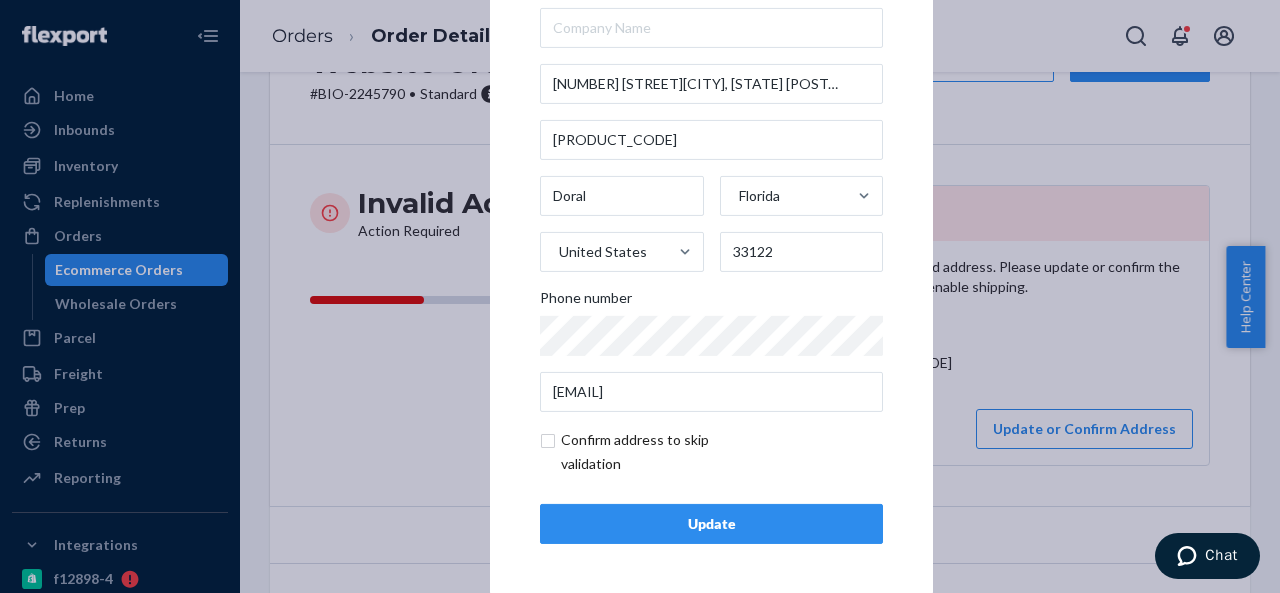 click on "Update" at bounding box center [711, 524] 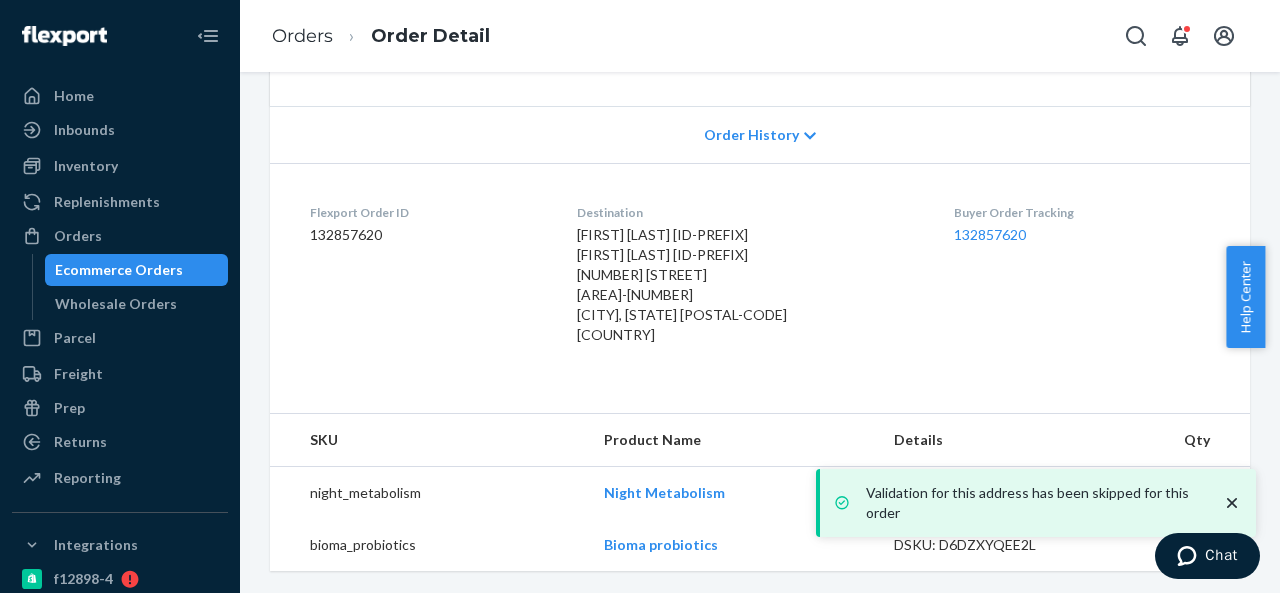 scroll, scrollTop: 296, scrollLeft: 0, axis: vertical 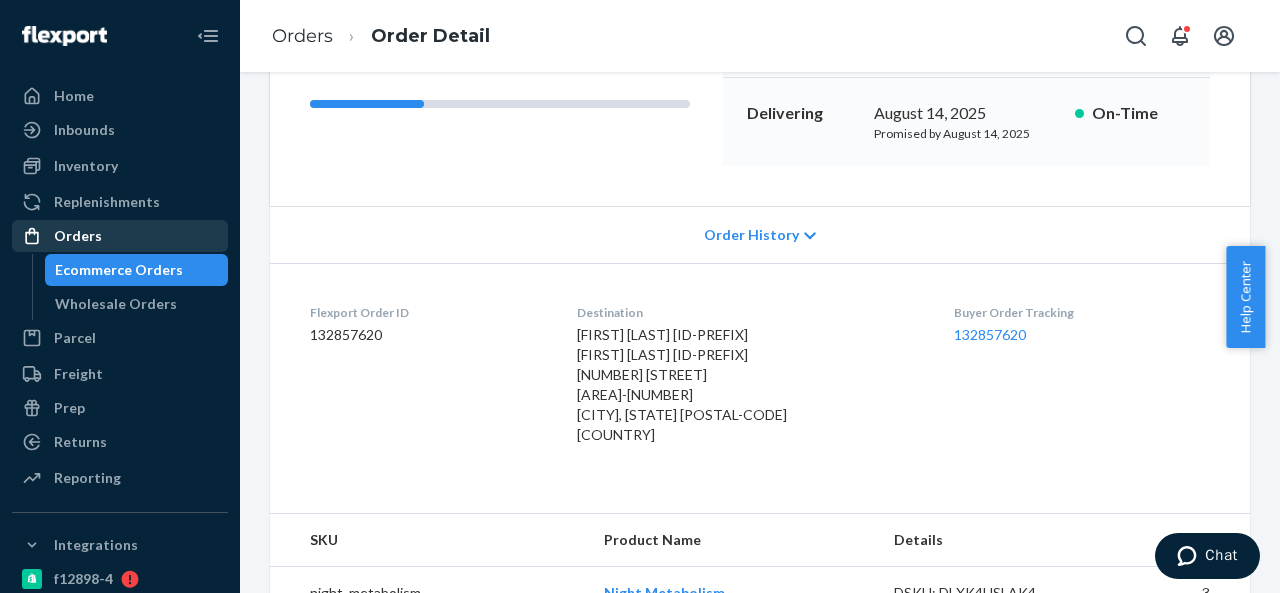 click on "Orders" at bounding box center [120, 236] 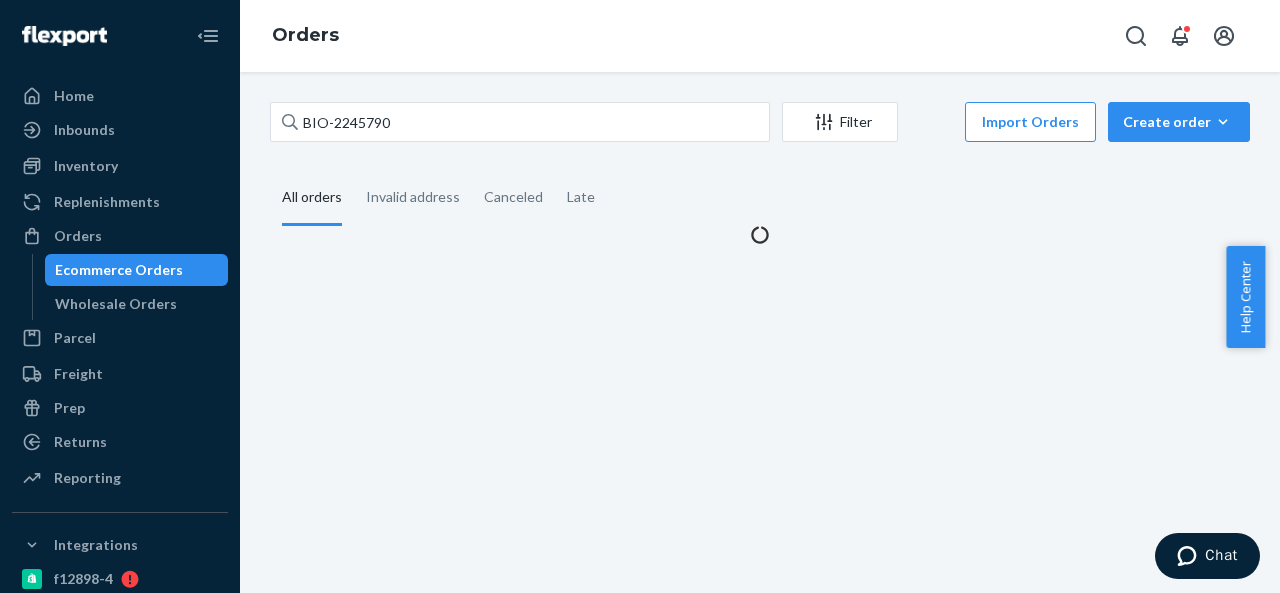 scroll, scrollTop: 0, scrollLeft: 0, axis: both 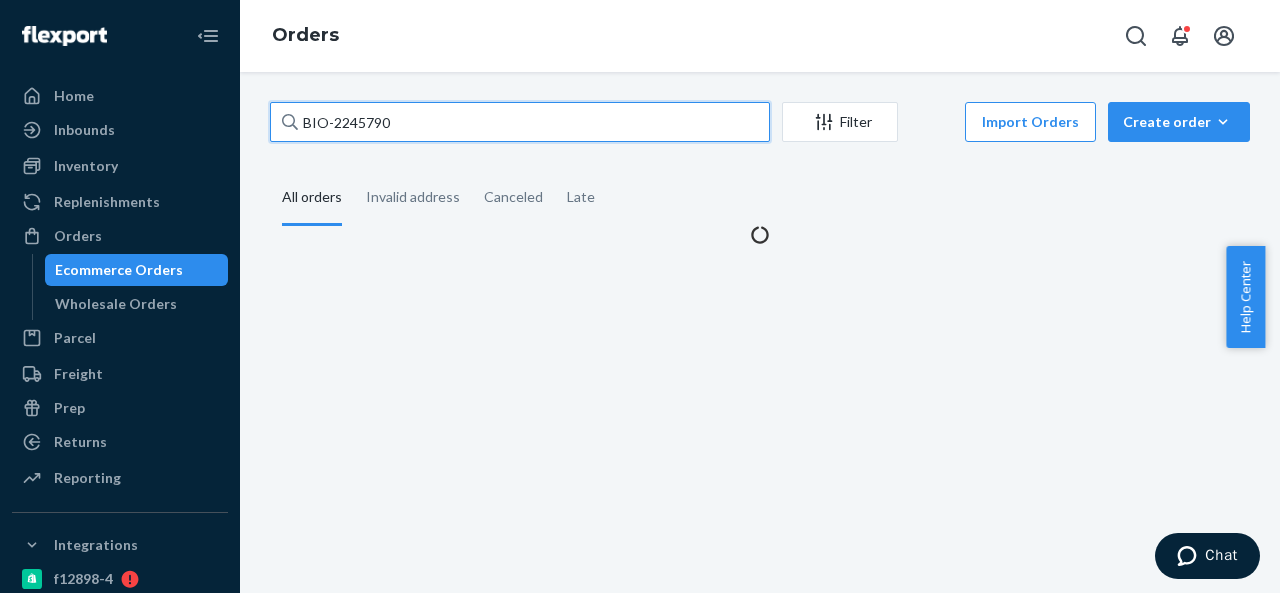 click on "BIO-2245790" at bounding box center (520, 122) 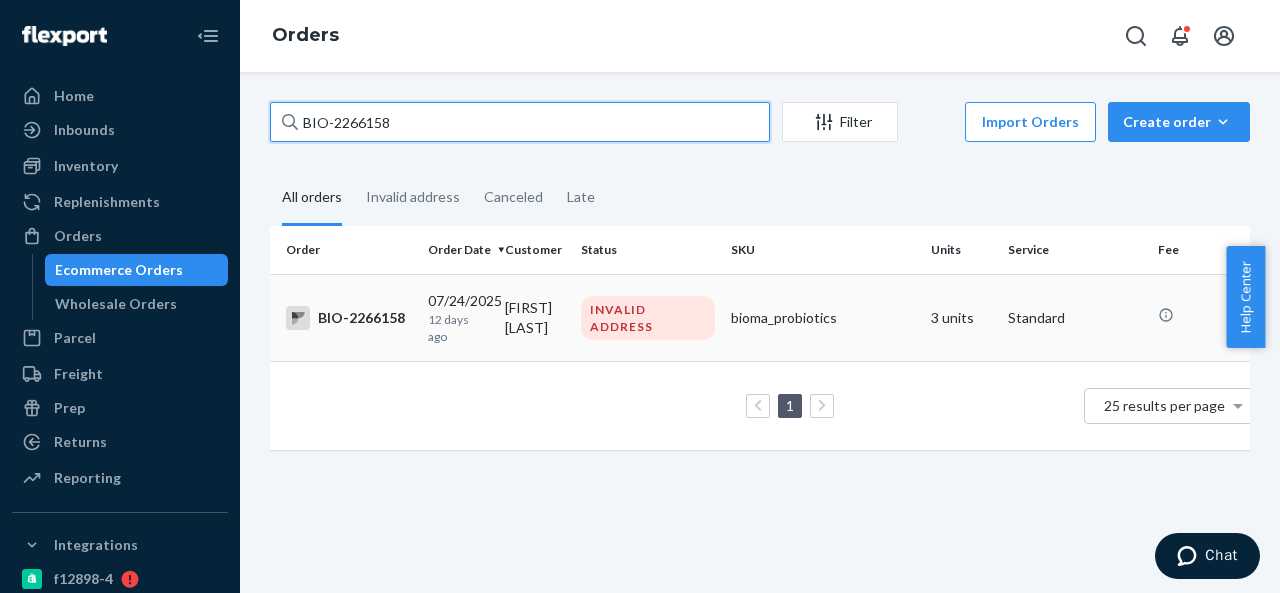 type on "BIO-2266158" 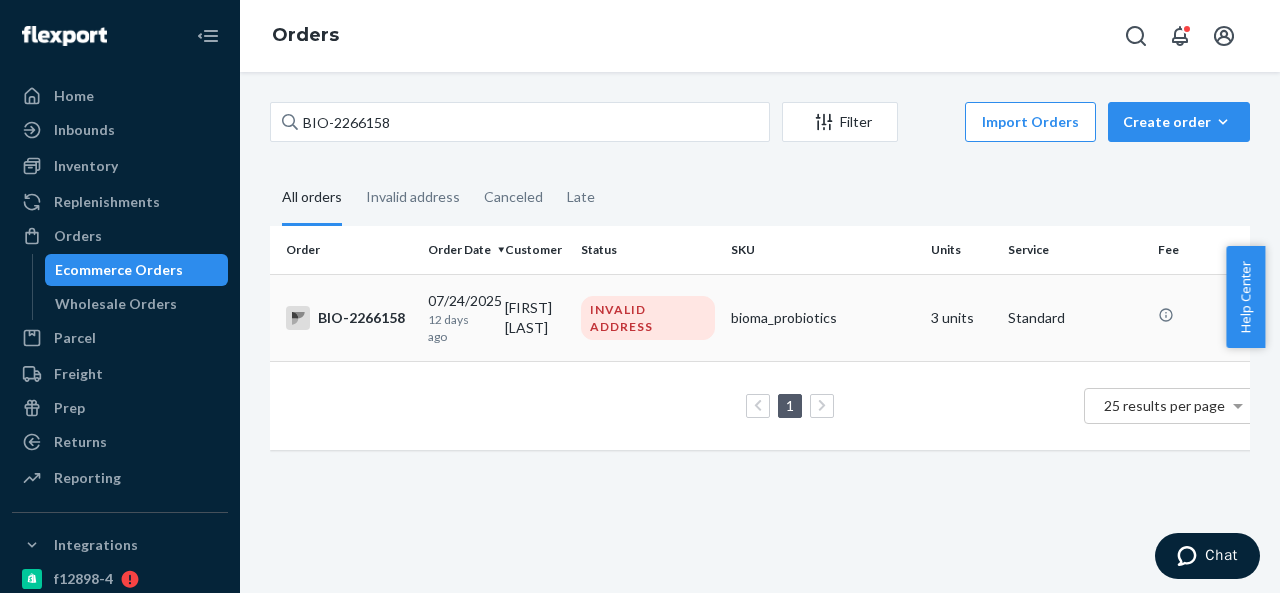 click on "[FIRST] [LAST]" at bounding box center (535, 317) 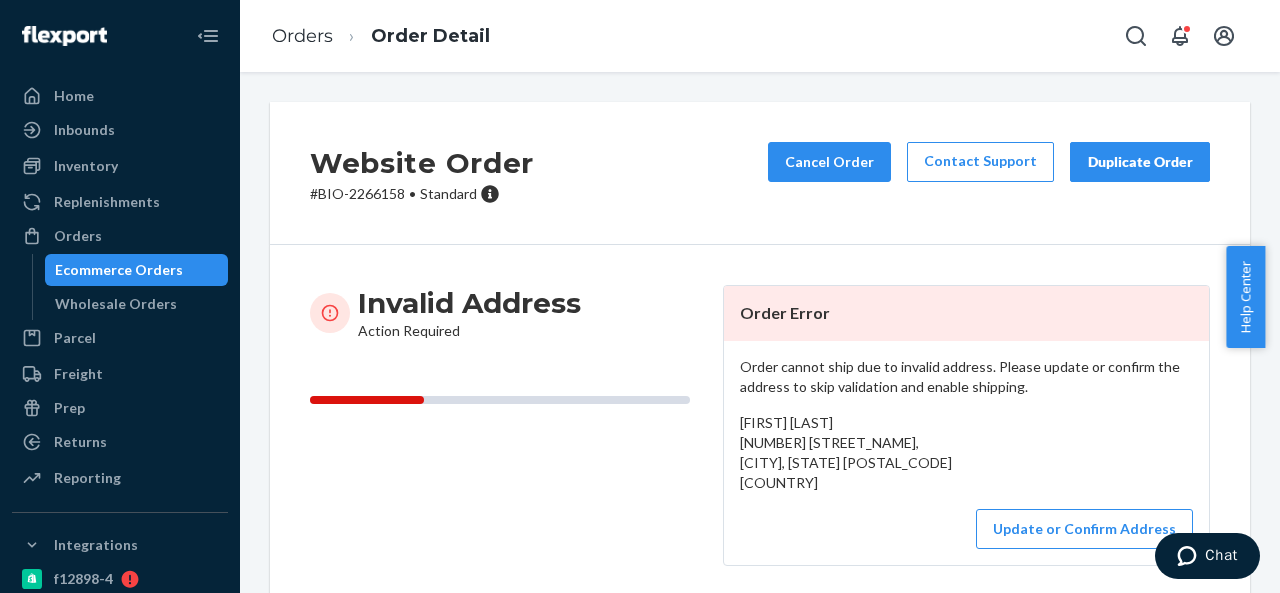 click on "# BIO-2266158 • Standard" at bounding box center (422, 194) 